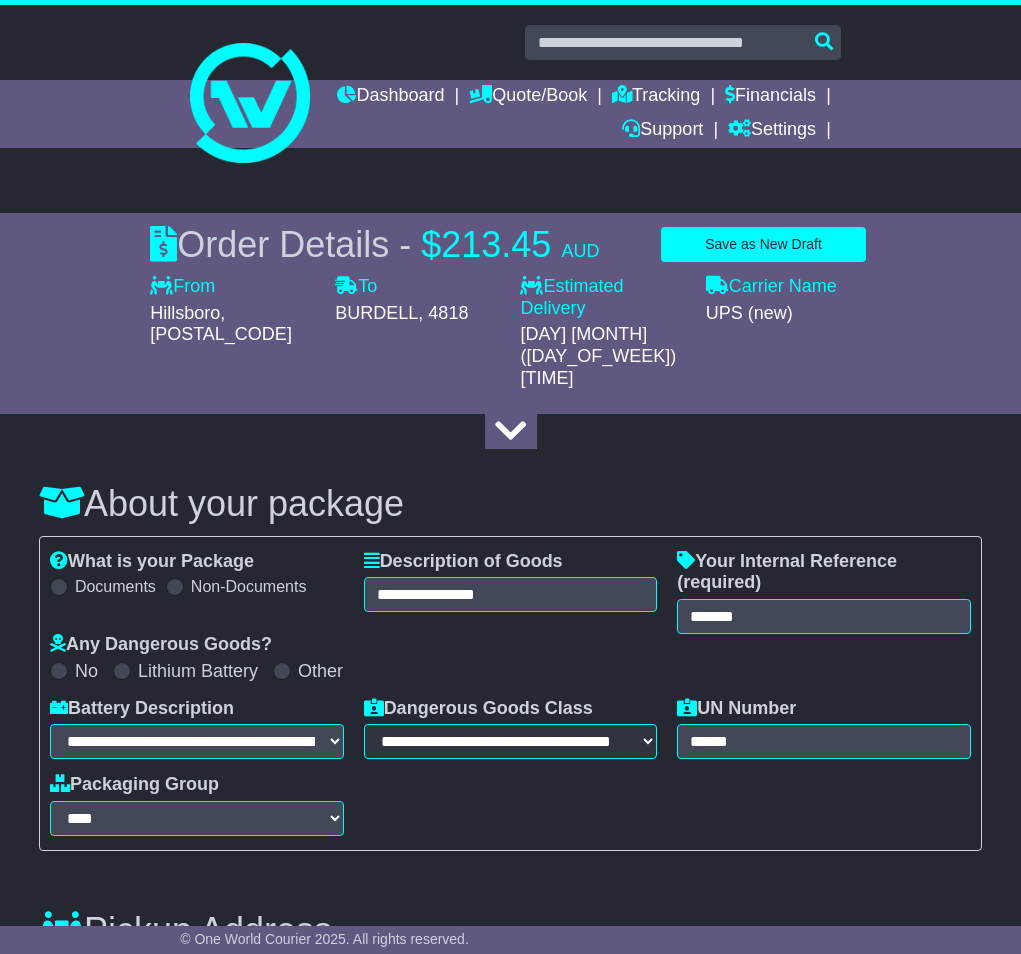 select on "*******" 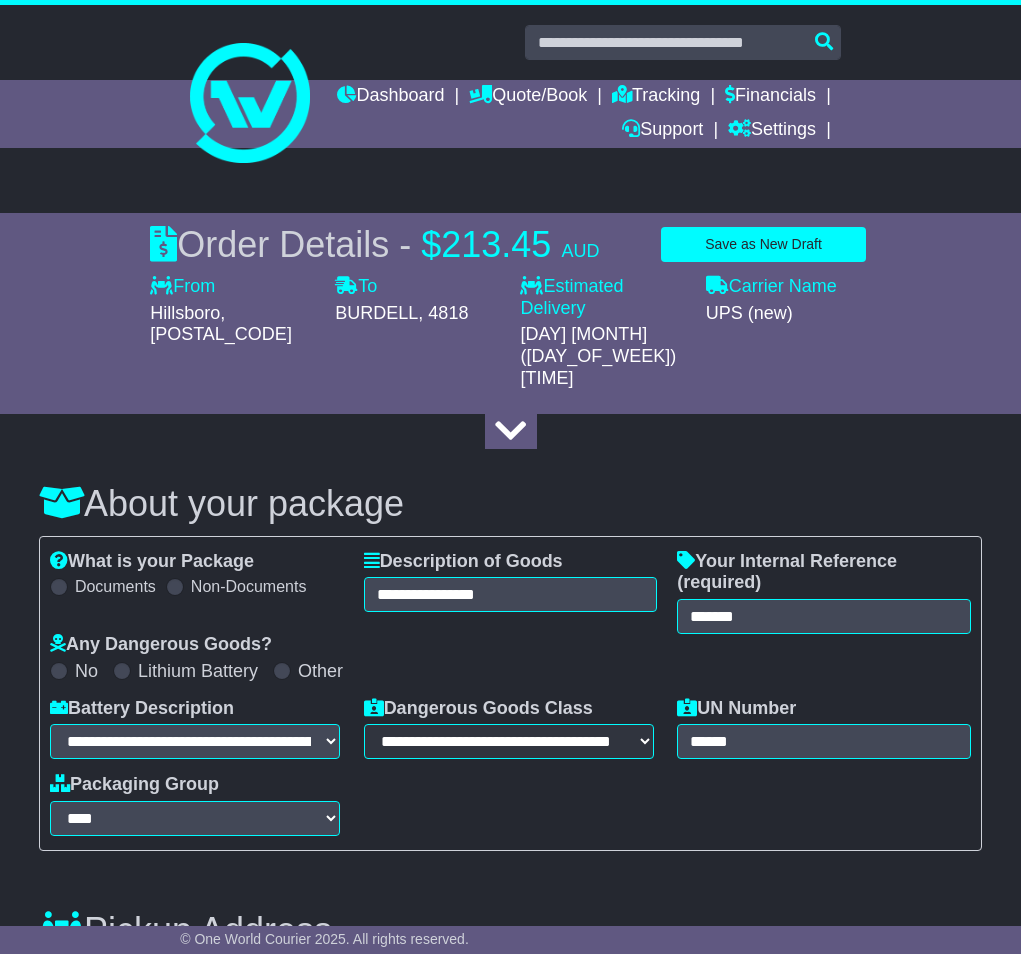 scroll, scrollTop: 3436, scrollLeft: 0, axis: vertical 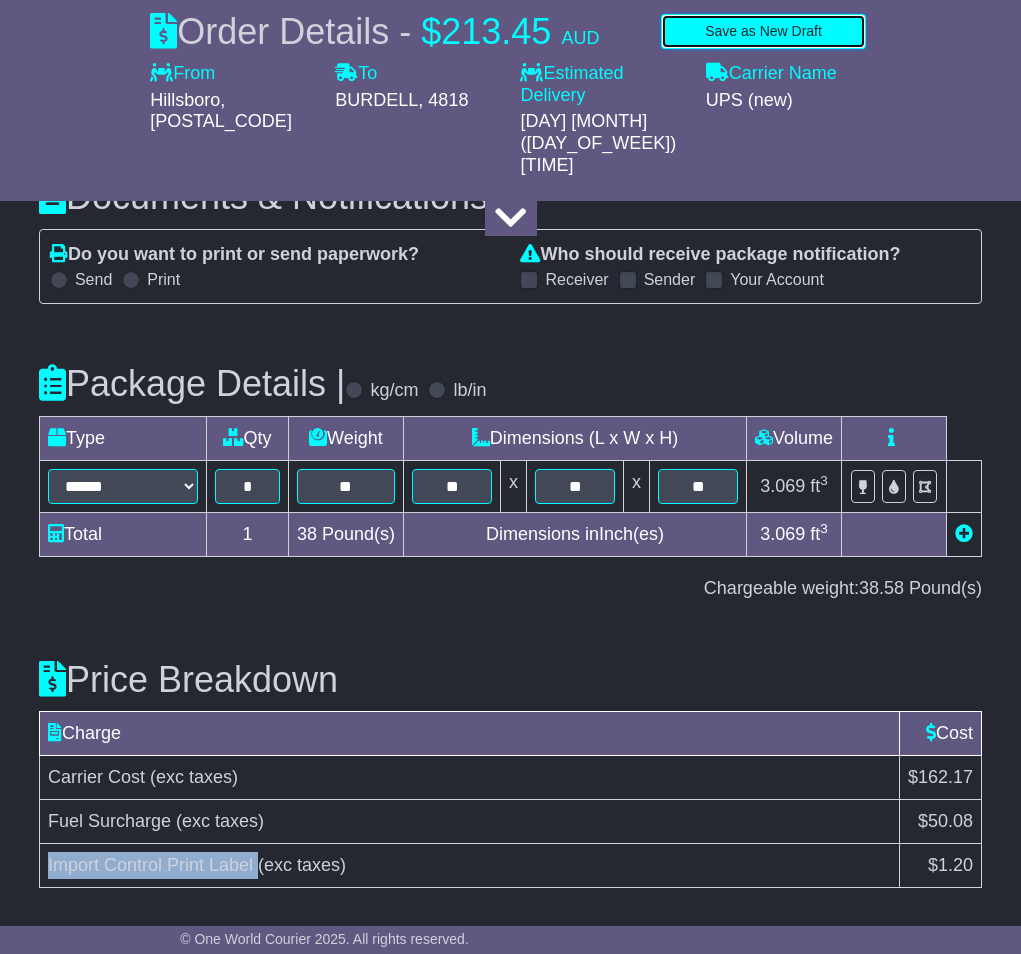 click on "Save as New Draft" at bounding box center [763, 31] 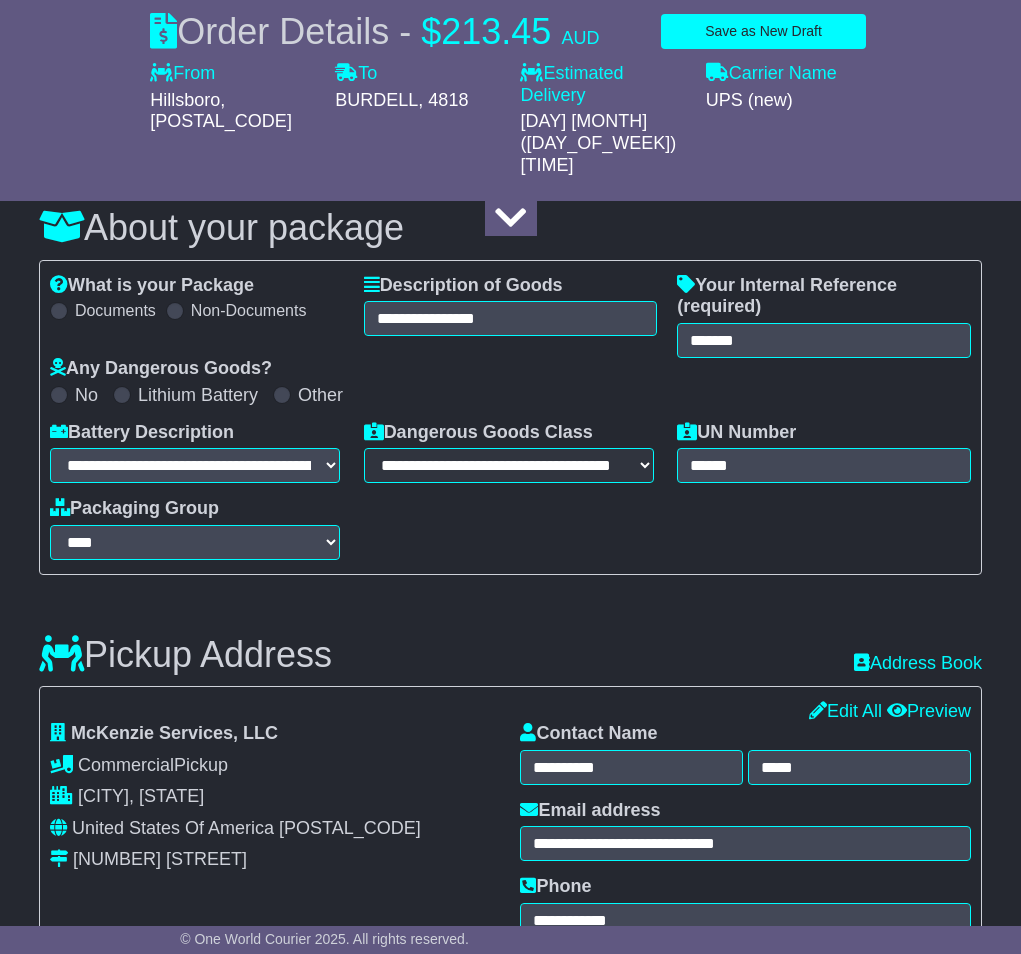 scroll, scrollTop: 0, scrollLeft: 0, axis: both 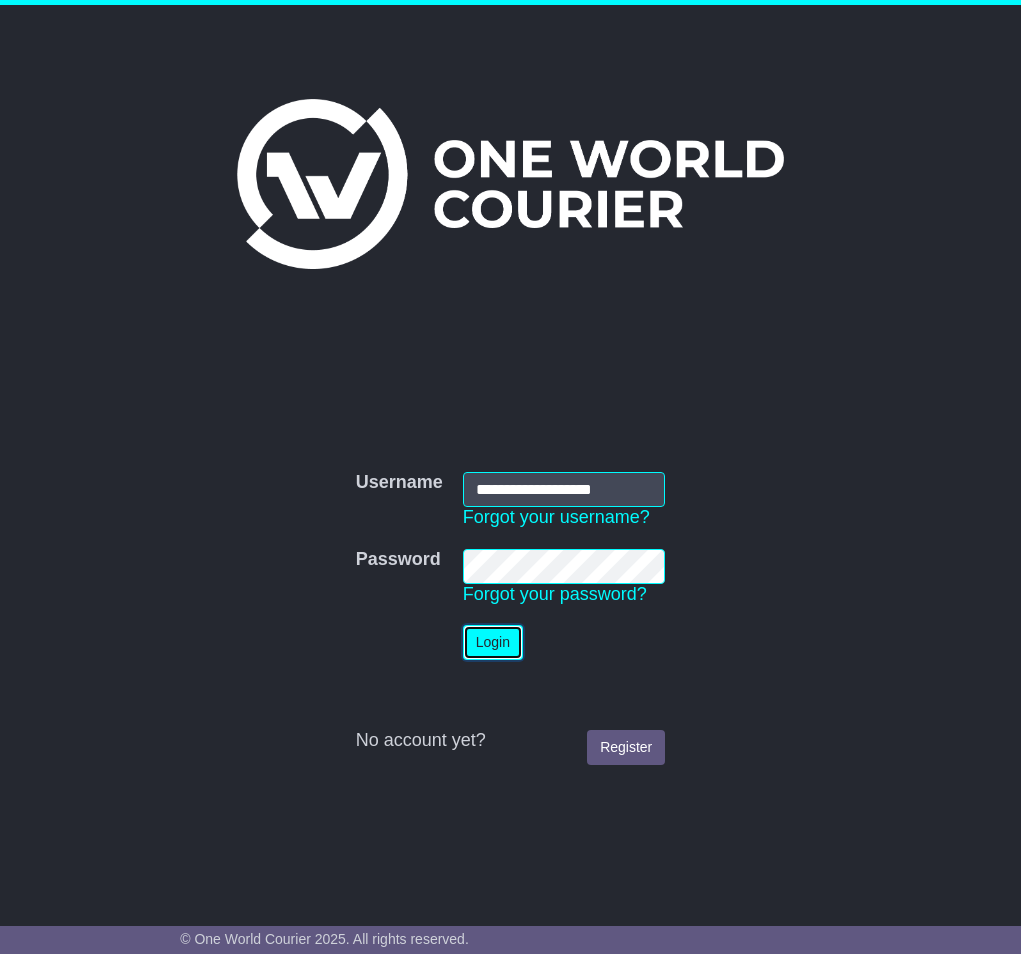click on "Login" at bounding box center [493, 642] 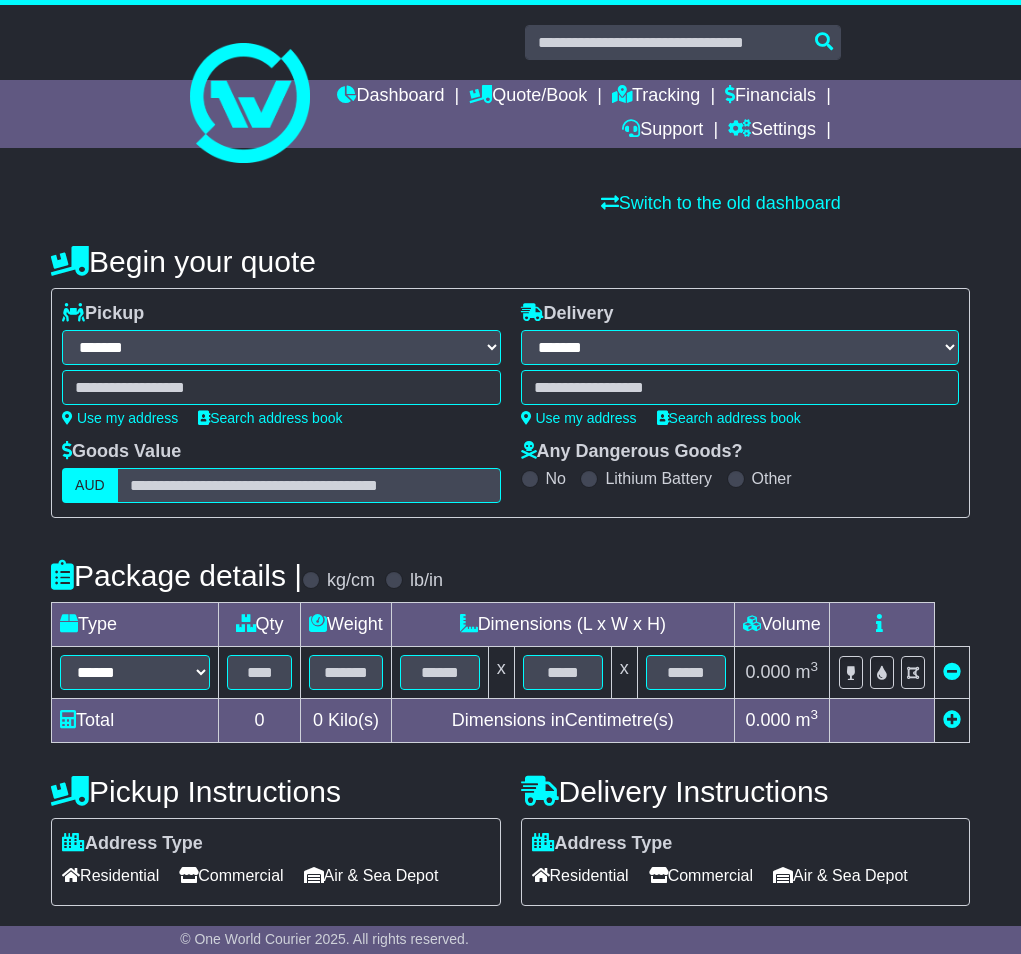 select on "**" 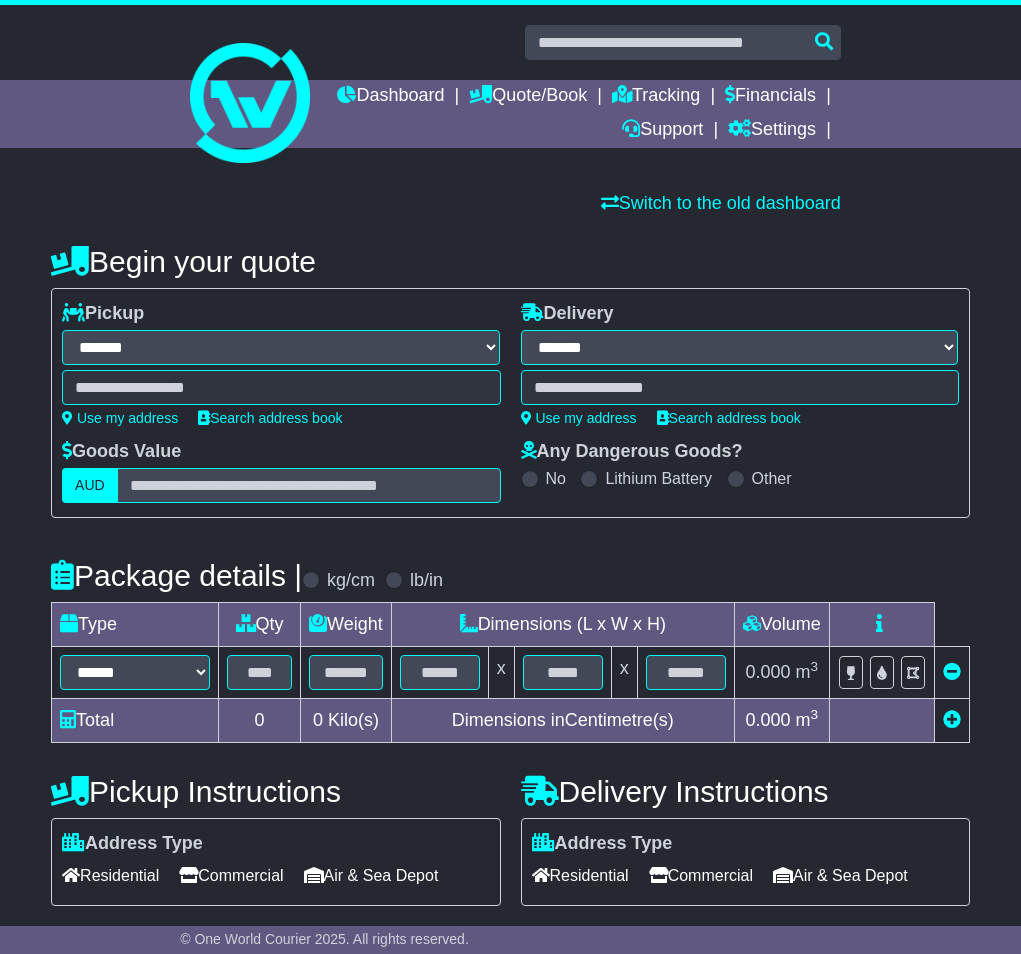 scroll, scrollTop: 0, scrollLeft: 0, axis: both 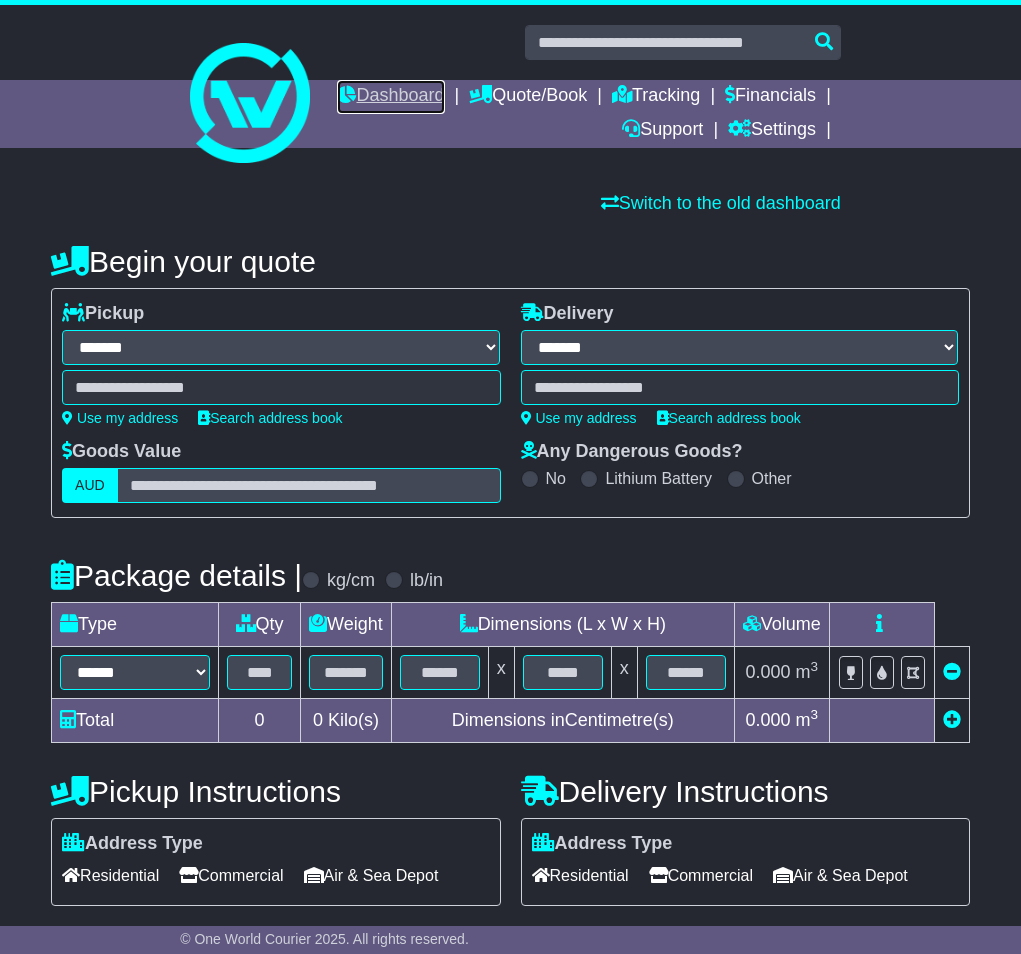 click on "Dashboard" at bounding box center (390, 97) 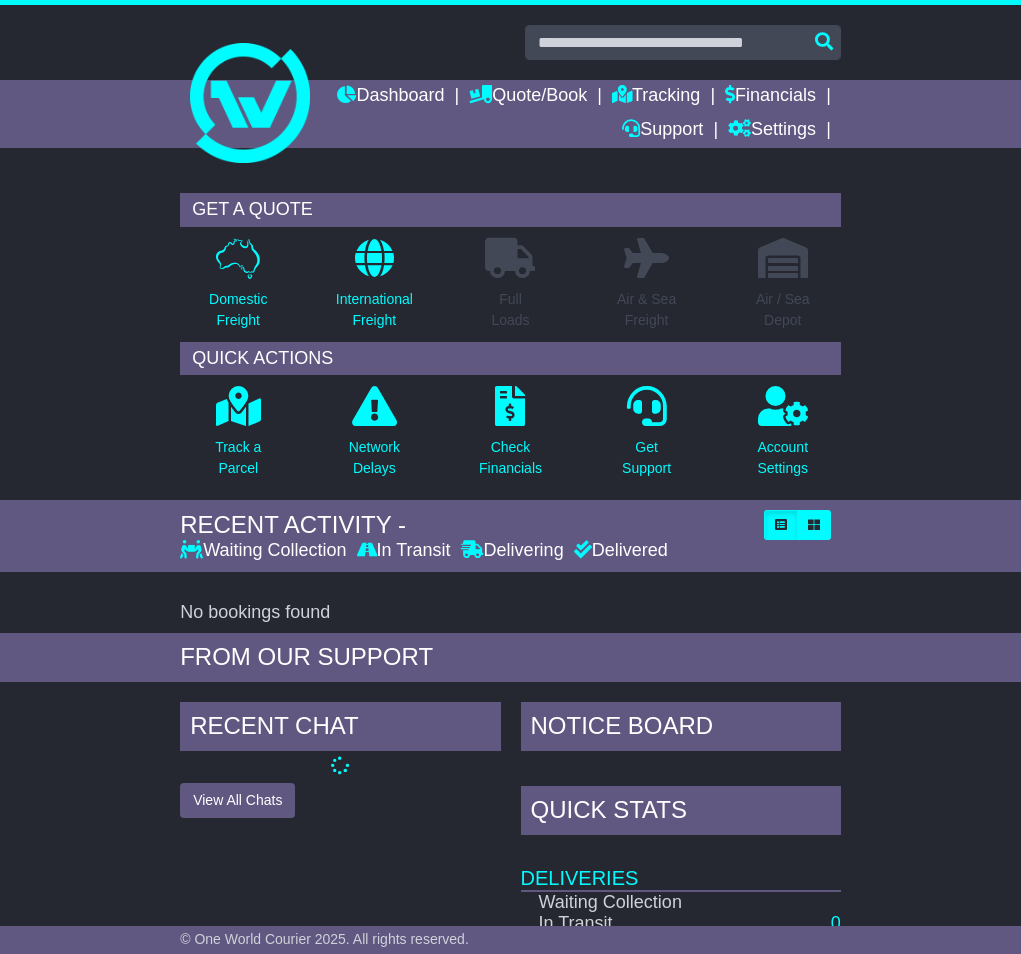 scroll, scrollTop: 0, scrollLeft: 0, axis: both 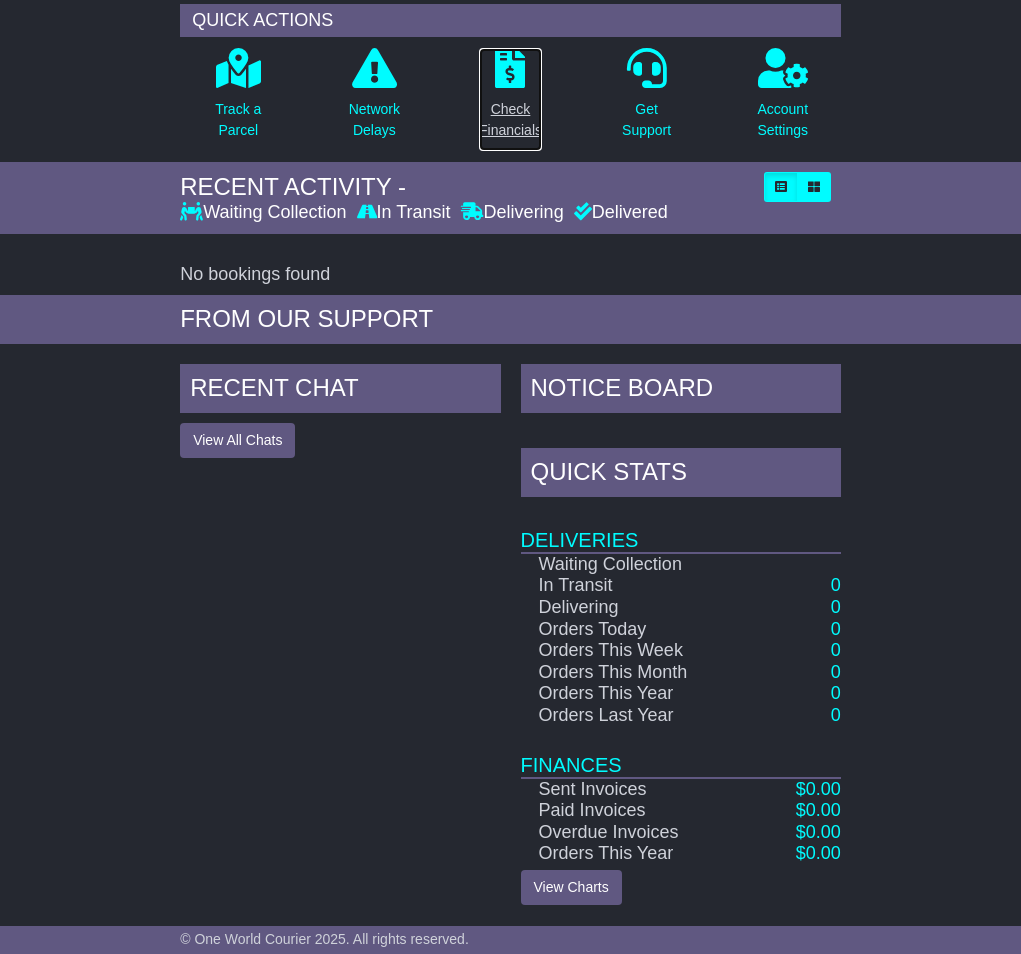 click on "Check Financials" at bounding box center [510, 120] 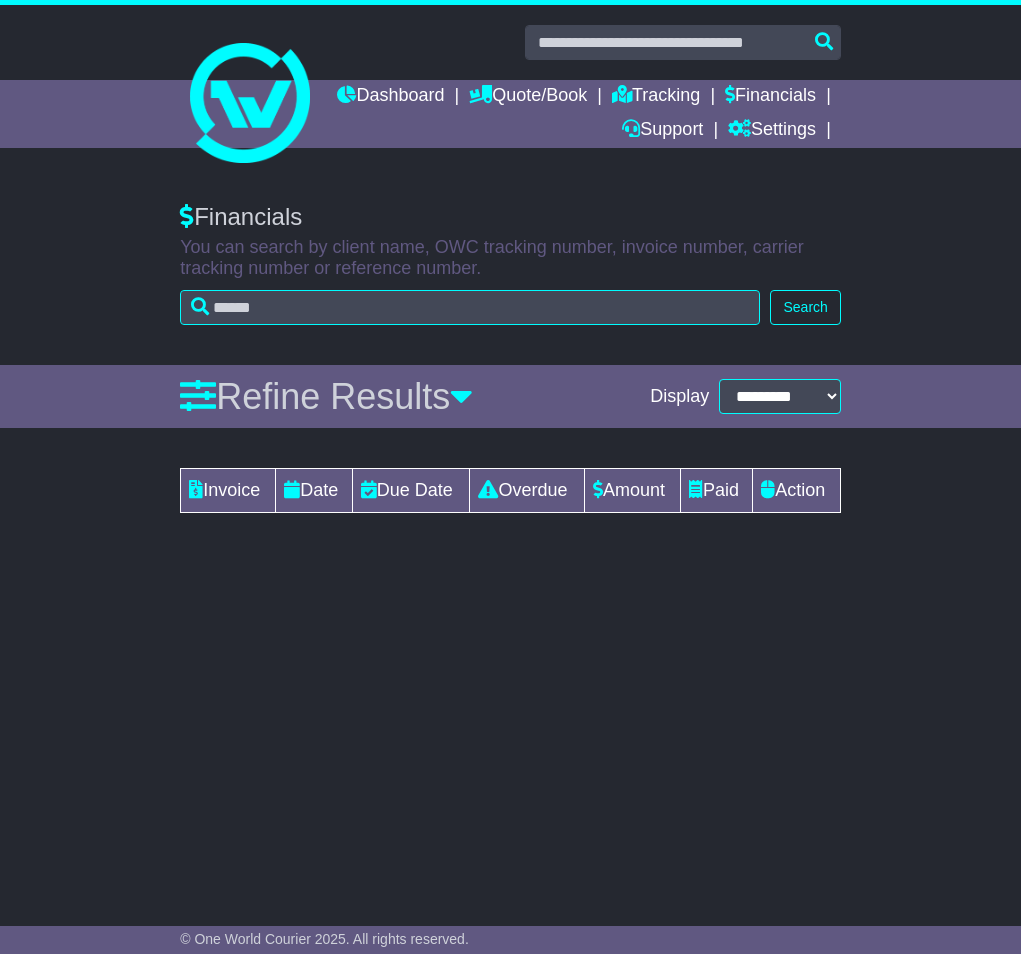 scroll, scrollTop: 0, scrollLeft: 0, axis: both 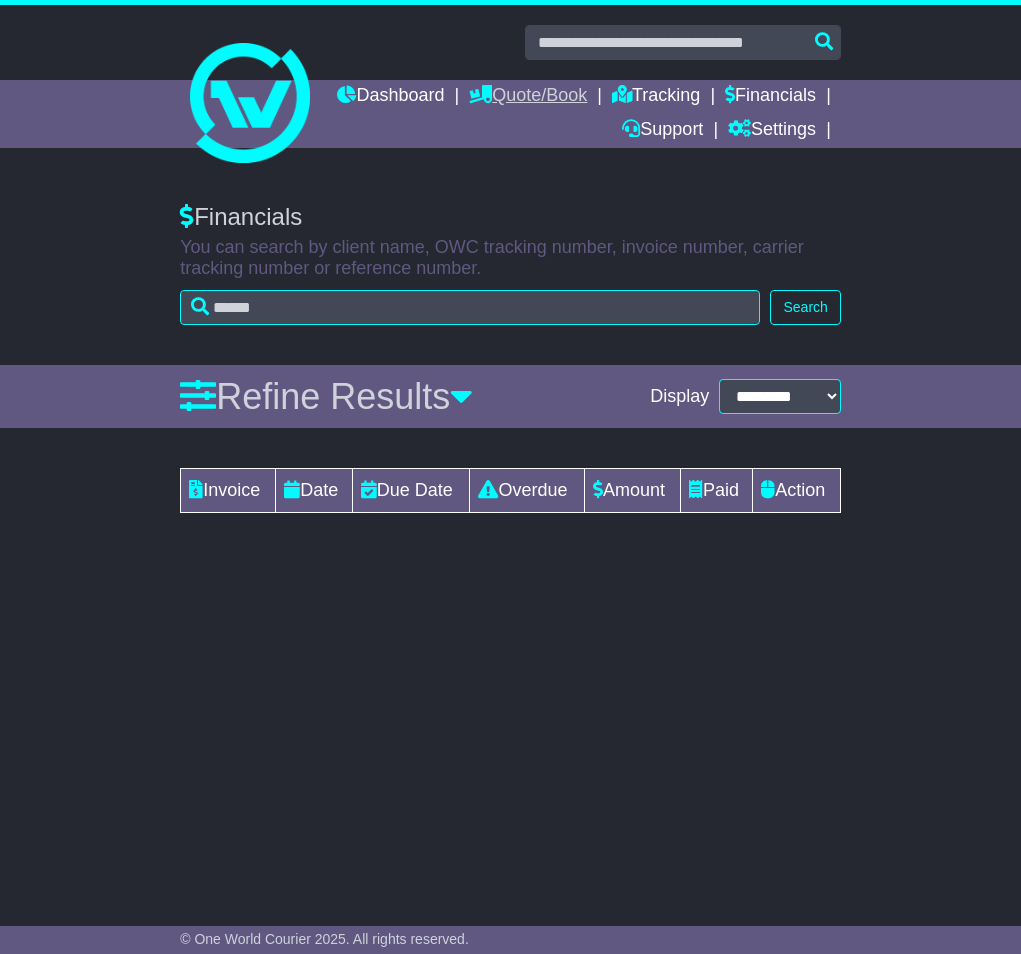 click on "Quote/Book" at bounding box center (528, 97) 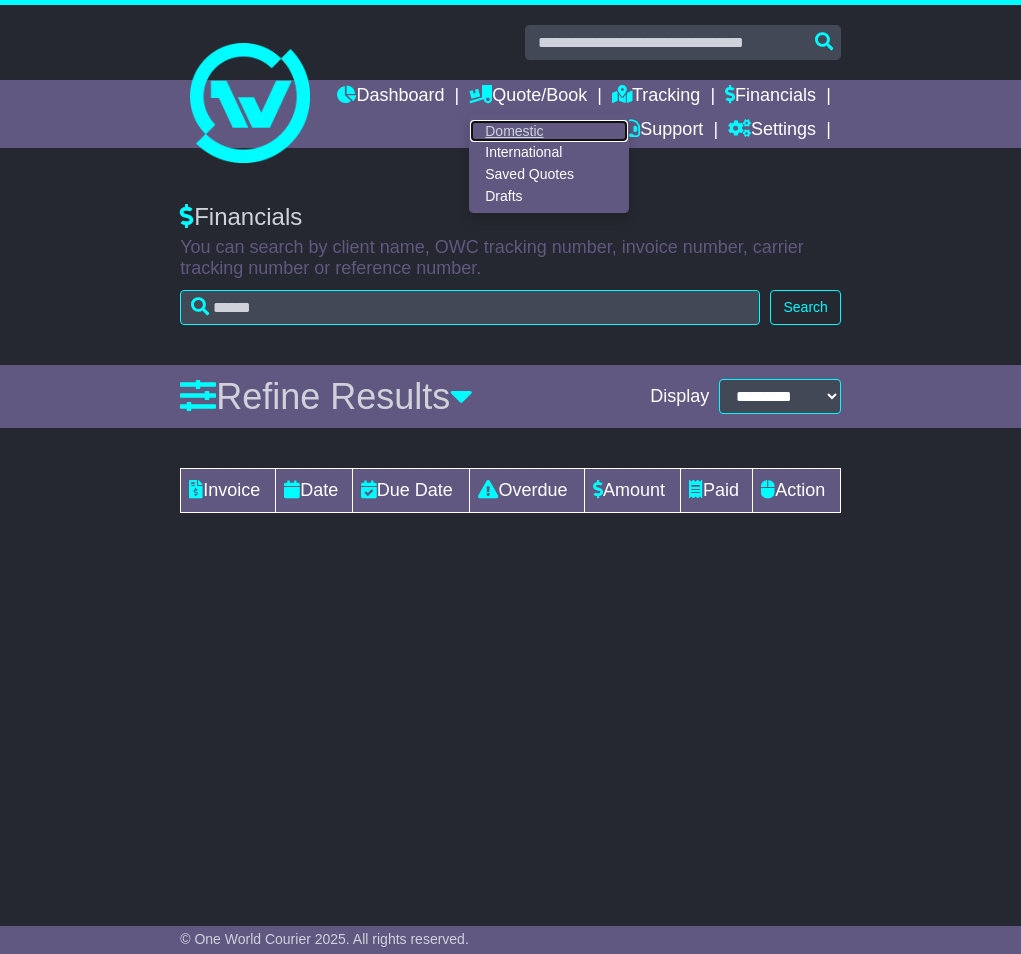 click on "Domestic" at bounding box center (549, 131) 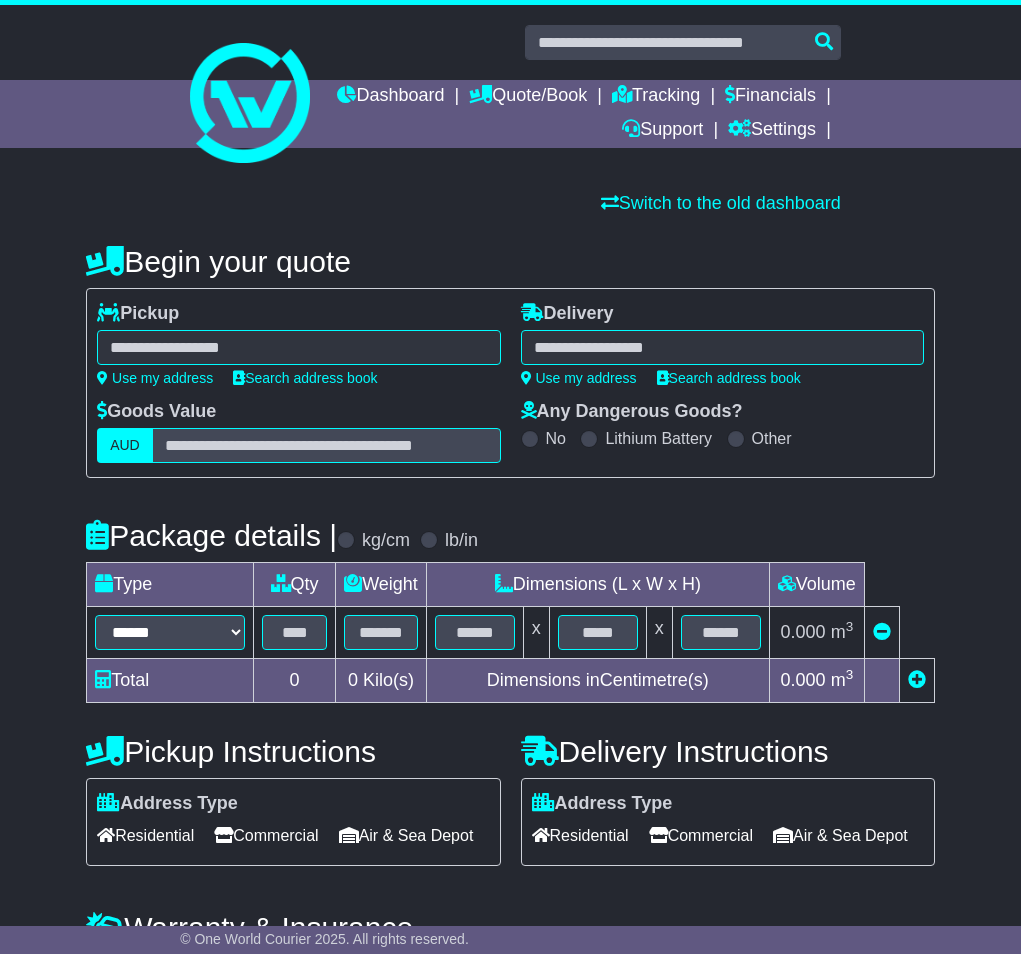 scroll, scrollTop: 0, scrollLeft: 0, axis: both 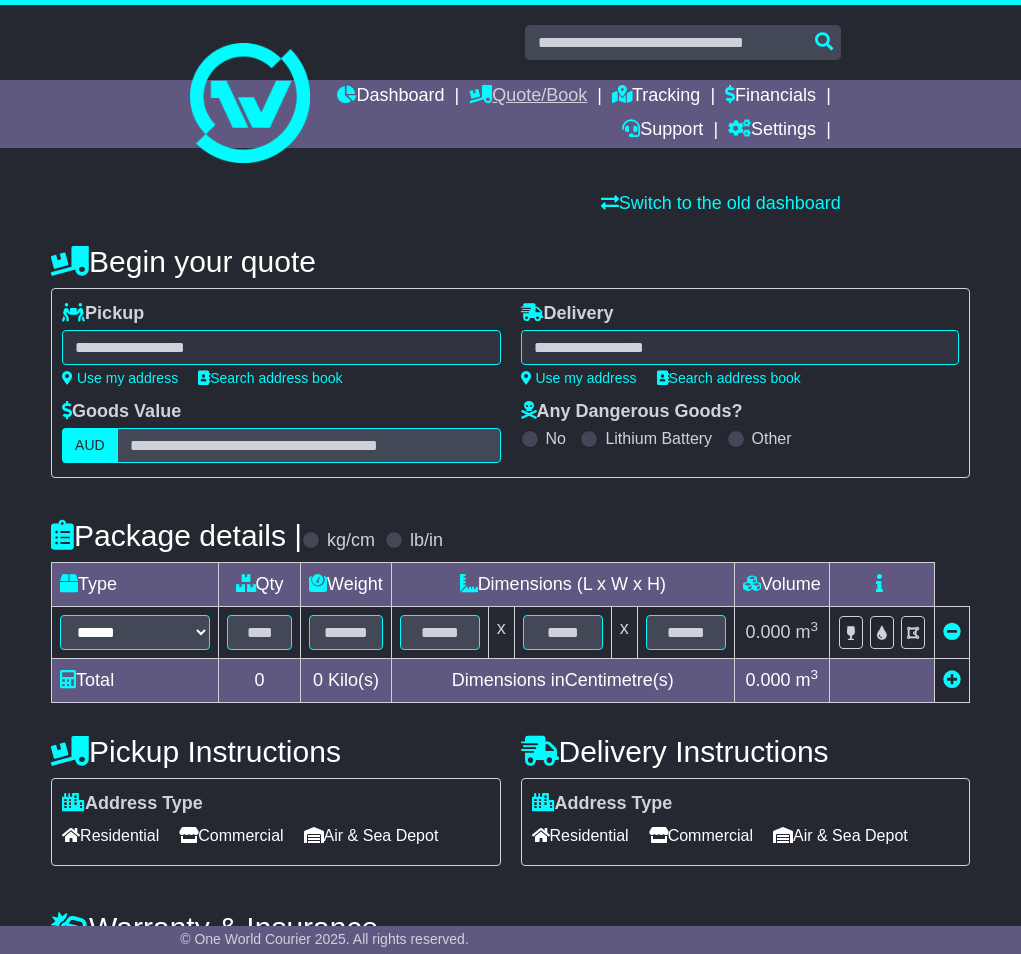 click on "Quote/Book" at bounding box center [528, 97] 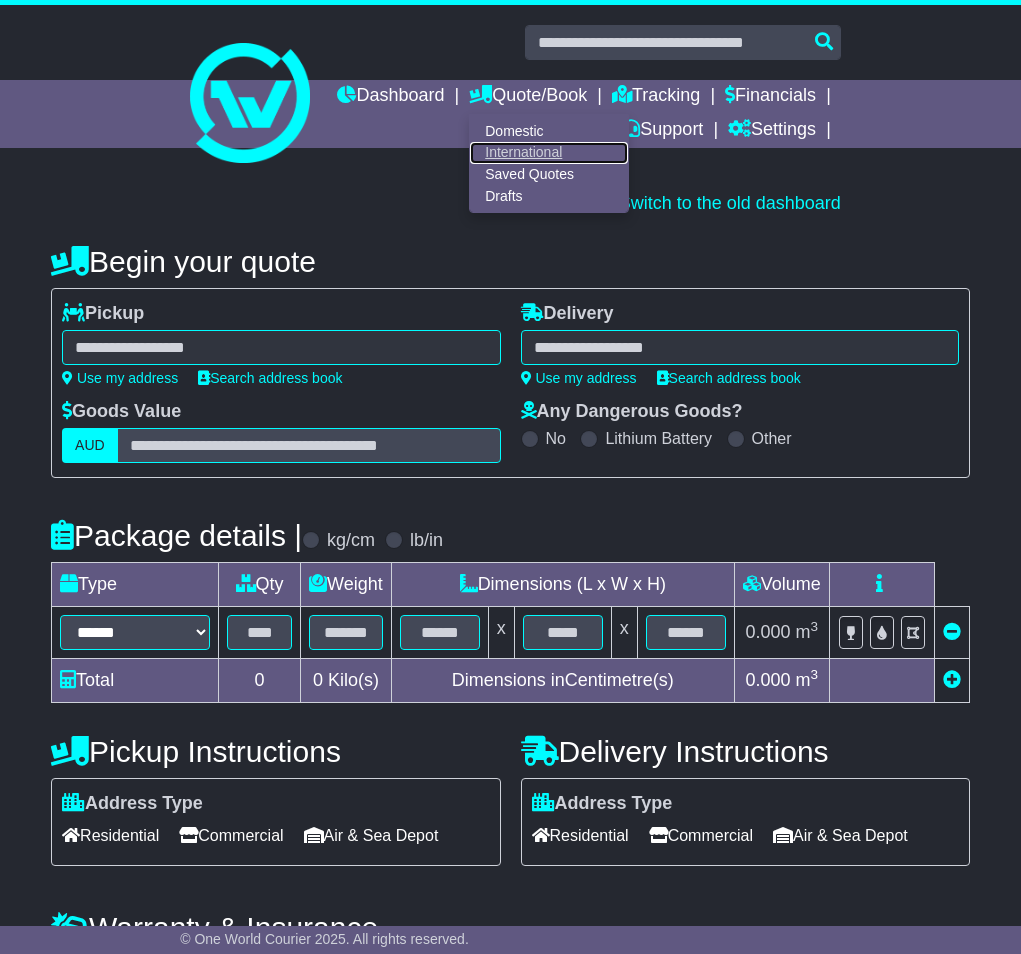 click on "International" at bounding box center (549, 153) 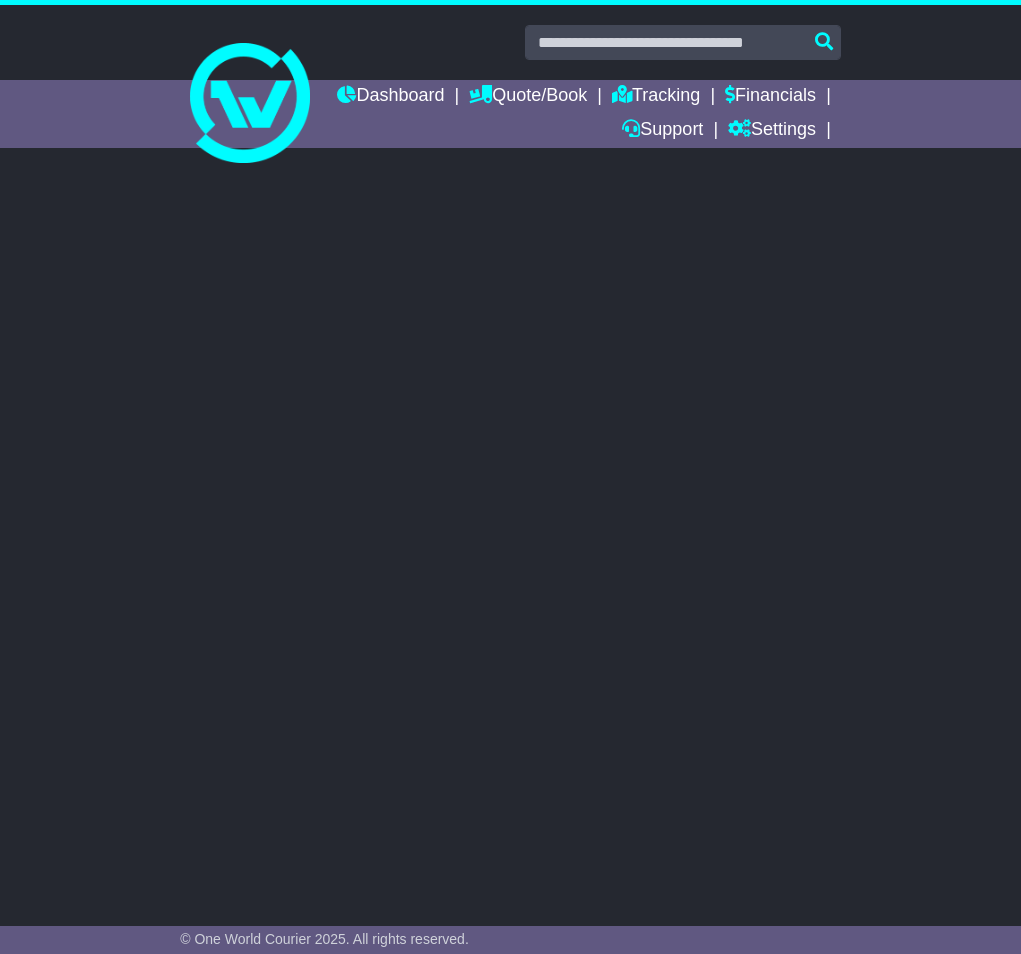 scroll, scrollTop: 0, scrollLeft: 0, axis: both 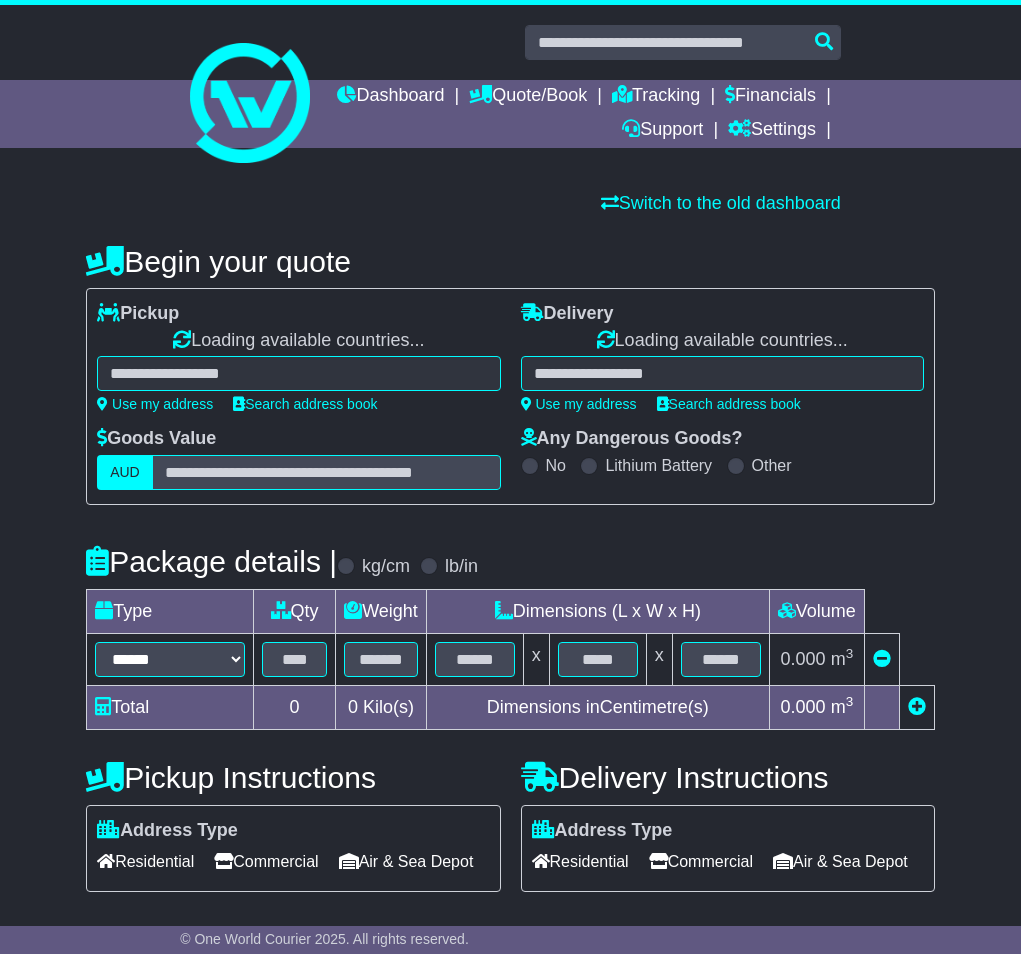 select 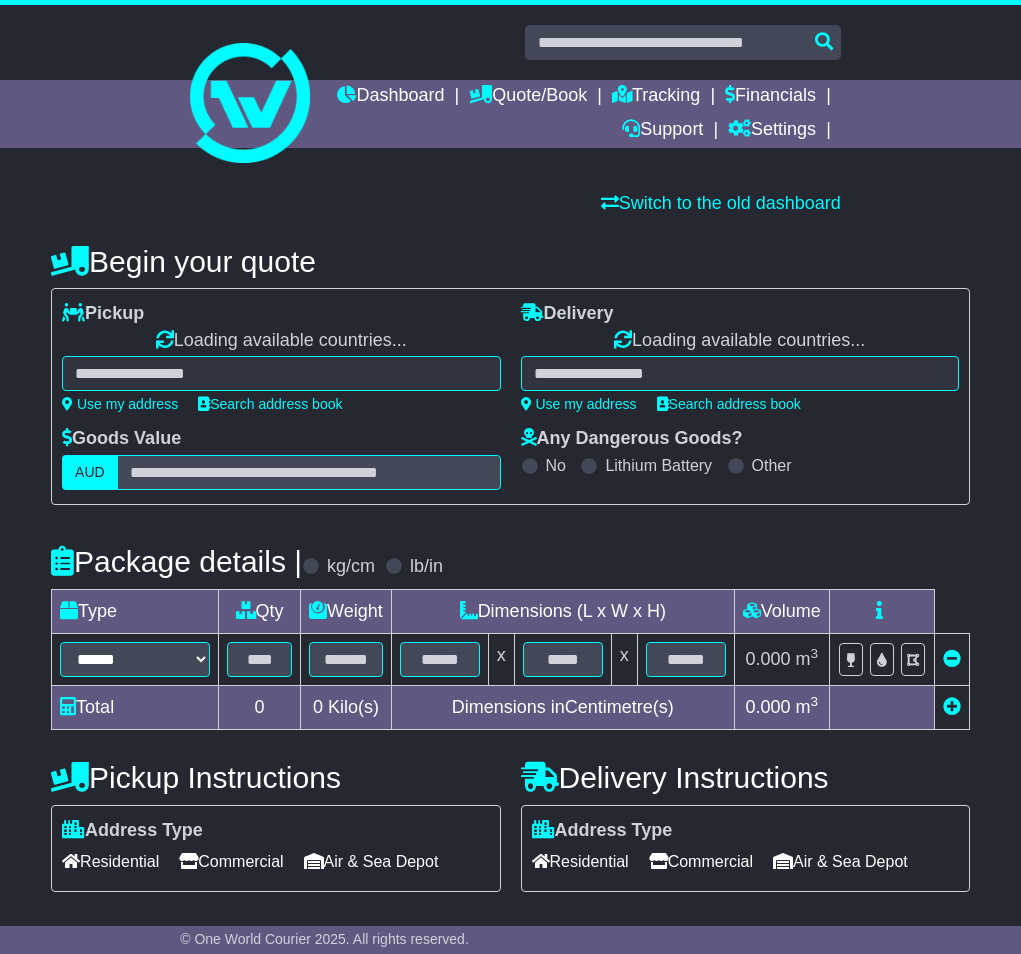 select on "**" 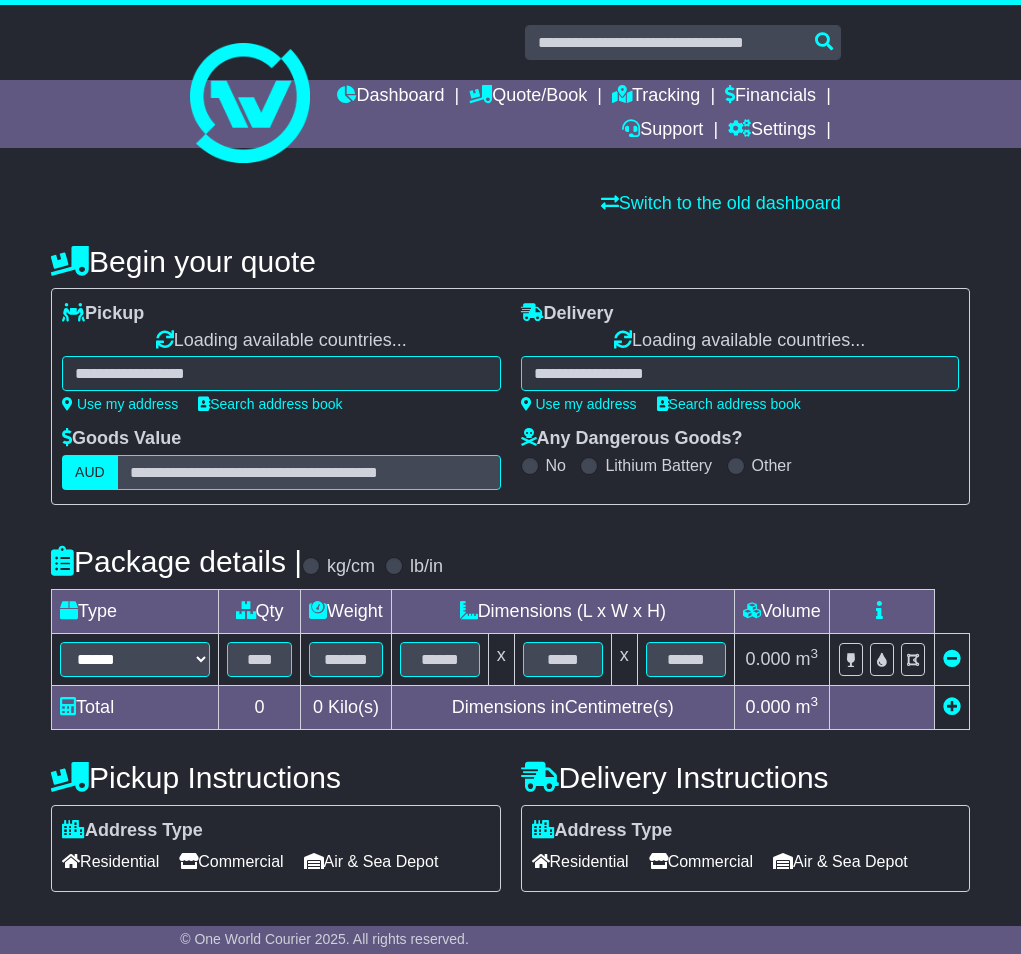select on "**" 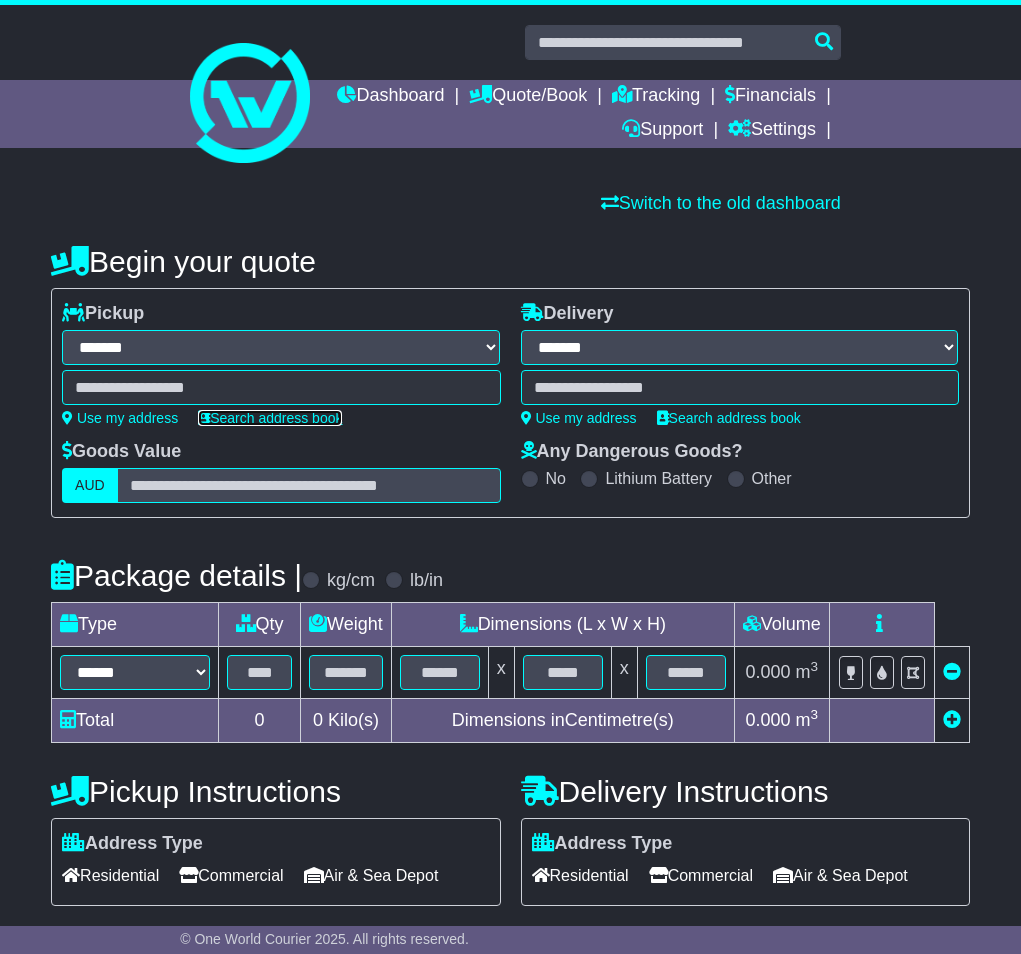 click on "Search address book" at bounding box center [270, 418] 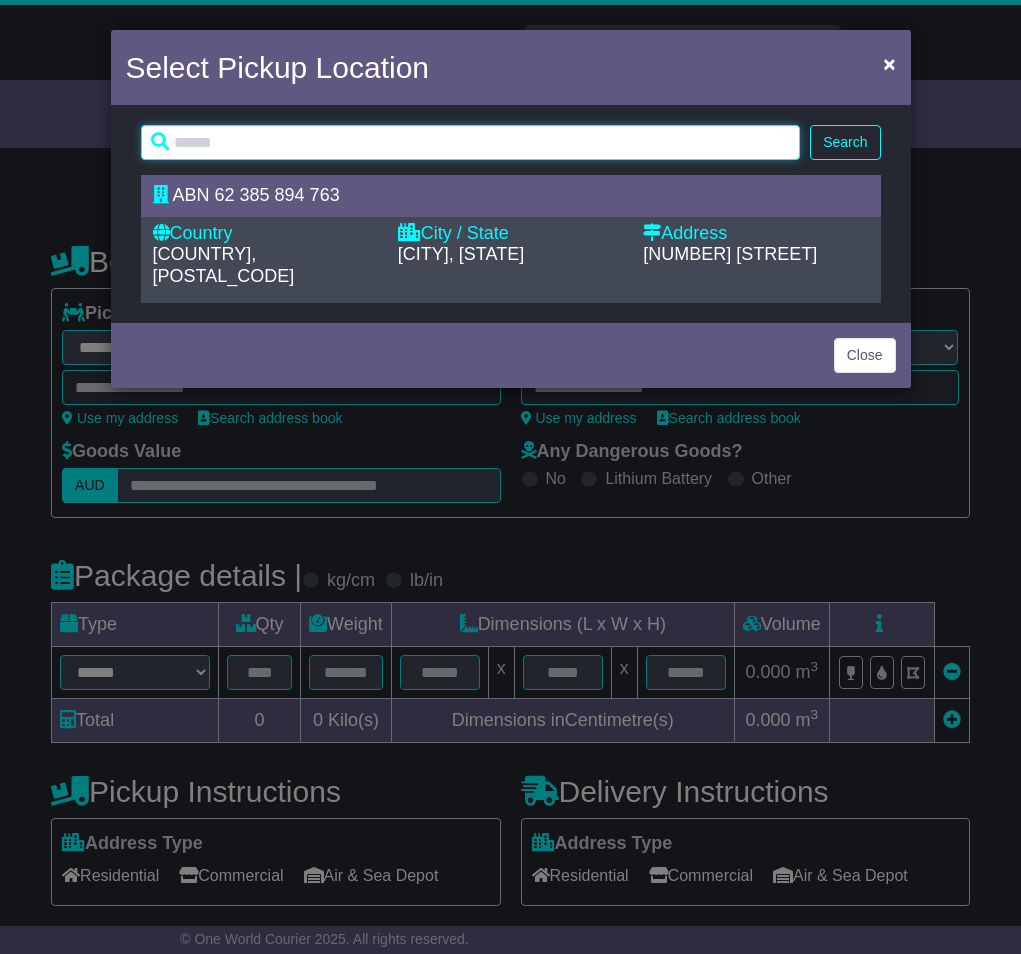 click at bounding box center (471, 142) 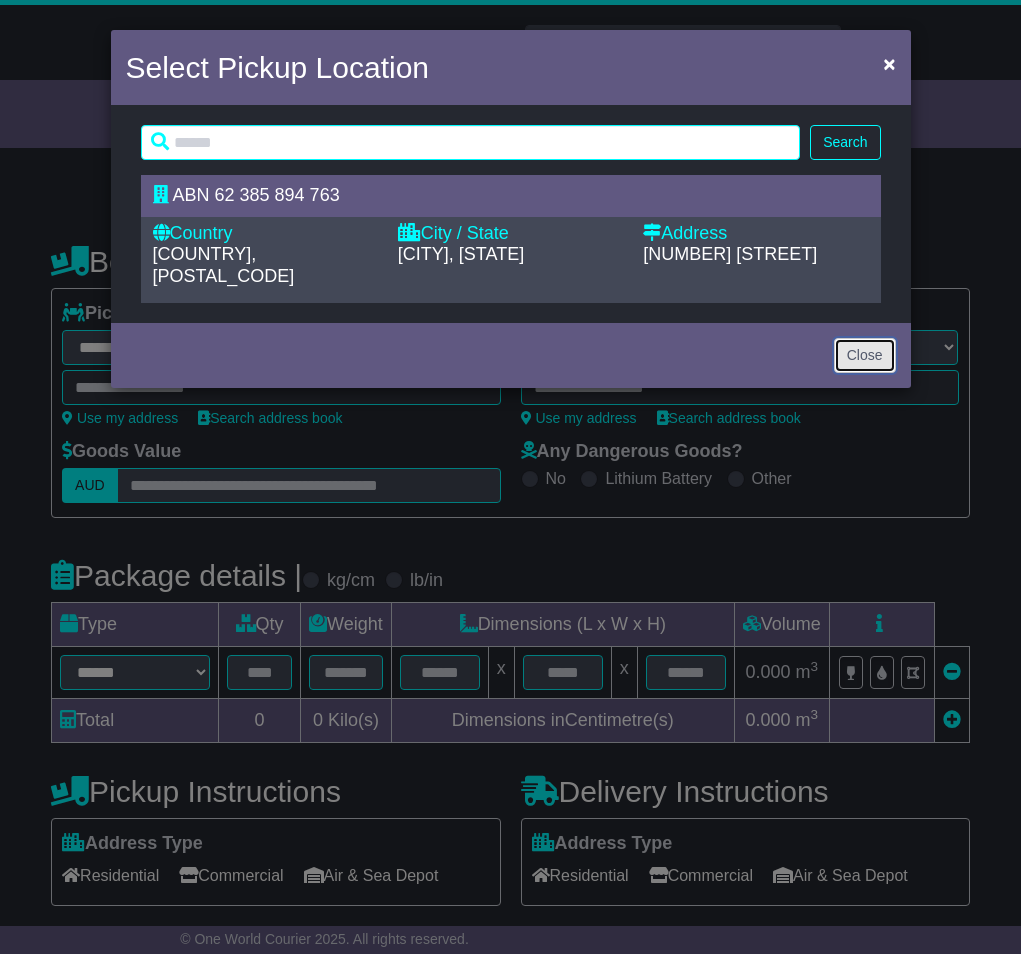 click on "Close" at bounding box center [865, 355] 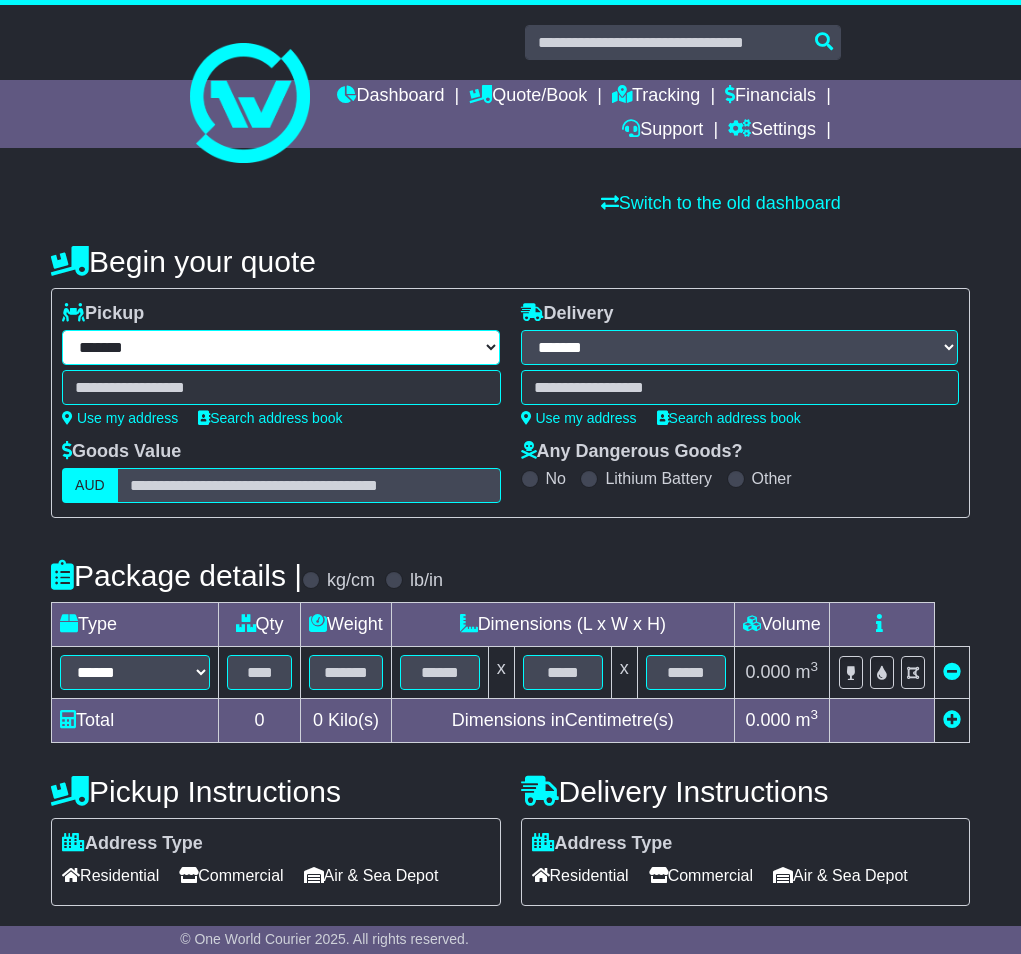 click on "**********" at bounding box center [281, 347] 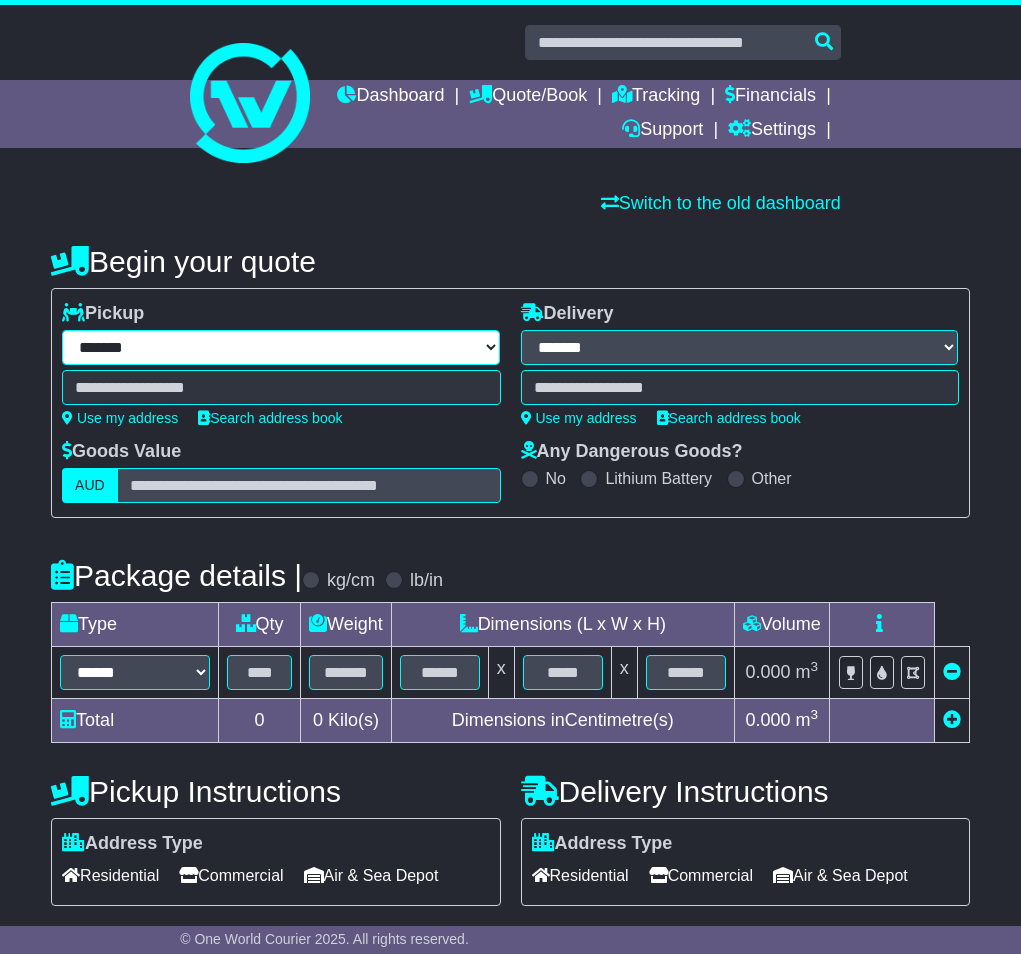 select on "***" 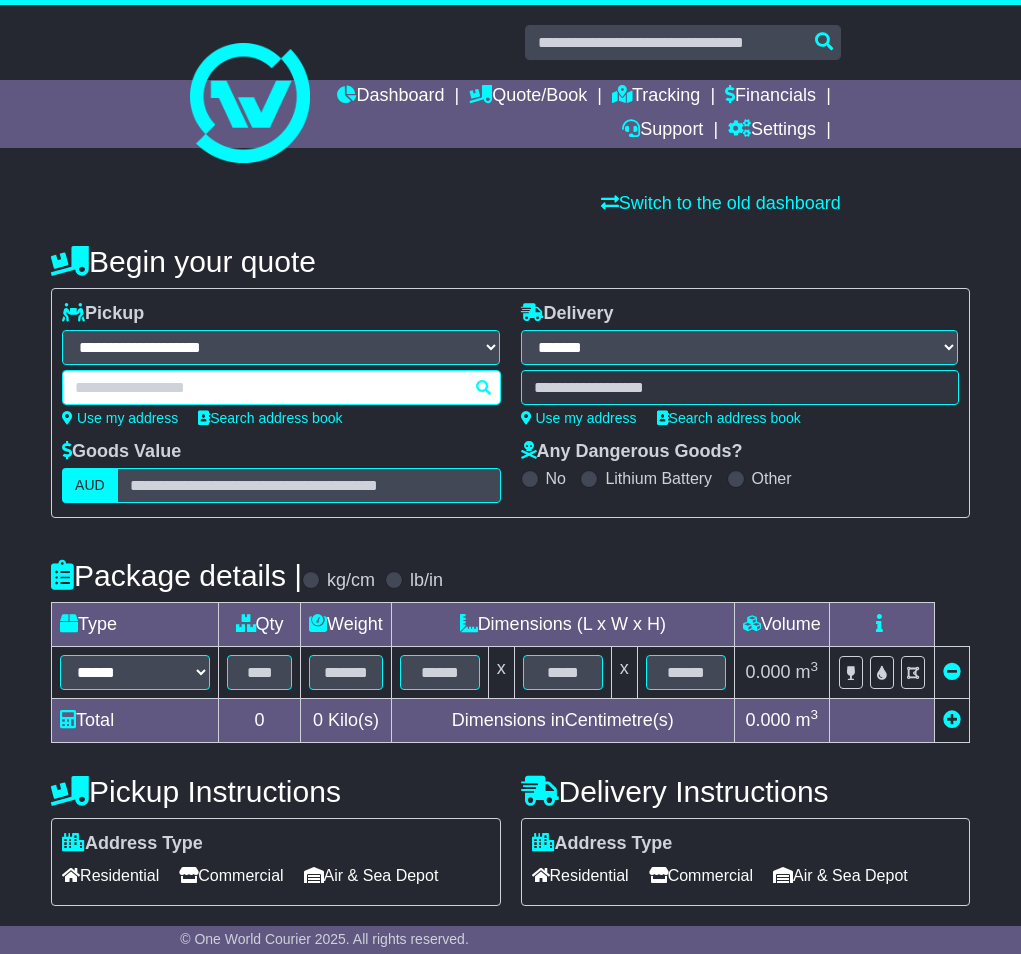 click at bounding box center [281, 387] 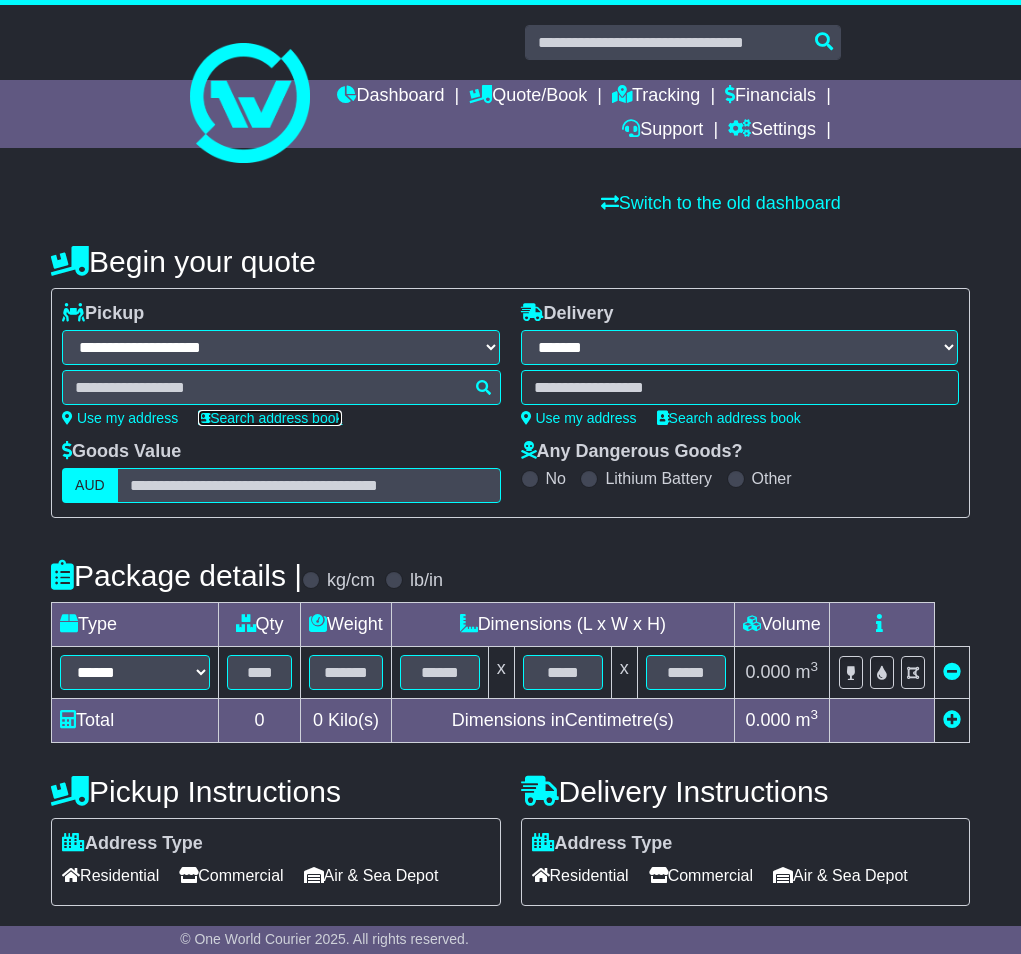click on "Search address book" at bounding box center [270, 418] 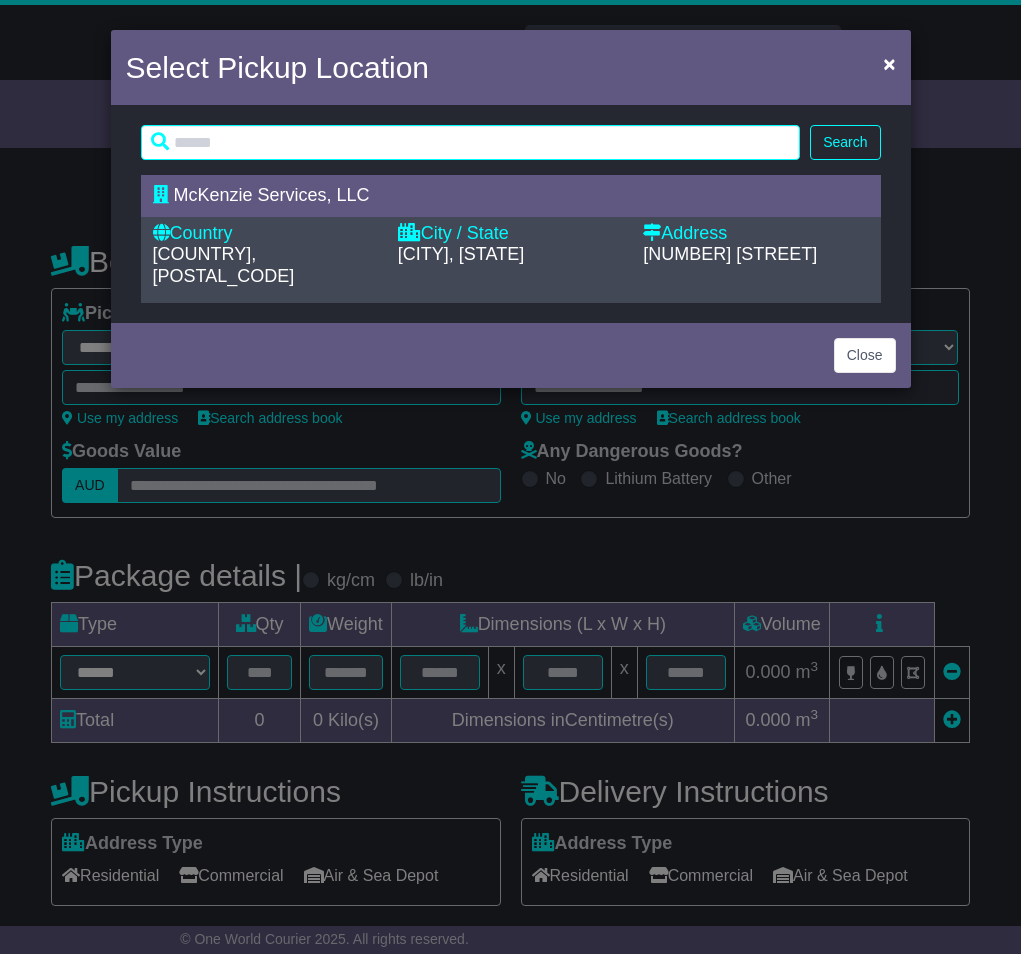 click on "Country
United States Of America, 97124
City / State
Hillsboro, OR
Address
8220 NE Walker Rd" at bounding box center (511, 260) 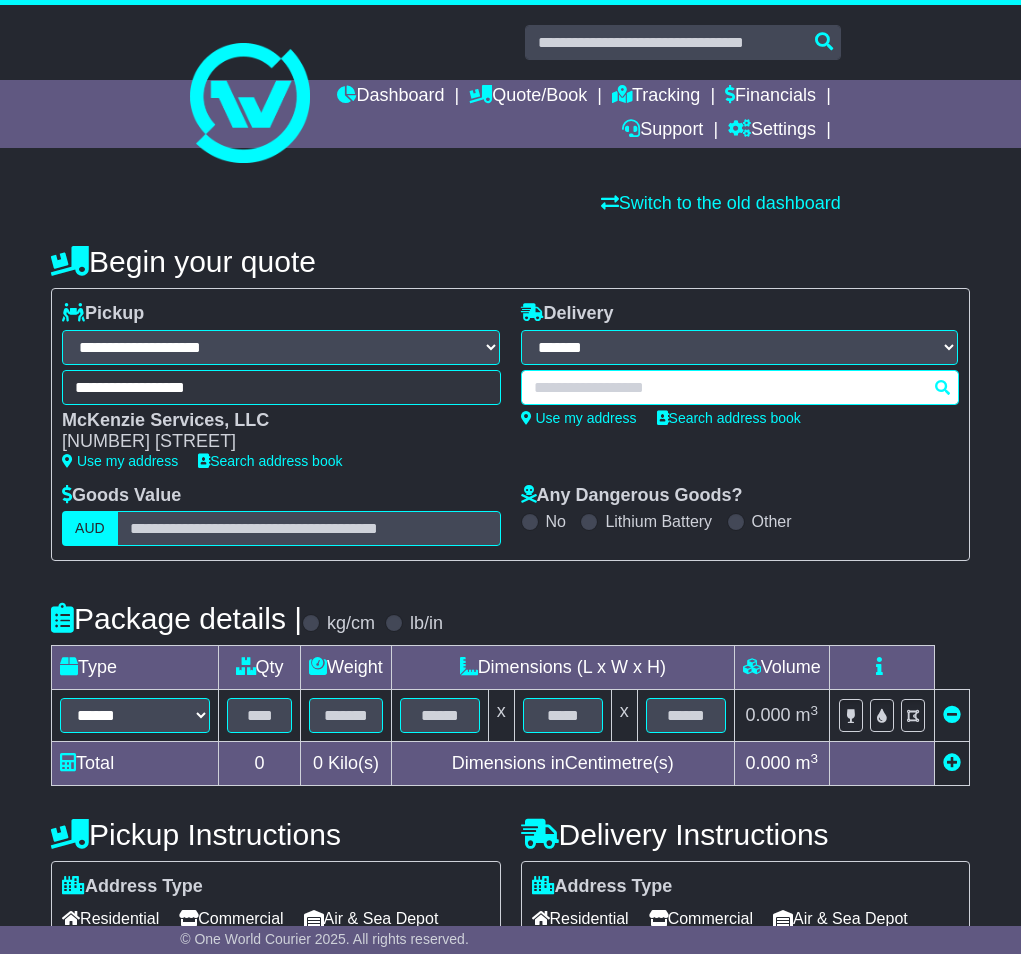 click at bounding box center [740, 387] 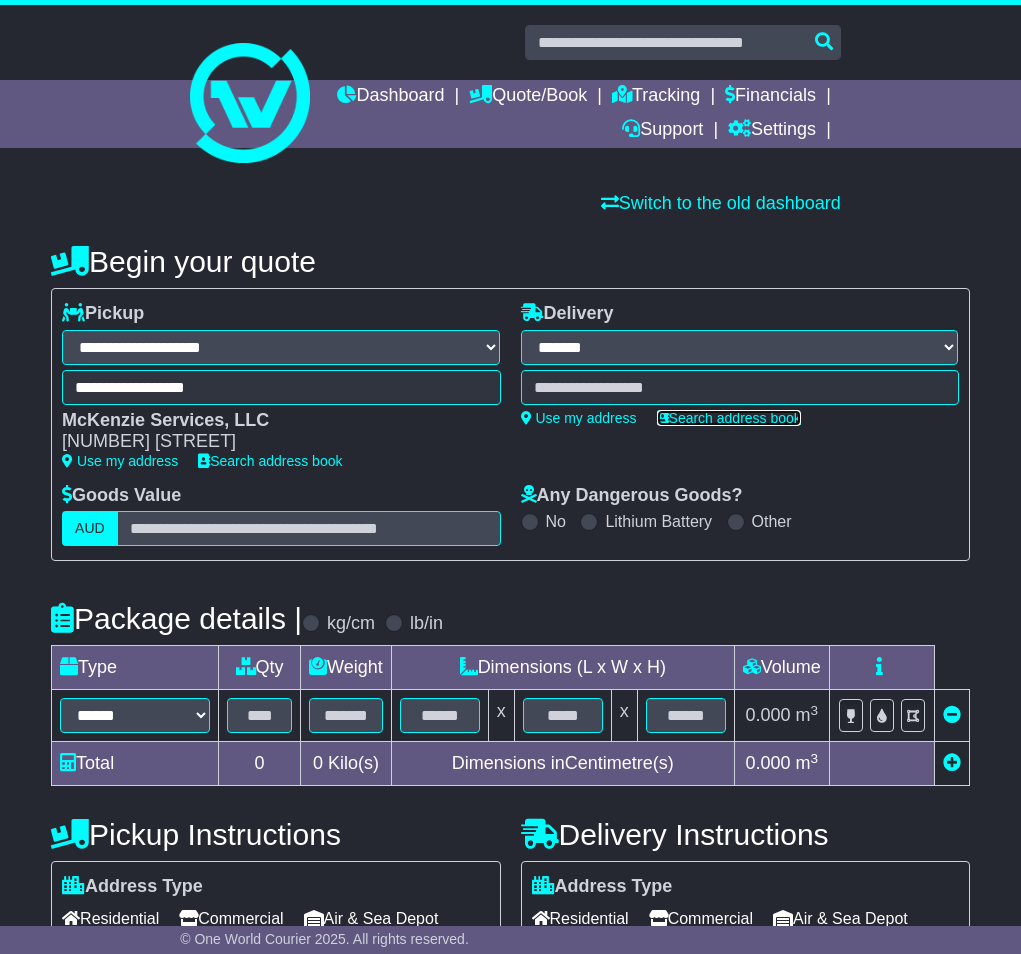 click on "Search address book" at bounding box center [729, 418] 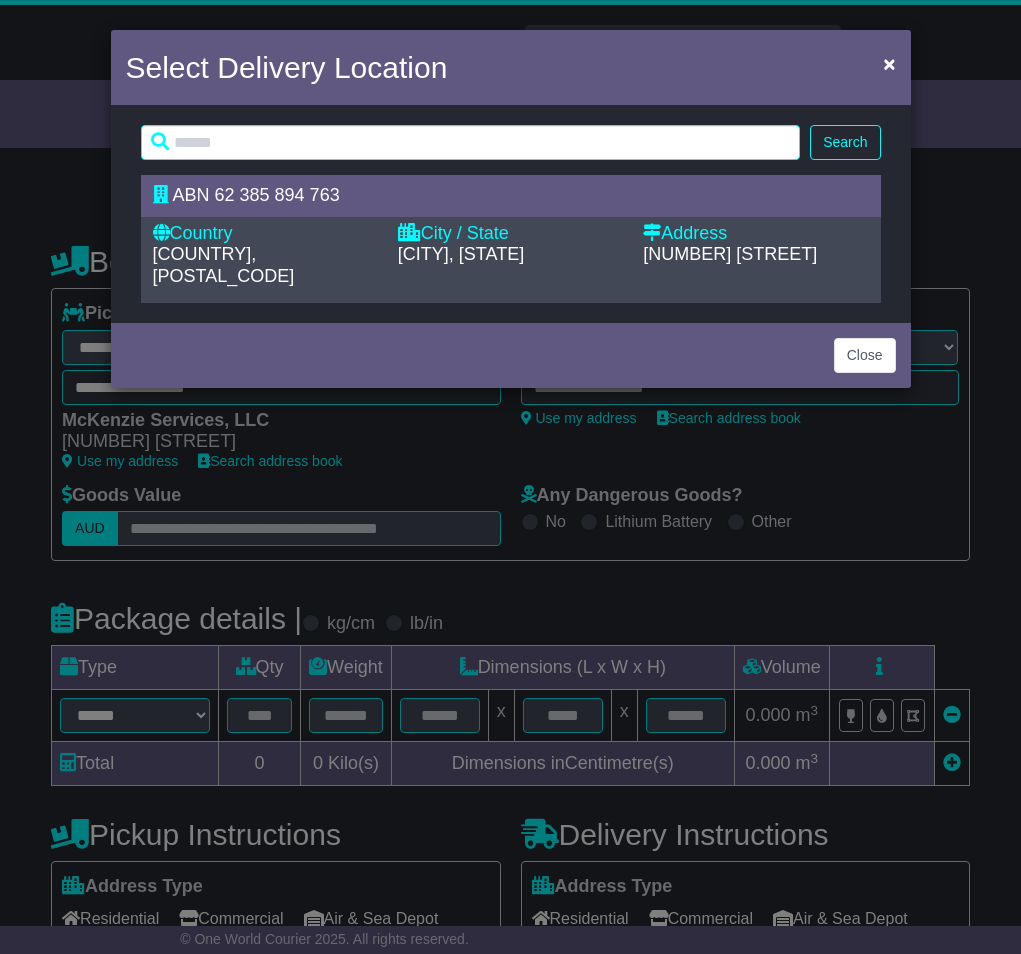 click on "City / State" at bounding box center (510, 234) 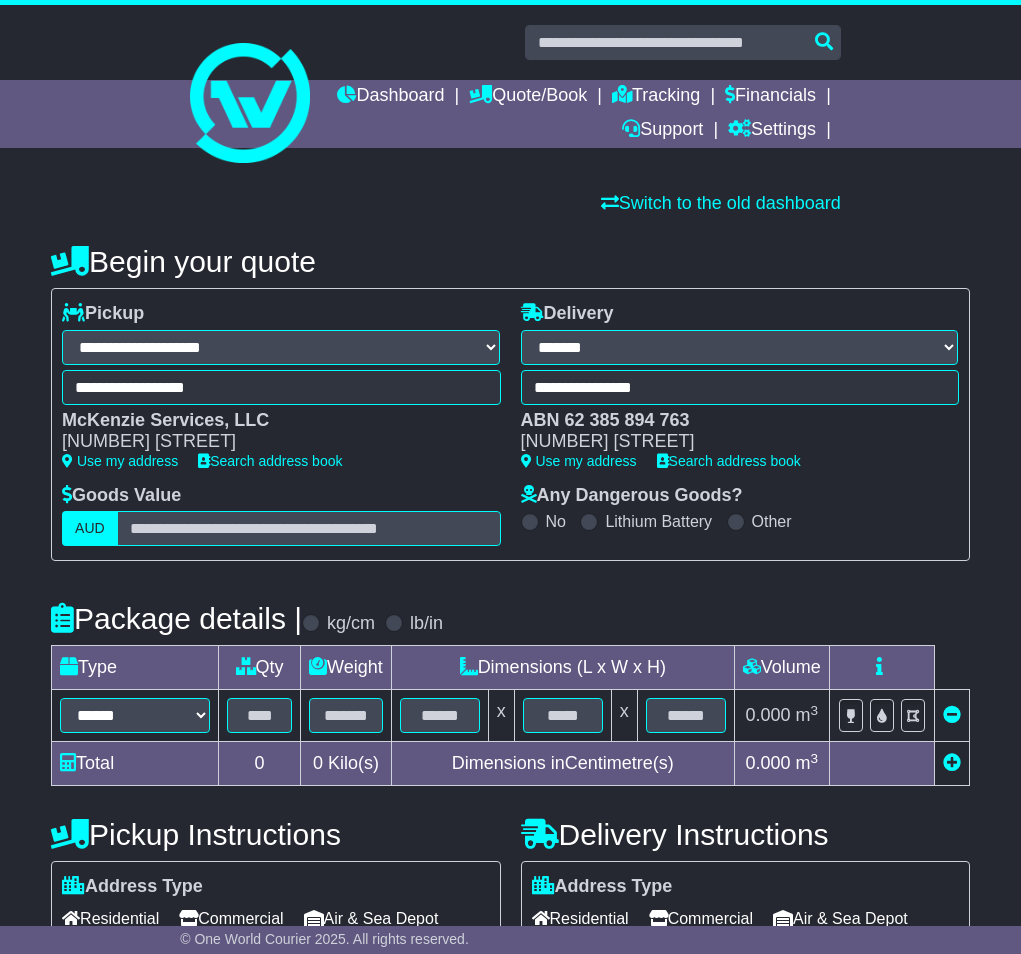 click at bounding box center [589, 522] 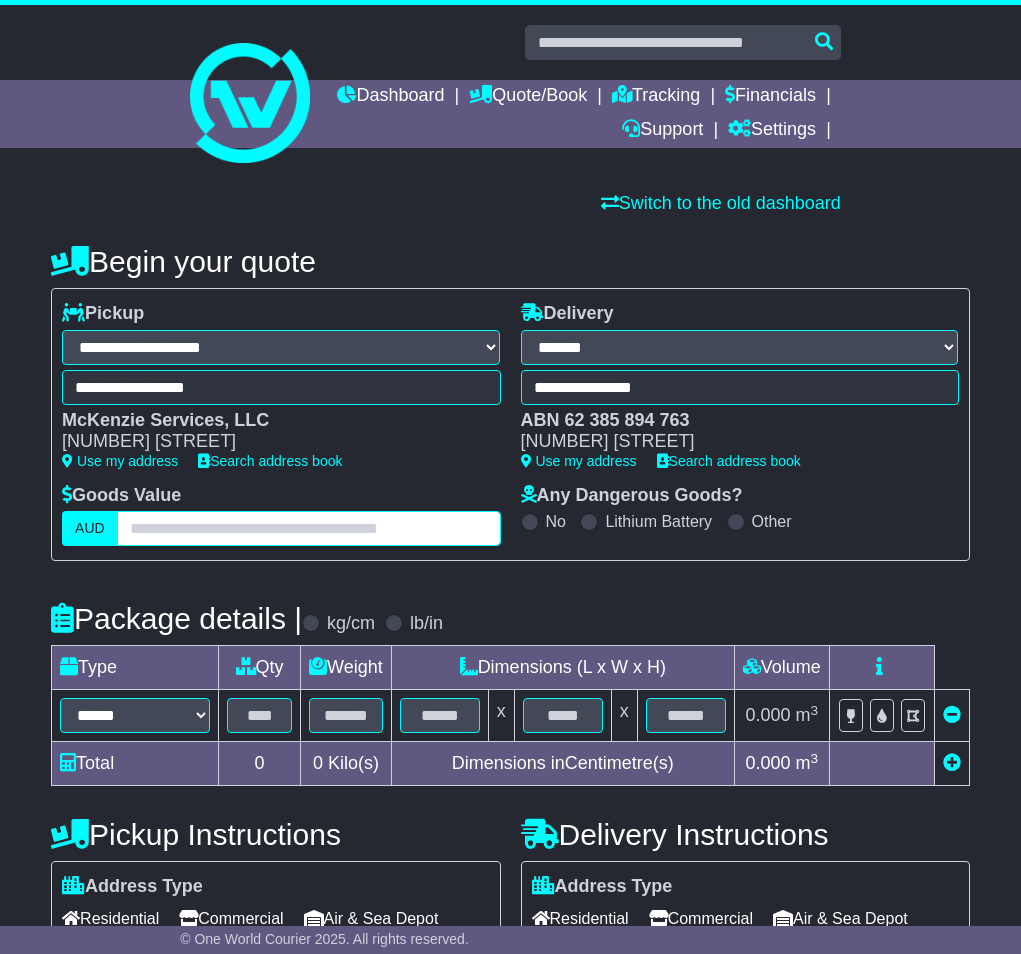 click at bounding box center [309, 528] 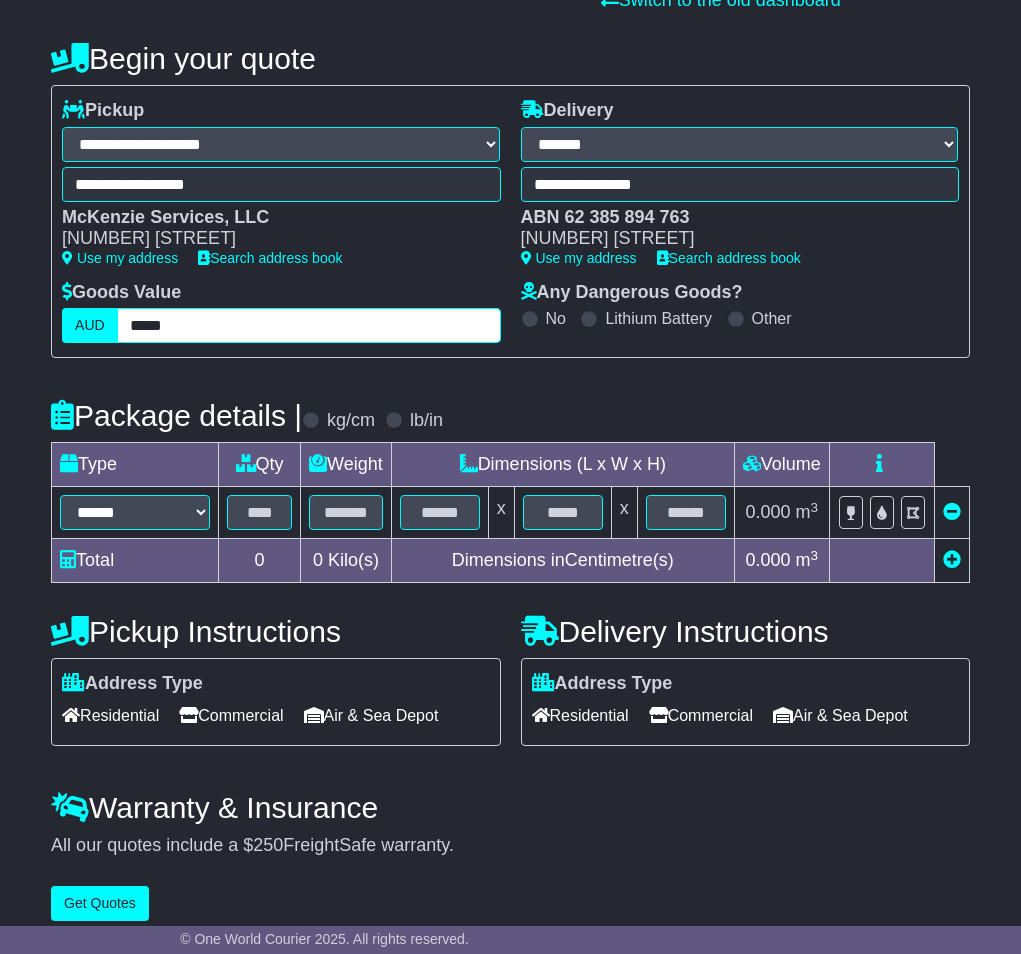 scroll, scrollTop: 222, scrollLeft: 0, axis: vertical 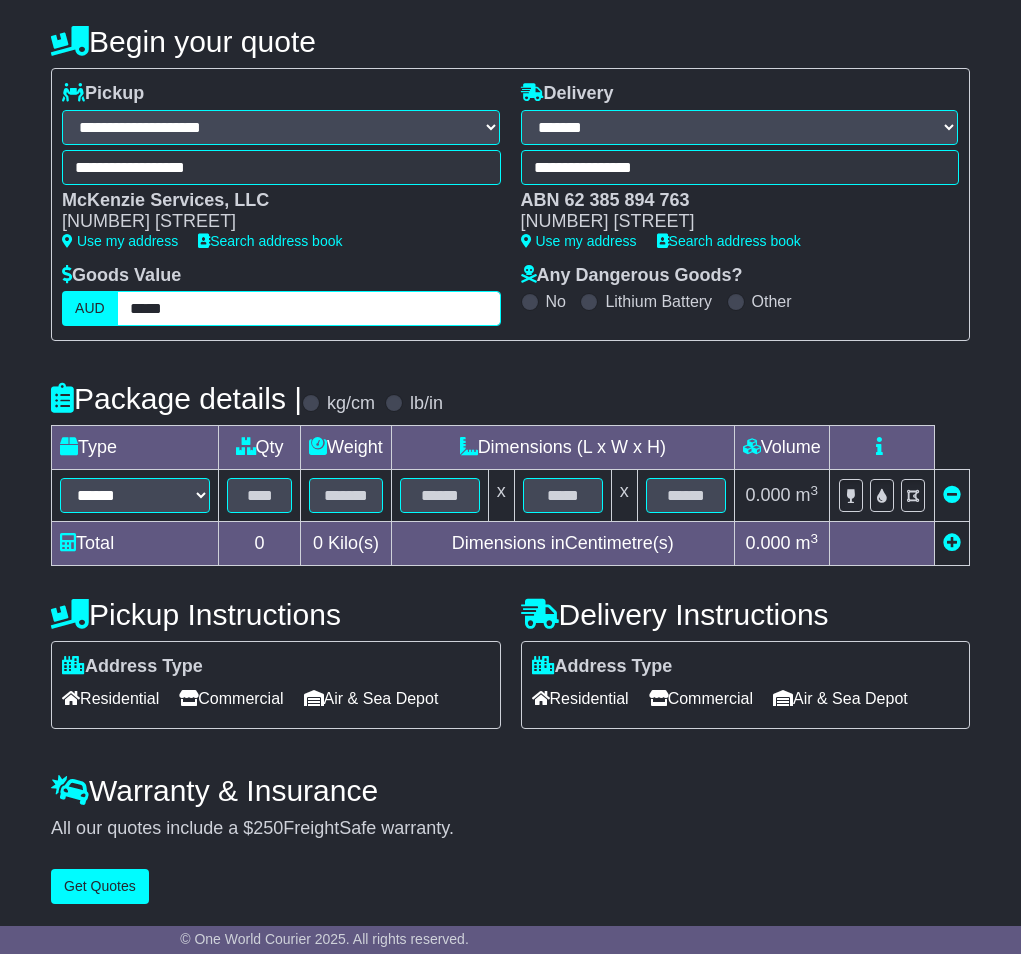 type on "*****" 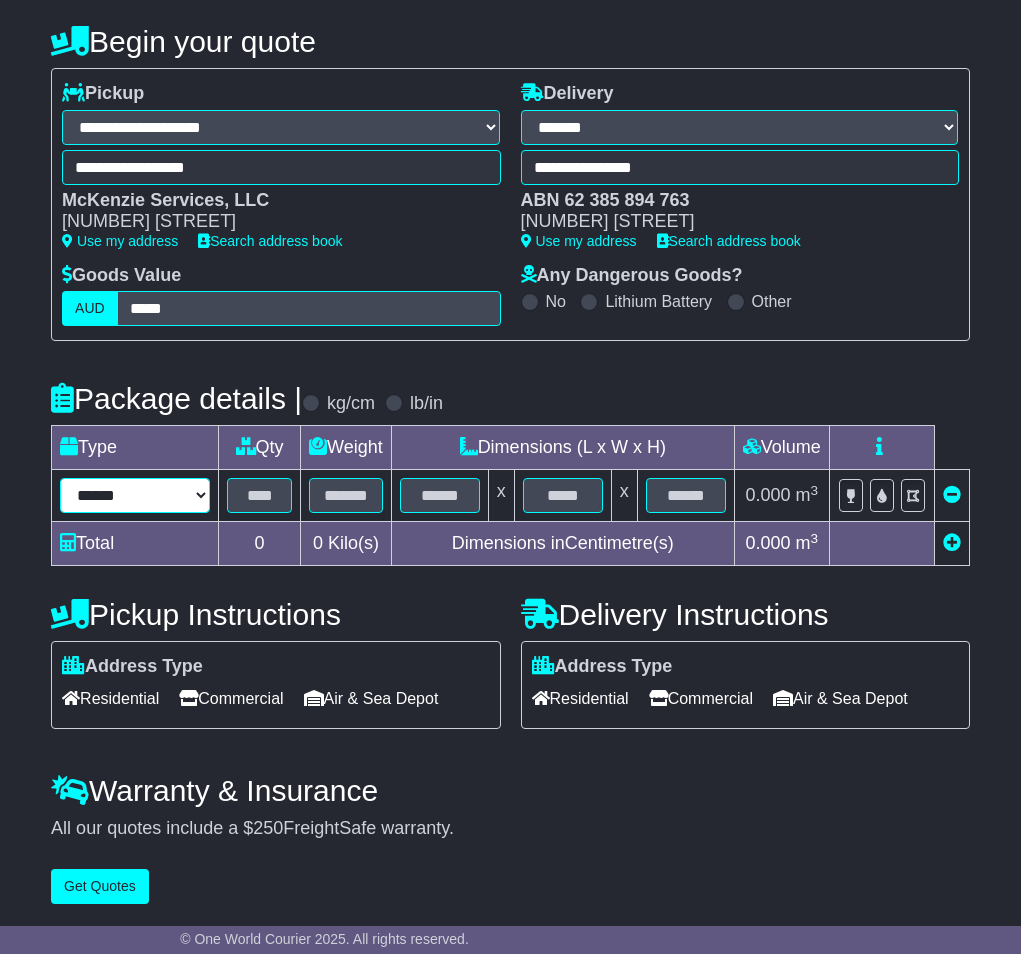 click on "****** ****** *** ******** ***** **** **** ****** *** *******" at bounding box center (135, 495) 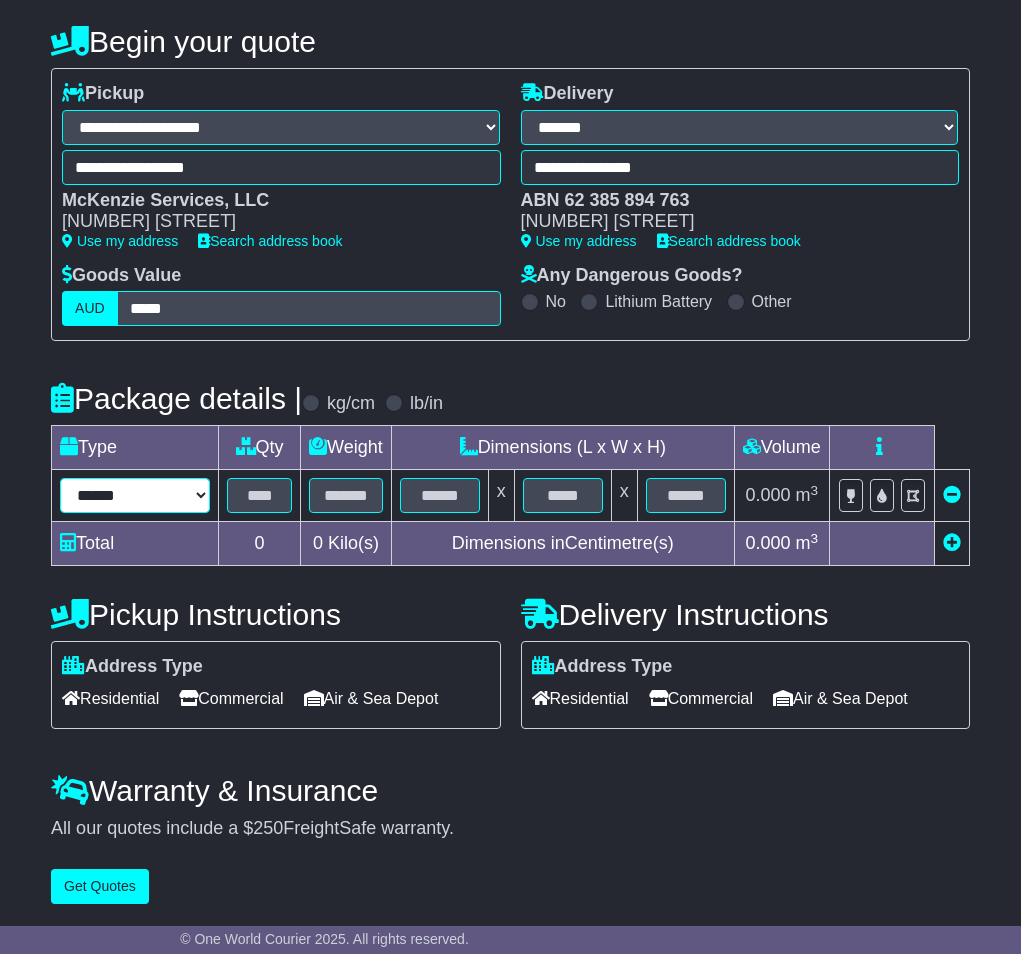 select on "*****" 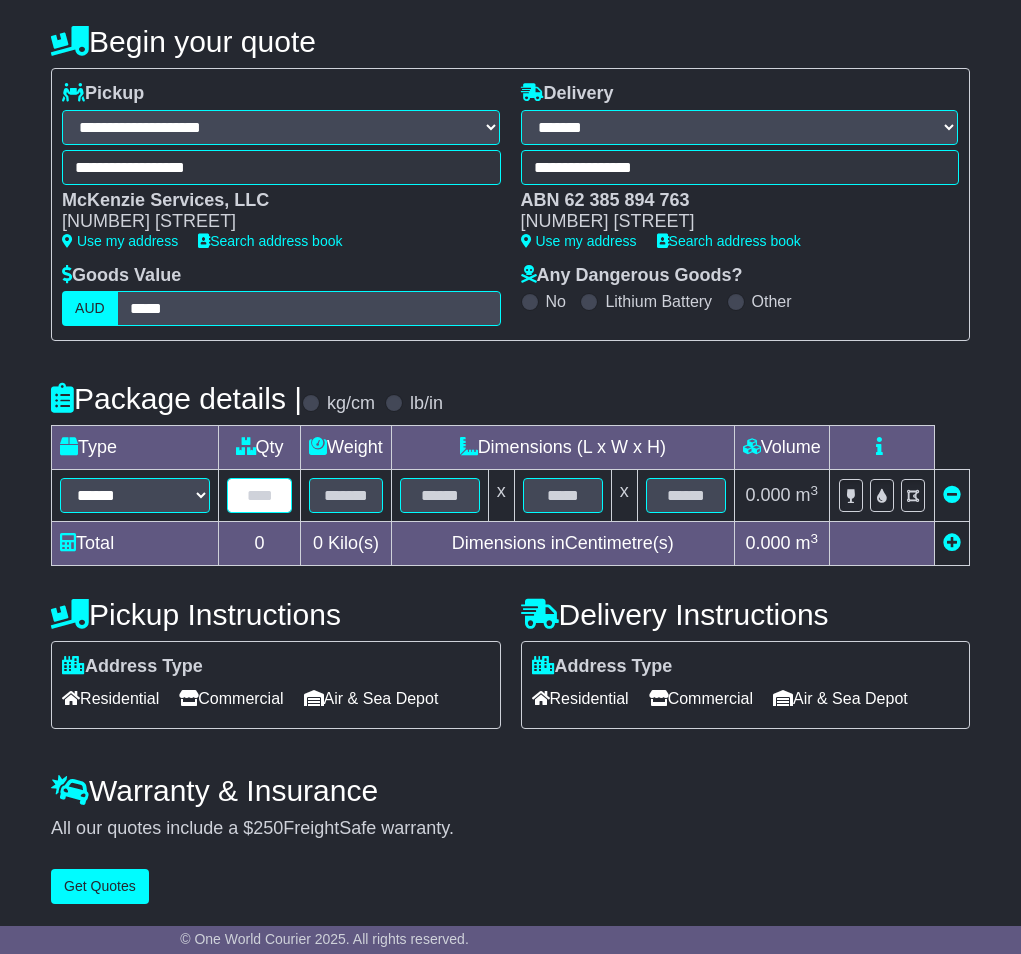 click at bounding box center (259, 495) 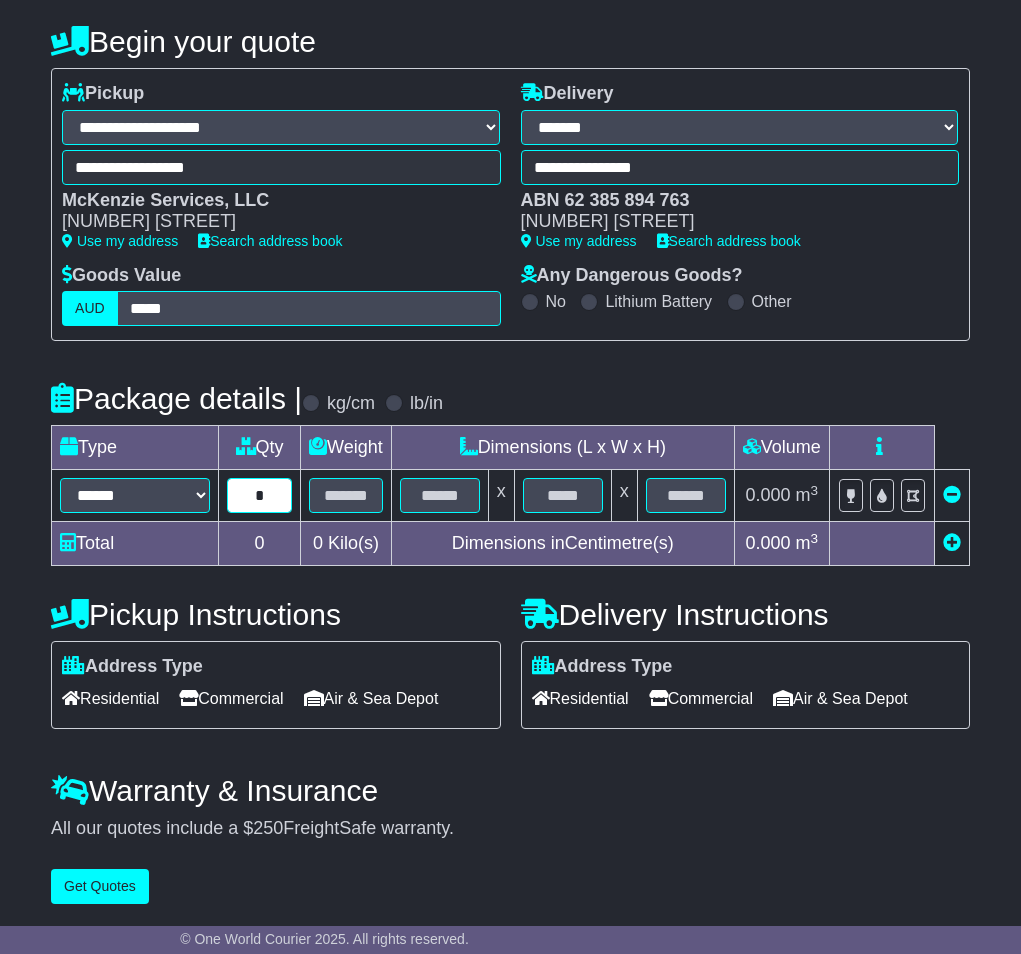 type on "*" 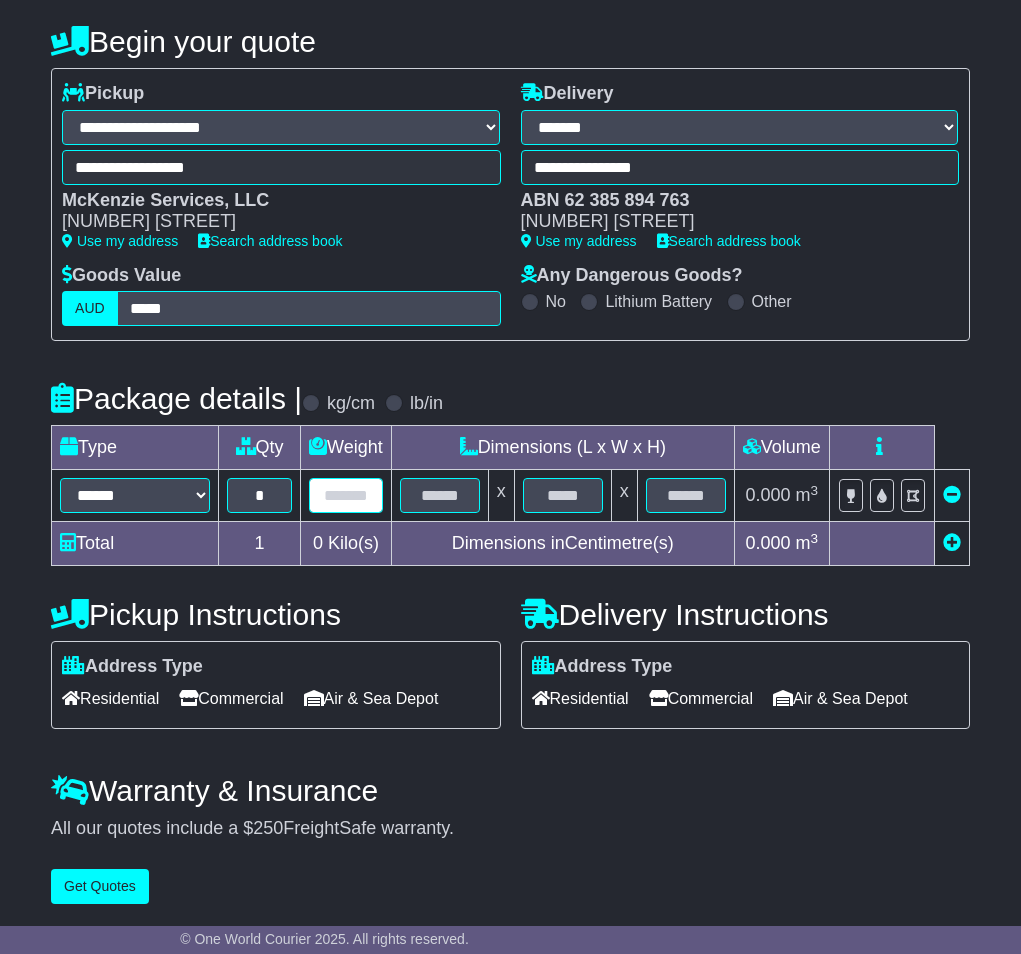 click at bounding box center (346, 495) 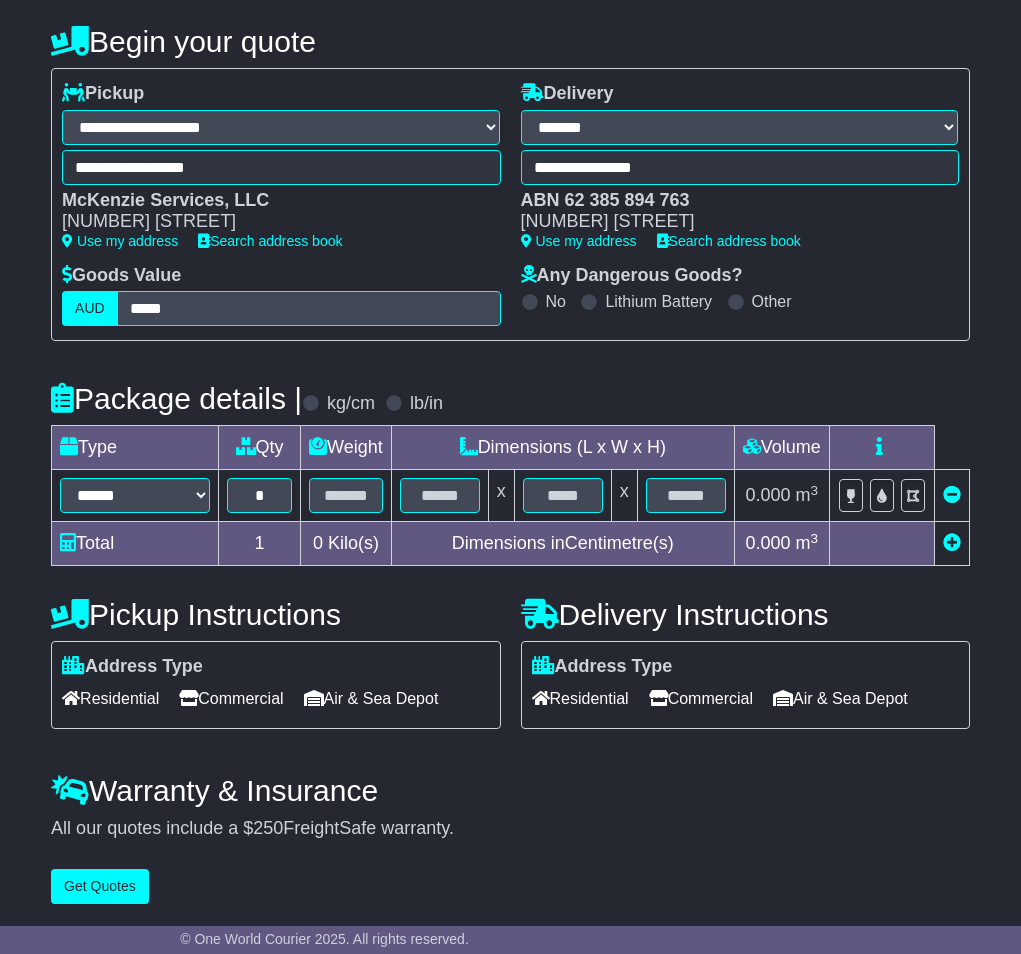 click on "lb/in" at bounding box center [414, 404] 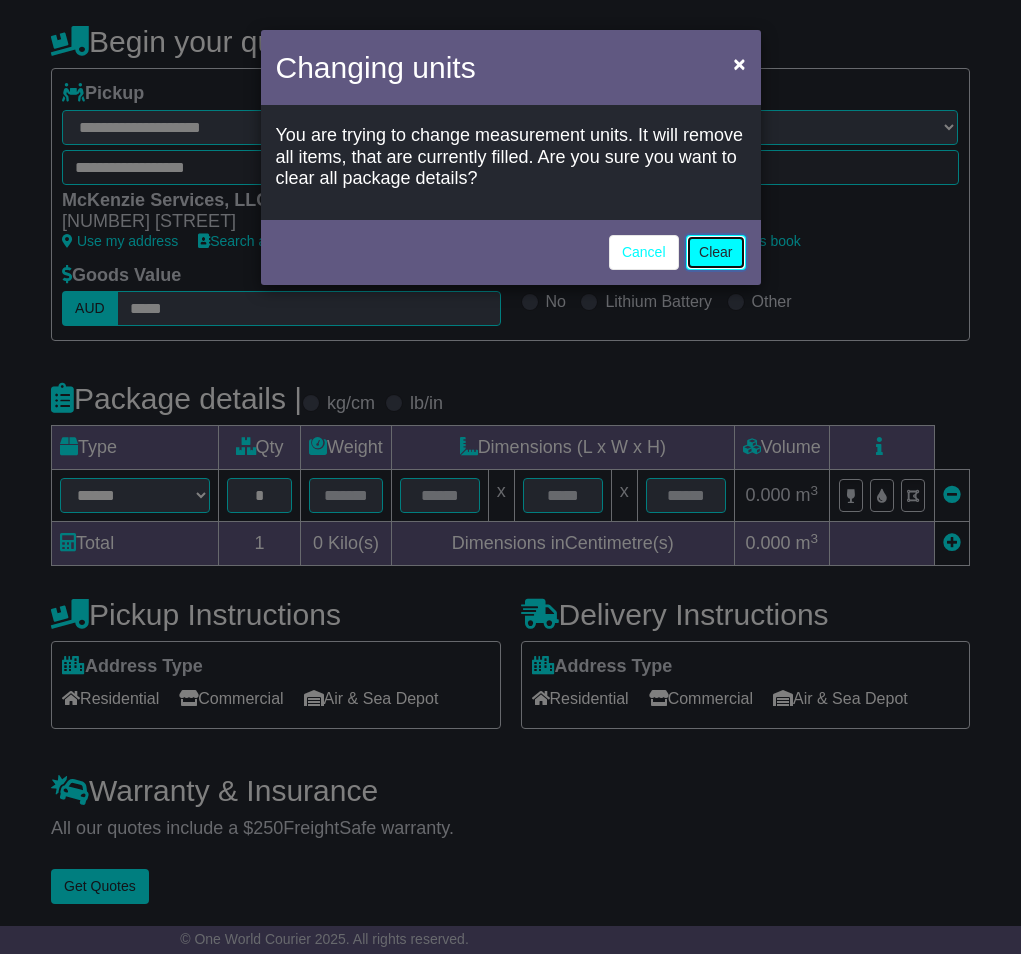 click on "Clear" at bounding box center (715, 252) 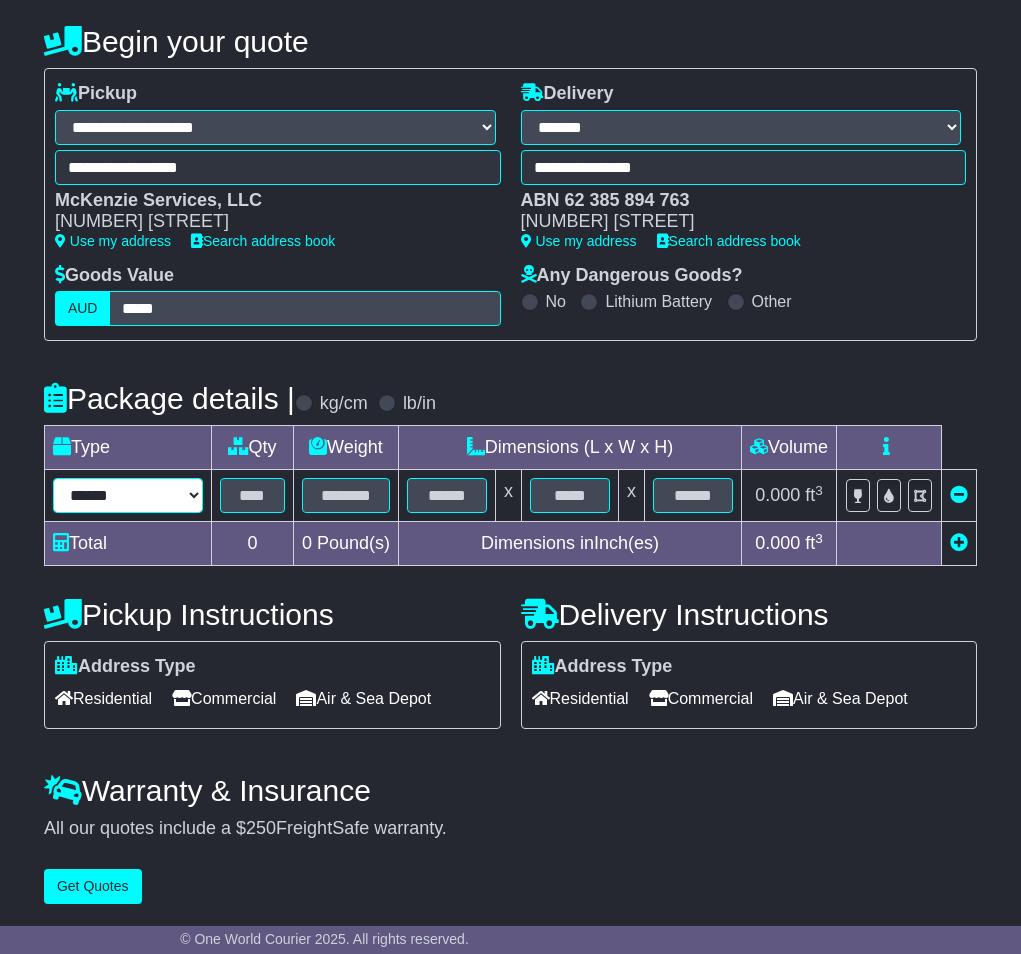 click on "****** ****** *** ******** ***** **** **** ****** *** *******" at bounding box center (128, 495) 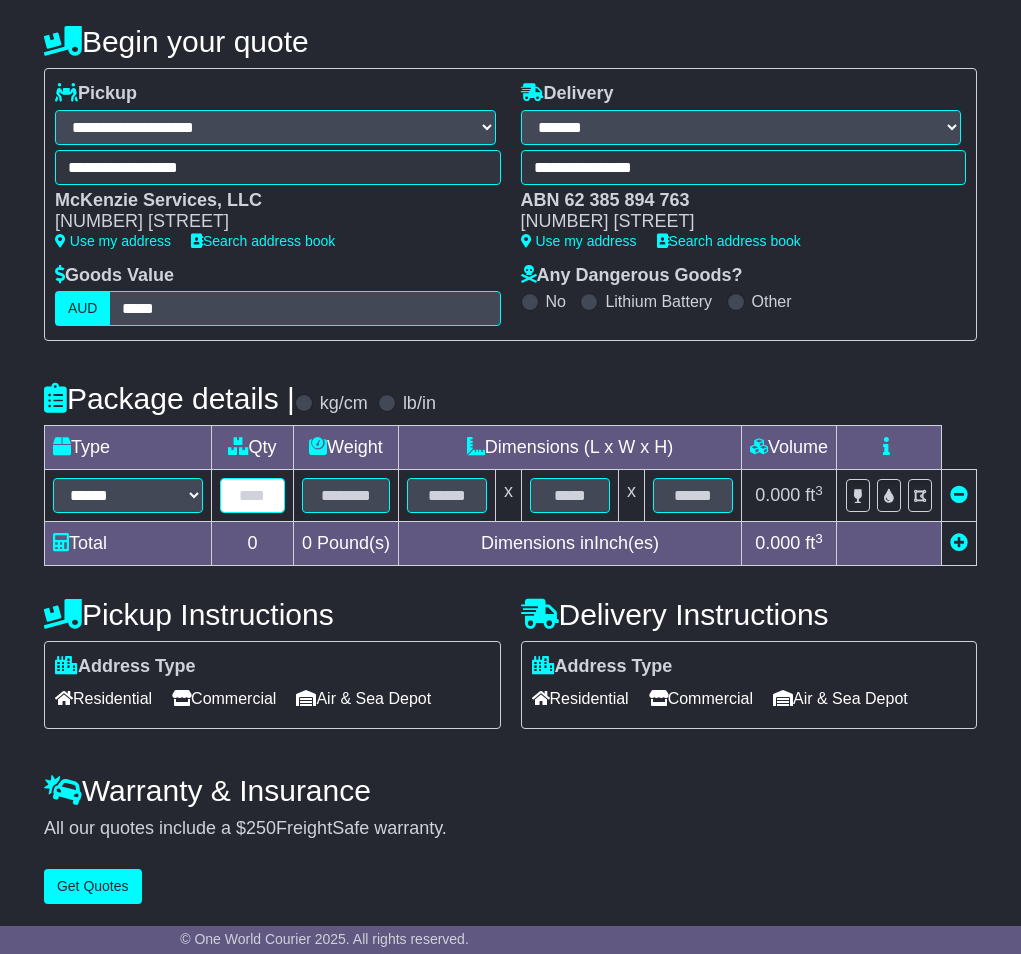click at bounding box center (252, 495) 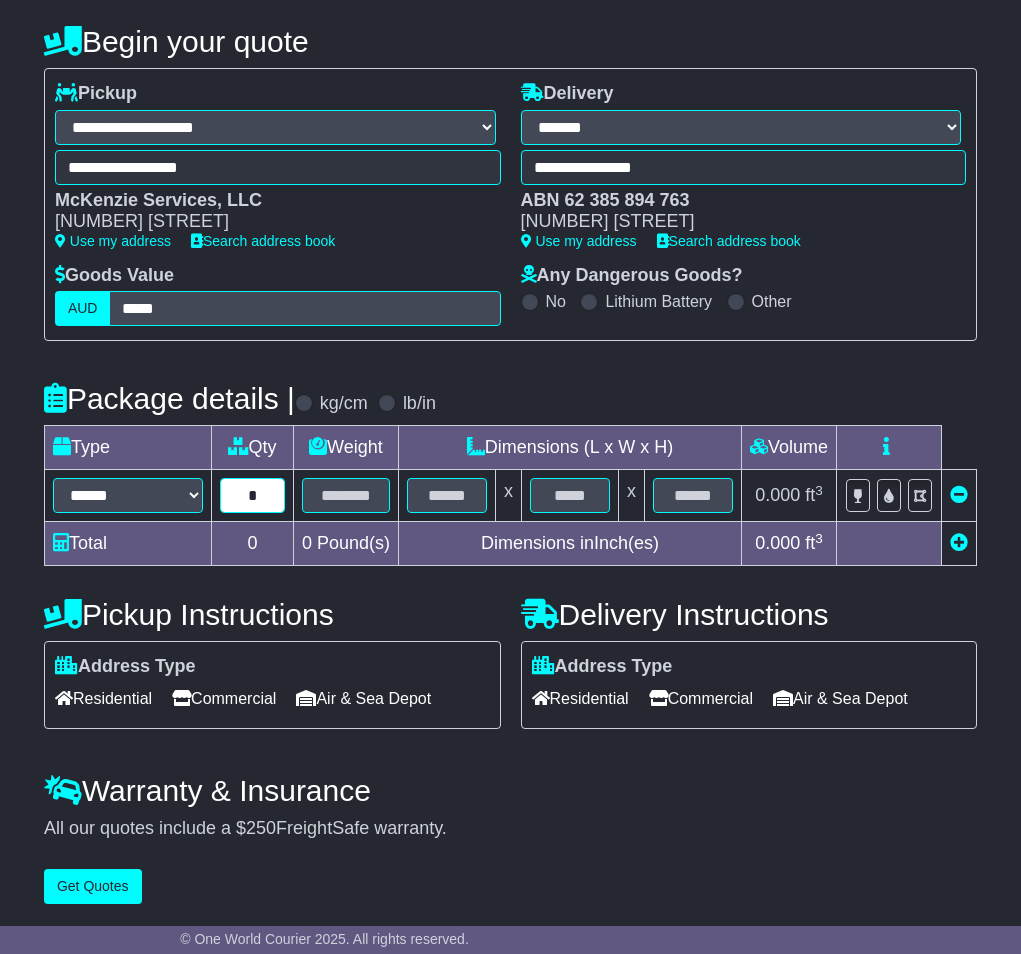 type on "*" 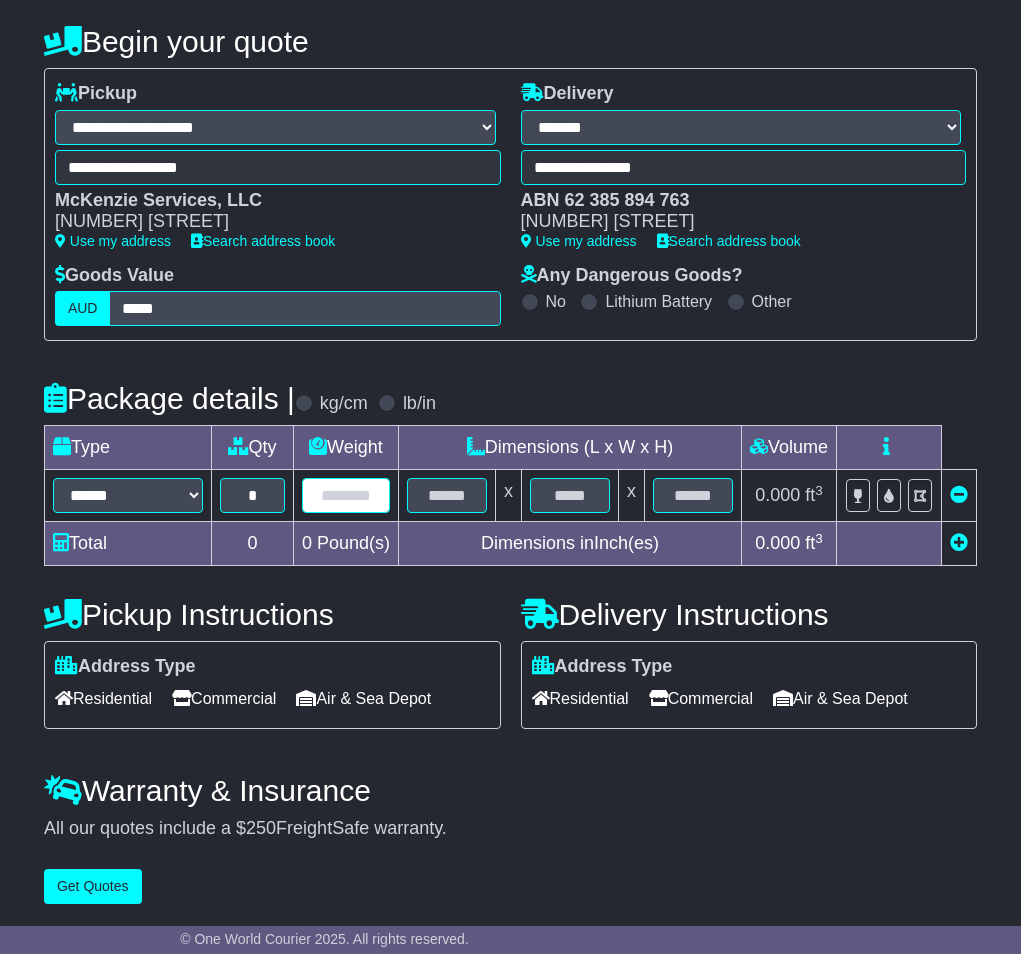 click at bounding box center [346, 495] 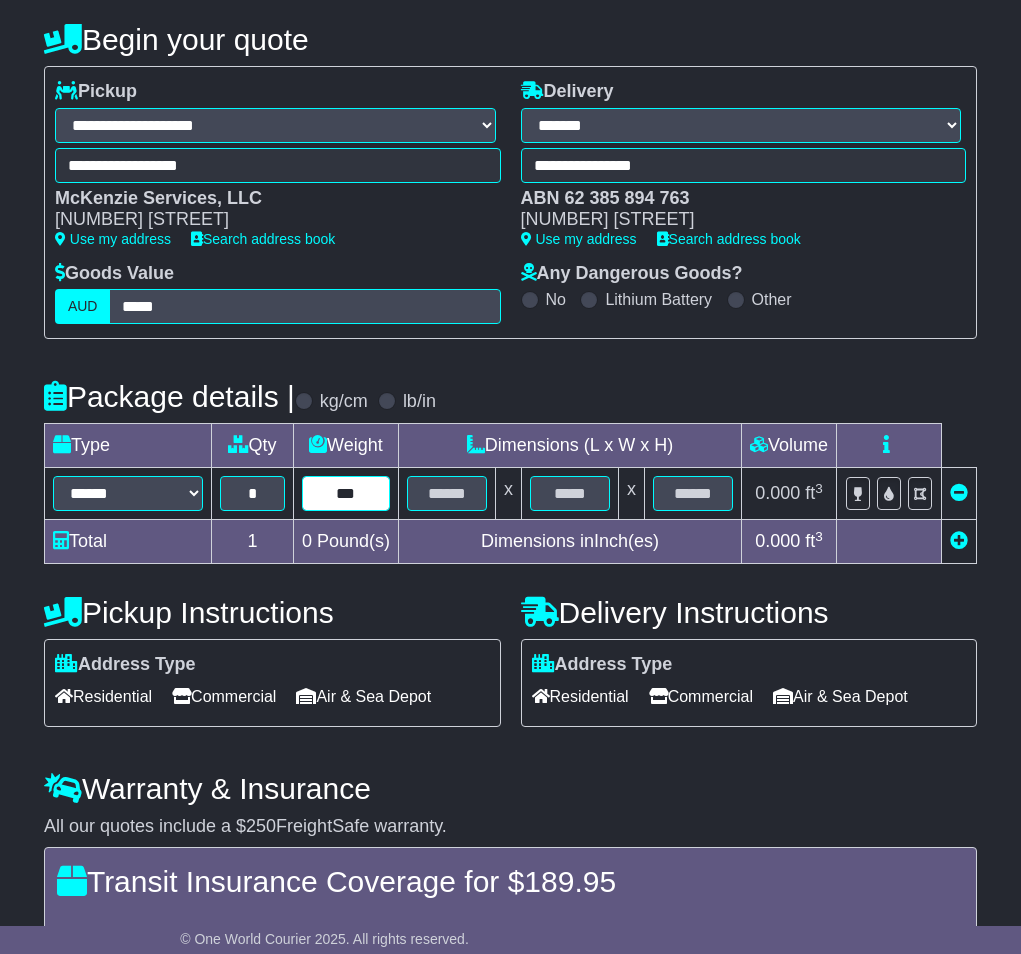 type on "***" 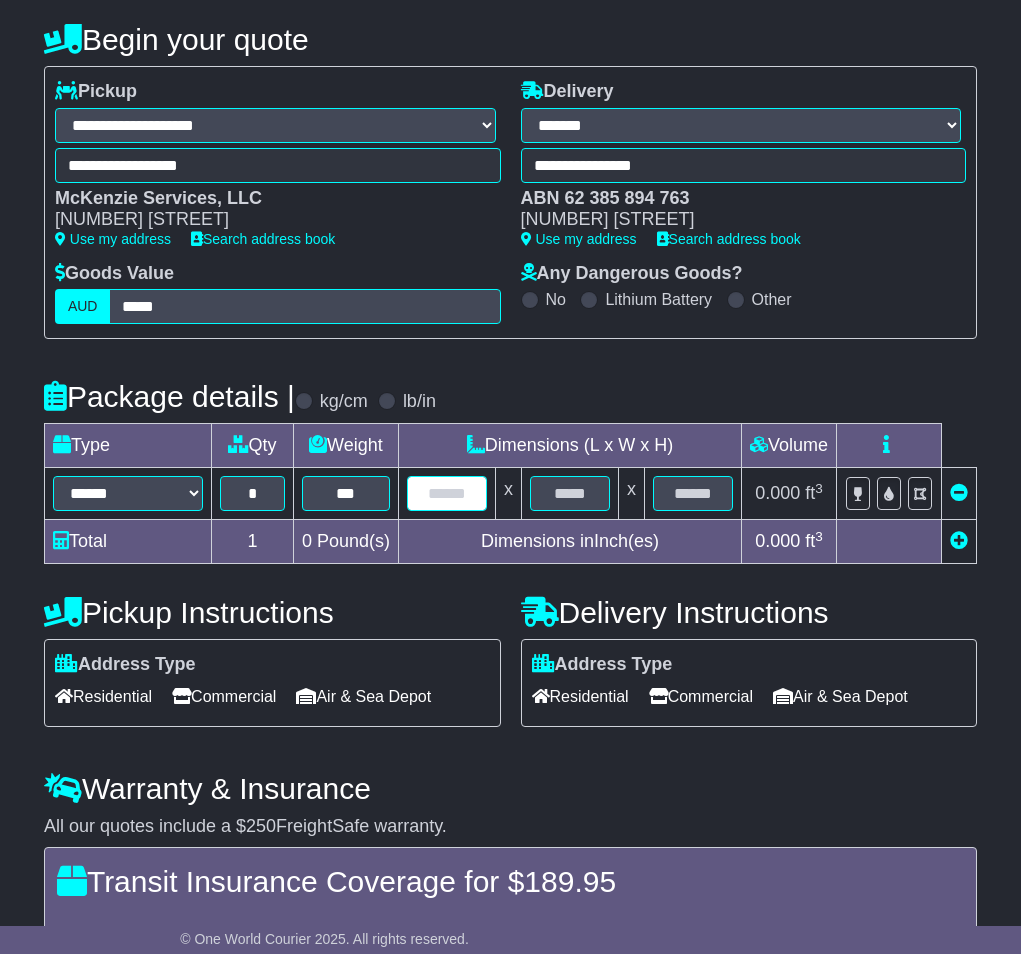 click at bounding box center (447, 493) 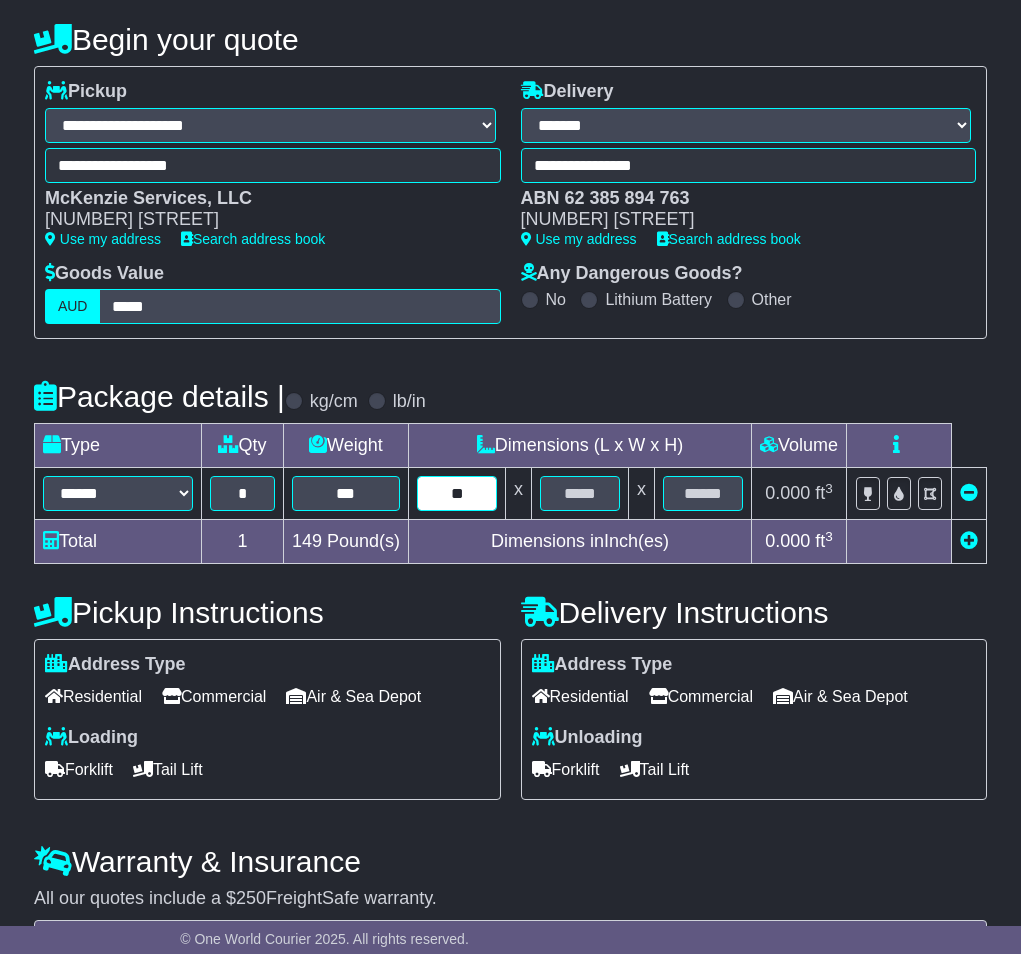 type on "**" 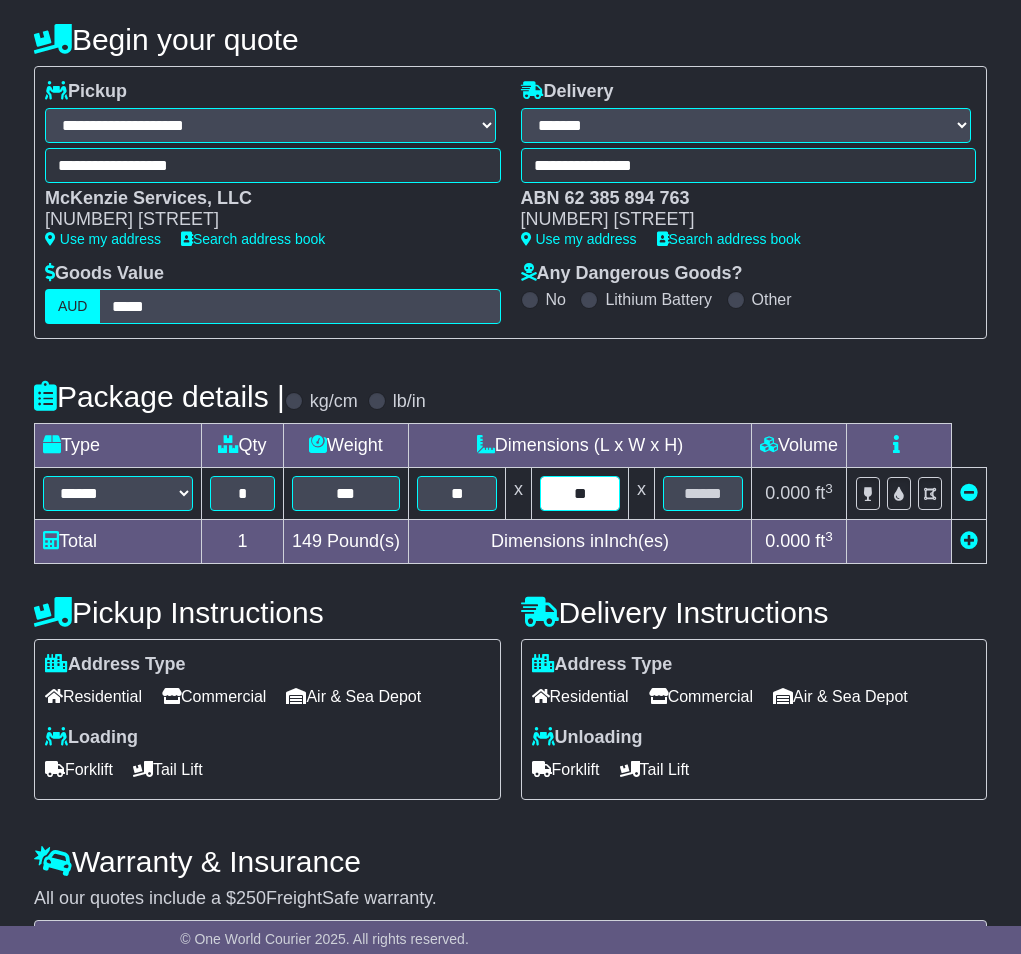 type on "**" 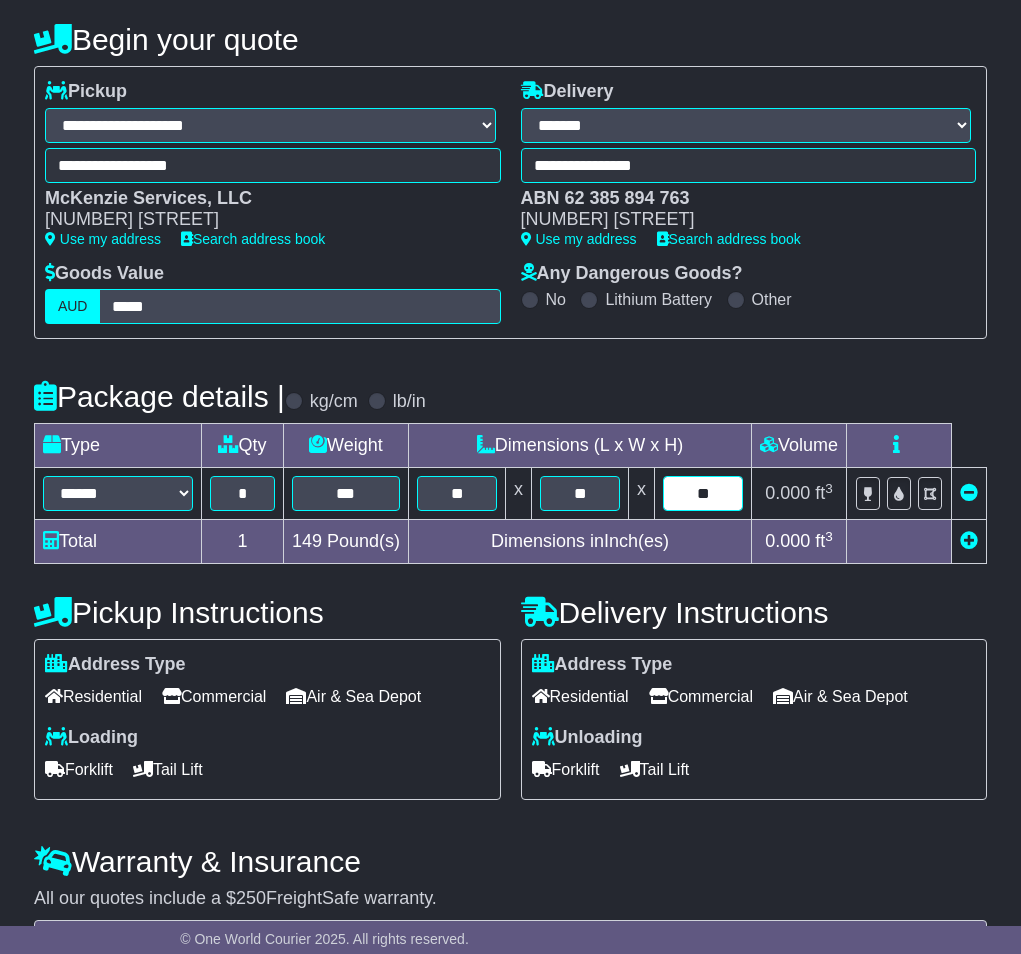 type on "**" 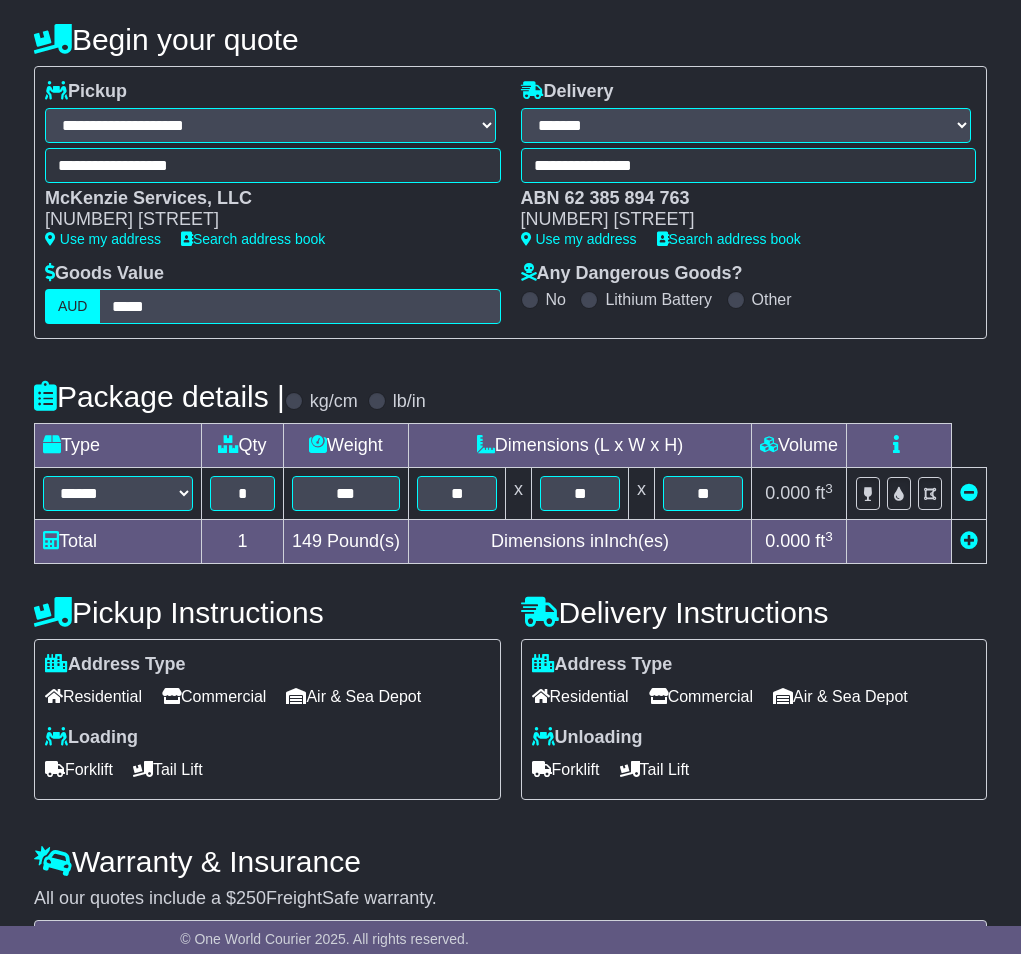 click on "Pickup Instructions" at bounding box center [267, 612] 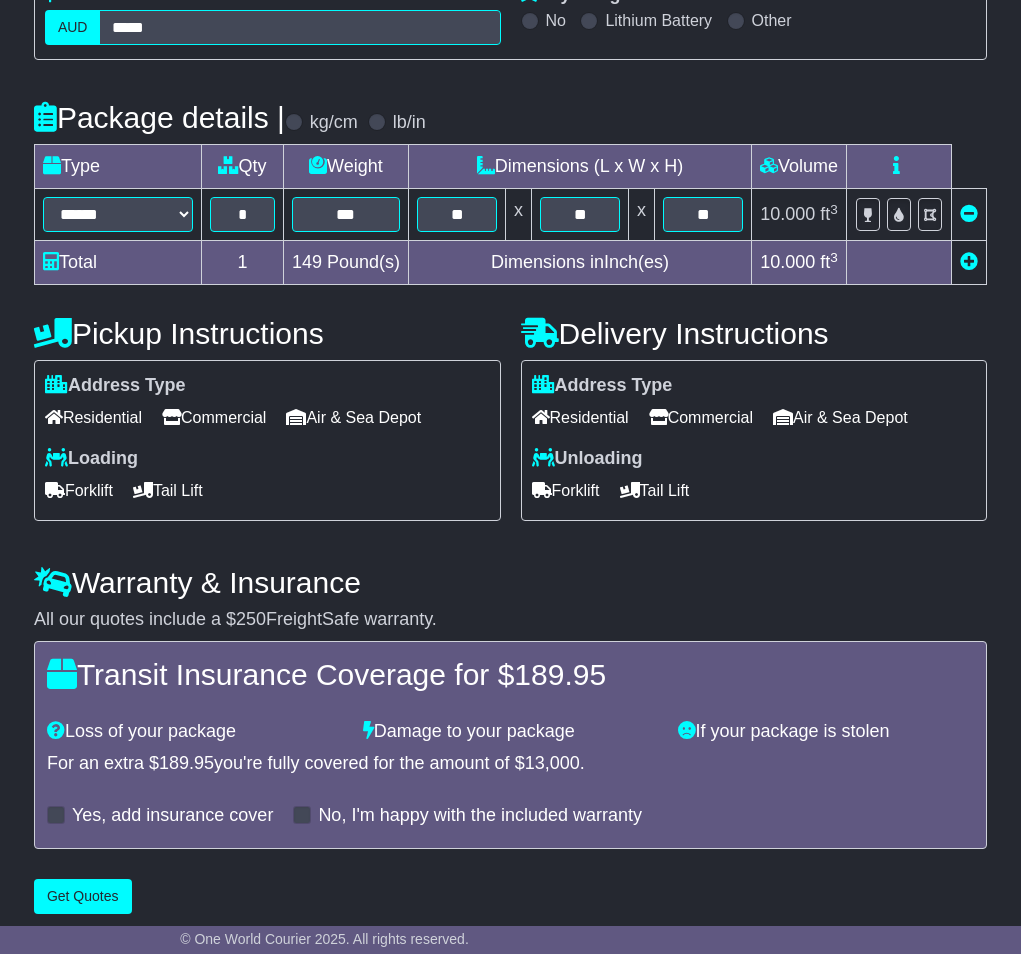 scroll, scrollTop: 514, scrollLeft: 0, axis: vertical 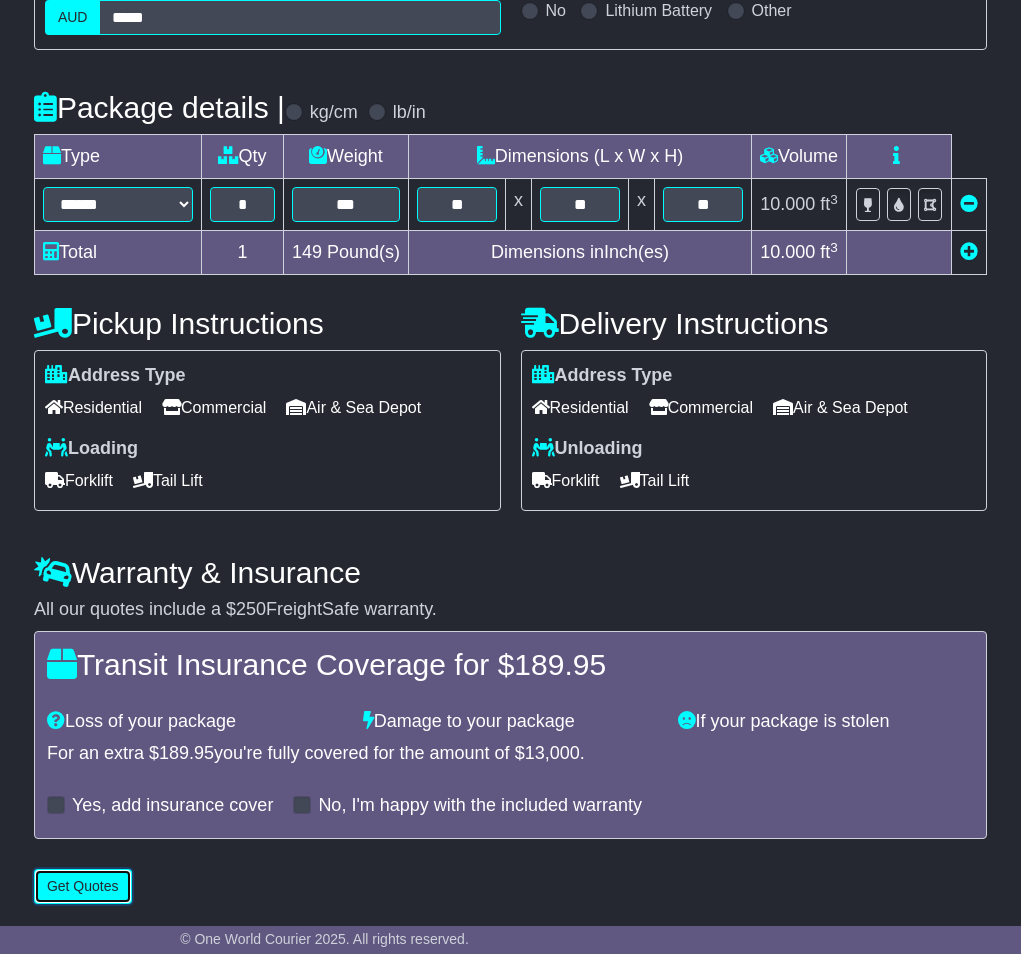 click on "Get Quotes" at bounding box center [83, 886] 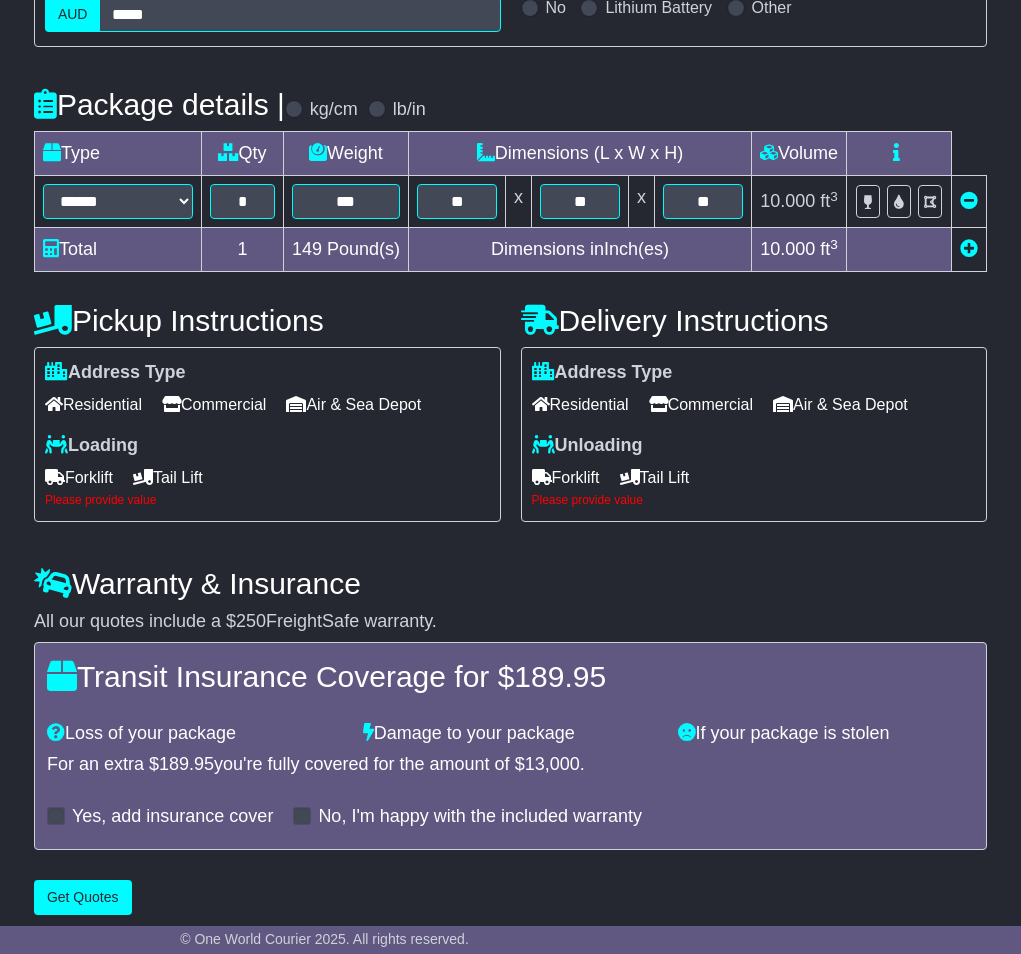 click on "Tail Lift" at bounding box center [655, 477] 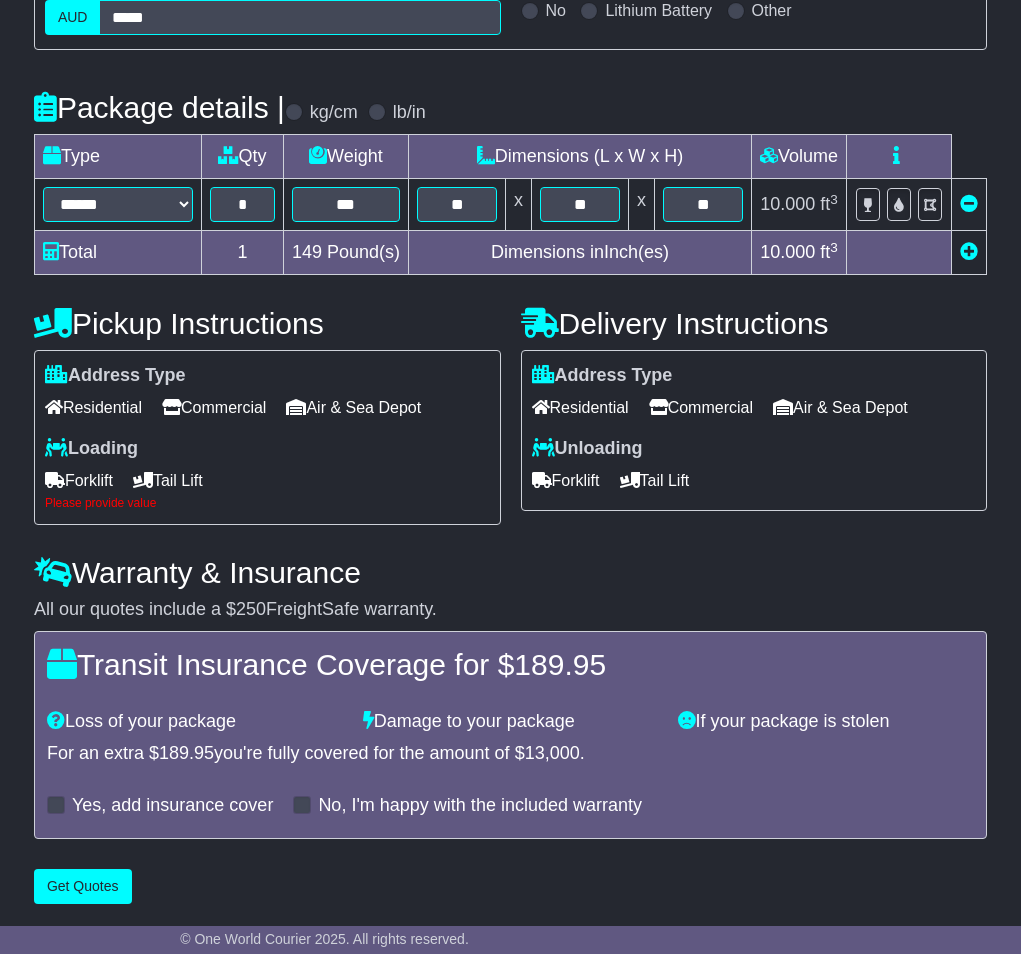 click on "Tail Lift" at bounding box center [168, 480] 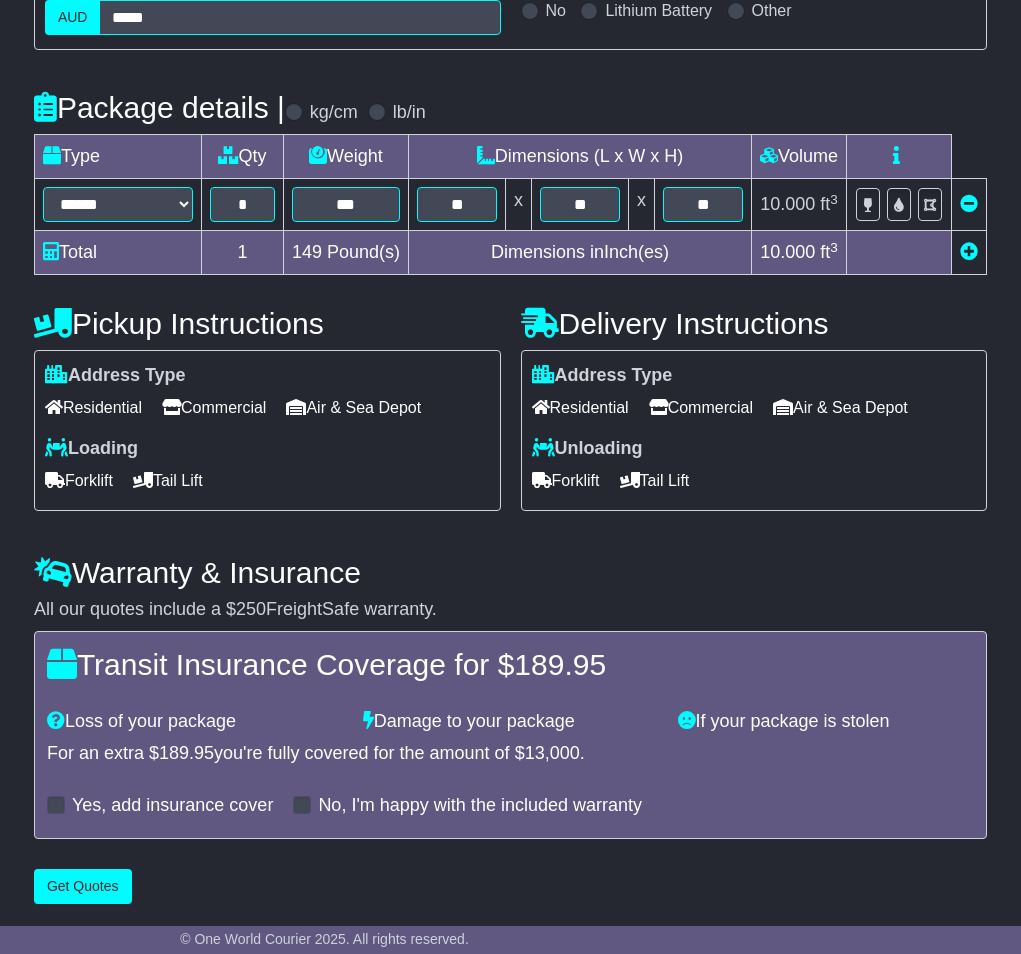scroll, scrollTop: 516, scrollLeft: 0, axis: vertical 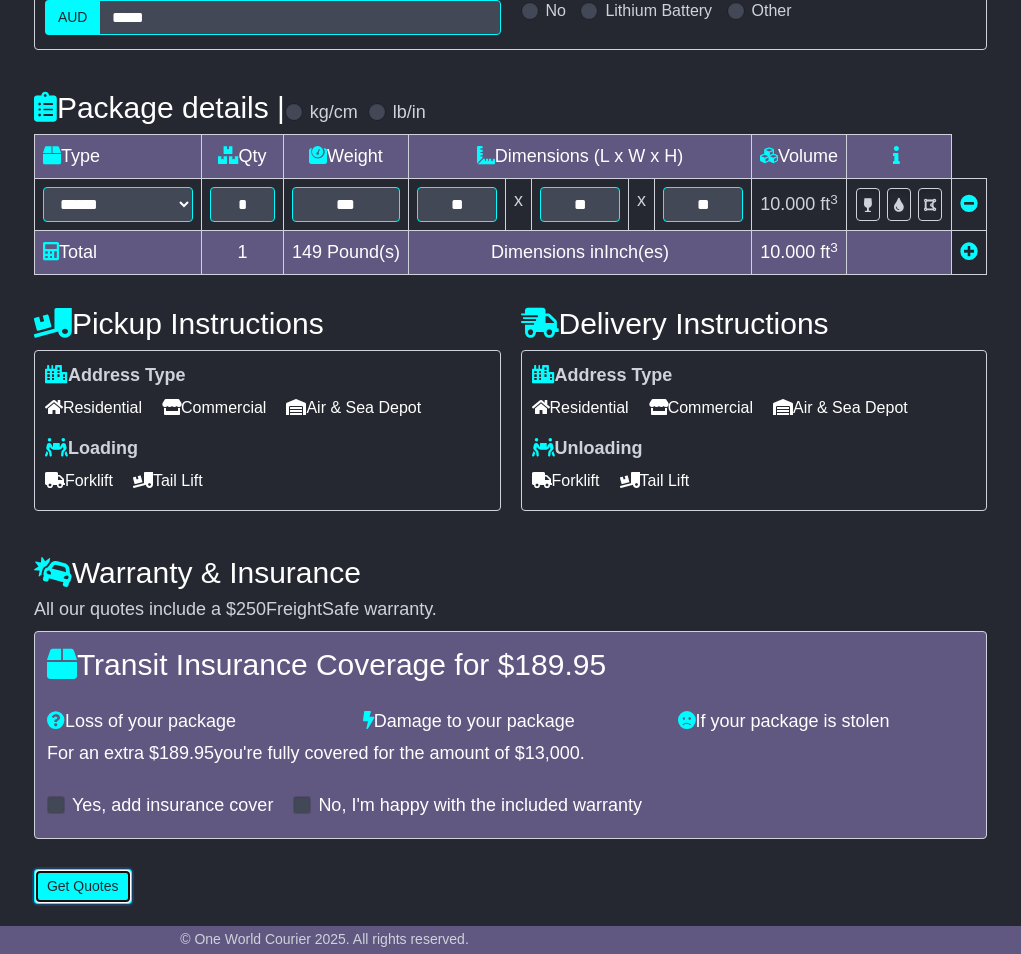 click on "Get Quotes" at bounding box center [83, 886] 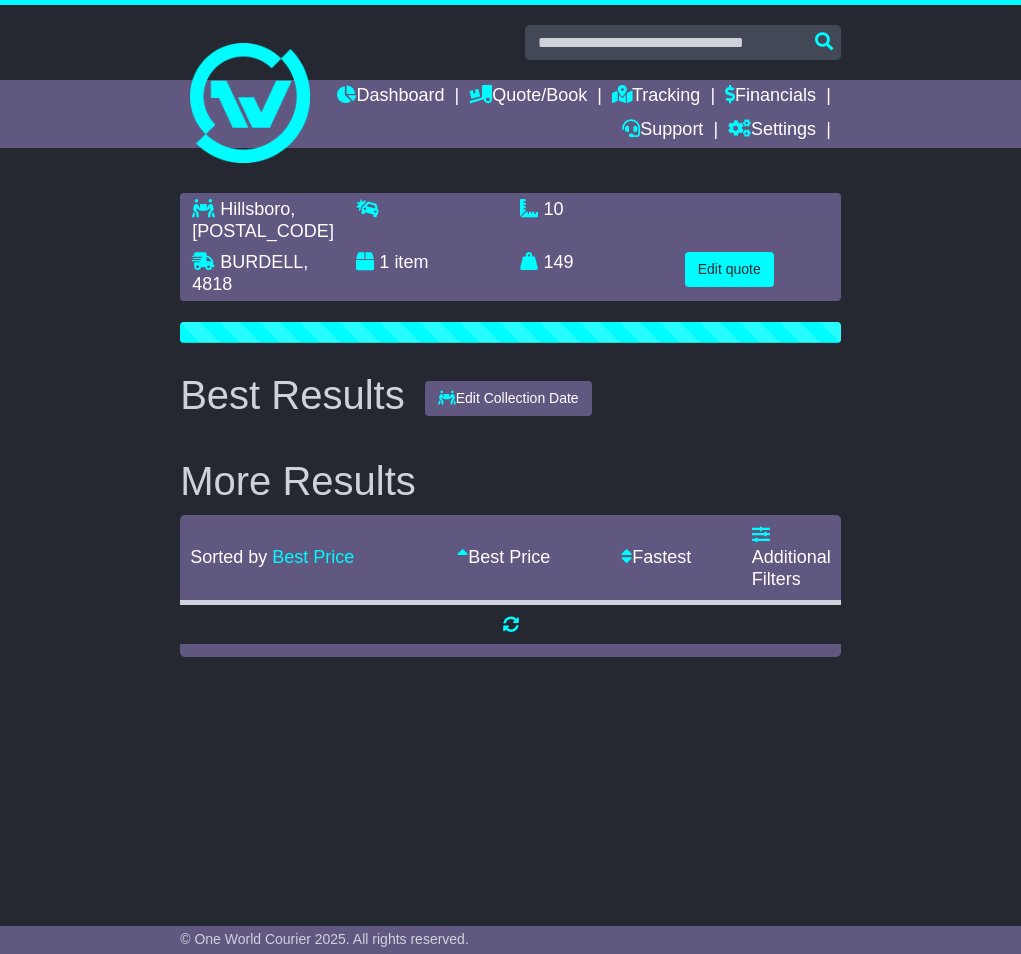 scroll, scrollTop: 0, scrollLeft: 0, axis: both 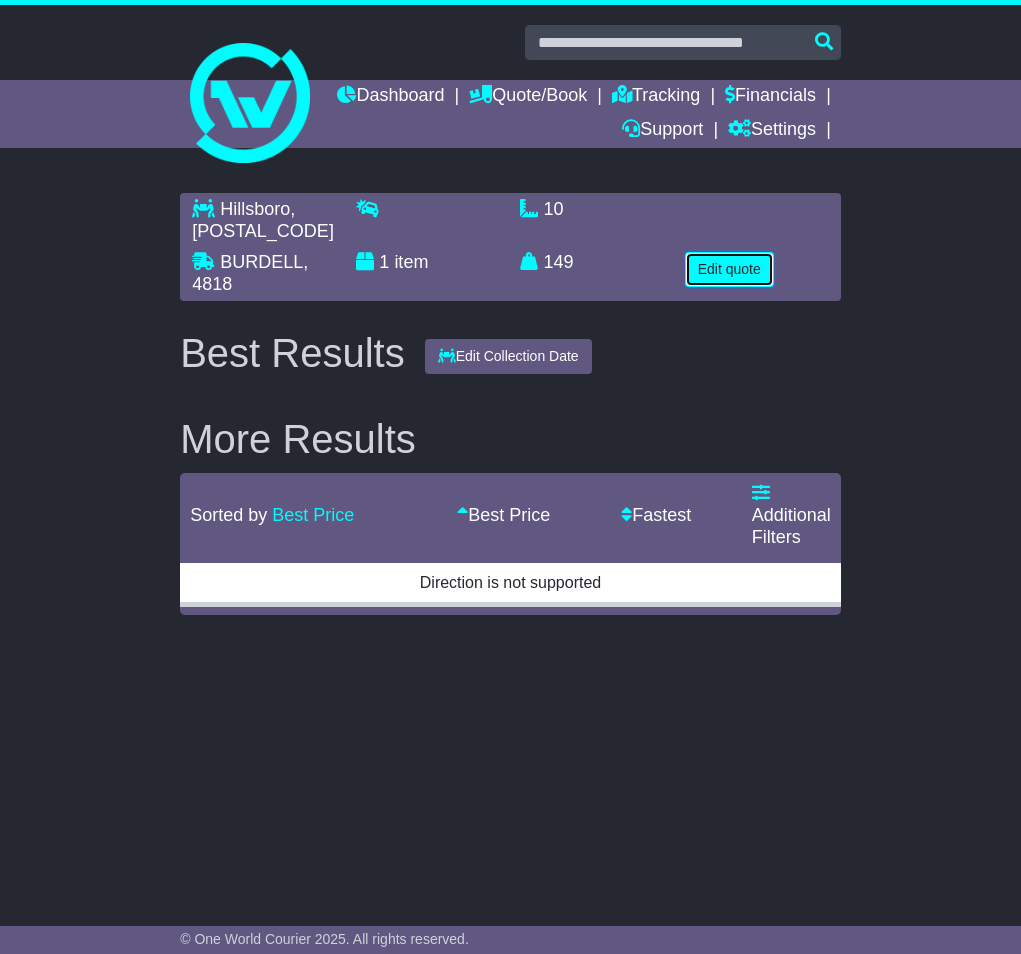 click on "Edit quote" at bounding box center (729, 269) 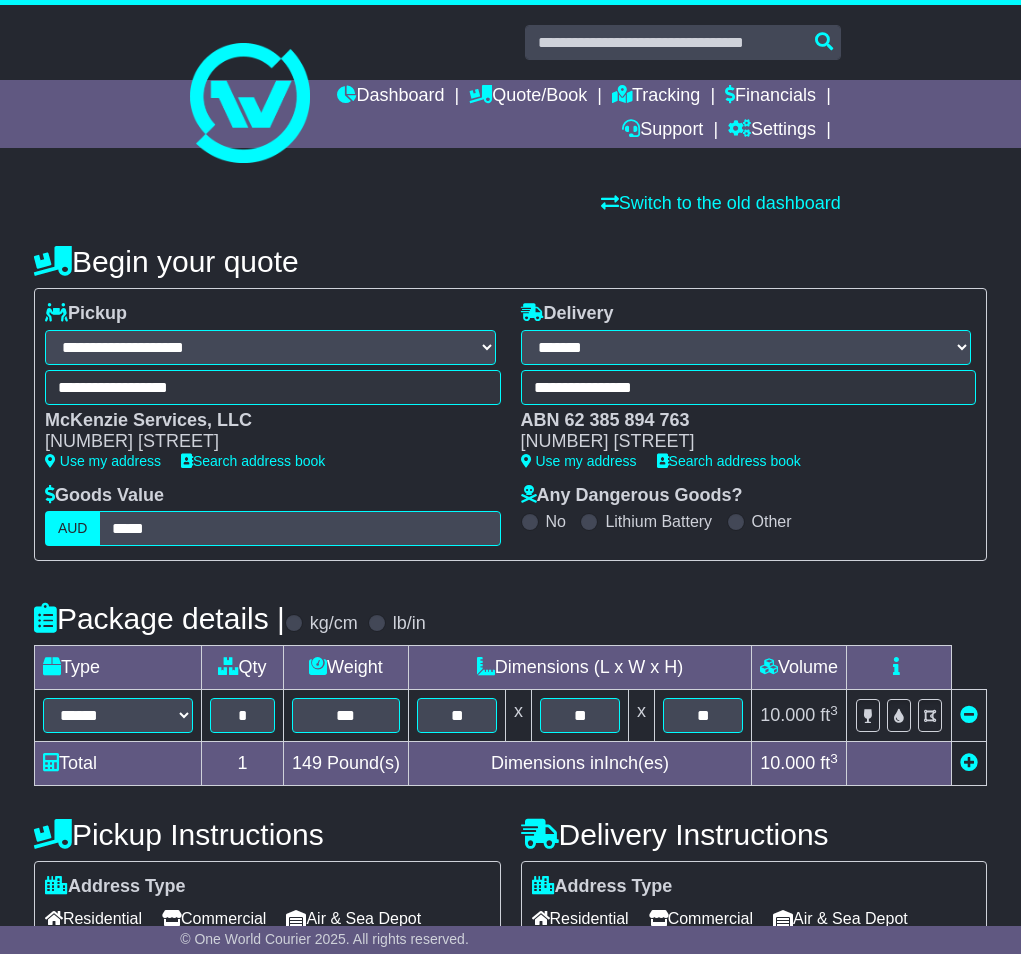 click on "No" at bounding box center (556, 521) 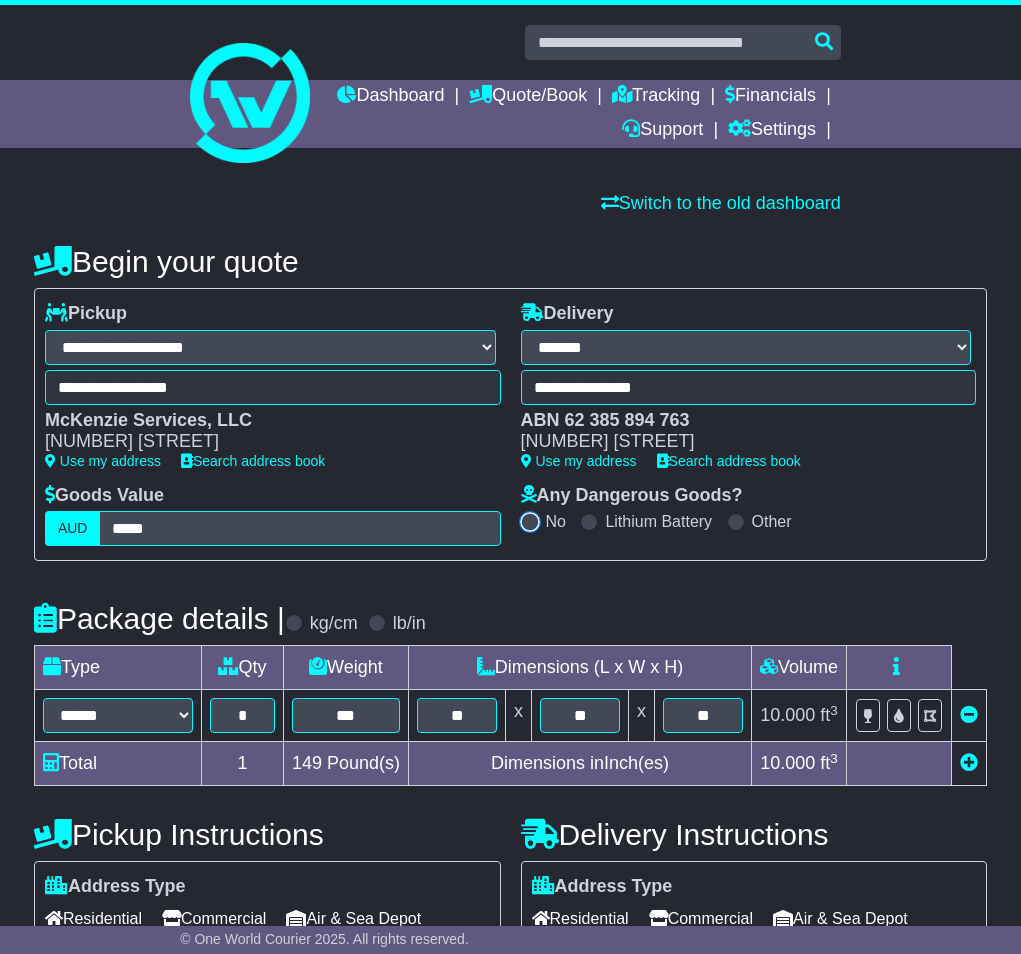 scroll, scrollTop: 516, scrollLeft: 0, axis: vertical 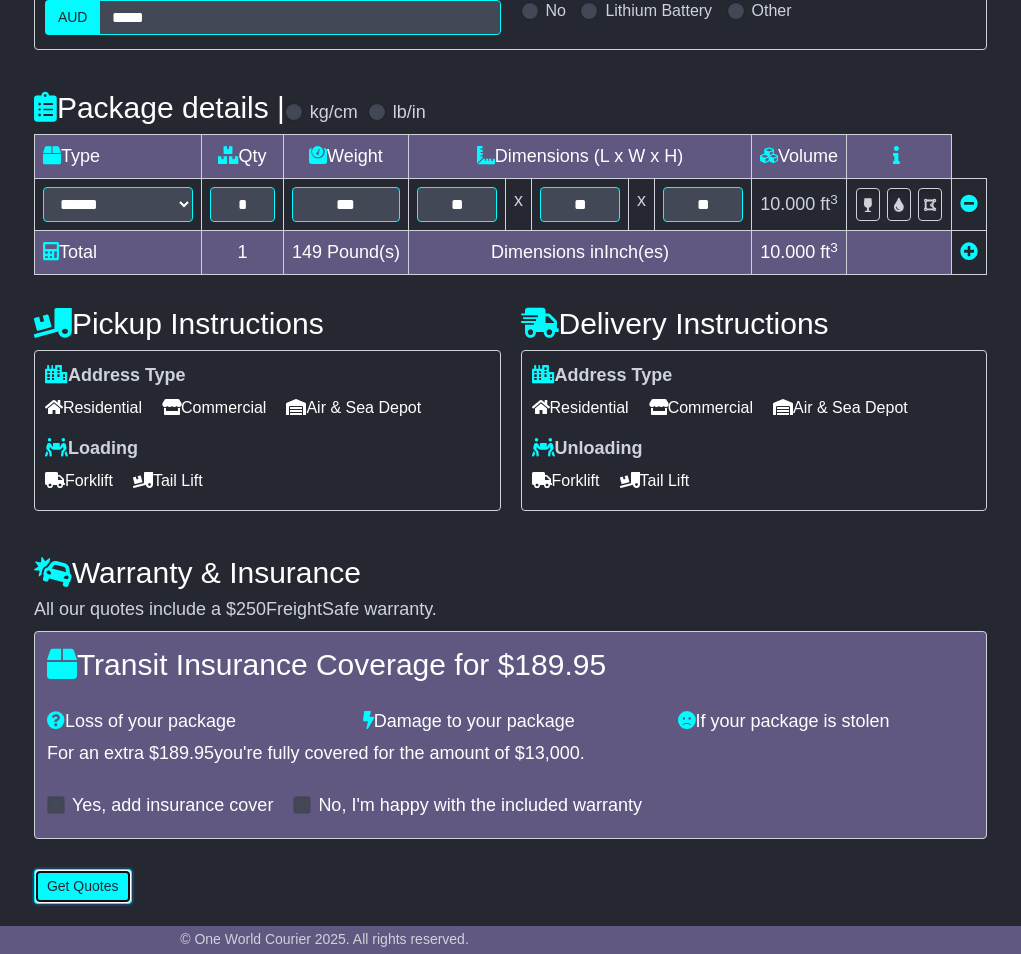 click on "Get Quotes" at bounding box center (83, 886) 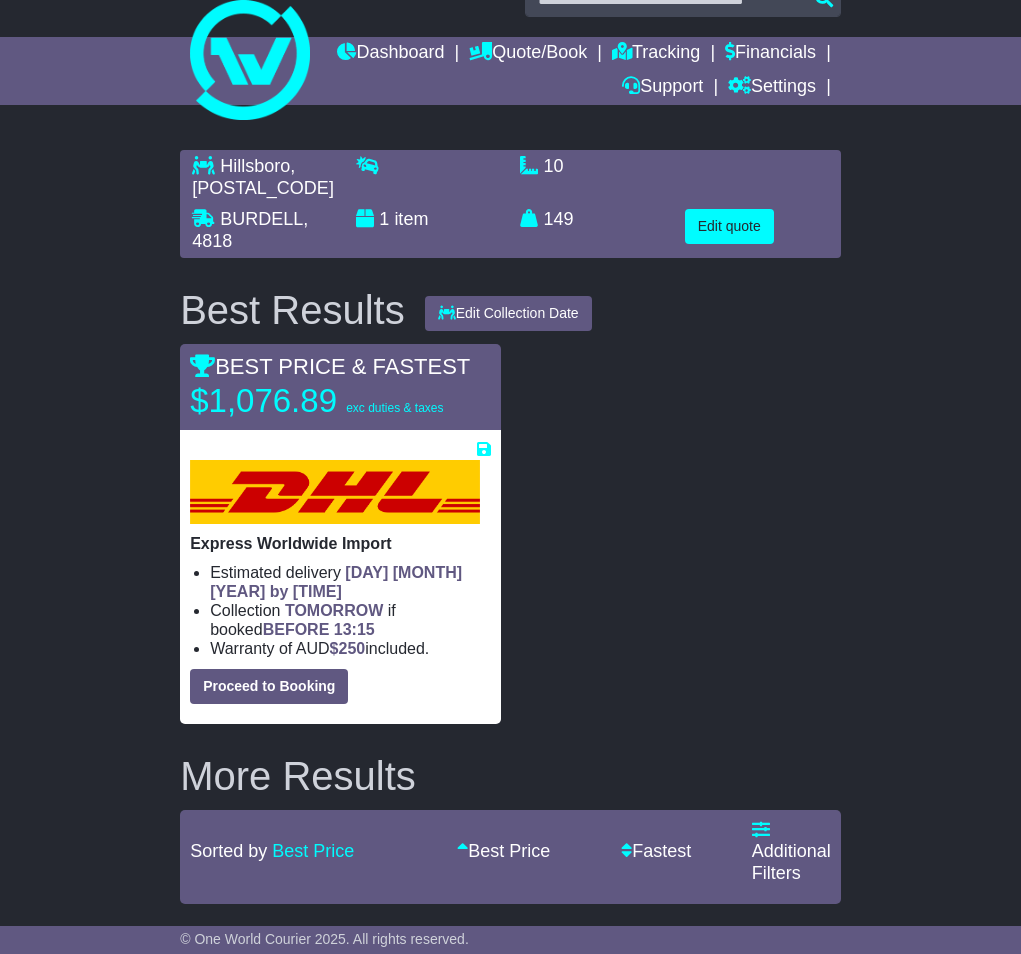 scroll, scrollTop: 0, scrollLeft: 0, axis: both 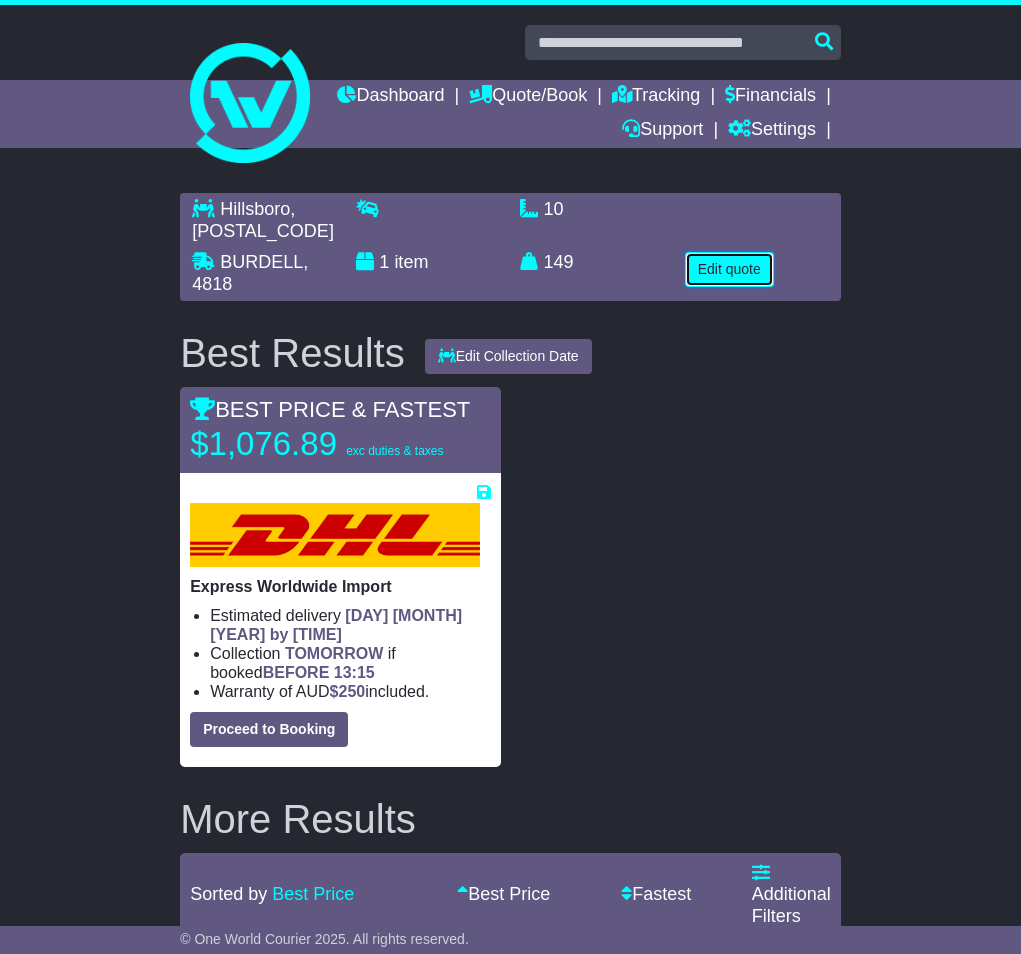 click on "Edit quote" at bounding box center [729, 269] 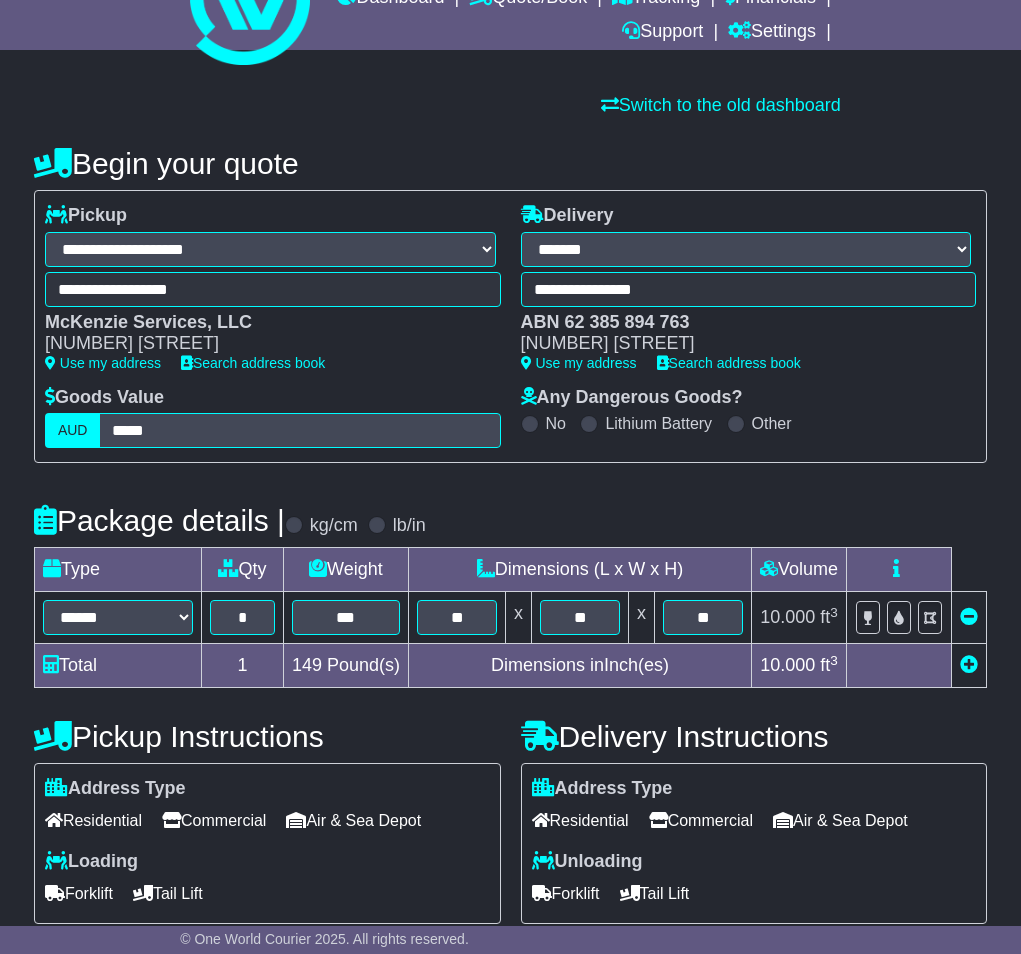 scroll, scrollTop: 101, scrollLeft: 0, axis: vertical 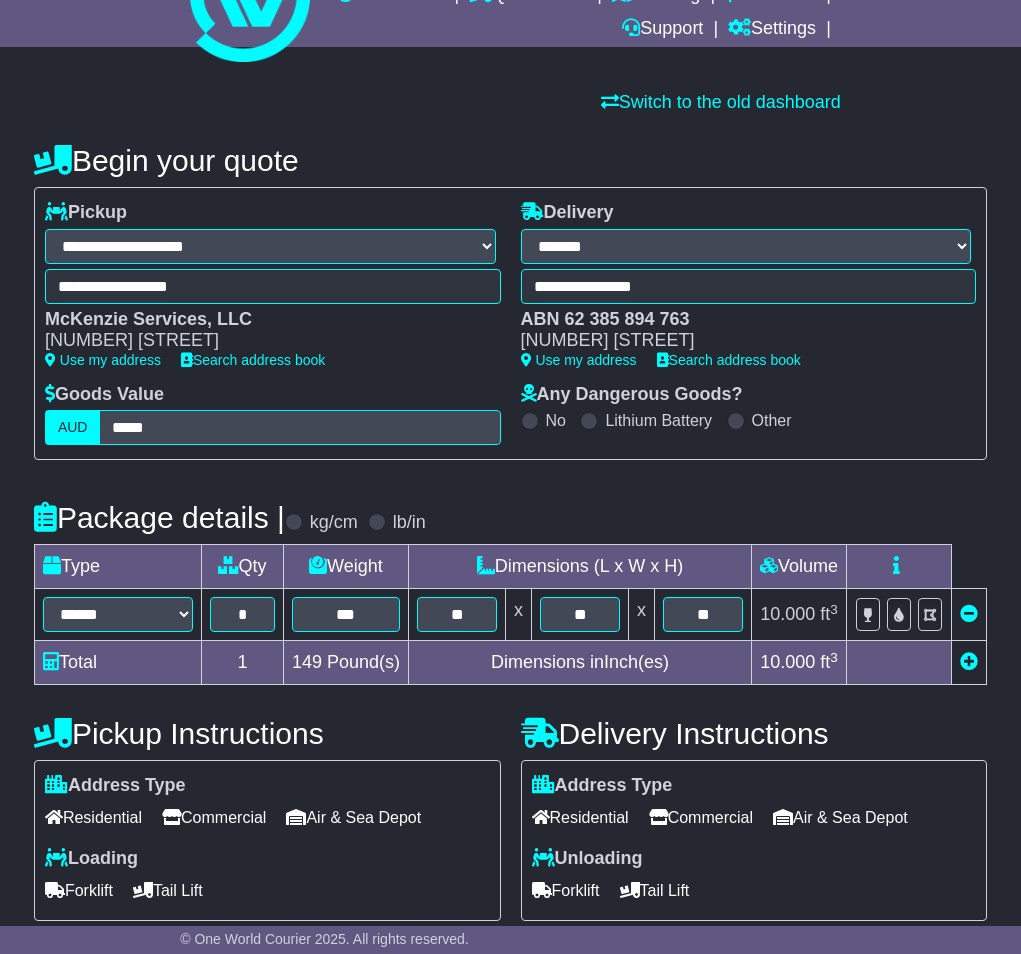 click at bounding box center [589, 421] 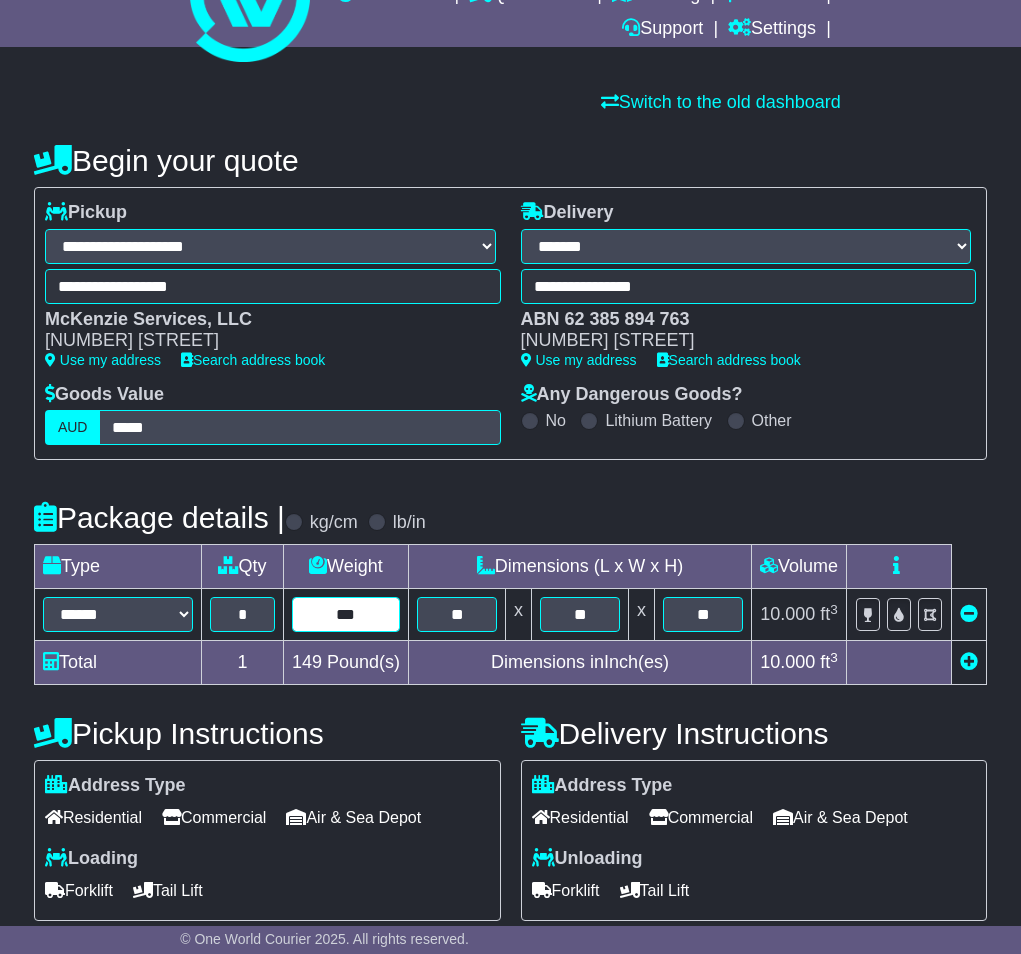 click on "***" at bounding box center (346, 614) 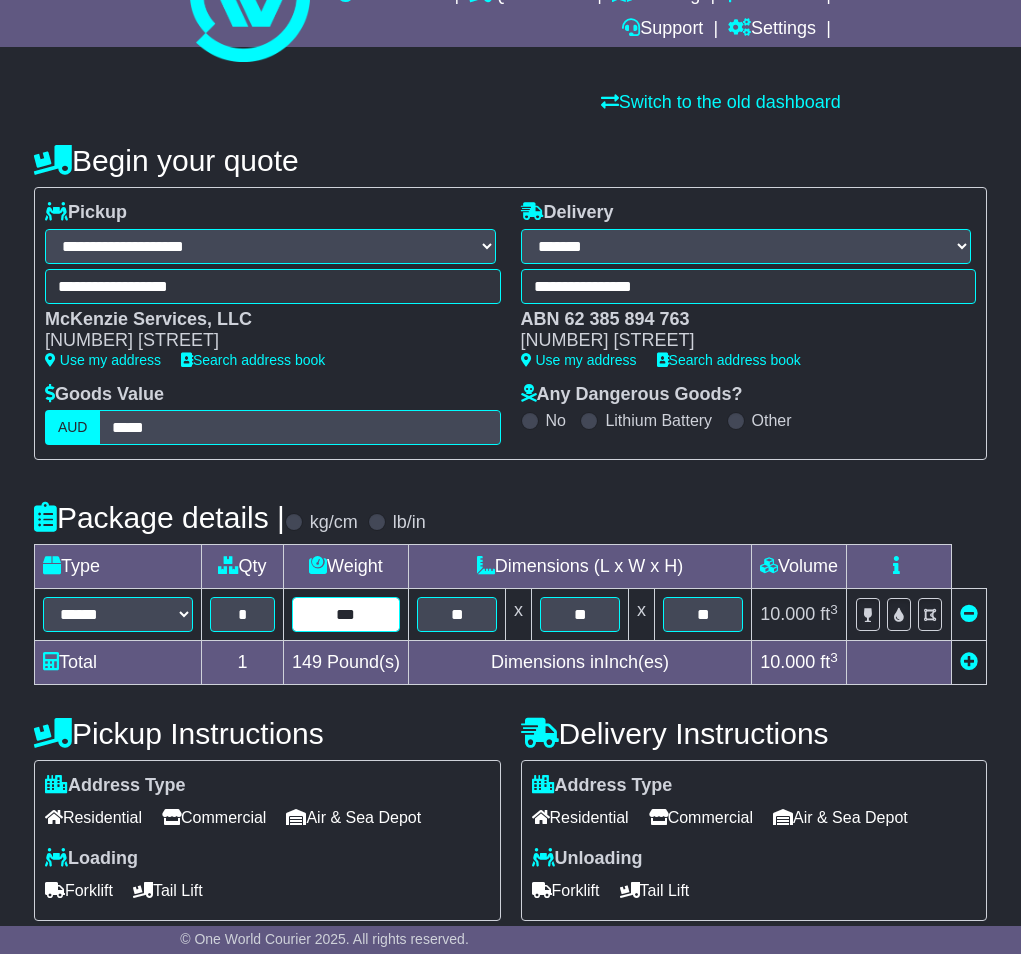 scroll, scrollTop: 516, scrollLeft: 0, axis: vertical 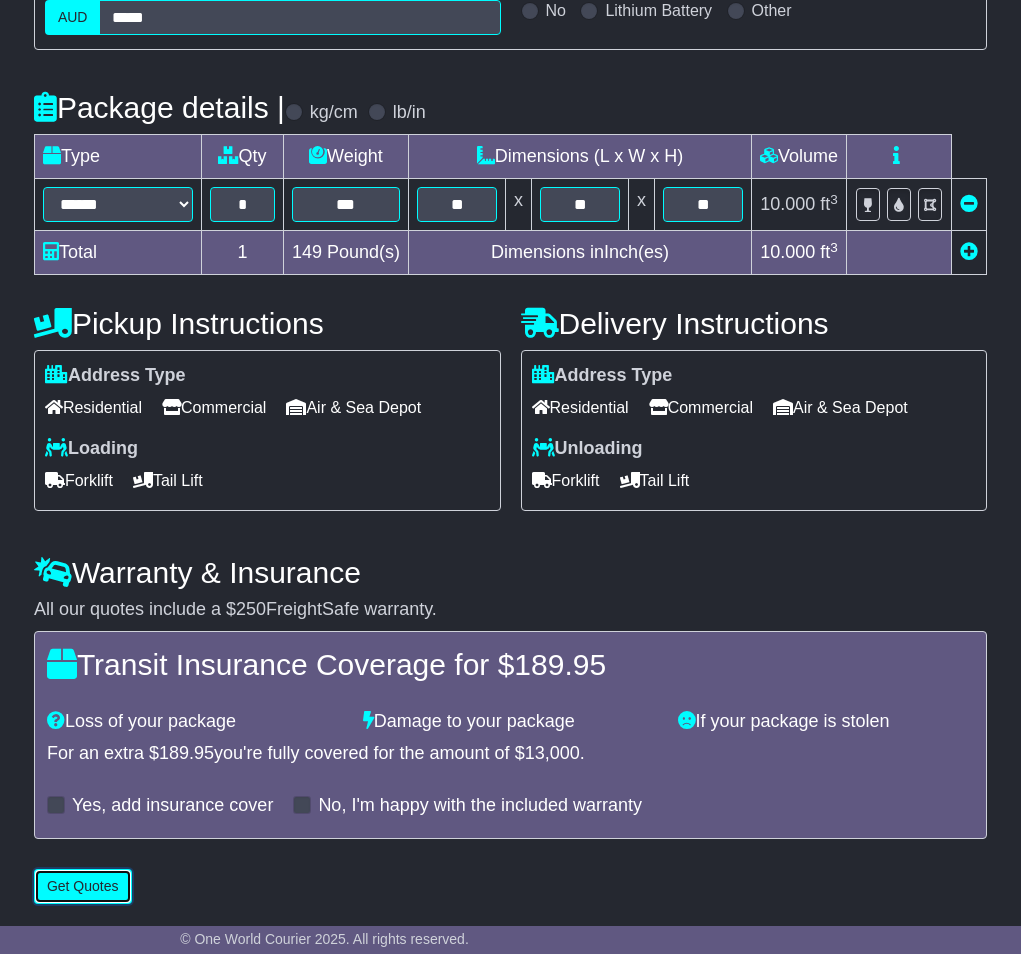click on "Get Quotes" at bounding box center (83, 886) 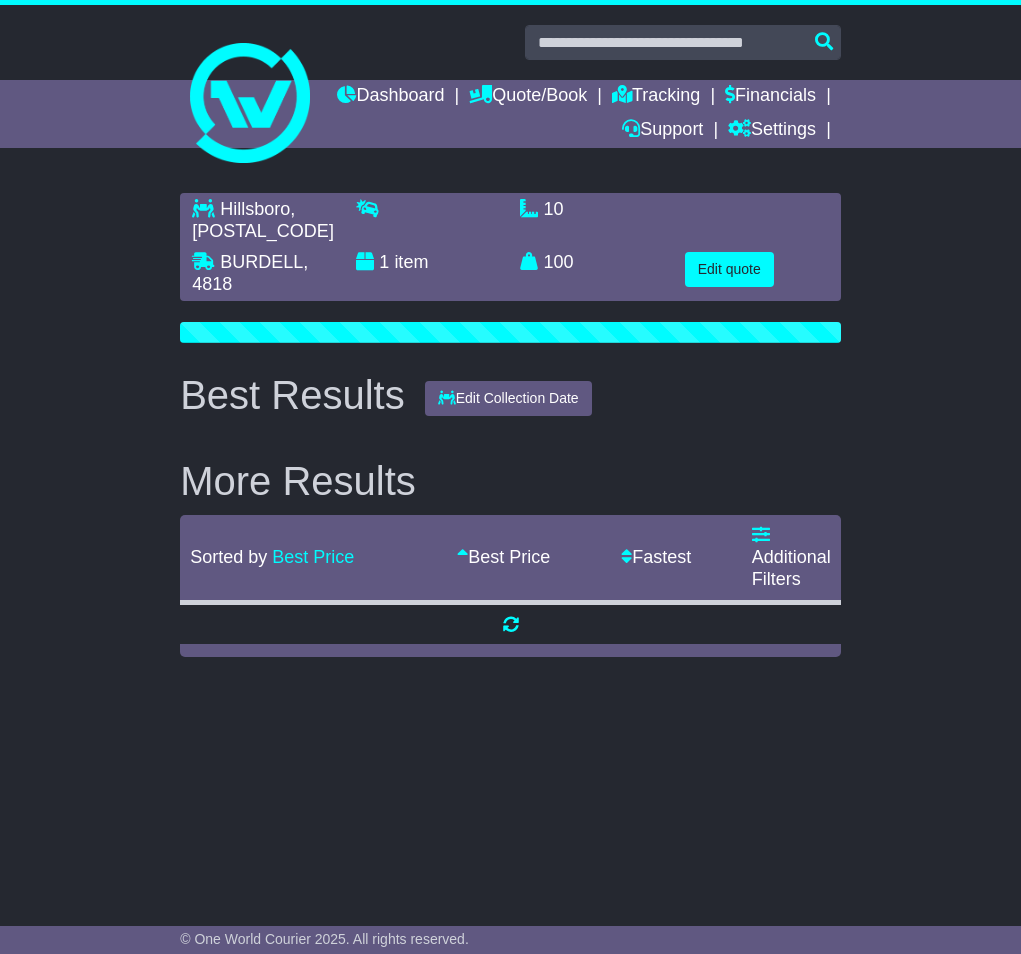 scroll, scrollTop: 0, scrollLeft: 0, axis: both 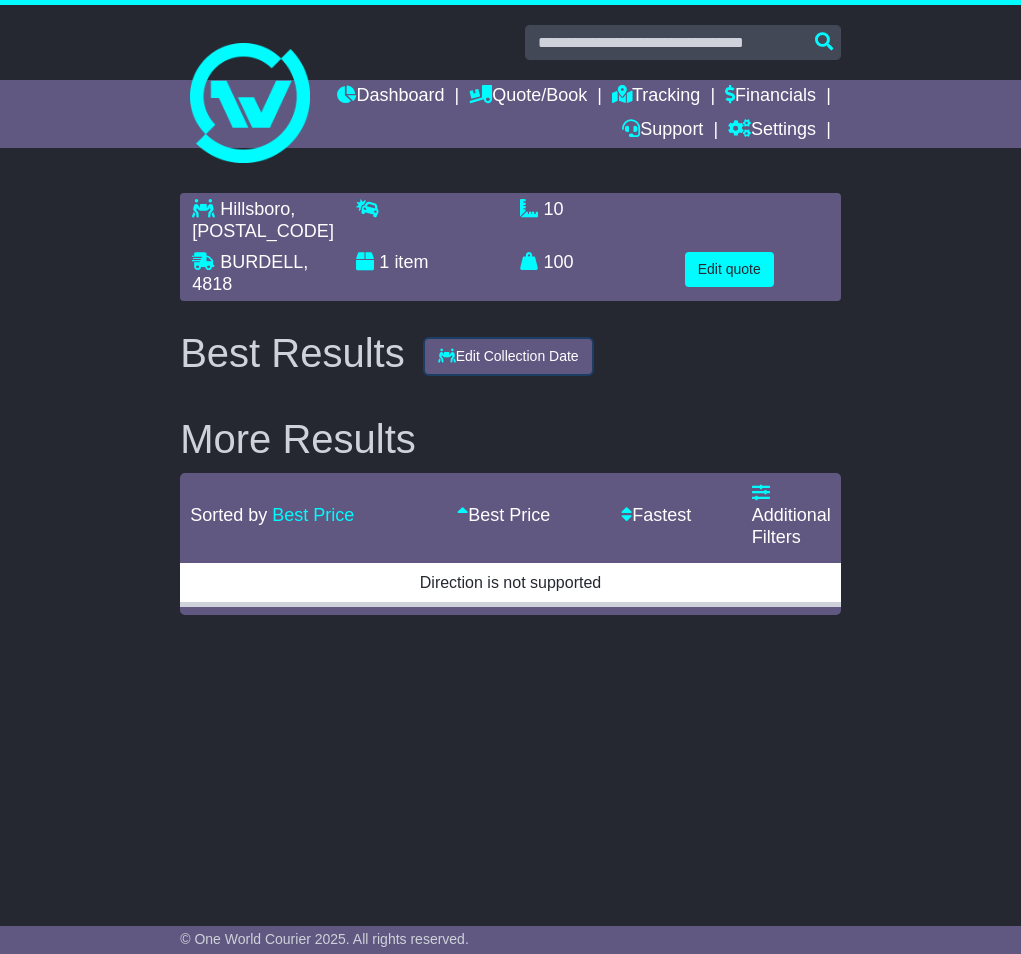 click on "Edit Collection Date" at bounding box center [508, 356] 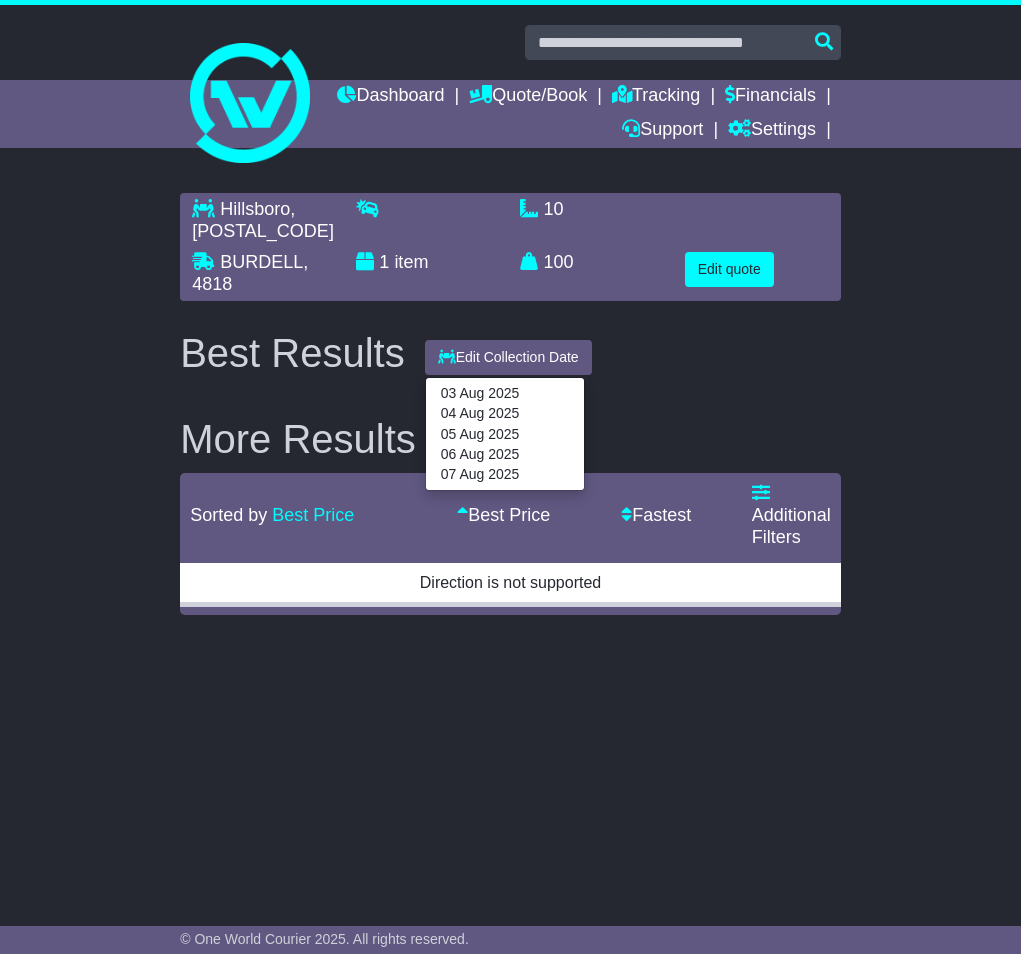 click on "Best Results
Edit Collection Date
03 Aug 2025
04 Aug 2025
05 Aug 2025
06 Aug 2025
07 Aug 2025
More Results
Sorted by
Best Price
Fastest
- $ - $ $" at bounding box center [510, 472] 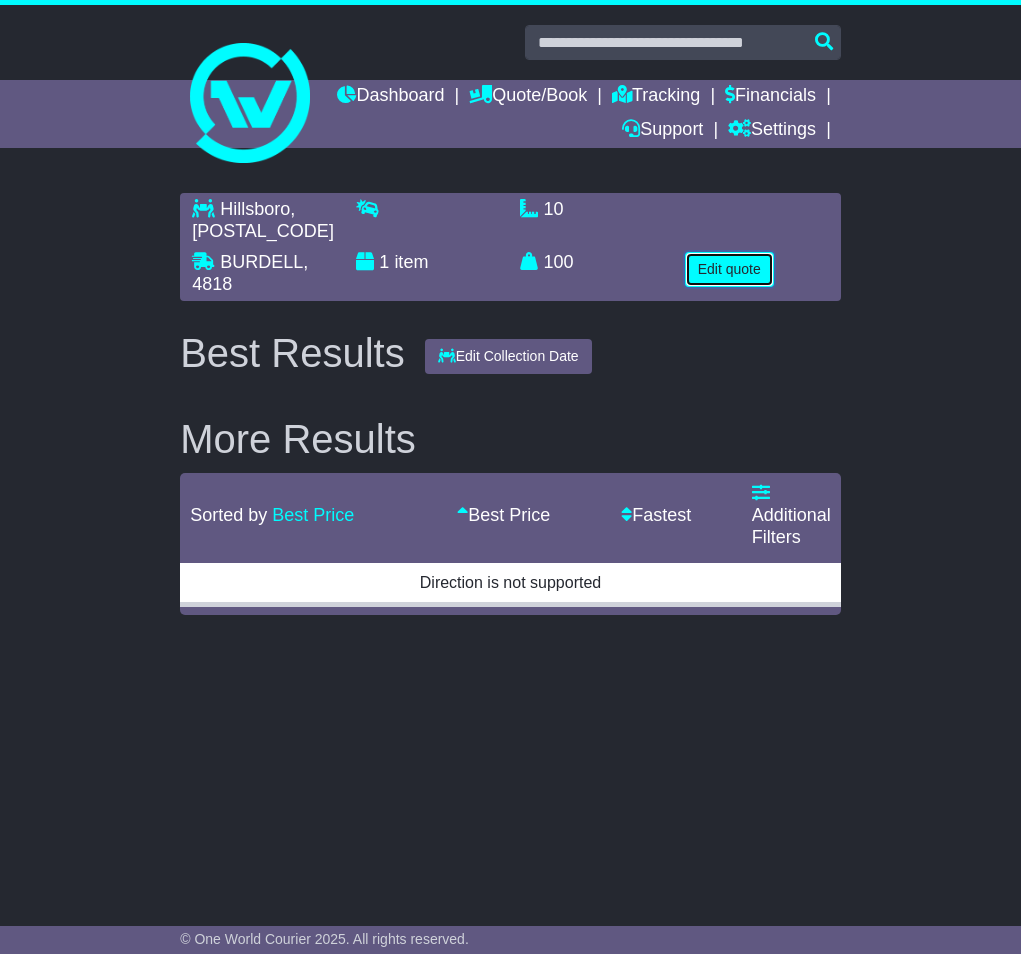 click on "Edit quote" at bounding box center (729, 269) 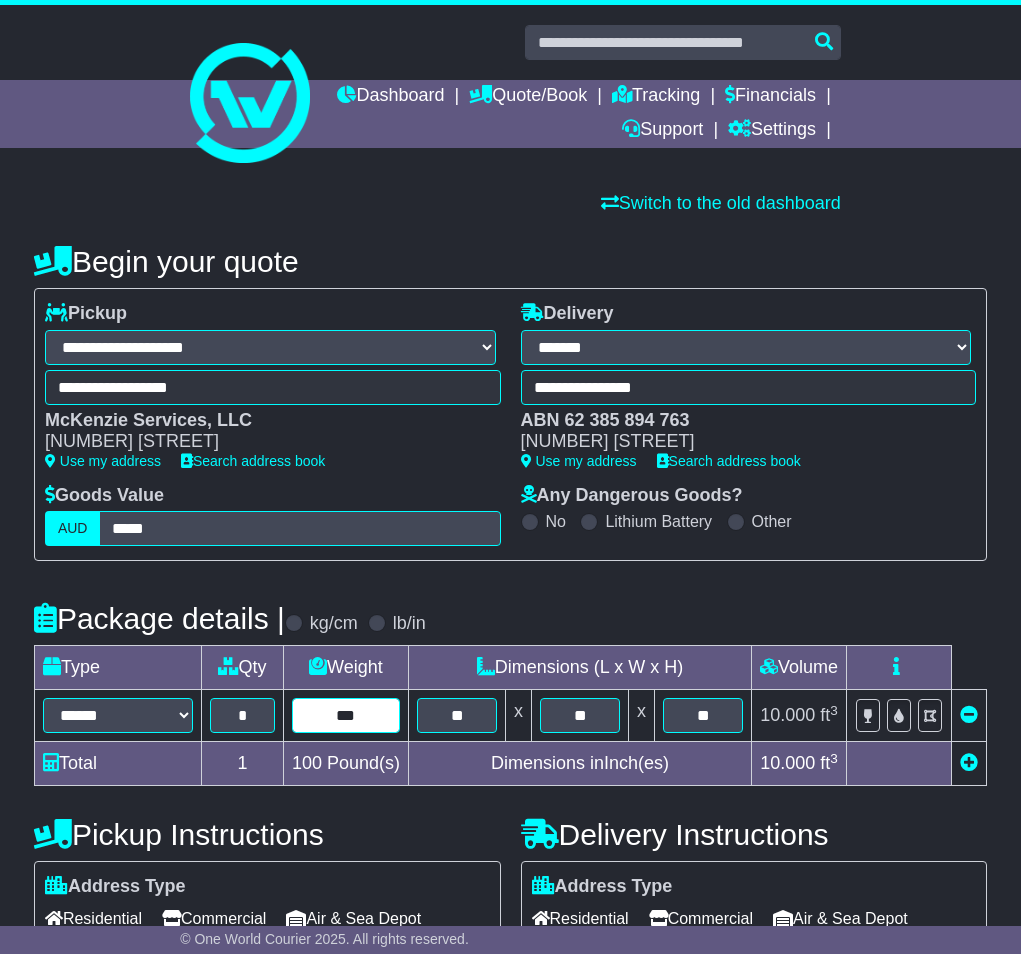 click on "***" at bounding box center (346, 715) 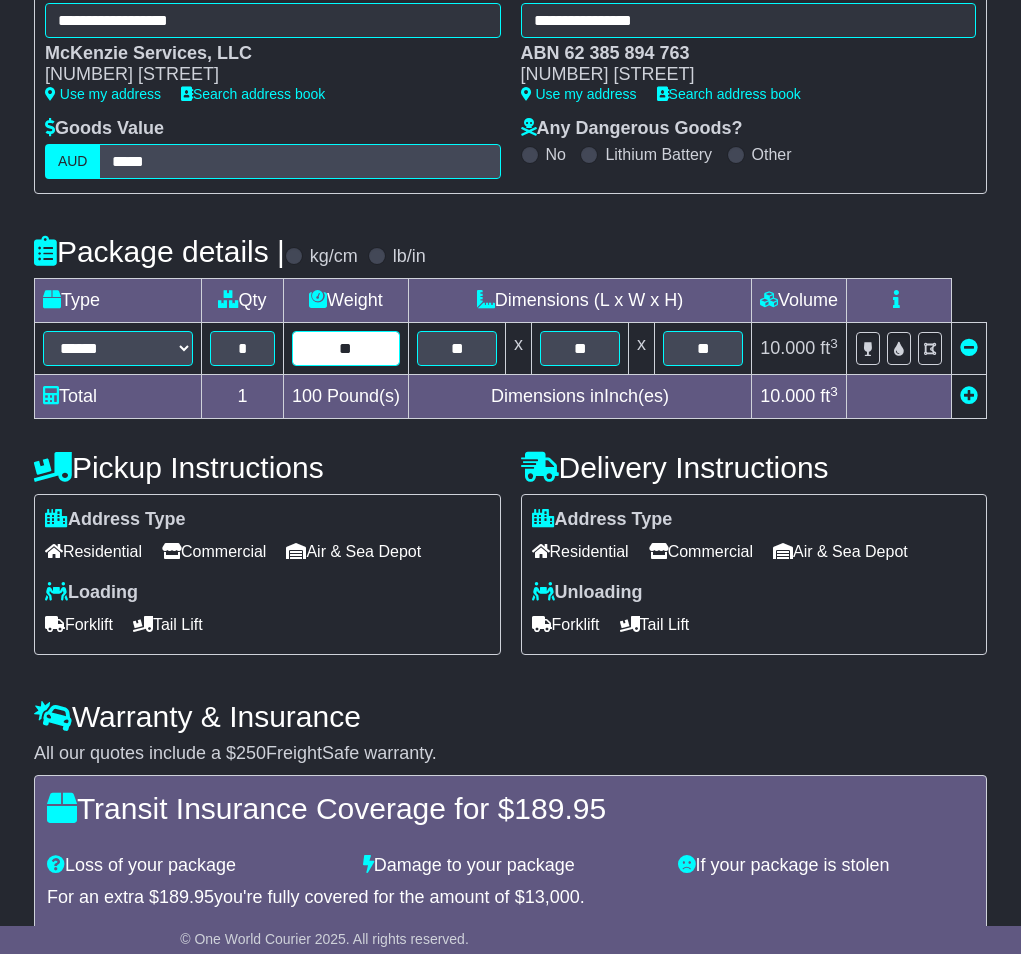 scroll, scrollTop: 516, scrollLeft: 0, axis: vertical 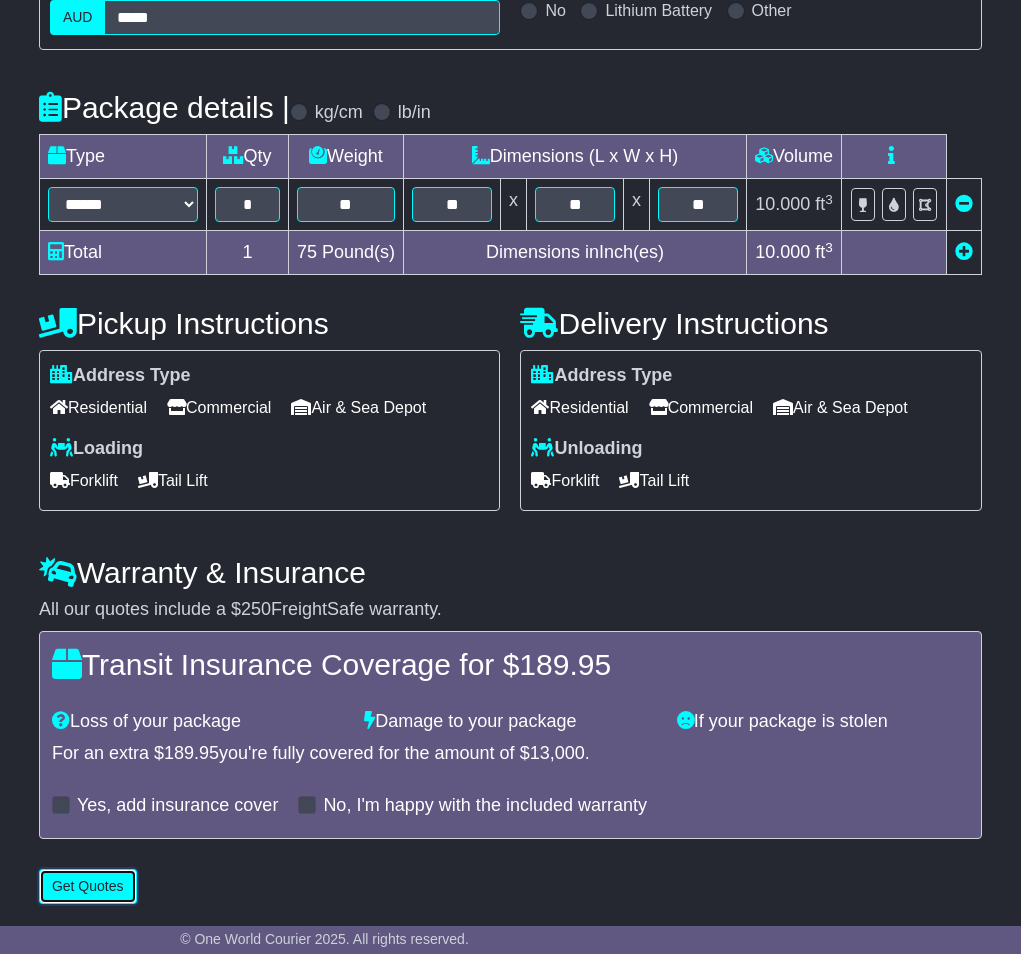 click on "Get Quotes" at bounding box center (88, 886) 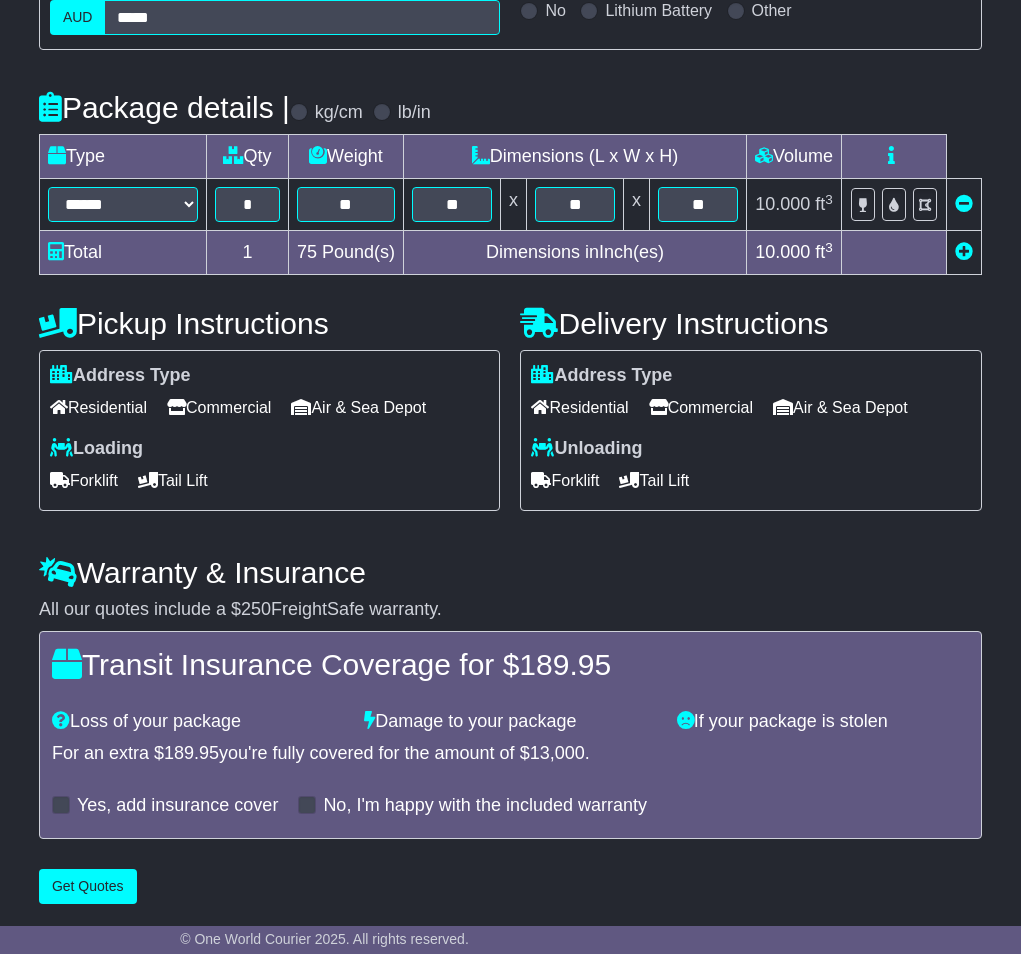 scroll, scrollTop: 0, scrollLeft: 0, axis: both 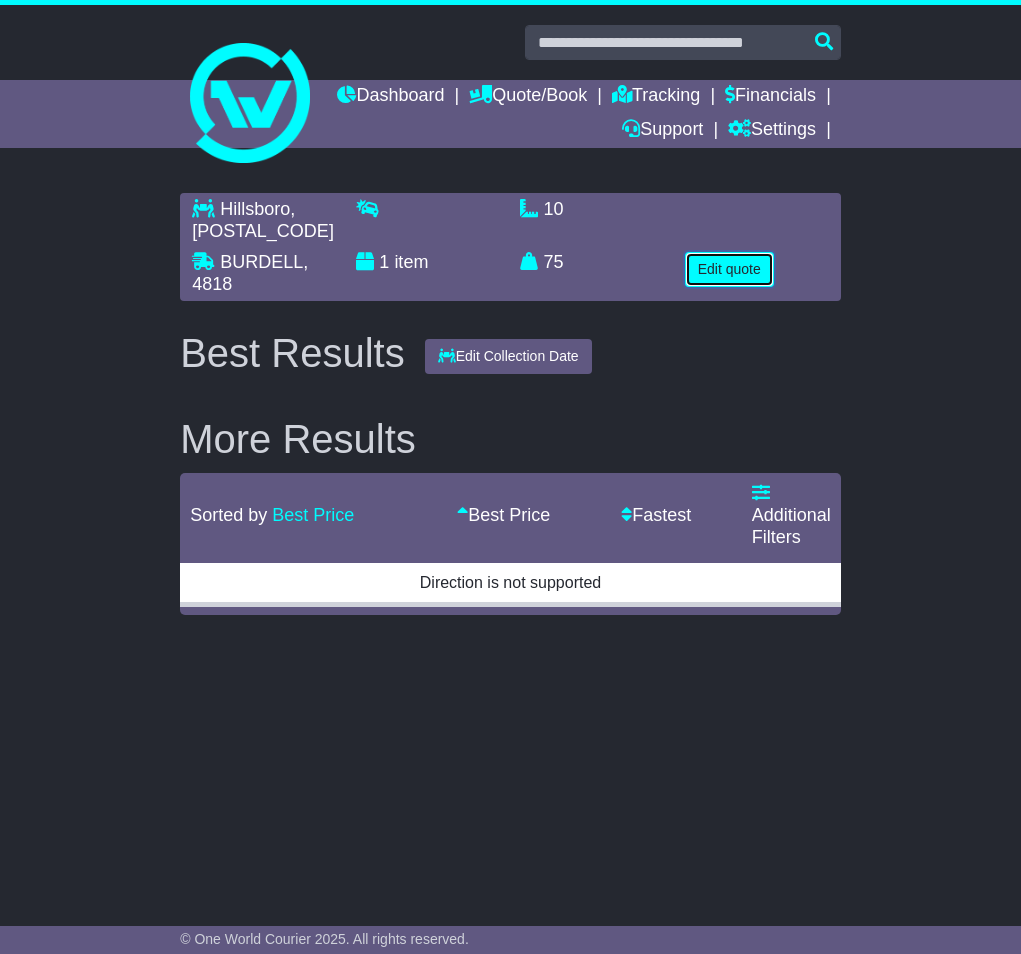 click on "Edit quote" at bounding box center (729, 269) 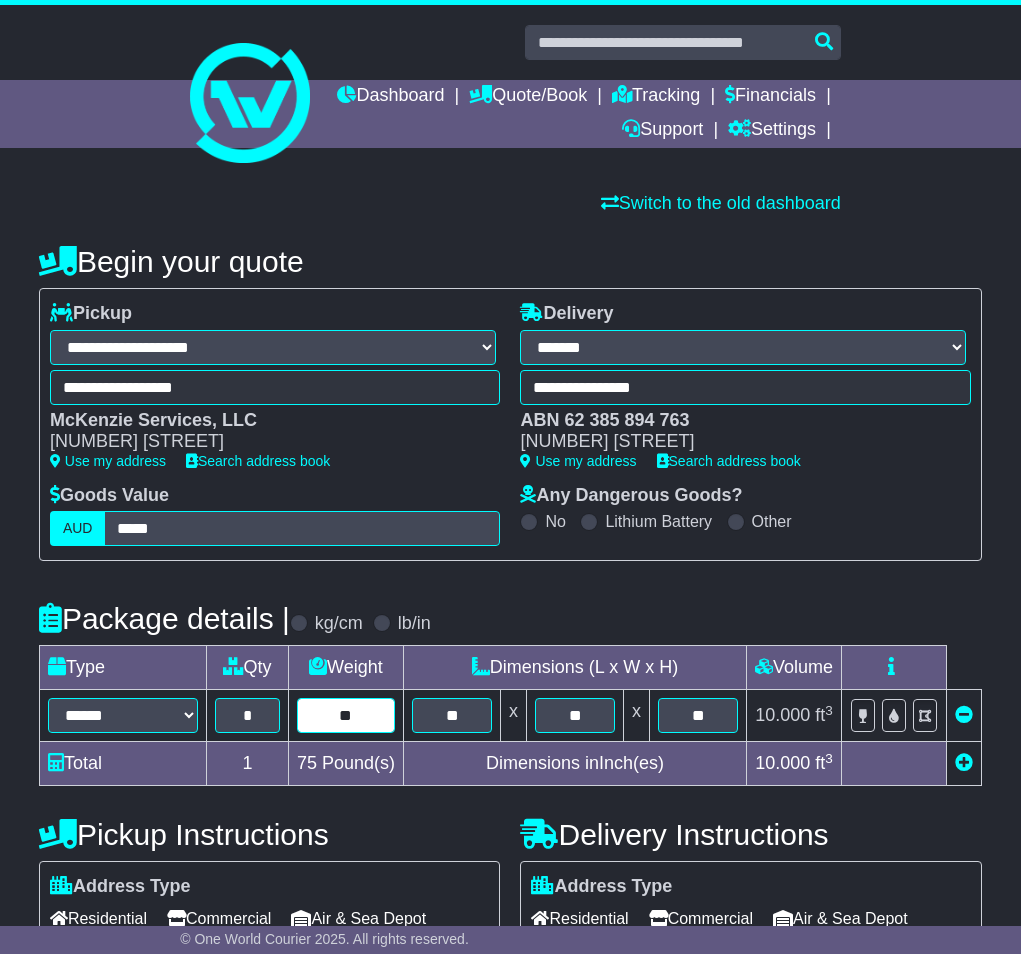 drag, startPoint x: 348, startPoint y: 714, endPoint x: 378, endPoint y: 714, distance: 30 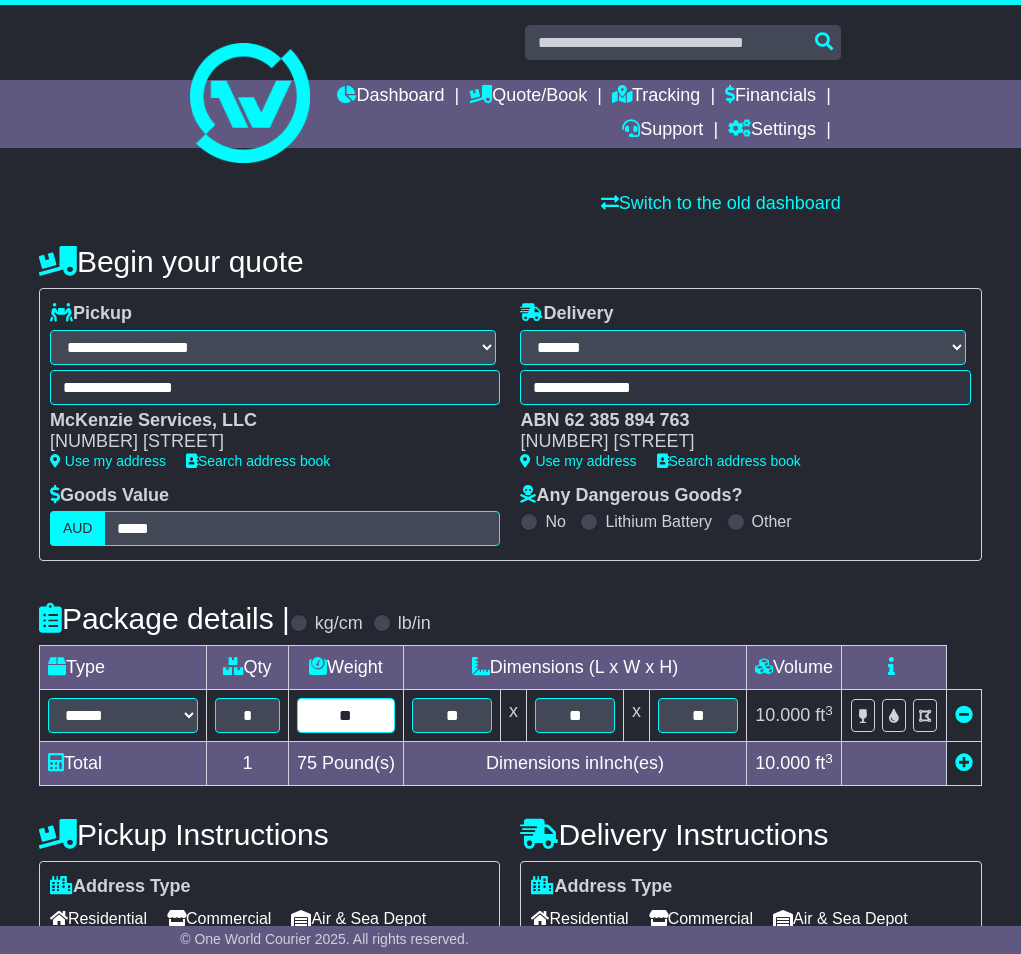 type on "**" 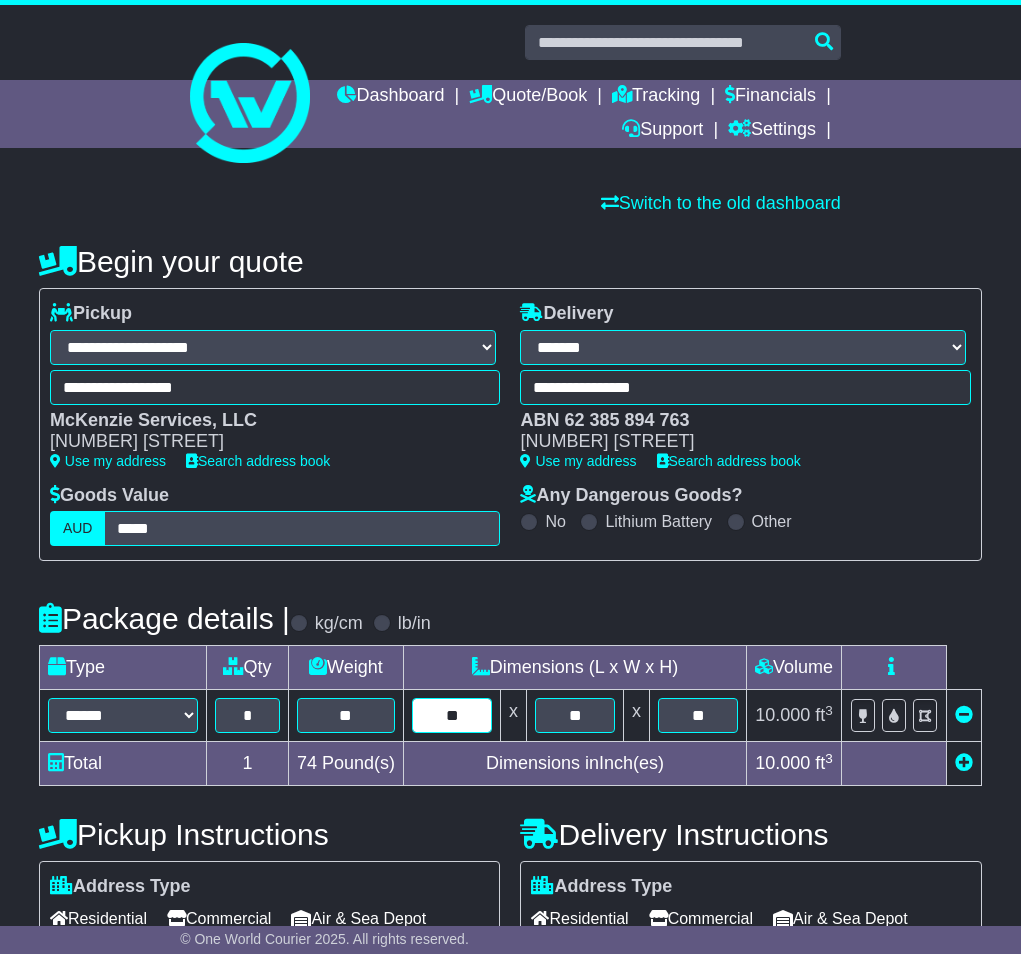 click on "**" at bounding box center [452, 715] 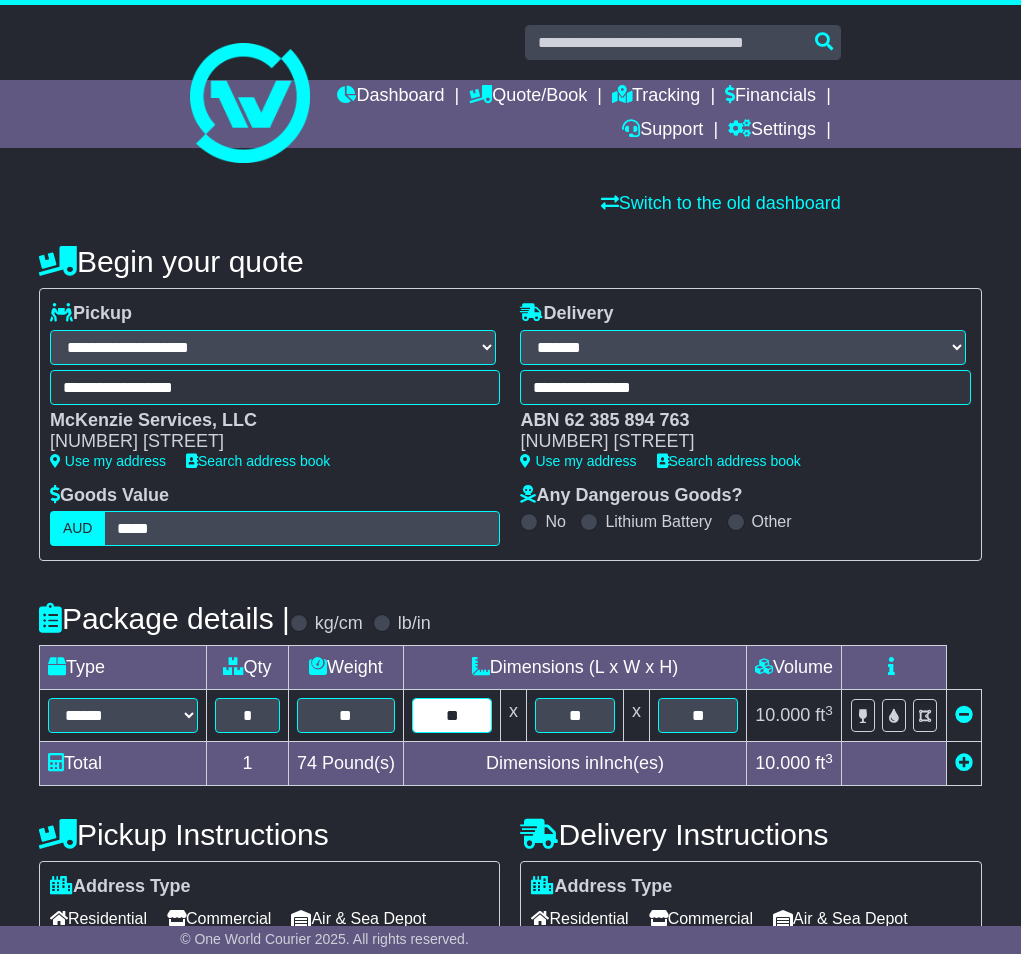 type on "**" 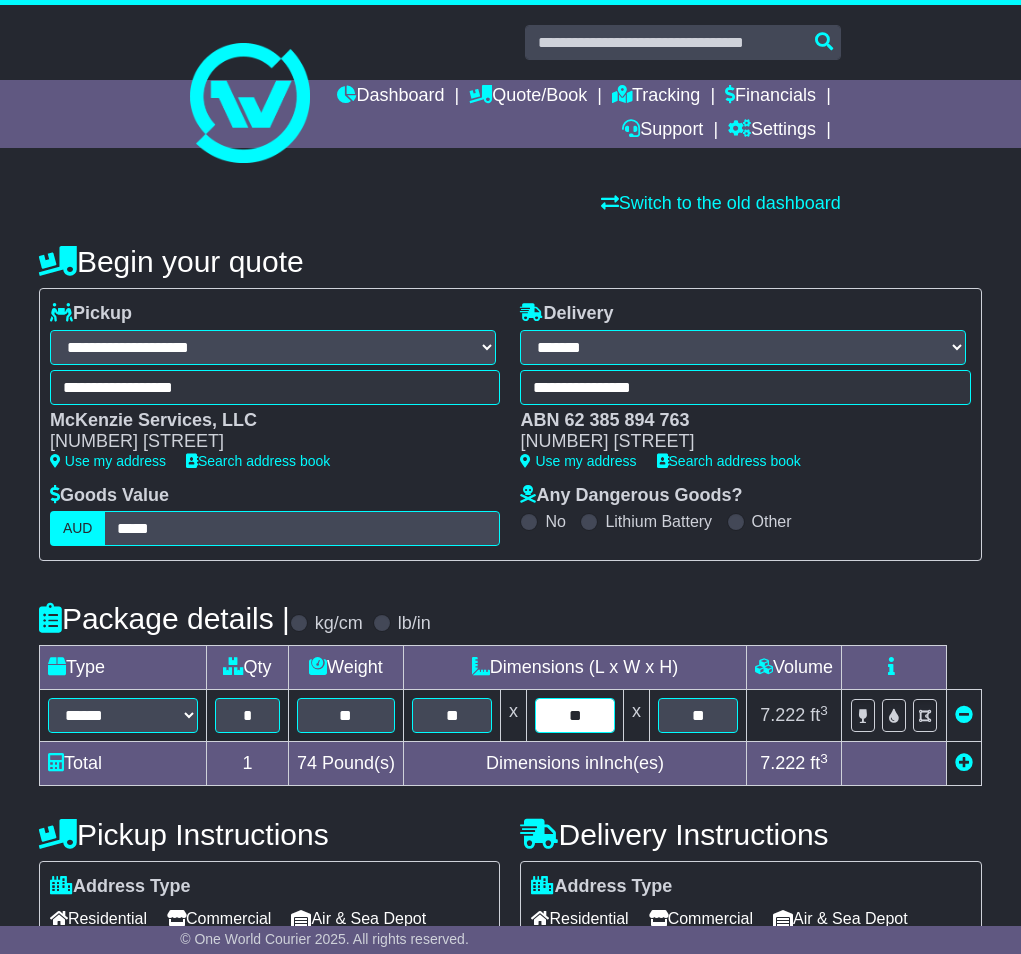 type on "**" 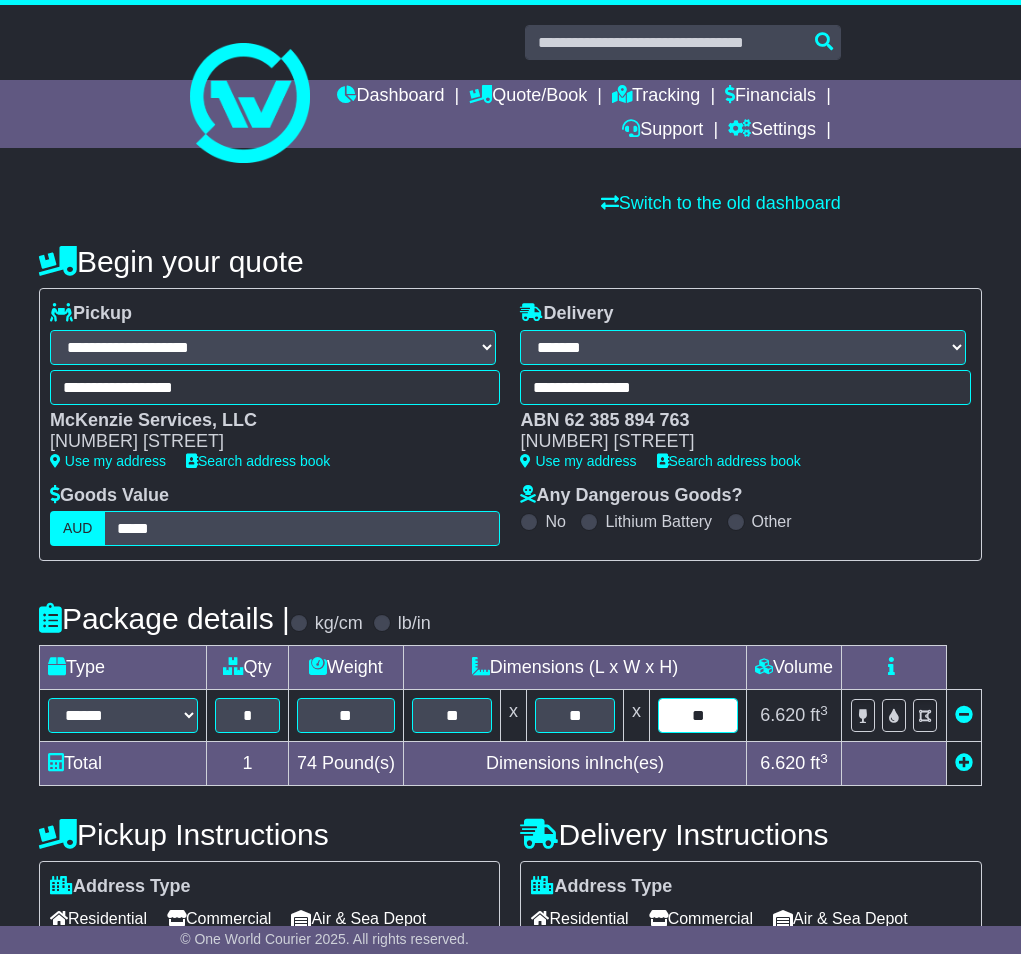 type on "**" 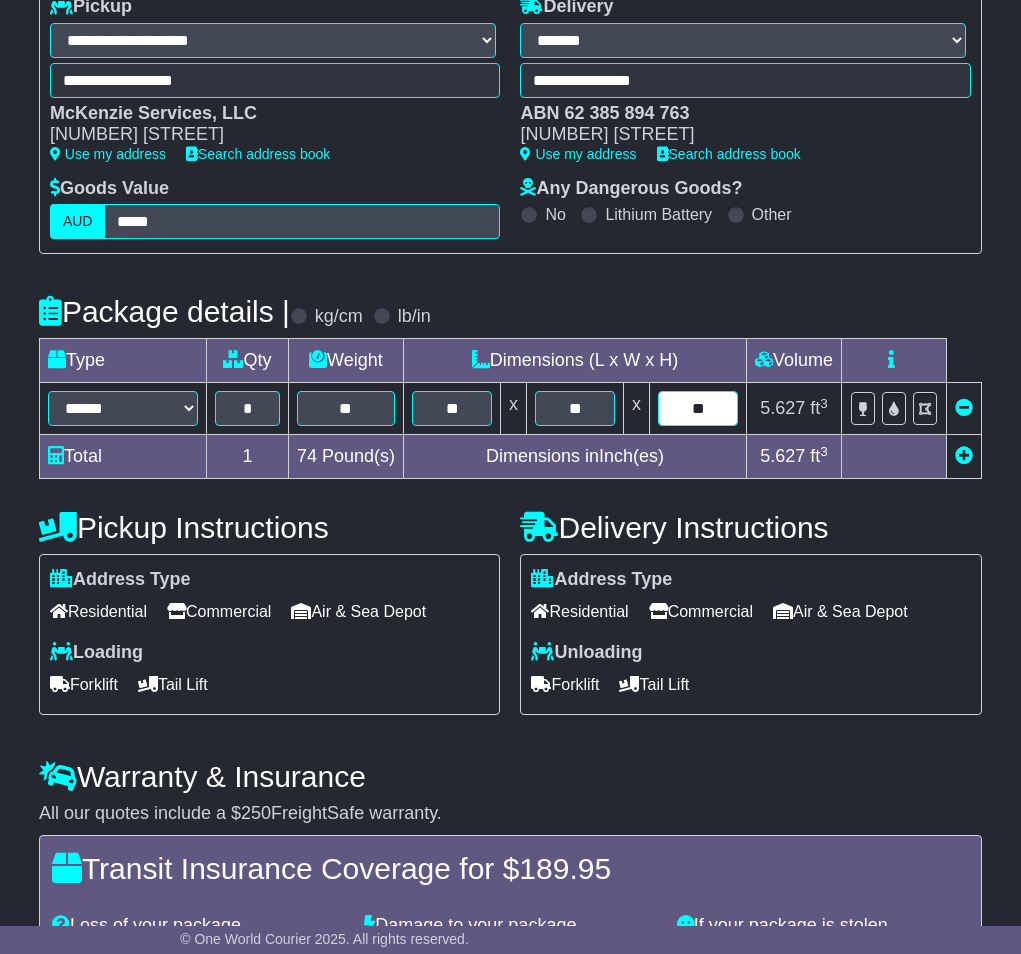 scroll, scrollTop: 516, scrollLeft: 0, axis: vertical 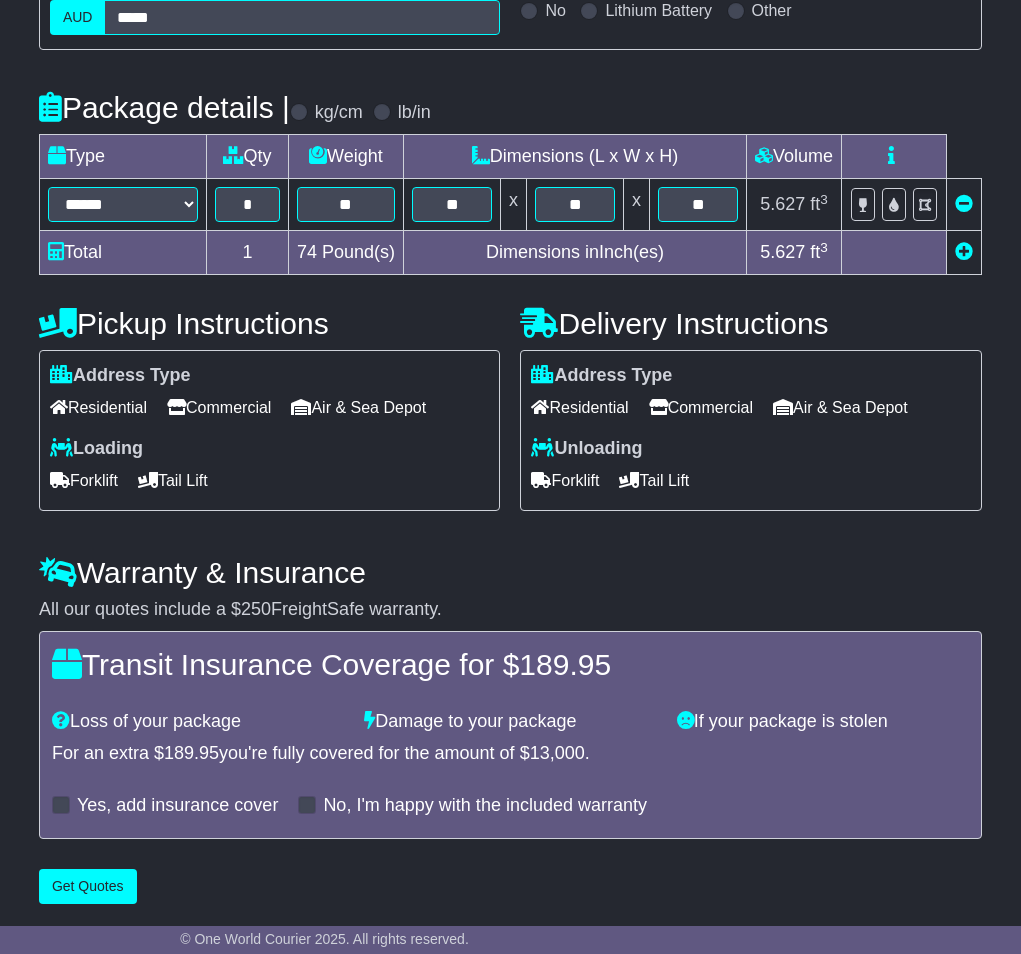 click on "Tail Lift" at bounding box center (173, 480) 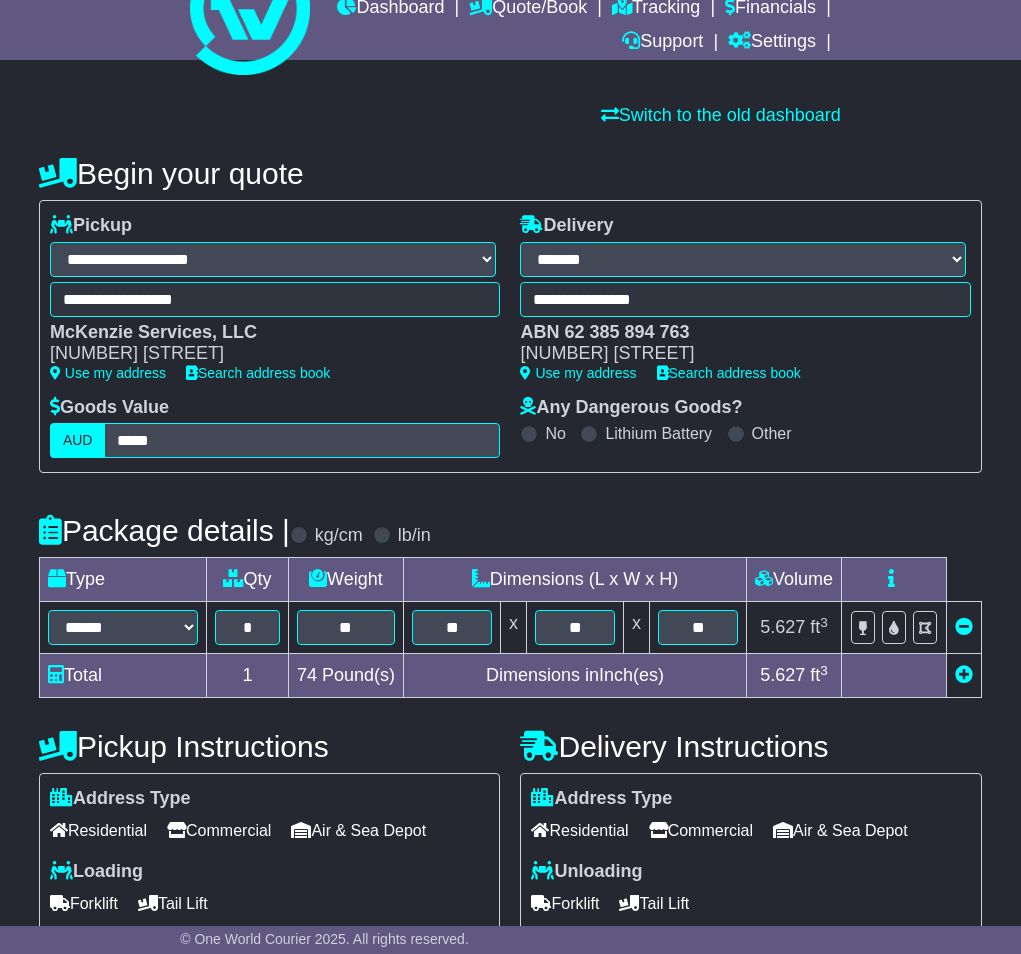 scroll, scrollTop: 23, scrollLeft: 0, axis: vertical 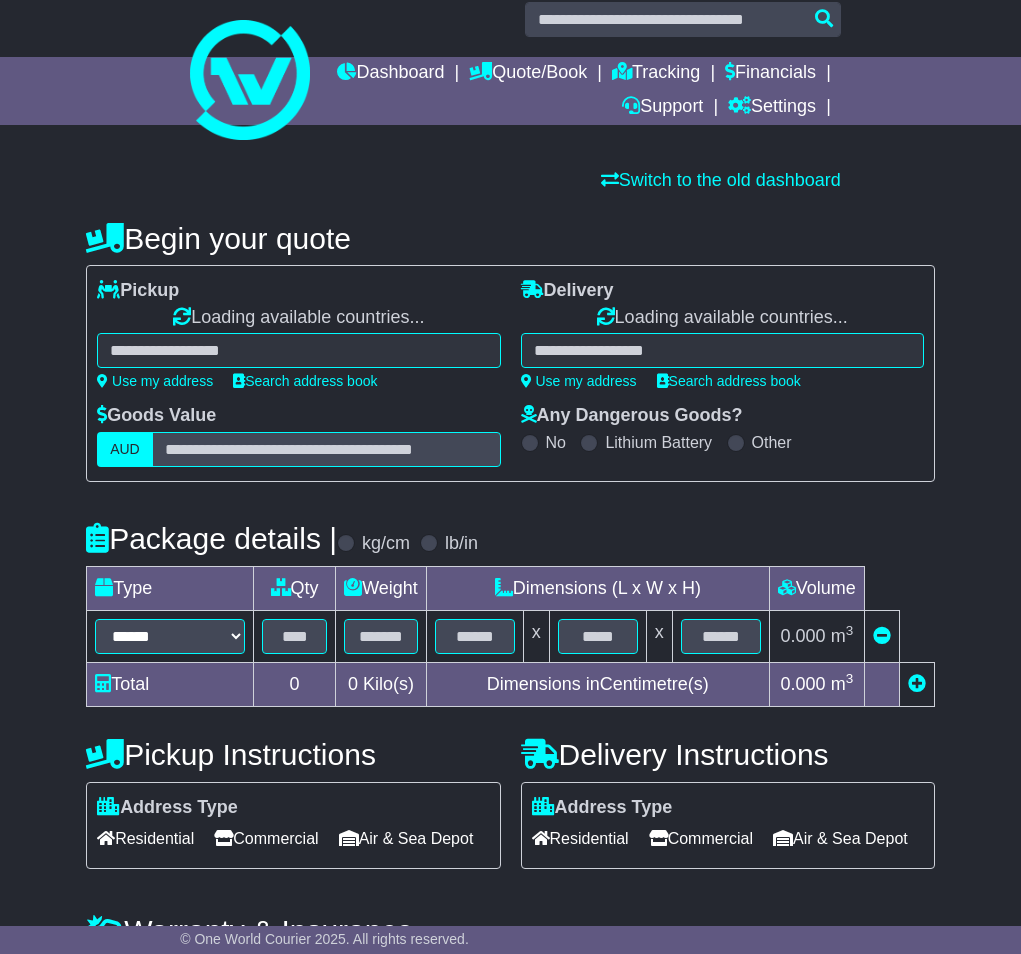 select 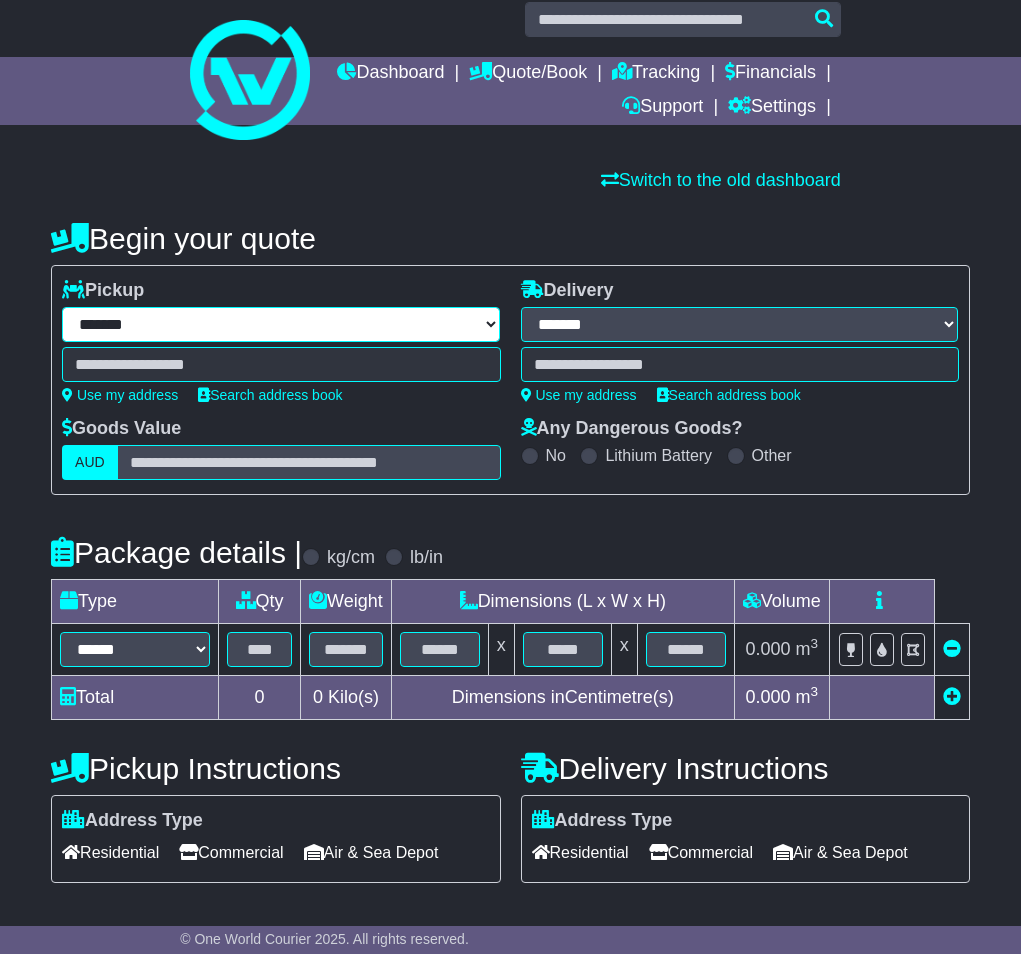 click on "**********" at bounding box center [281, 324] 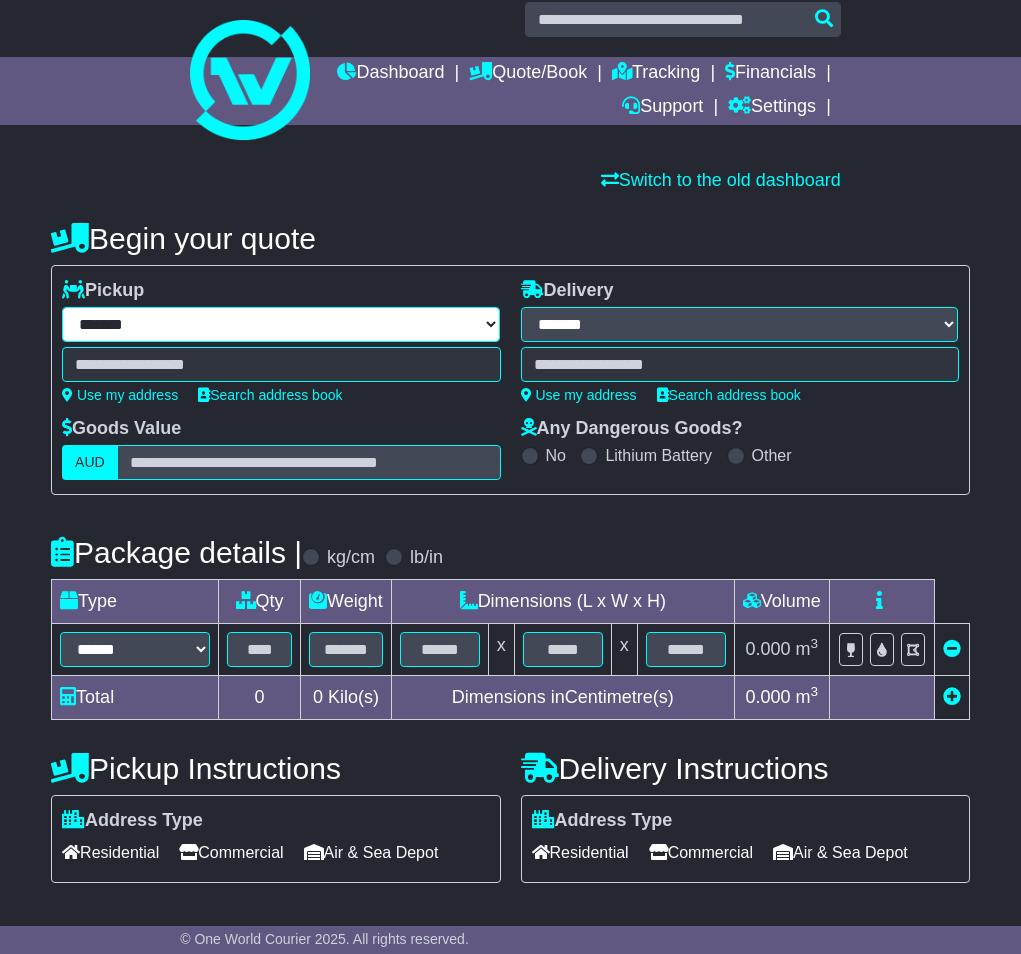 select on "***" 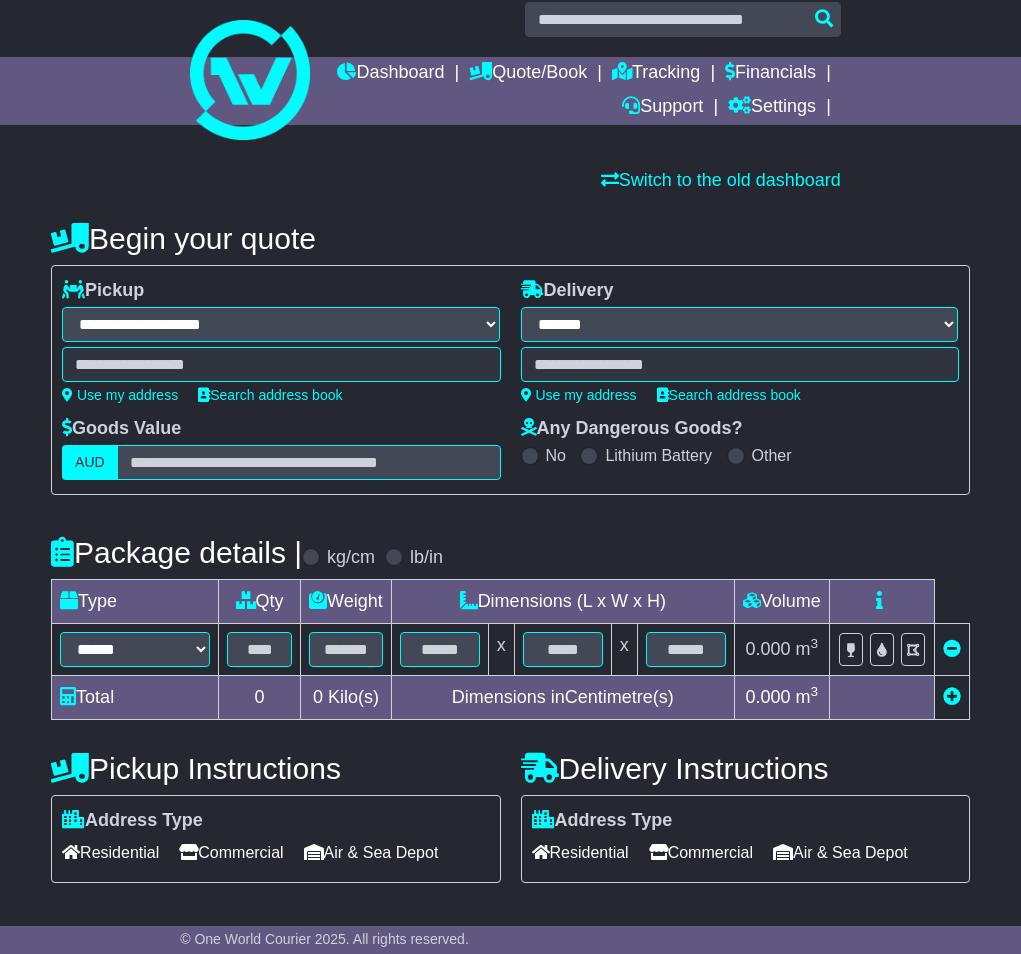 click at bounding box center (281, 364) 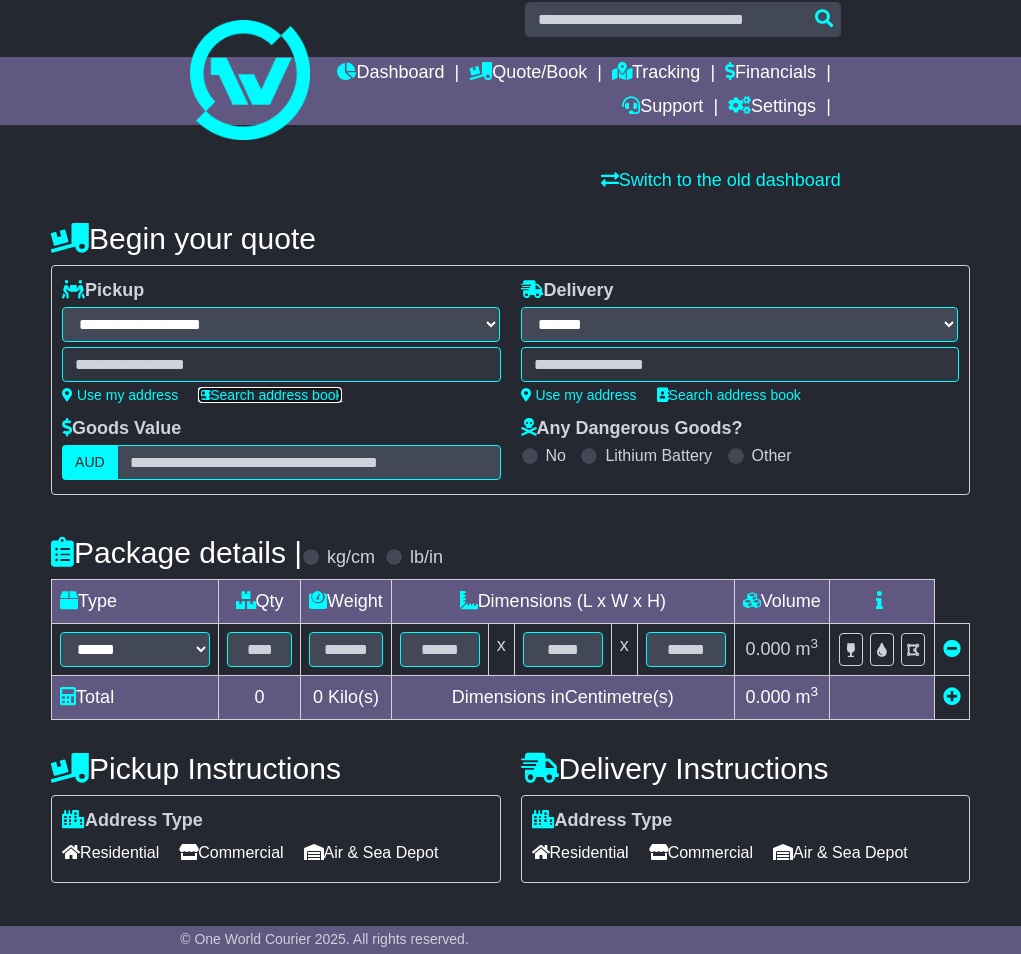 click on "Search address book" at bounding box center [270, 395] 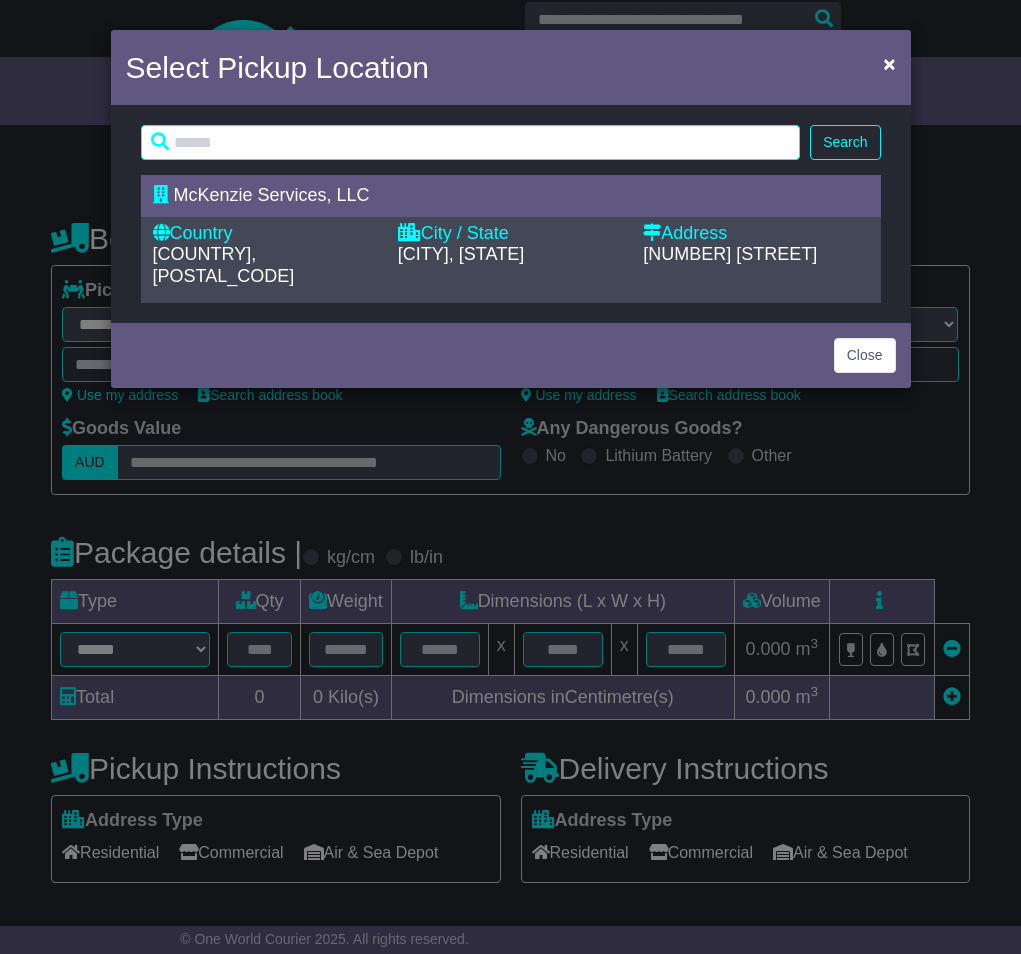click on "United States Of America, 97124" at bounding box center (265, 265) 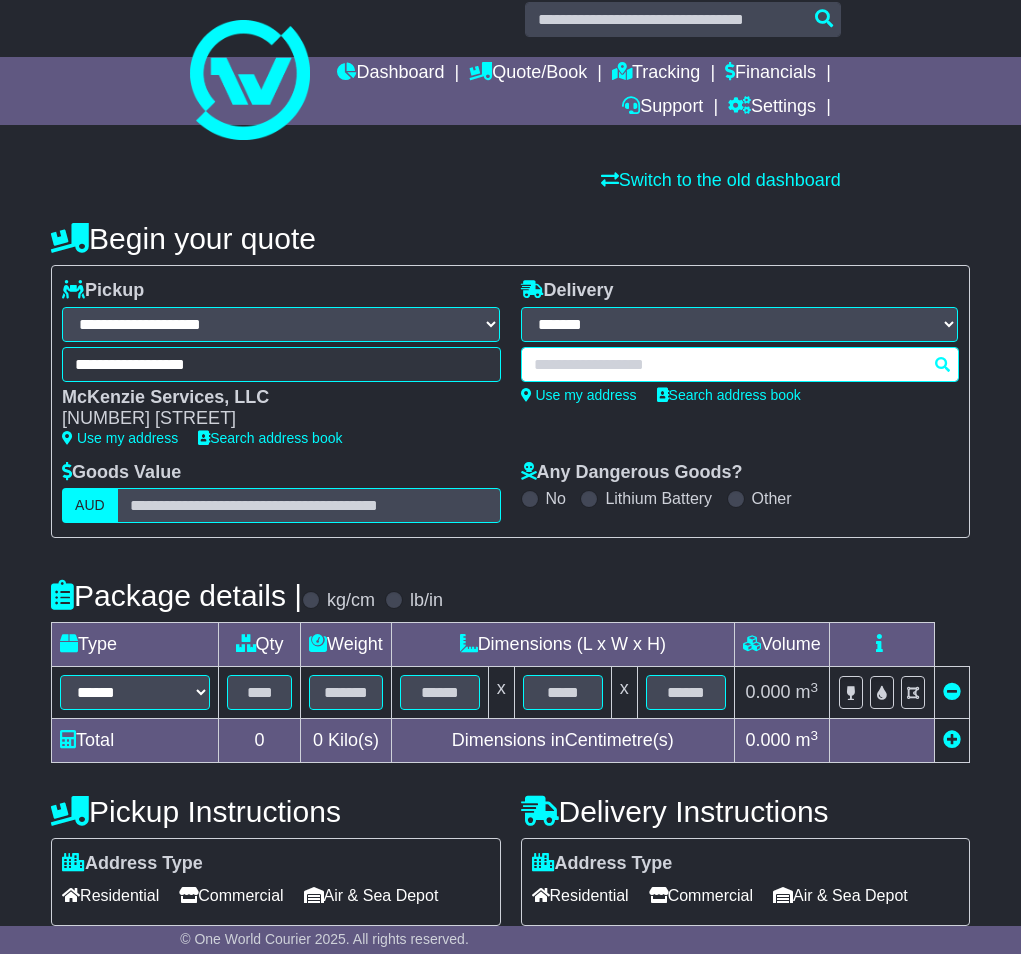 click at bounding box center (740, 364) 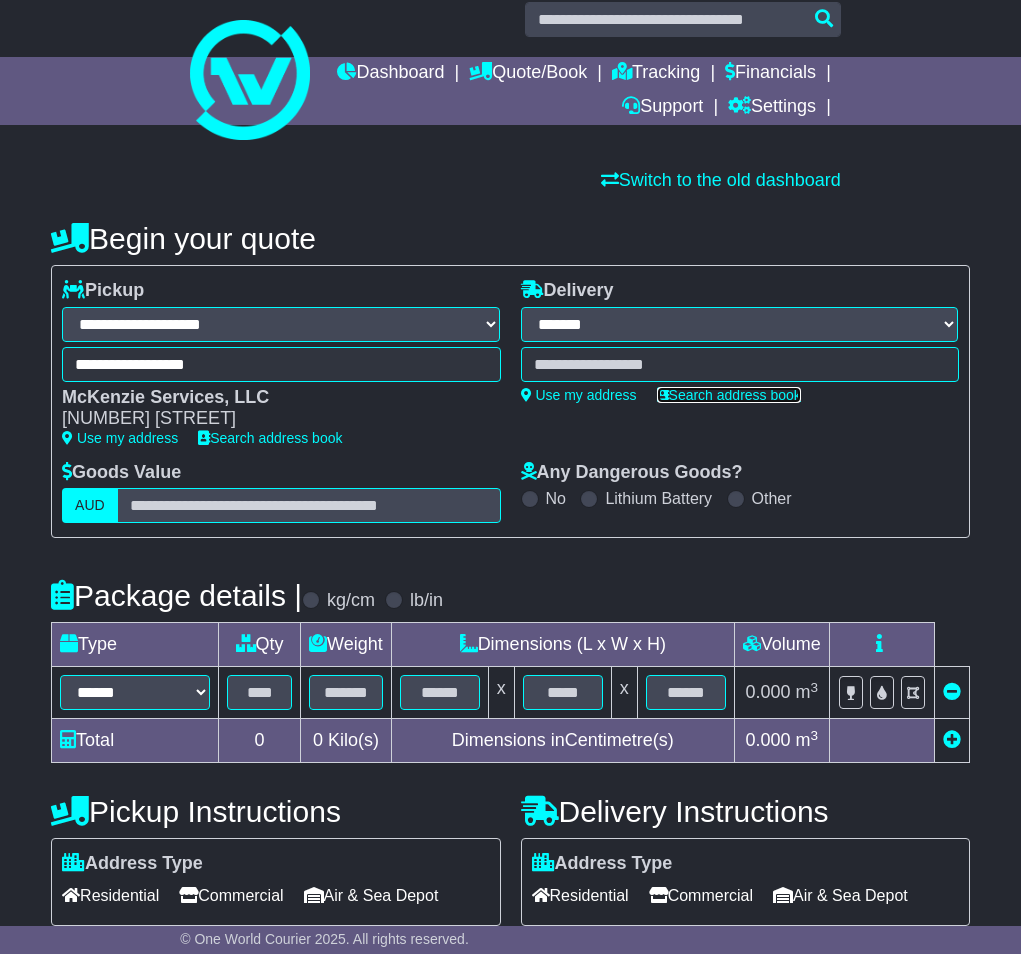 click on "Search address book" at bounding box center [729, 395] 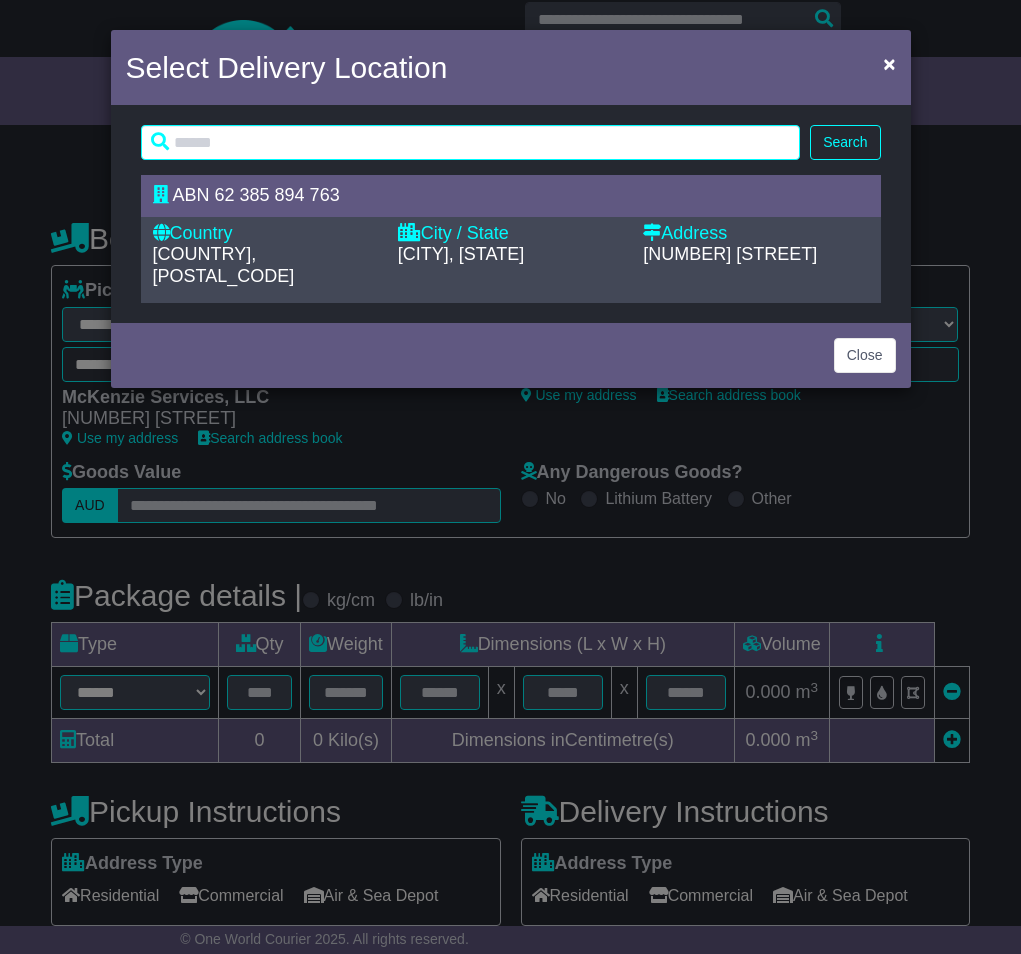 click on "City / State" at bounding box center (510, 234) 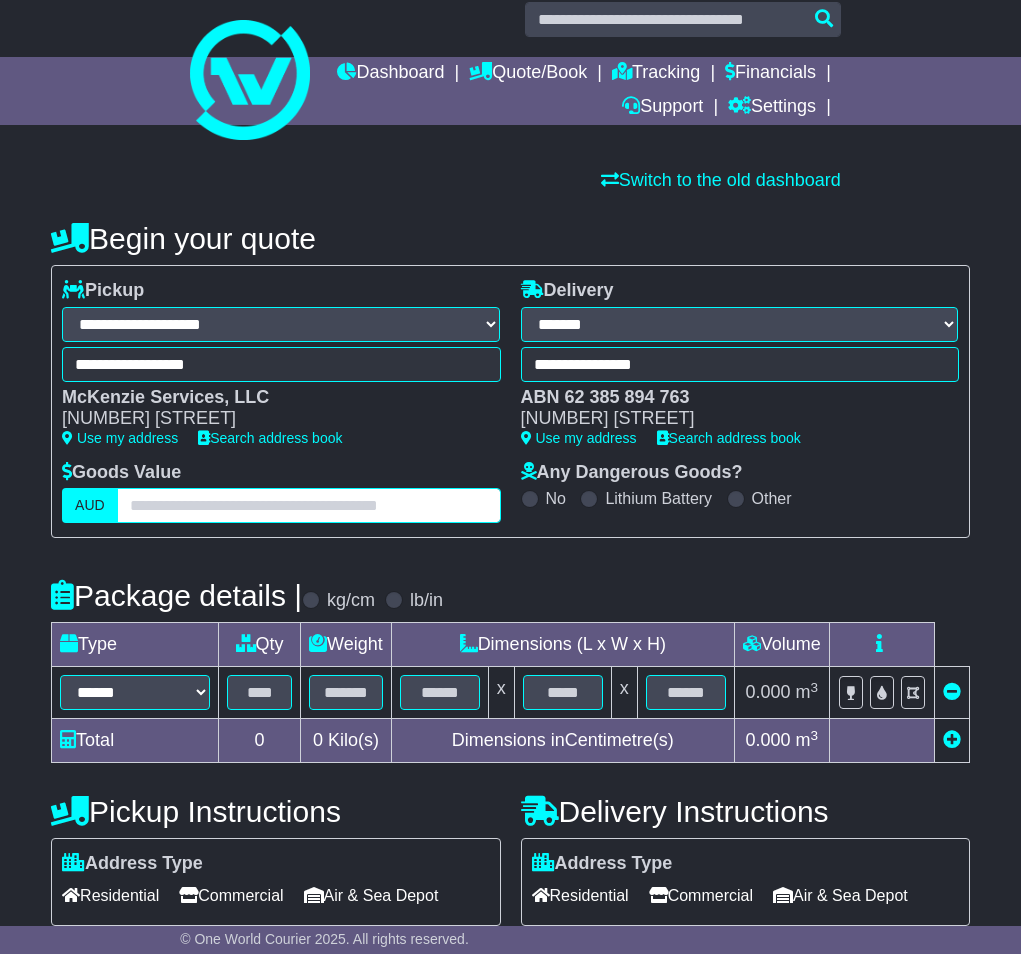 click at bounding box center [309, 505] 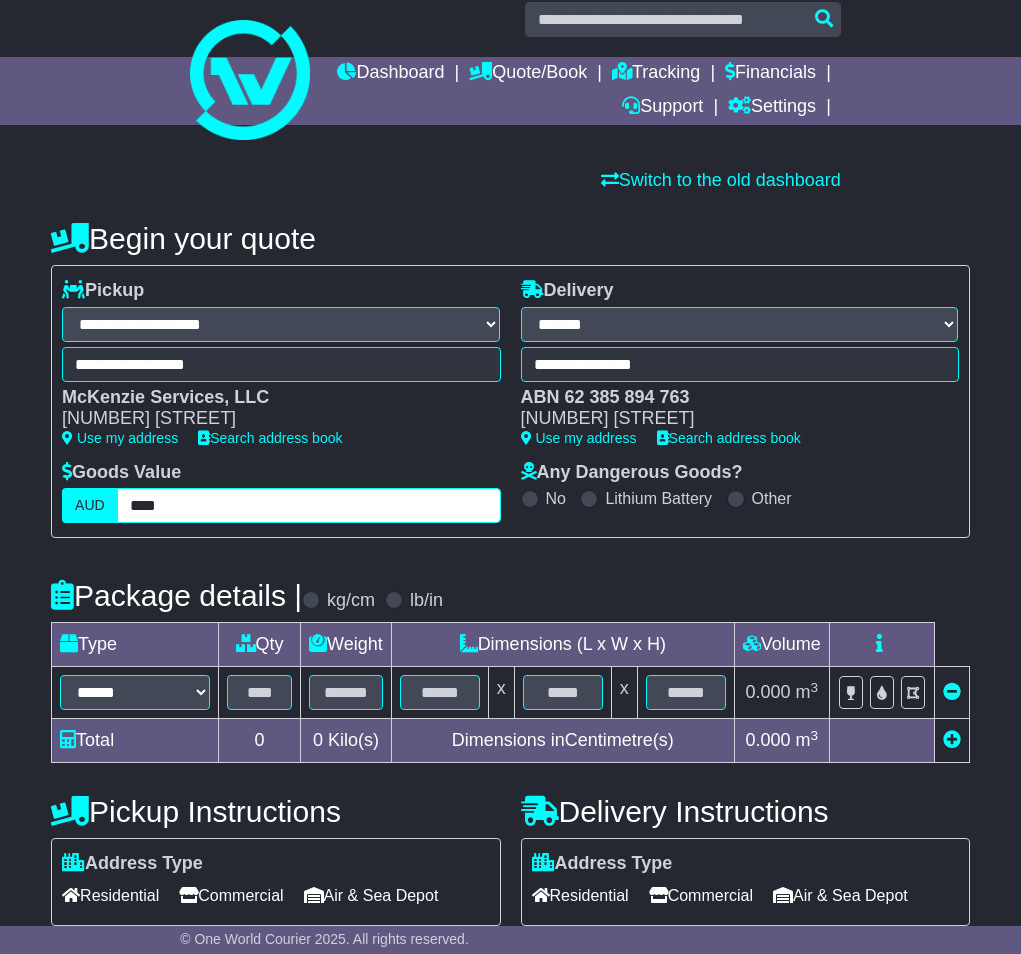 type on "****" 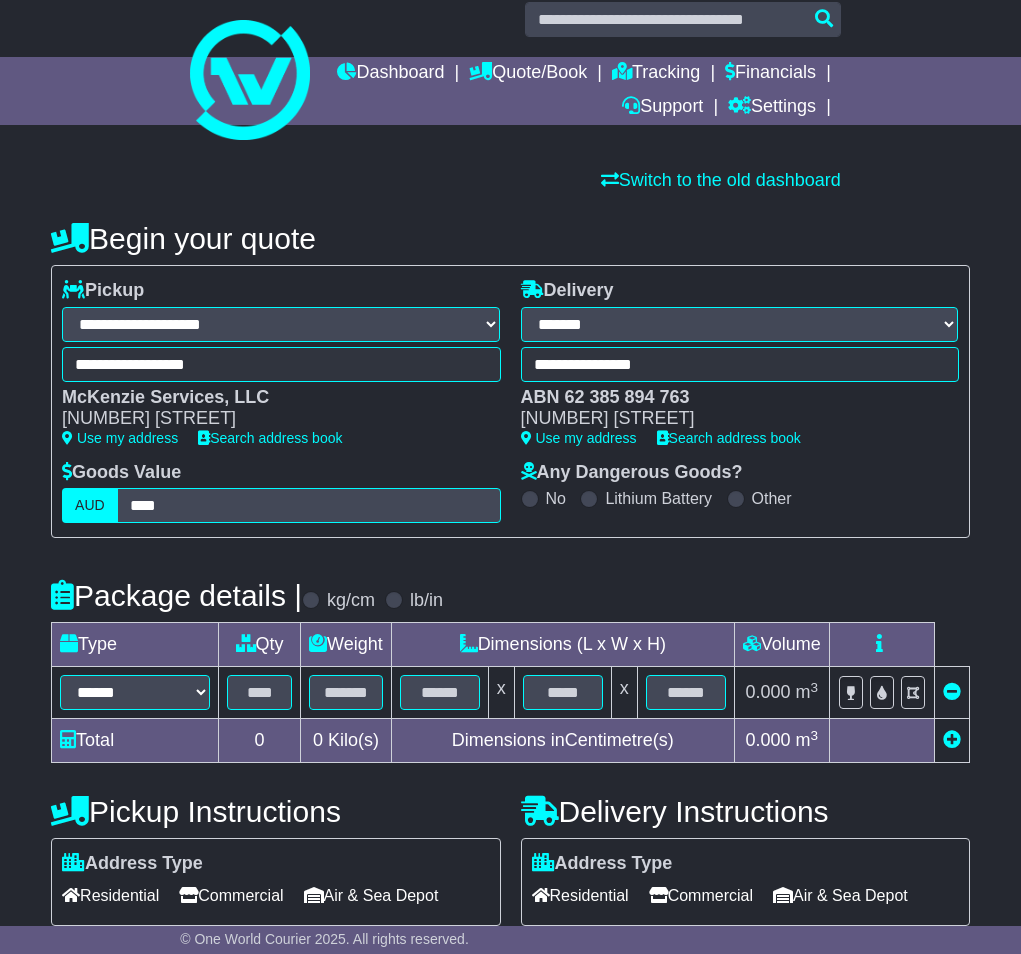 click on "Lithium Battery" at bounding box center [658, 498] 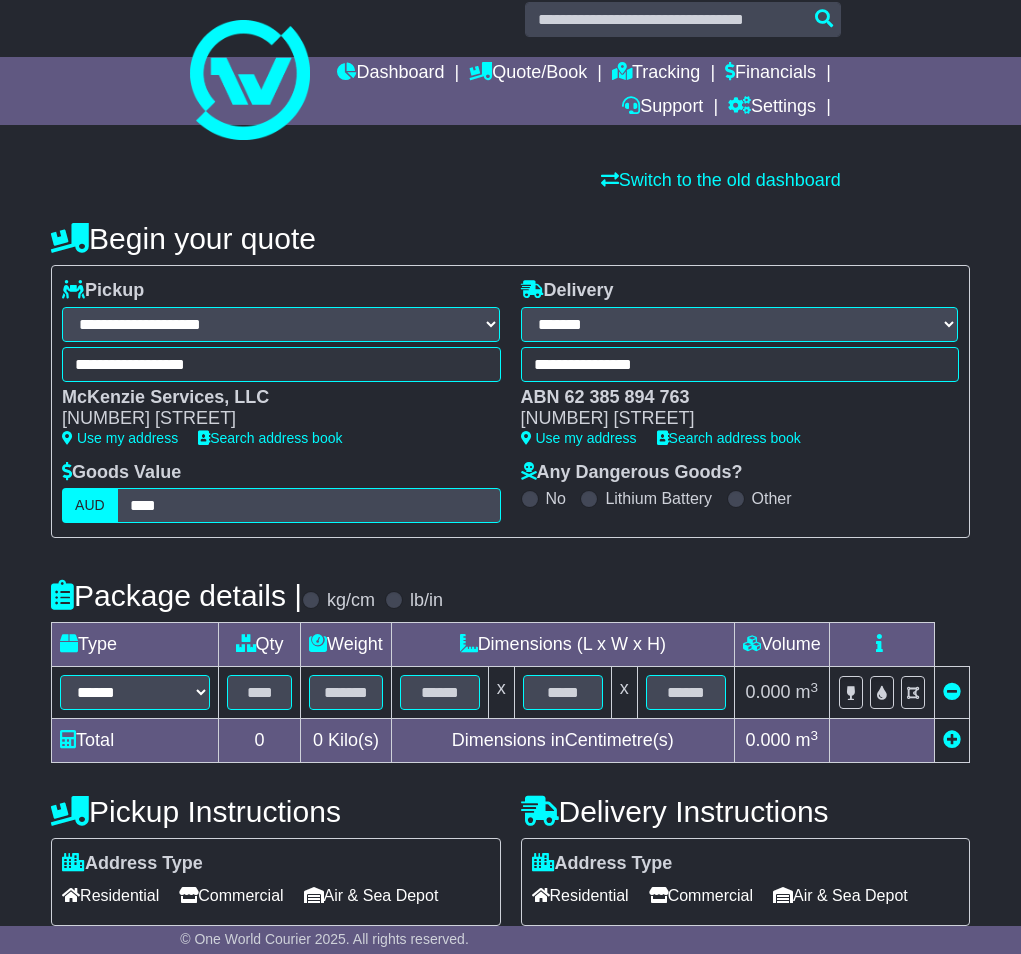 click on "****** ****** *** ******** ***** **** **** ****** *** *******" at bounding box center (135, 693) 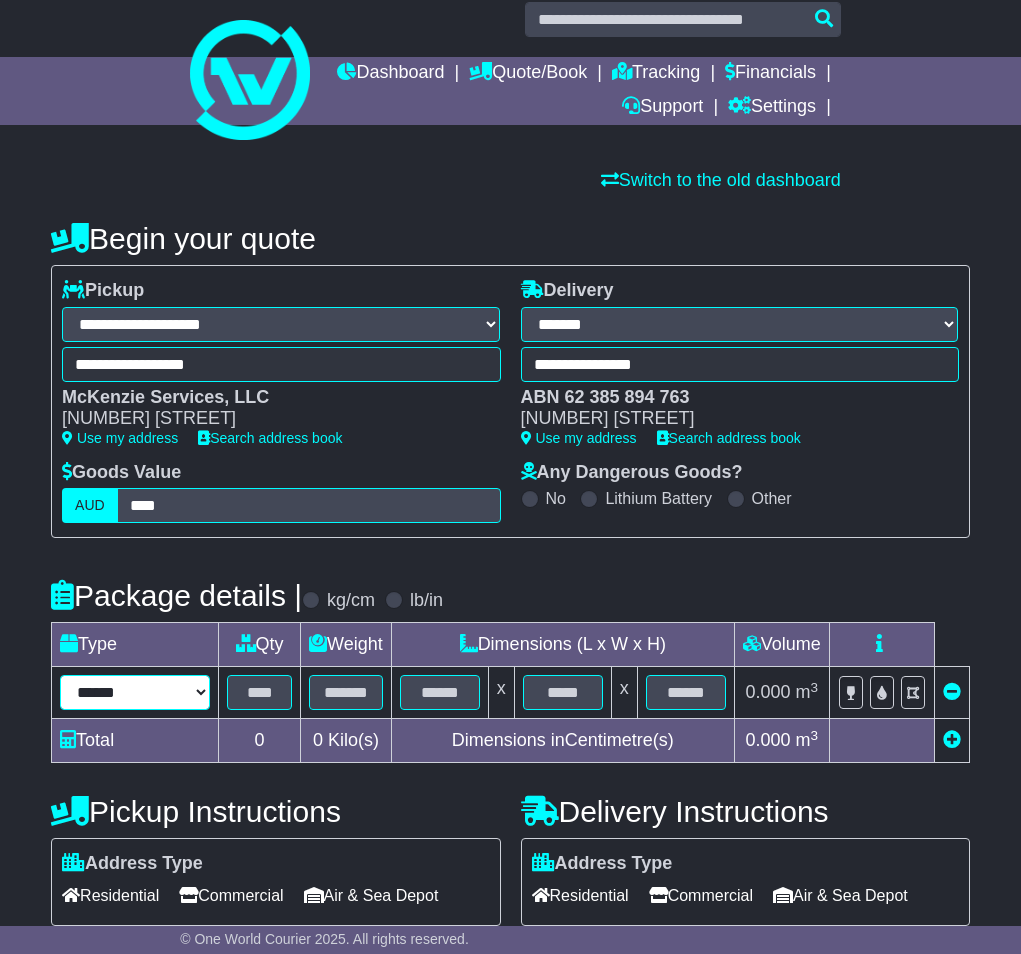 click on "****** ****** *** ******** ***** **** **** ****** *** *******" at bounding box center [135, 692] 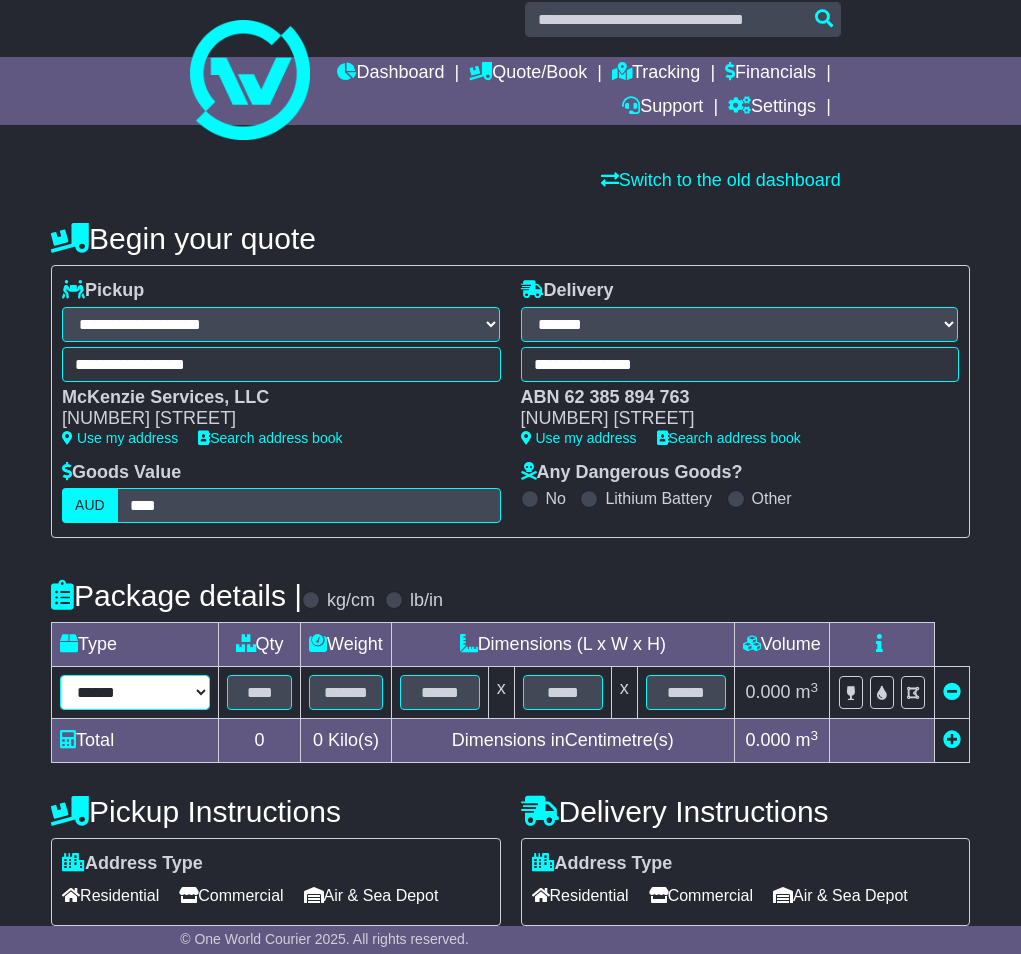 select on "*****" 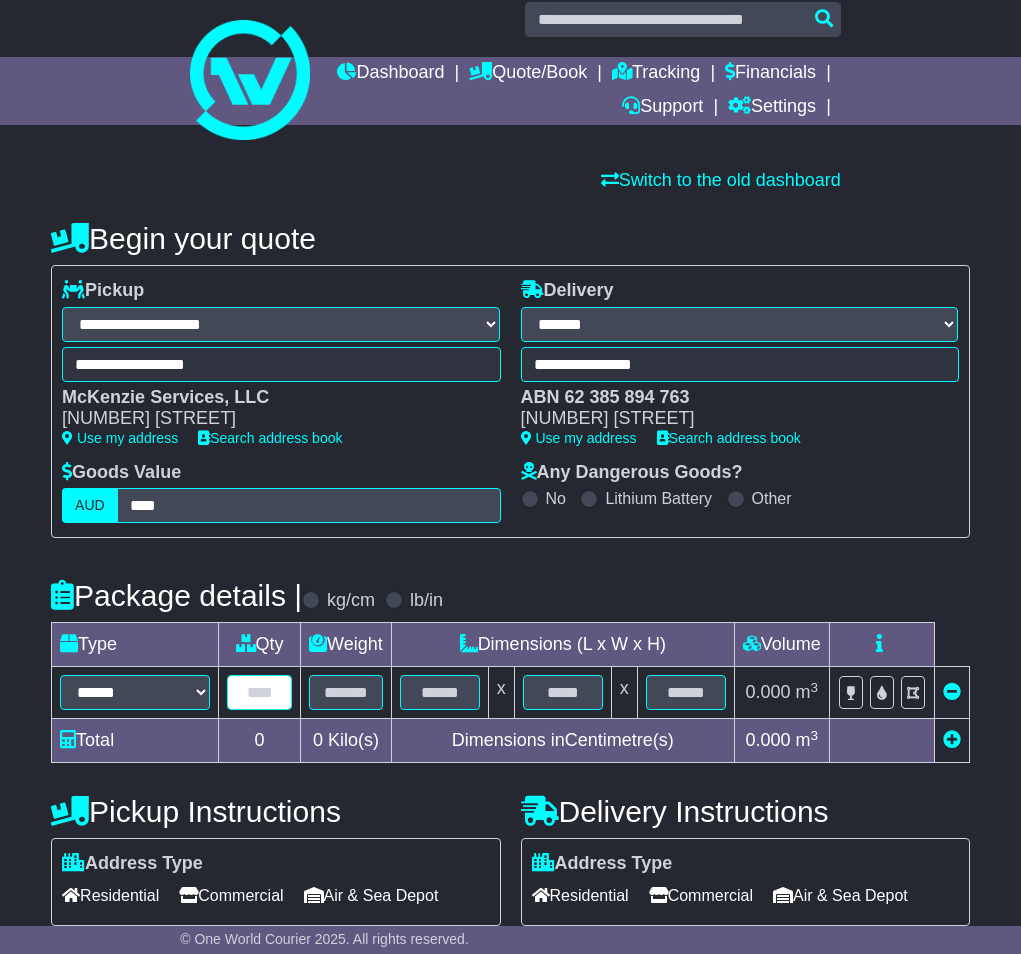 click at bounding box center (259, 692) 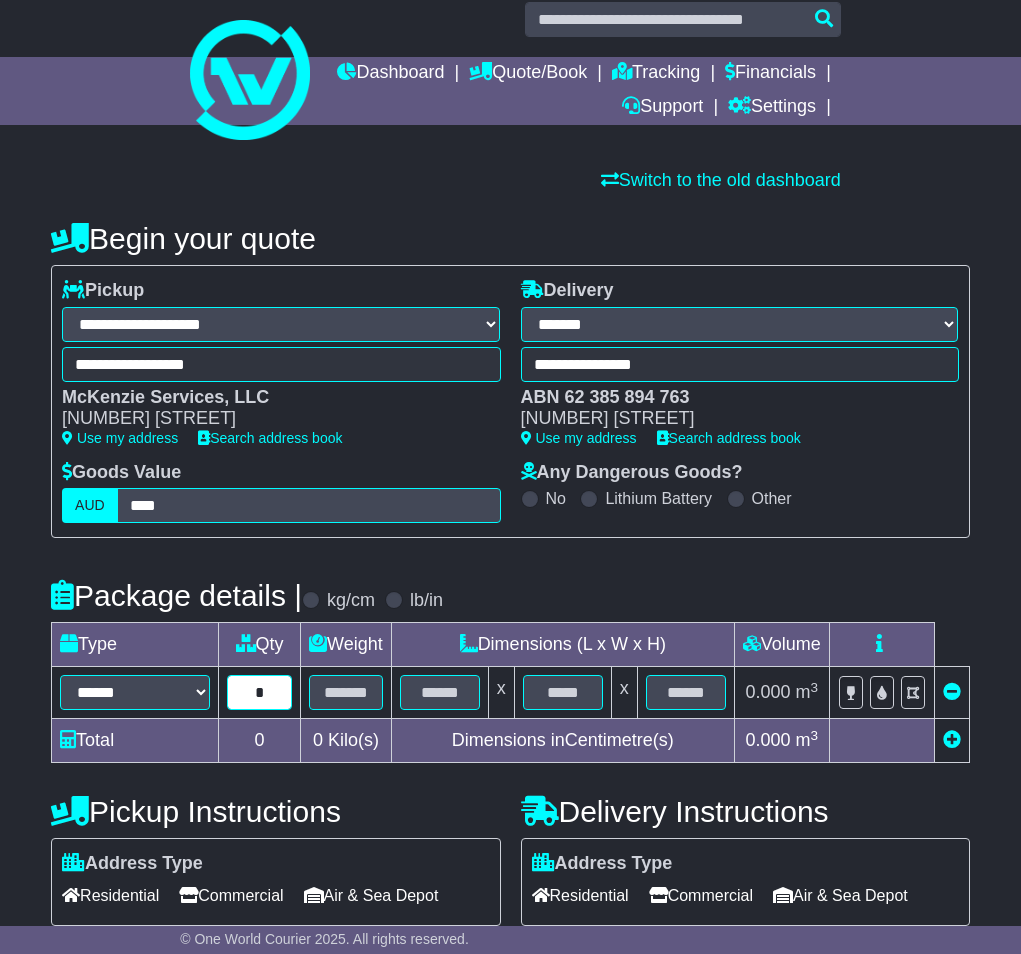 type on "*" 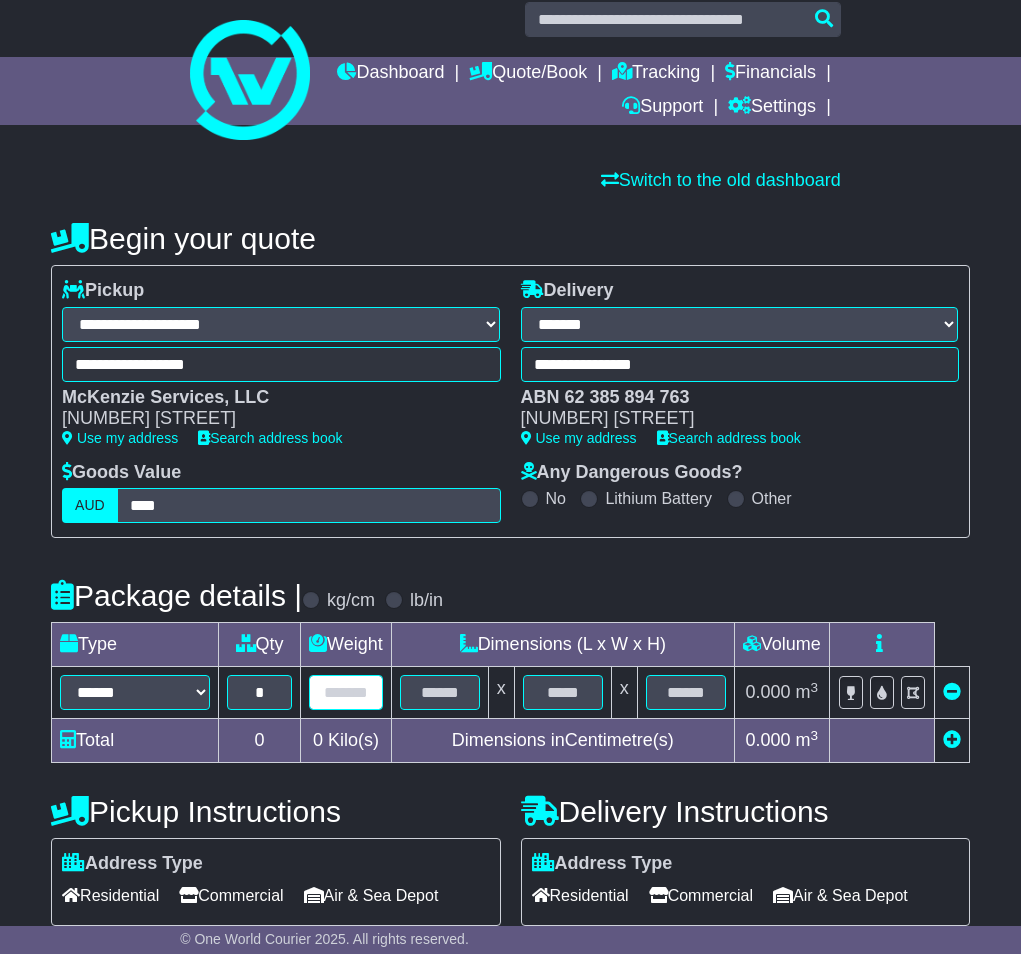 click at bounding box center [346, 692] 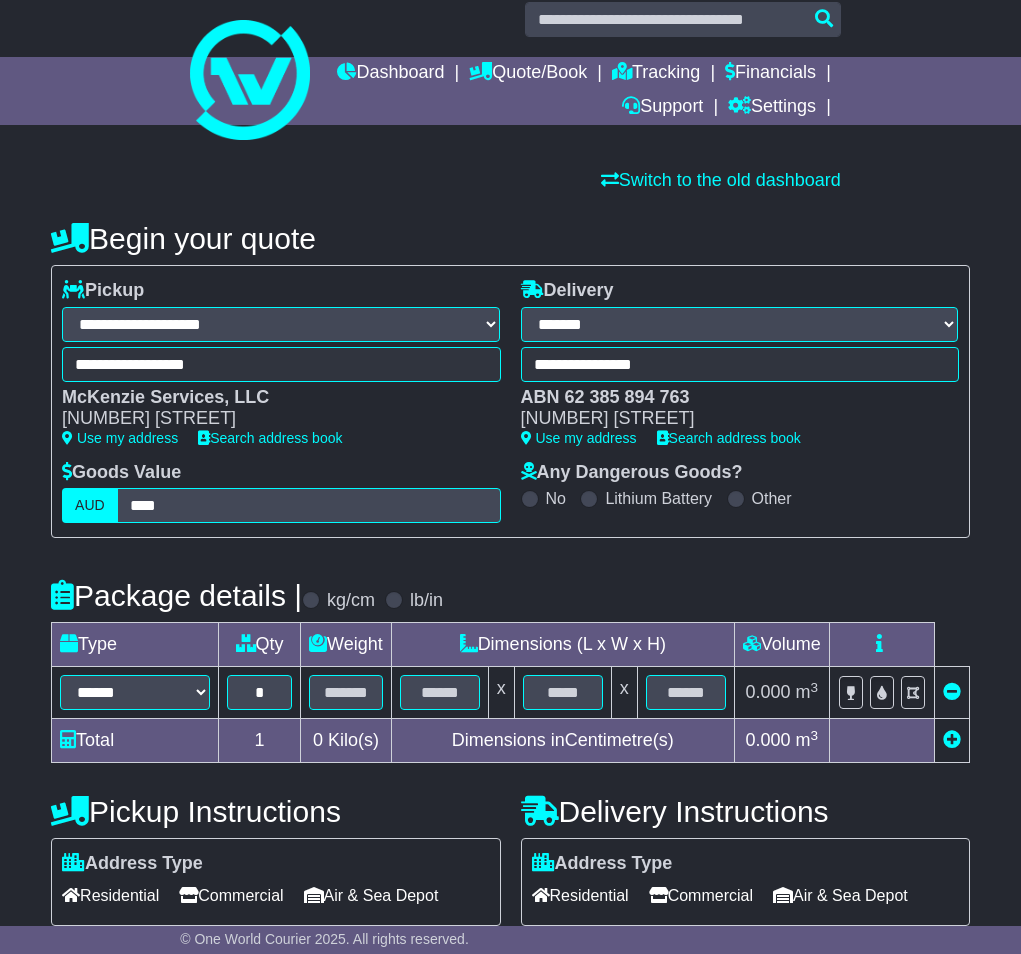 click at bounding box center (394, 600) 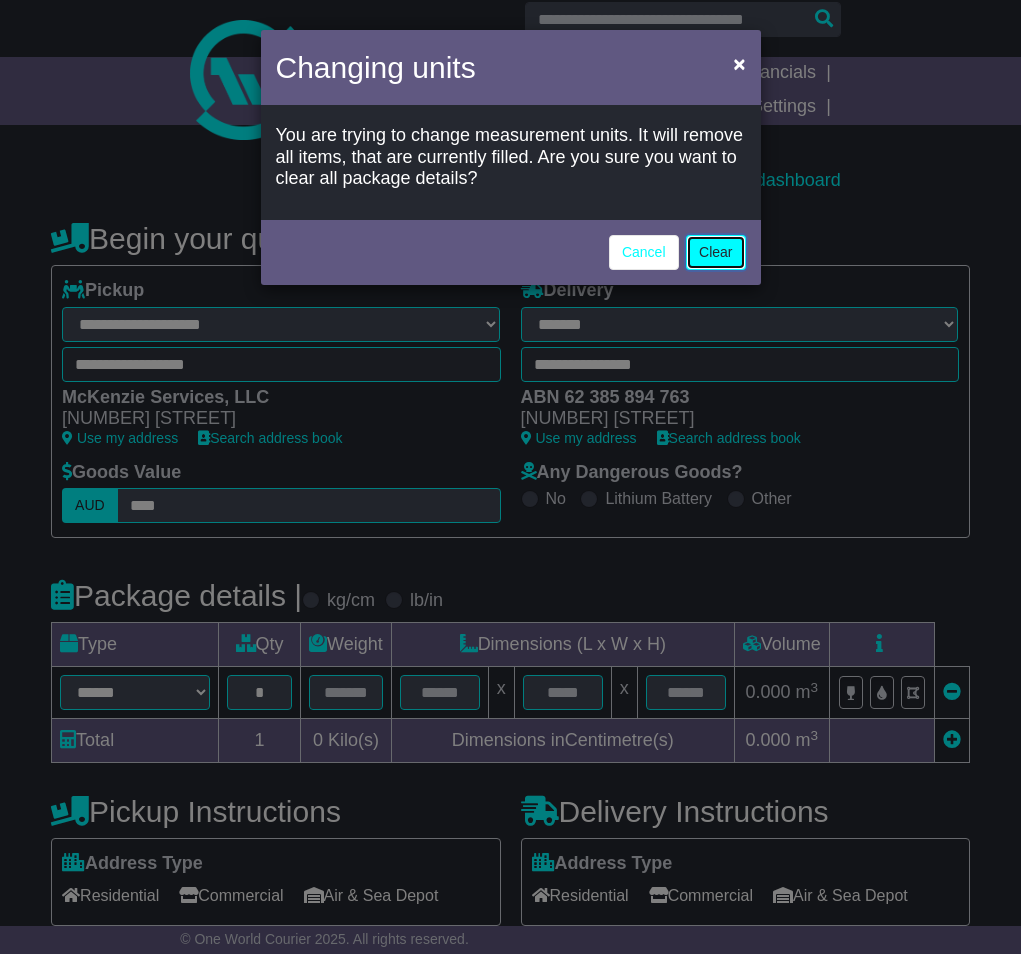 click on "Clear" at bounding box center [715, 252] 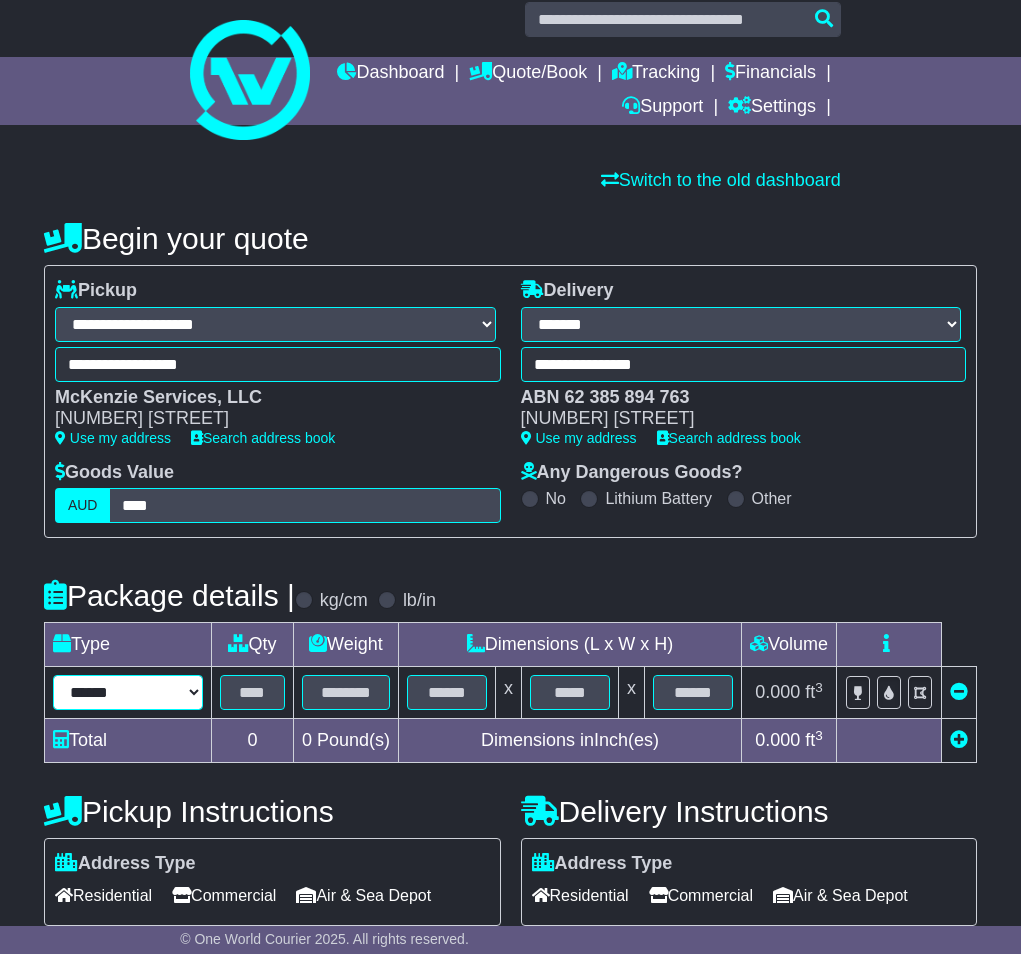 click on "****** ****** *** ******** ***** **** **** ****** *** *******" at bounding box center [128, 692] 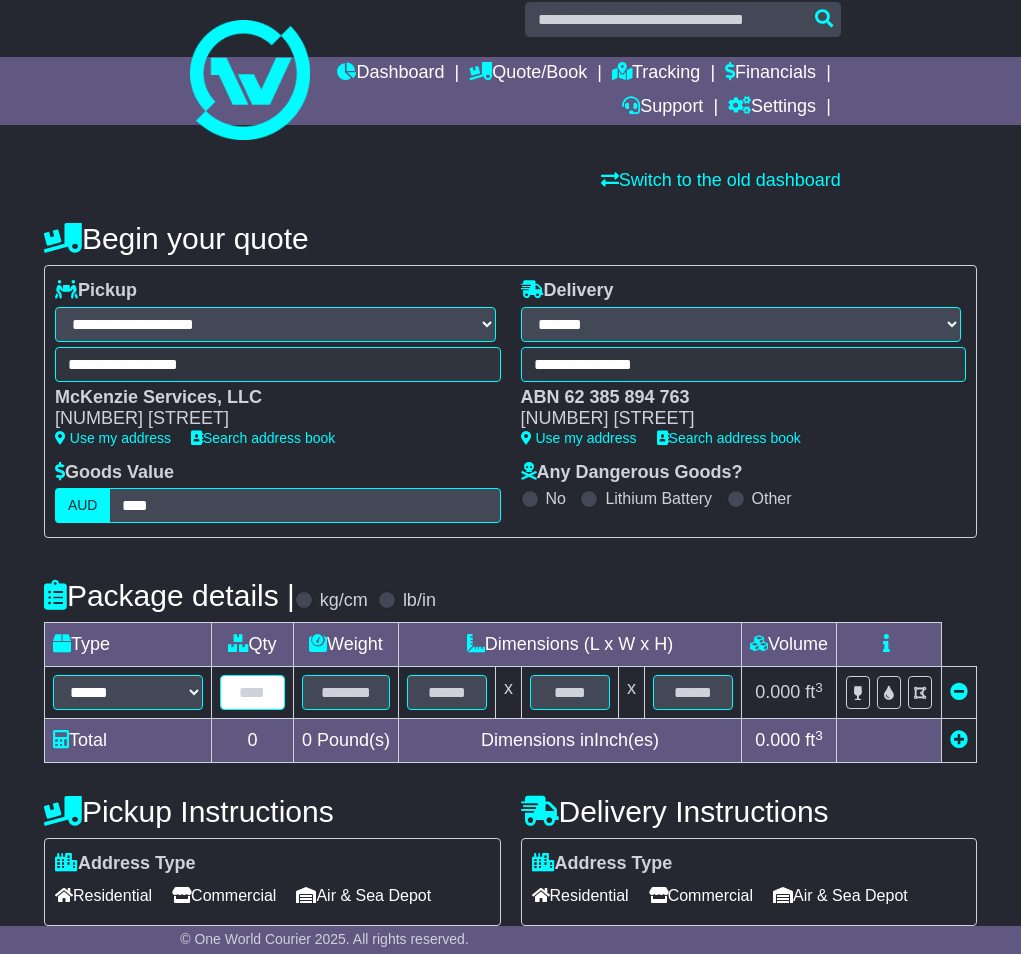 click at bounding box center (252, 692) 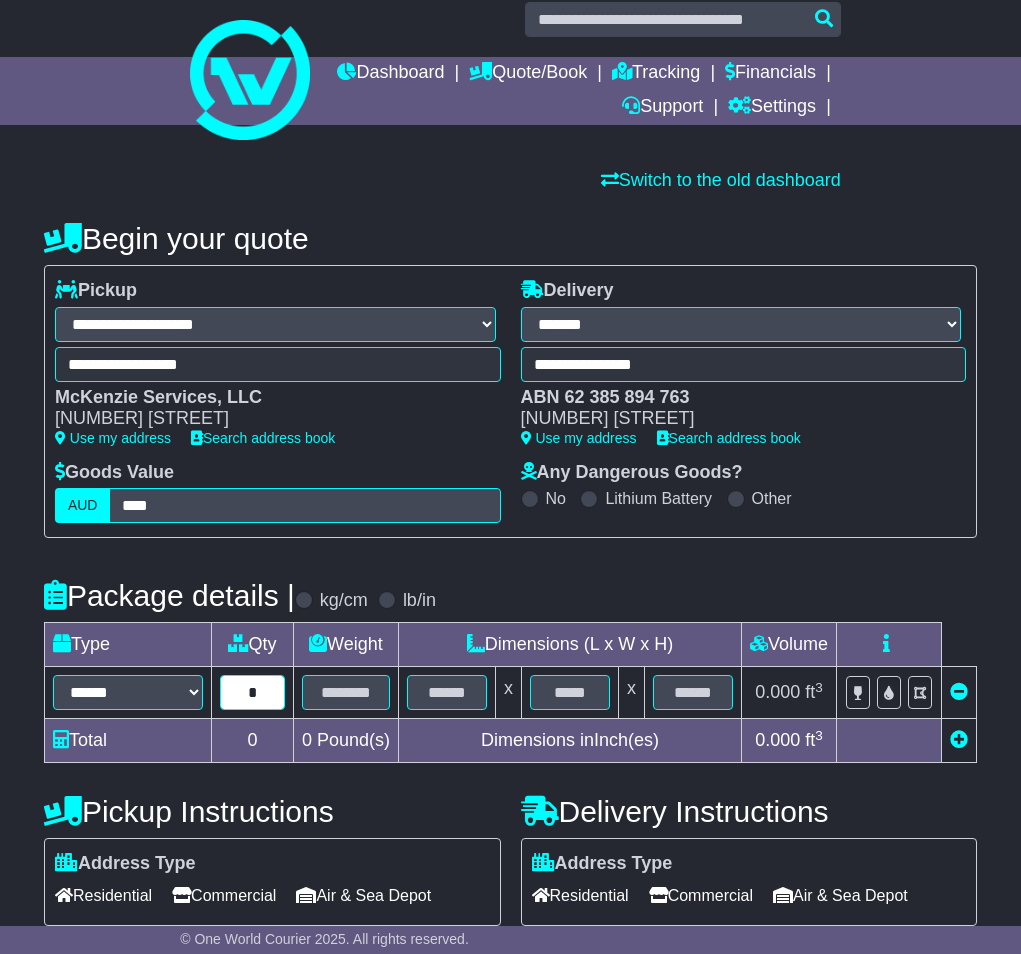 type on "*" 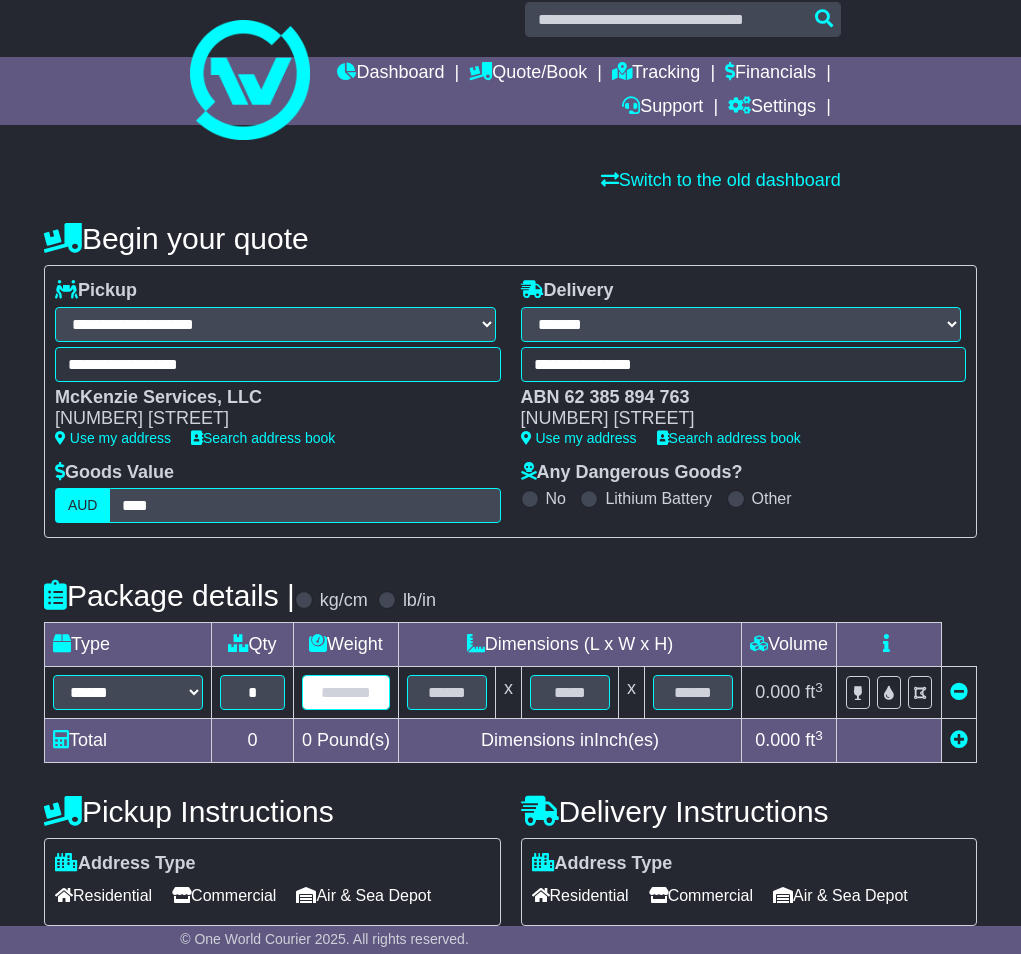 click at bounding box center [346, 692] 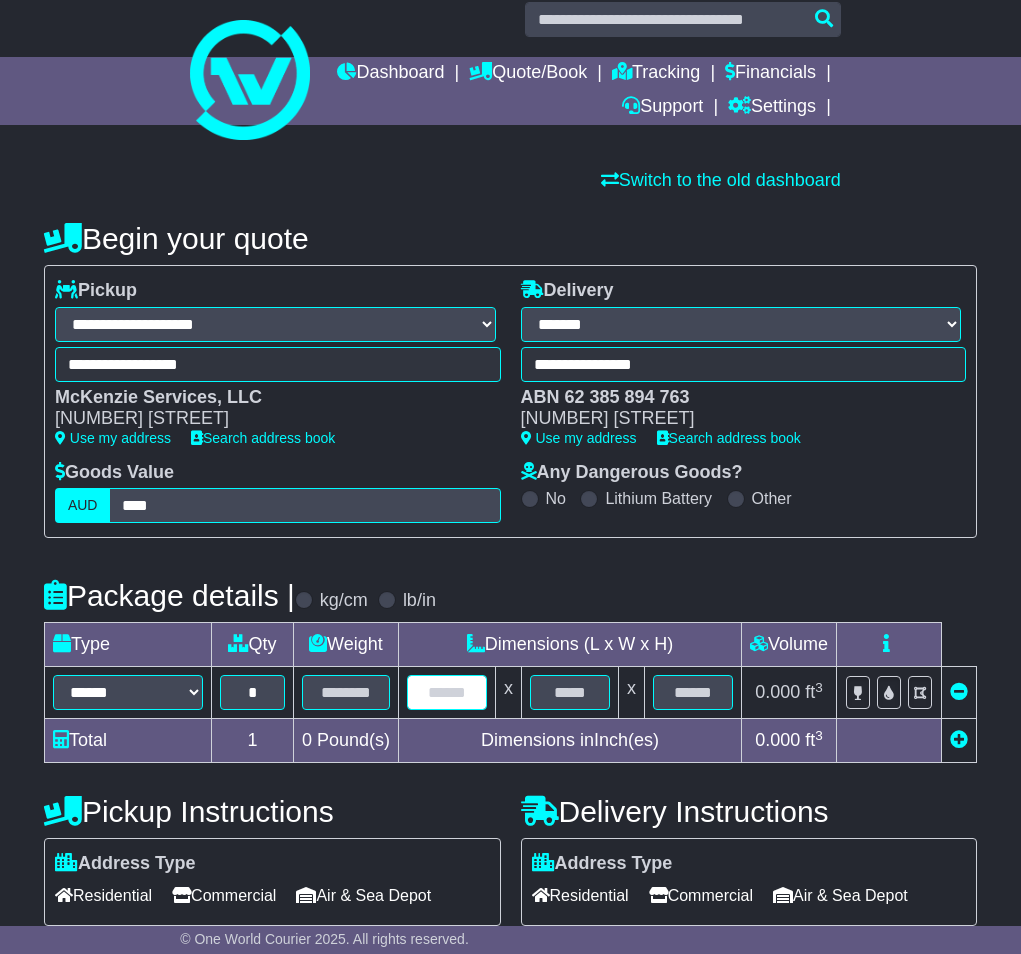 click at bounding box center (447, 692) 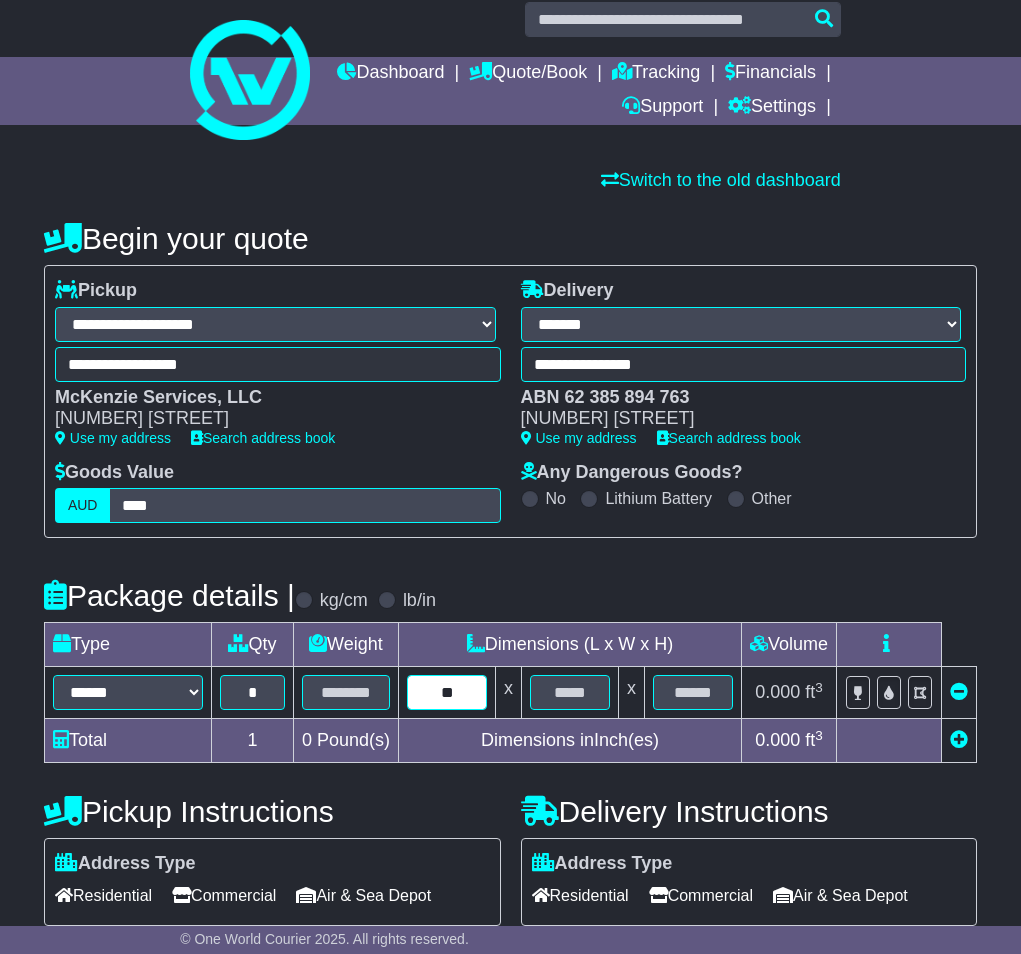 type on "**" 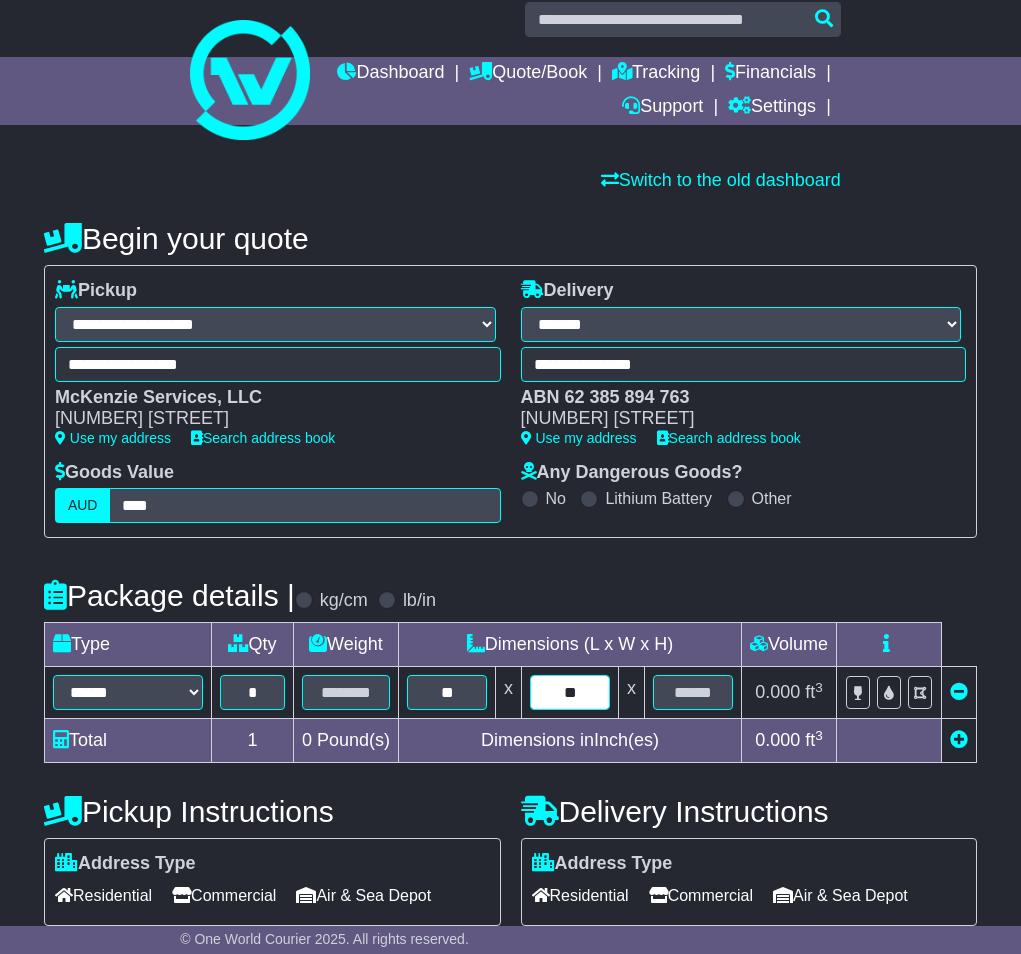 type on "**" 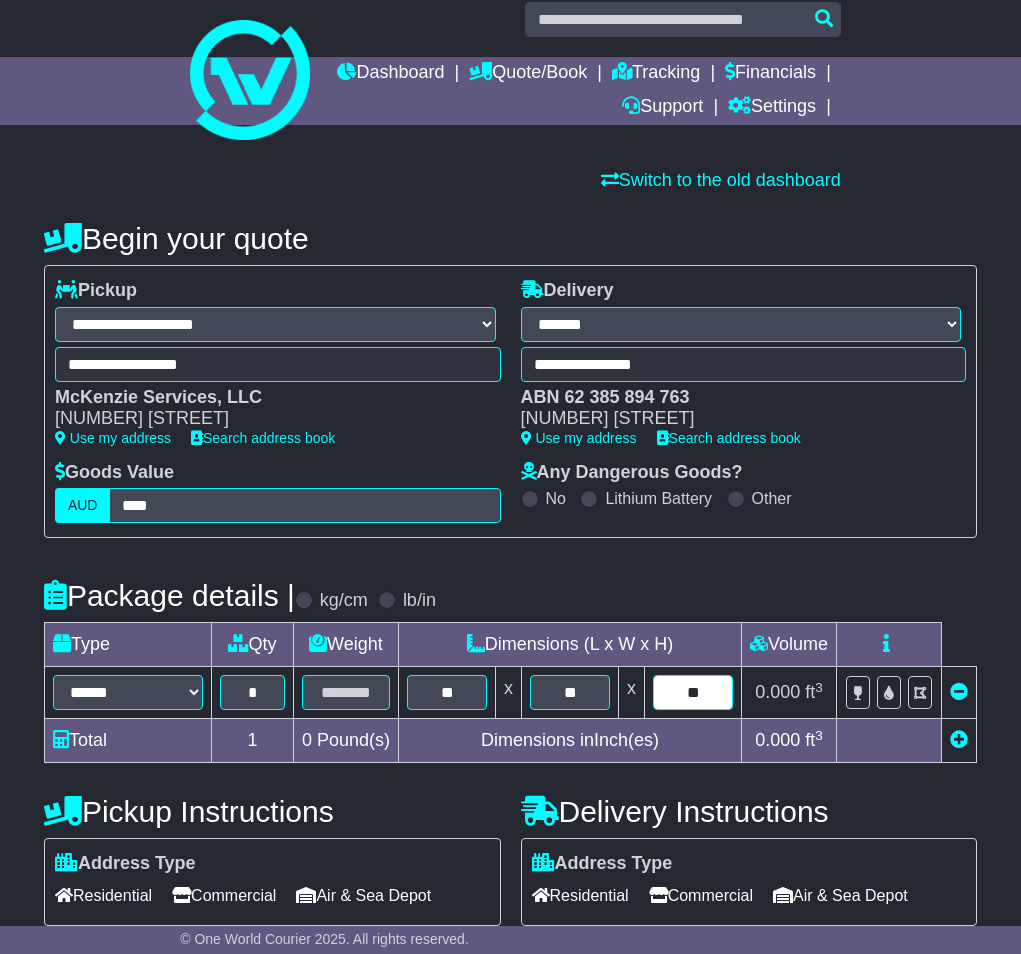 type on "**" 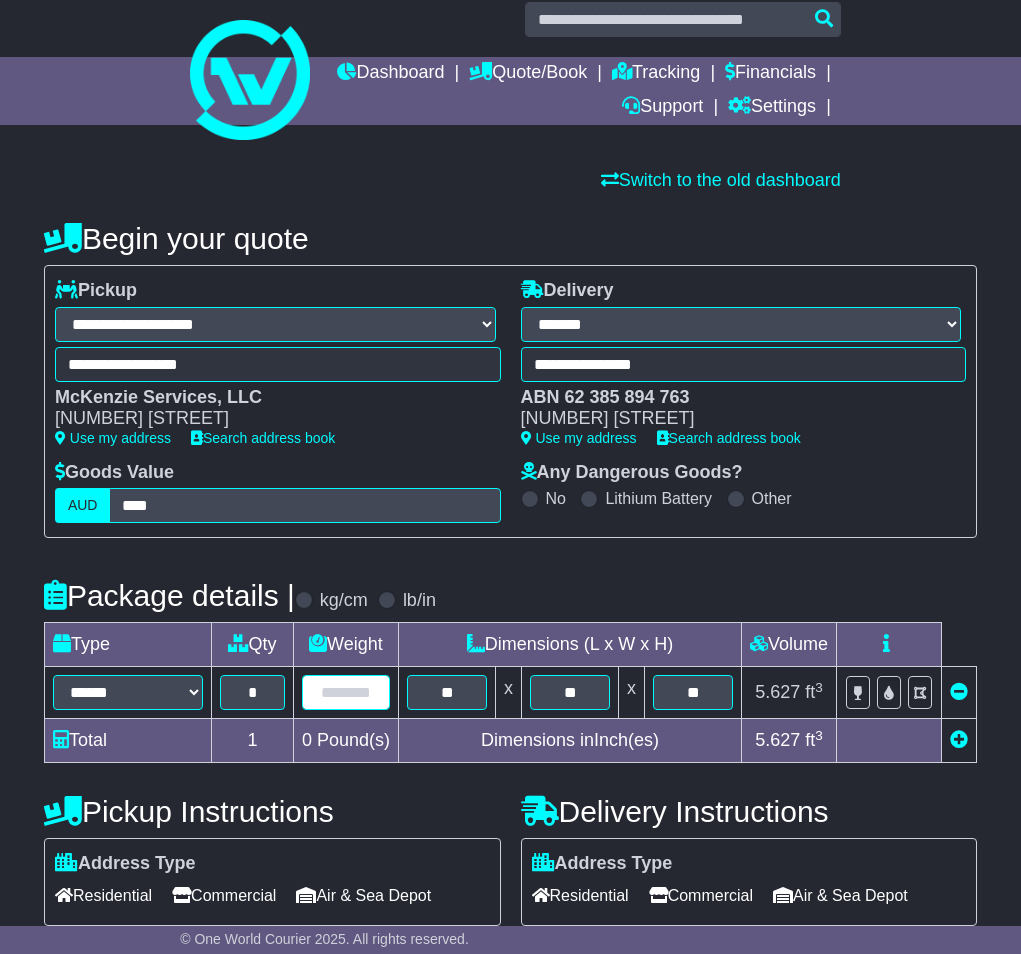 click at bounding box center [346, 692] 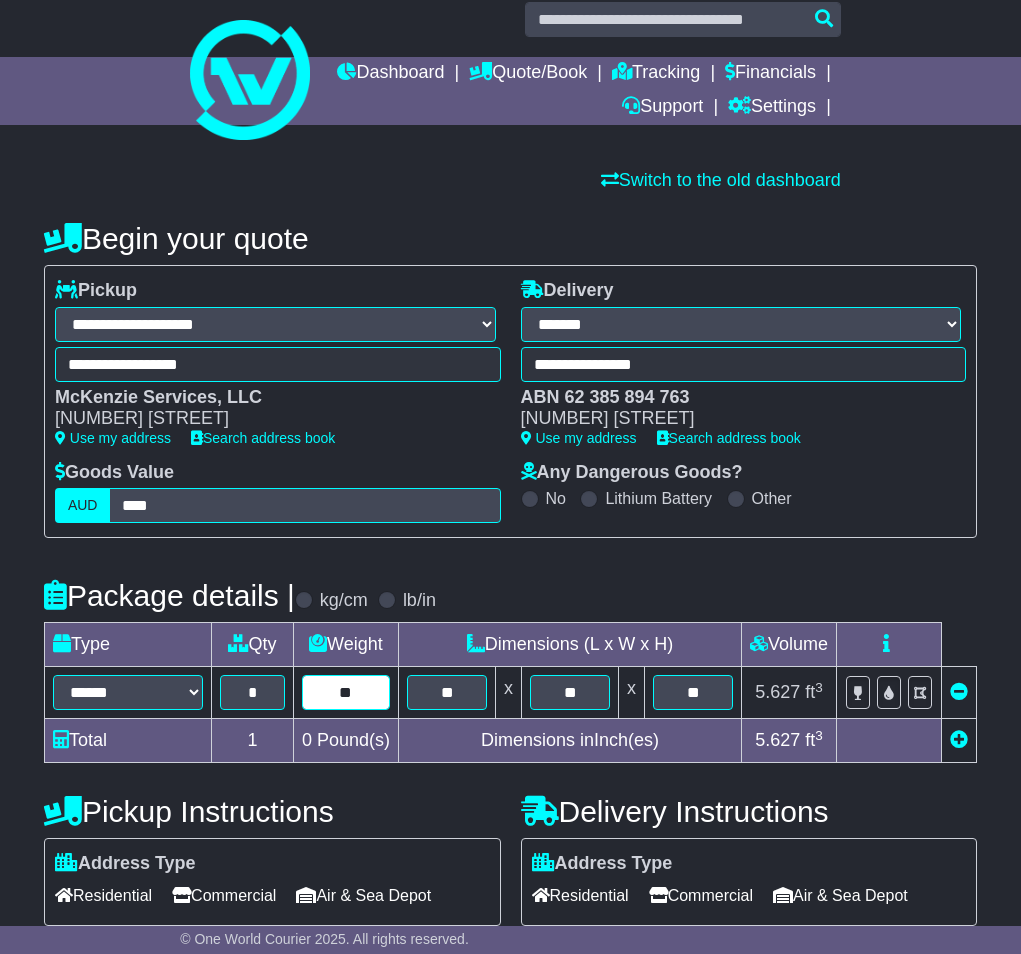type on "**" 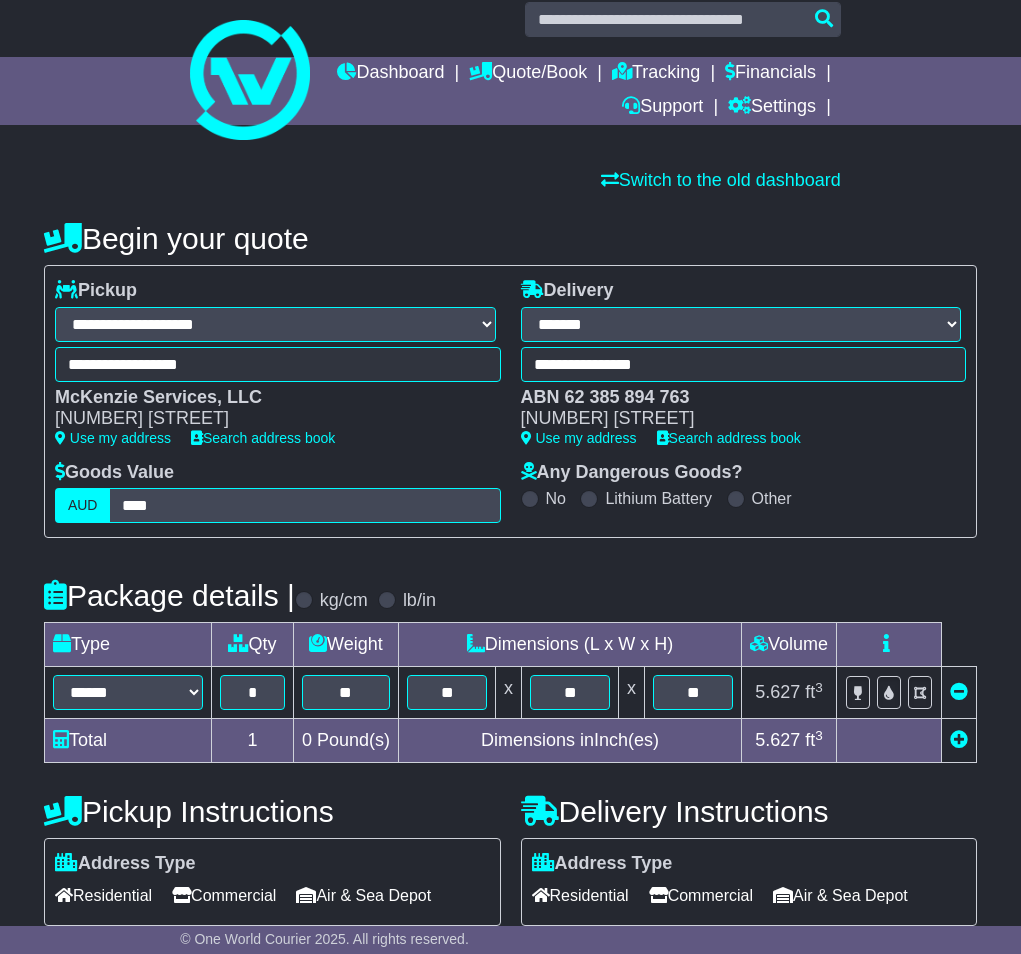 click on "Package details |
kg/cm
lb/in" at bounding box center (510, 595) 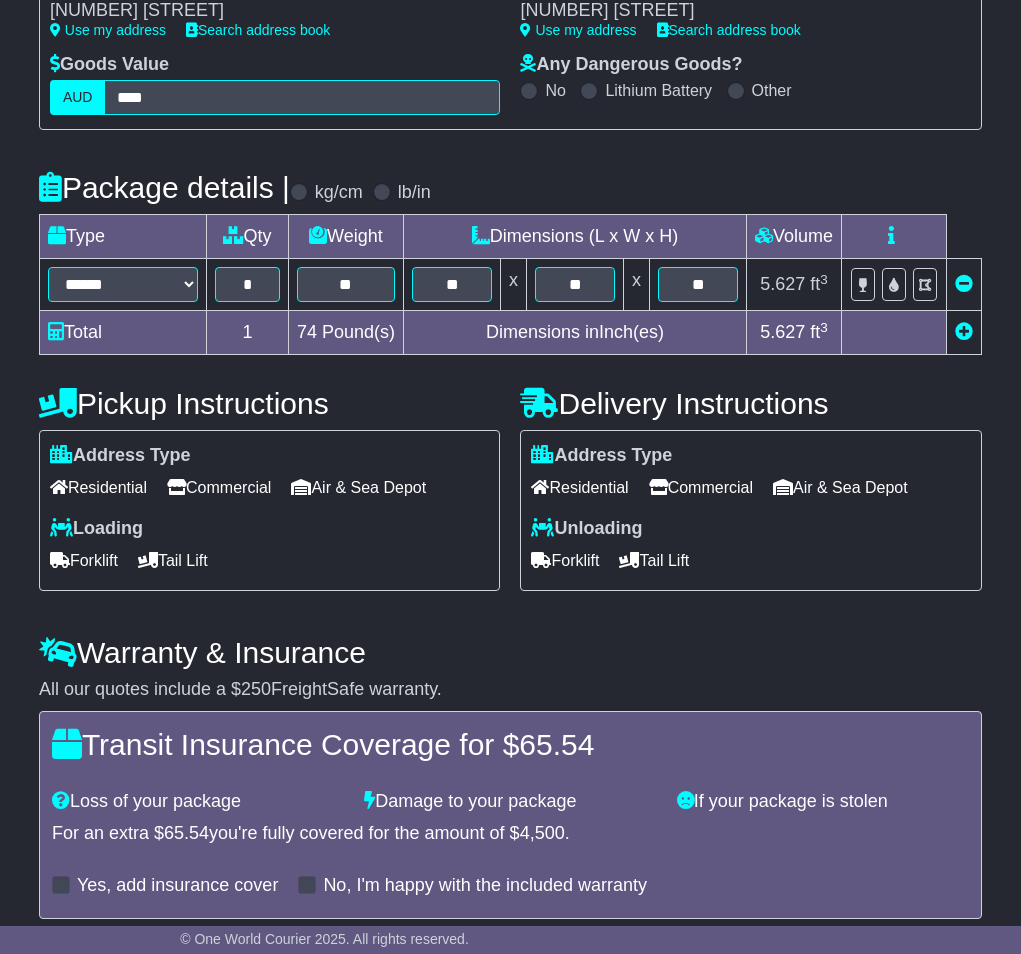 scroll, scrollTop: 514, scrollLeft: 0, axis: vertical 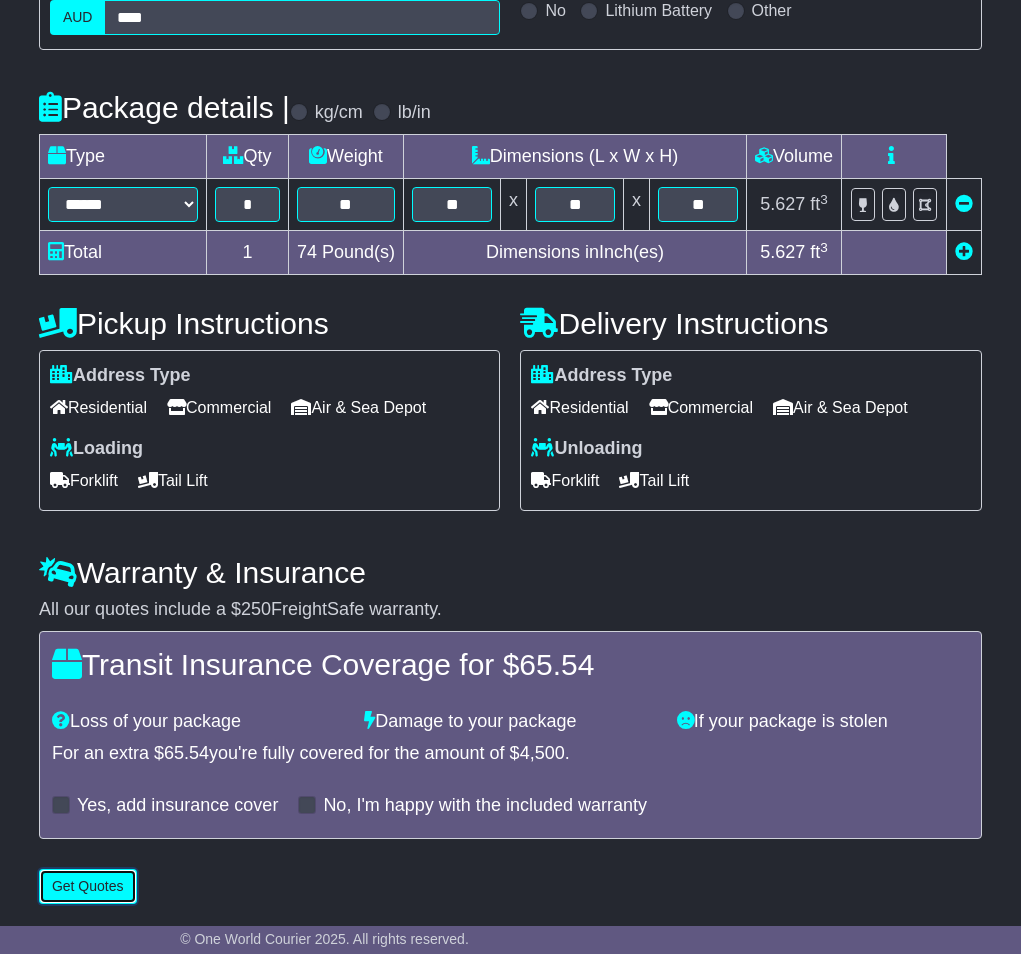 click on "Get Quotes" at bounding box center (88, 886) 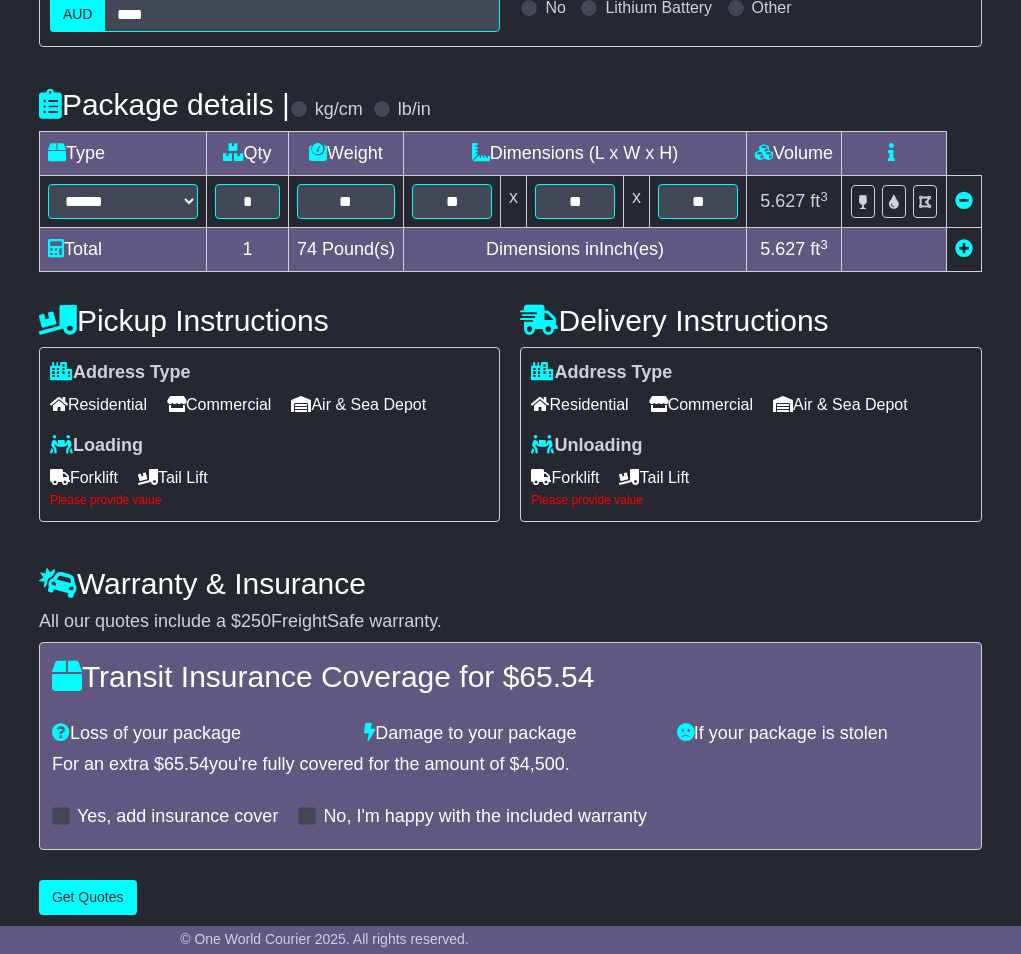 click at bounding box center (148, 477) 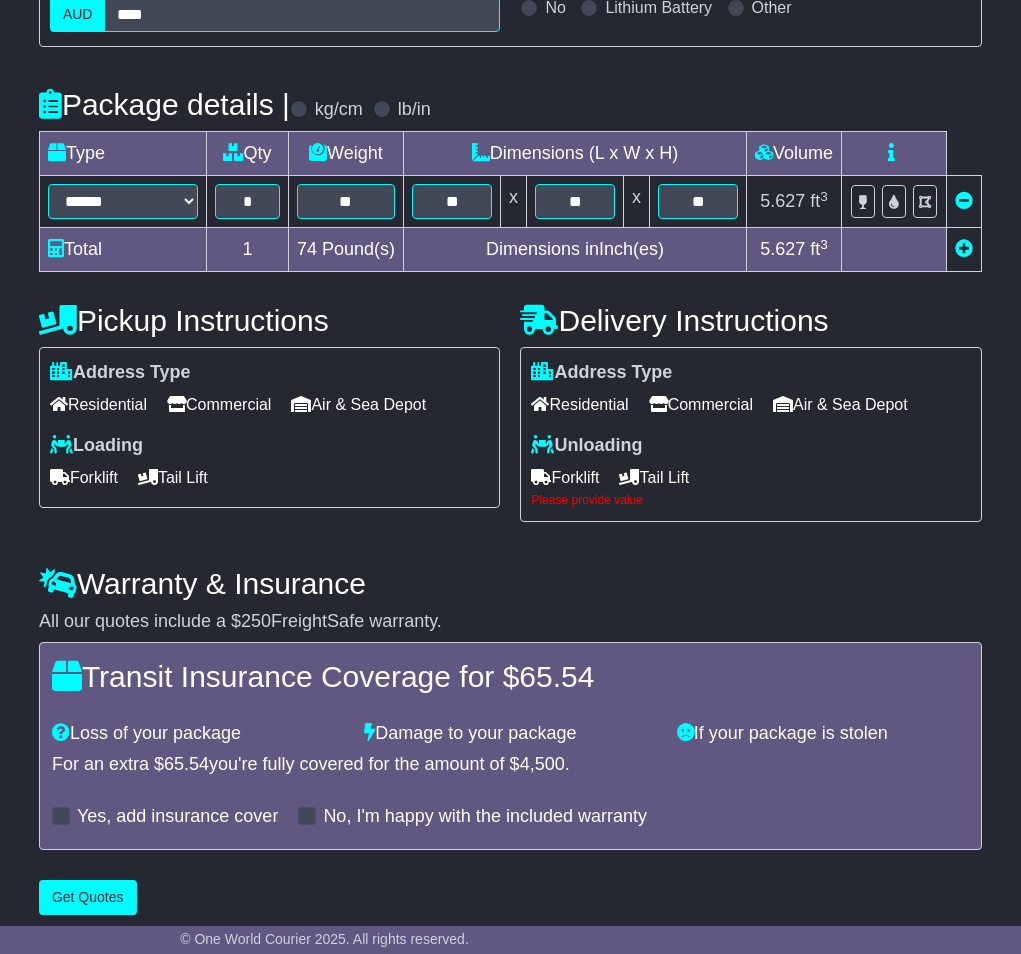 click on "Tail Lift" at bounding box center [654, 477] 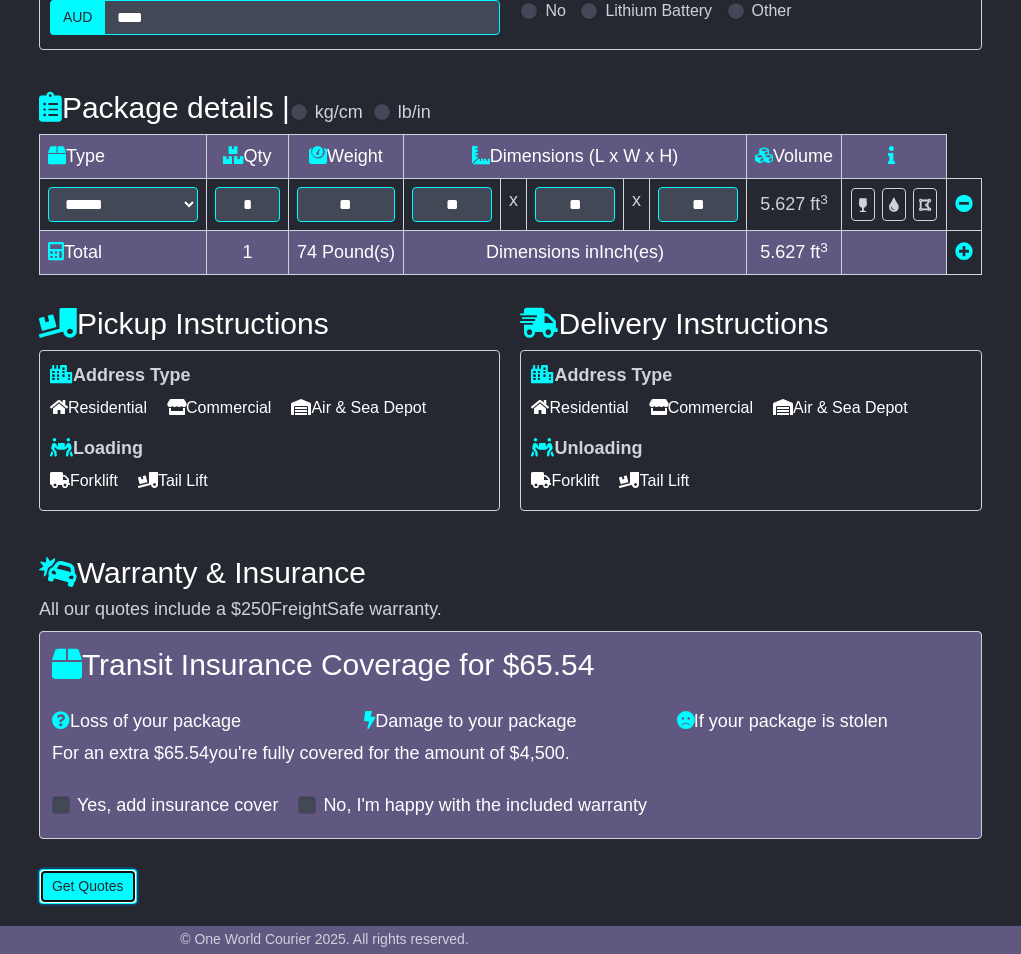 click on "Get Quotes" at bounding box center (88, 886) 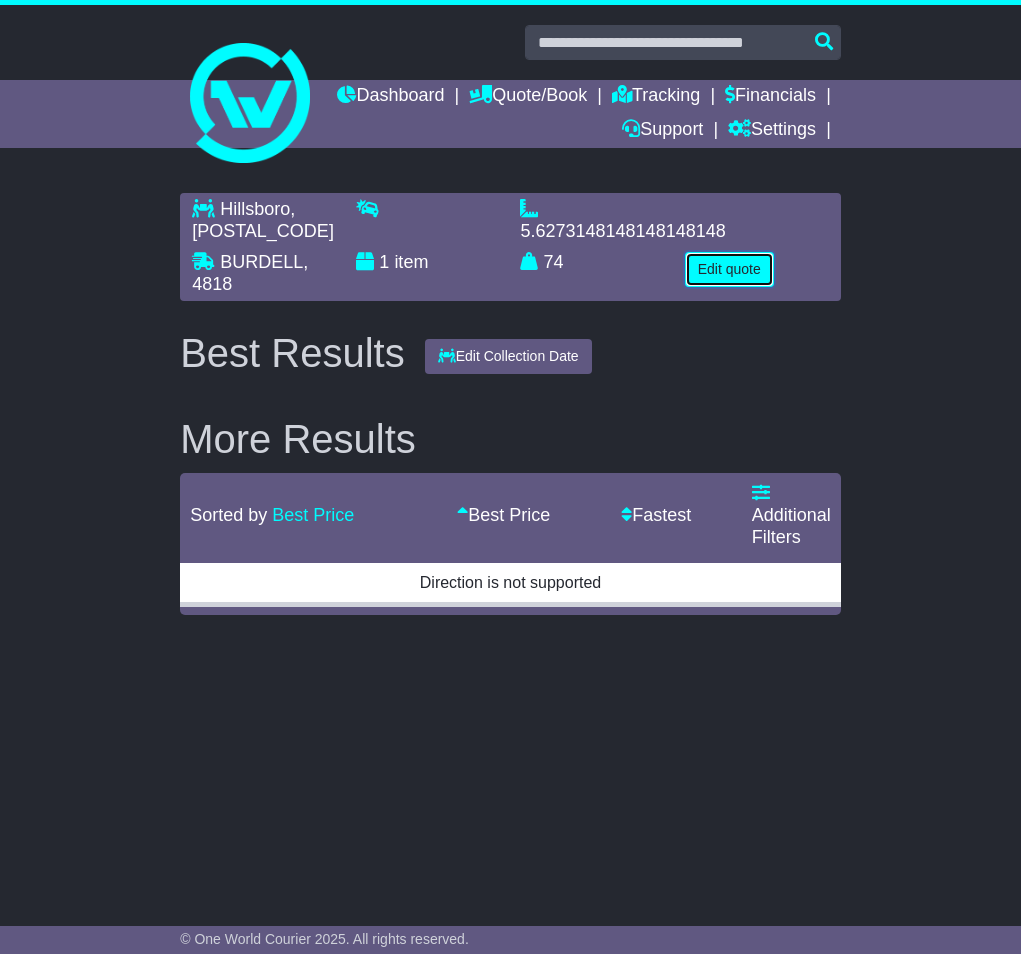 click on "Edit quote" at bounding box center (729, 269) 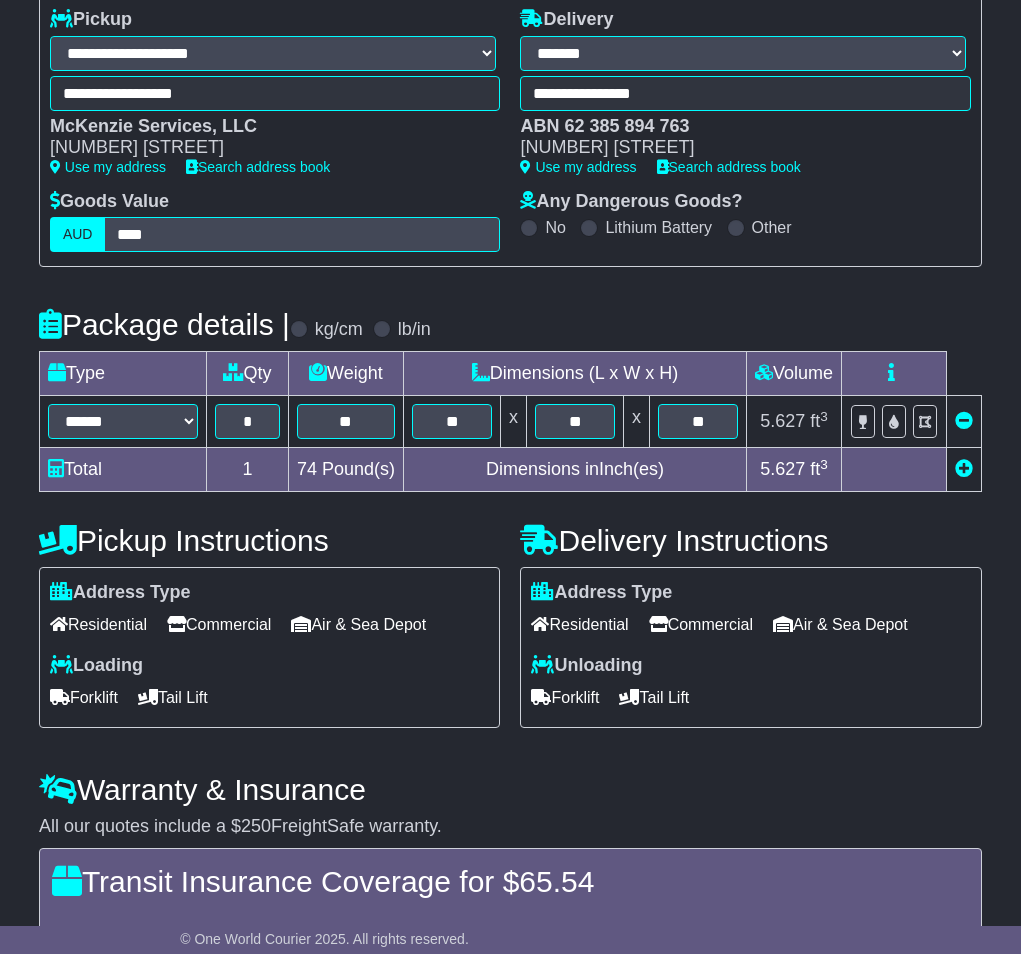scroll, scrollTop: 295, scrollLeft: 0, axis: vertical 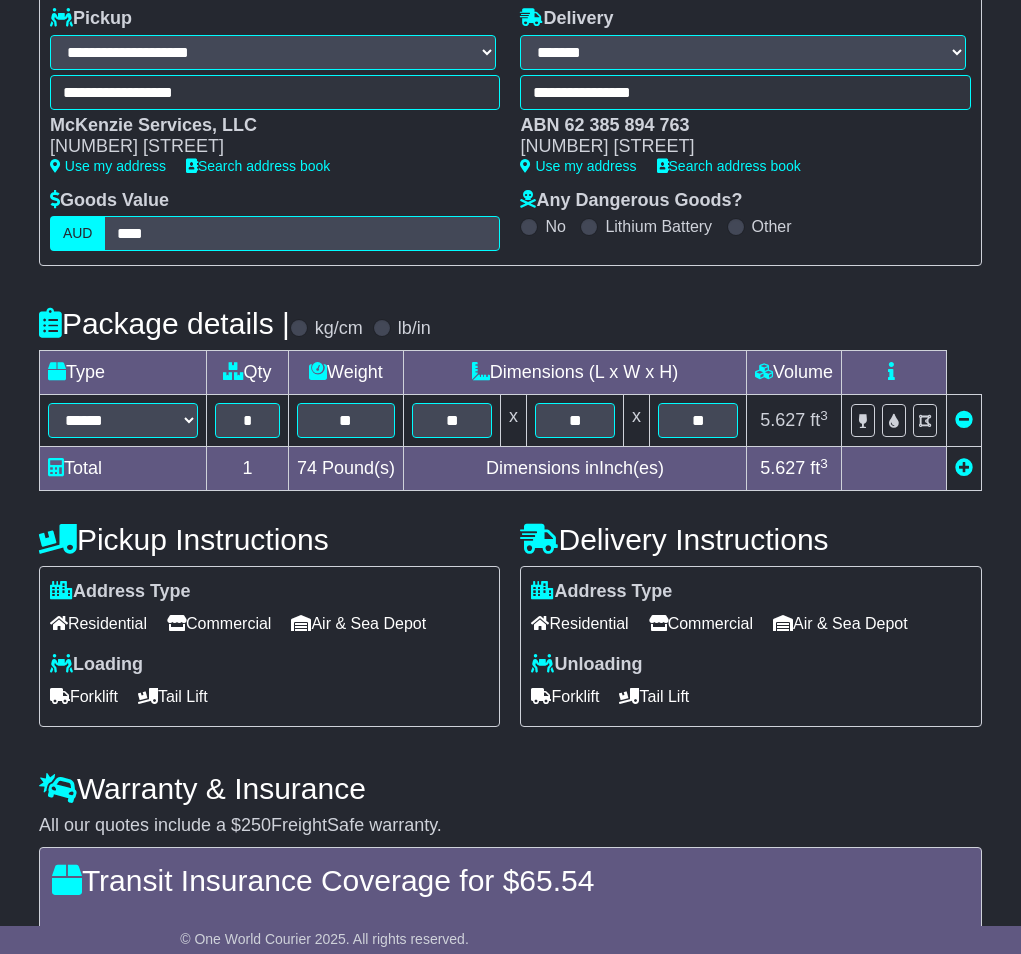 click on "No" at bounding box center [542, 226] 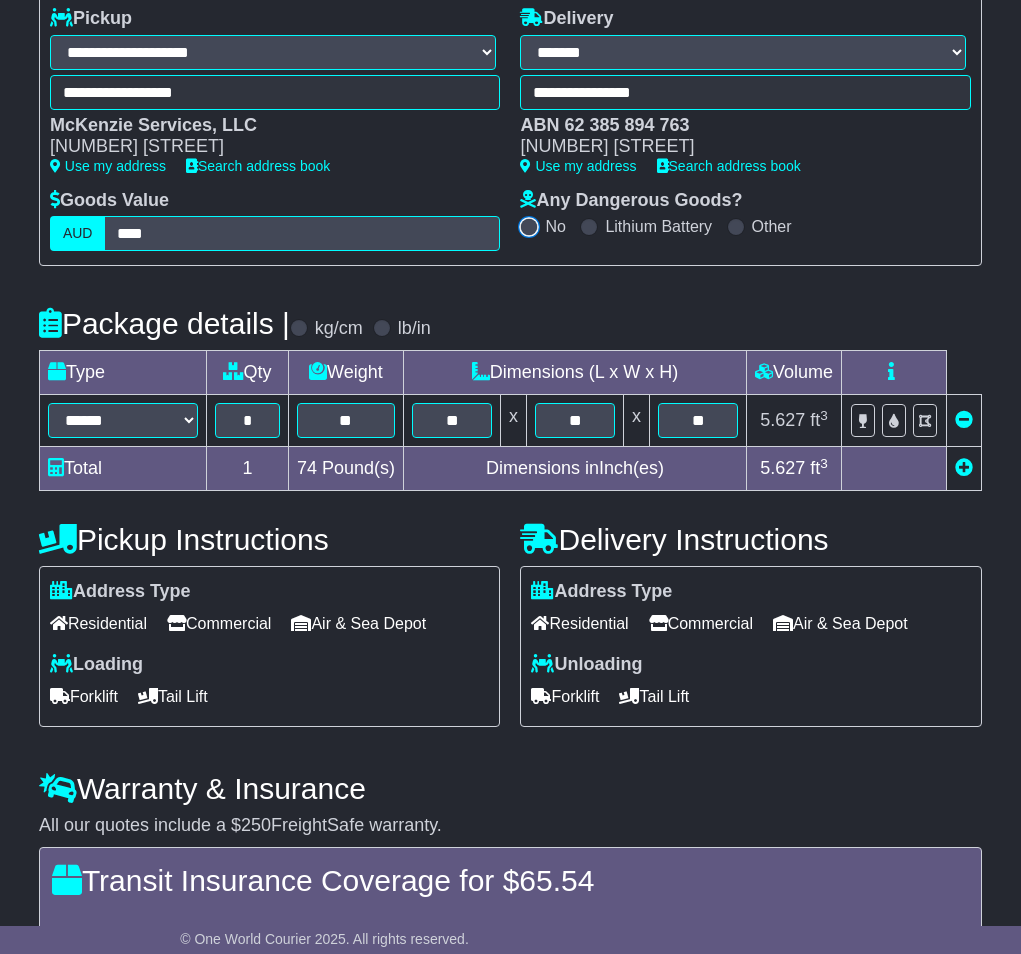 scroll, scrollTop: 516, scrollLeft: 0, axis: vertical 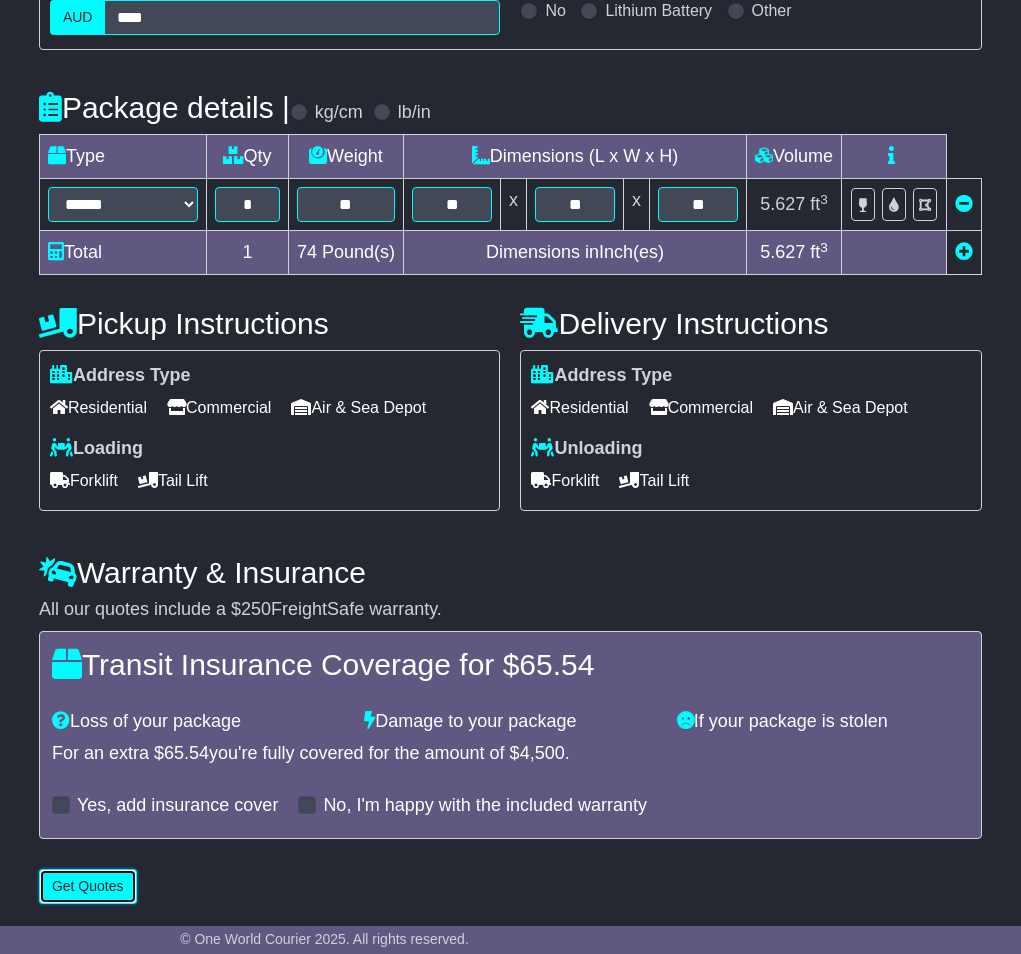 click on "Get Quotes" at bounding box center [88, 886] 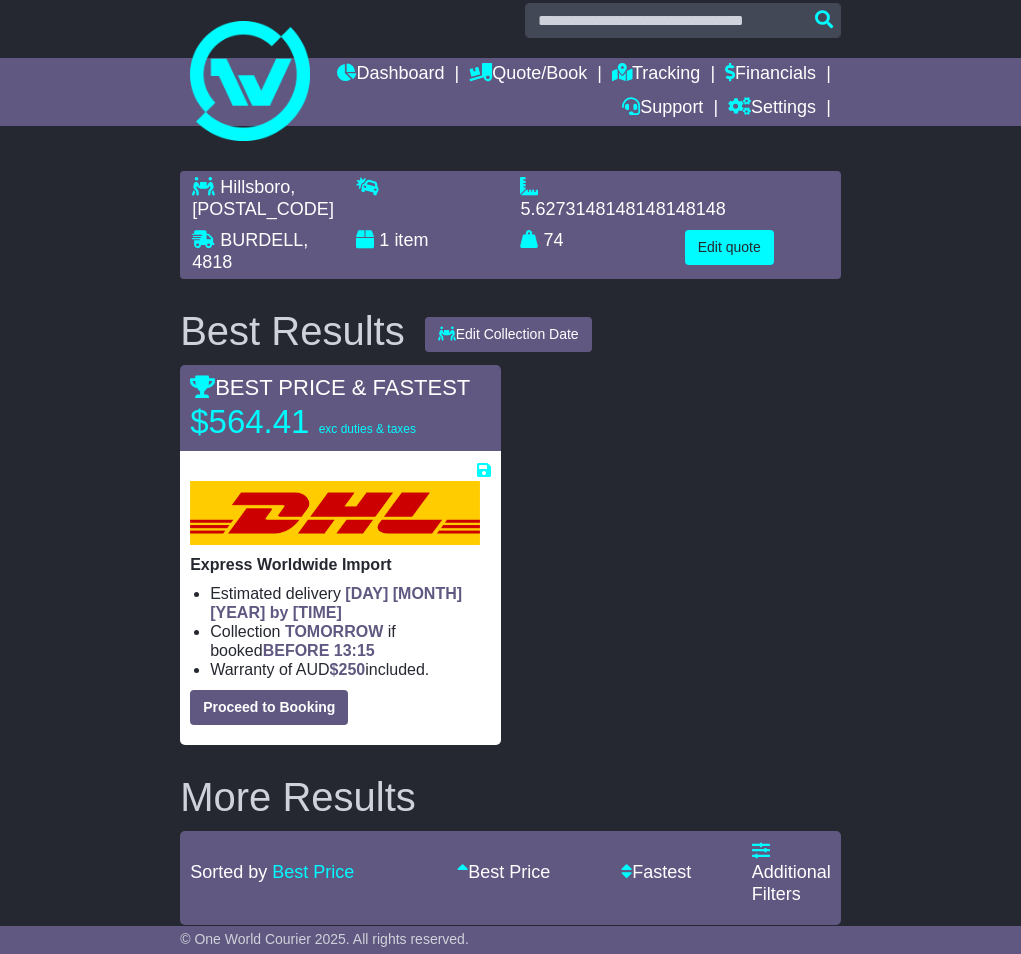 scroll, scrollTop: 43, scrollLeft: 0, axis: vertical 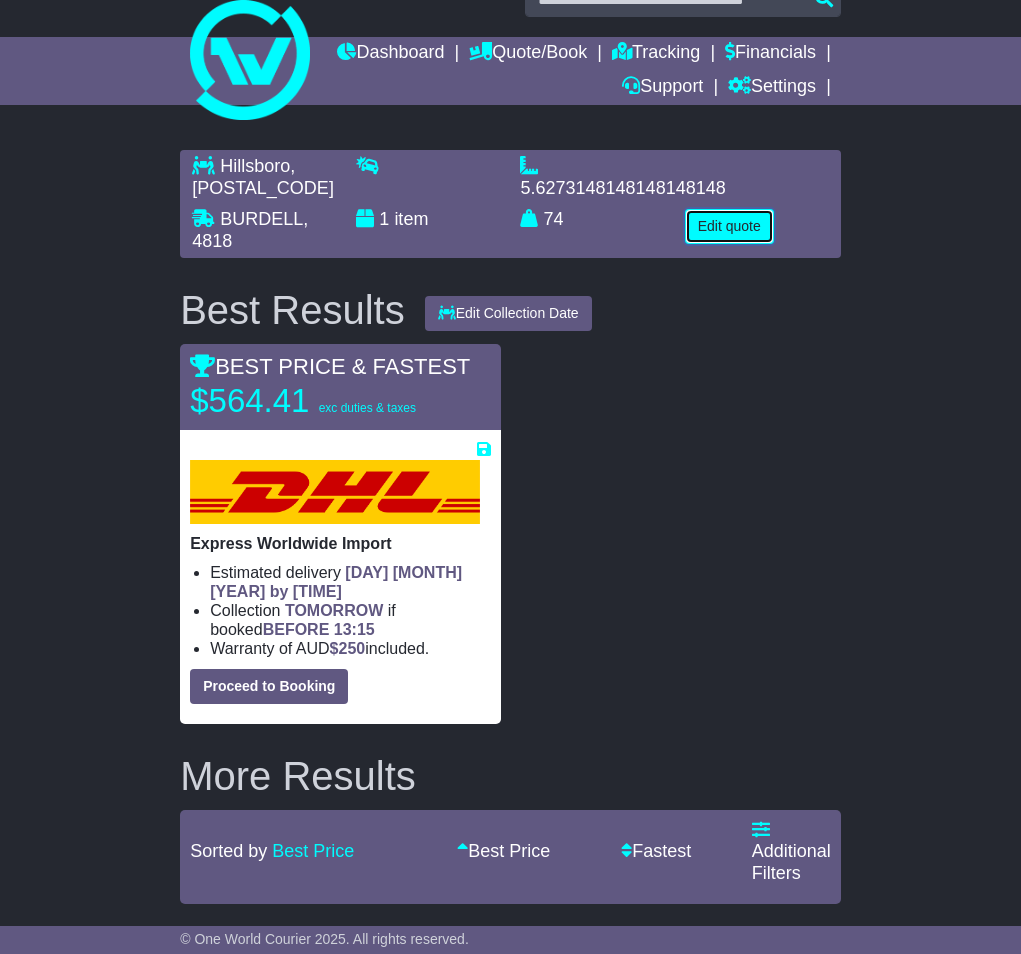 click on "Edit quote" at bounding box center [729, 226] 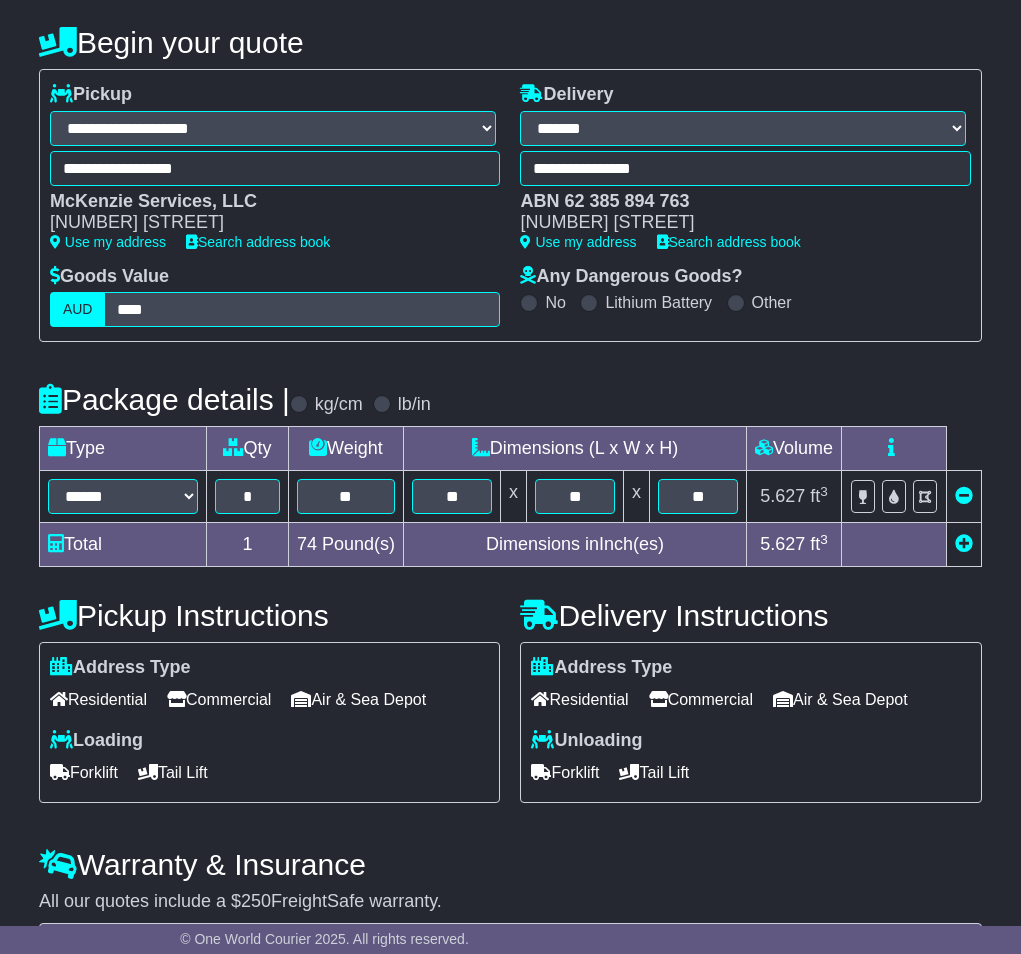 scroll, scrollTop: 234, scrollLeft: 0, axis: vertical 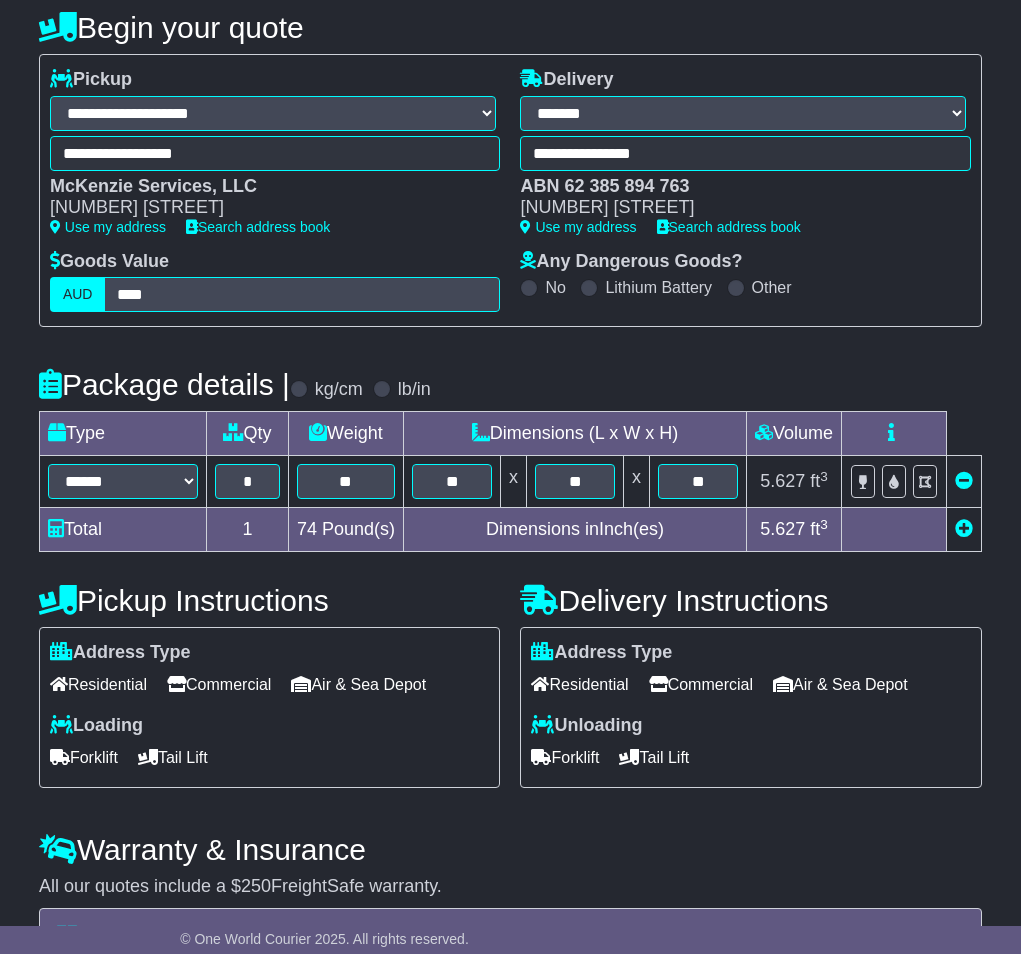 click on "Forklift" at bounding box center [565, 757] 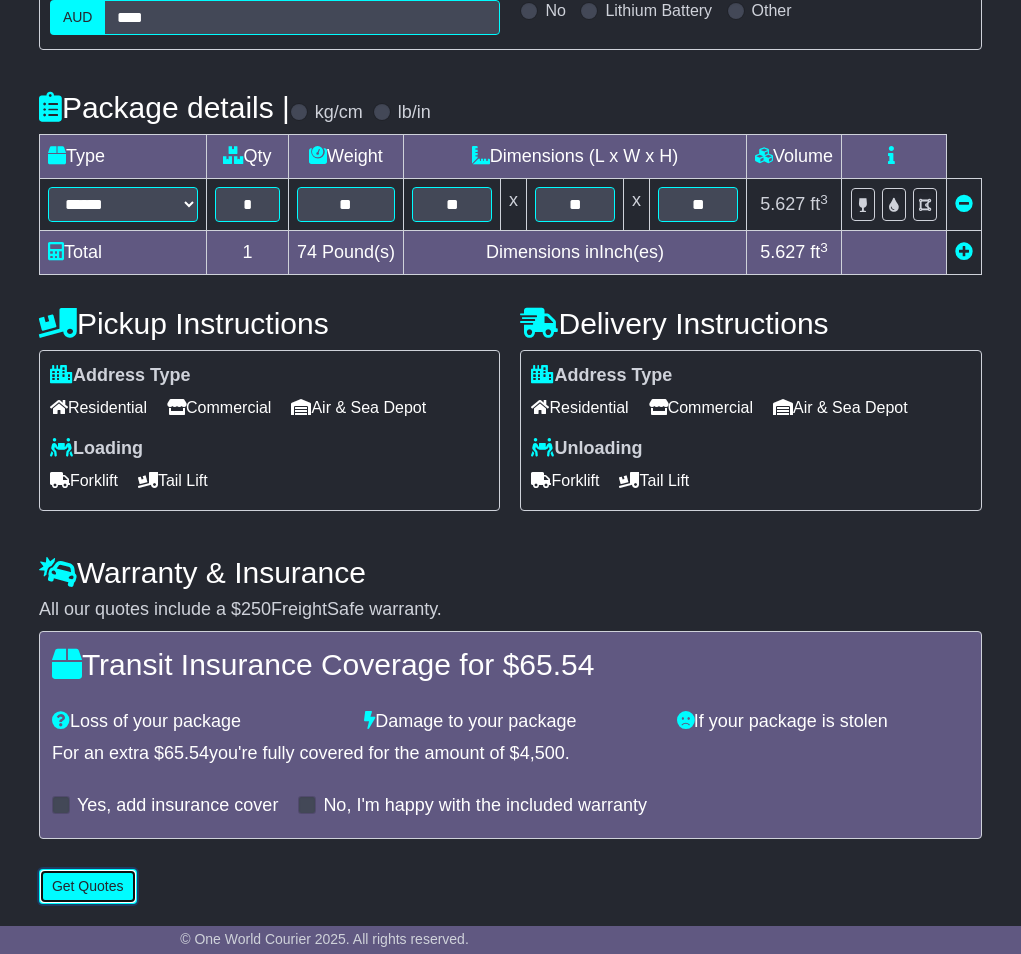 click on "Get Quotes" at bounding box center [88, 886] 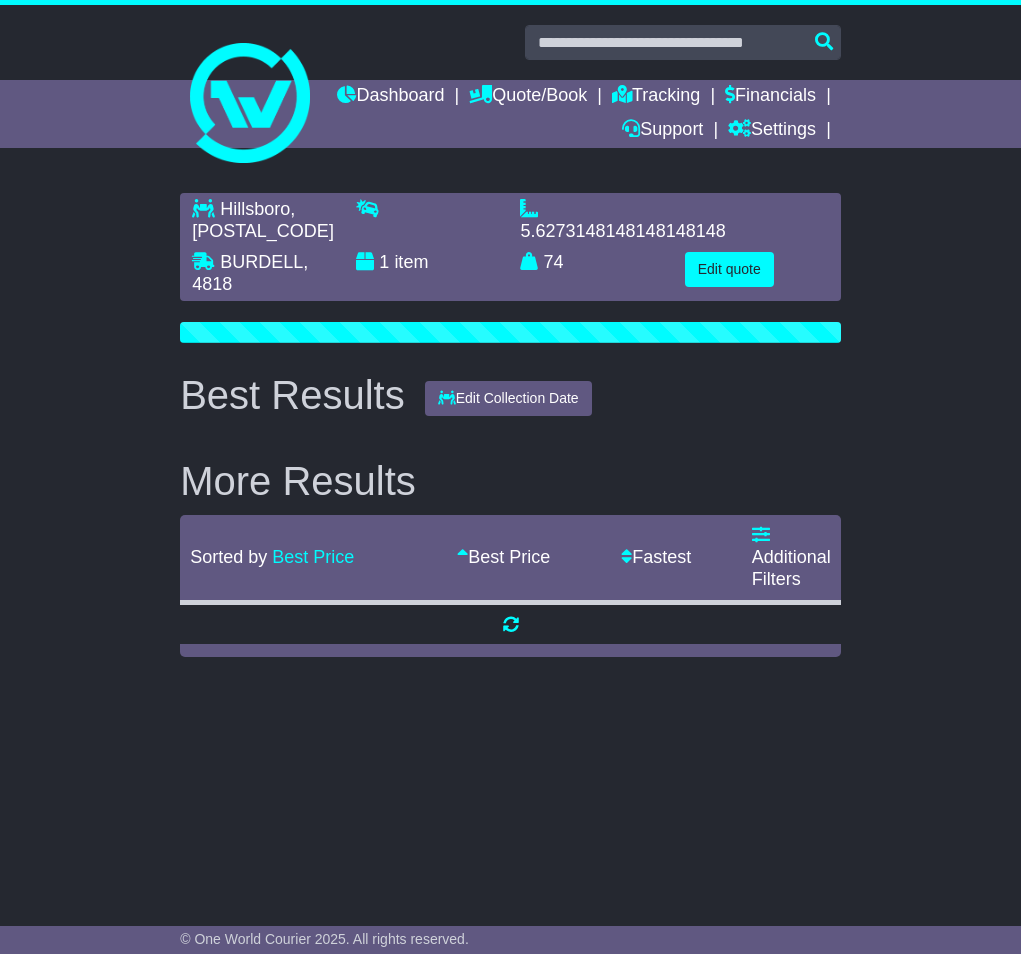 scroll, scrollTop: 0, scrollLeft: 0, axis: both 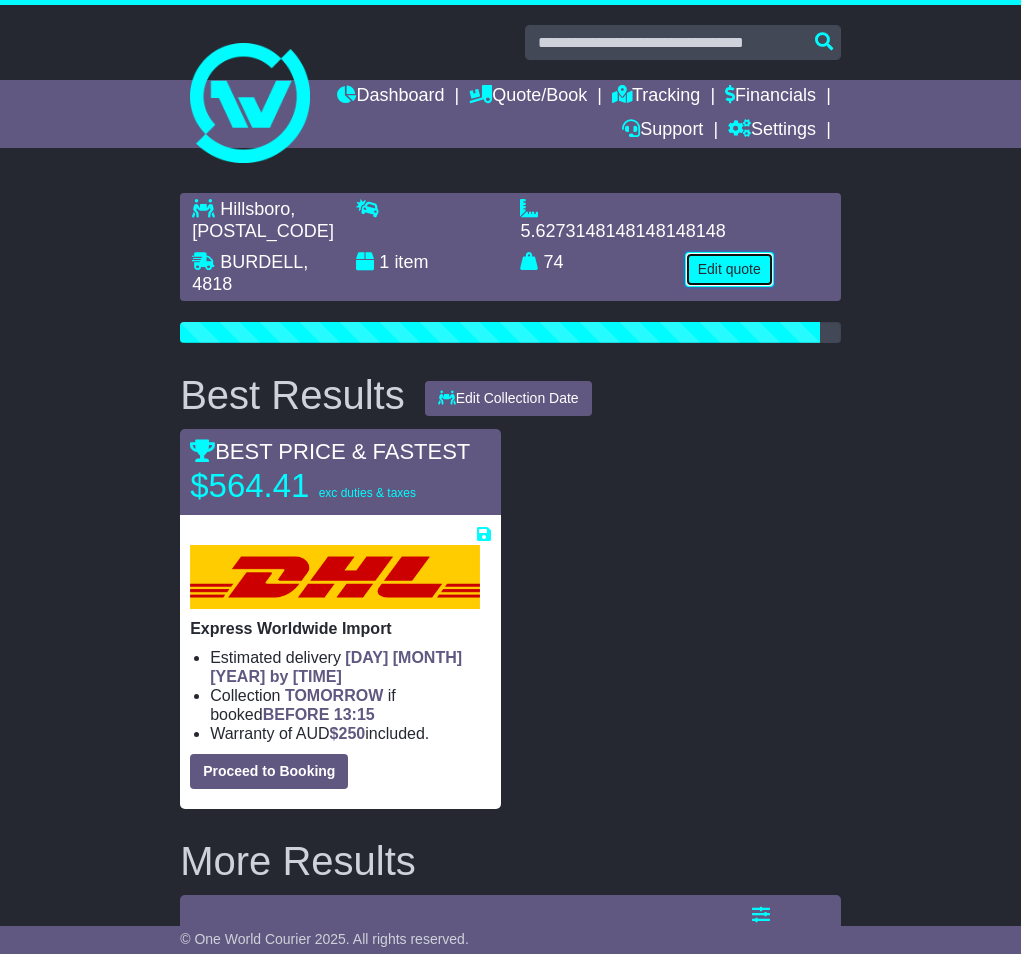 click on "Edit quote" at bounding box center [729, 269] 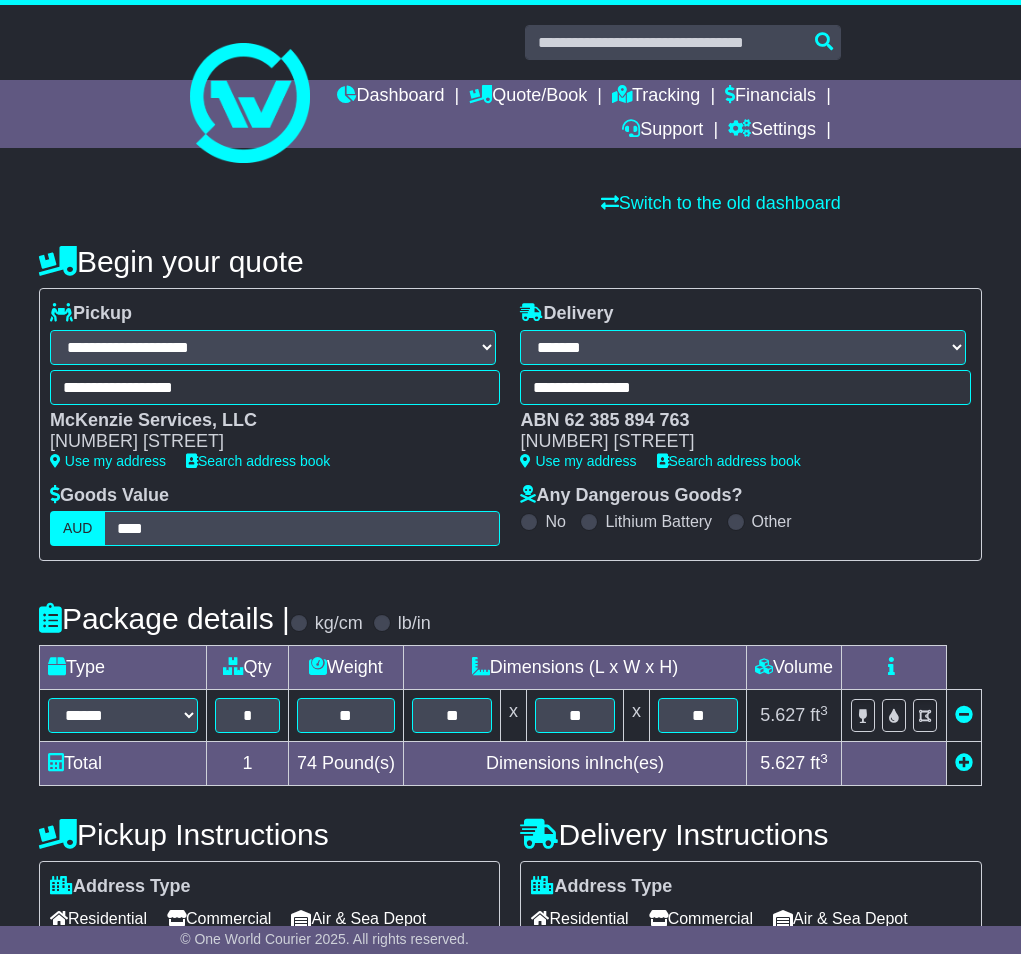 click on "Lithium Battery" at bounding box center (658, 521) 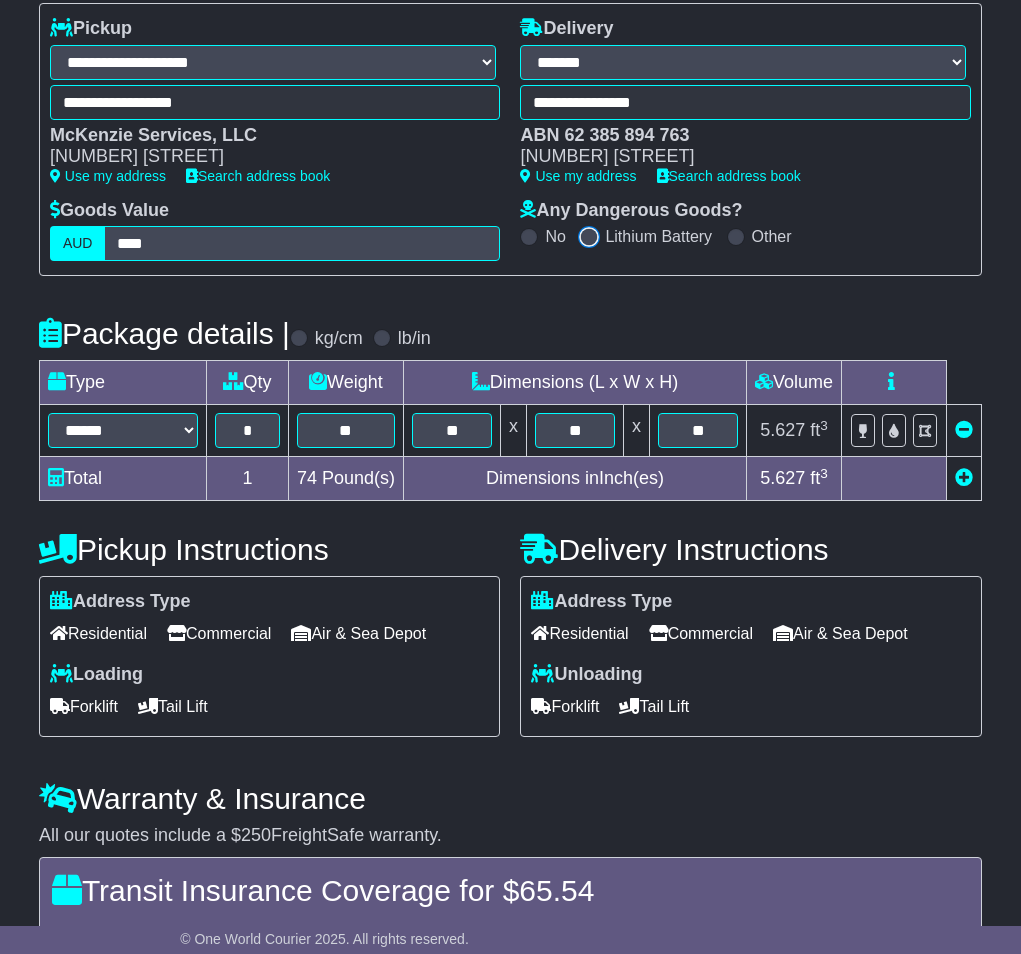 scroll, scrollTop: 516, scrollLeft: 0, axis: vertical 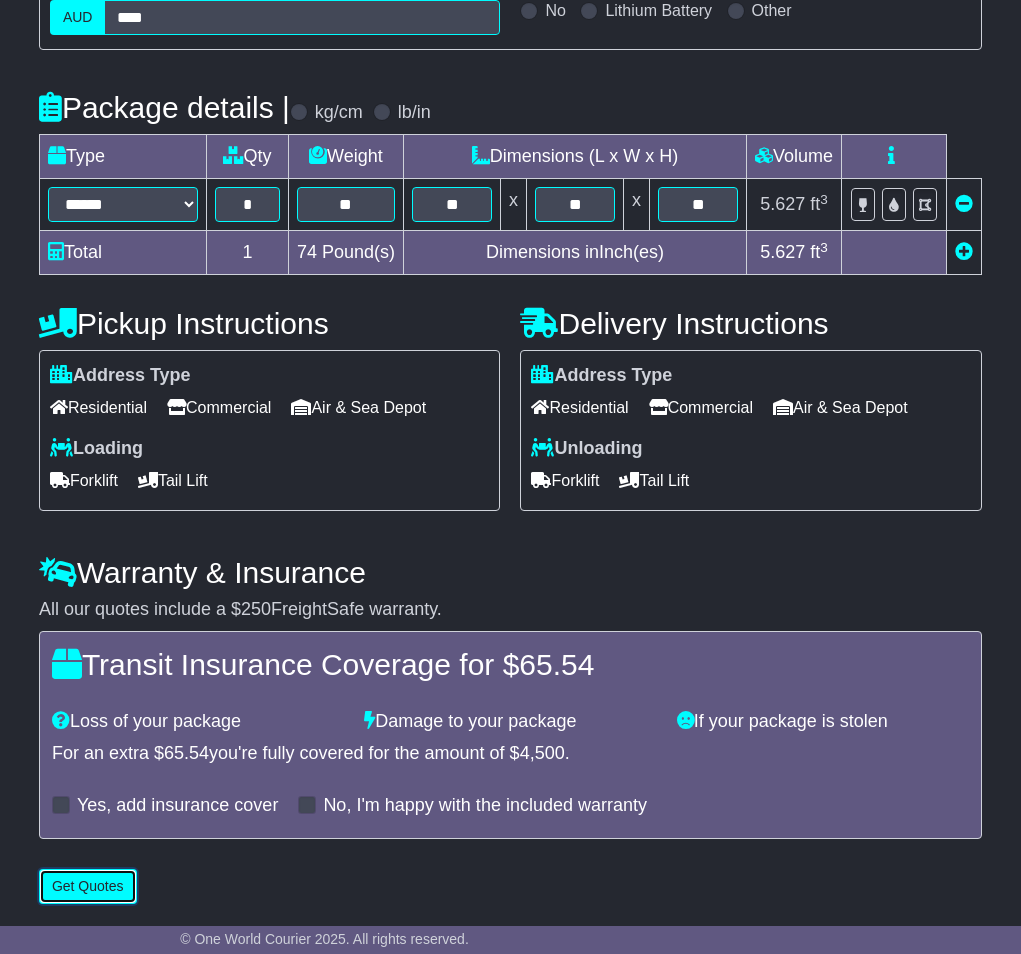 click on "Get Quotes" at bounding box center [88, 886] 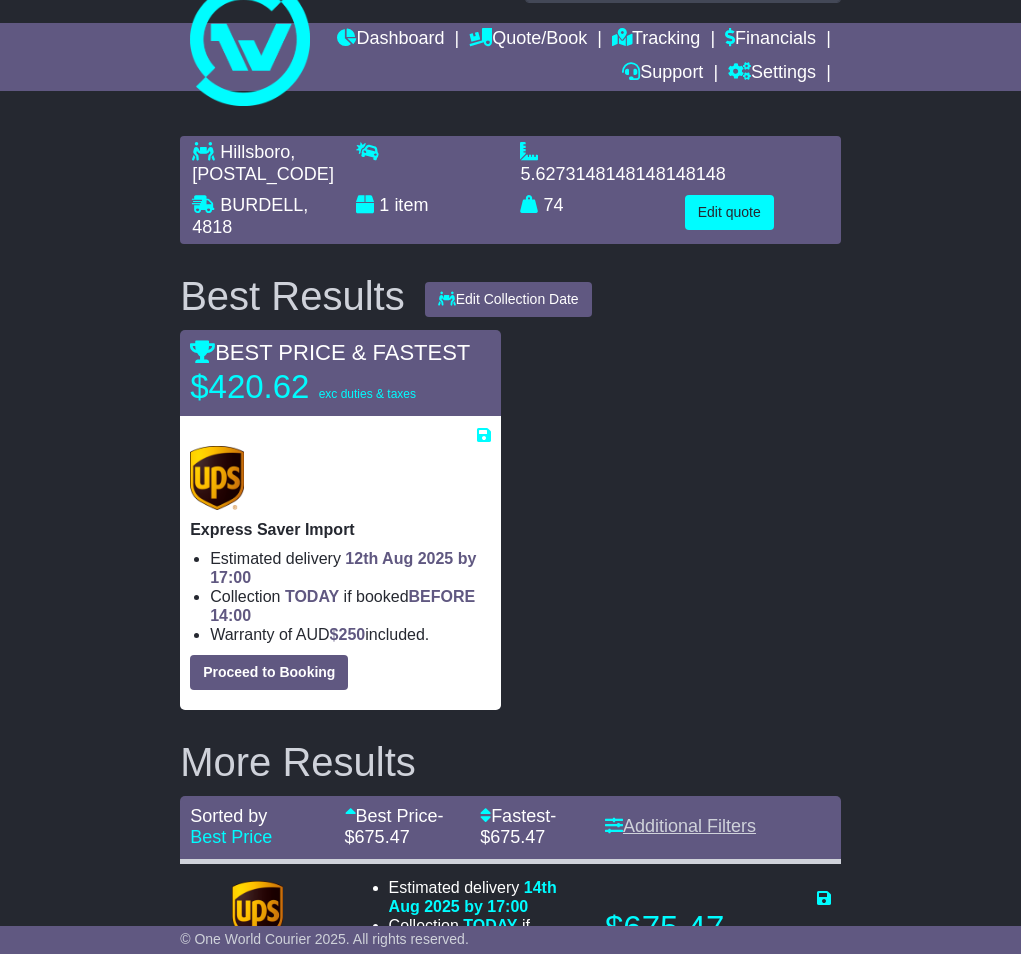 scroll, scrollTop: 46, scrollLeft: 0, axis: vertical 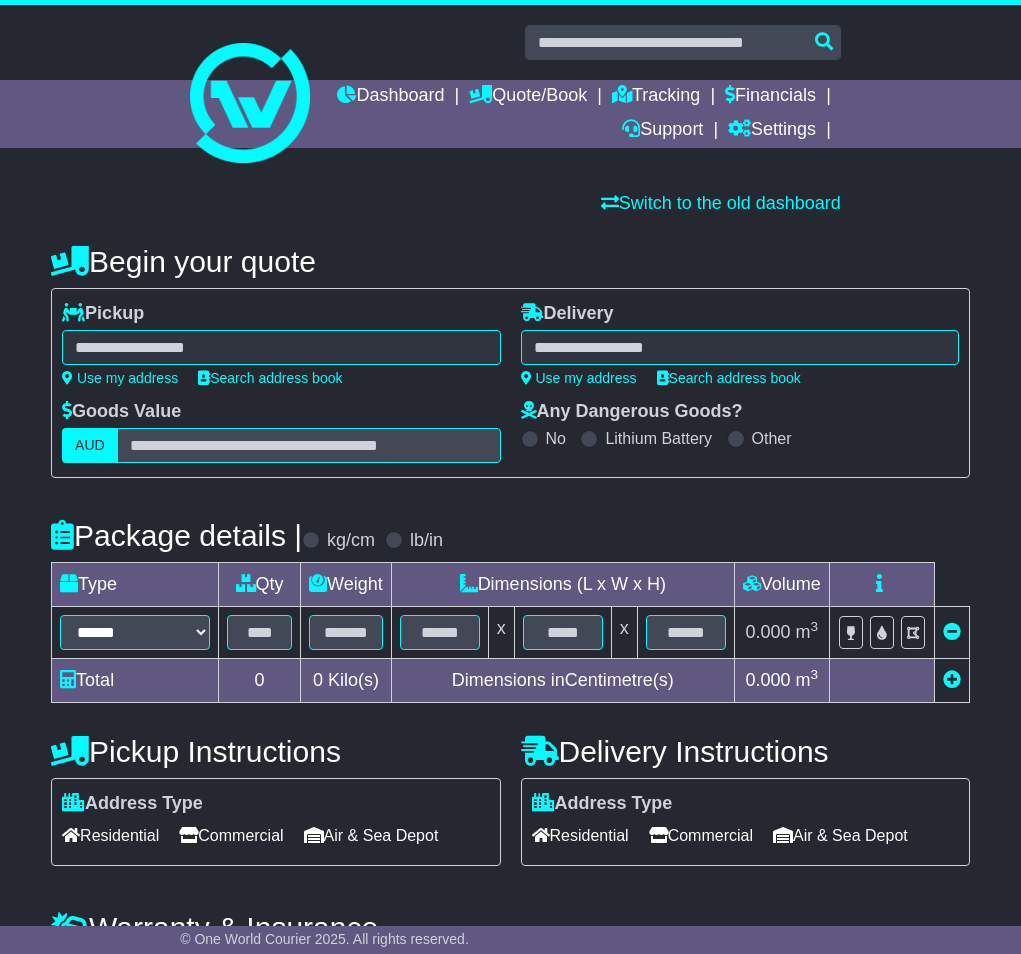 click on "Lithium Battery" at bounding box center (658, 438) 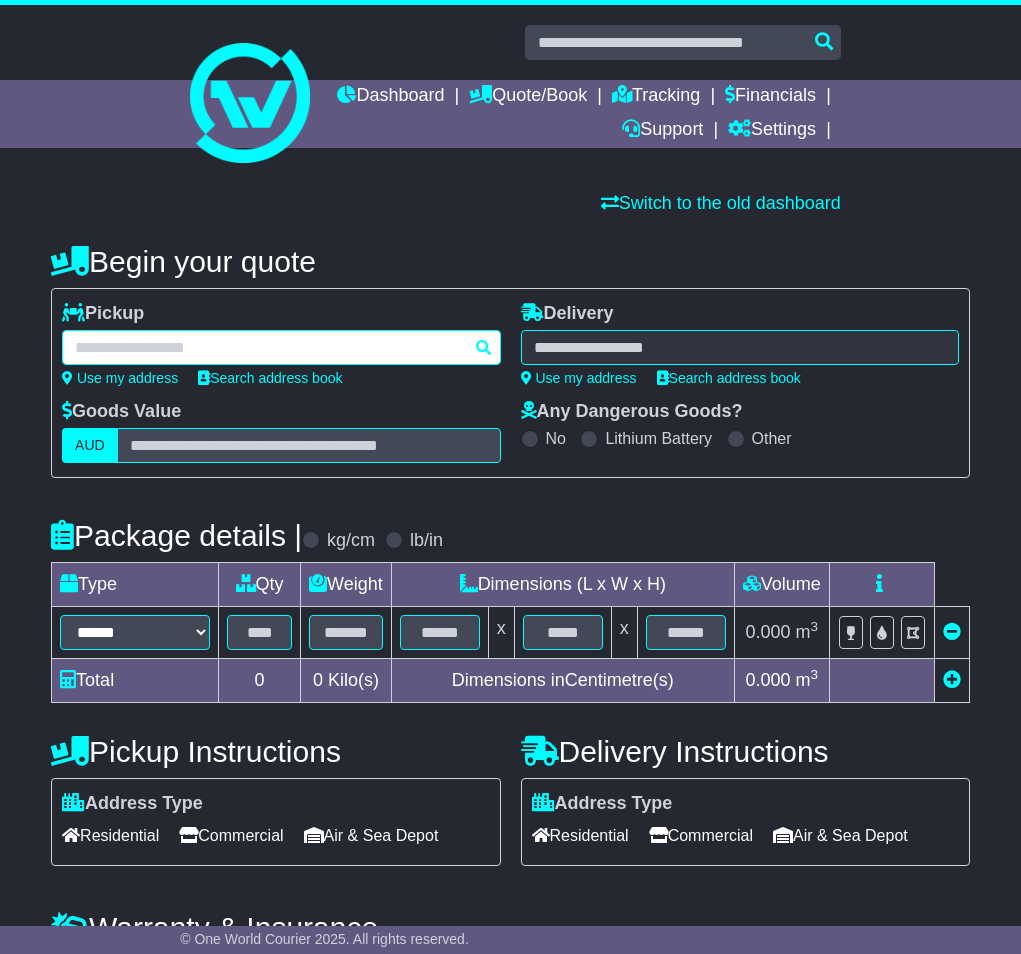 click at bounding box center (281, 347) 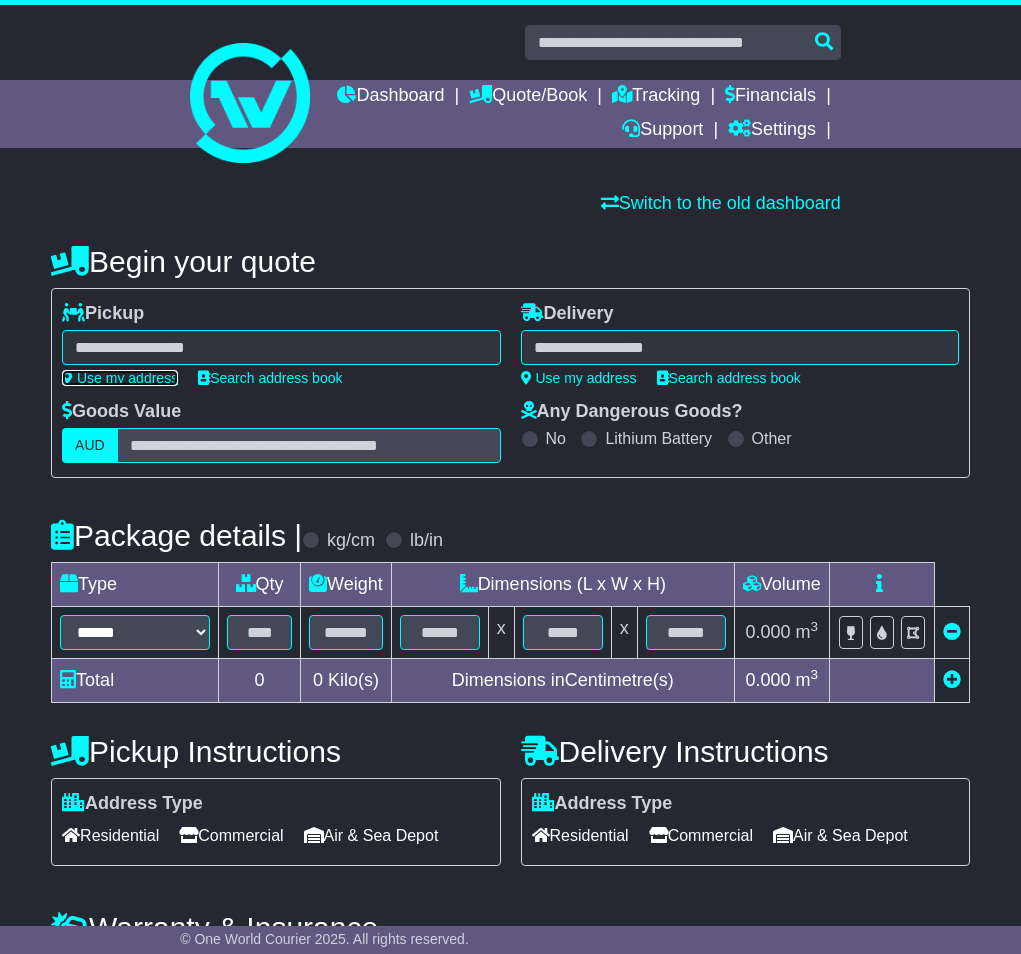 click on "Use my address" at bounding box center [120, 378] 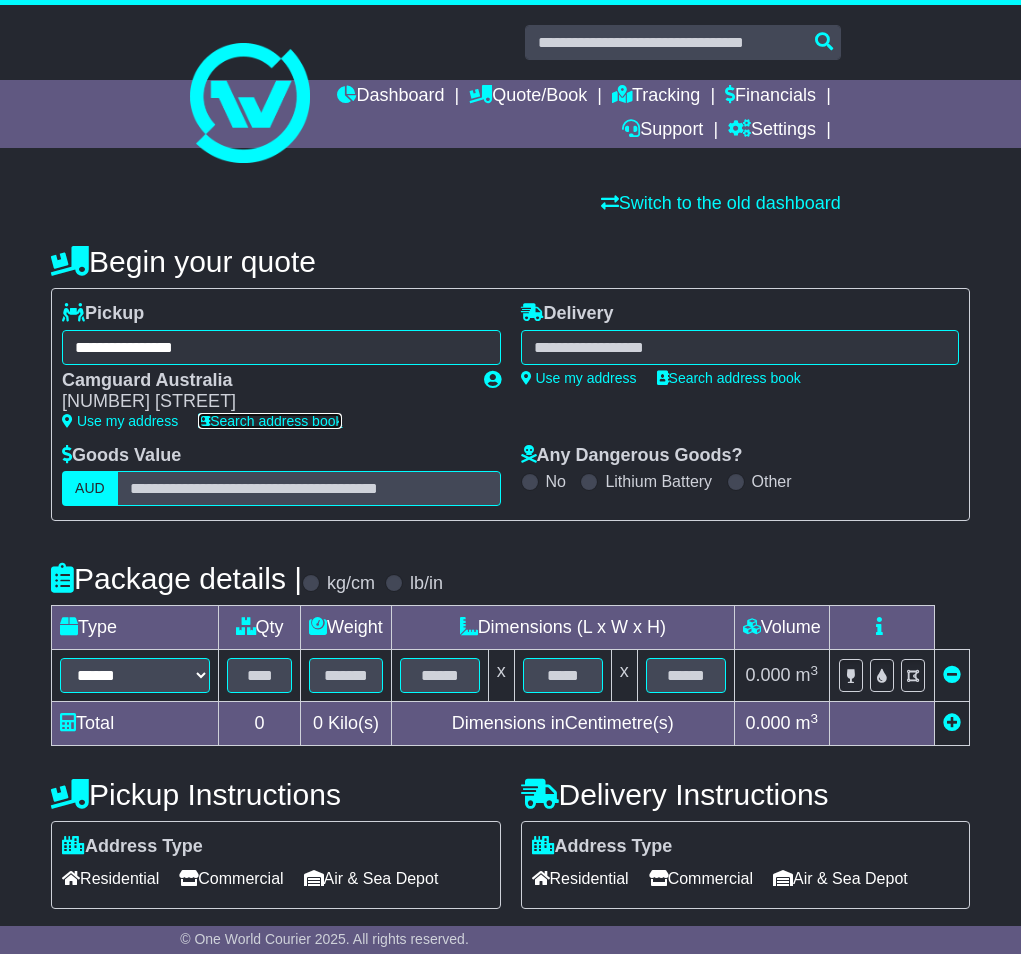 click on "Search address book" at bounding box center (270, 421) 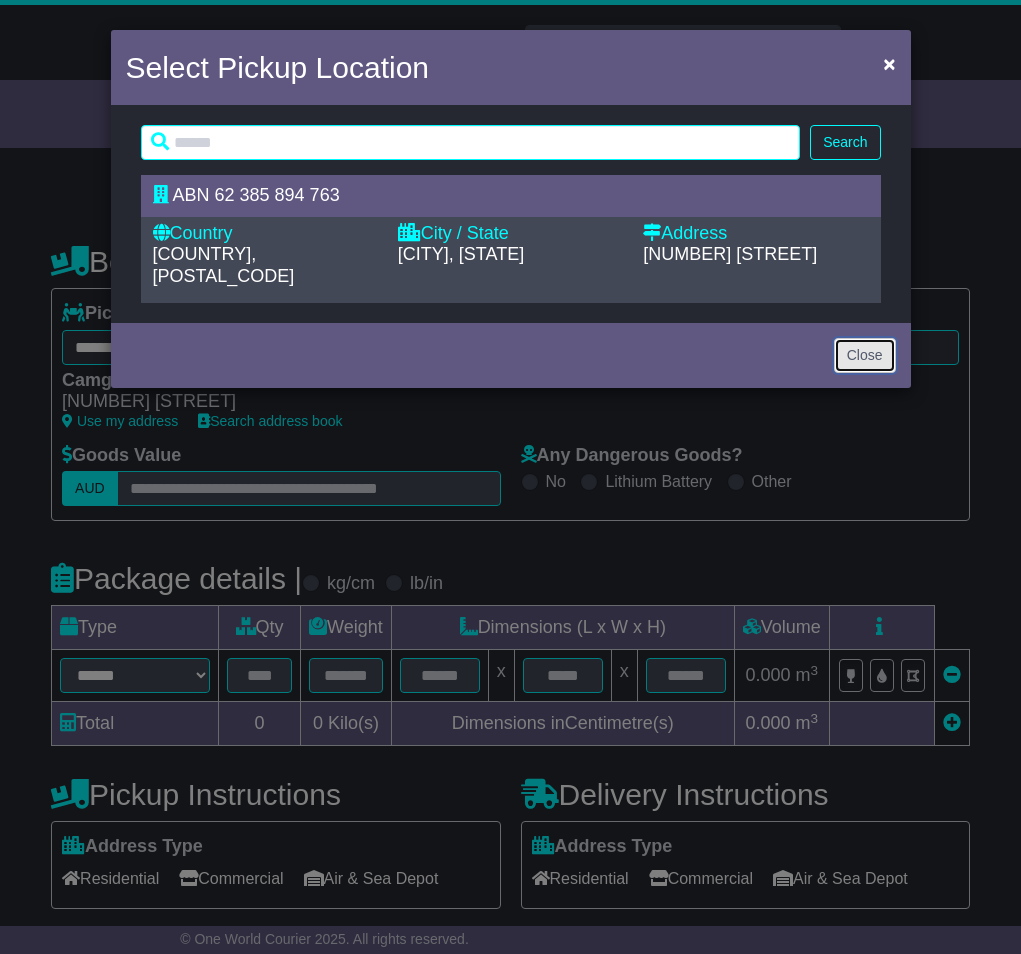 click on "Close" at bounding box center (865, 355) 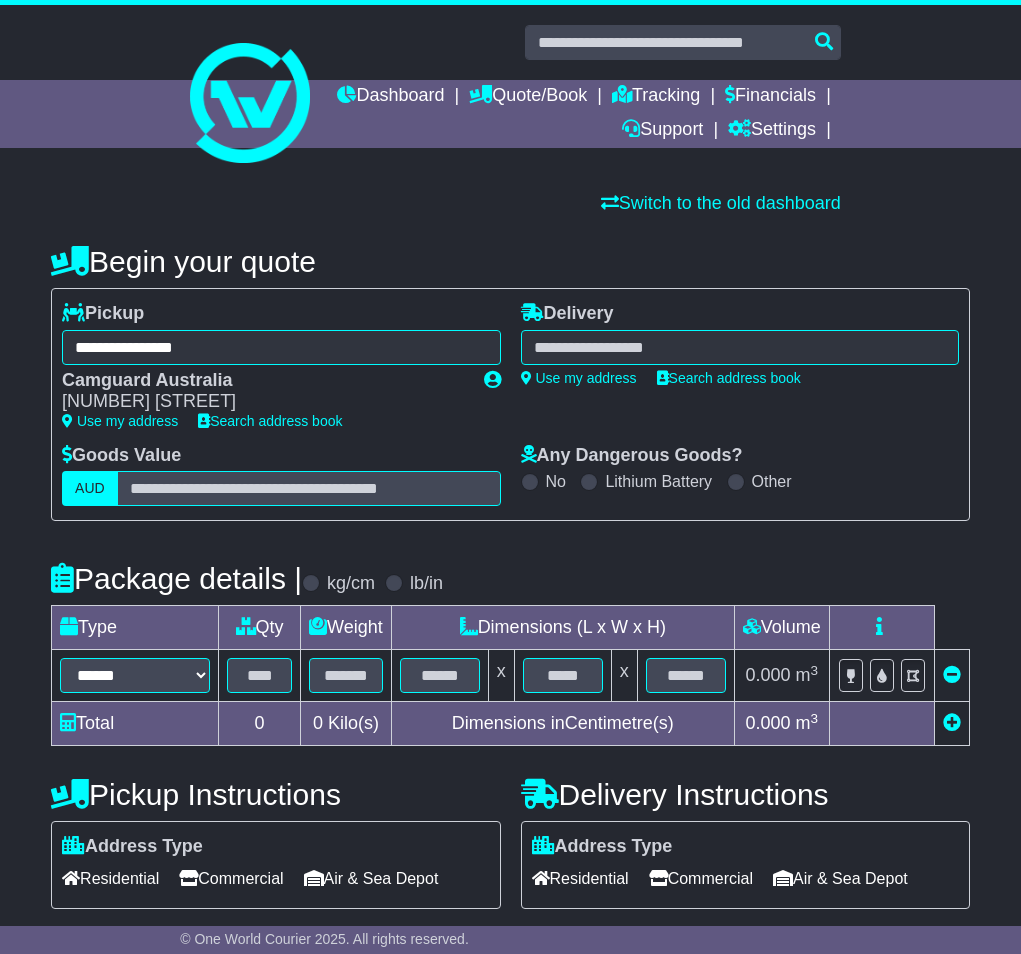 click on "**********" at bounding box center [281, 347] 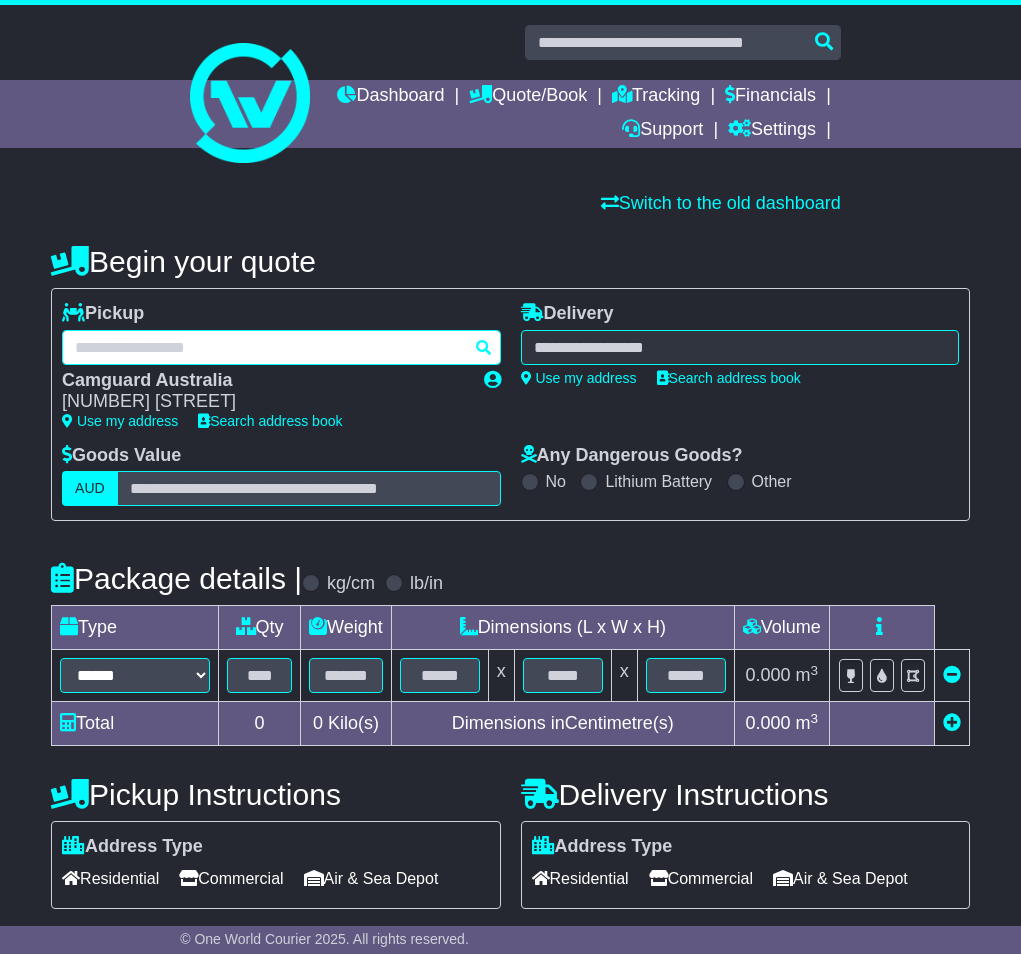 click at bounding box center (281, 347) 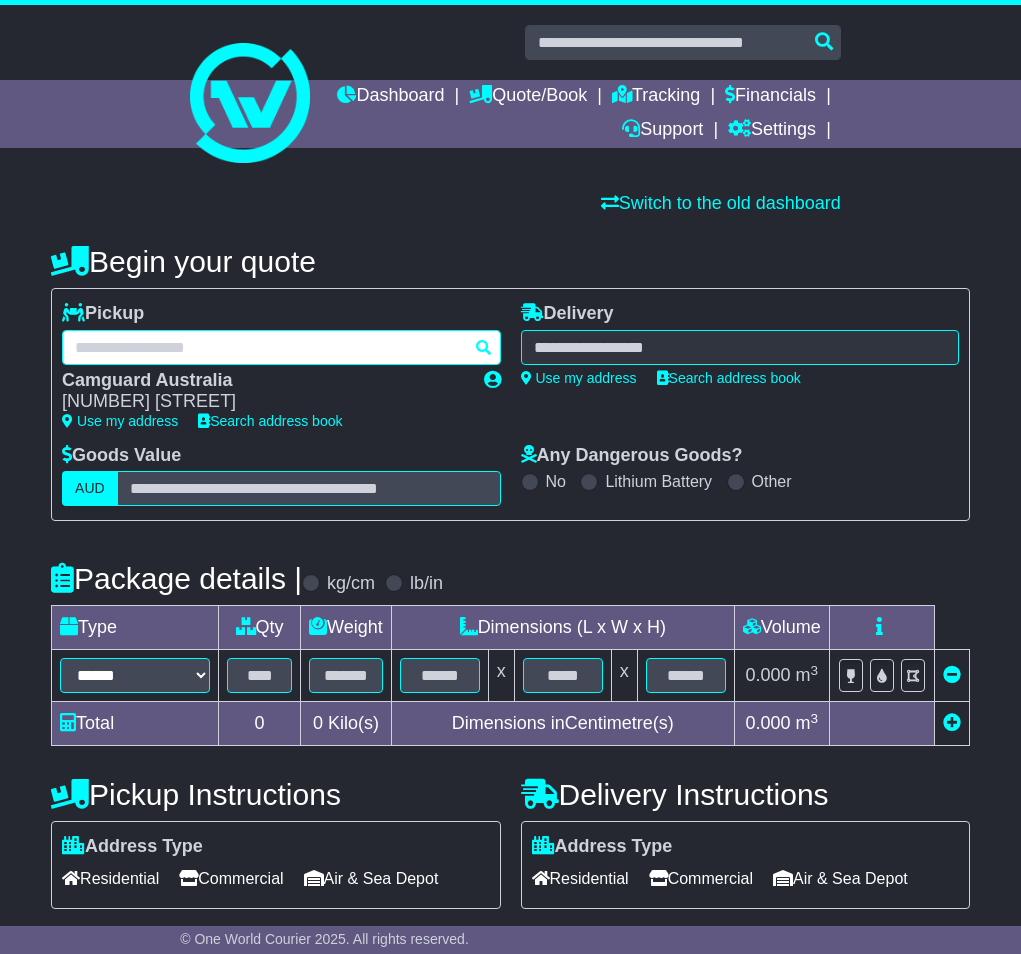 click at bounding box center [281, 347] 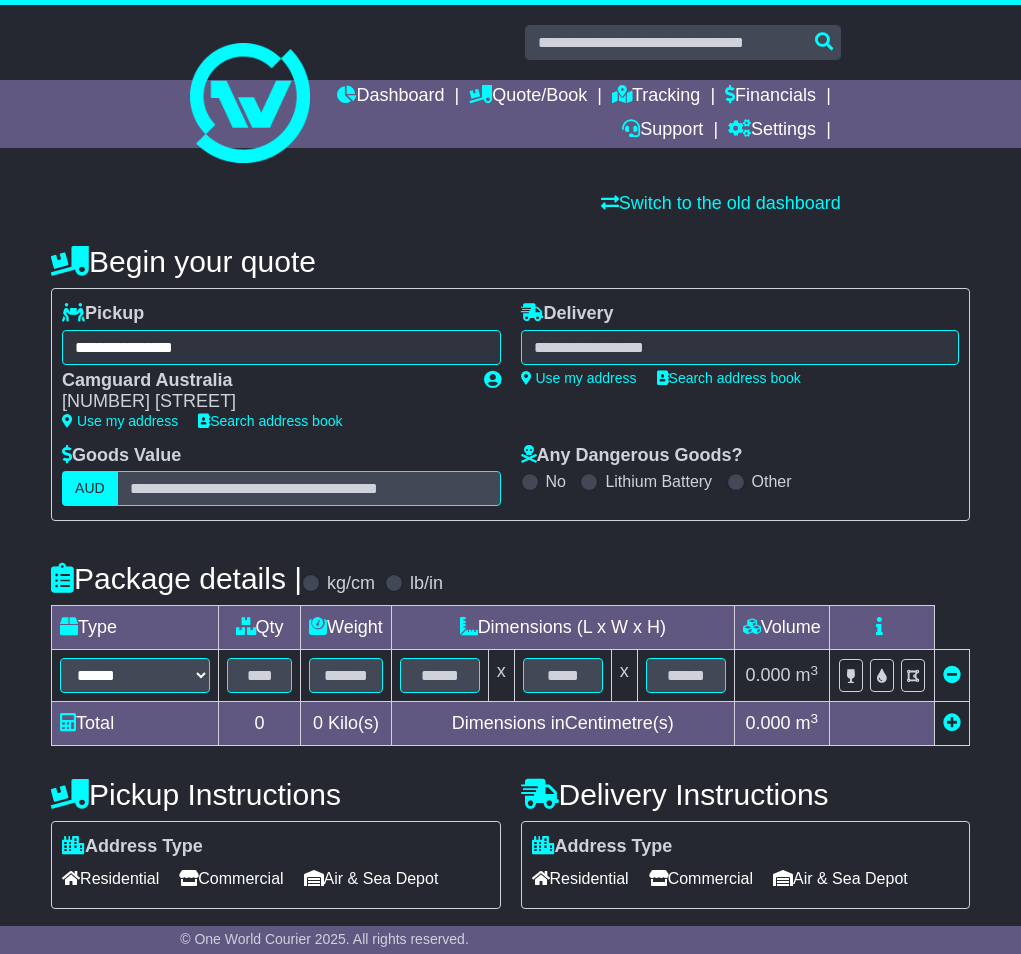 click on "**********" at bounding box center (510, 404) 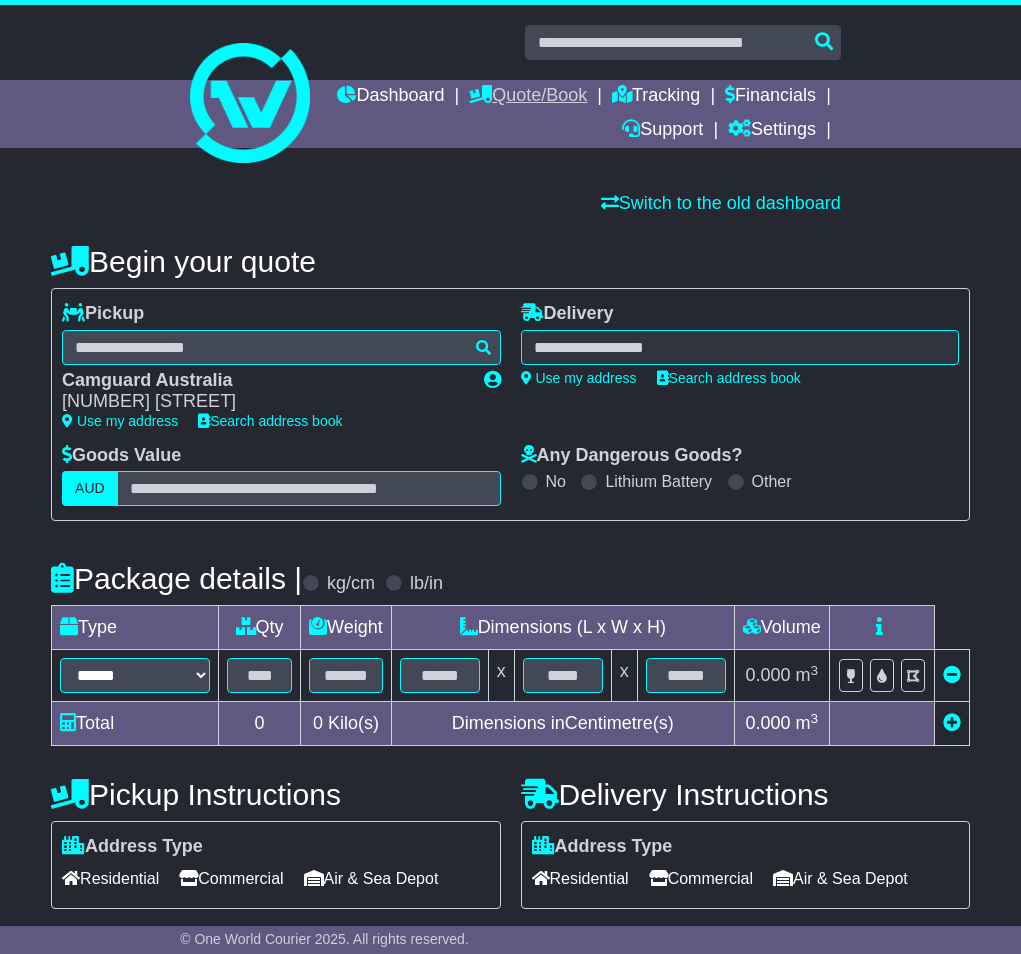 click on "Quote/Book" at bounding box center [528, 97] 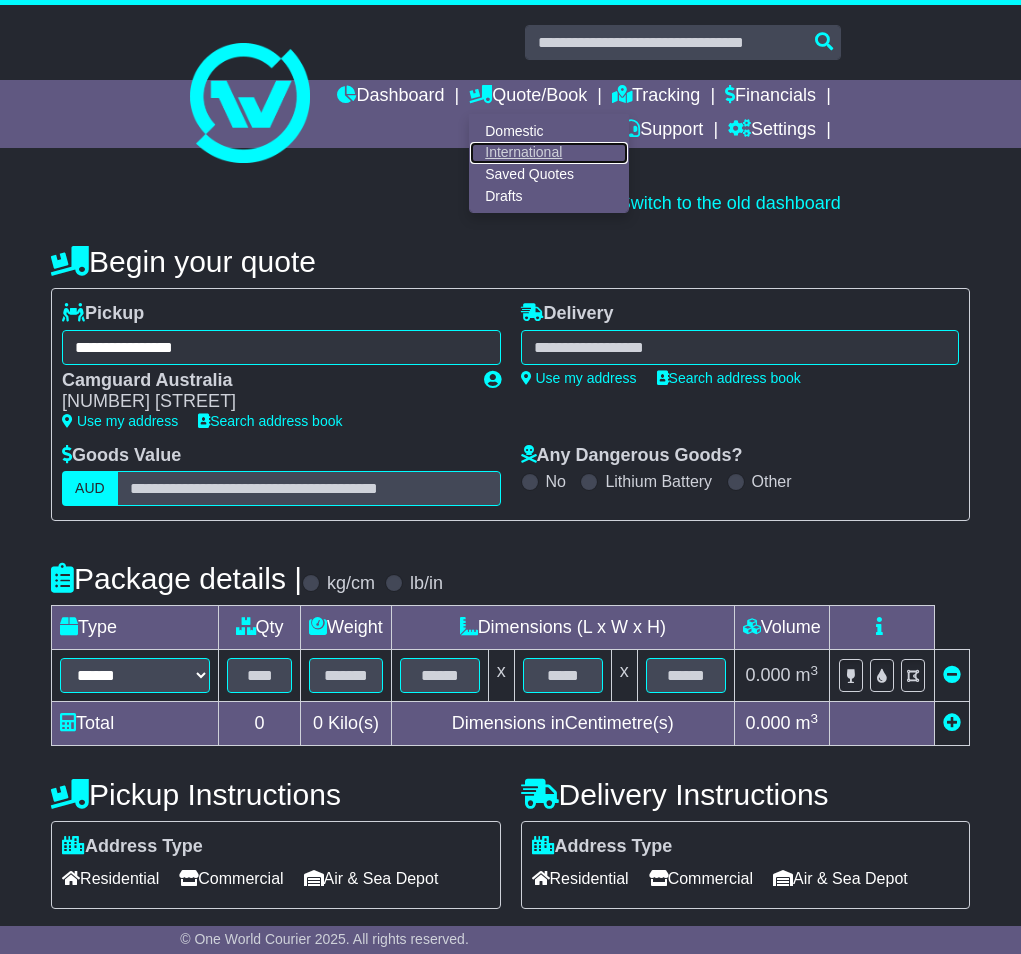 click on "International" at bounding box center [549, 153] 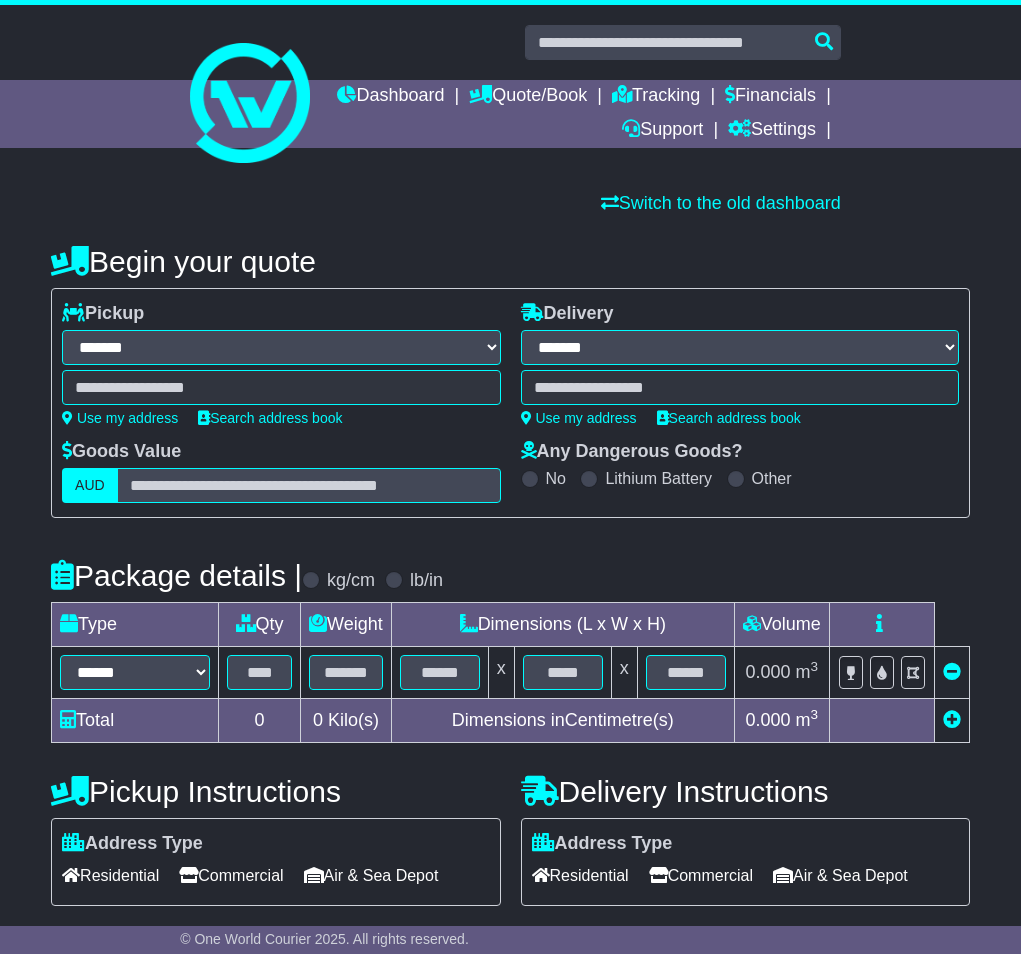 select on "**" 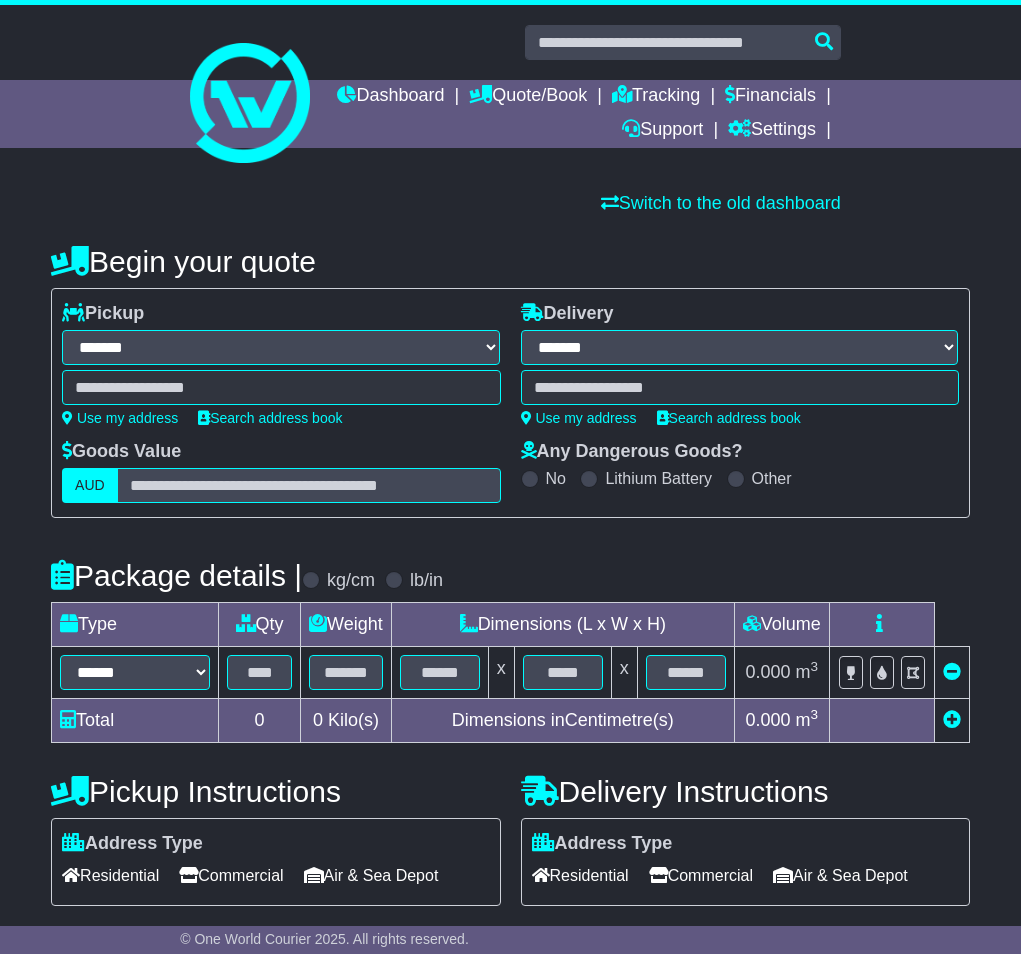 scroll, scrollTop: 0, scrollLeft: 0, axis: both 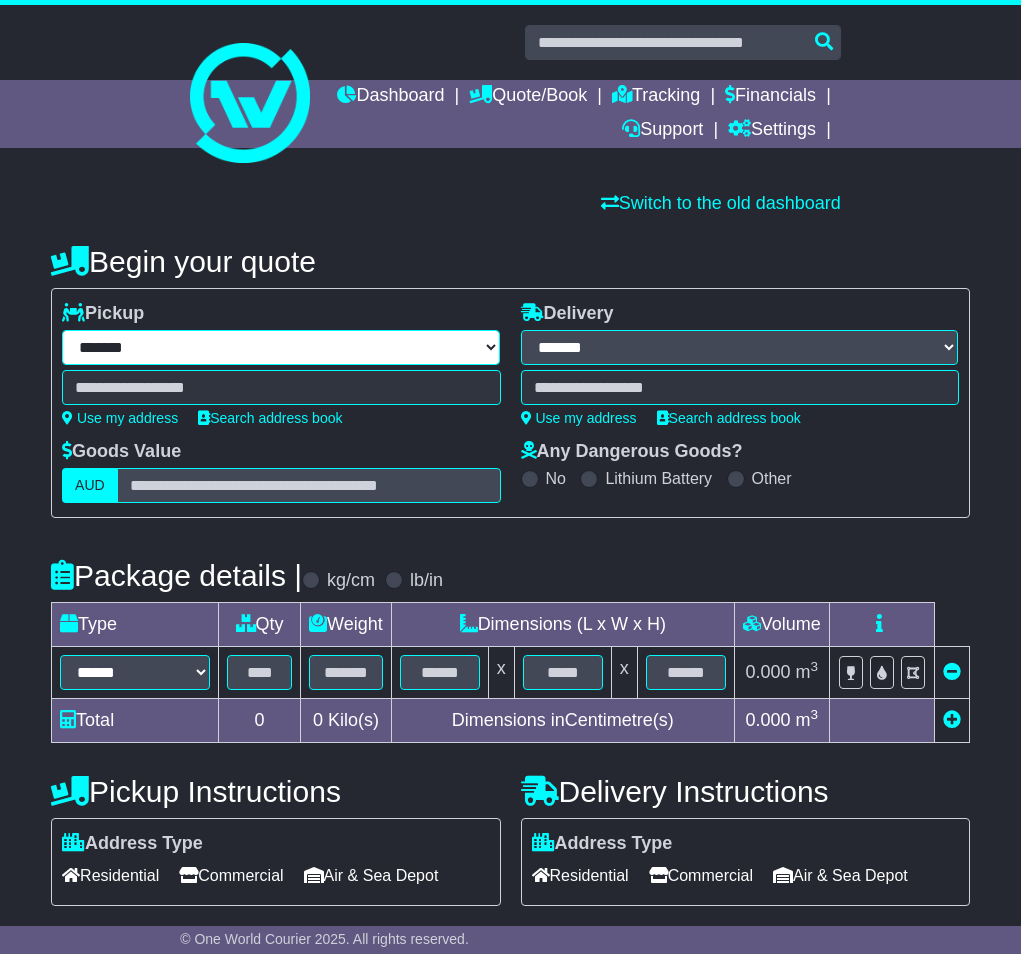 click on "**********" at bounding box center (281, 347) 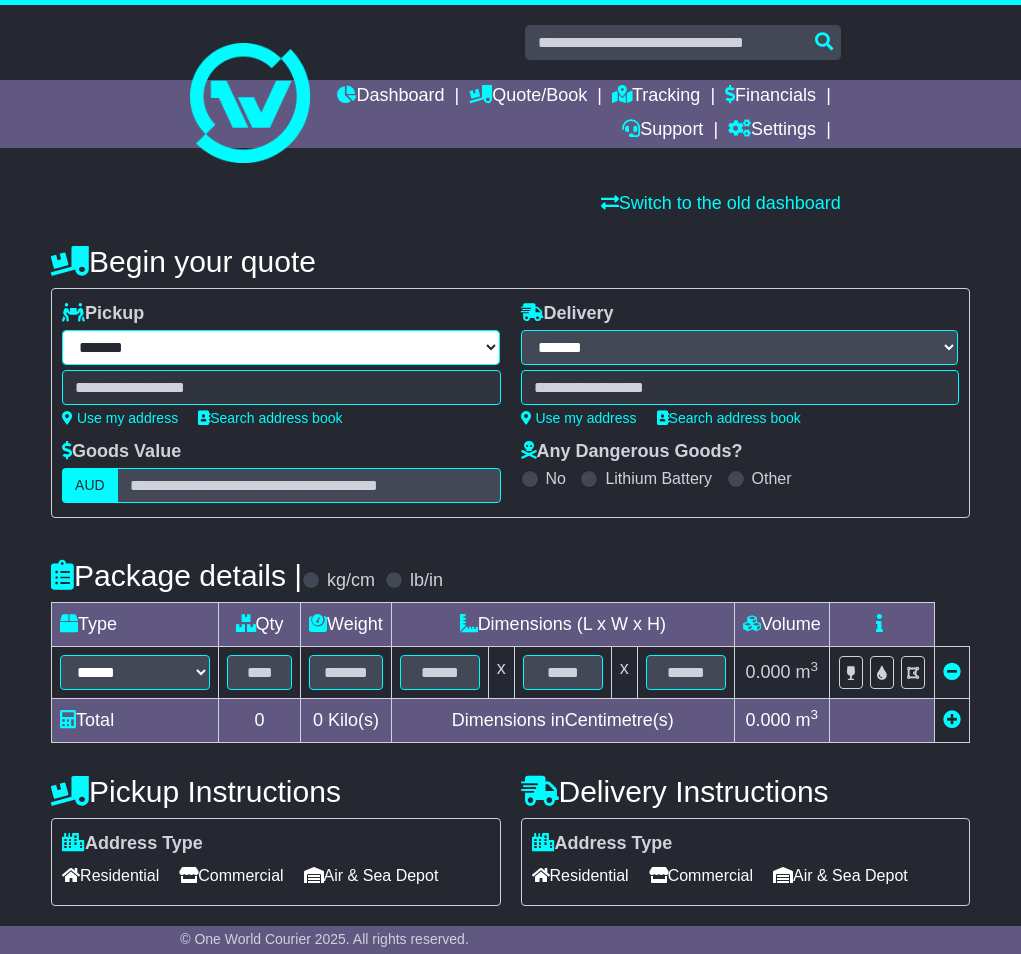 select on "***" 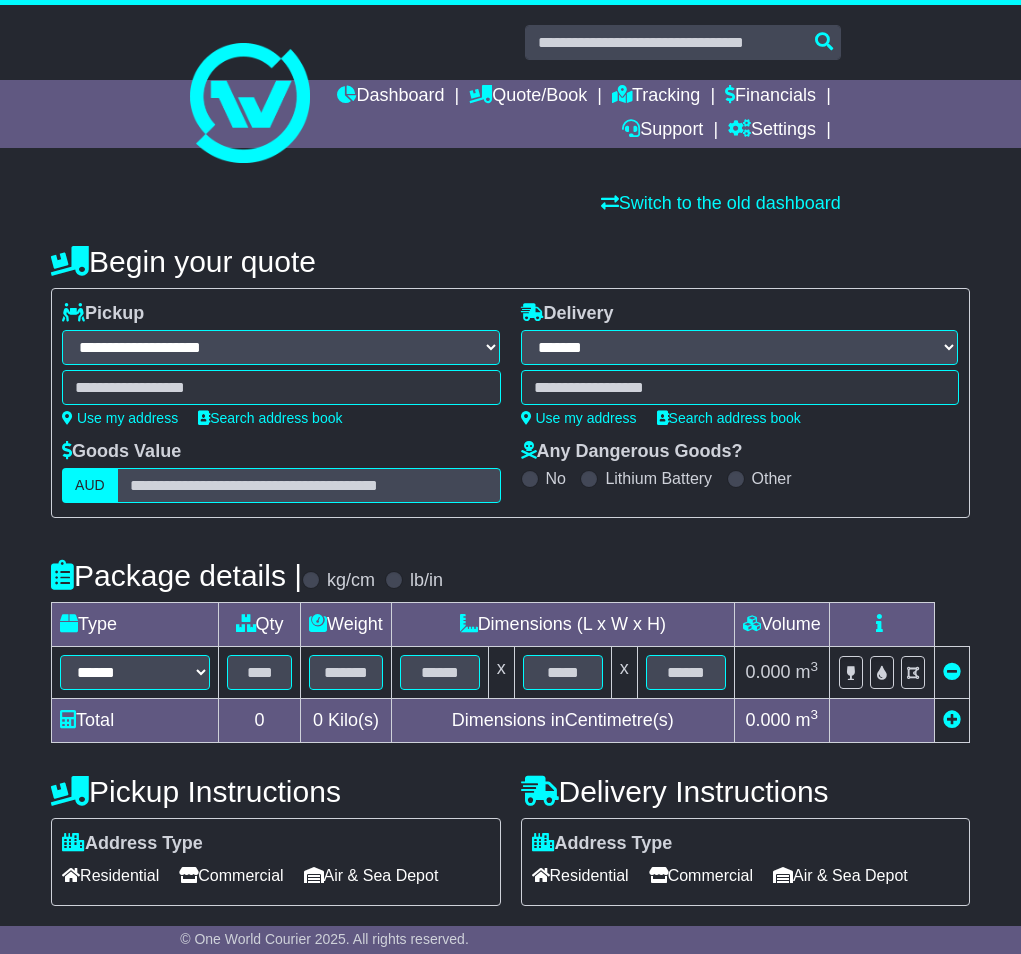 click at bounding box center [281, 387] 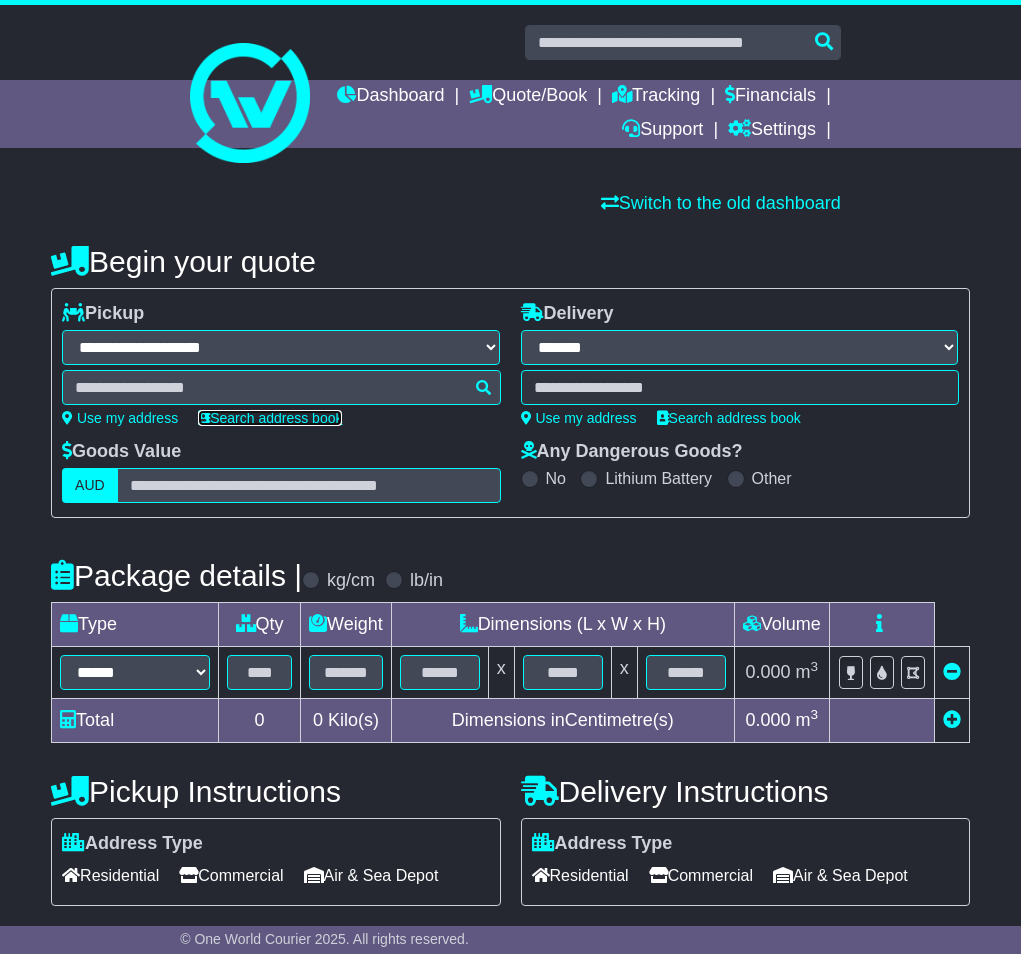 click on "Search address book" at bounding box center [270, 418] 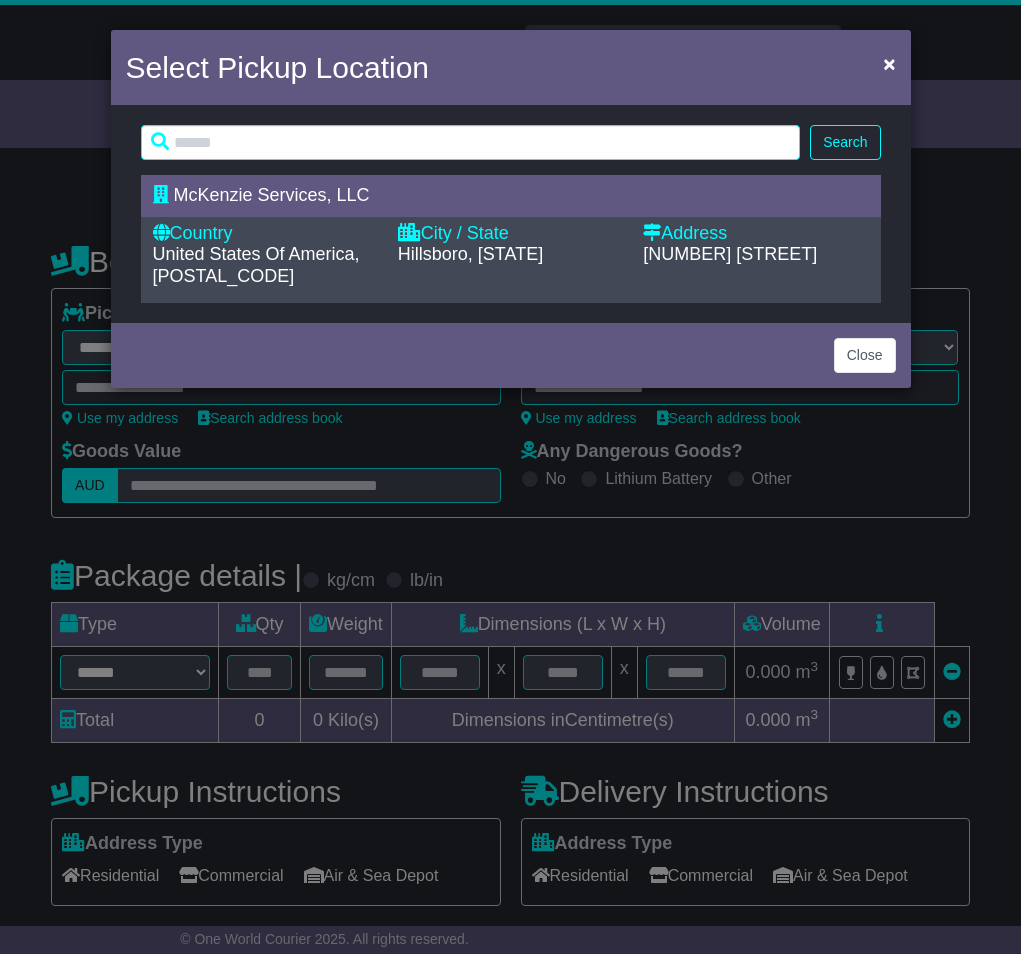 click on "[COUNTRY], [POSTAL_CODE]" at bounding box center (256, 265) 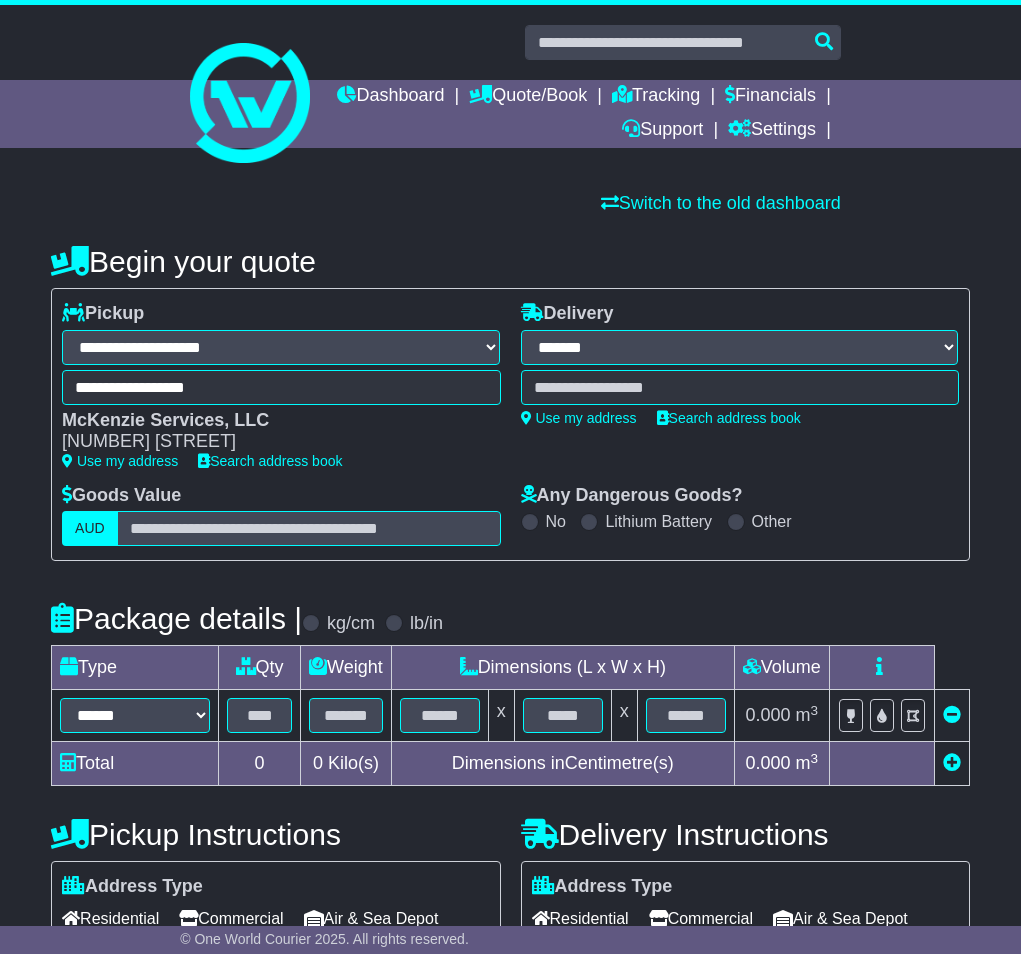 click at bounding box center (740, 387) 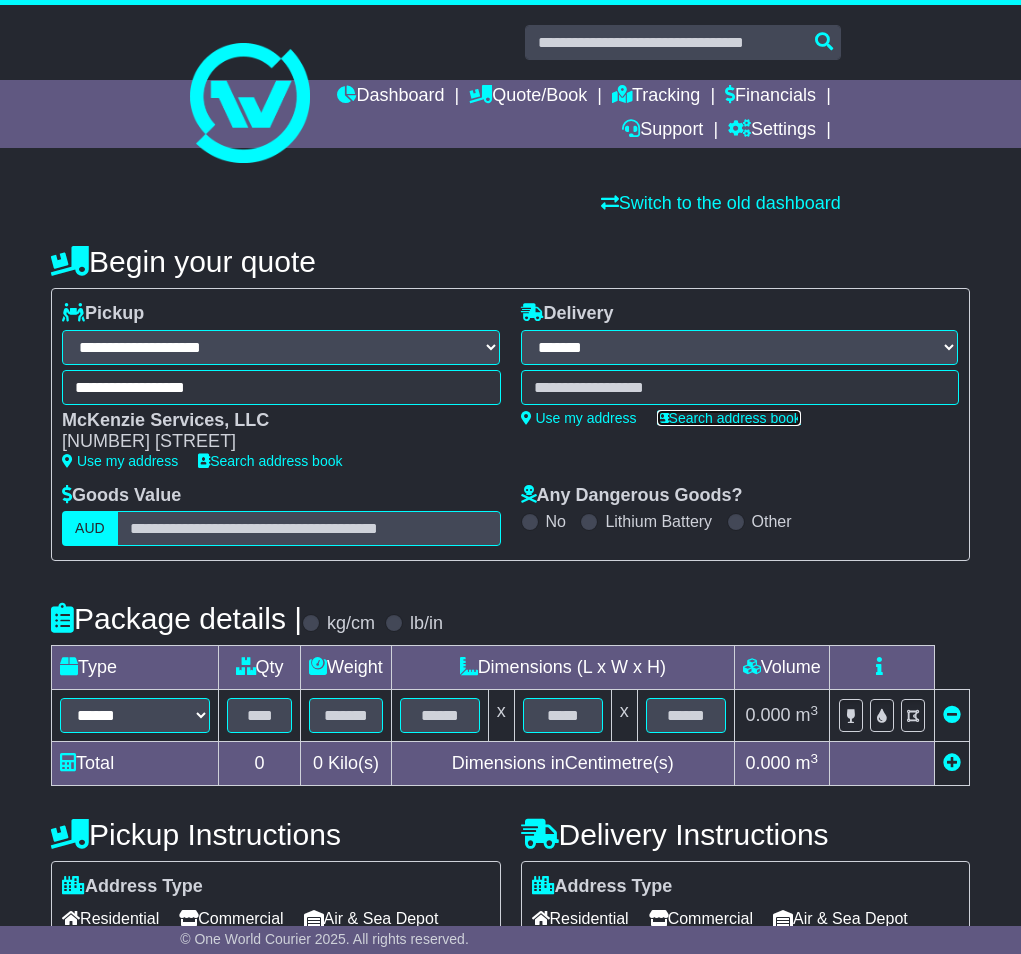click on "Search address book" at bounding box center (729, 418) 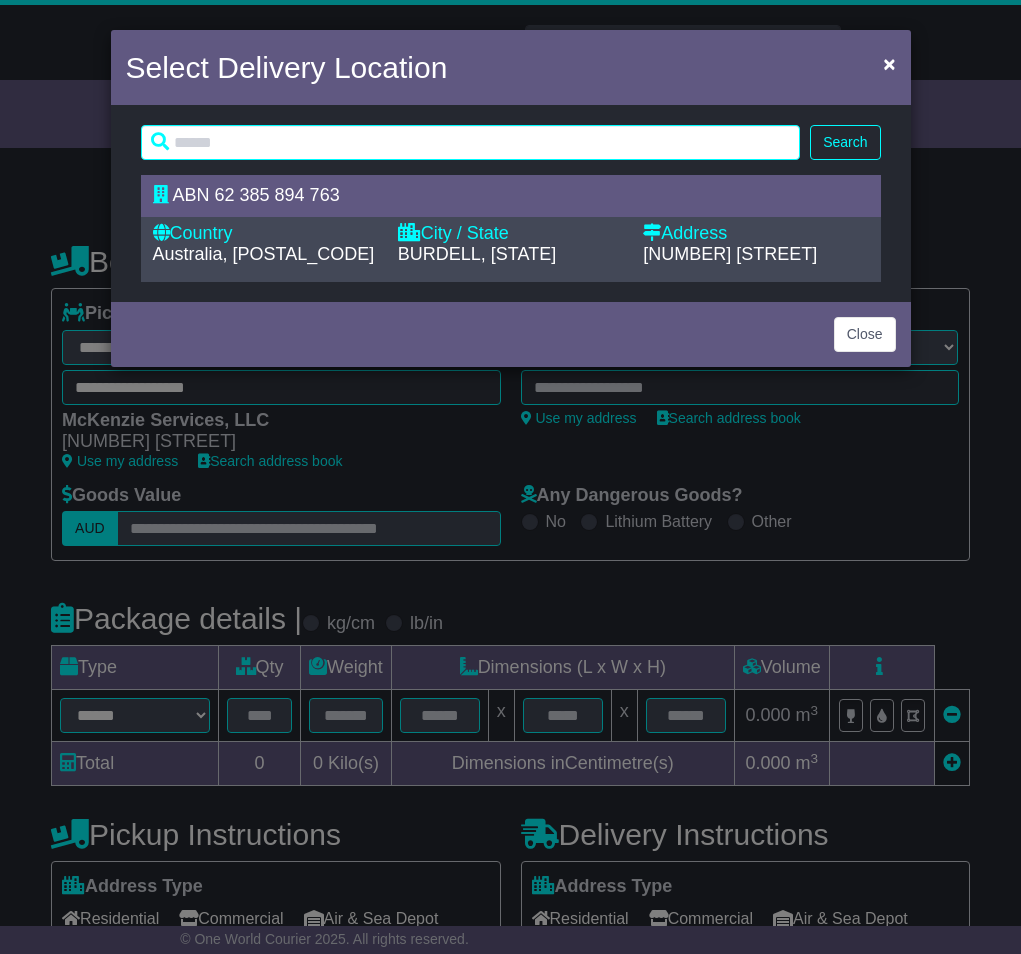 click on "City / State" at bounding box center [510, 234] 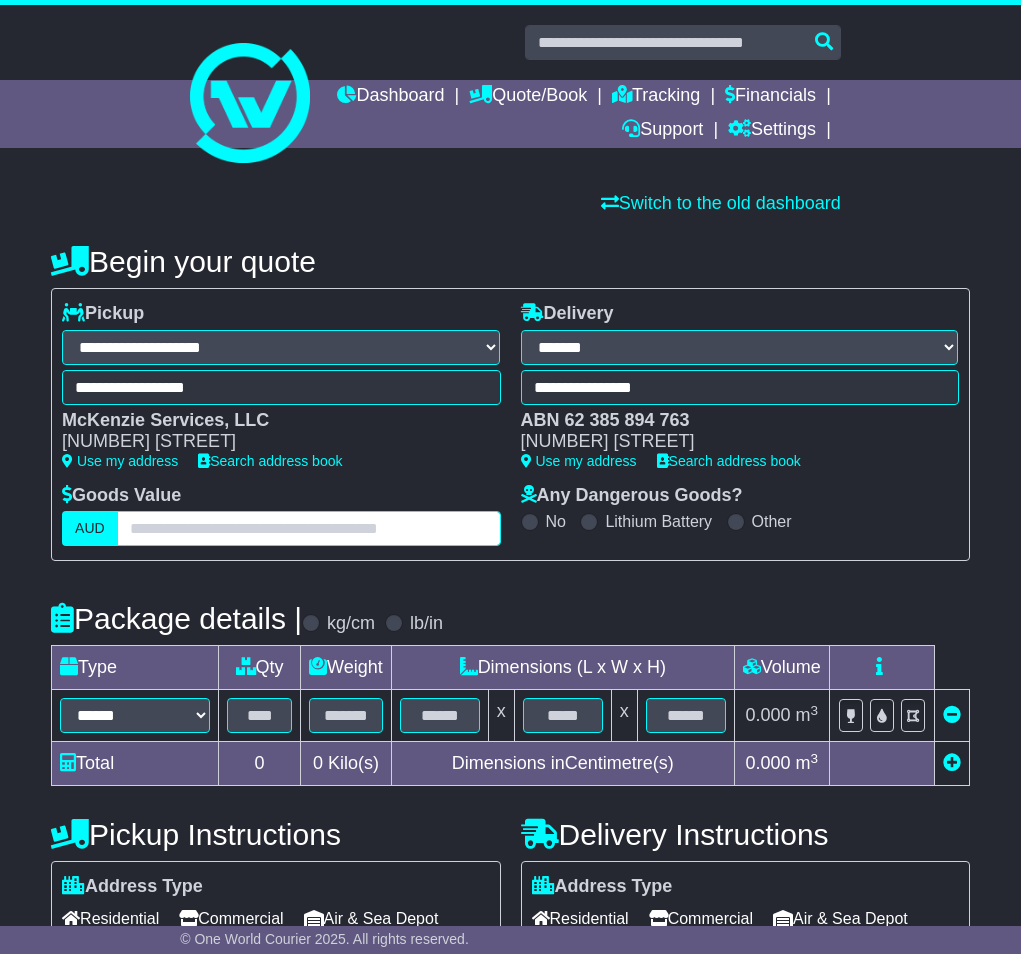 click at bounding box center (309, 528) 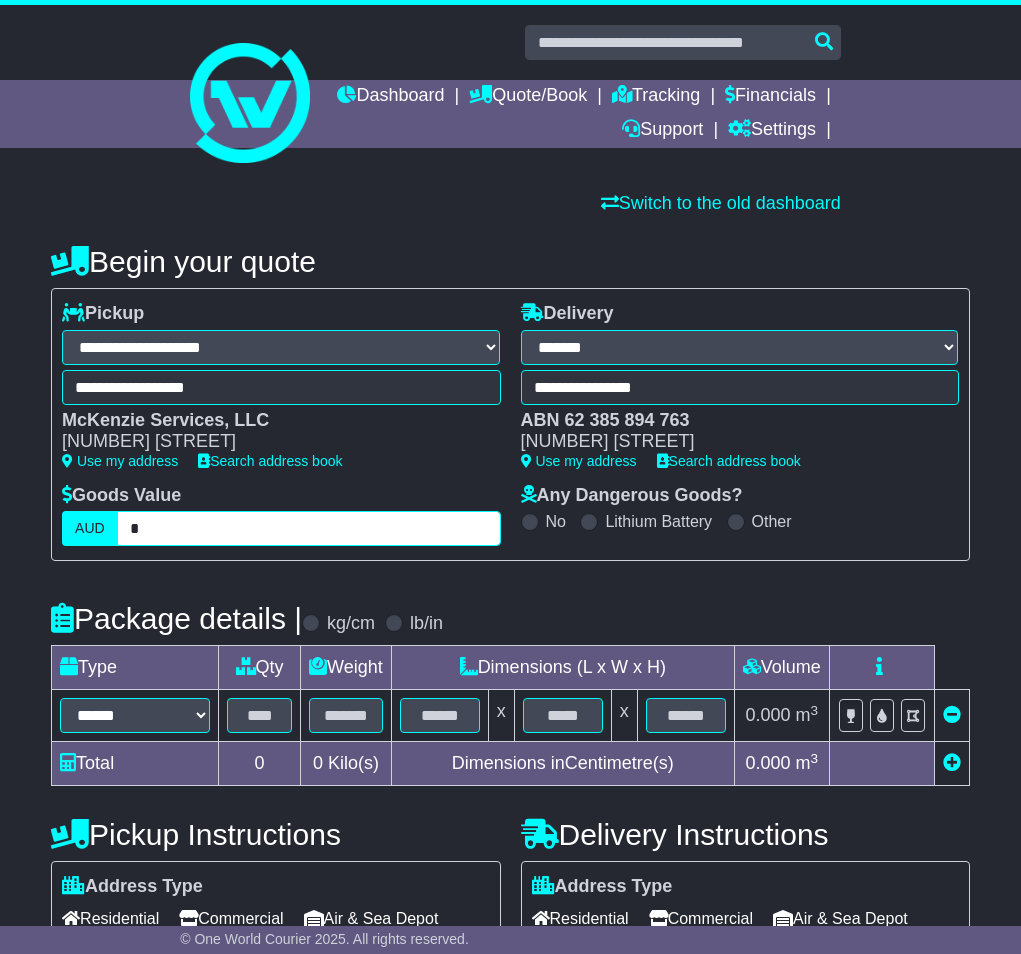 type on "****" 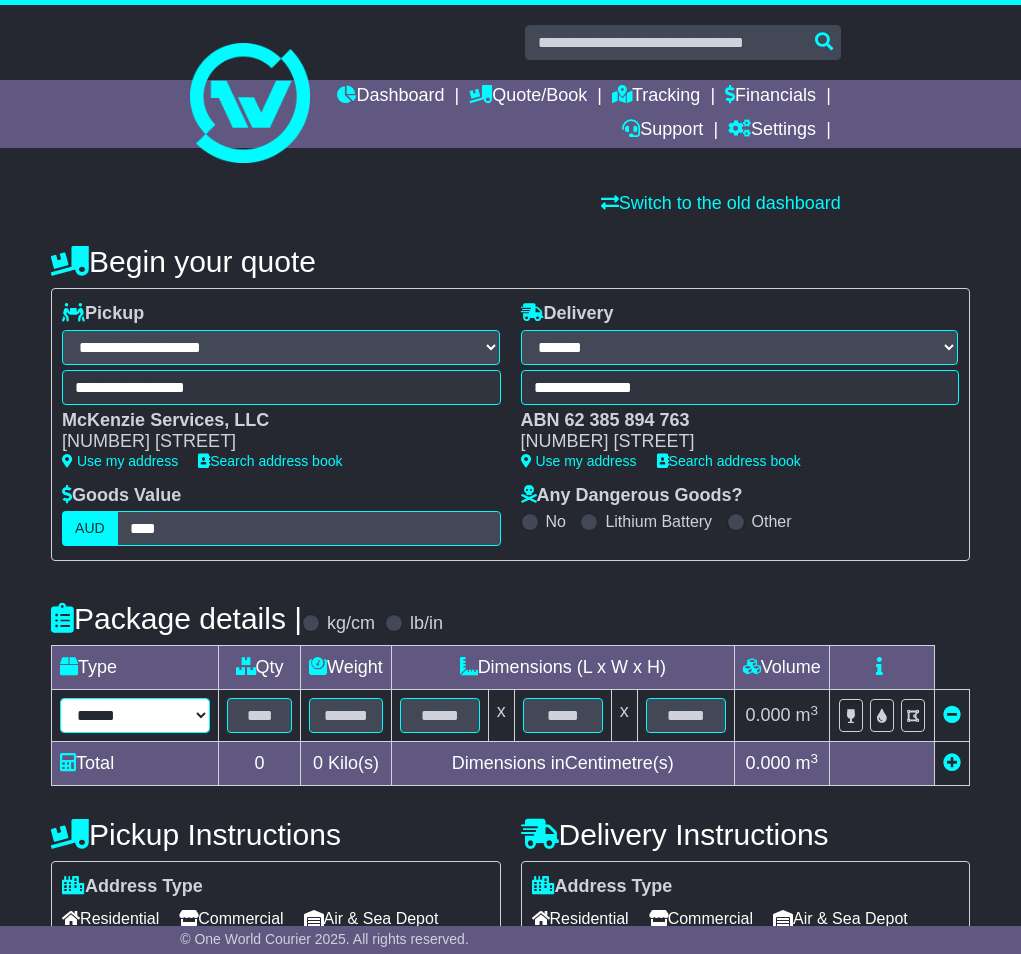 select on "*****" 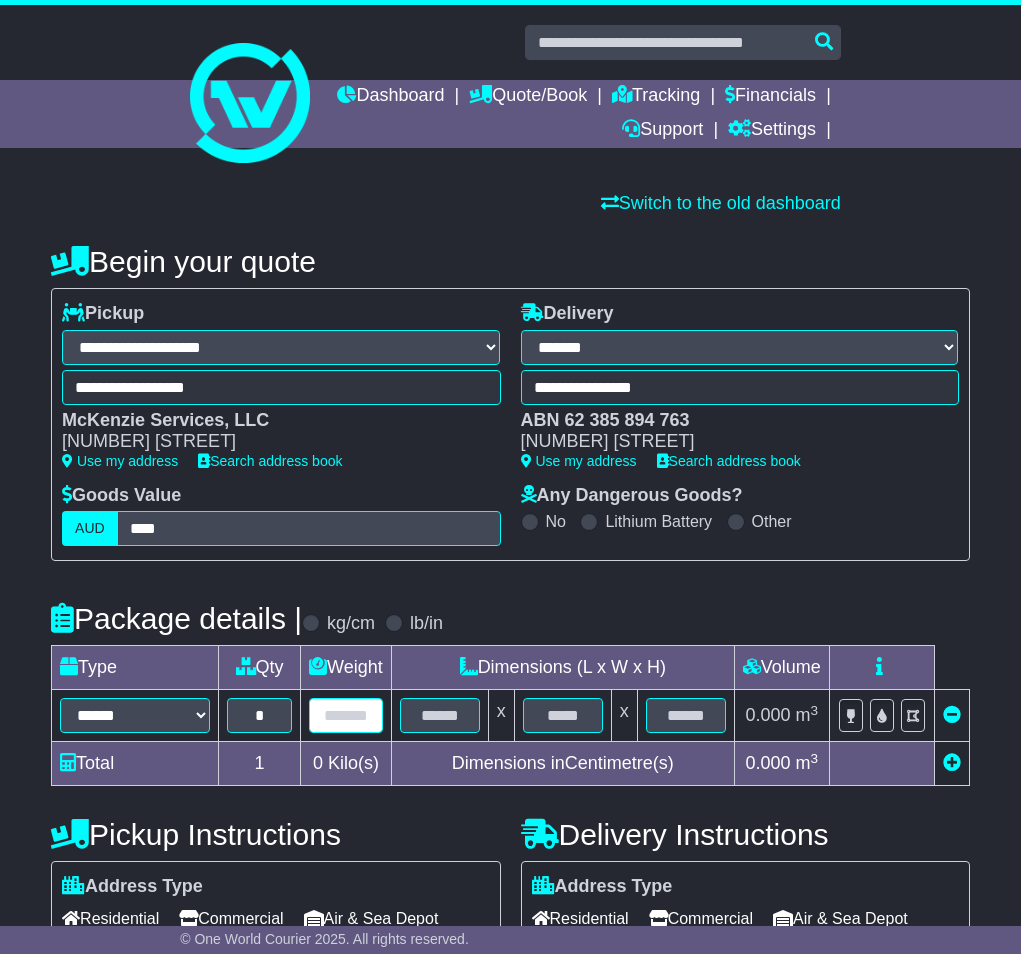 click at bounding box center [346, 715] 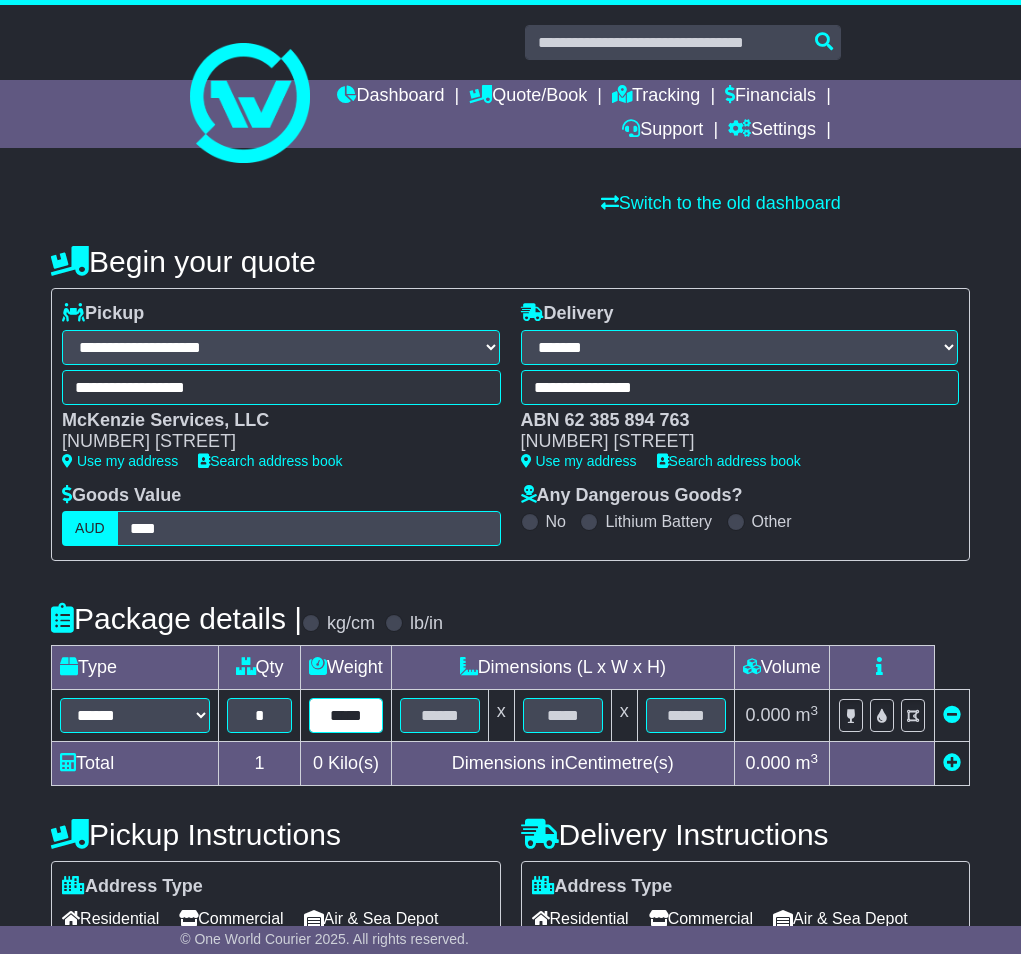 type on "*****" 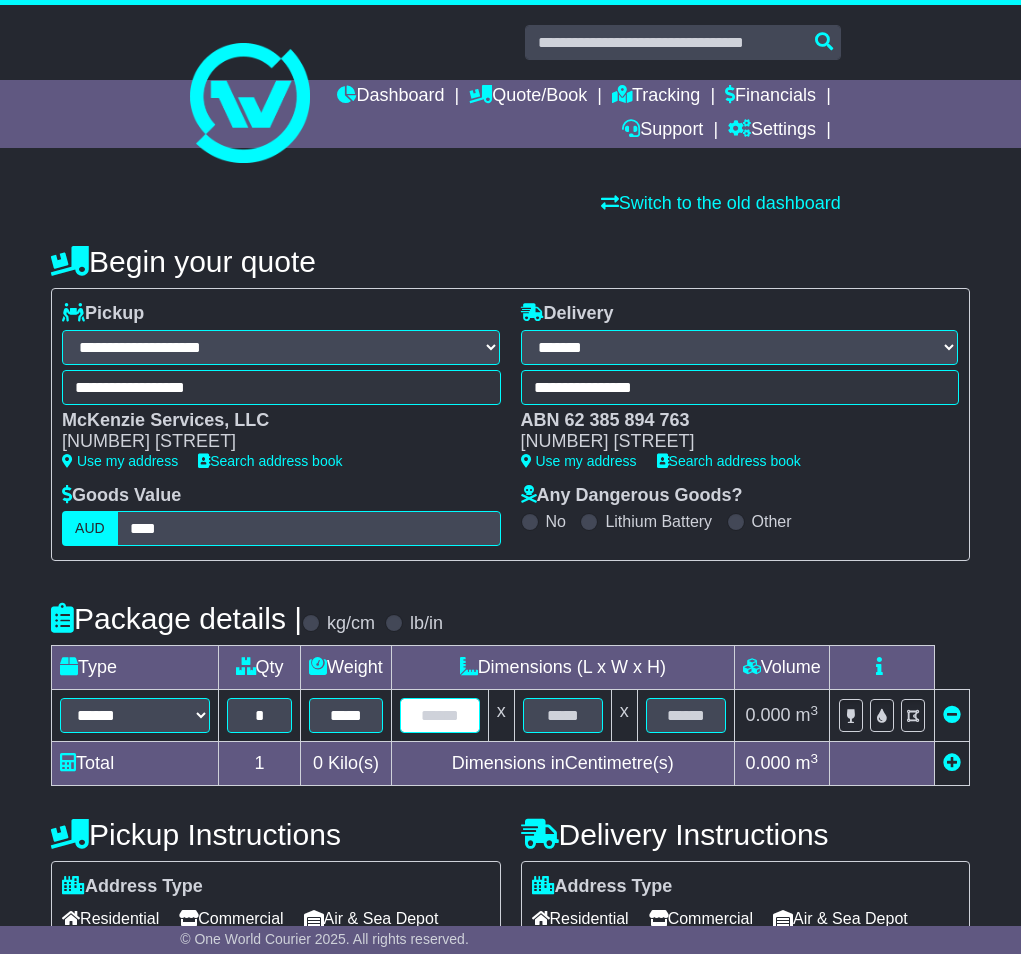 click at bounding box center [440, 715] 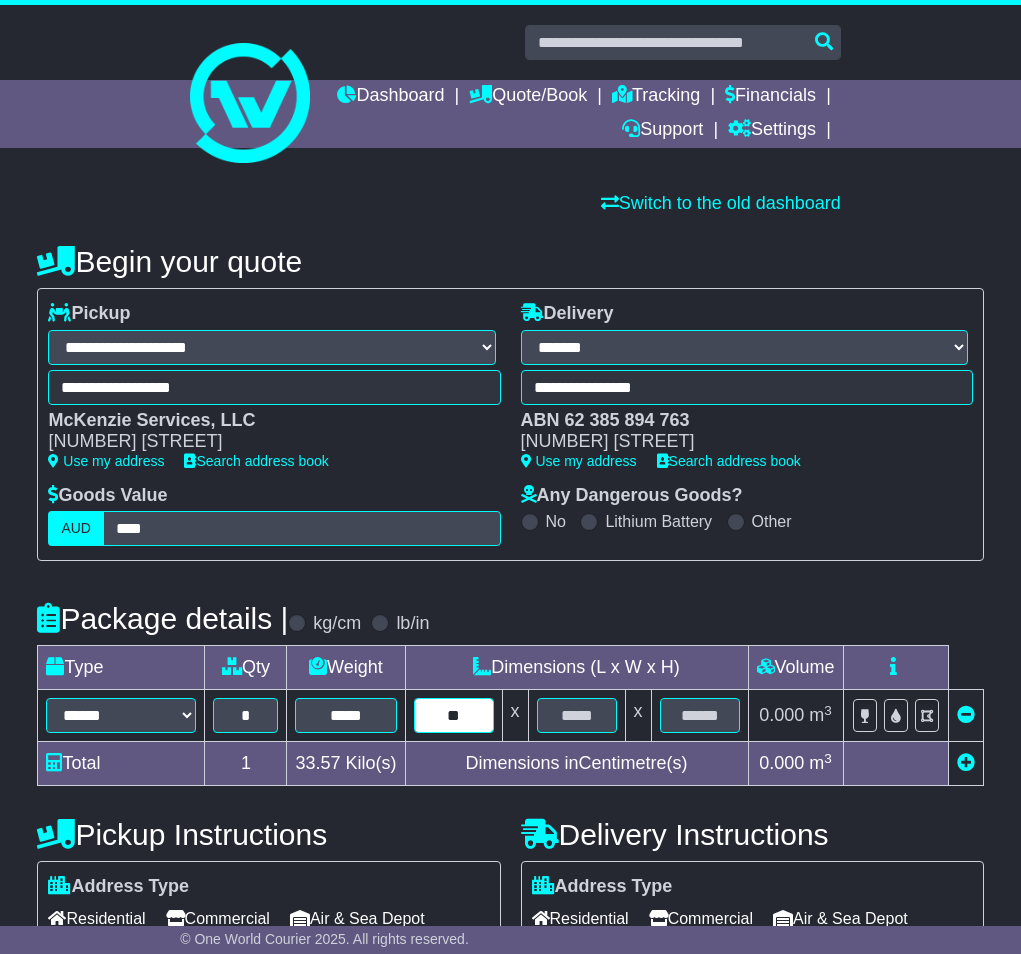 type on "**" 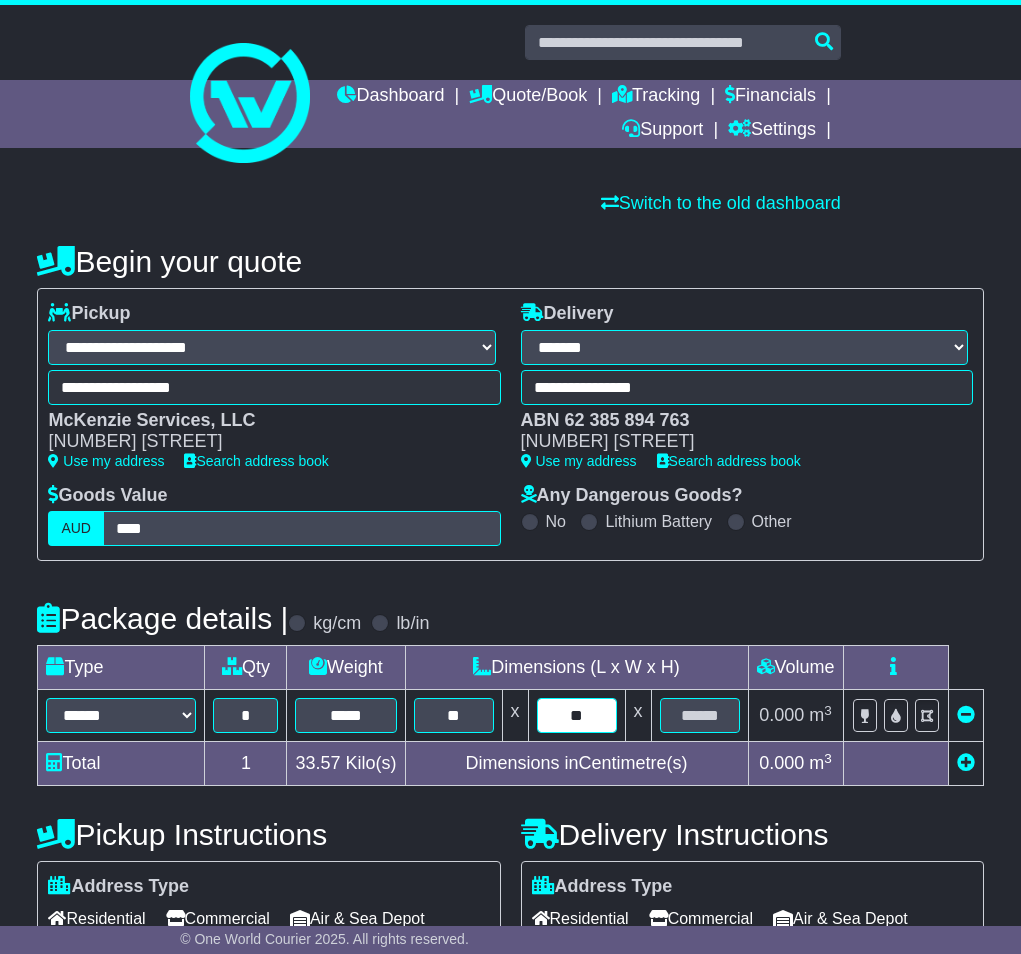 type on "**" 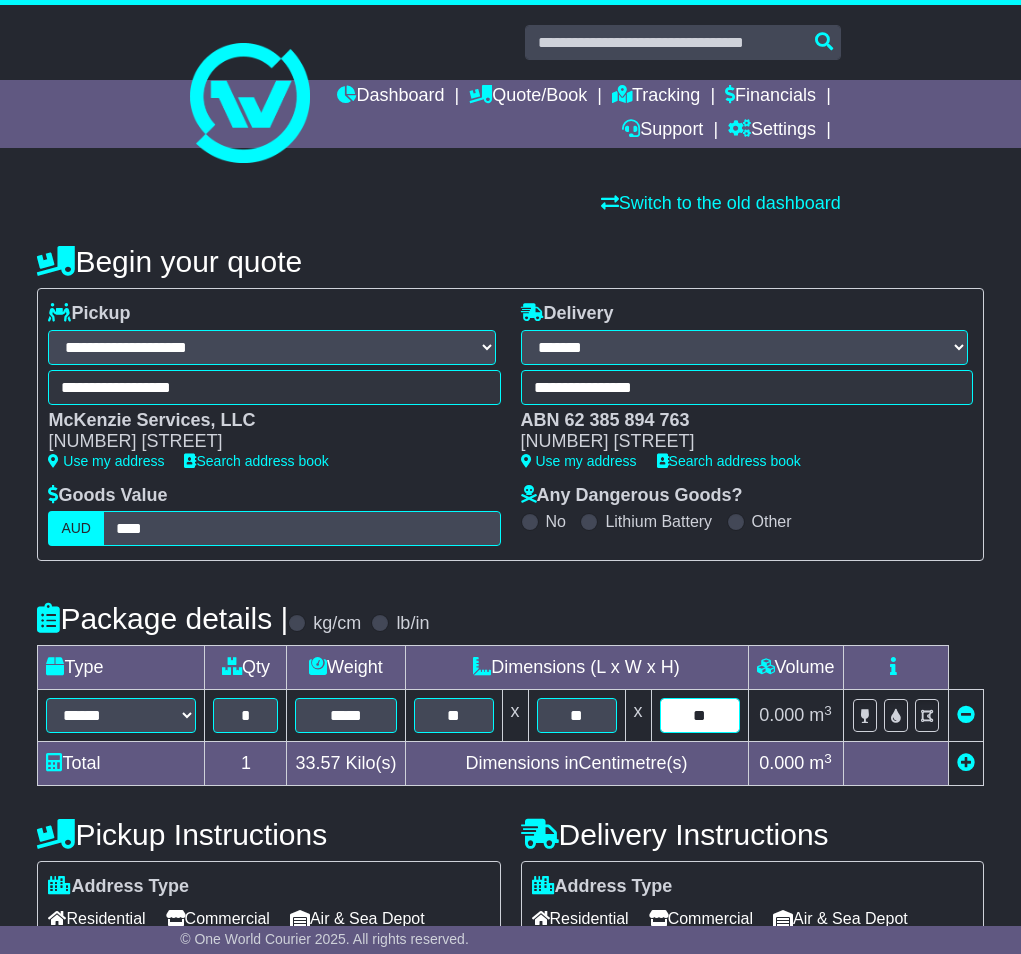 type on "**" 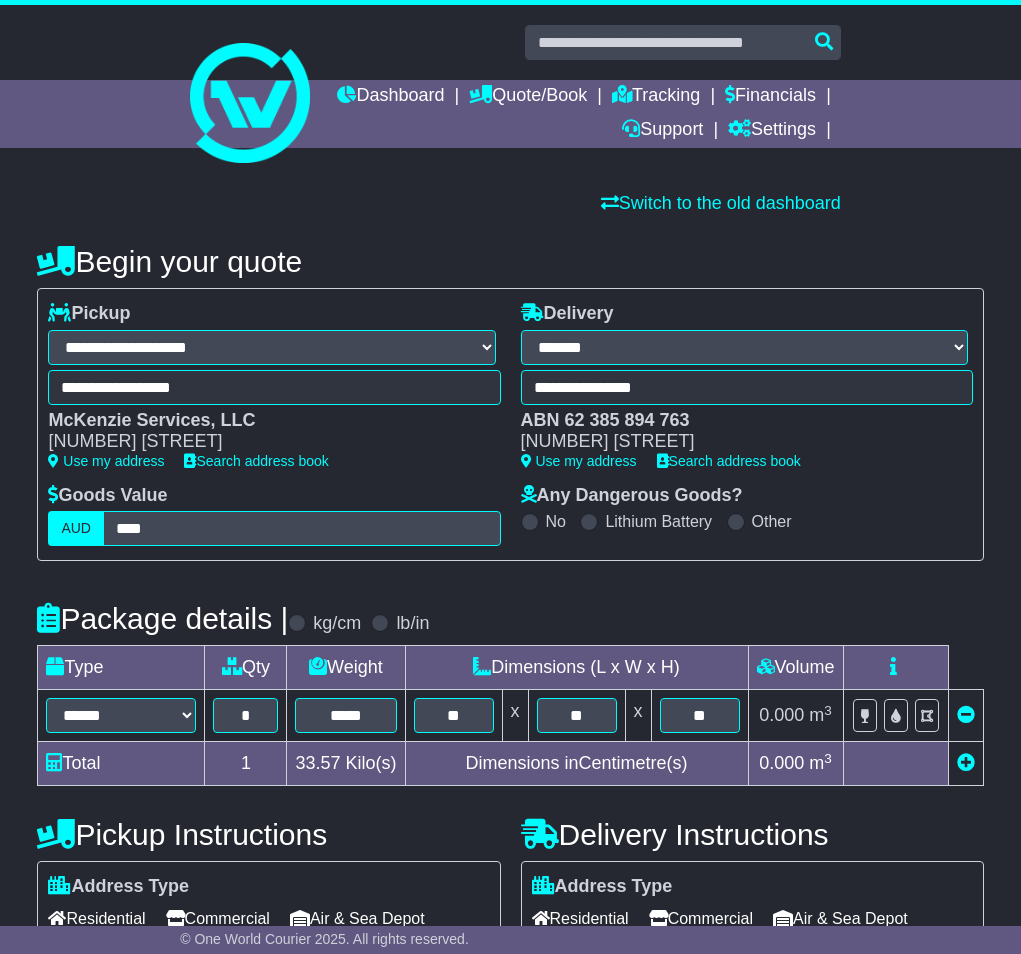 click on "**********" at bounding box center [510, 792] 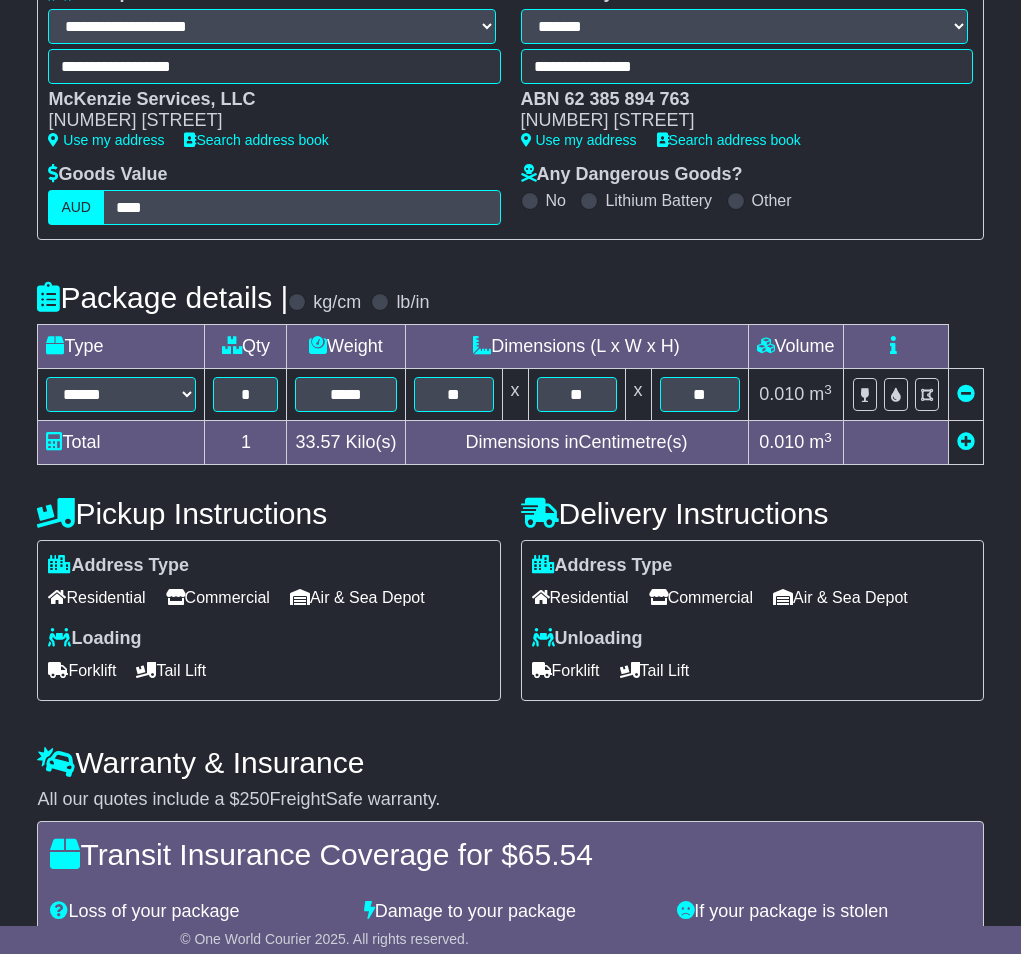 scroll, scrollTop: 342, scrollLeft: 0, axis: vertical 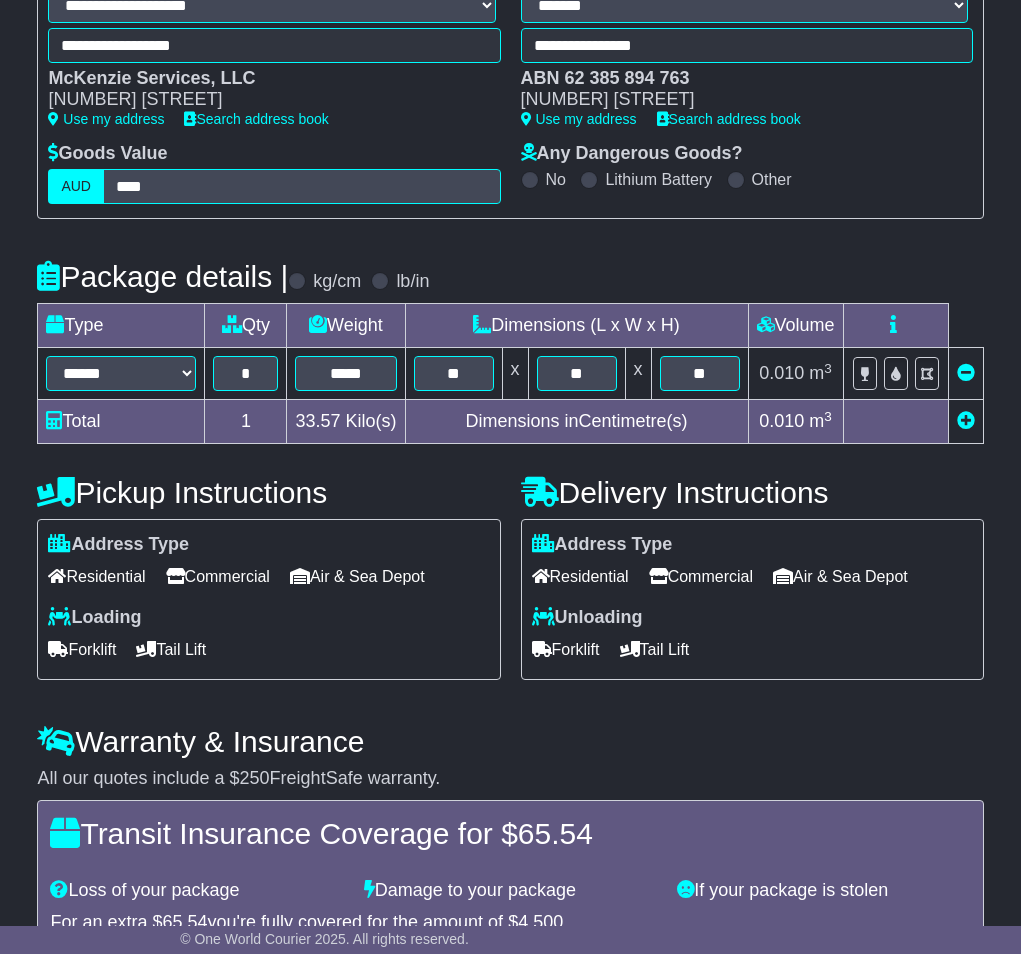 click on "Tail Lift" at bounding box center [171, 649] 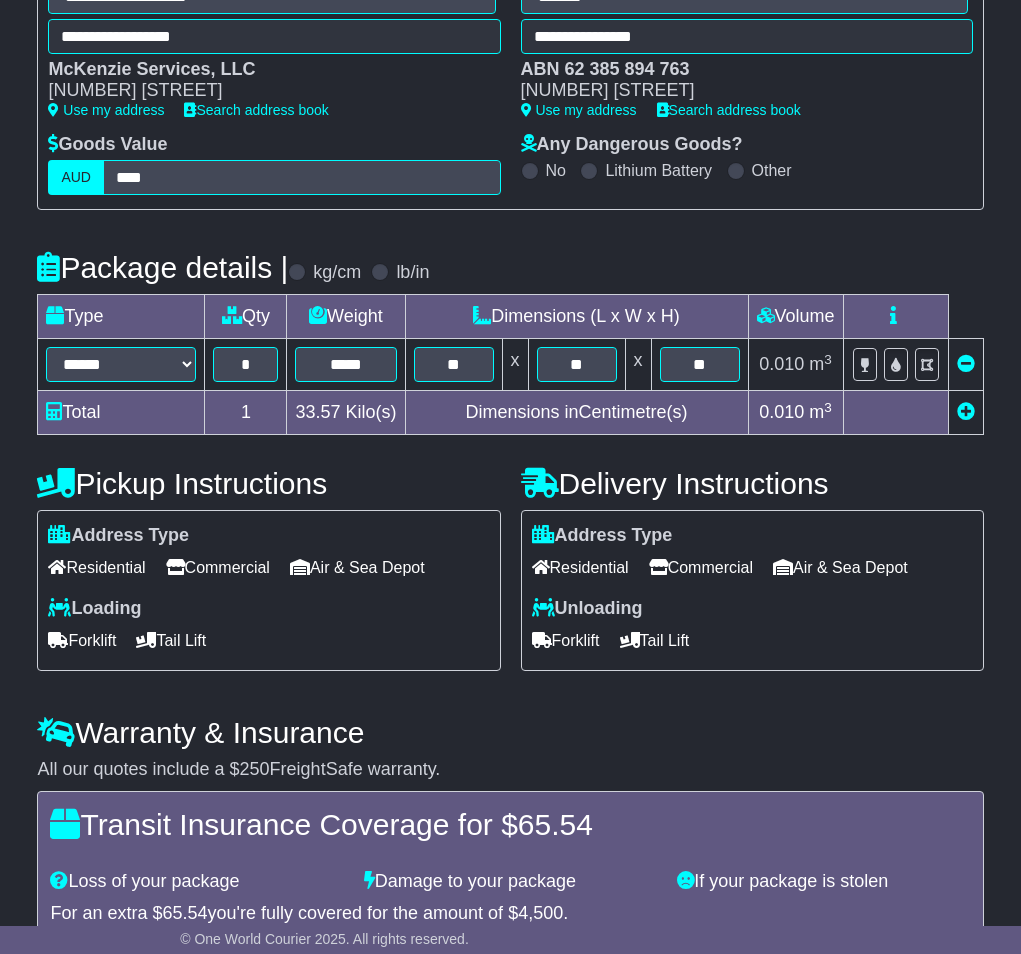 scroll, scrollTop: 340, scrollLeft: 0, axis: vertical 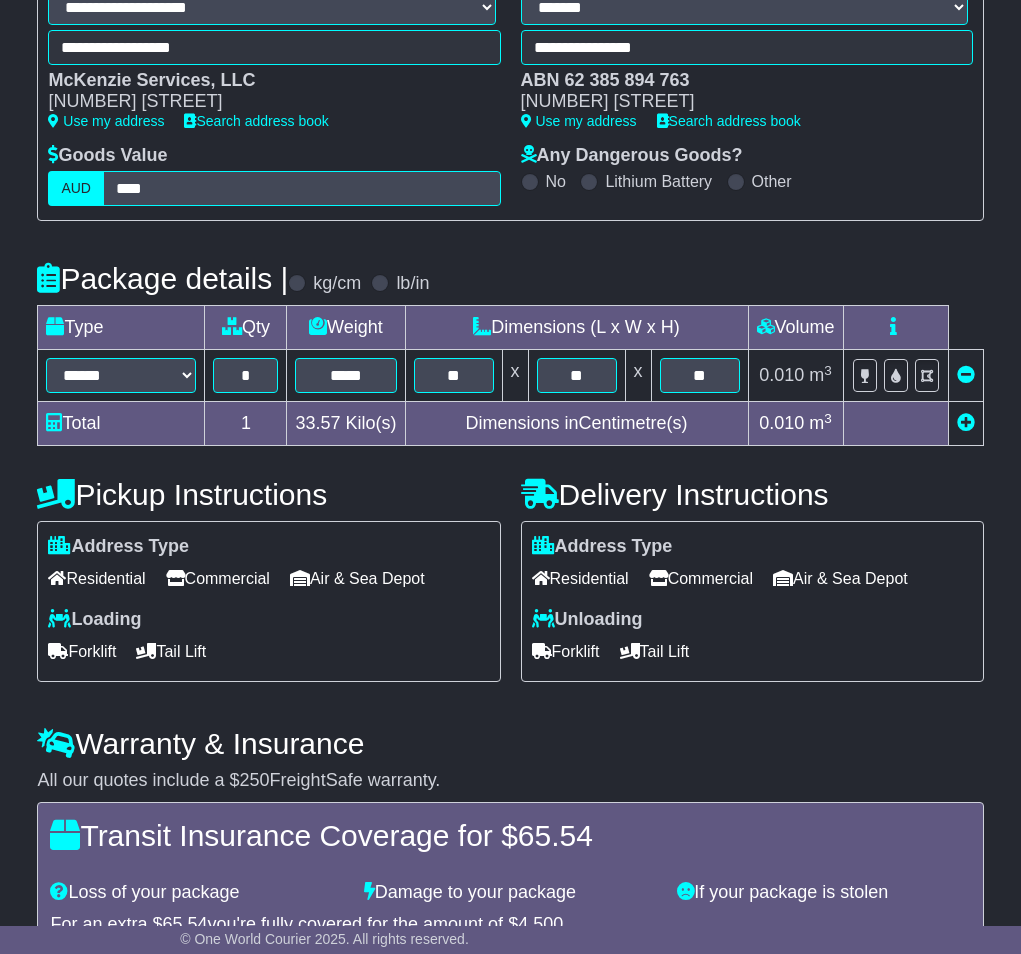 click on "Forklift" at bounding box center [566, 651] 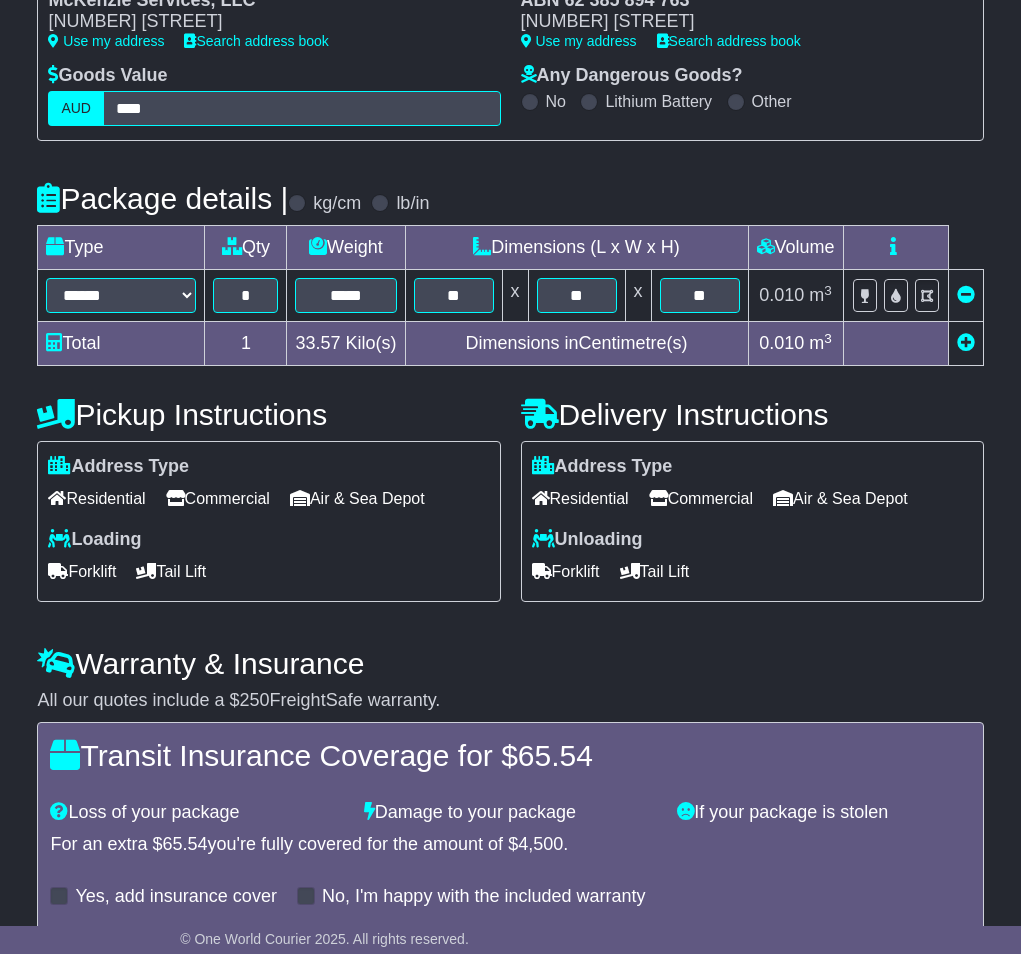 scroll, scrollTop: 516, scrollLeft: 0, axis: vertical 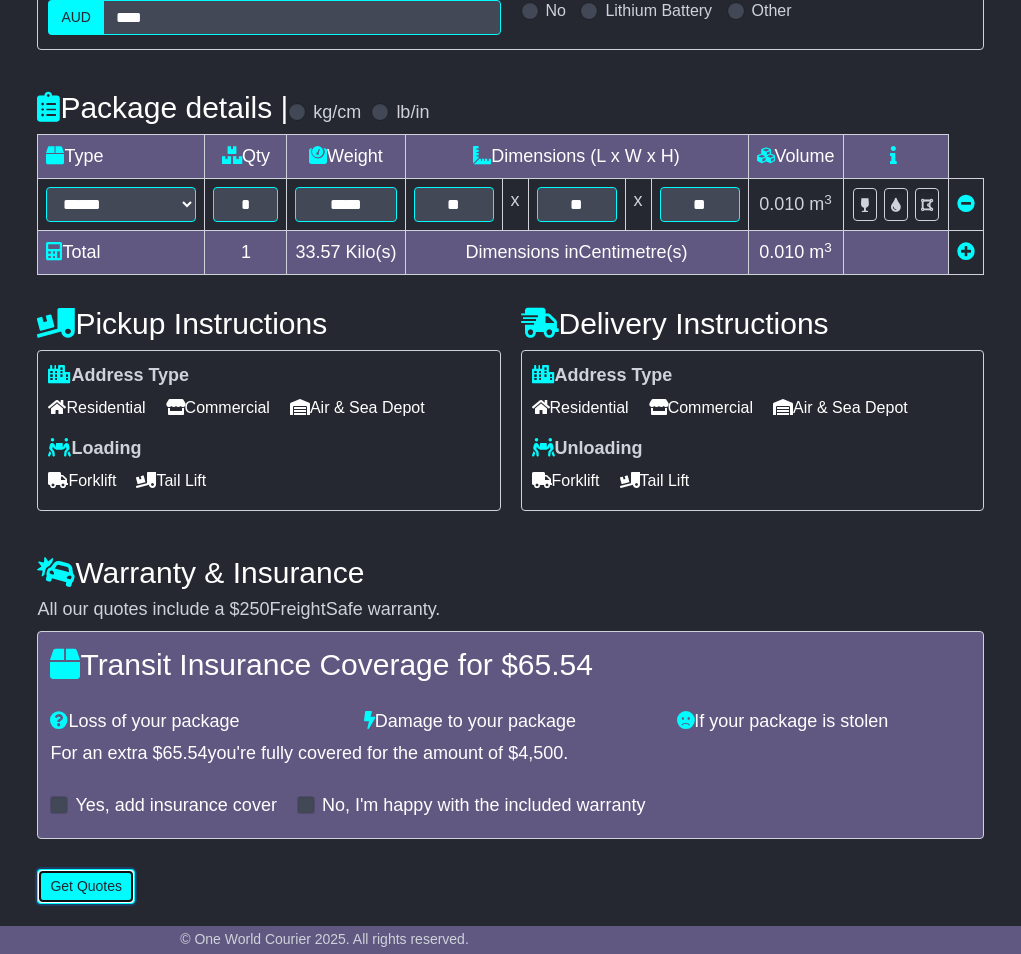 click on "Get Quotes" at bounding box center [86, 886] 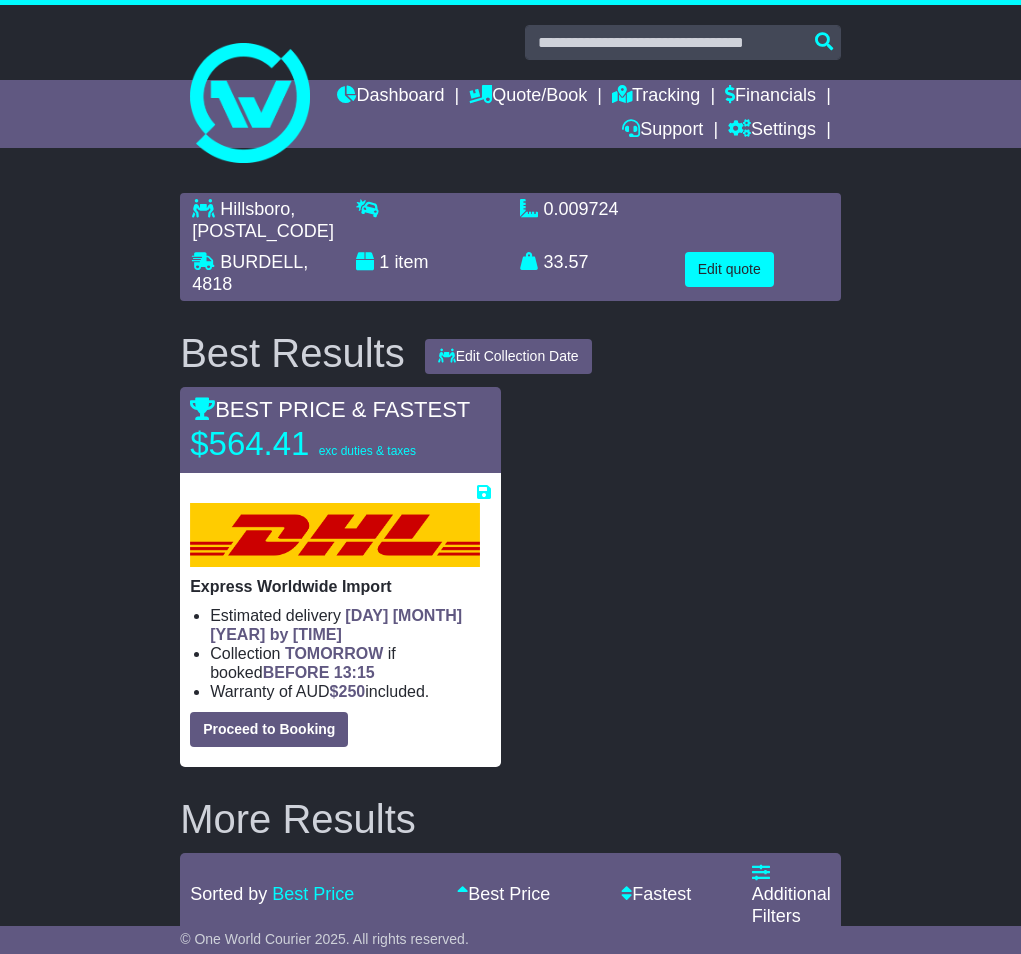 scroll, scrollTop: 43, scrollLeft: 0, axis: vertical 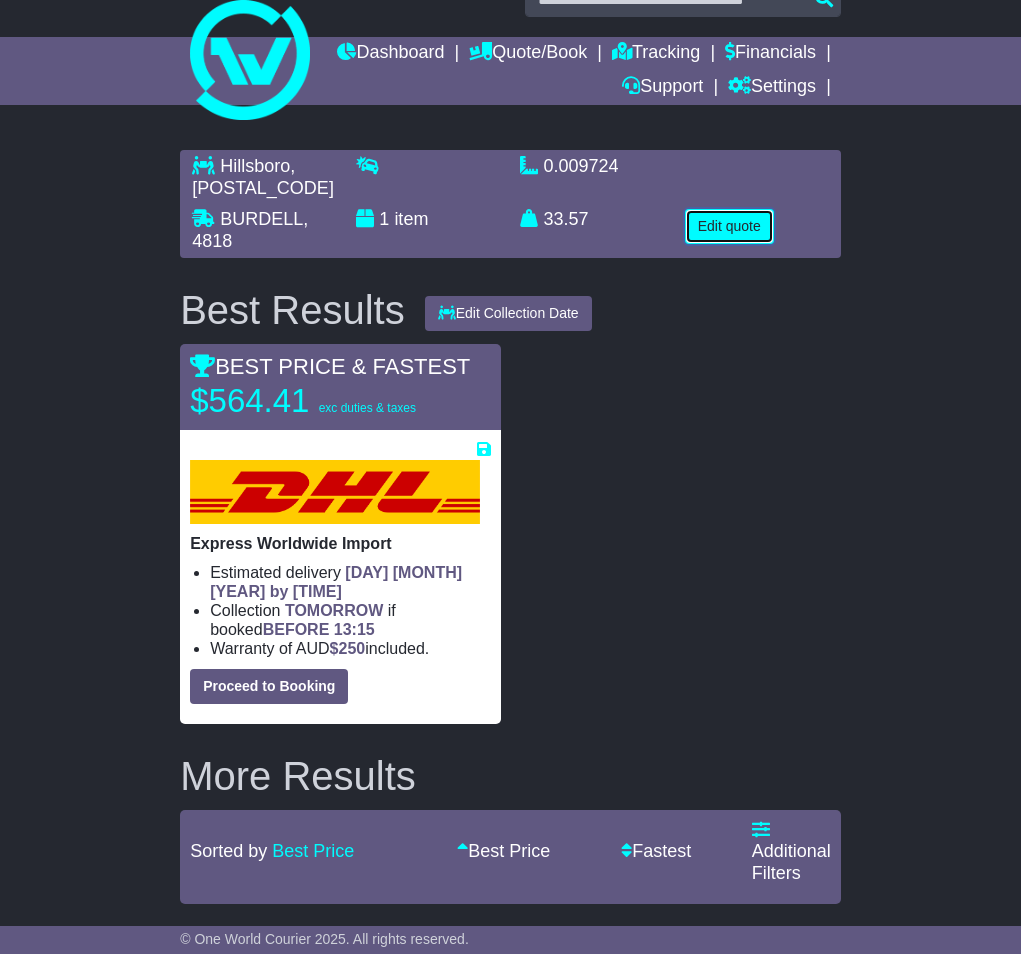 click on "Edit quote" at bounding box center (729, 226) 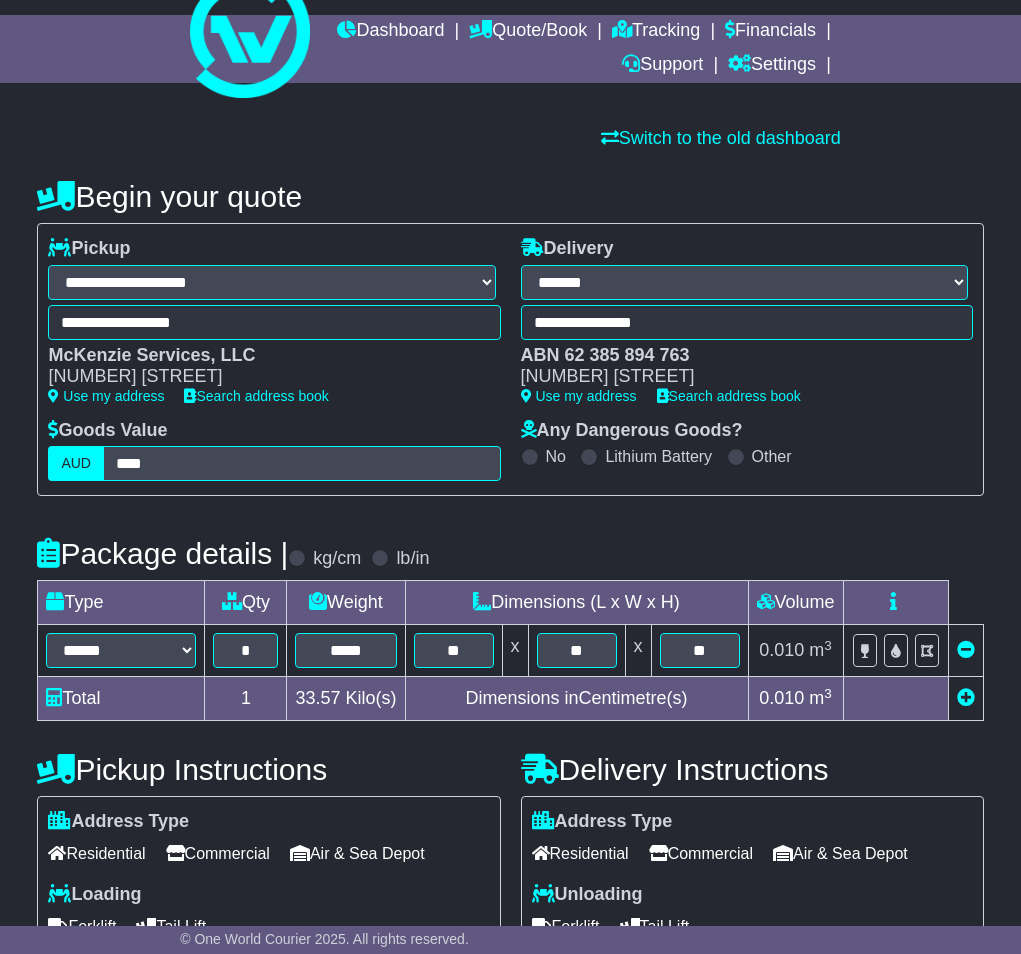 scroll, scrollTop: 78, scrollLeft: 0, axis: vertical 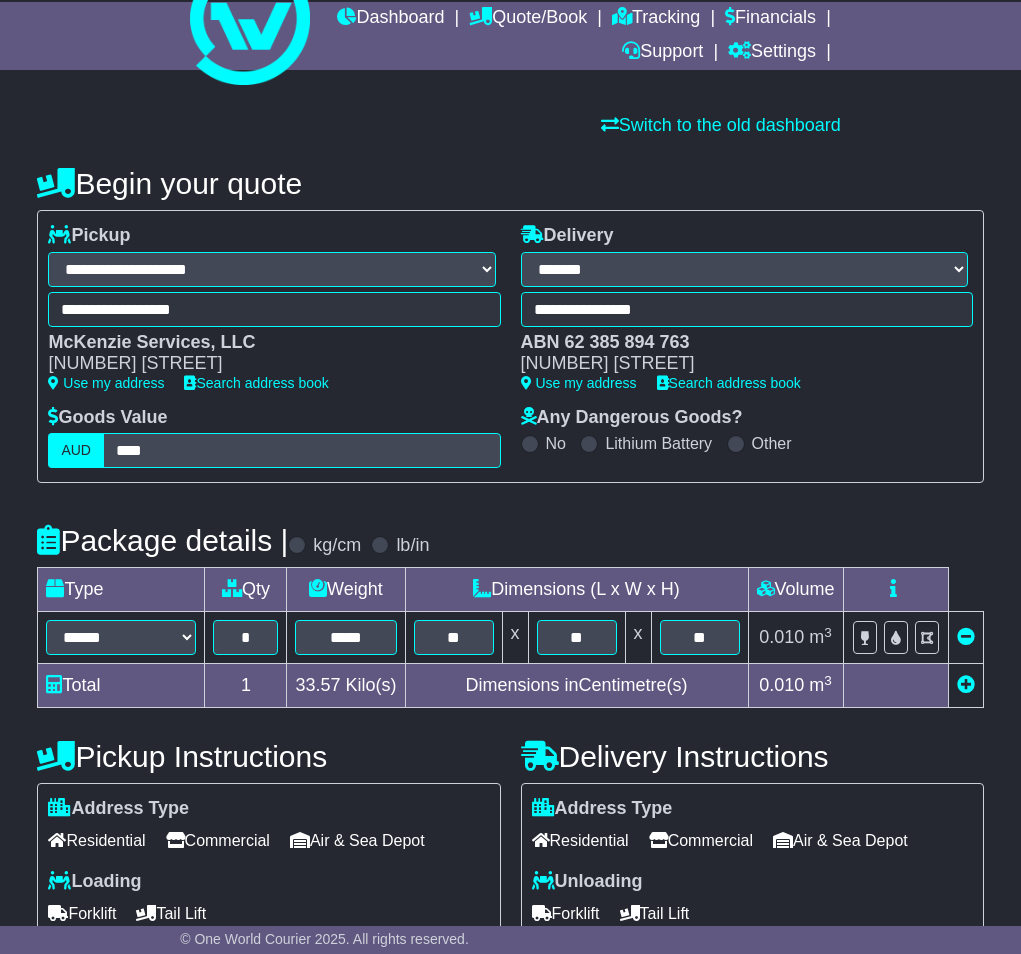 click on "Lithium Battery" at bounding box center (658, 443) 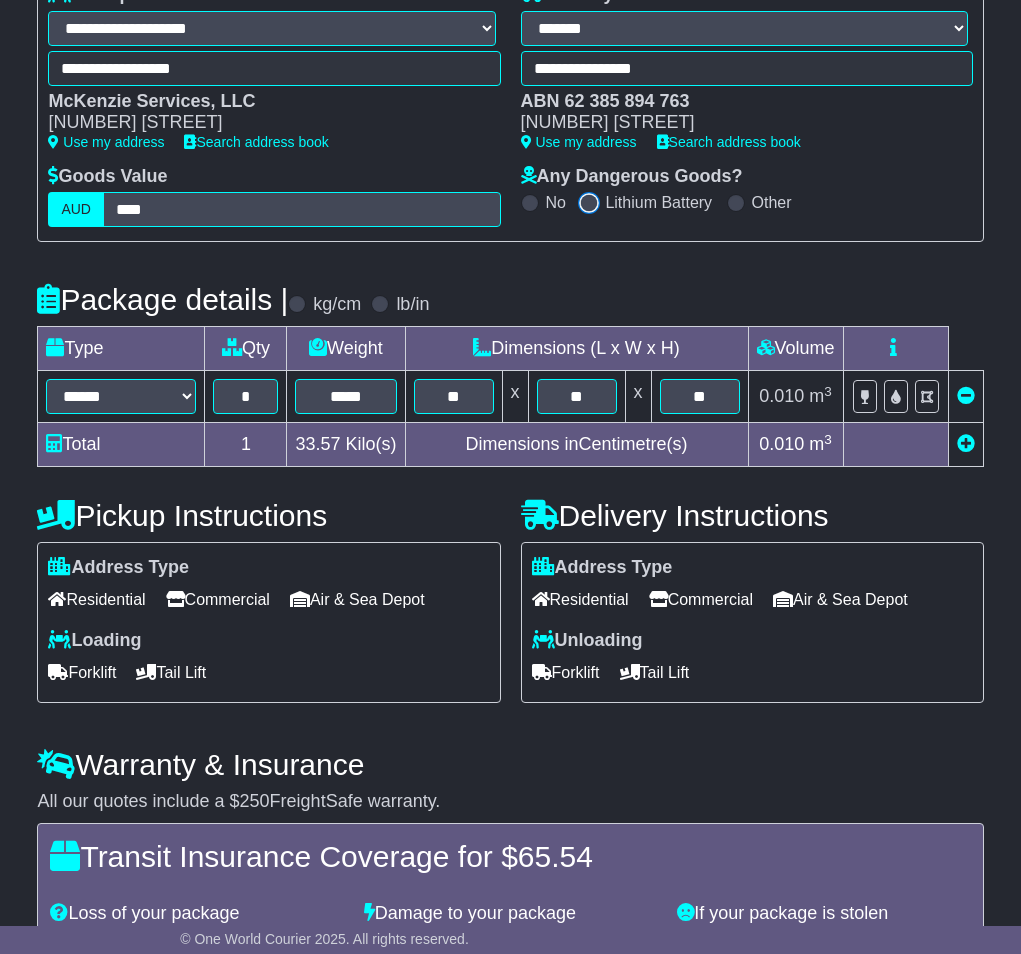 scroll, scrollTop: 516, scrollLeft: 0, axis: vertical 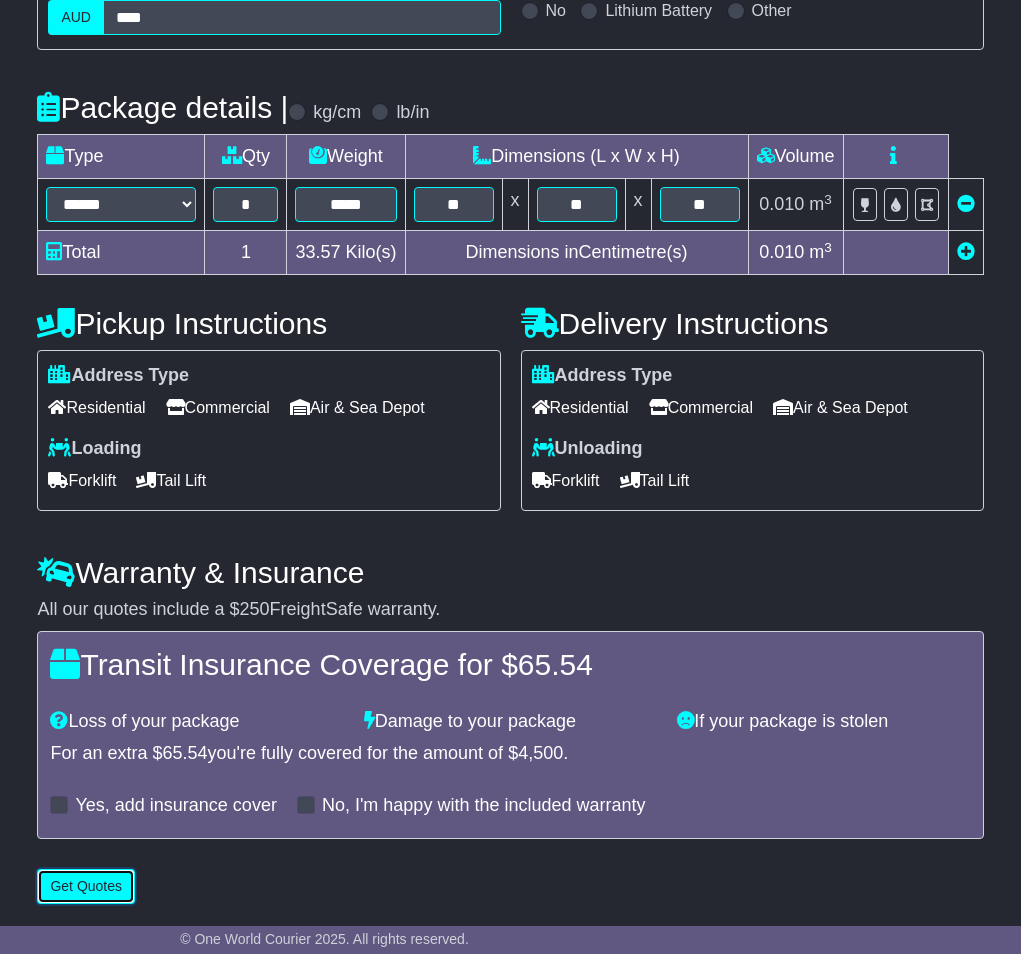 click on "Get Quotes" at bounding box center [86, 886] 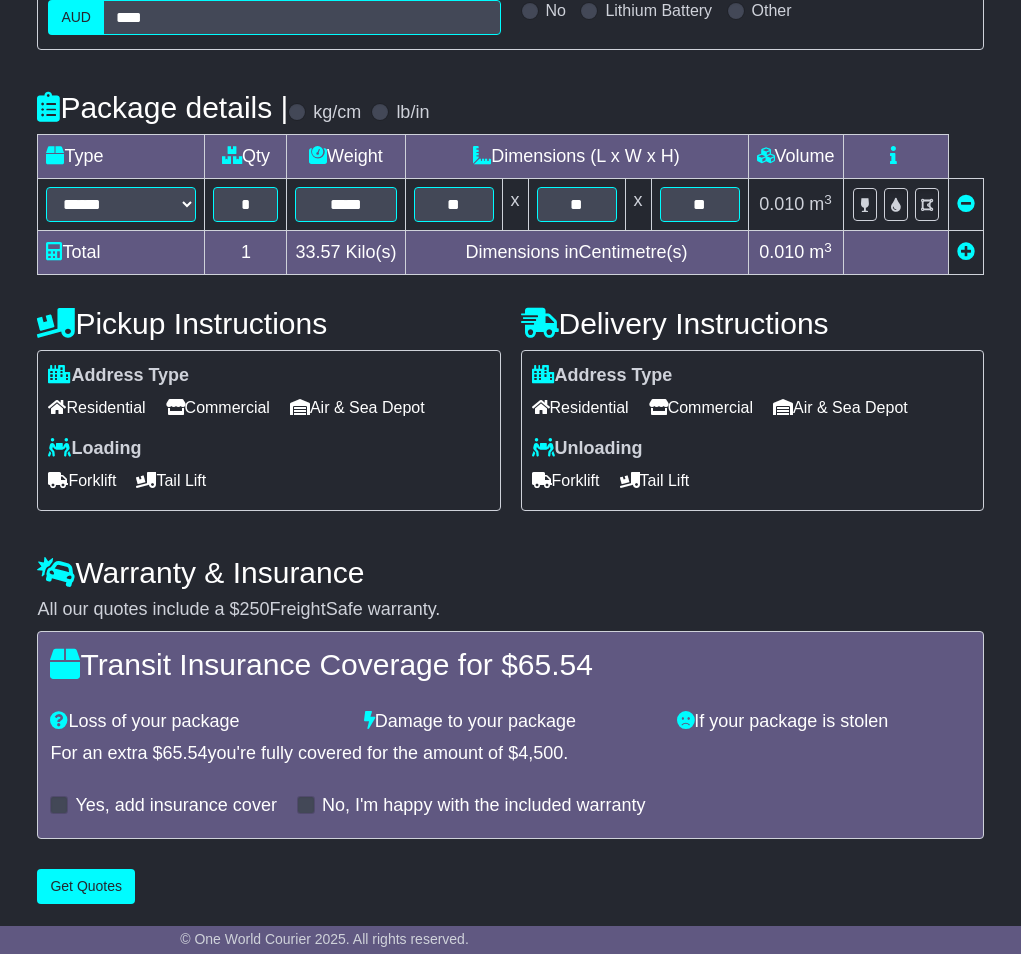 scroll, scrollTop: 0, scrollLeft: 0, axis: both 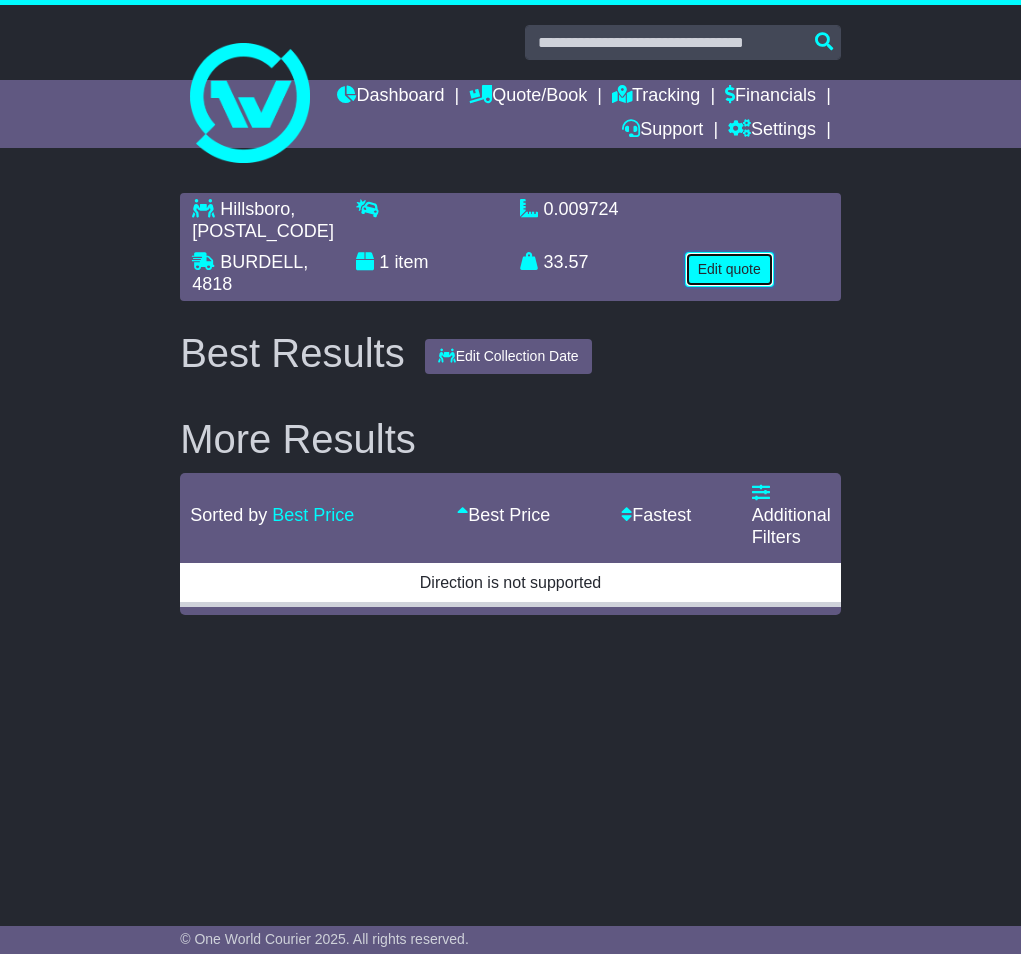 click on "Edit quote" at bounding box center [729, 269] 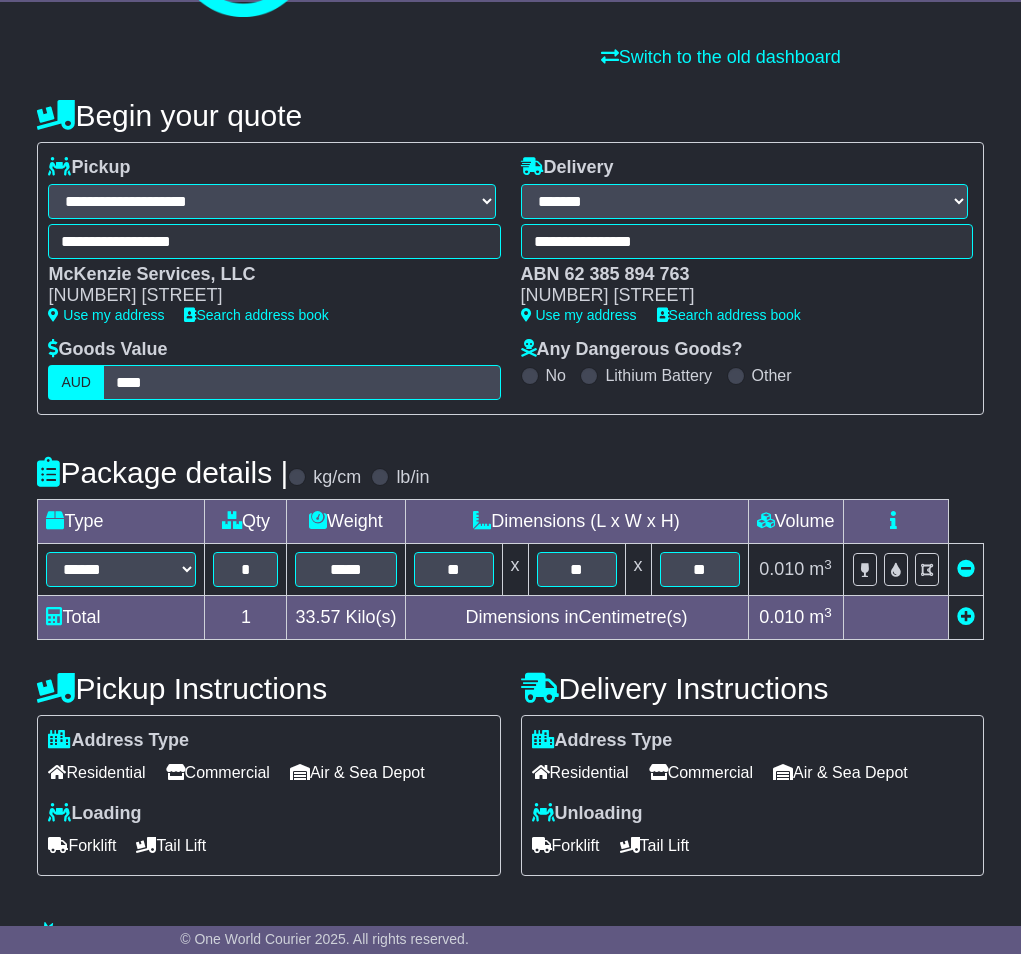 scroll, scrollTop: 516, scrollLeft: 0, axis: vertical 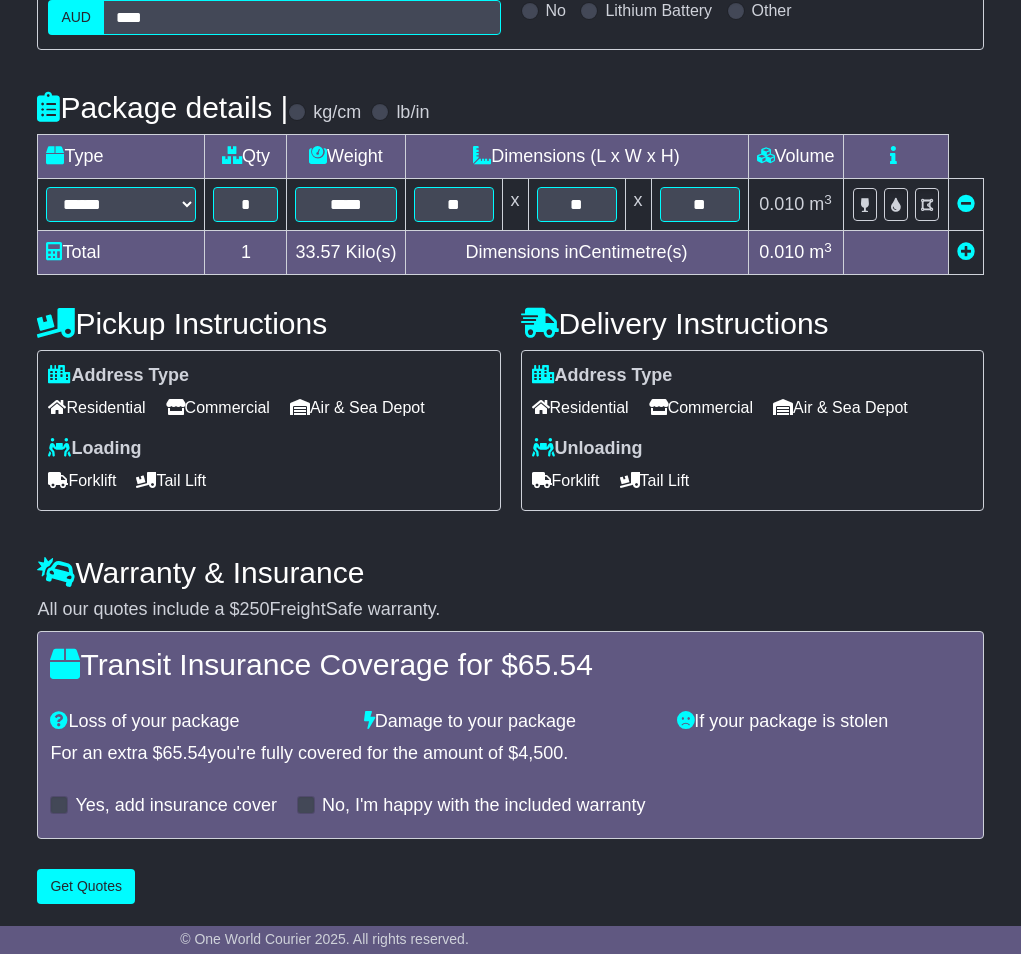 click on "Forklift" at bounding box center (566, 480) 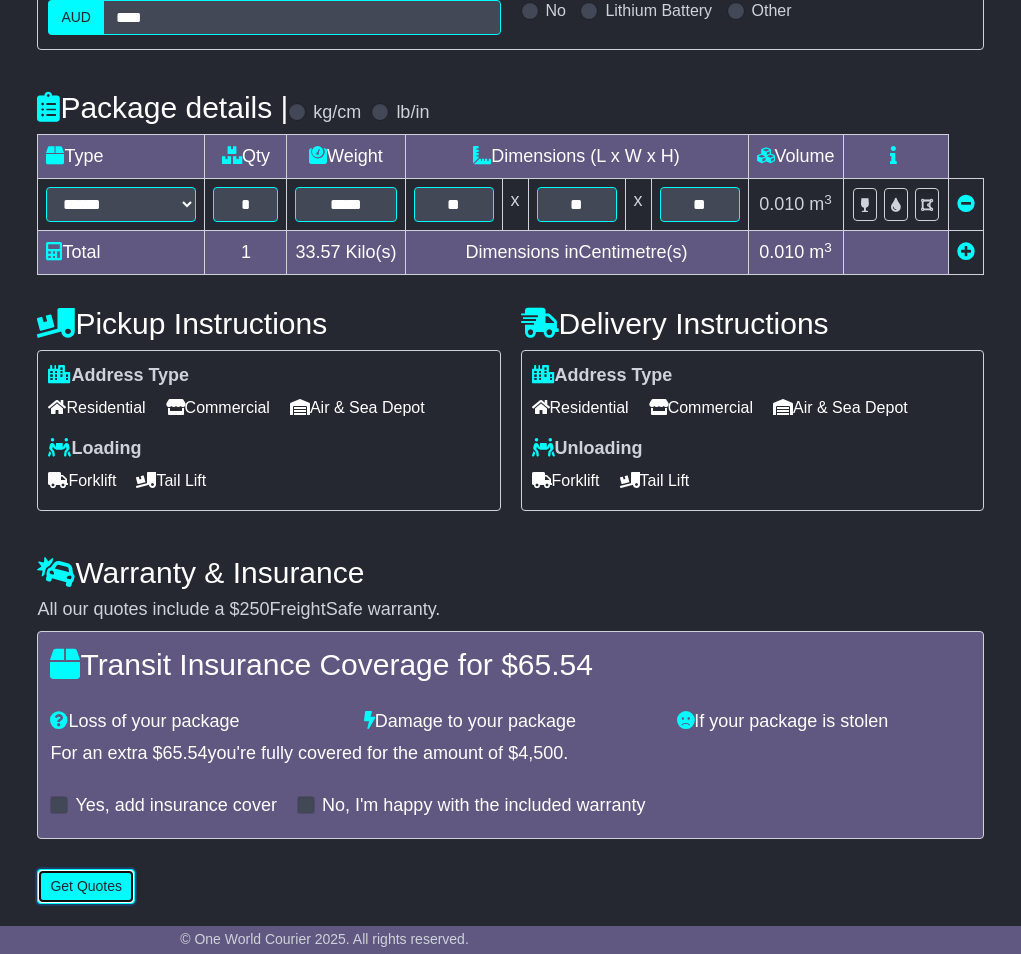 click on "Get Quotes" at bounding box center (86, 886) 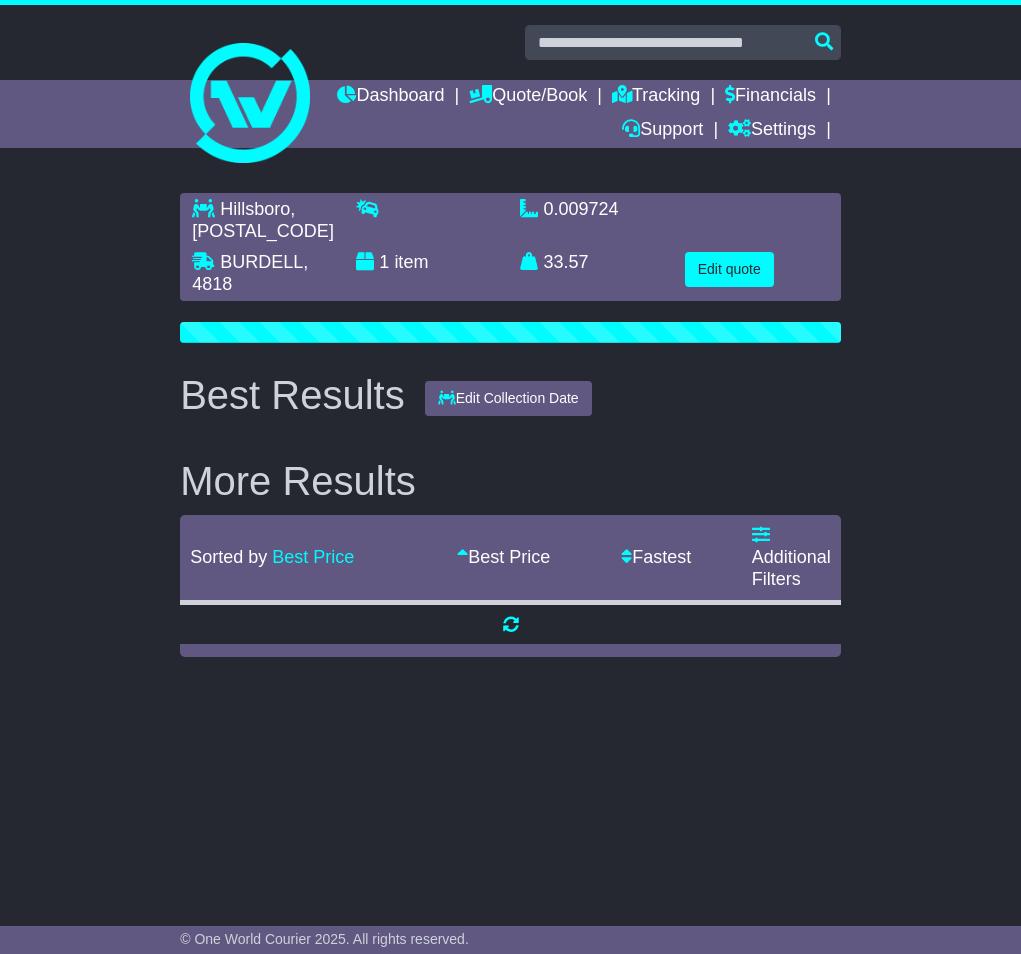 scroll, scrollTop: 0, scrollLeft: 0, axis: both 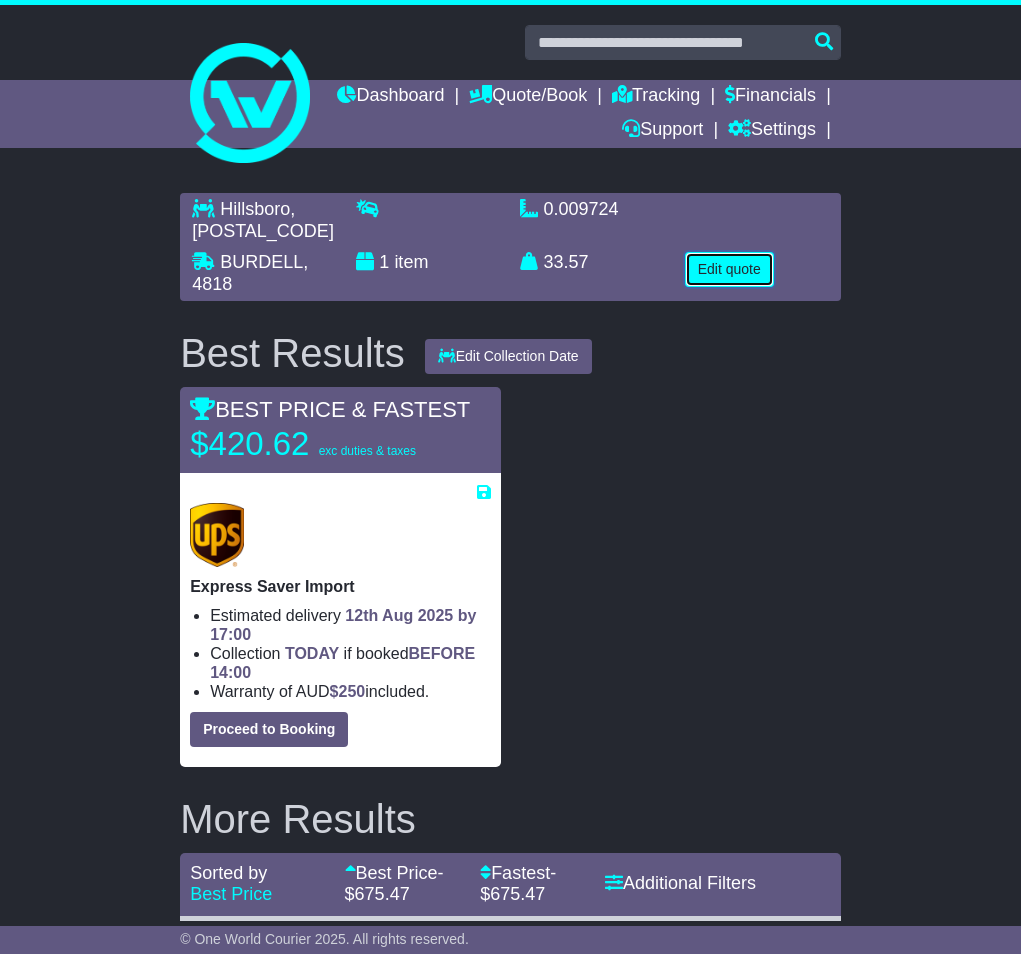 click on "Edit quote" at bounding box center [729, 269] 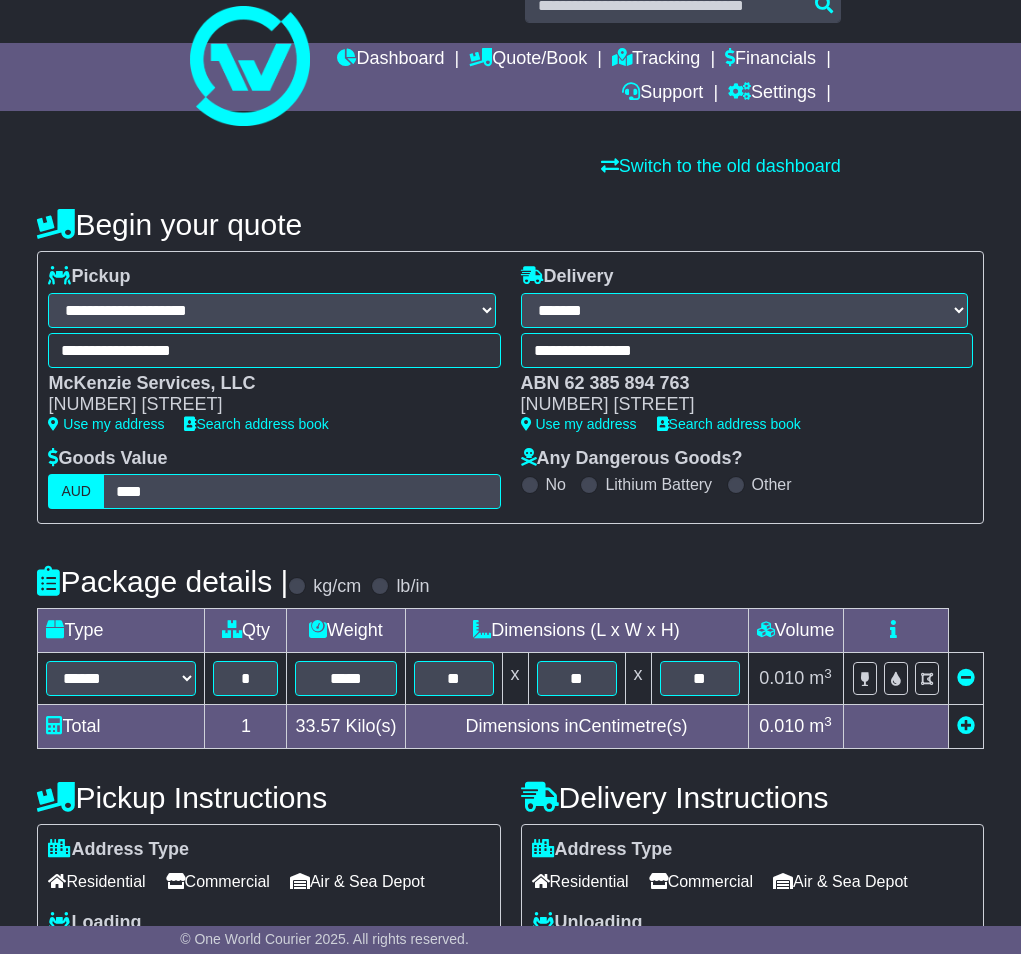 scroll, scrollTop: 29, scrollLeft: 0, axis: vertical 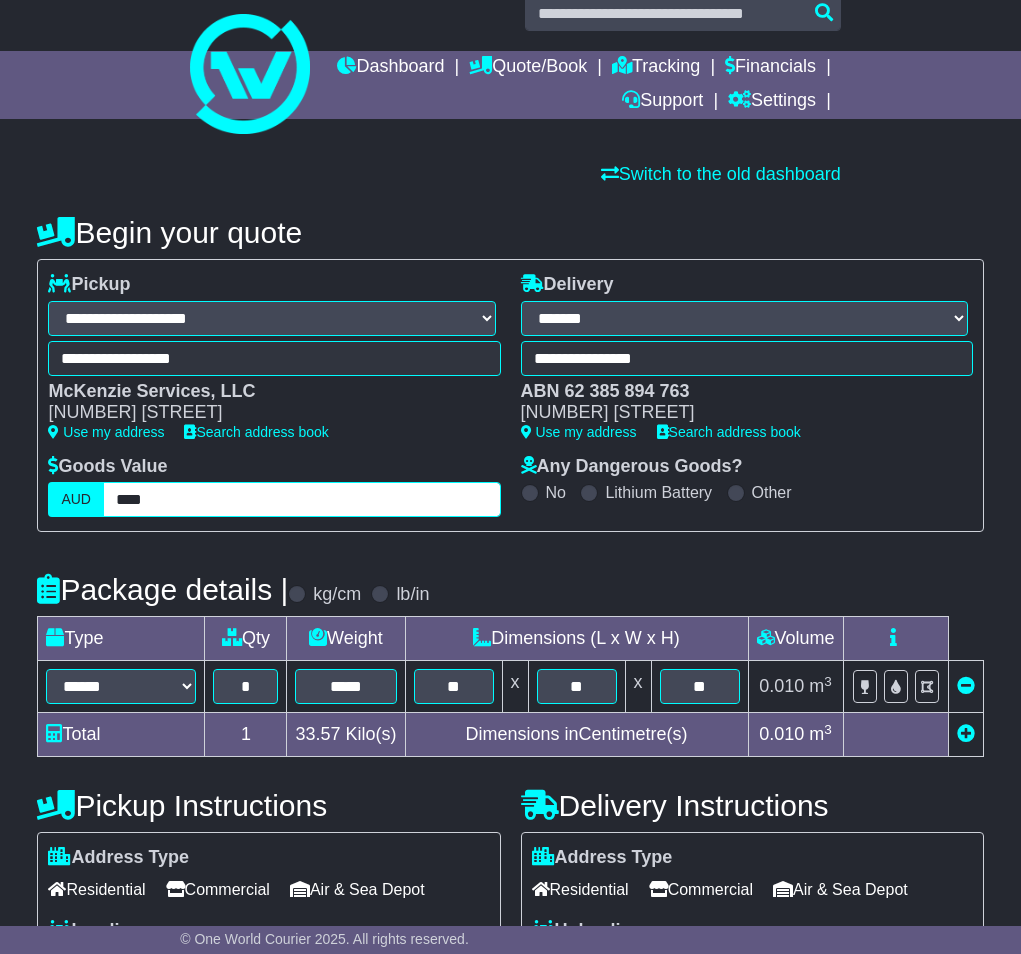 click on "****" at bounding box center (302, 499) 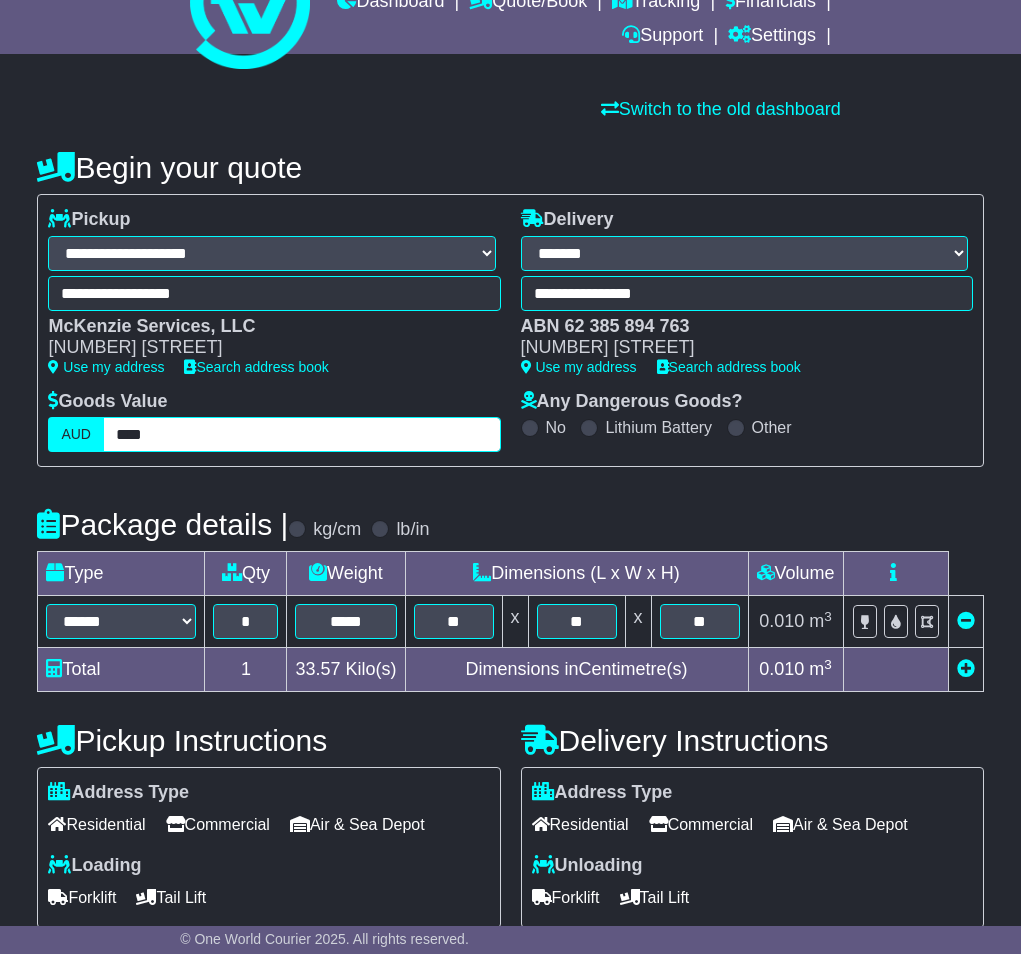 scroll, scrollTop: 95, scrollLeft: 0, axis: vertical 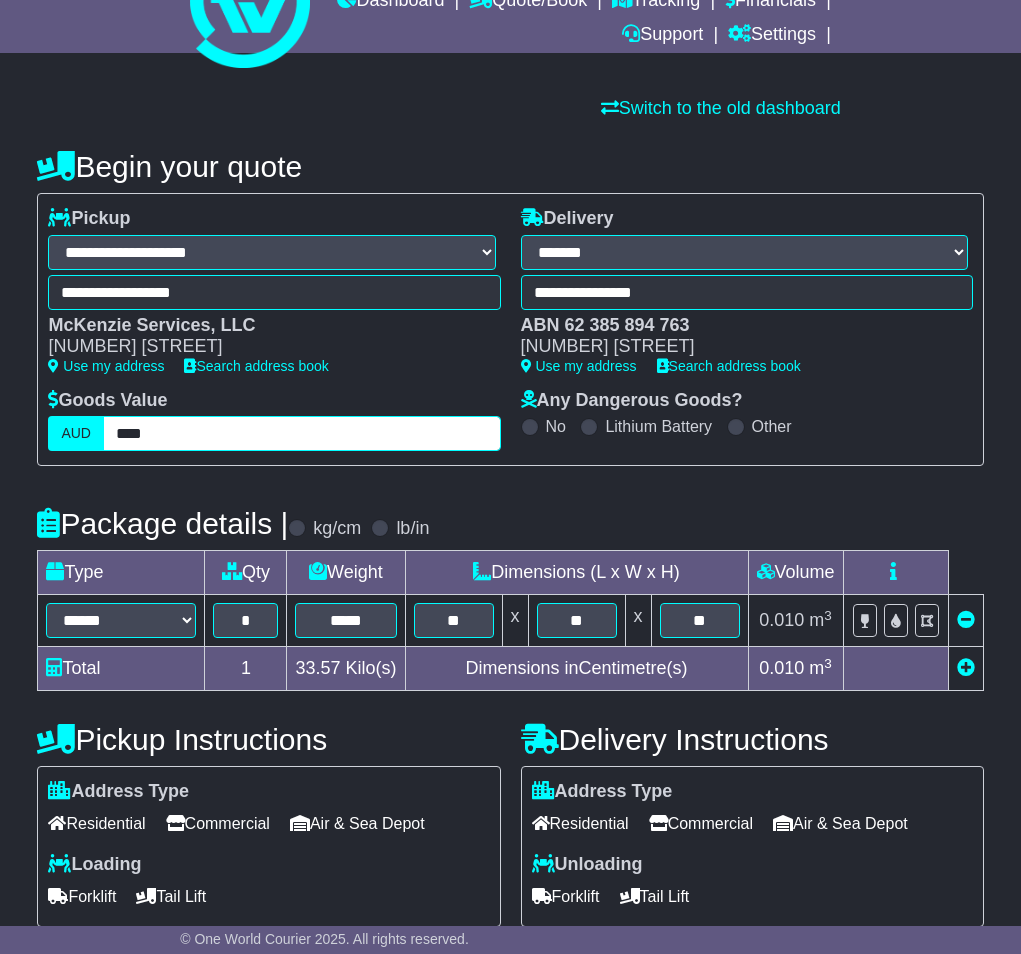 drag, startPoint x: 128, startPoint y: 436, endPoint x: 282, endPoint y: 435, distance: 154.00325 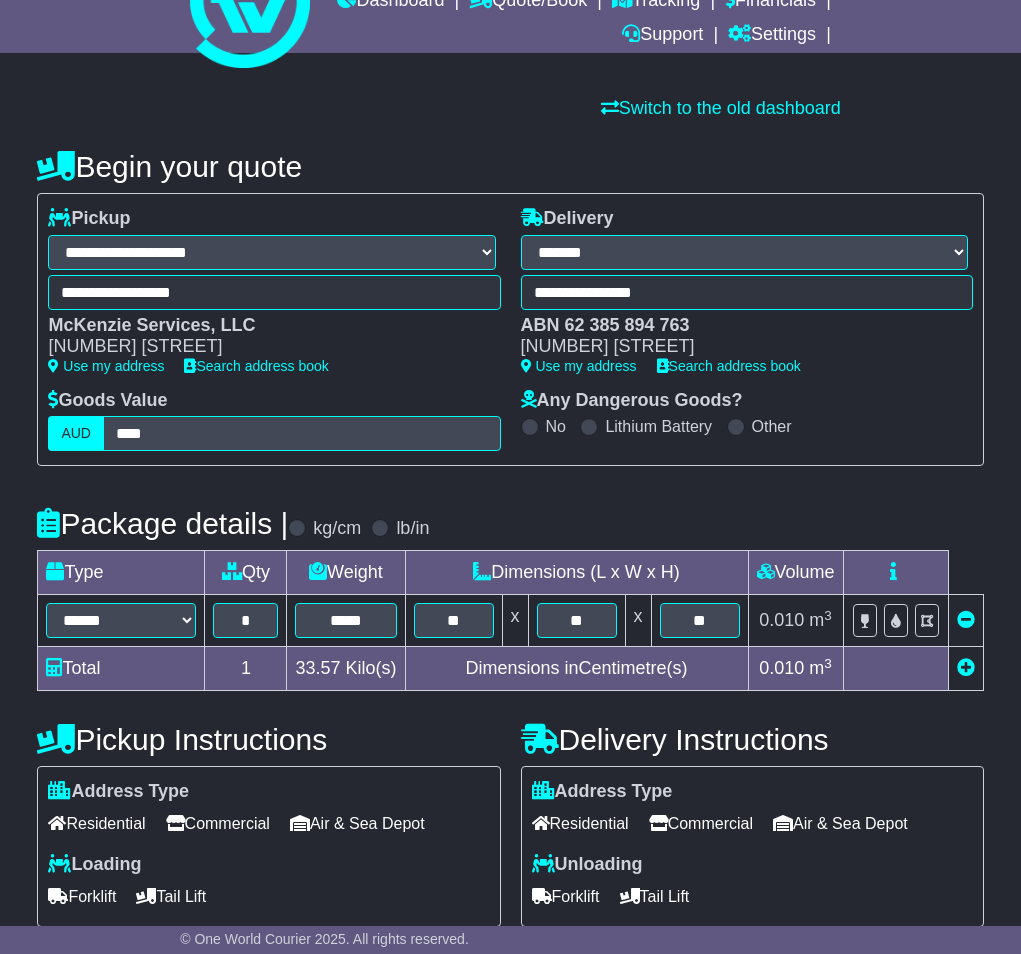 click at bounding box center [965, 669] 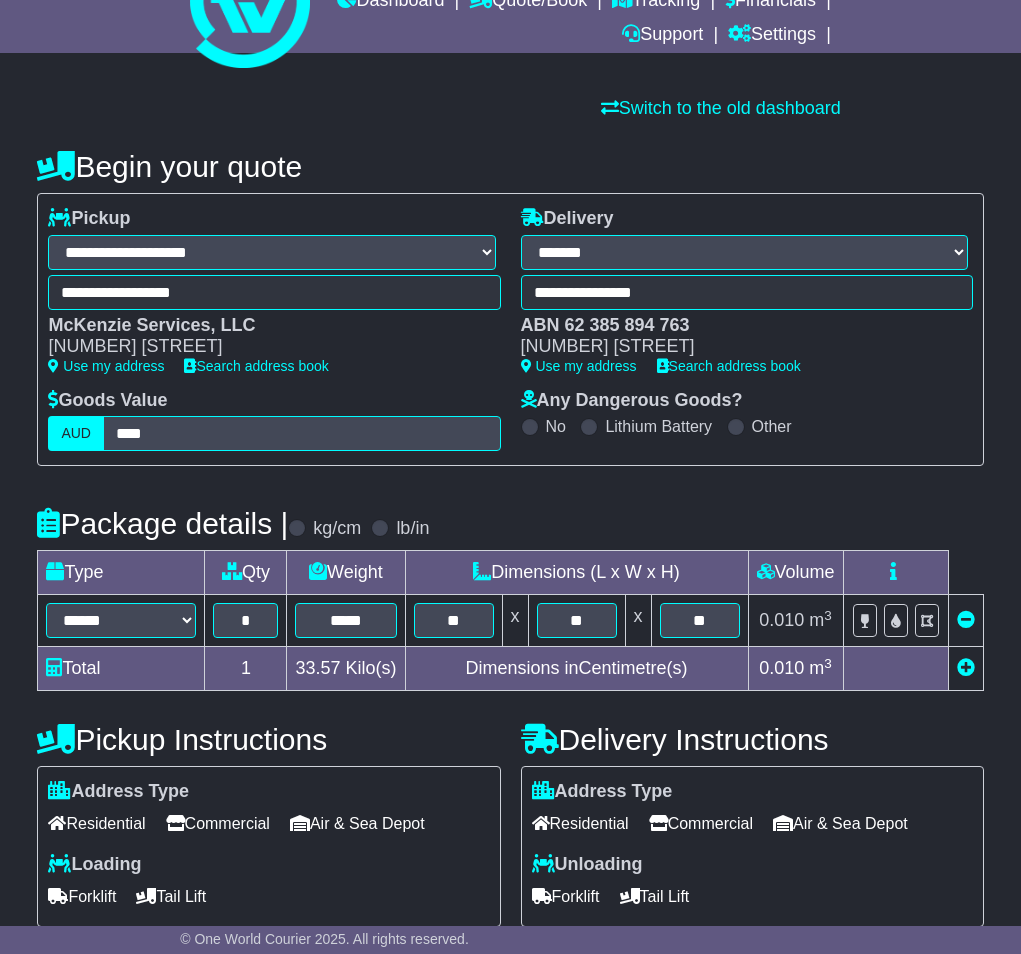 click at bounding box center (965, 669) 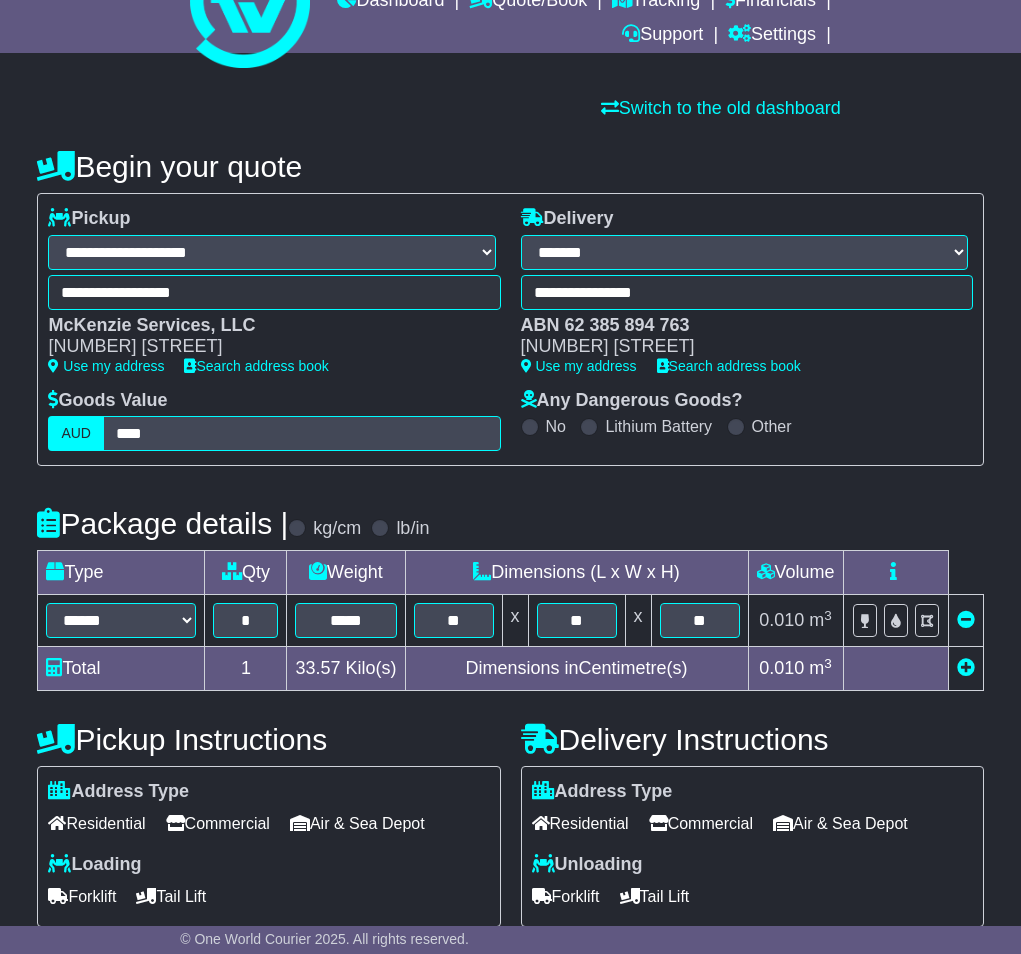 click at bounding box center [966, 667] 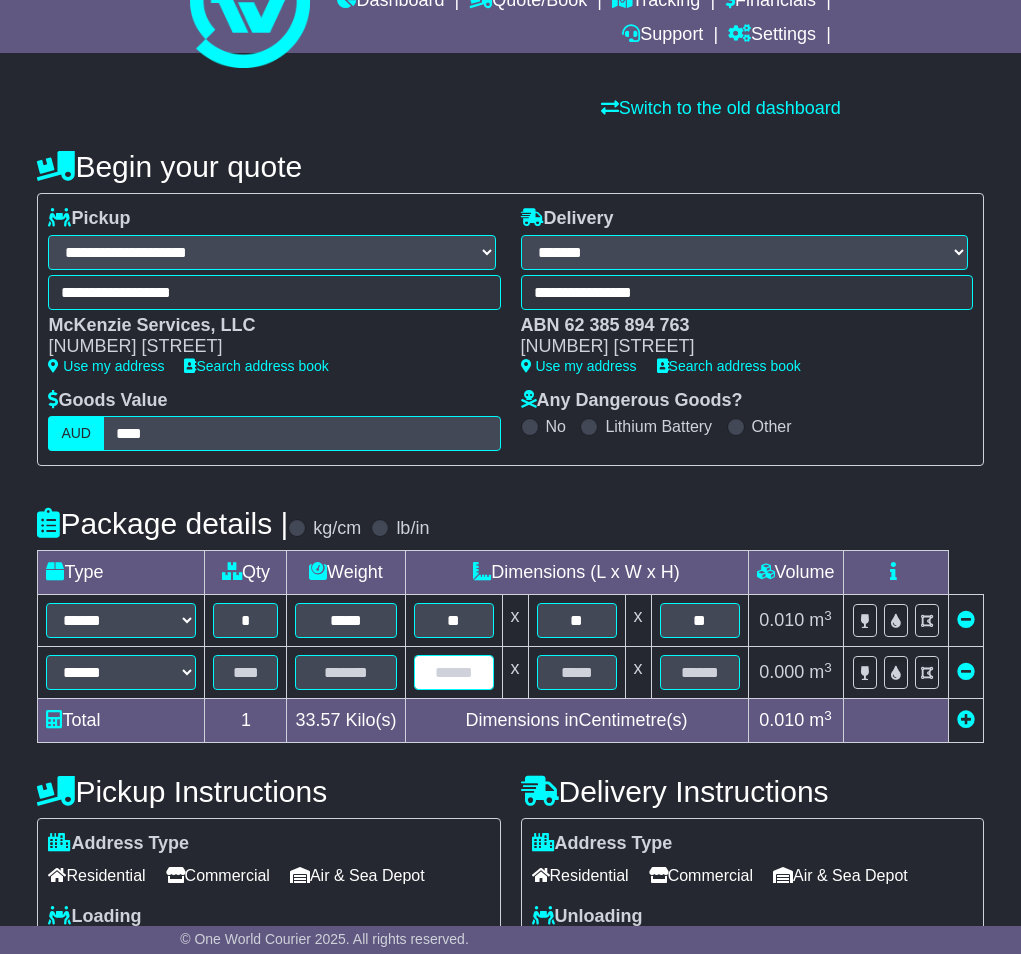click at bounding box center (454, 672) 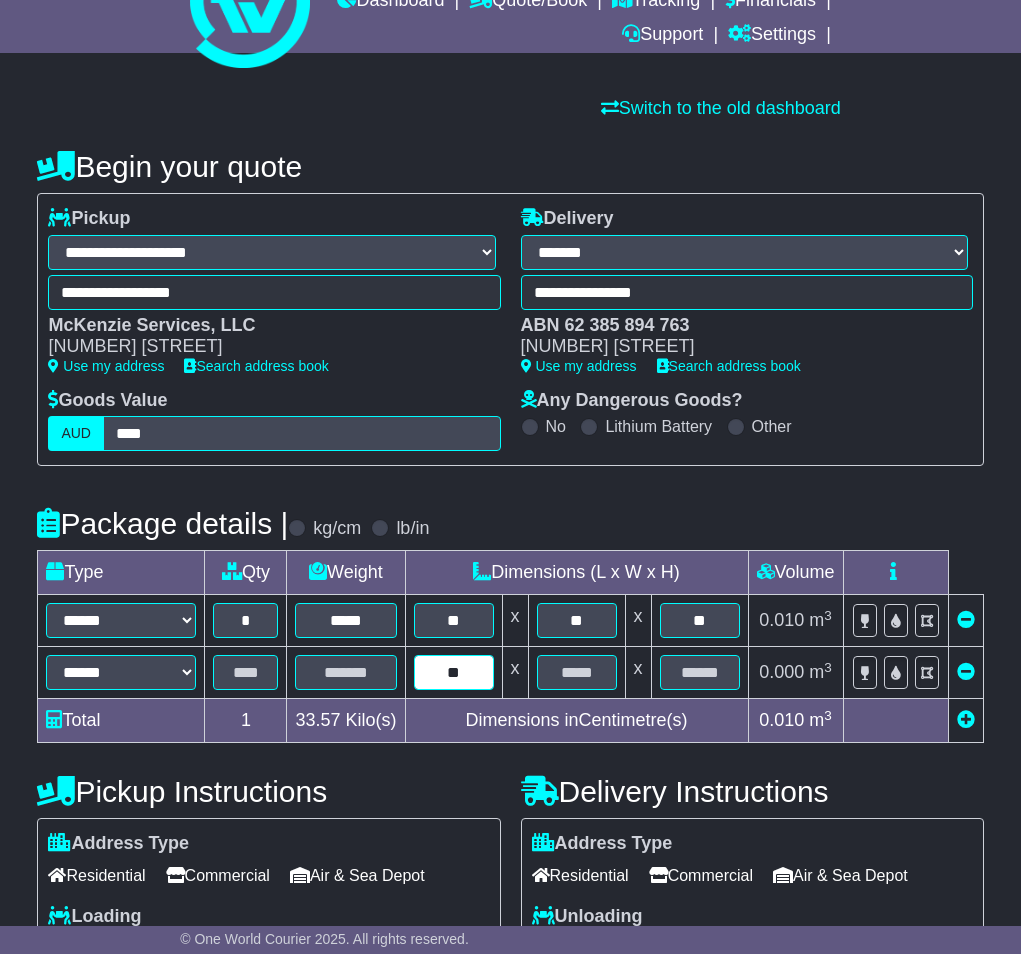 type on "**" 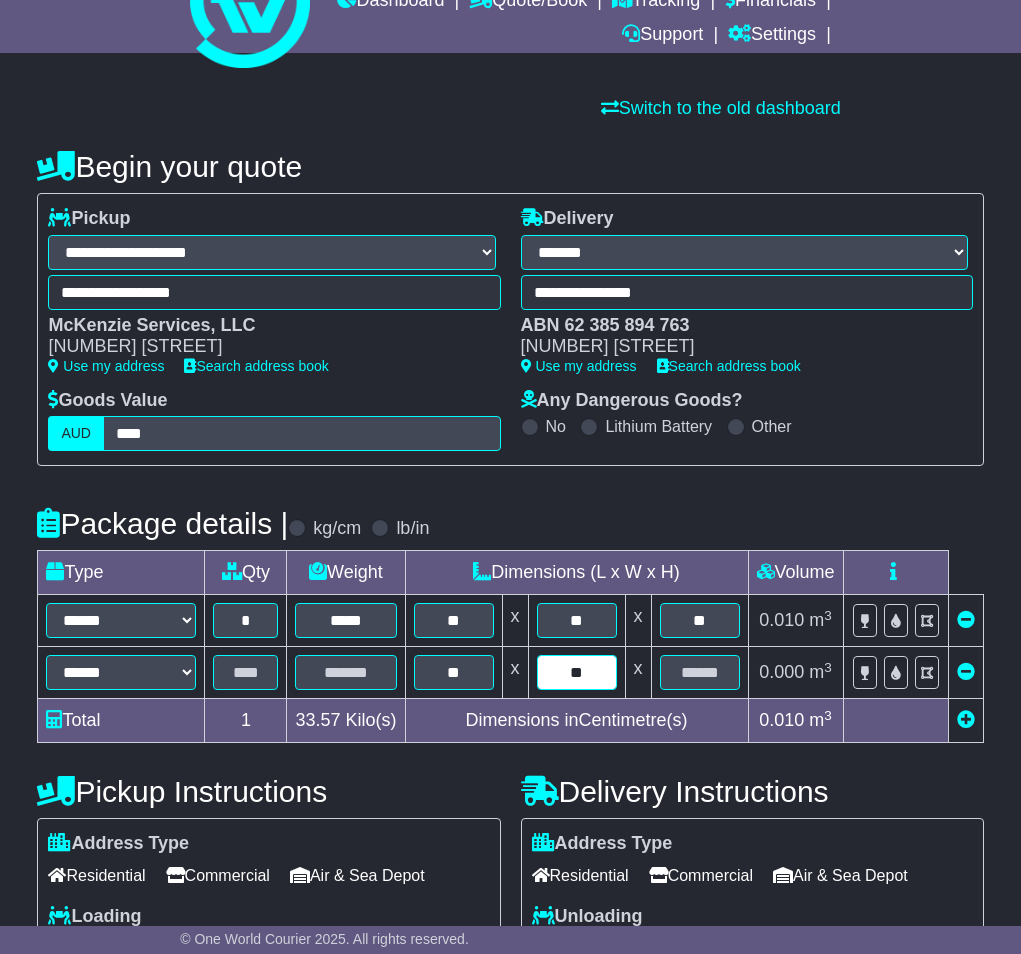 type on "**" 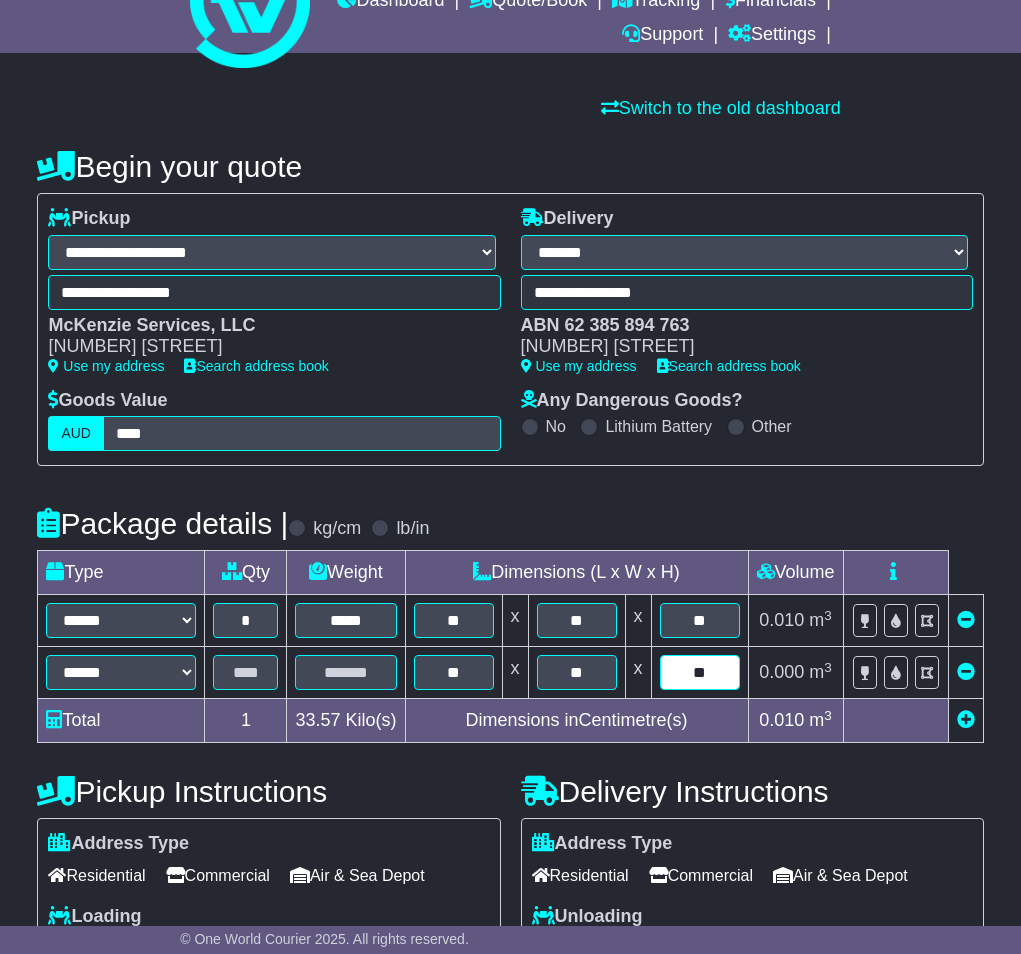type on "**" 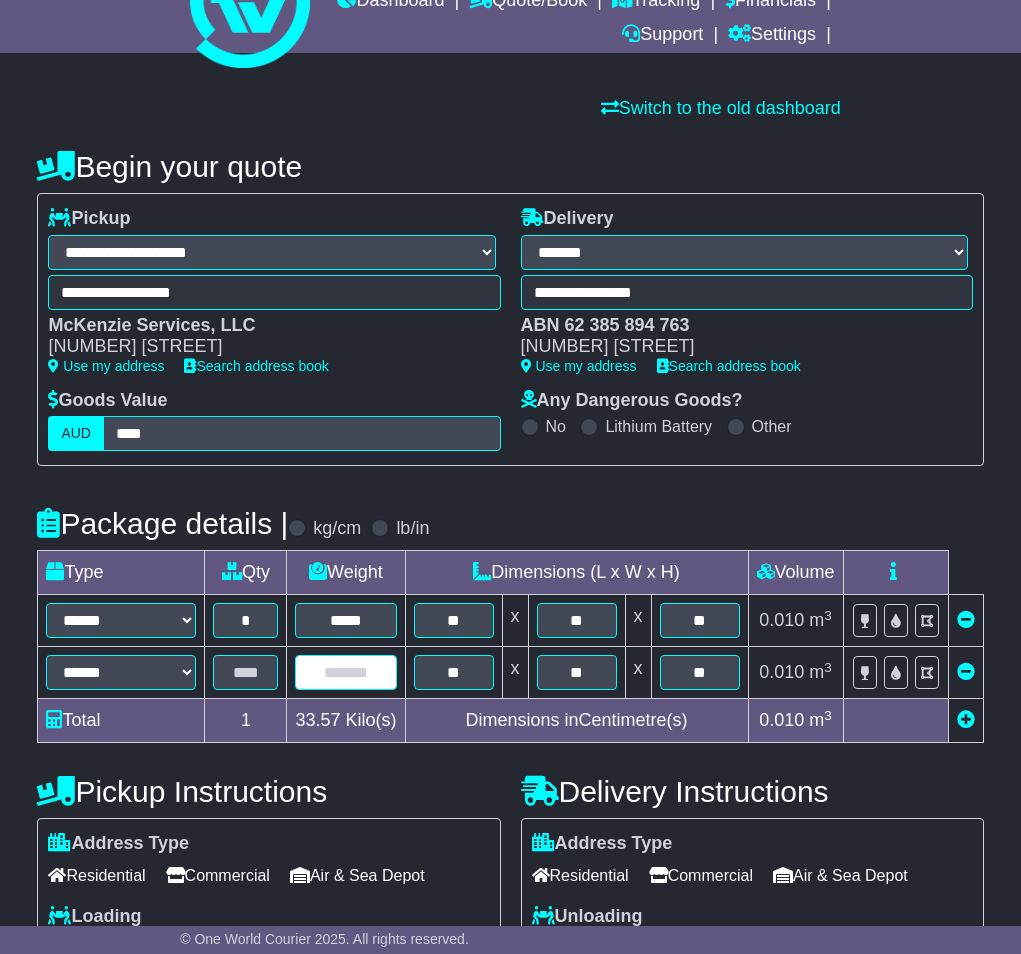 click at bounding box center [345, 672] 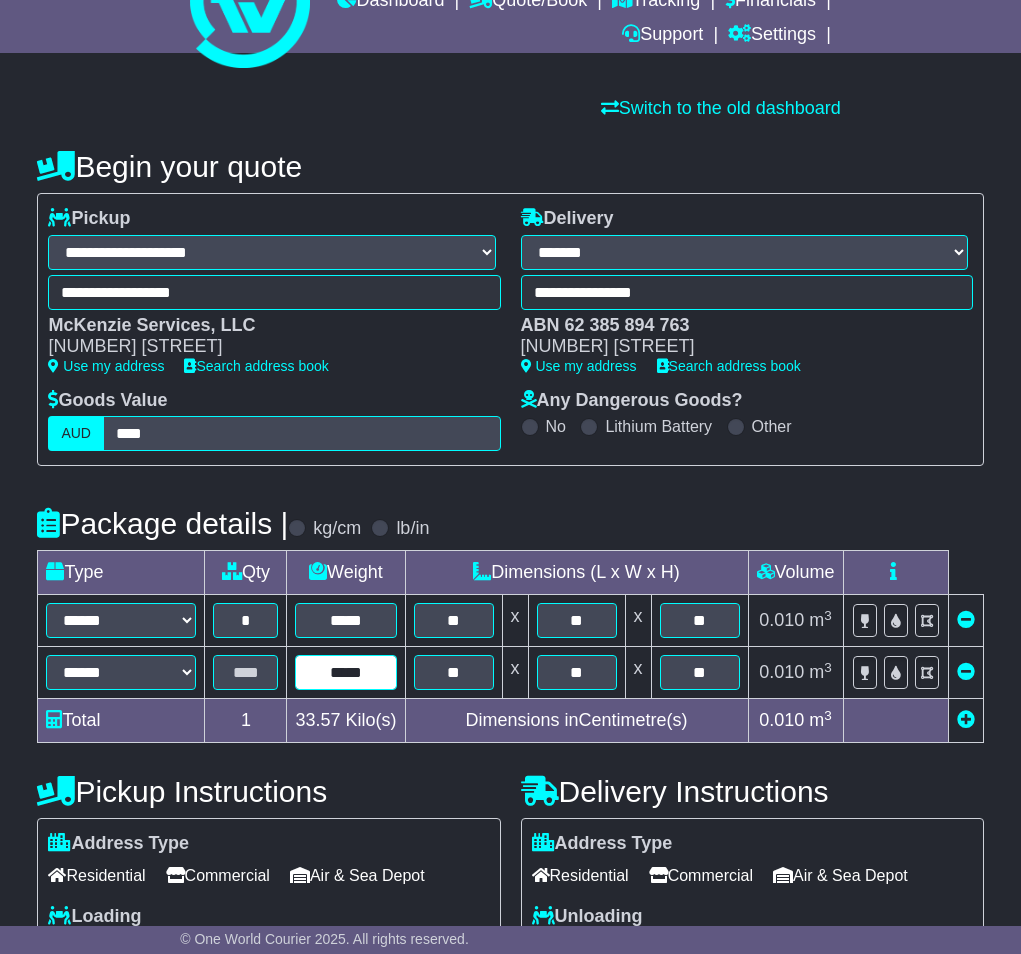 type on "*****" 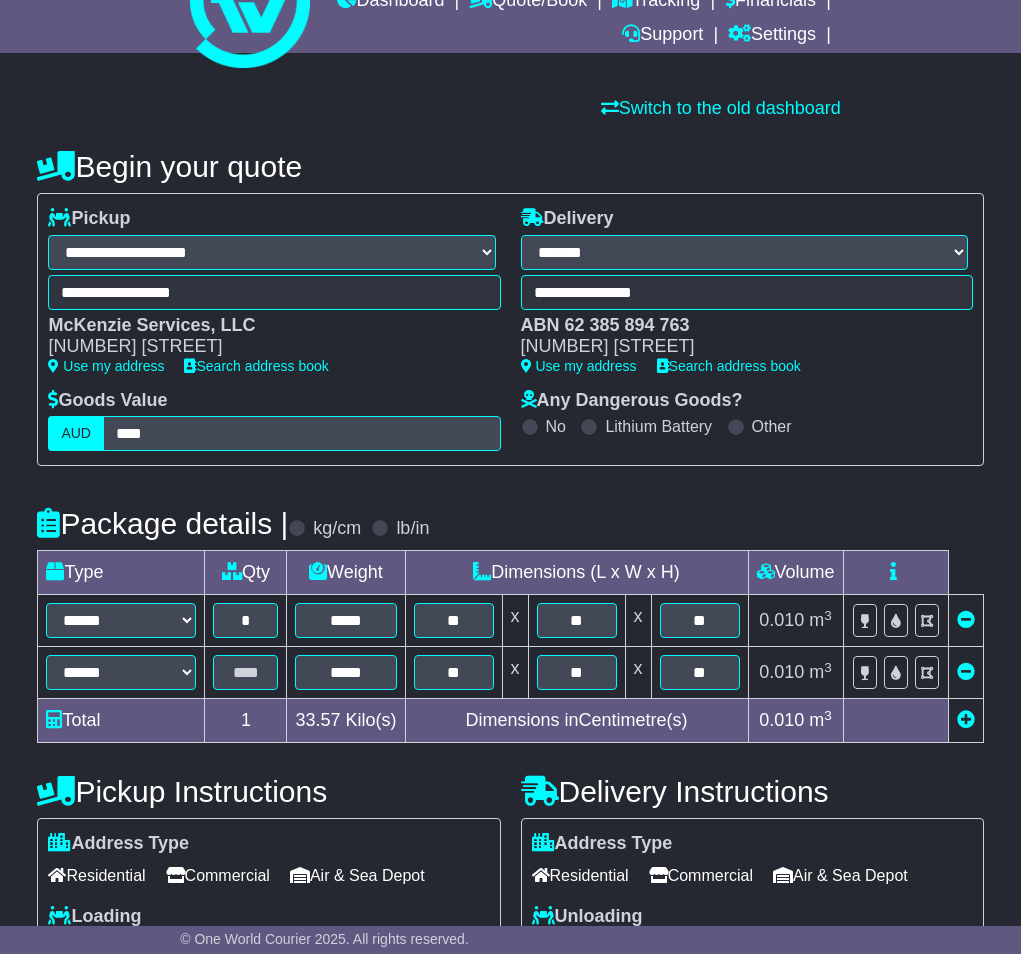 click at bounding box center (966, 719) 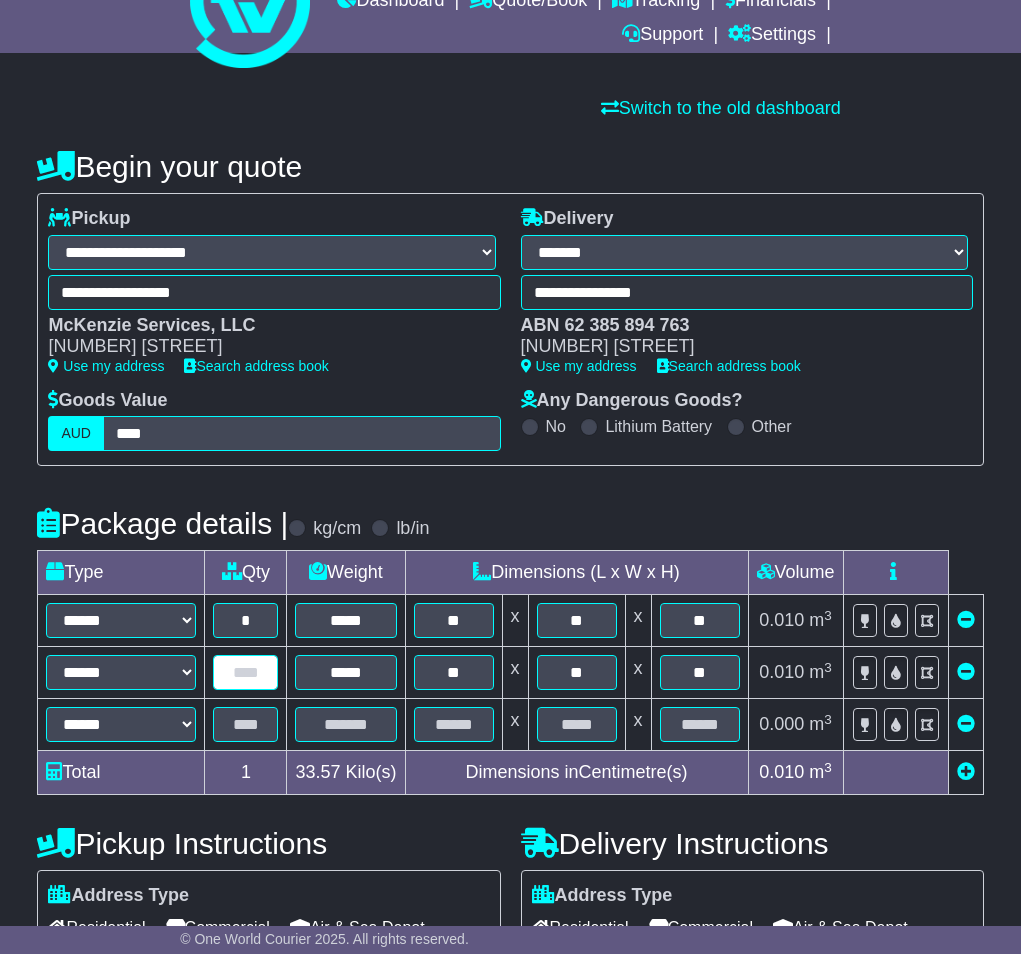 click at bounding box center [245, 672] 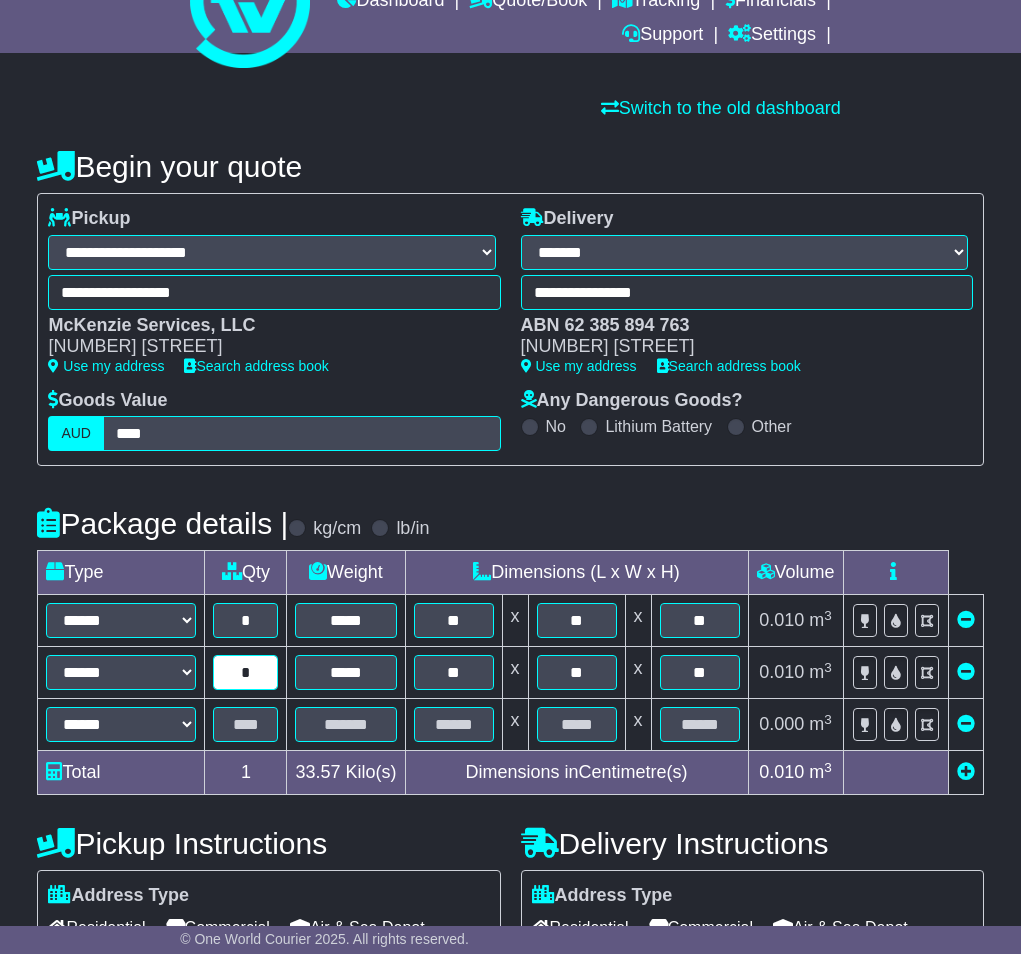 type on "*" 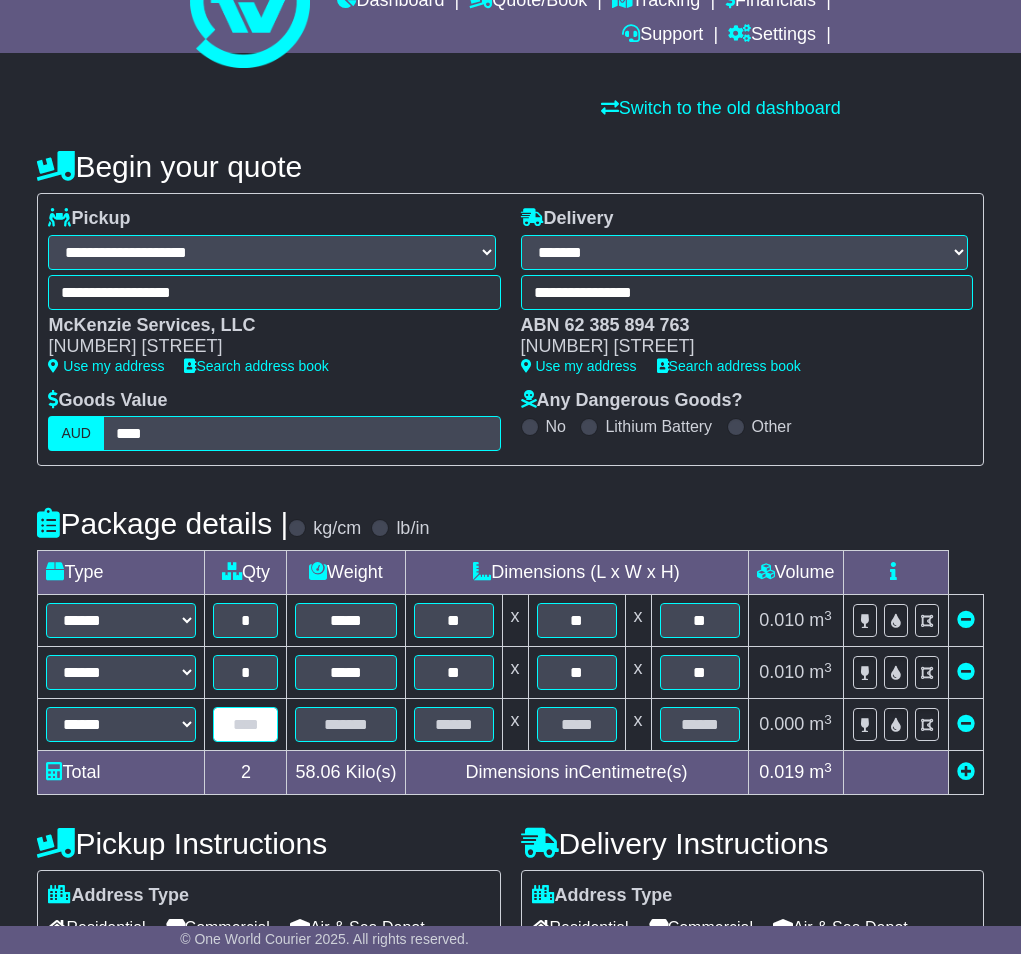 click at bounding box center [245, 724] 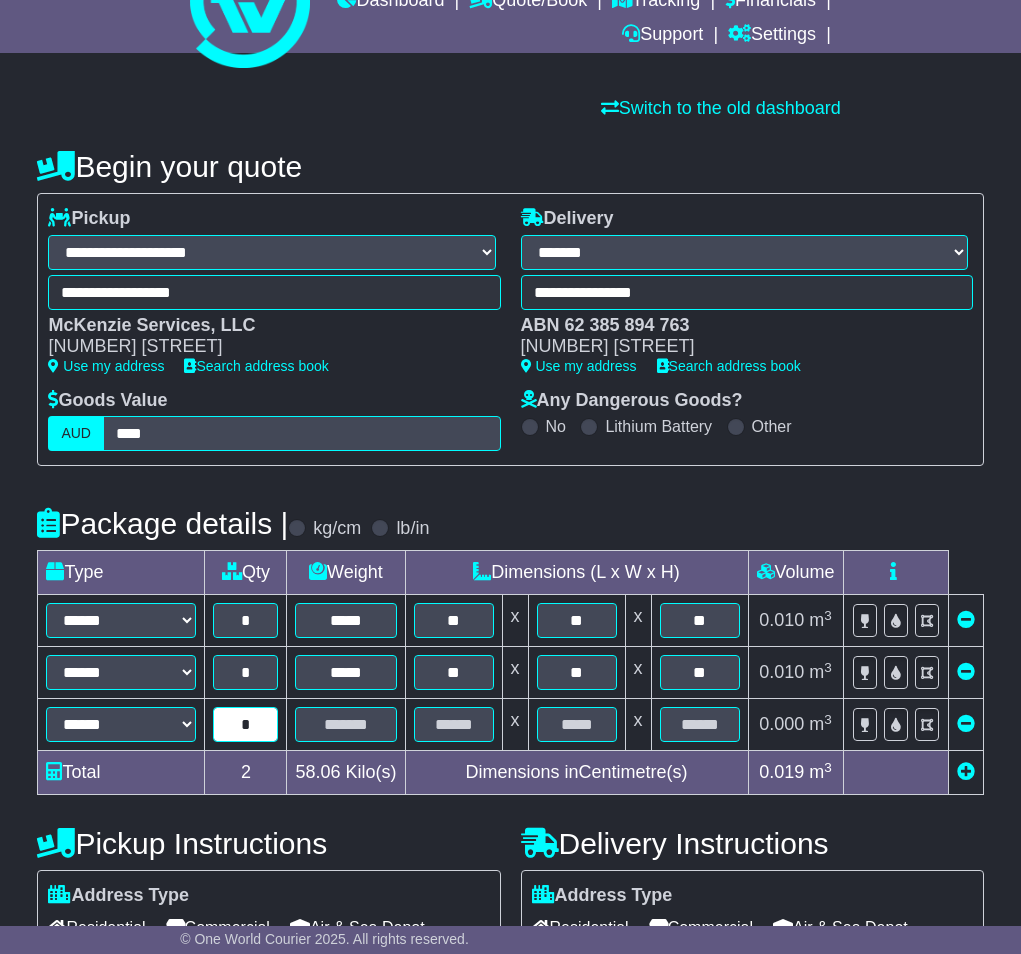 type on "*" 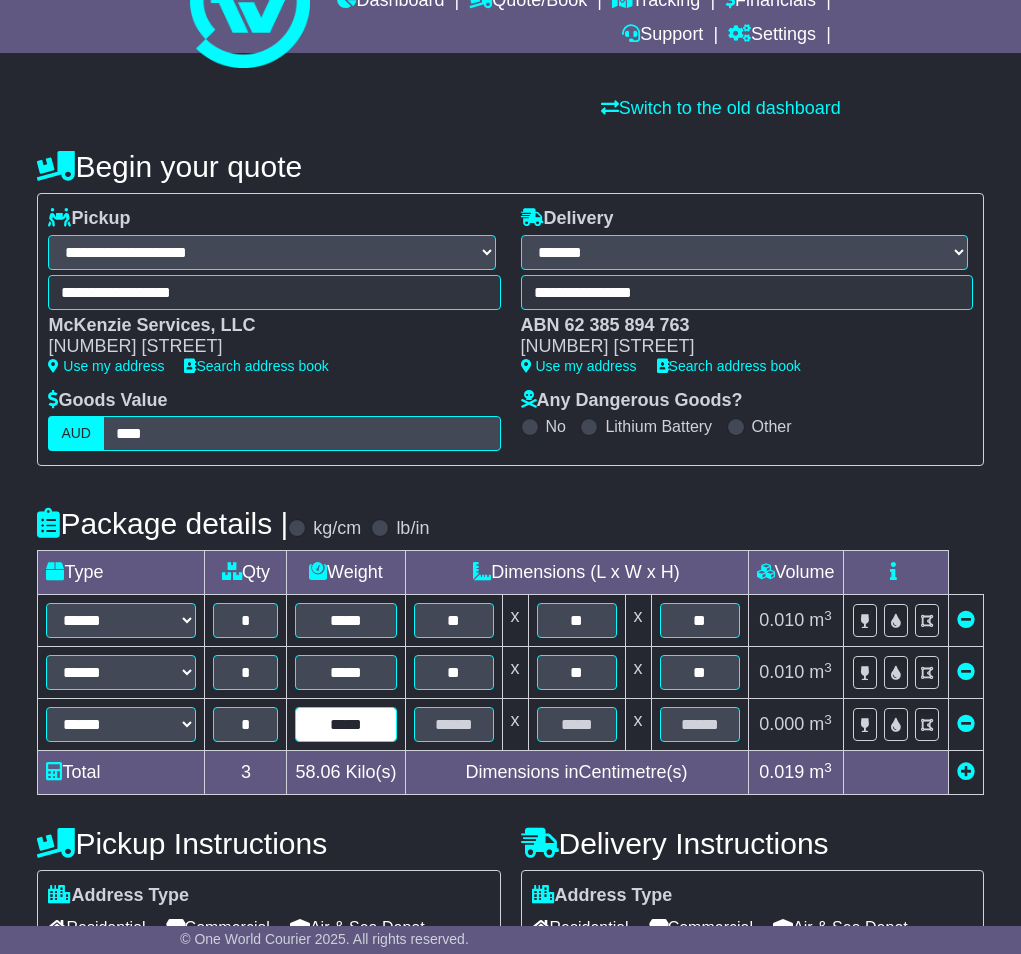 type on "*****" 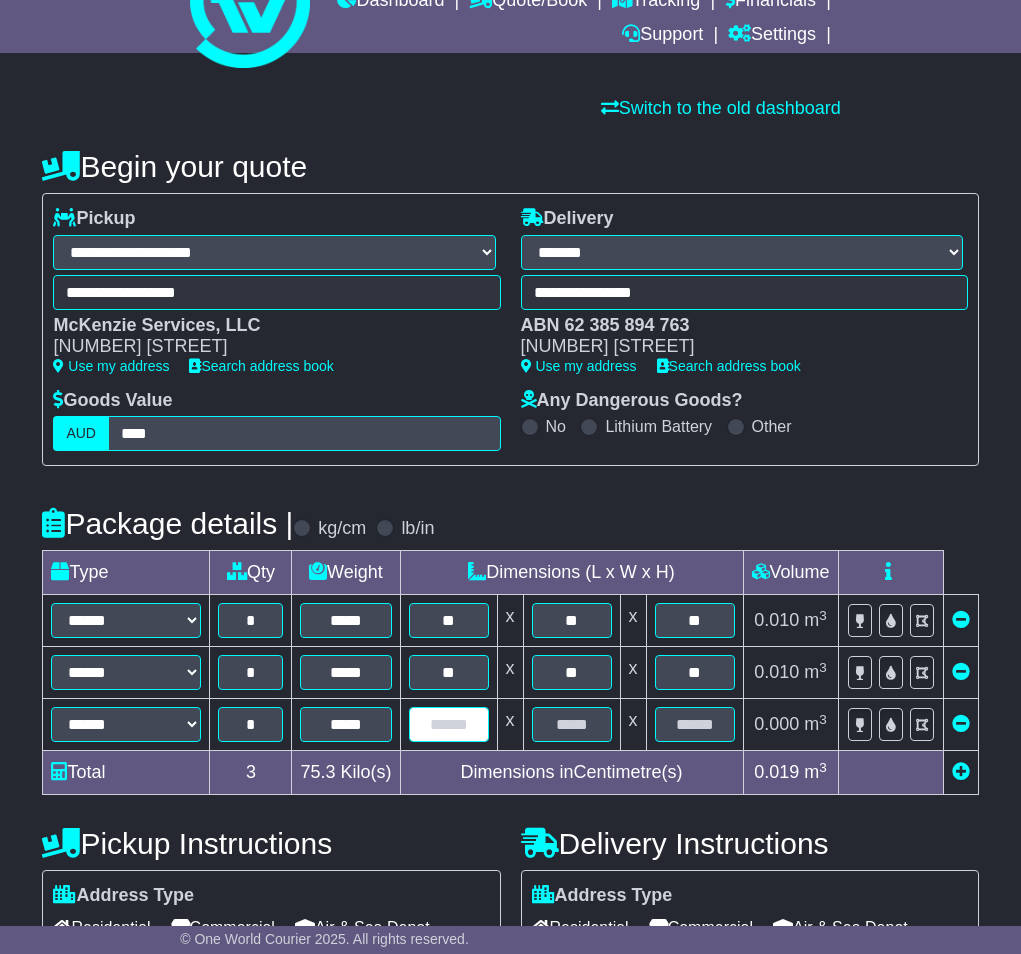 click at bounding box center [449, 724] 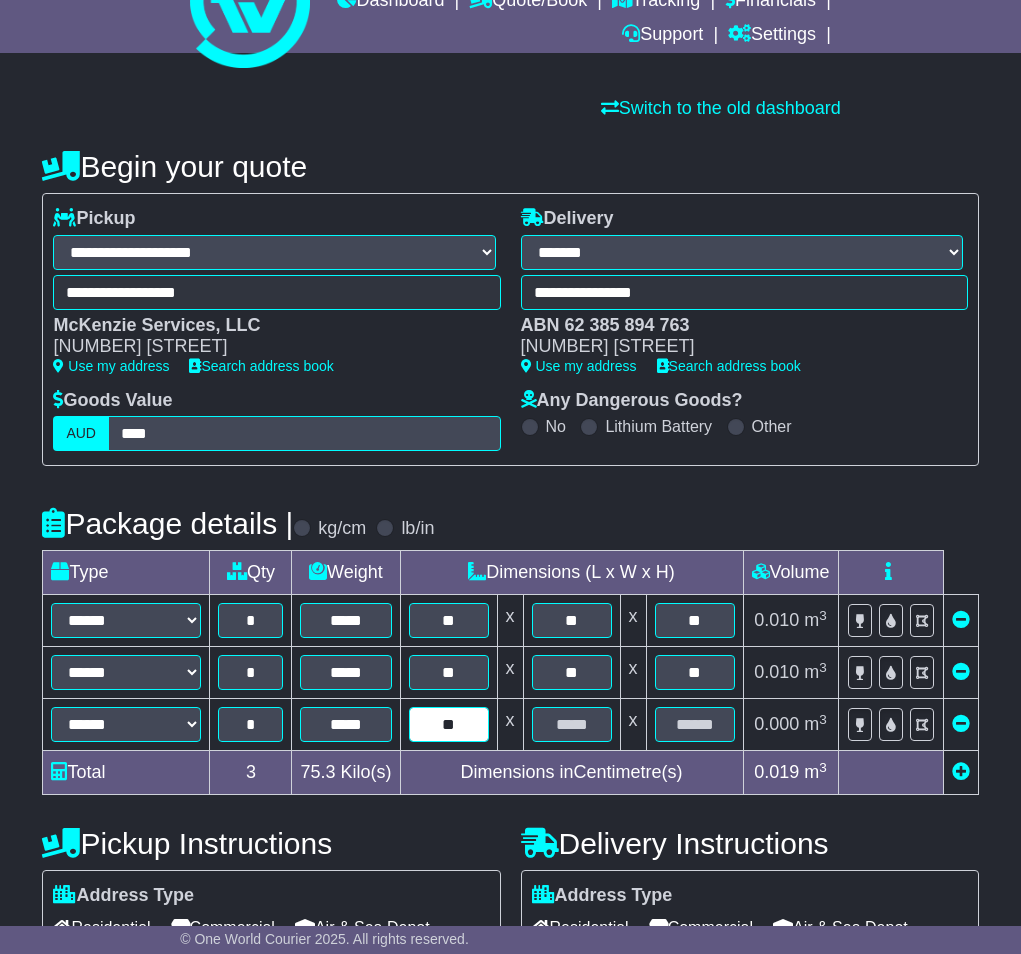 type on "**" 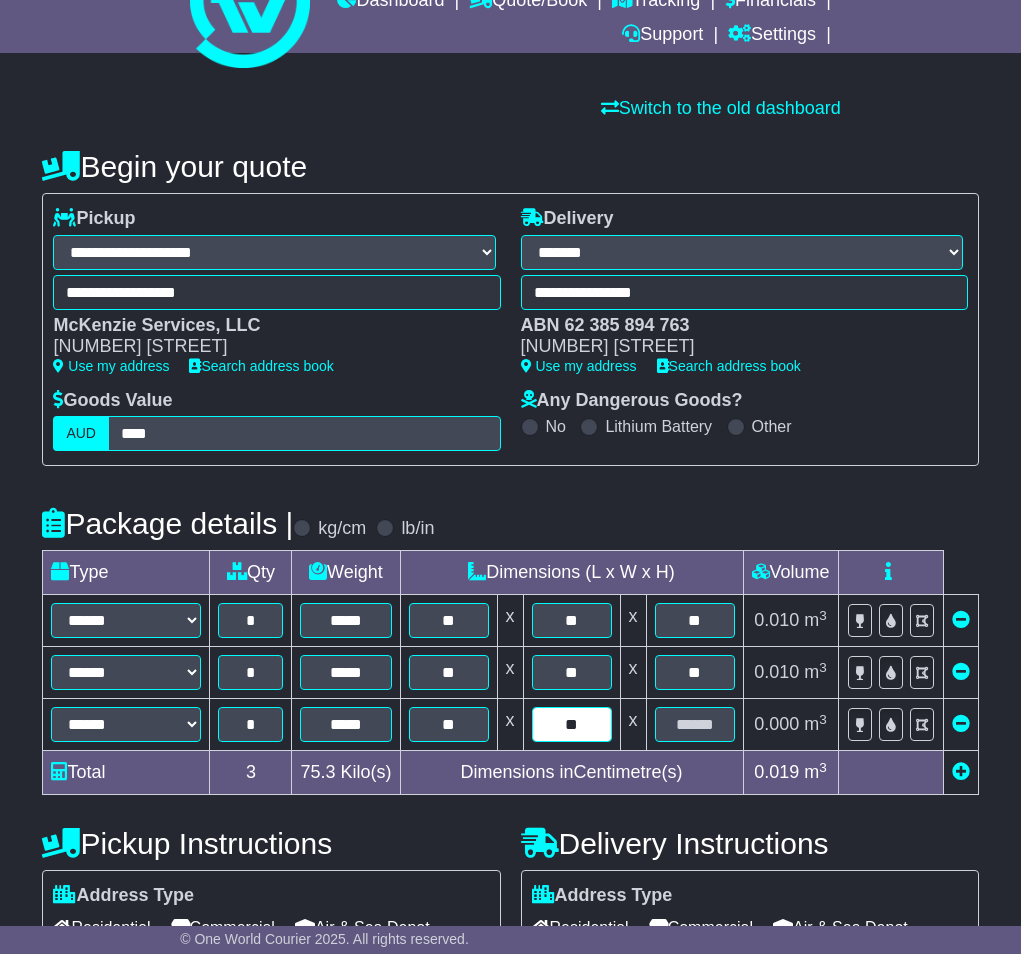 type on "**" 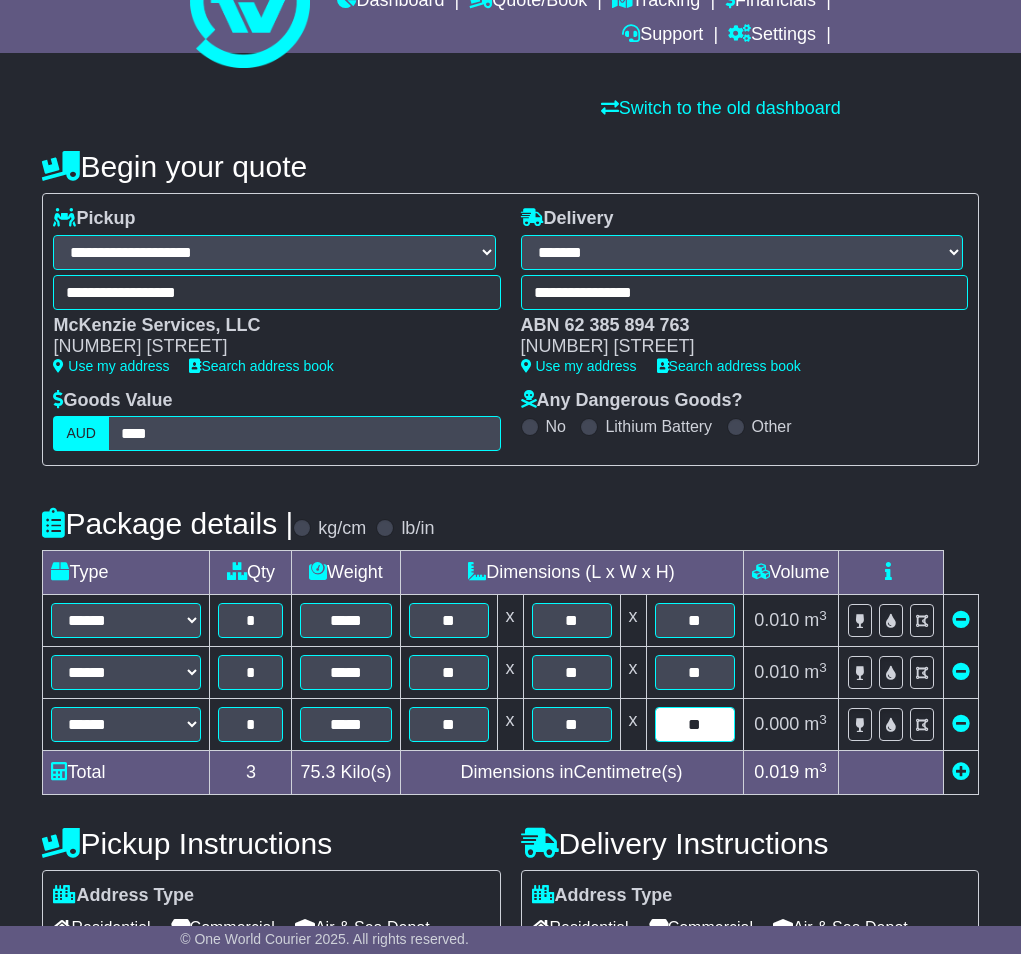 type on "**" 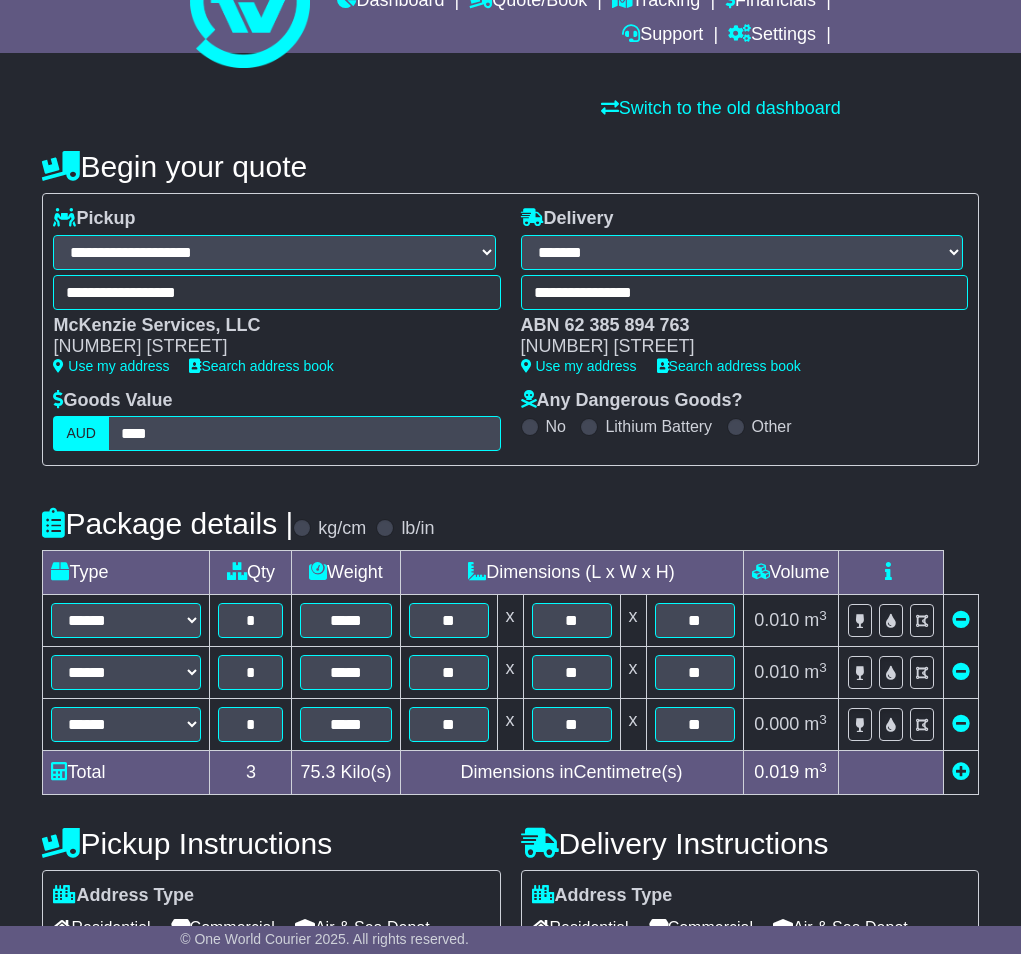 click at bounding box center [540, 843] 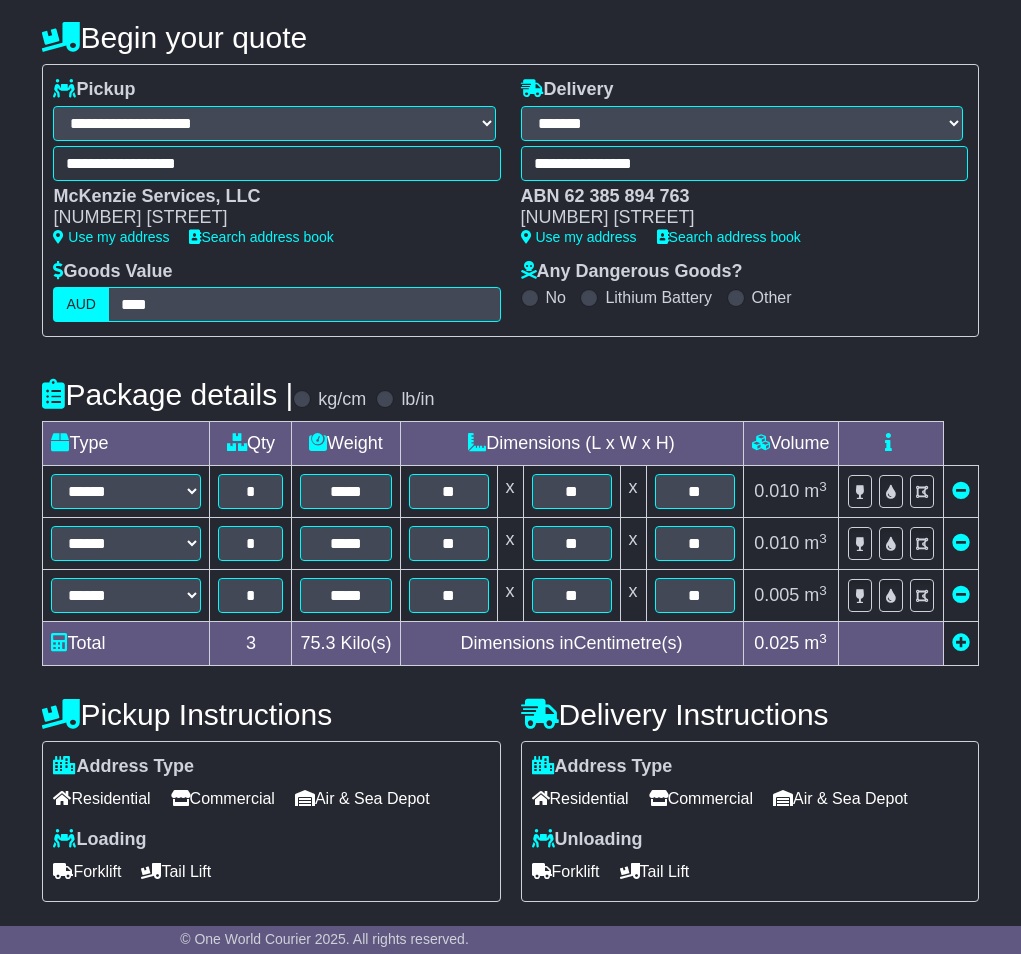 scroll, scrollTop: 226, scrollLeft: 0, axis: vertical 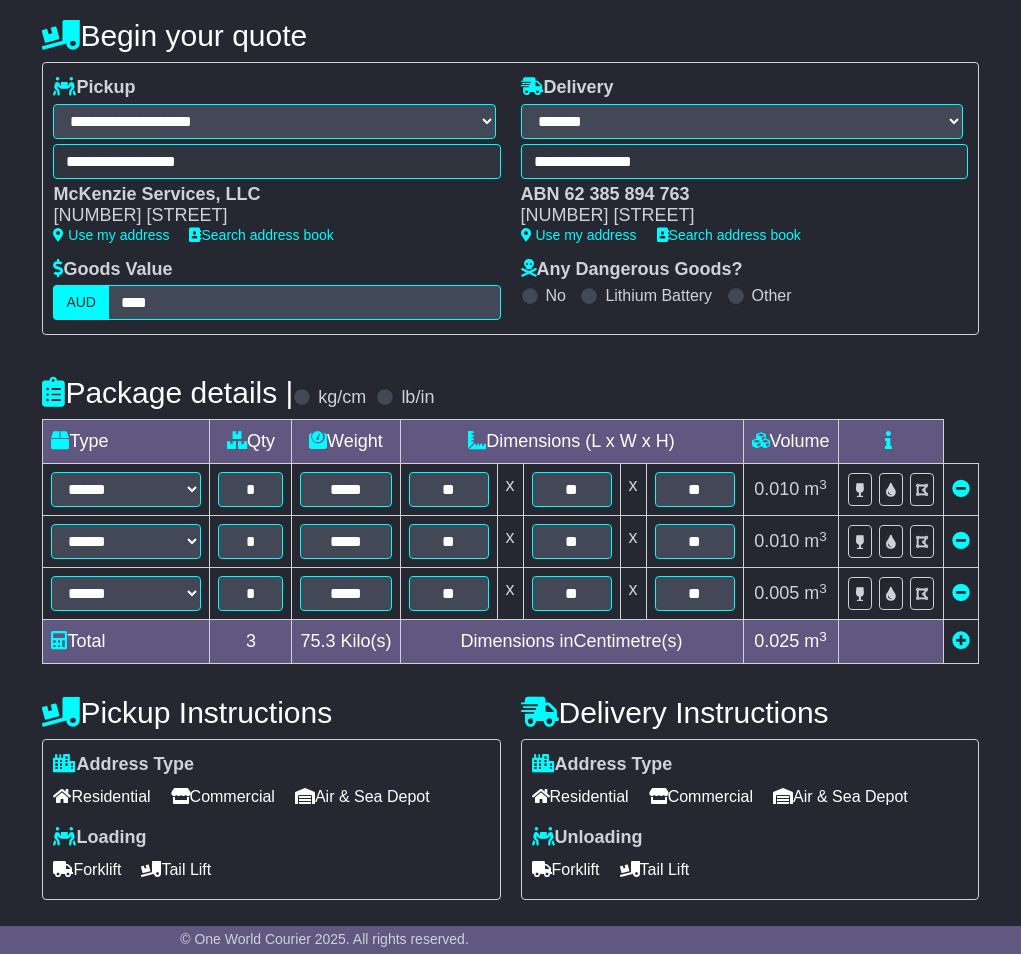 click at bounding box center [385, 397] 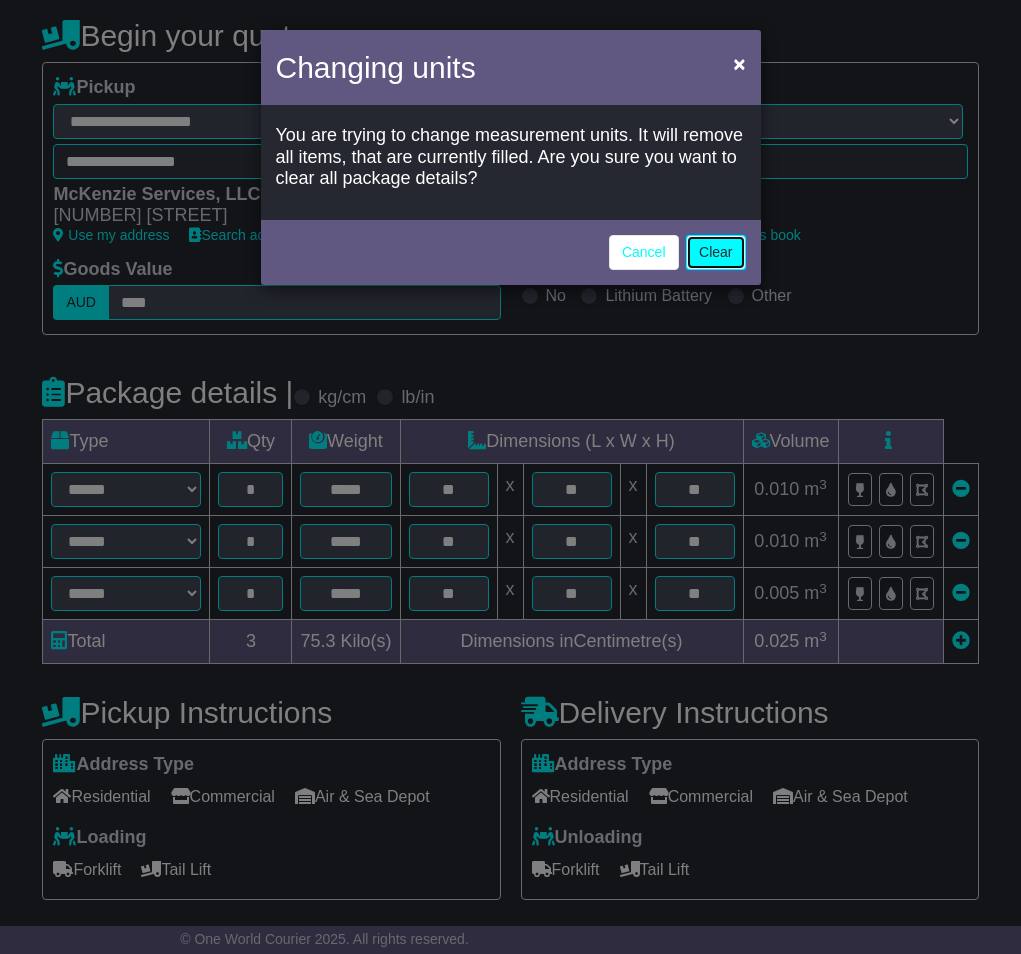 click on "Clear" at bounding box center (715, 252) 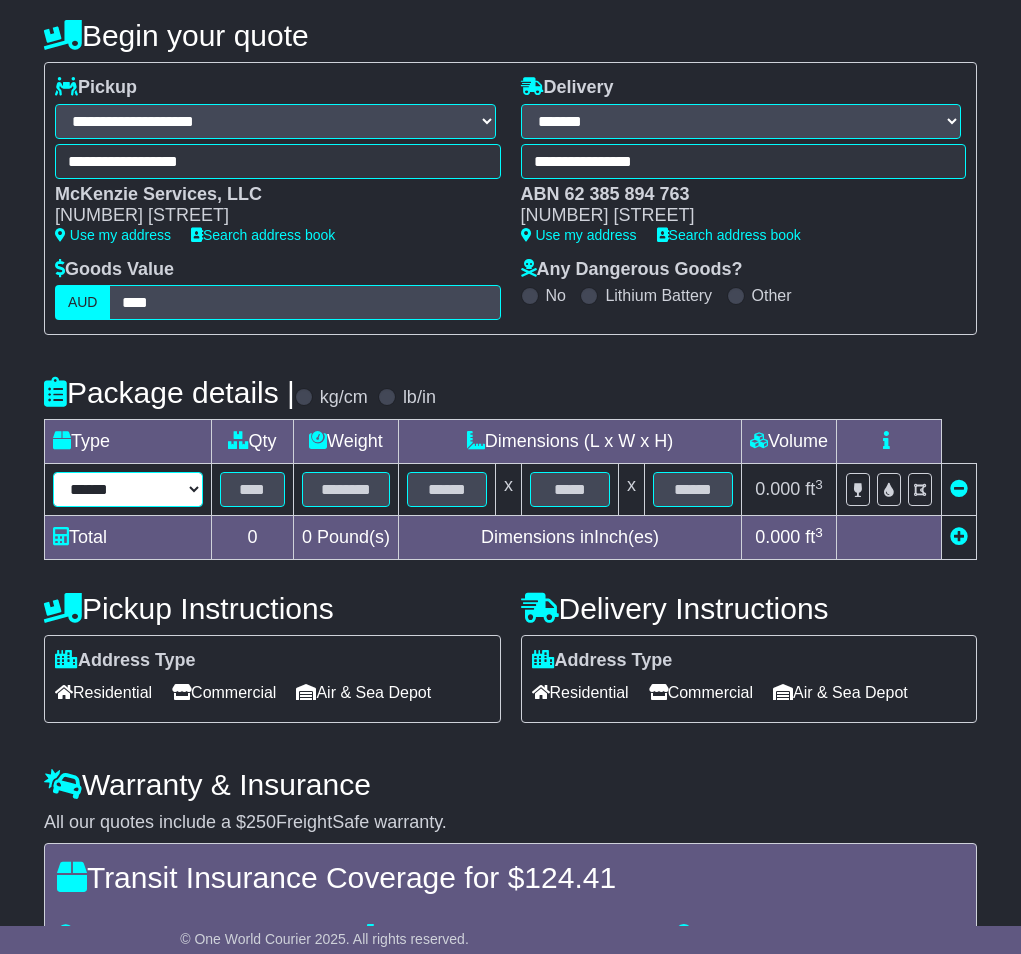 click on "****** ****** *** ******** ***** **** **** ****** *** *******" at bounding box center (128, 489) 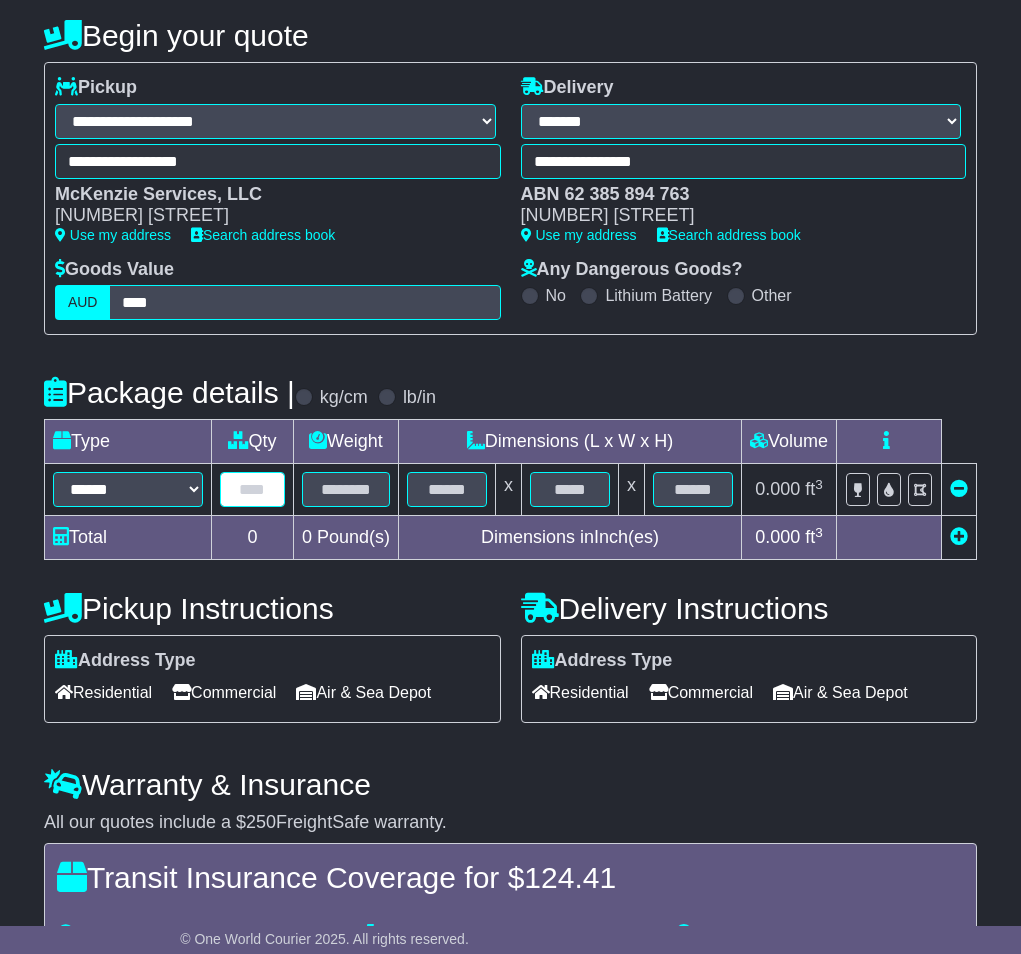 click at bounding box center [252, 489] 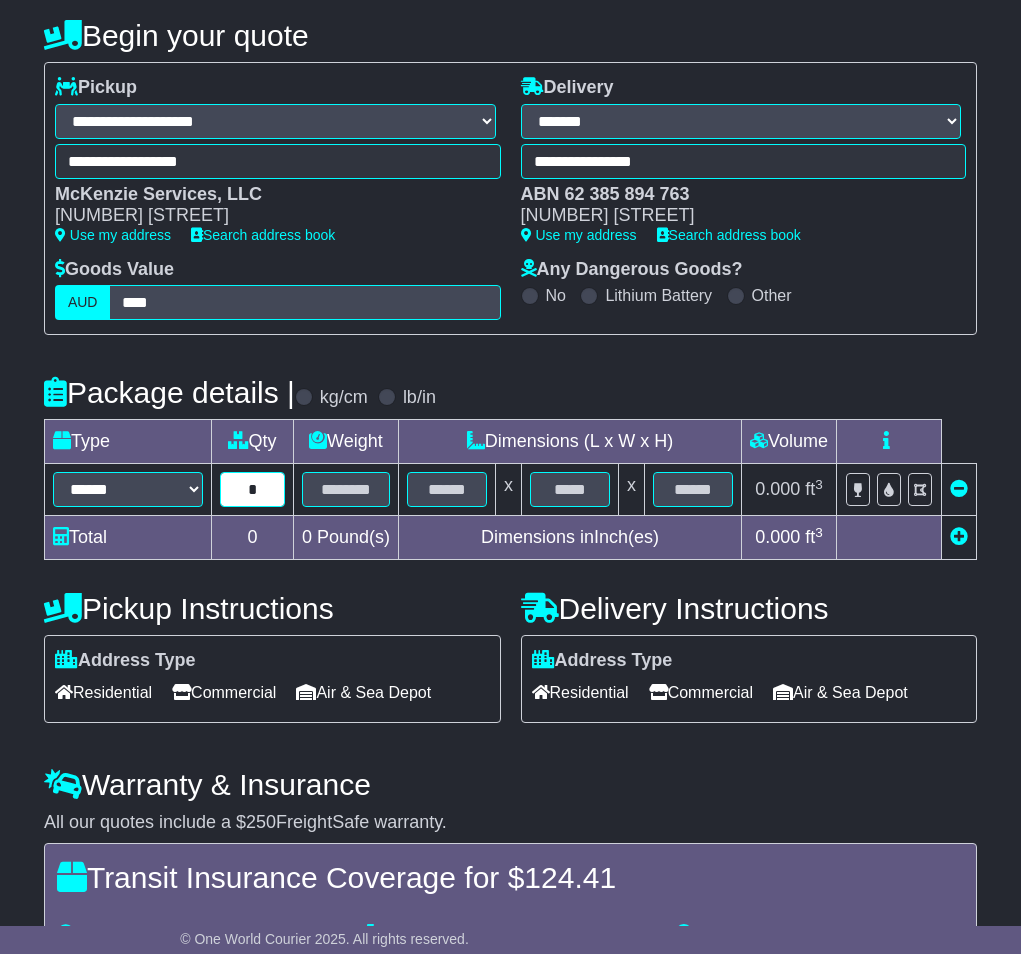 type on "*" 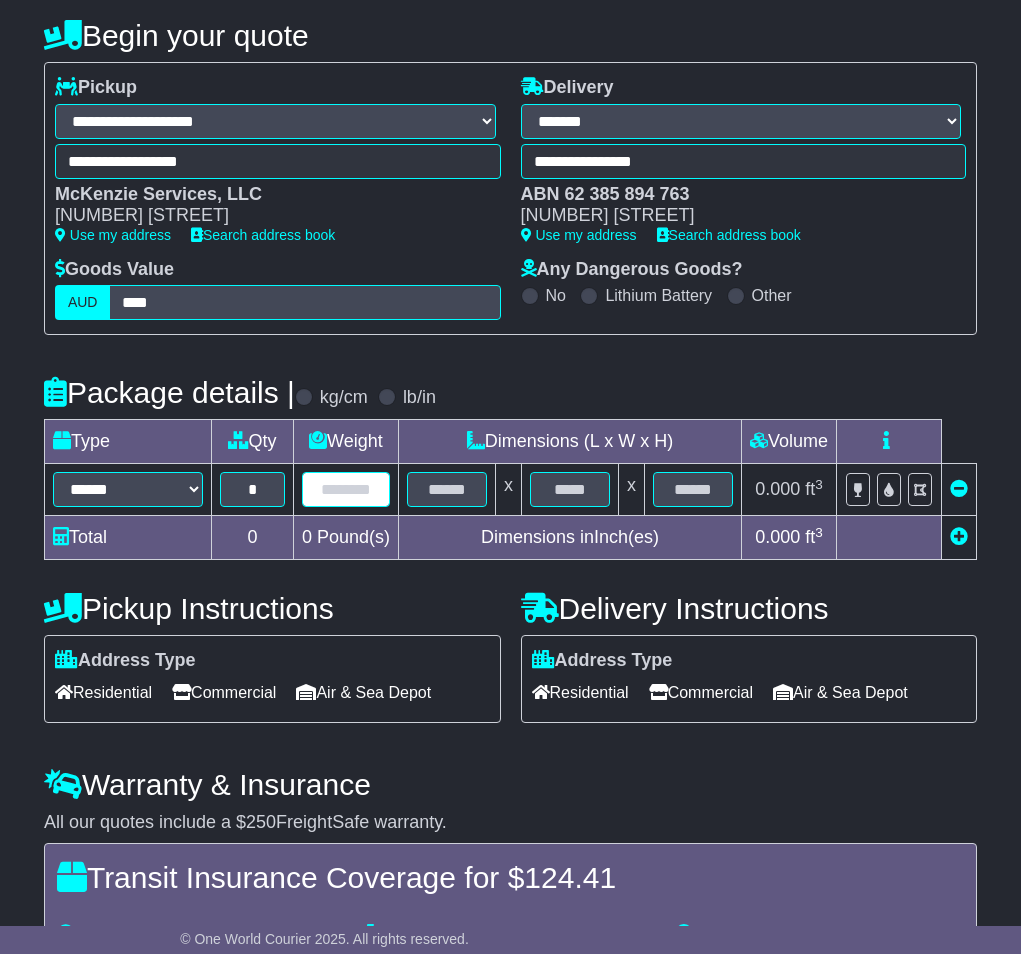 click at bounding box center [346, 489] 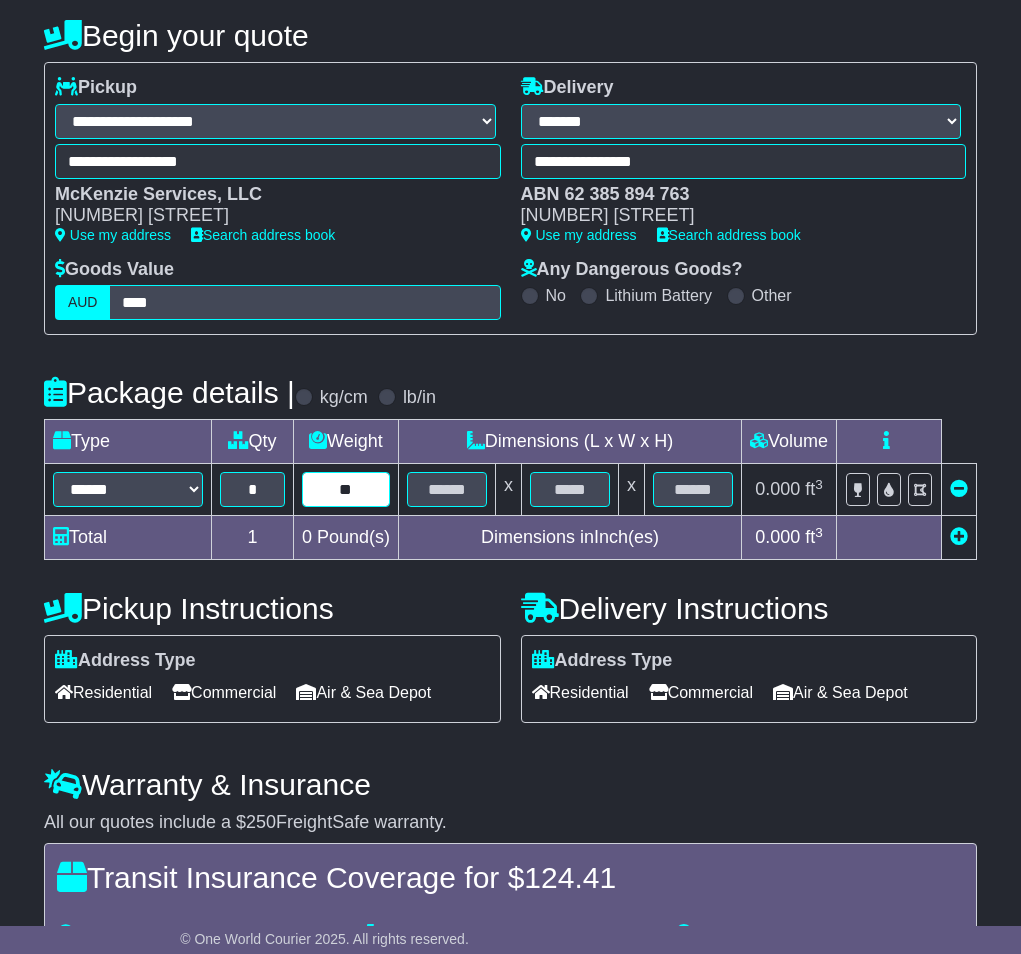 type on "**" 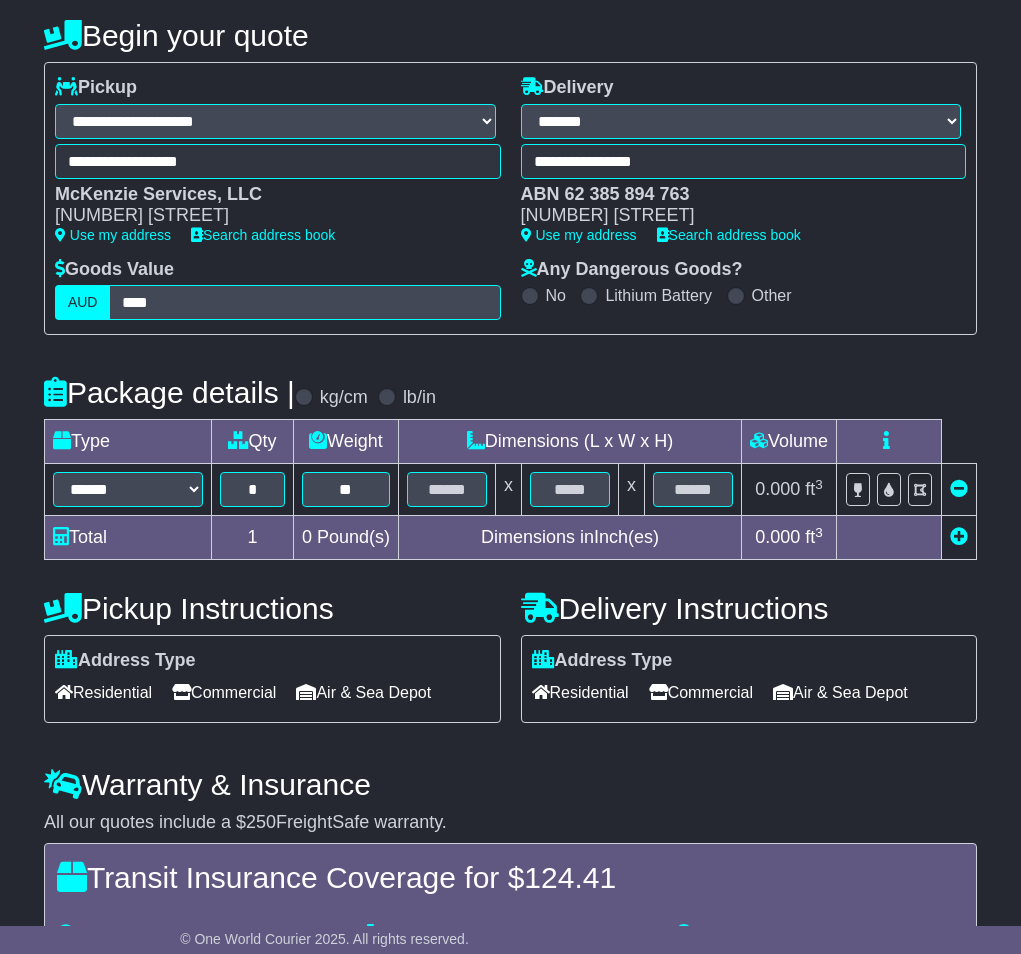 click at bounding box center (959, 536) 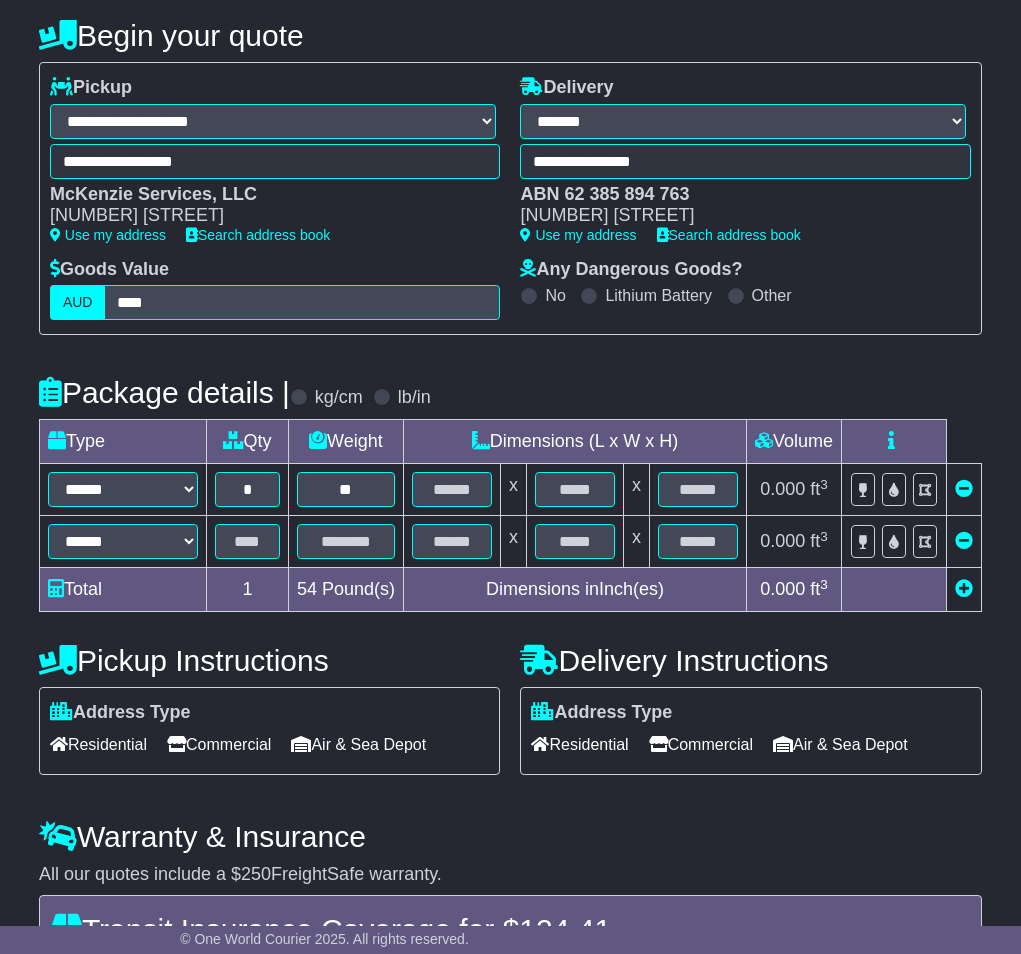click at bounding box center [964, 588] 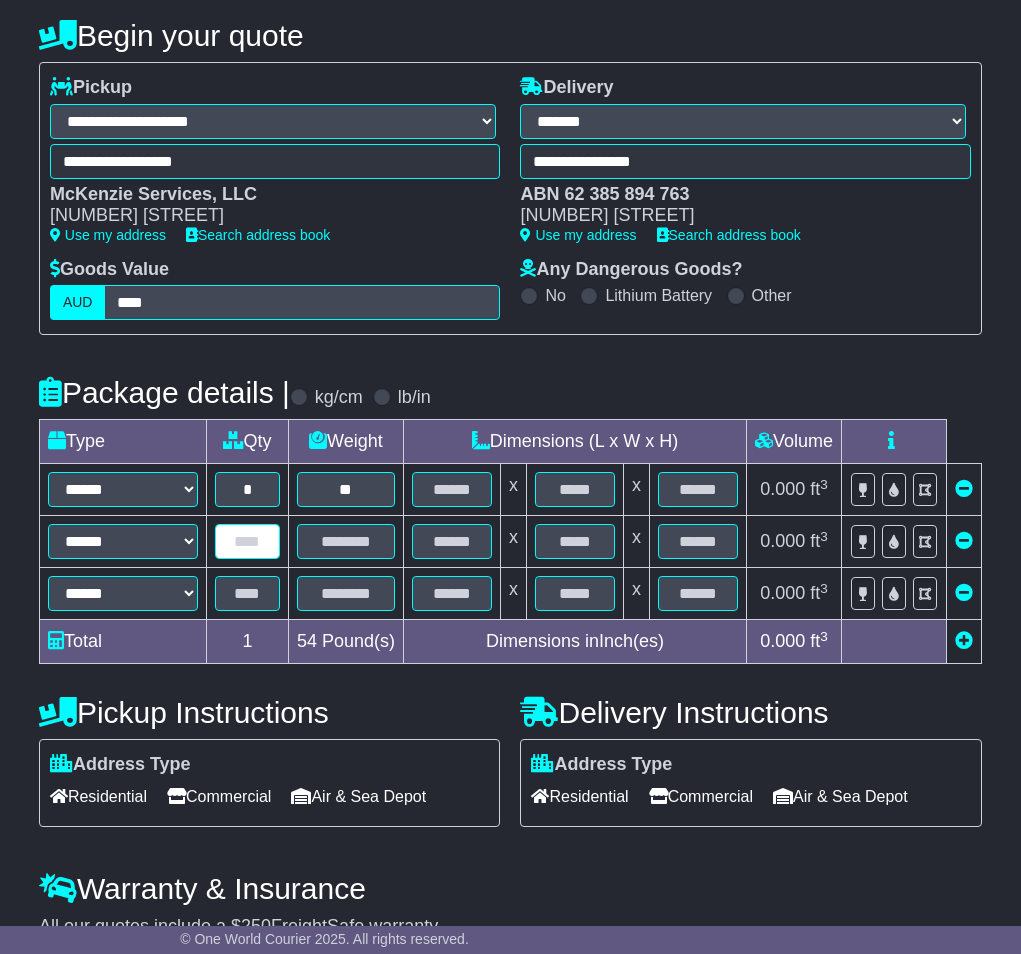 click at bounding box center (247, 541) 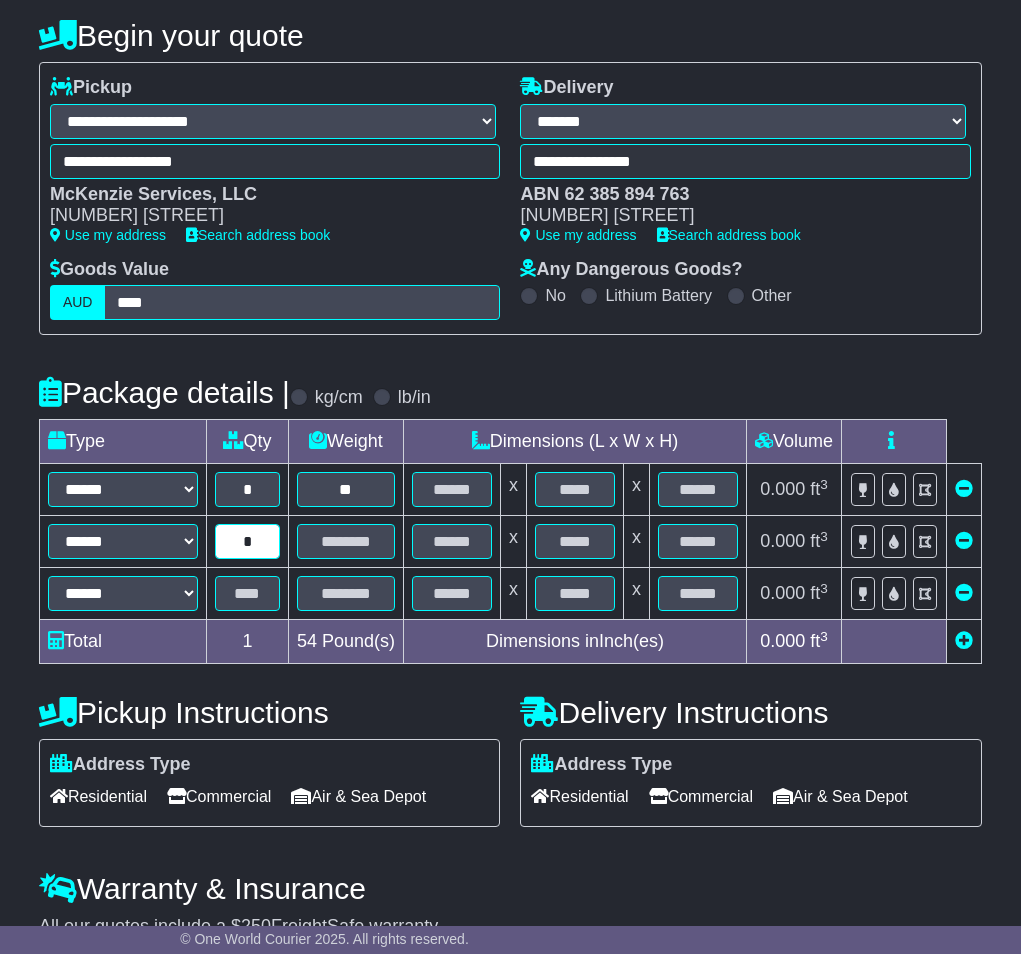 type on "*" 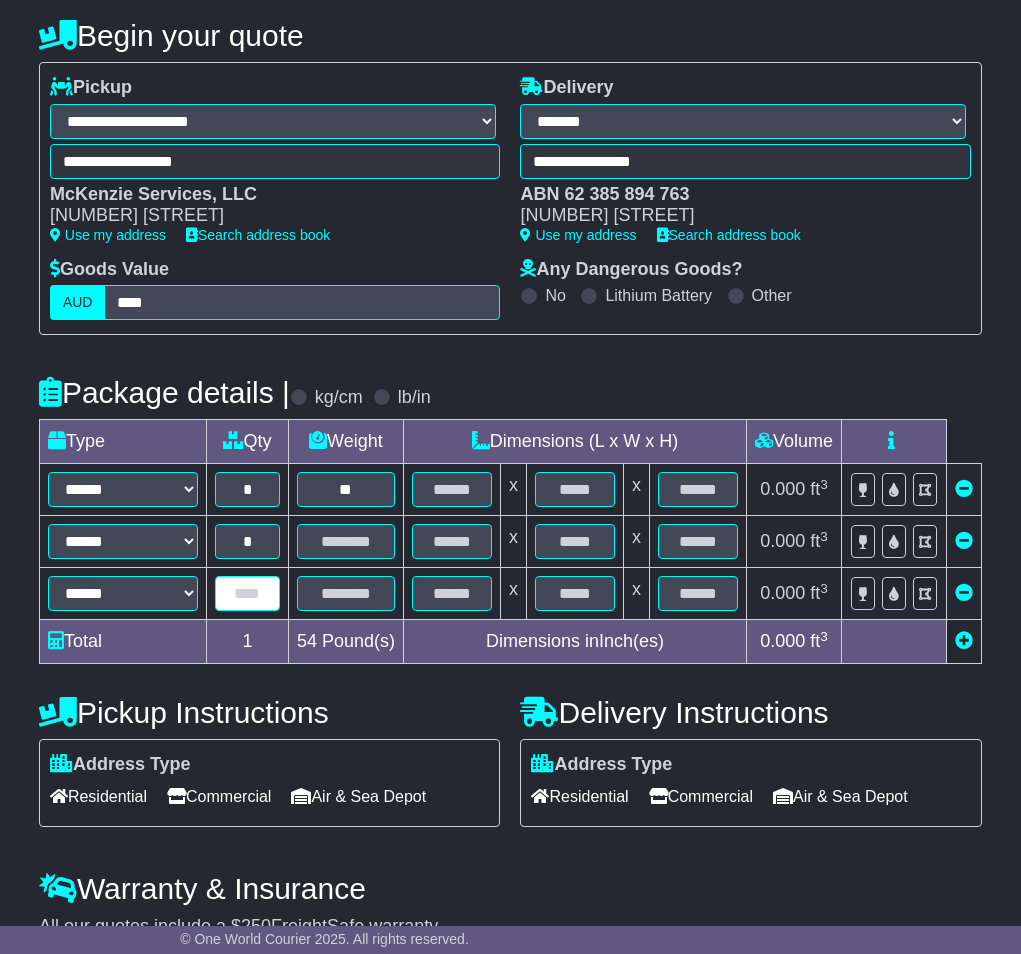 click at bounding box center [247, 593] 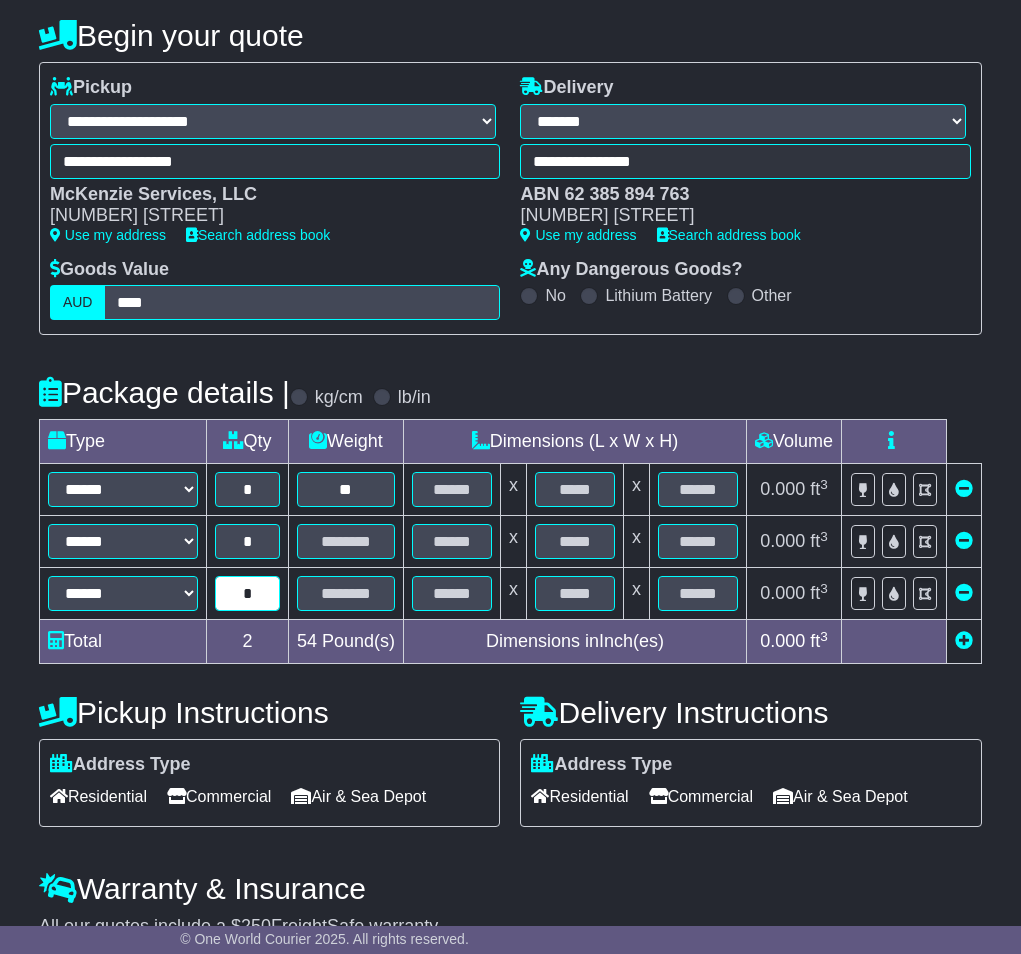 type on "*" 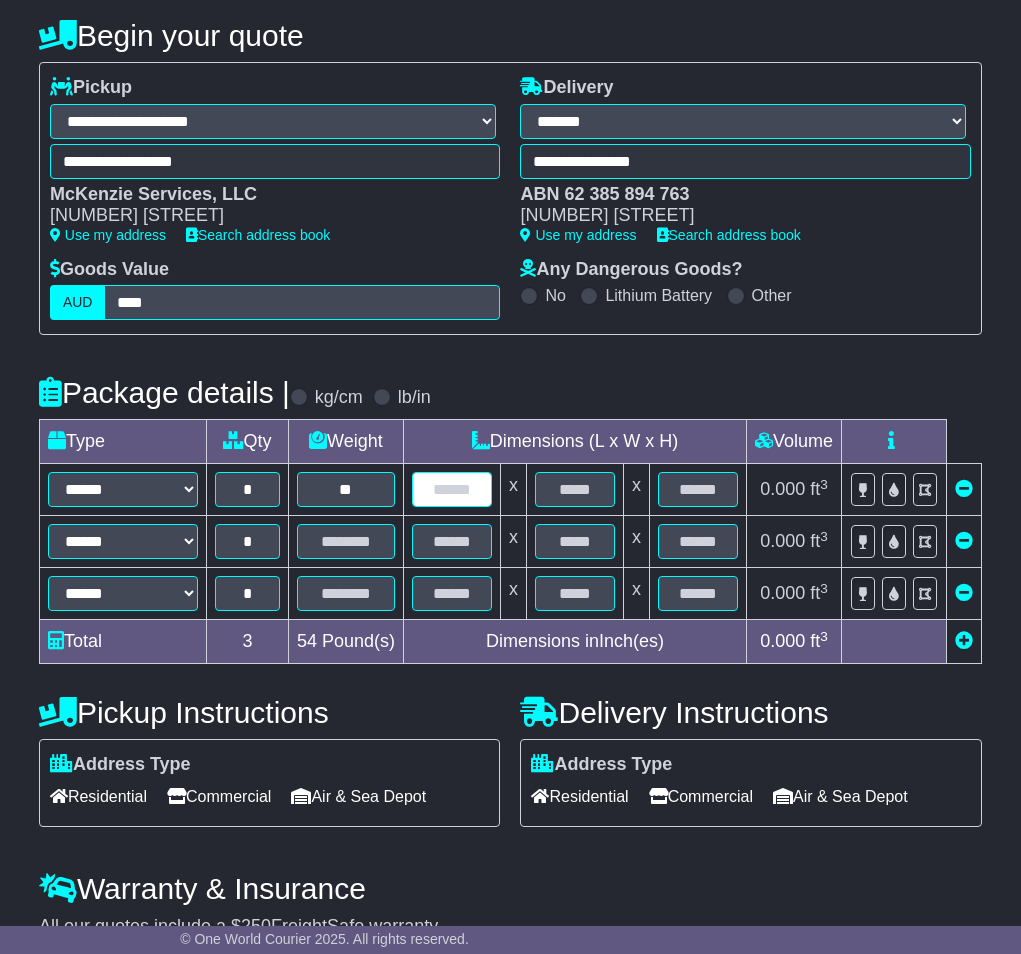 click at bounding box center (452, 489) 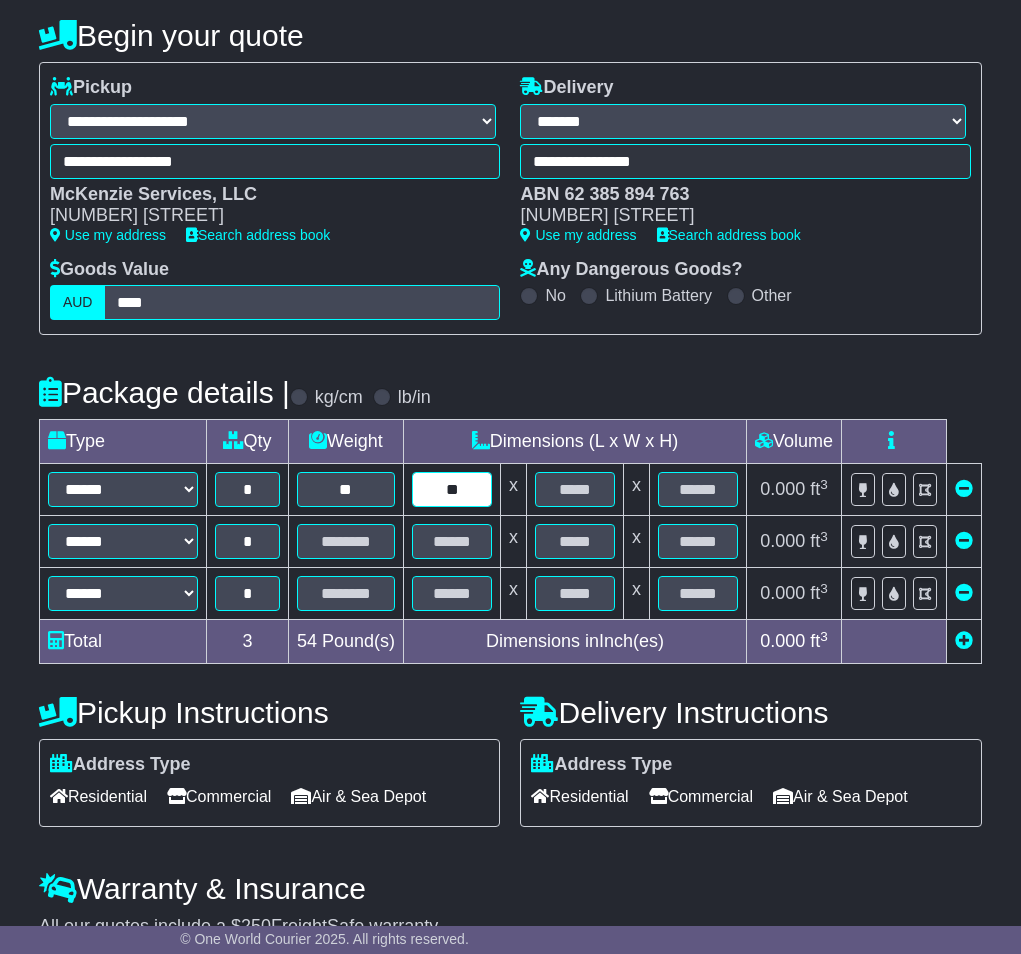 type on "**" 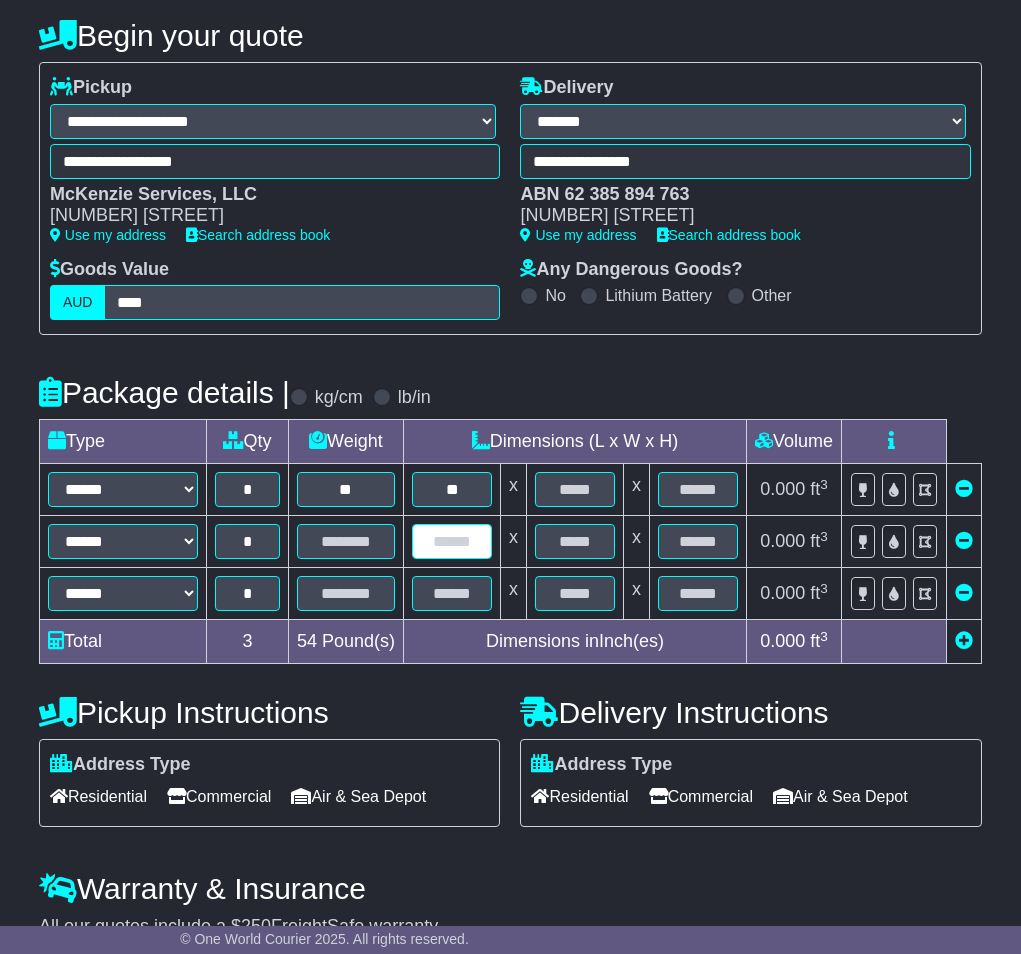 click at bounding box center [452, 541] 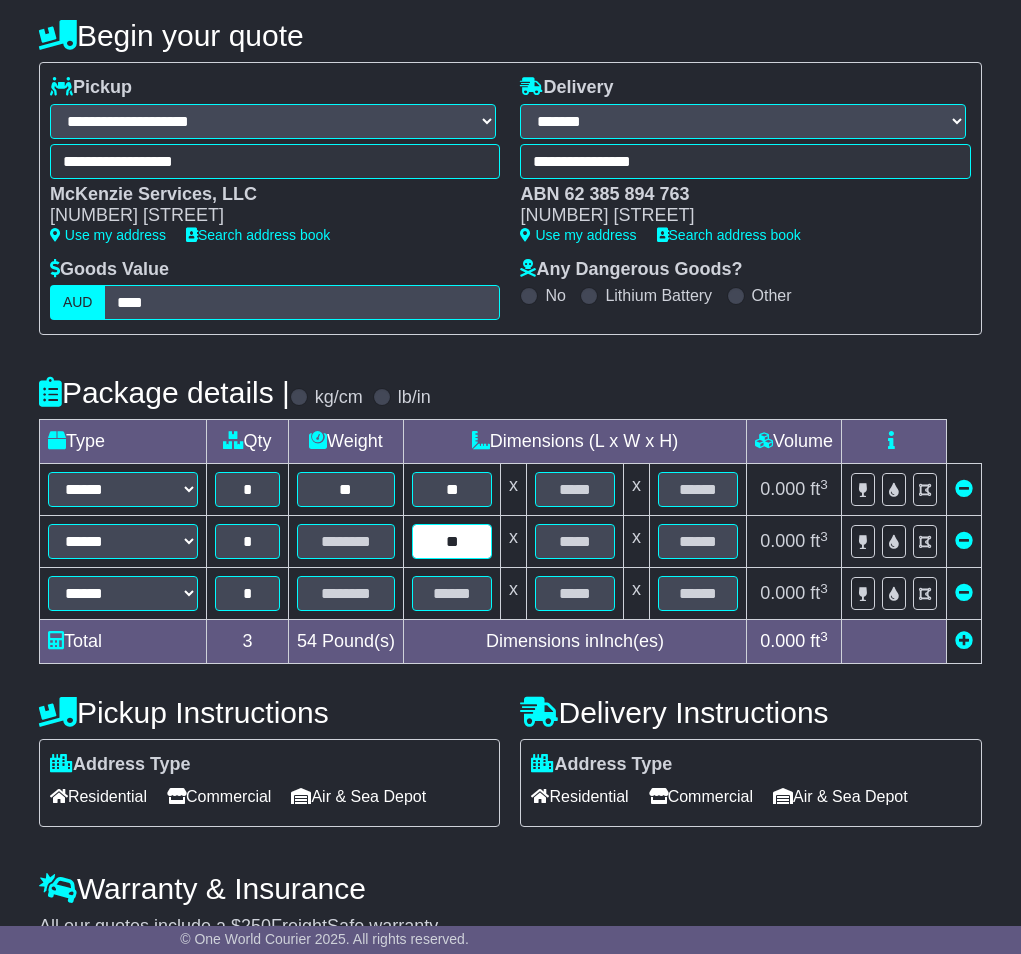 type on "**" 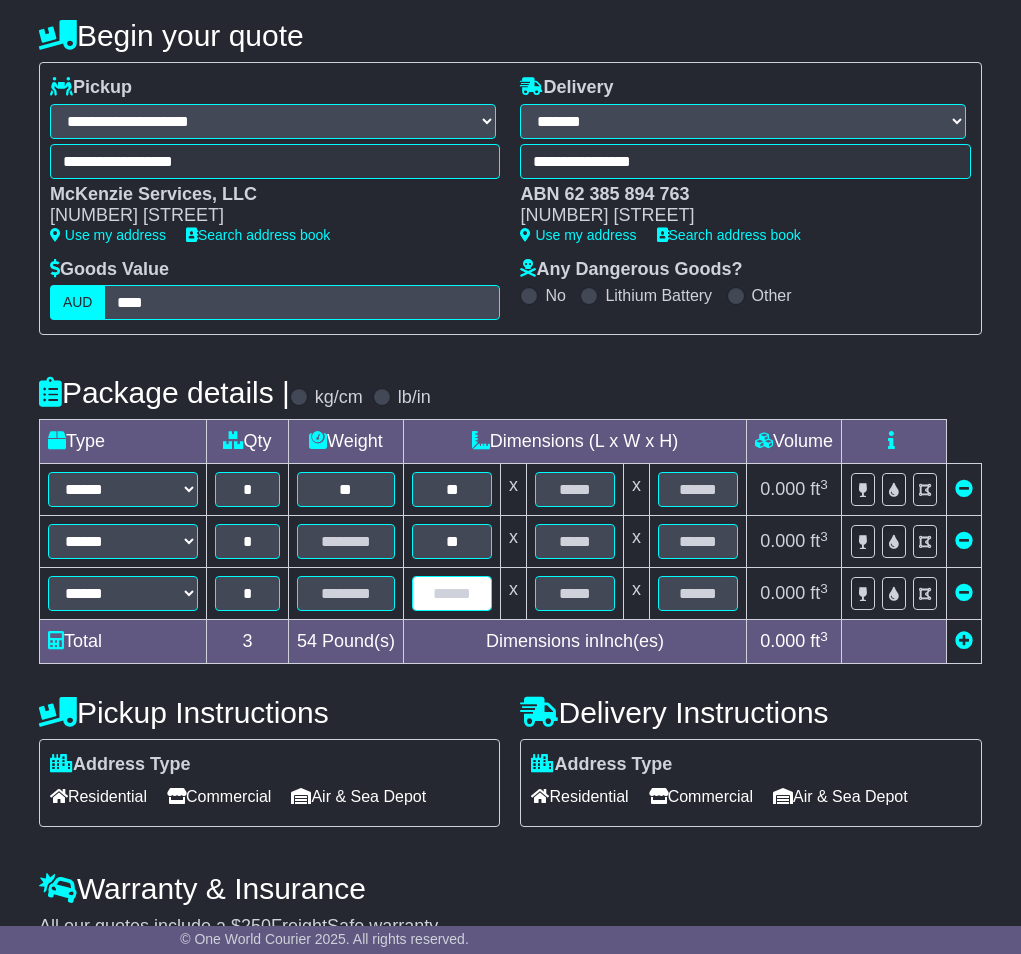 click at bounding box center [452, 593] 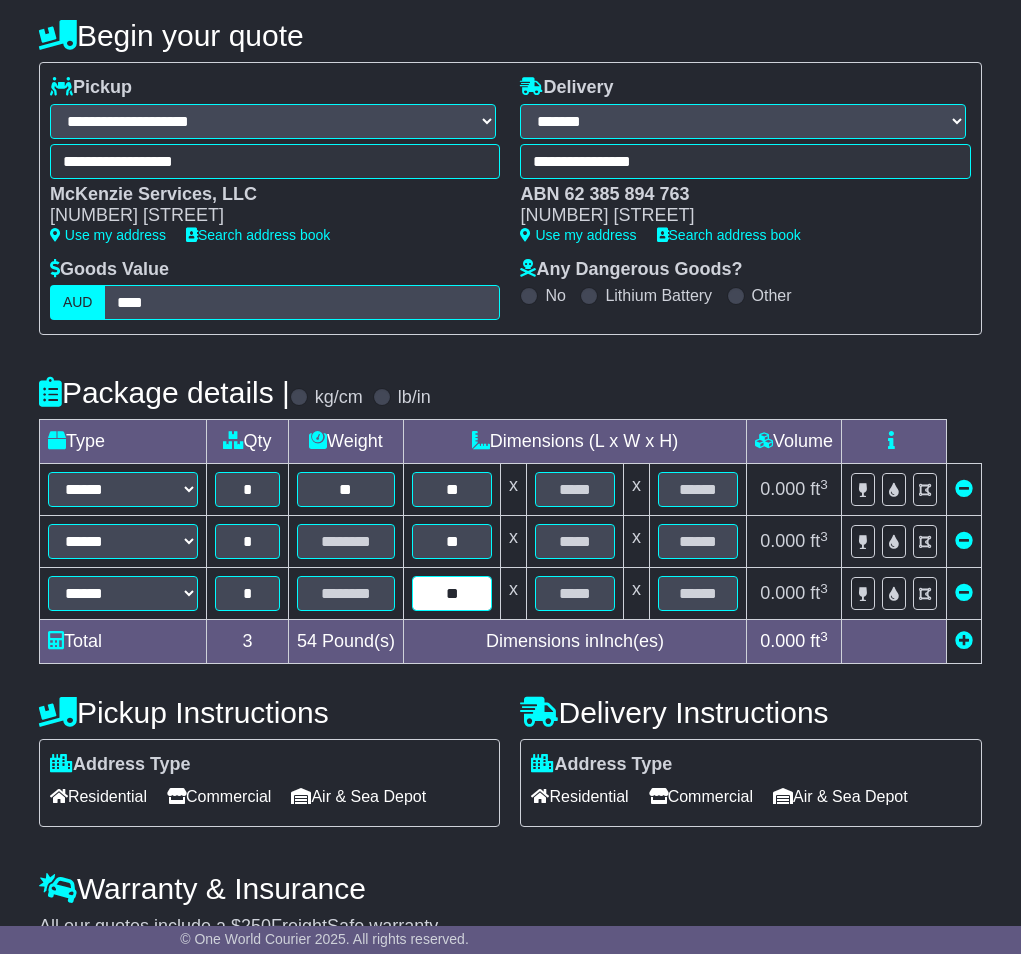 type on "**" 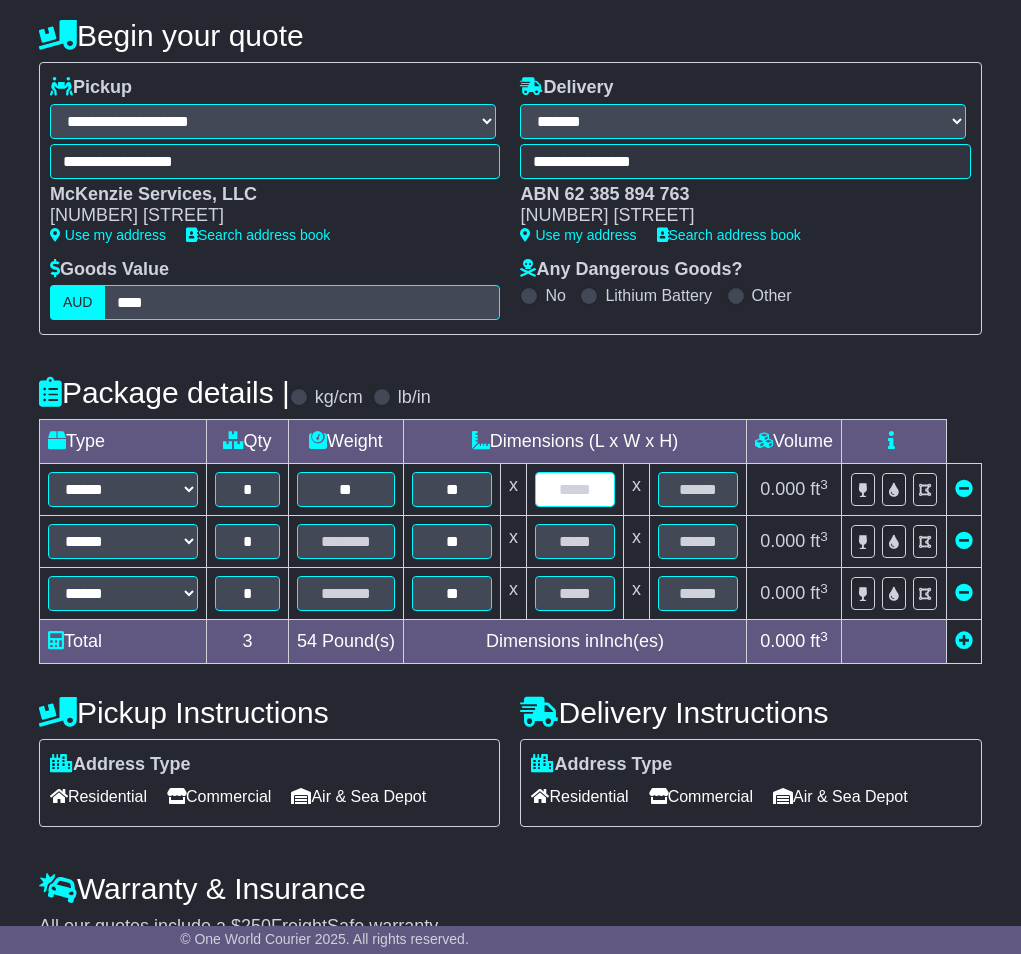 click at bounding box center [575, 489] 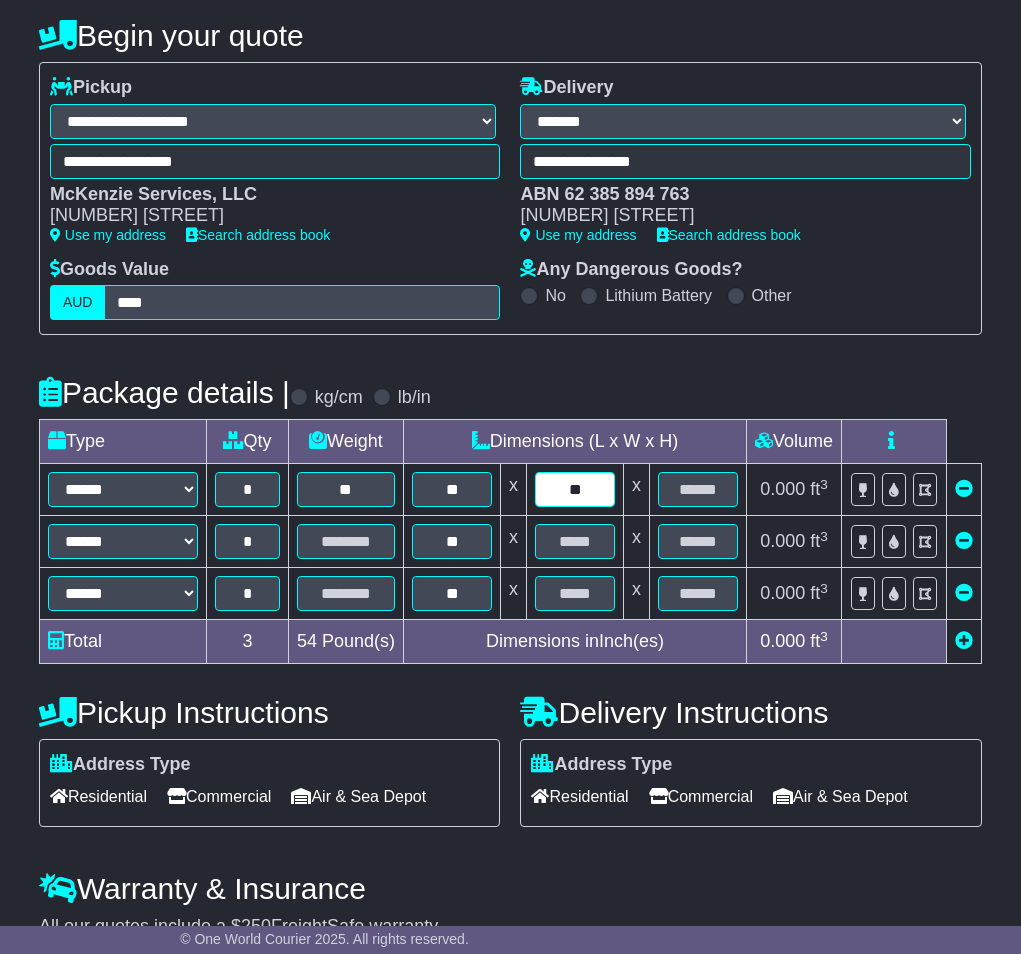 type on "**" 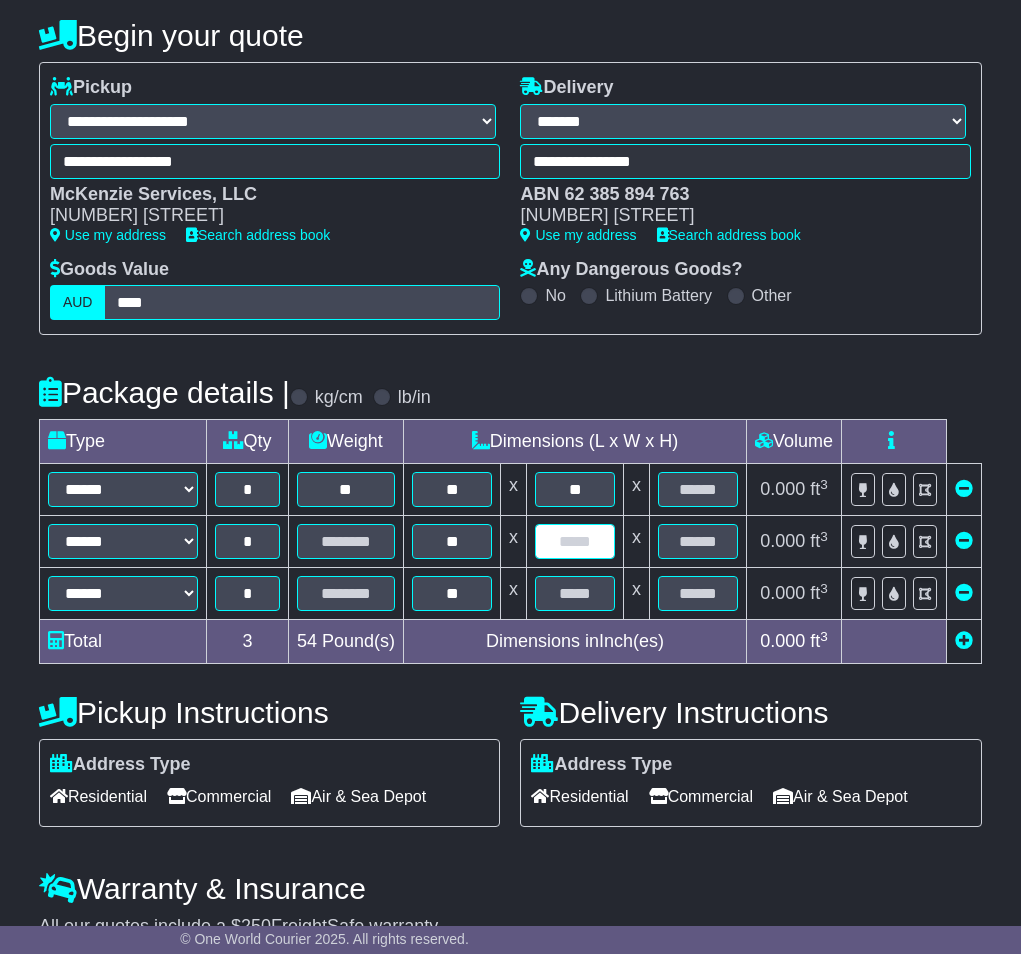 click at bounding box center (575, 541) 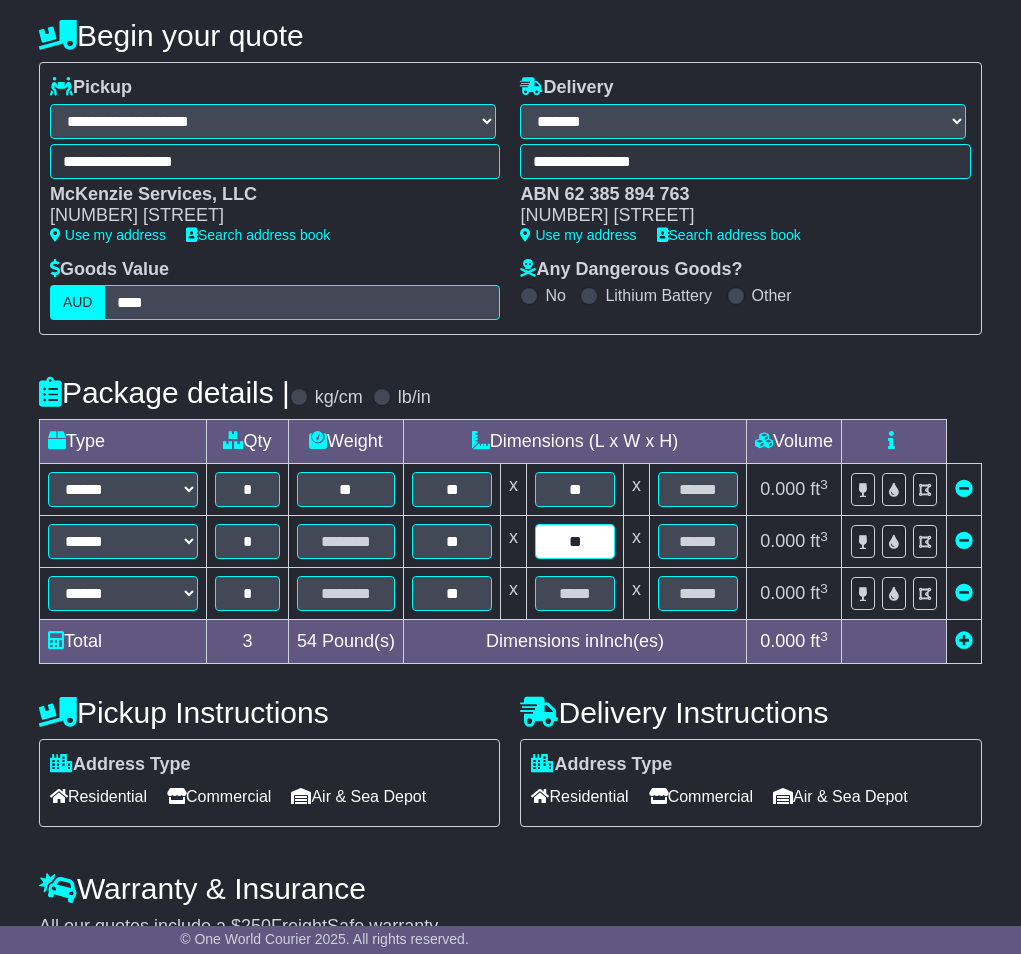 type on "**" 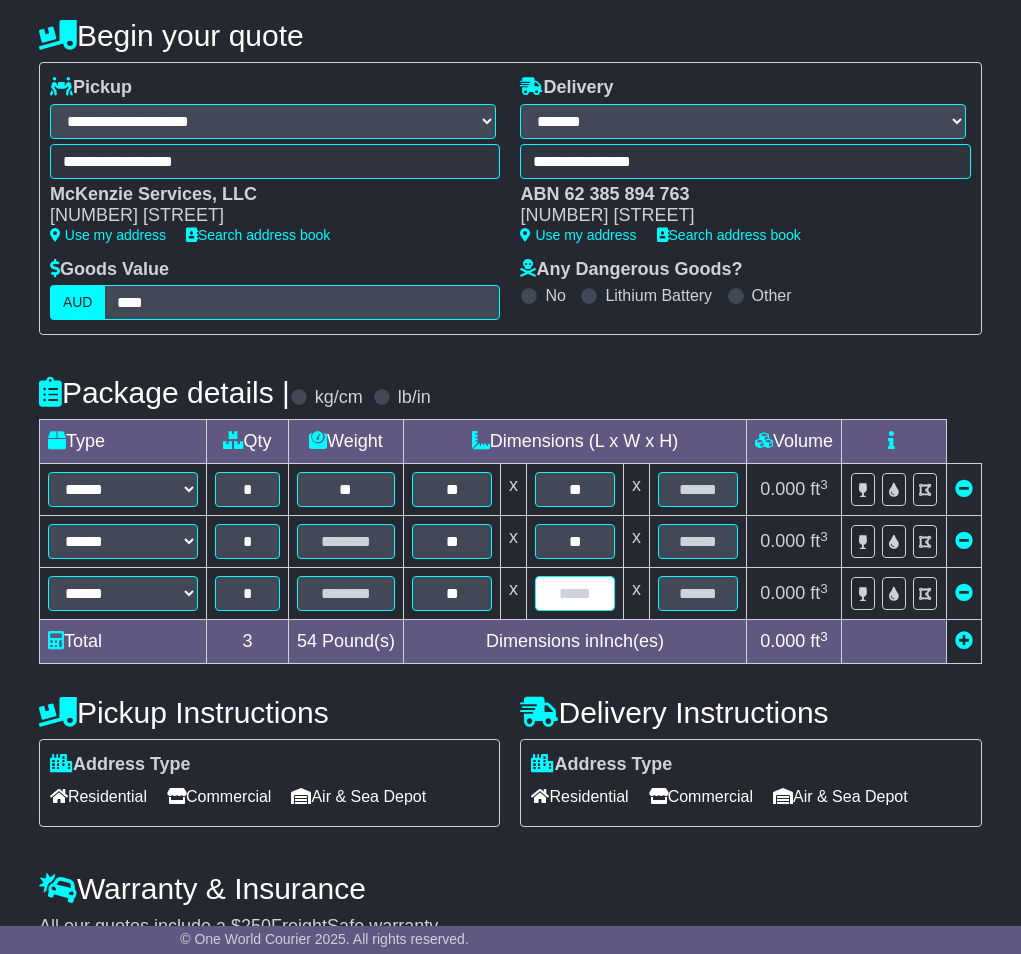 click at bounding box center (575, 593) 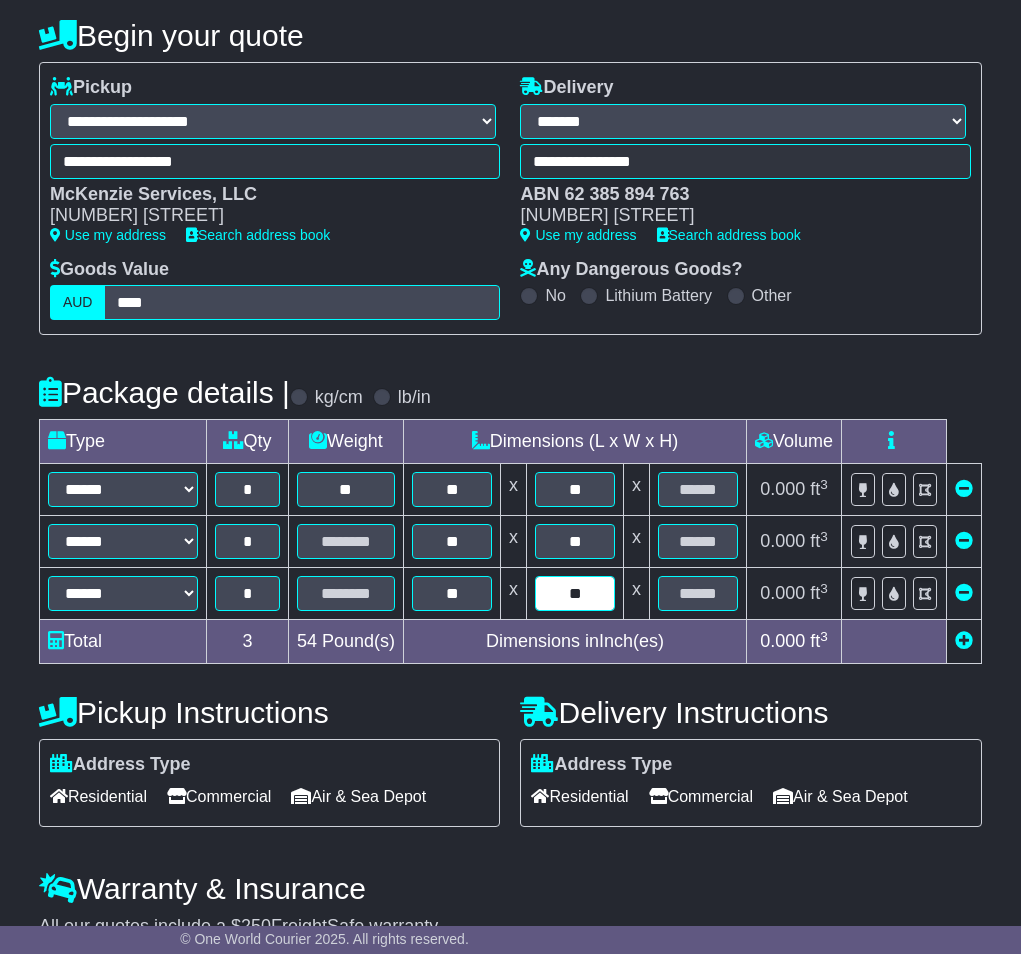 type on "**" 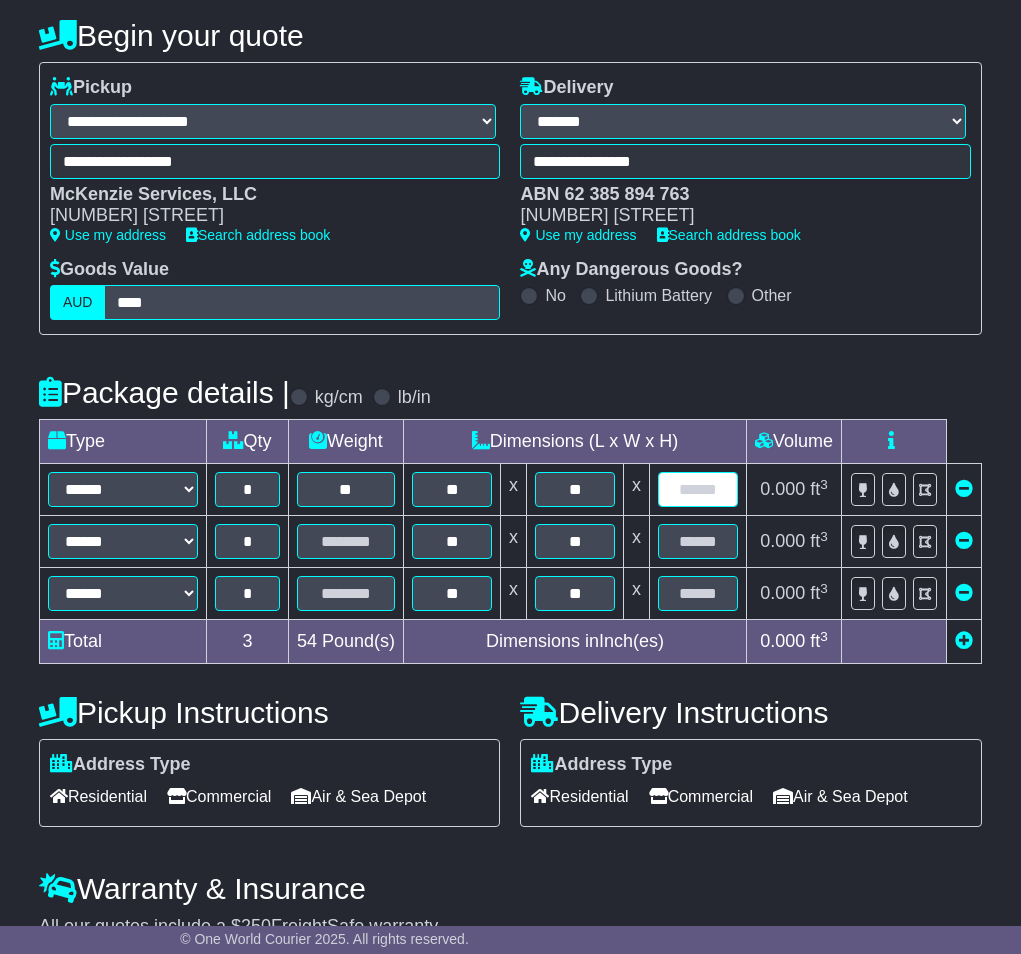 click at bounding box center [698, 489] 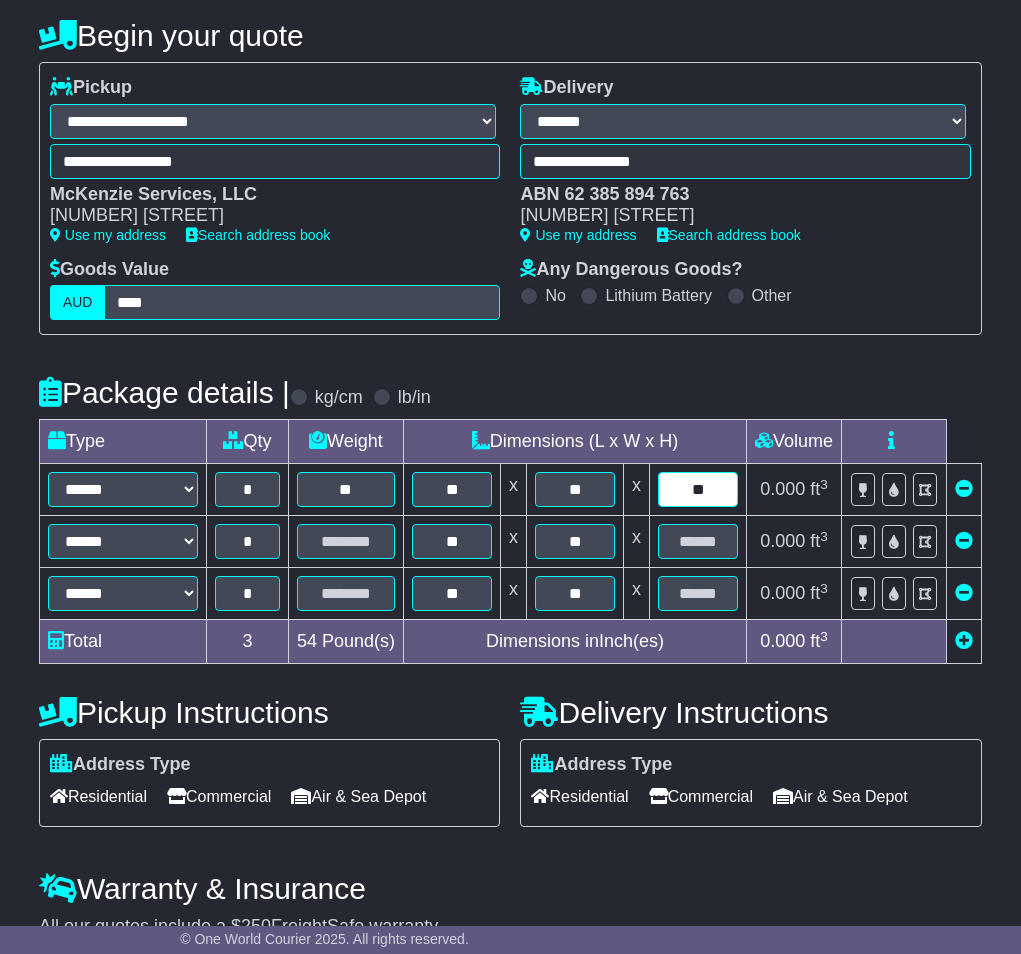 type on "**" 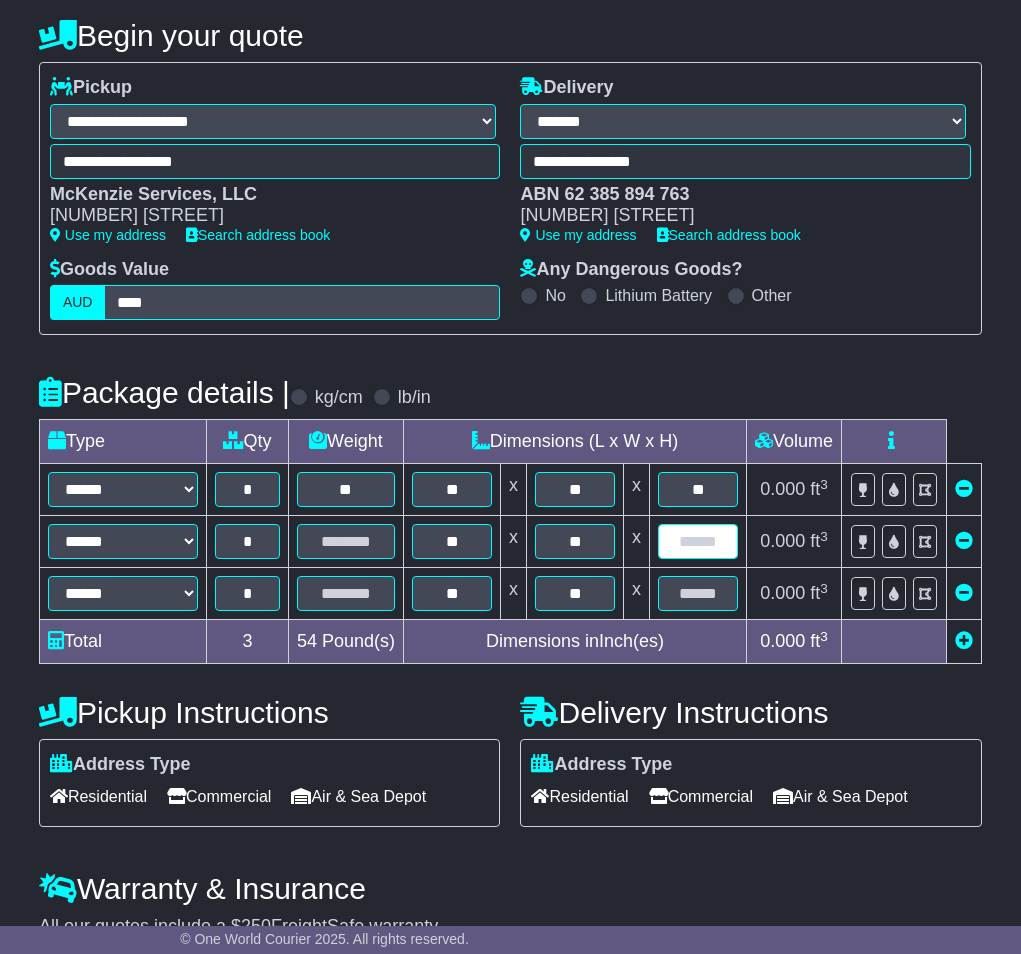 click at bounding box center [698, 541] 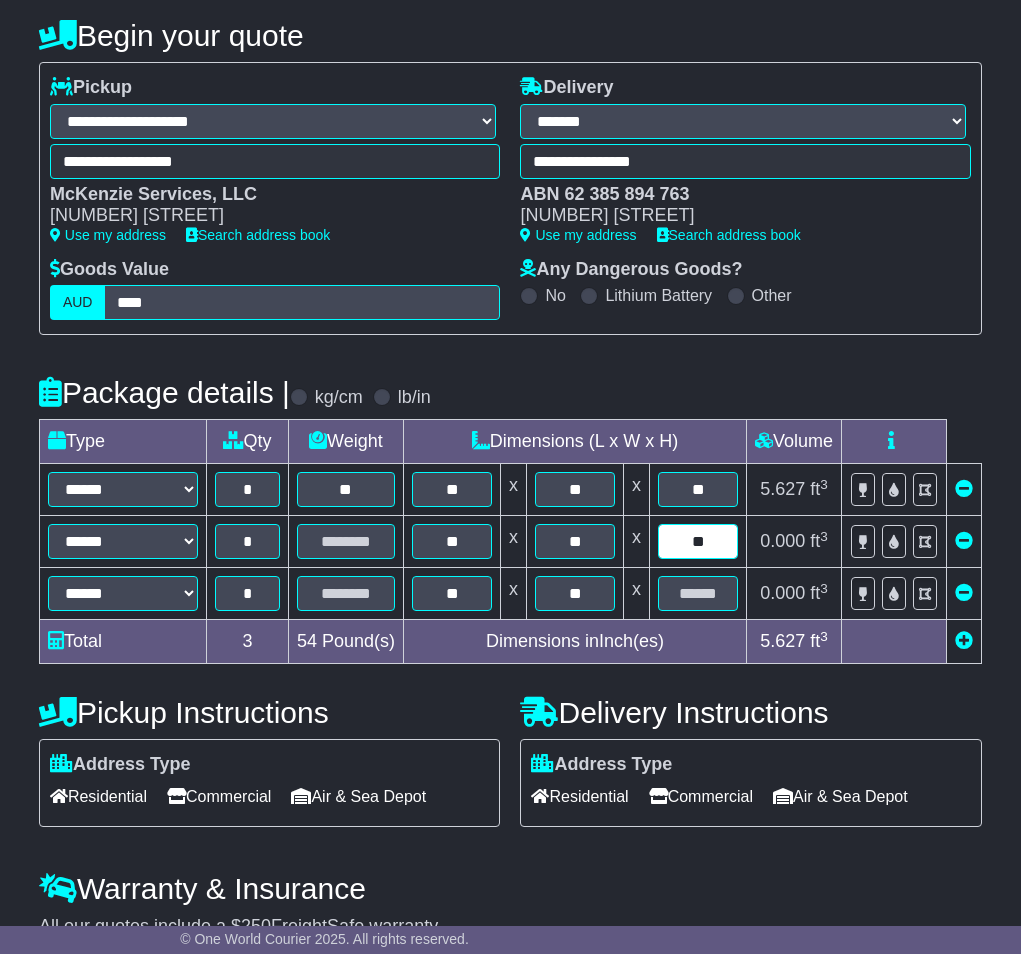 type on "**" 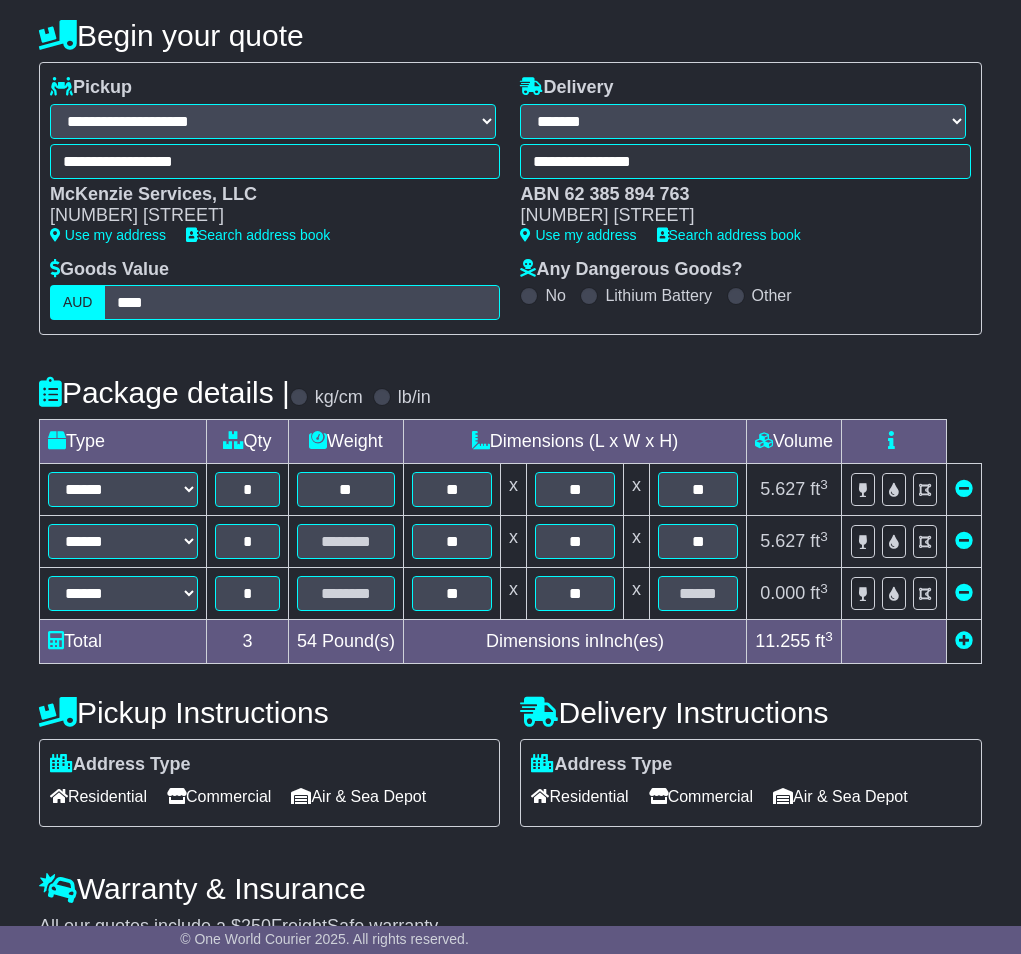 click at bounding box center [698, 594] 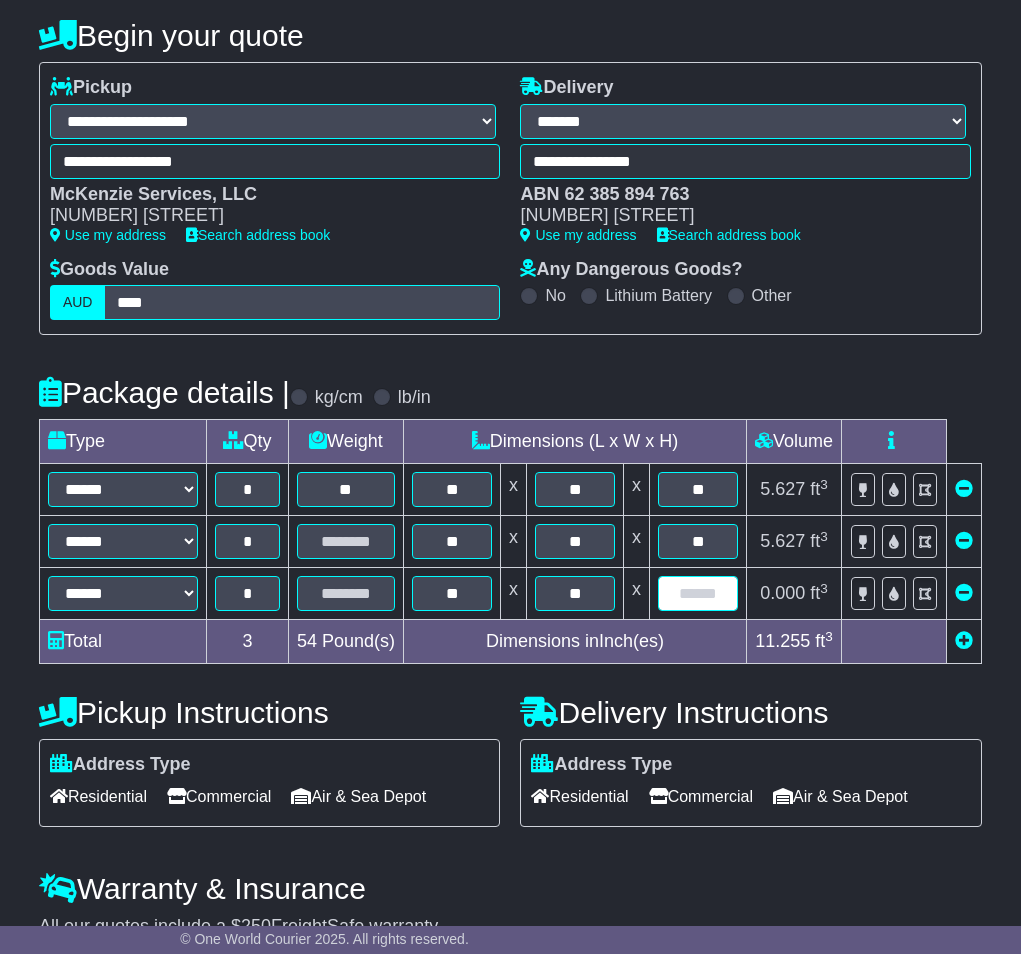 click at bounding box center [698, 593] 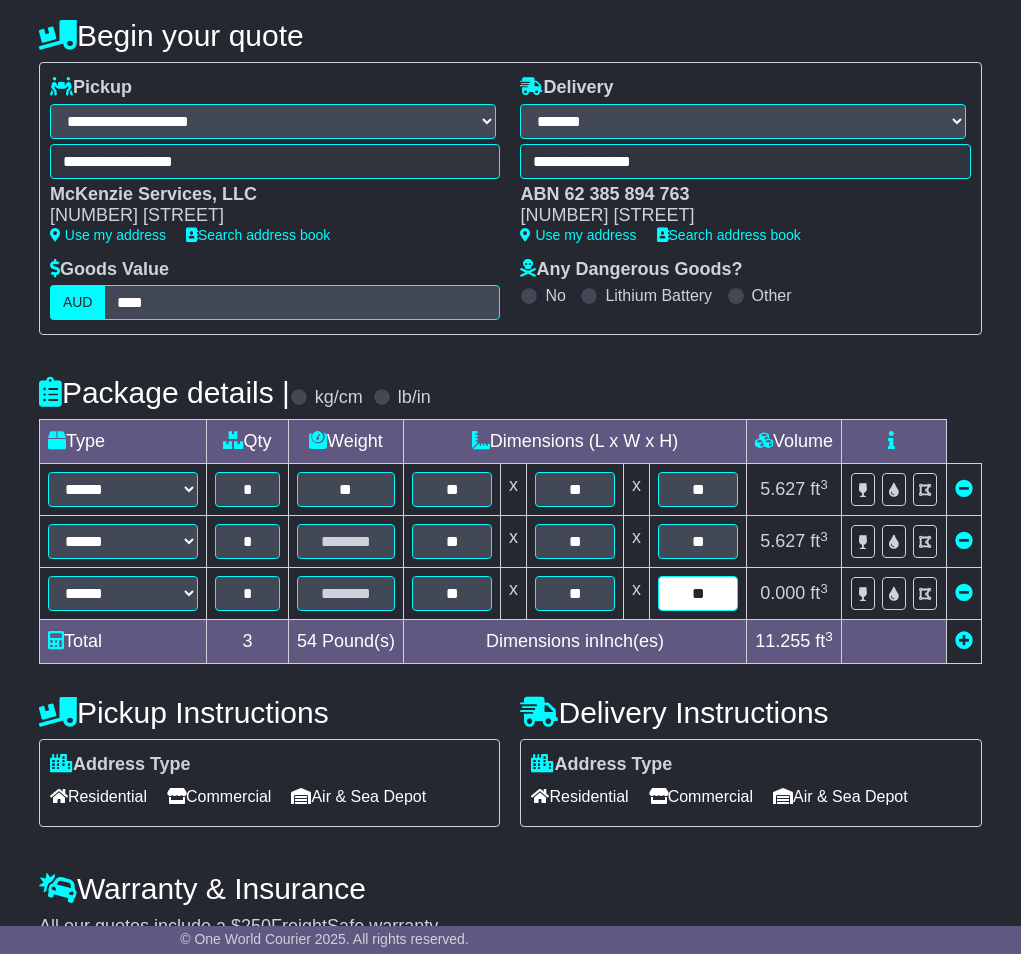 type on "**" 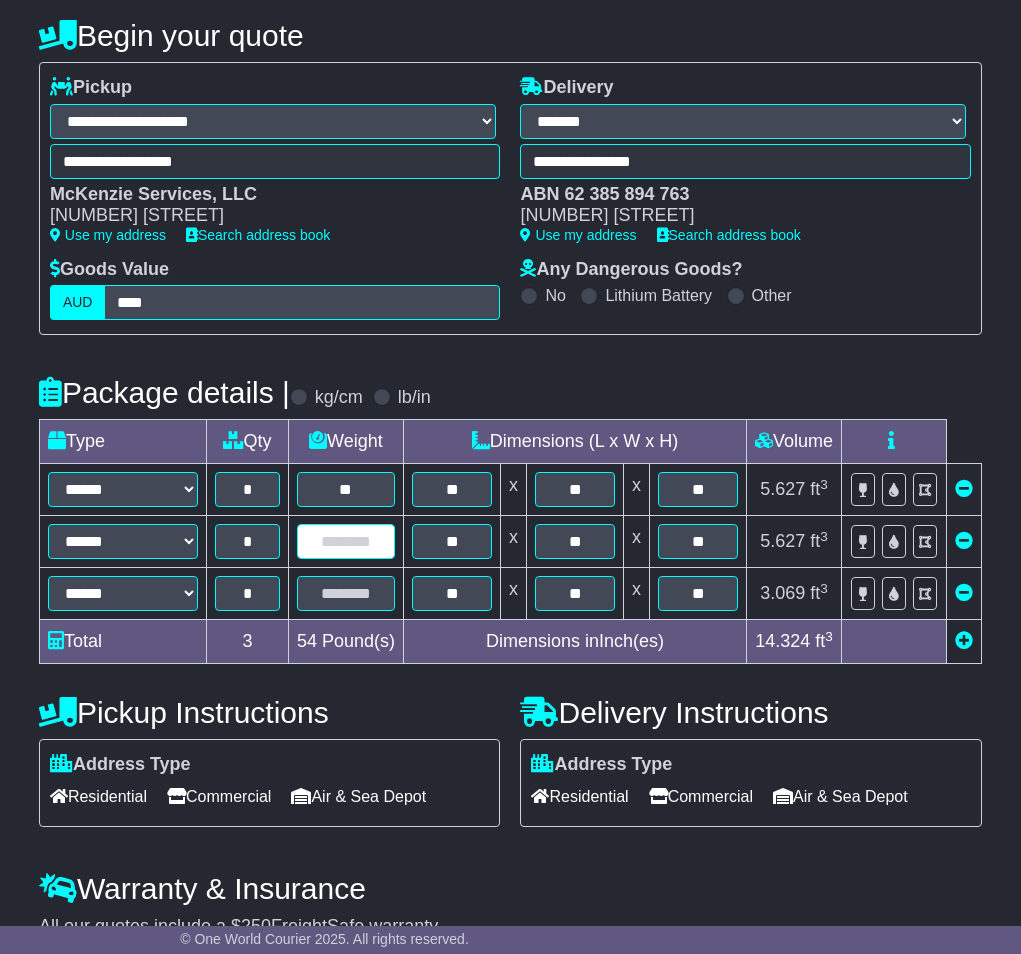 click at bounding box center (346, 541) 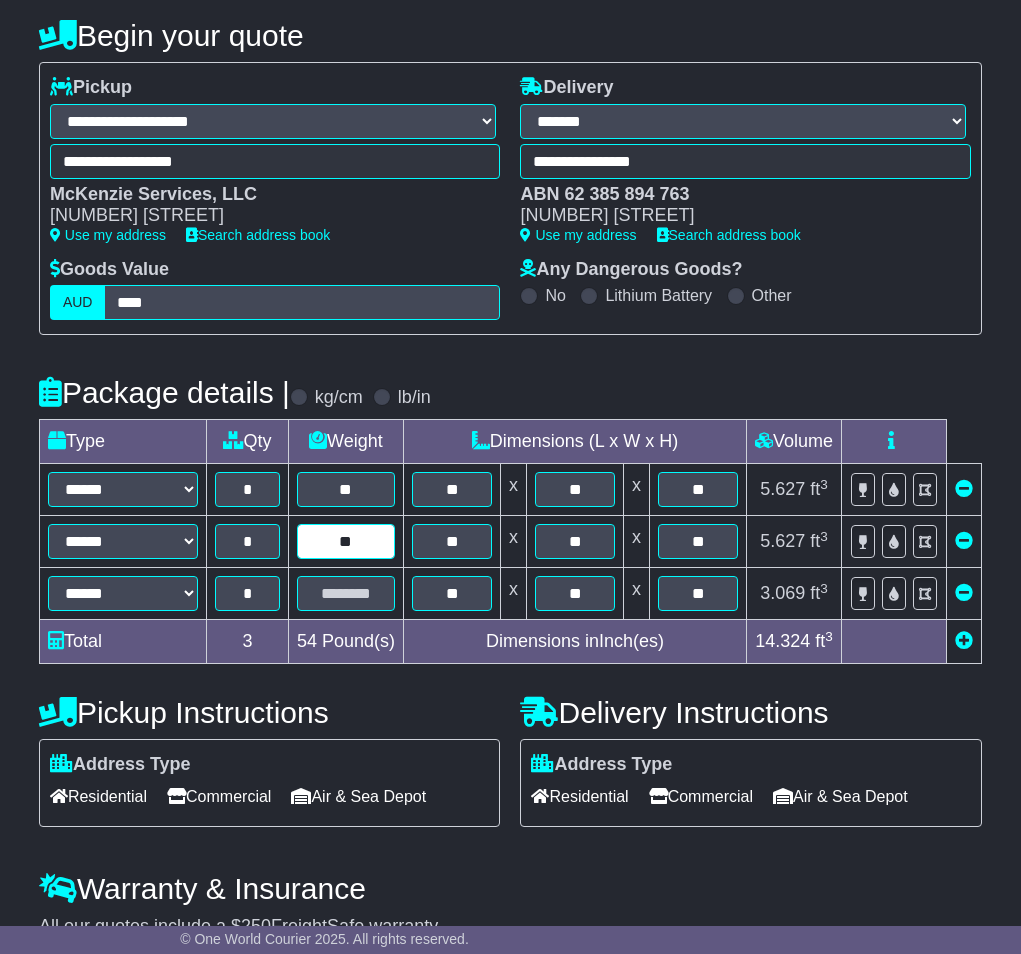 type on "**" 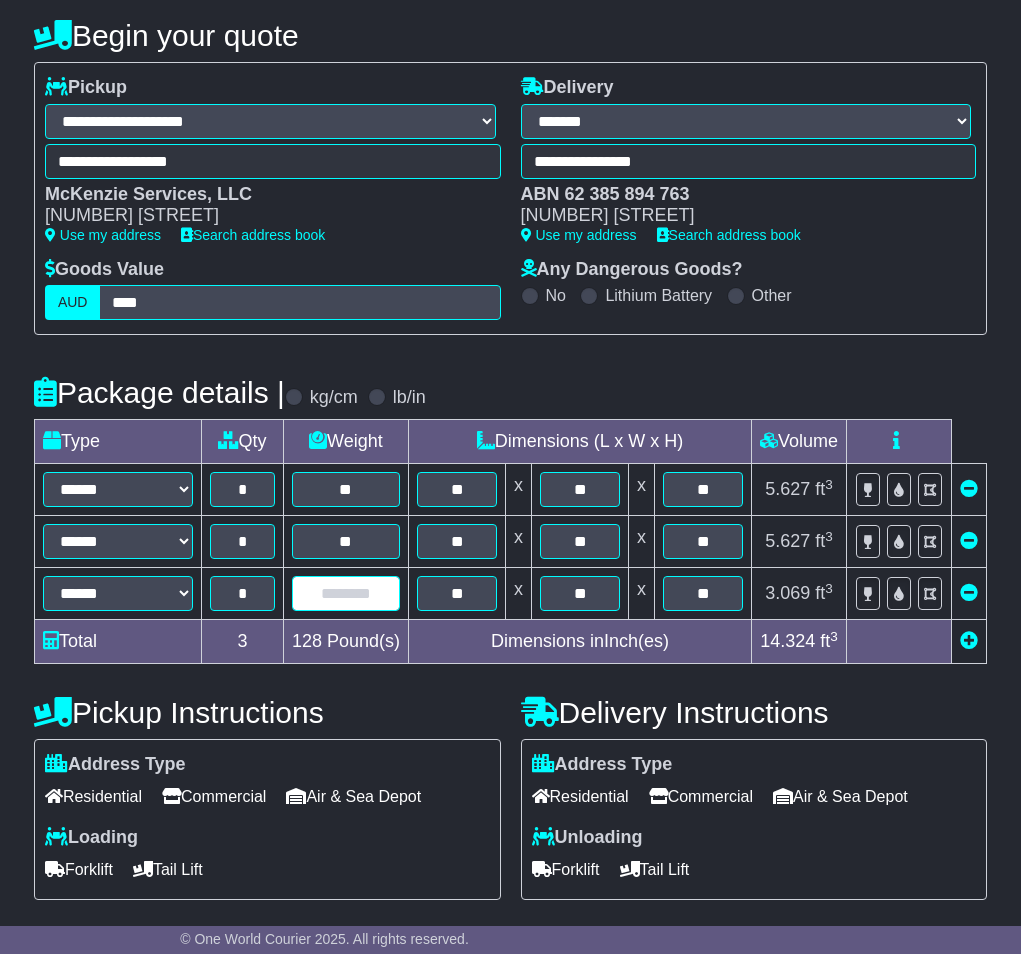 click at bounding box center [346, 593] 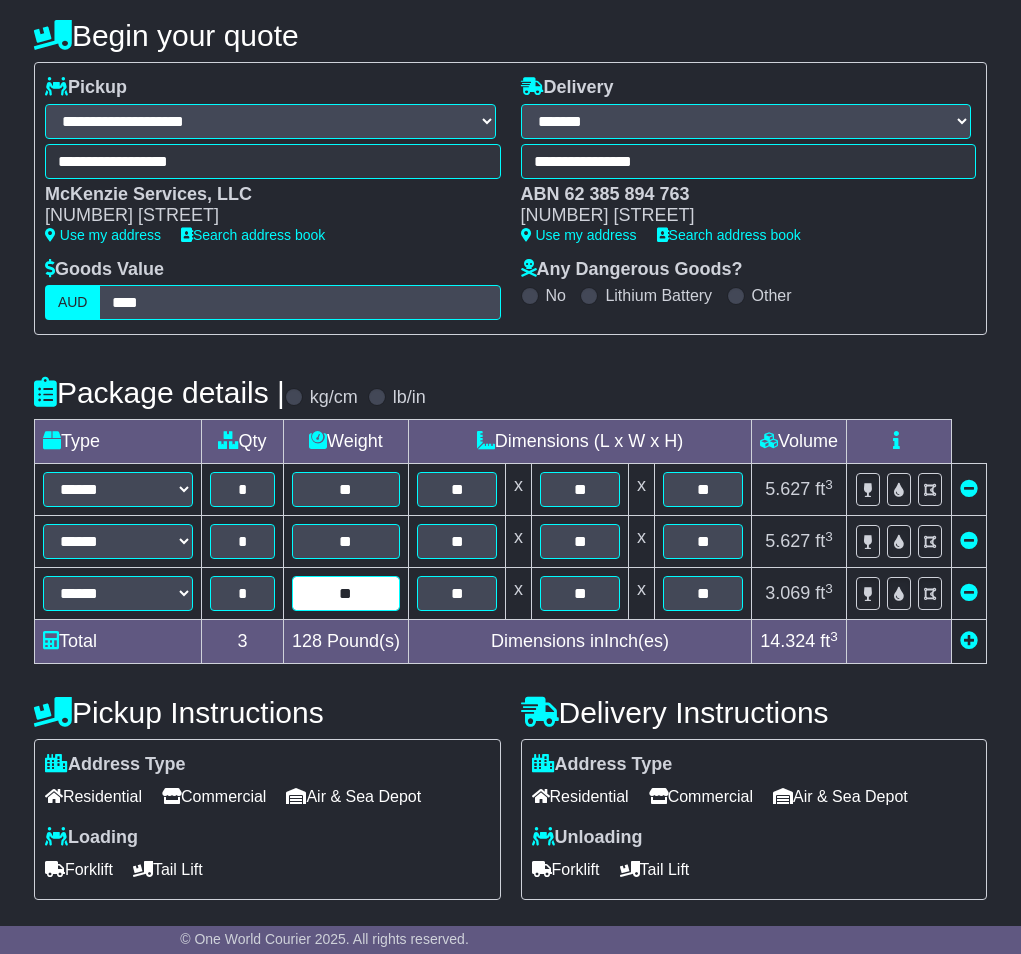type on "**" 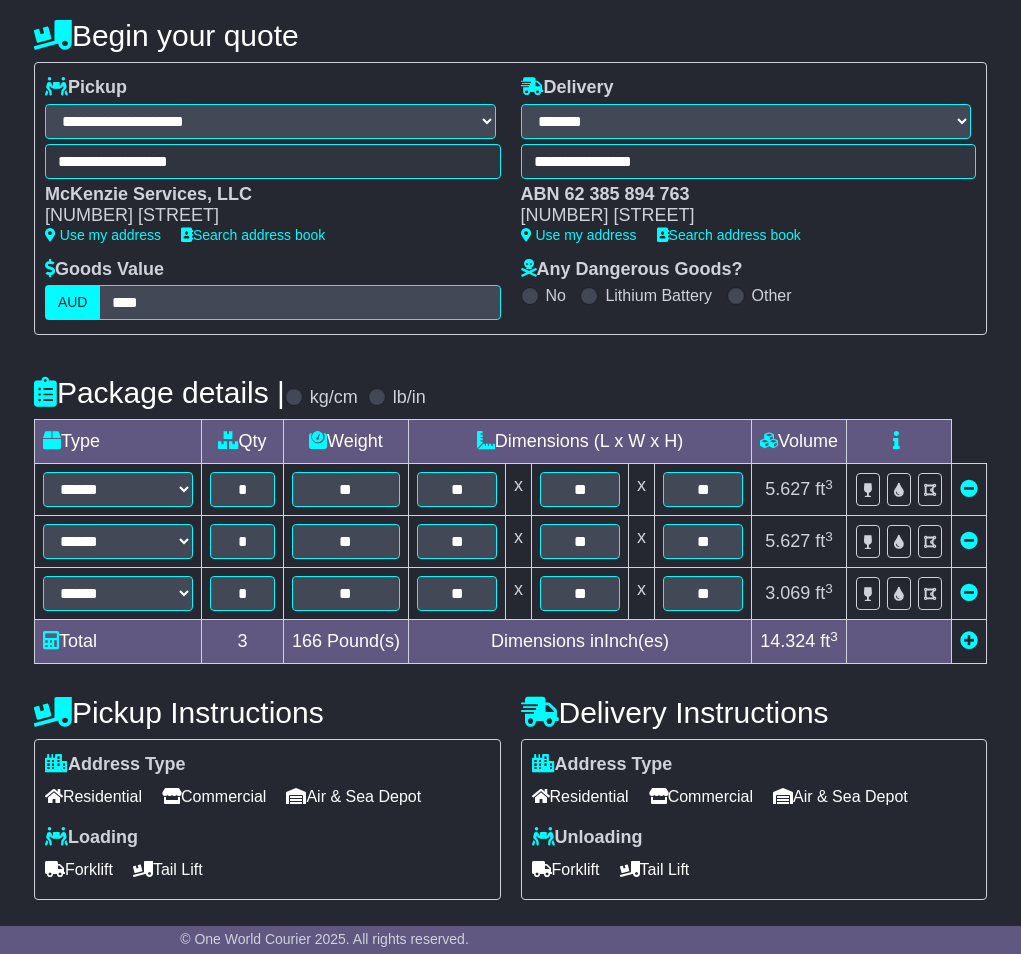 click on "Delivery Instructions" at bounding box center [754, 712] 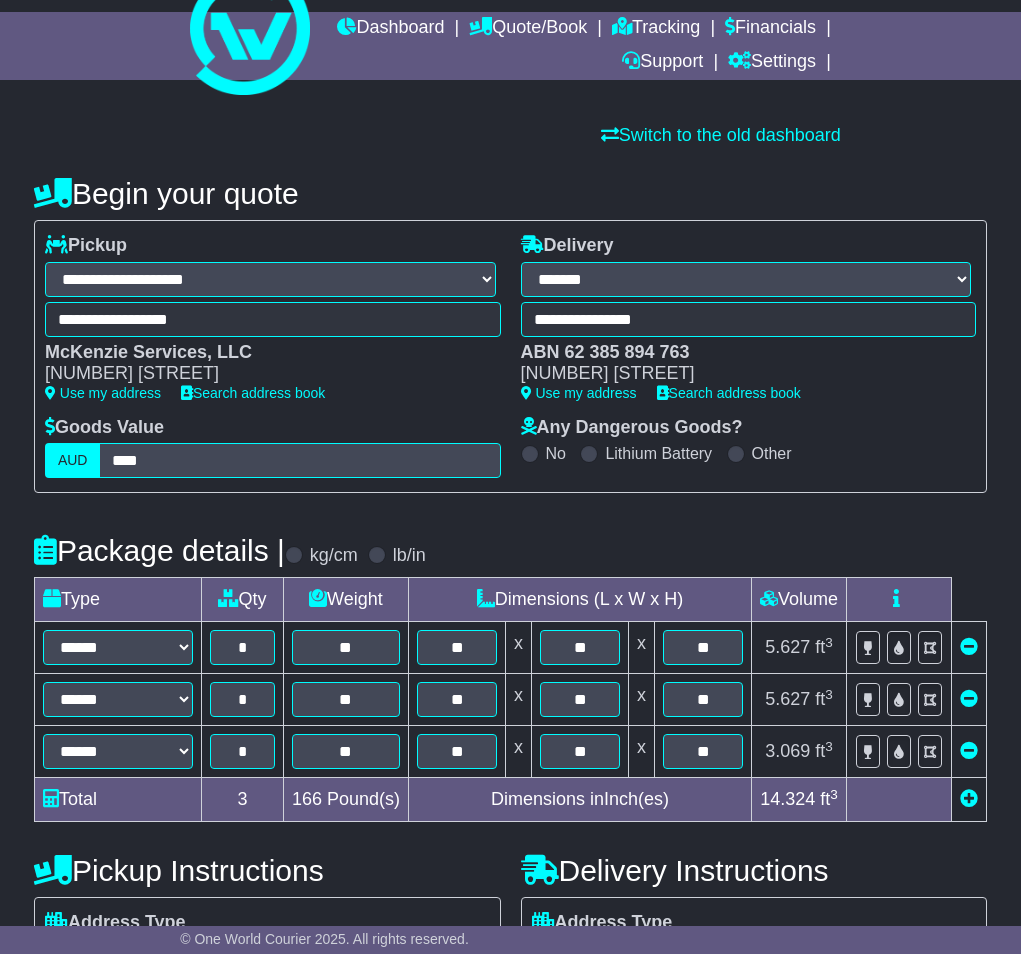 scroll, scrollTop: 0, scrollLeft: 0, axis: both 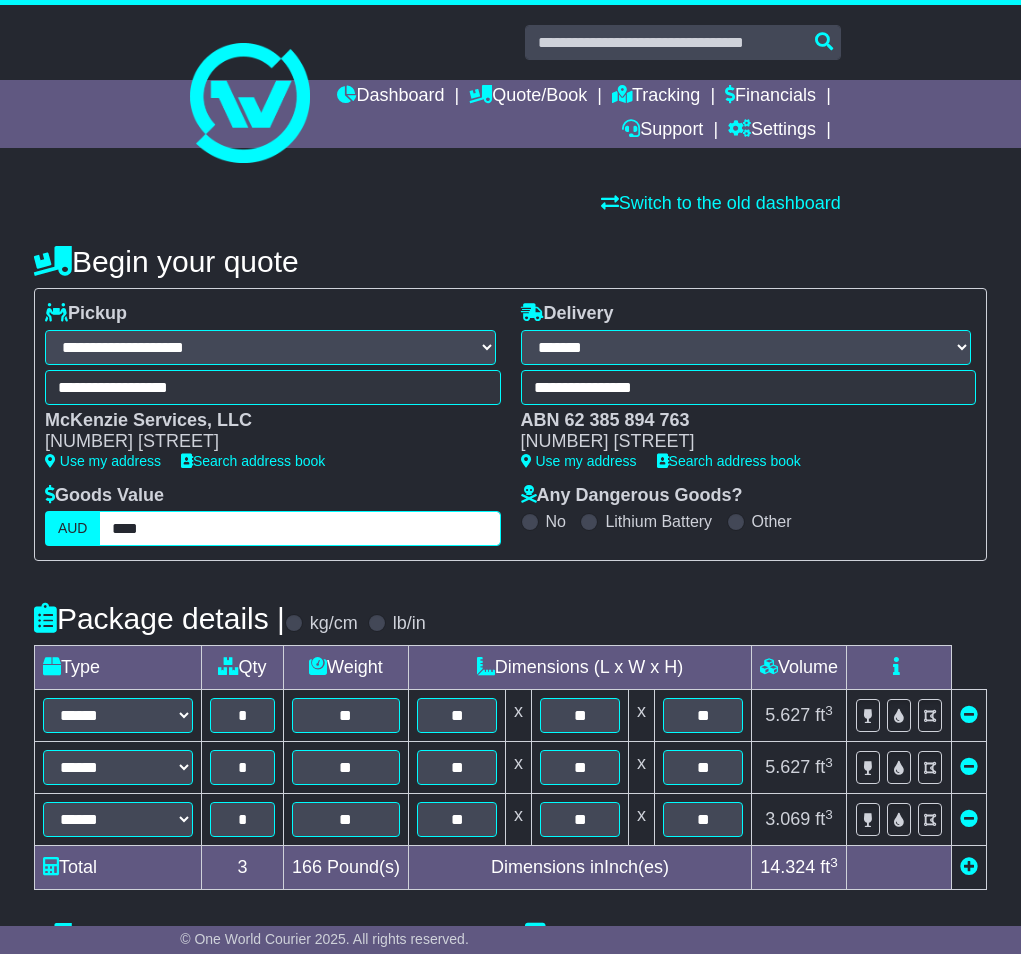 click on "****" at bounding box center [299, 528] 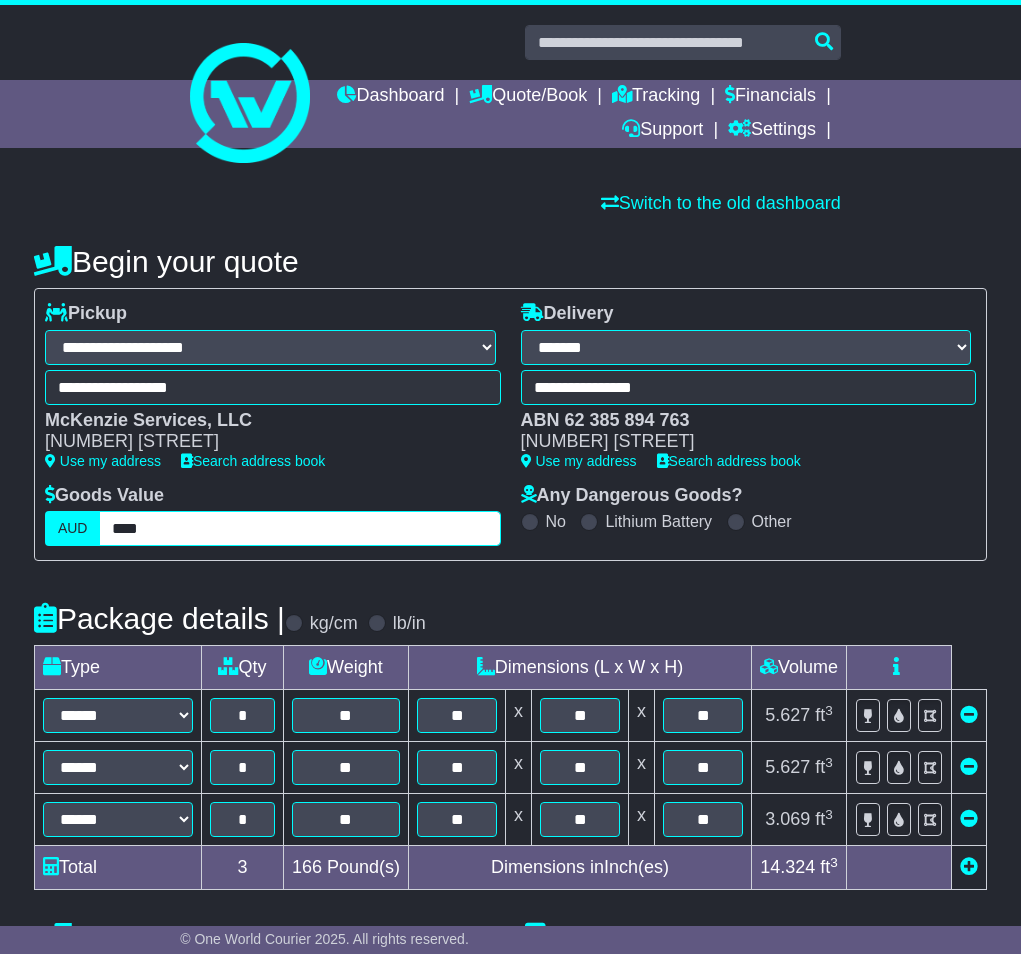 scroll, scrollTop: 620, scrollLeft: 0, axis: vertical 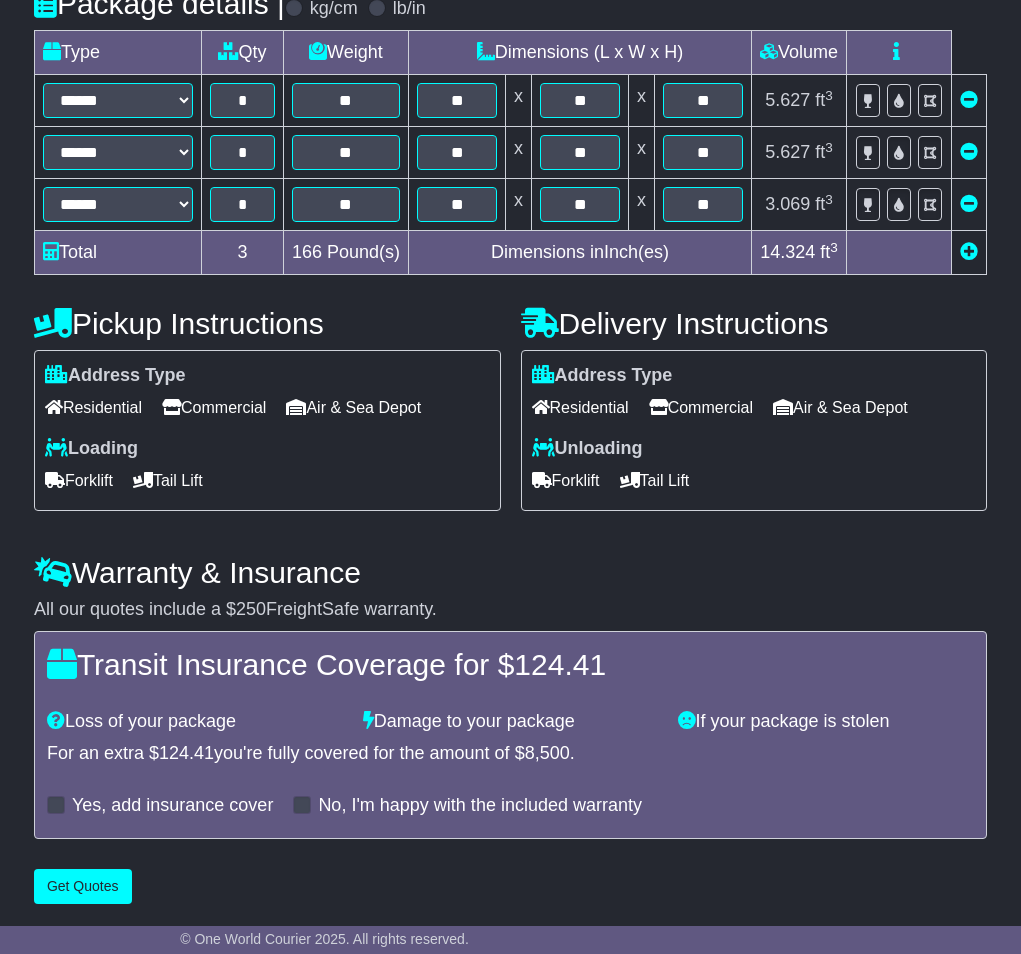 type on "****" 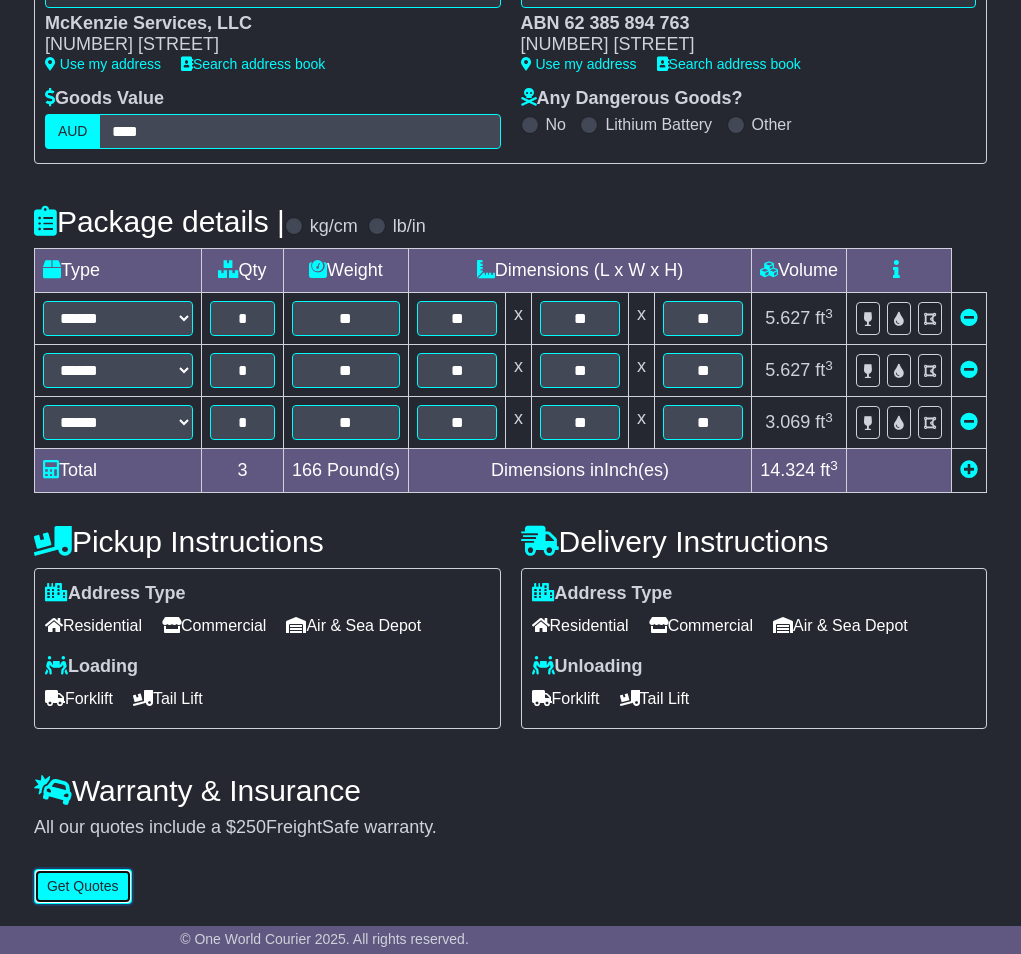 scroll, scrollTop: 401, scrollLeft: 0, axis: vertical 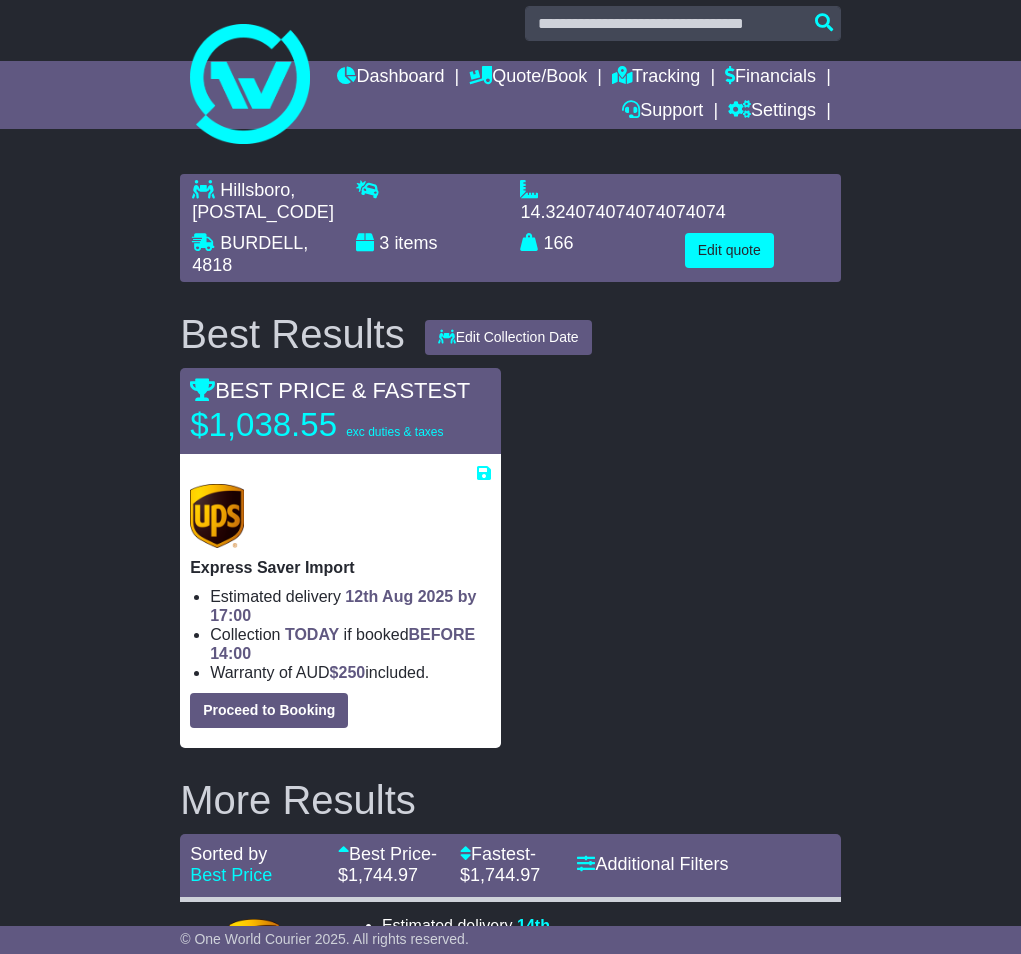click on "$1,038.55
exc duties & taxes" at bounding box center [316, 425] 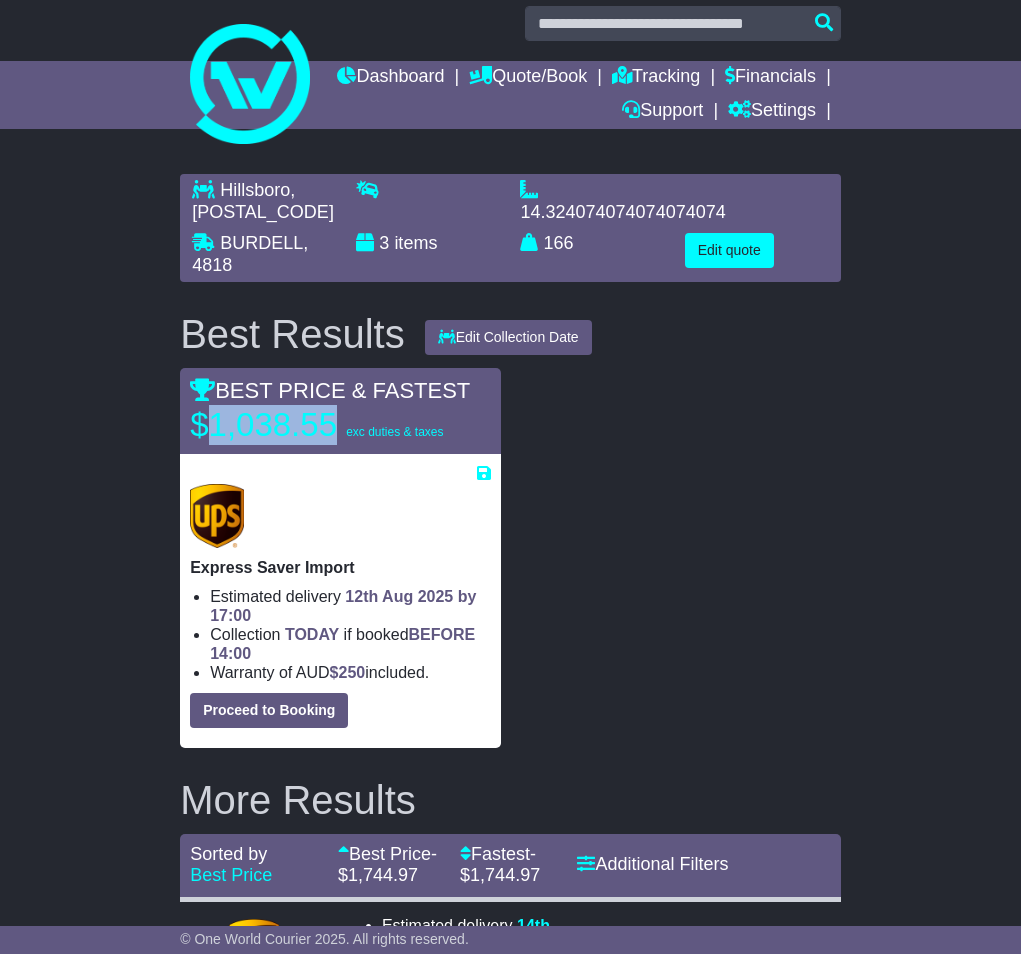 click on "$1,038.55
exc duties & taxes" at bounding box center (316, 425) 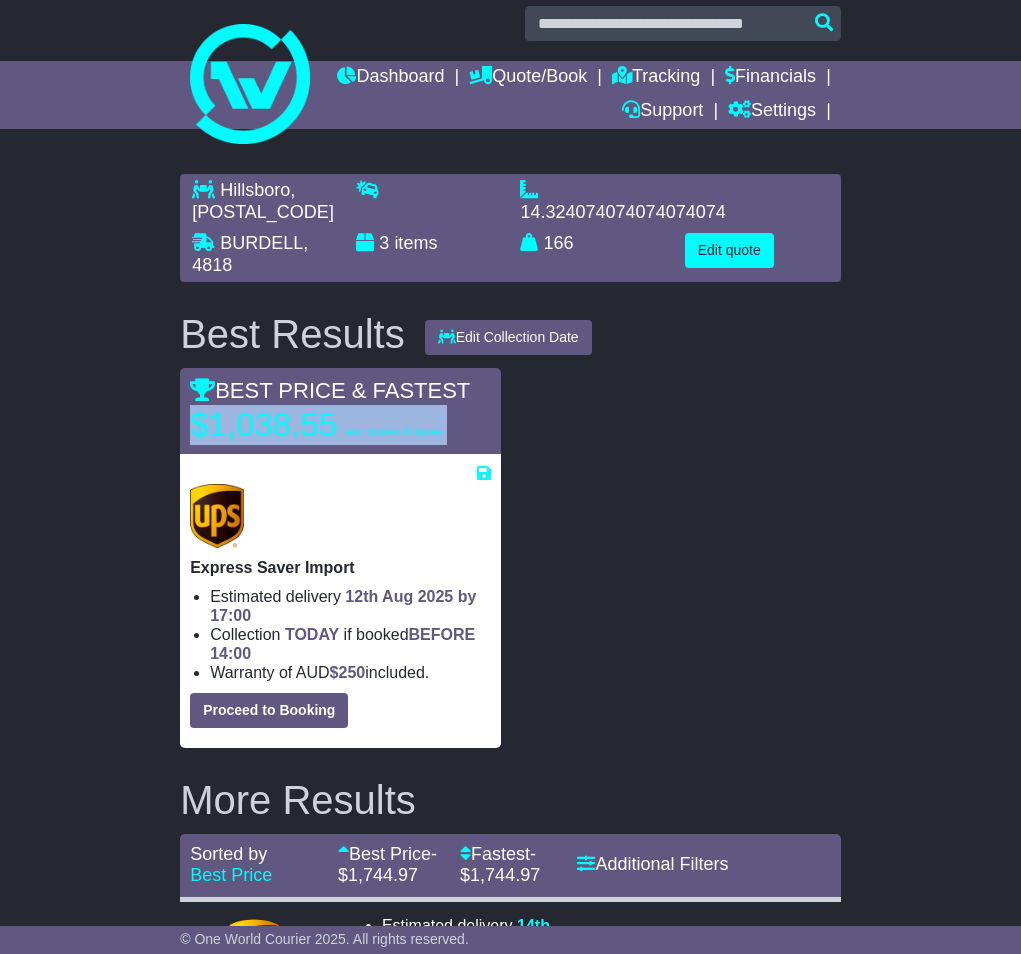 click on "$1,038.55
exc duties & taxes" at bounding box center [316, 425] 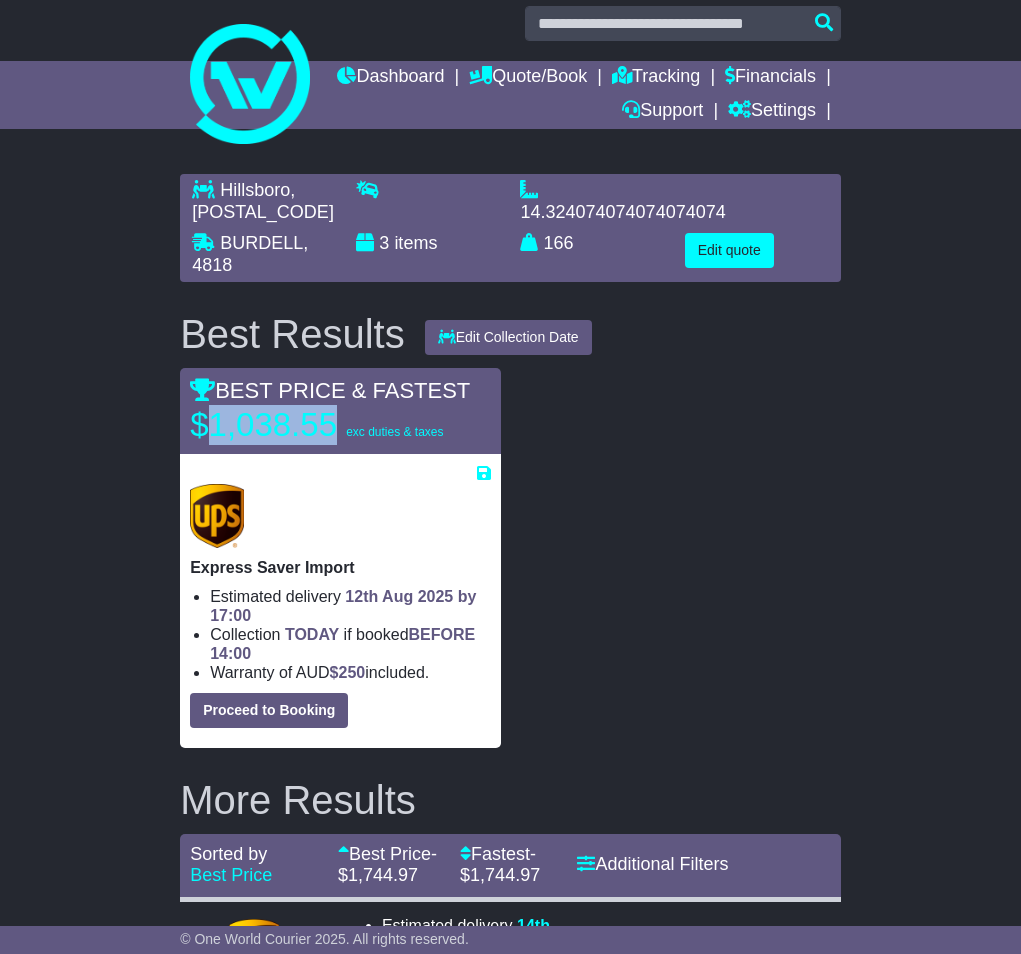 click on "$1,038.55
exc duties & taxes" at bounding box center [316, 425] 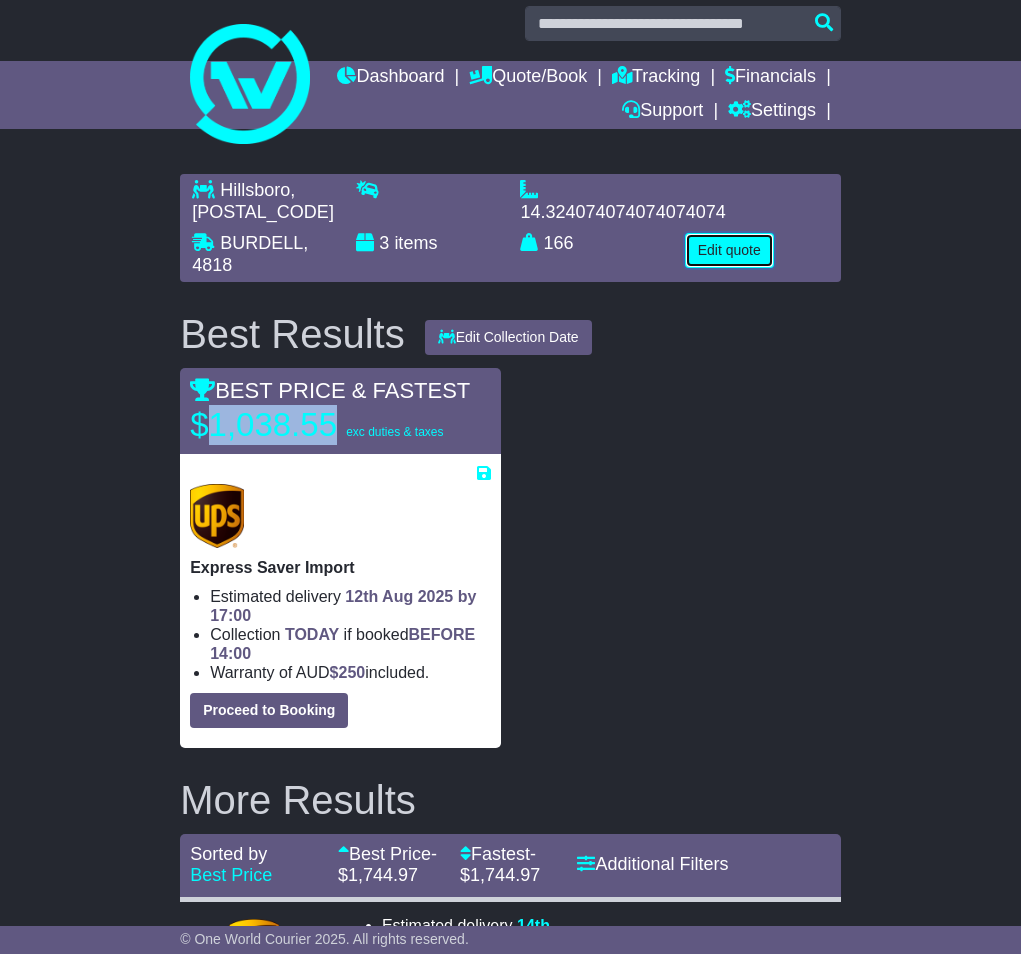 click on "Edit quote" at bounding box center [729, 250] 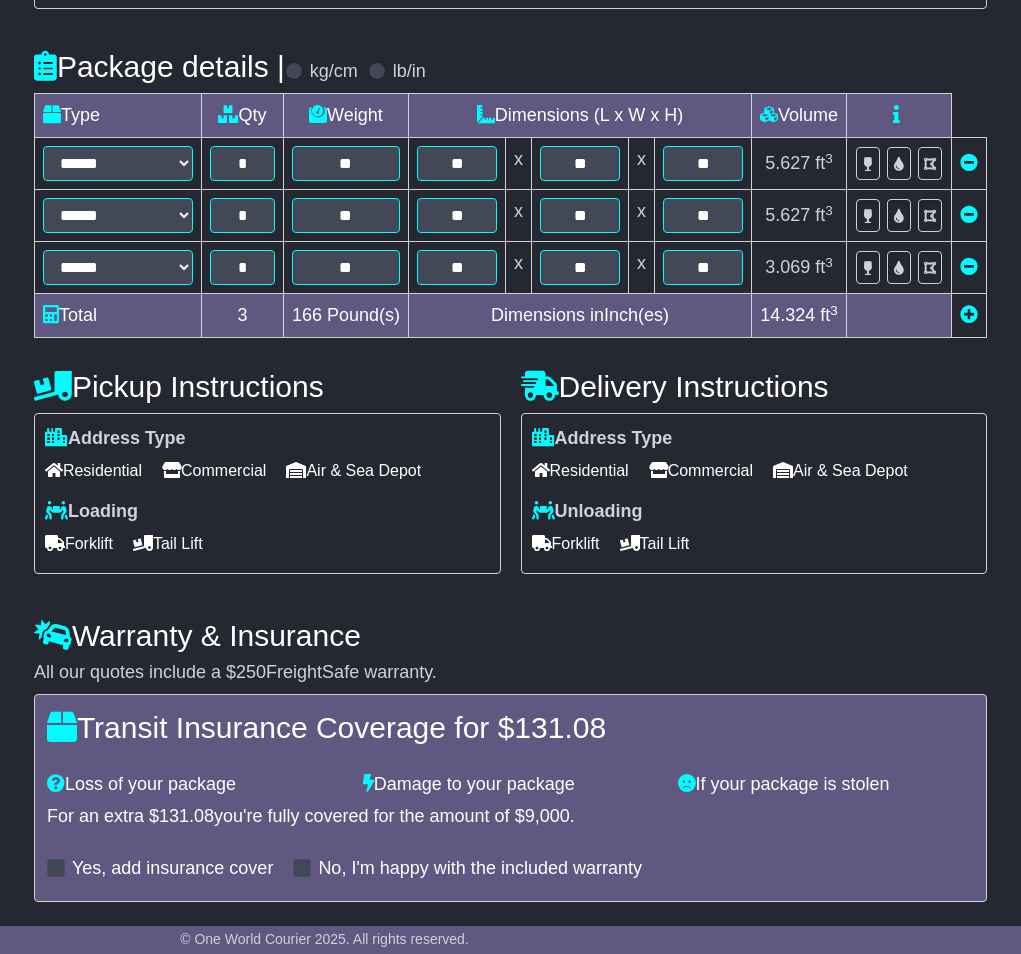 scroll, scrollTop: 620, scrollLeft: 0, axis: vertical 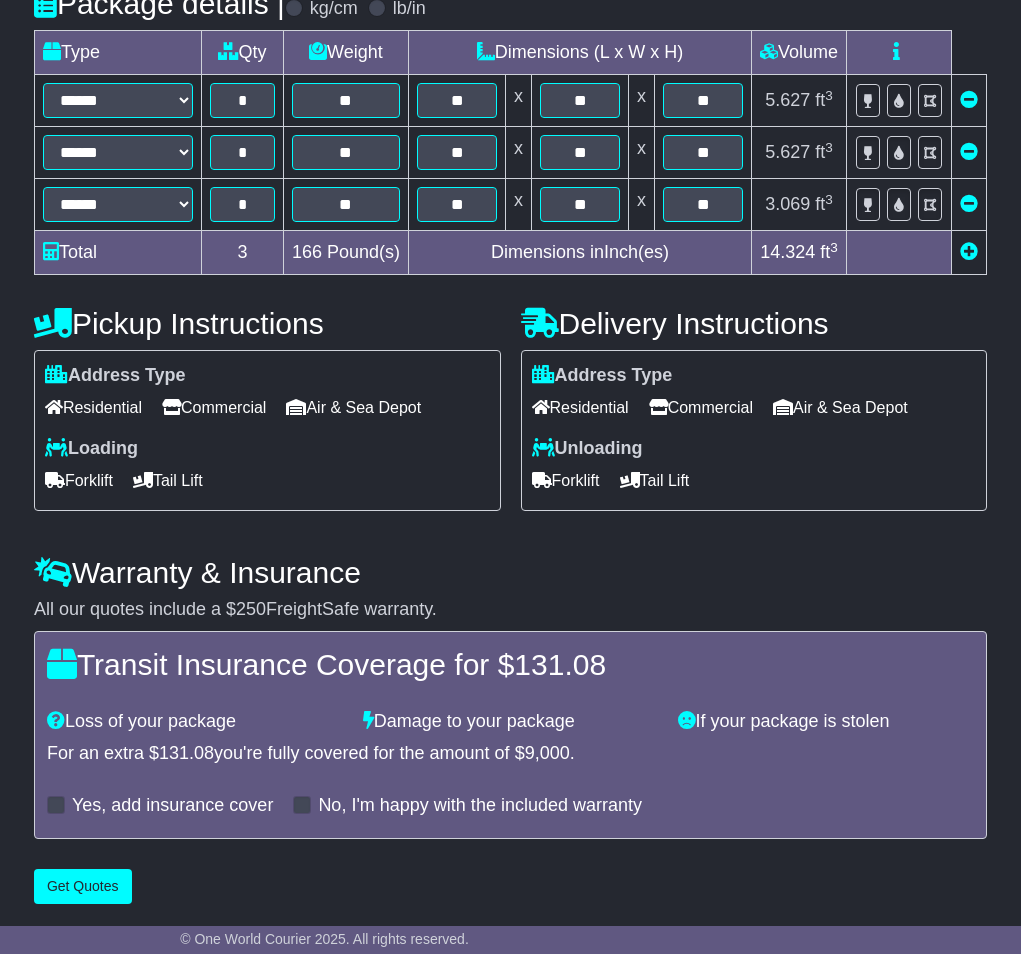 click on "Tail Lift" at bounding box center (655, 480) 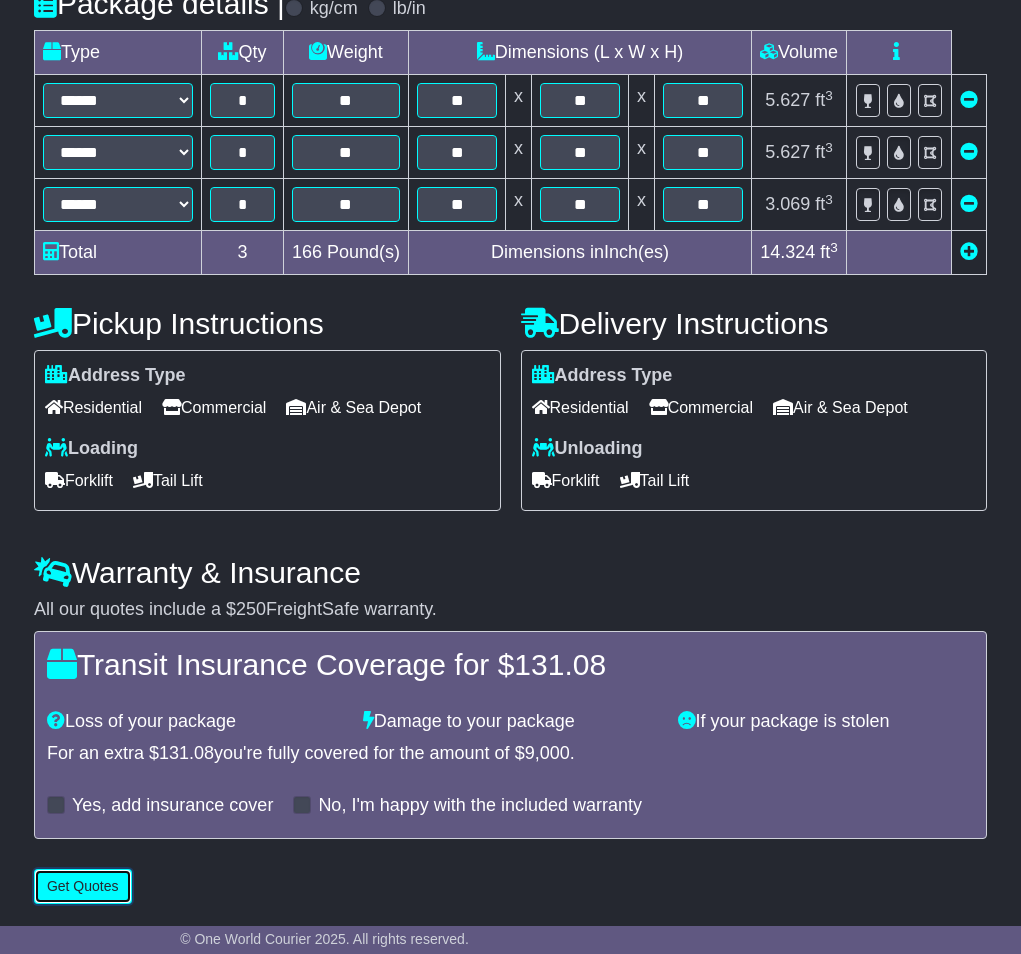 click on "Get Quotes" at bounding box center (83, 886) 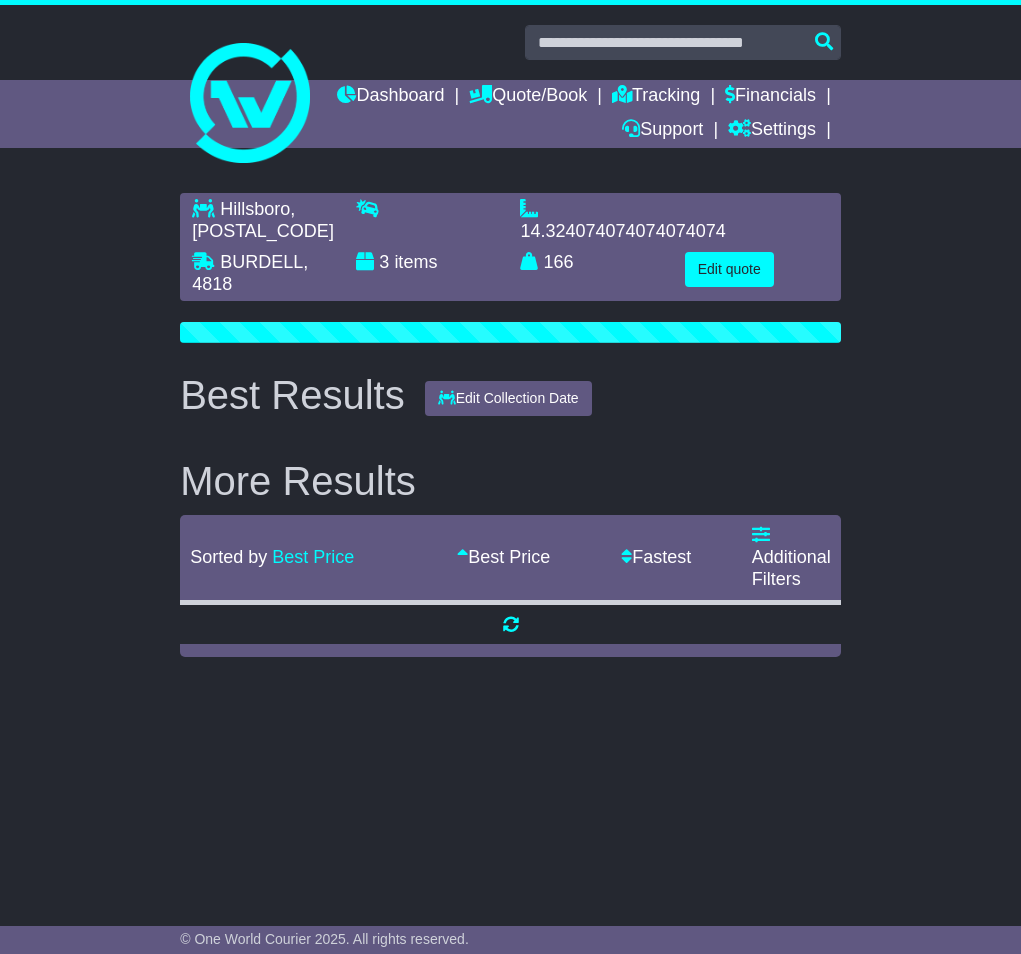 scroll, scrollTop: 0, scrollLeft: 0, axis: both 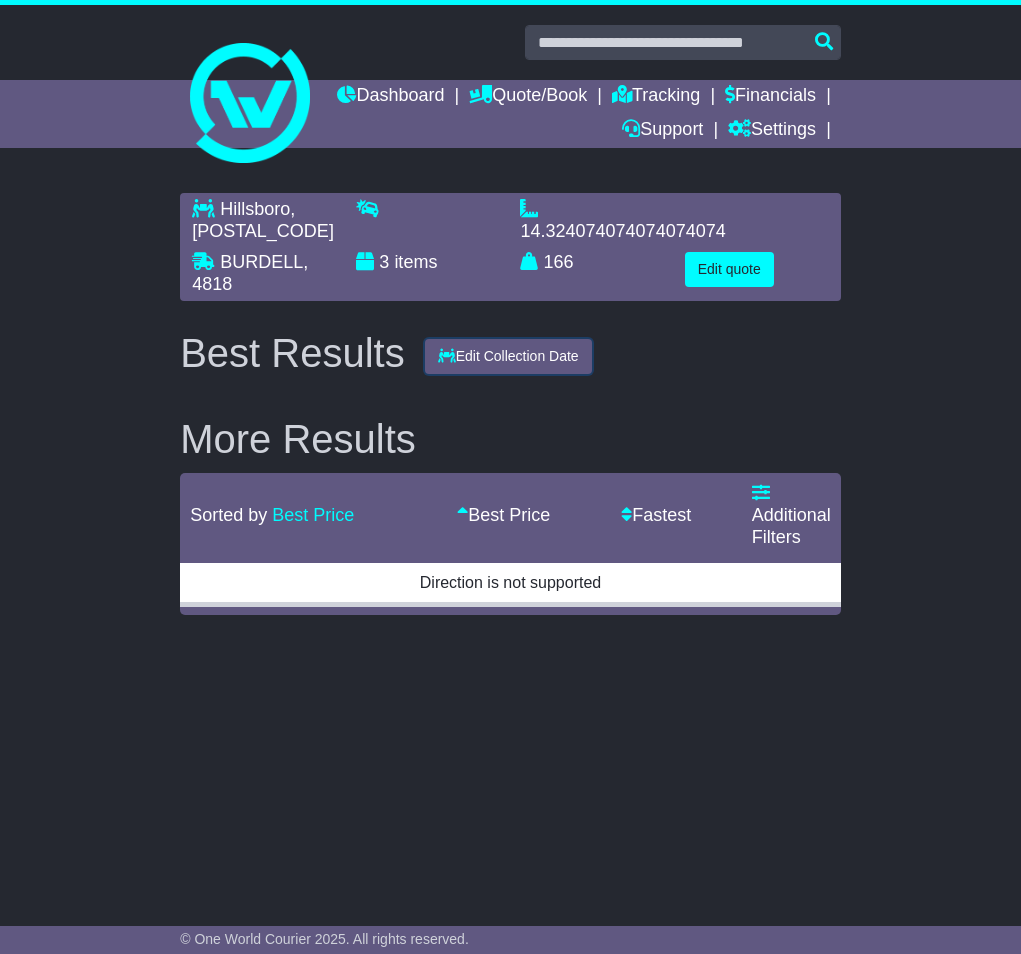 click on "Edit Collection Date" at bounding box center (508, 356) 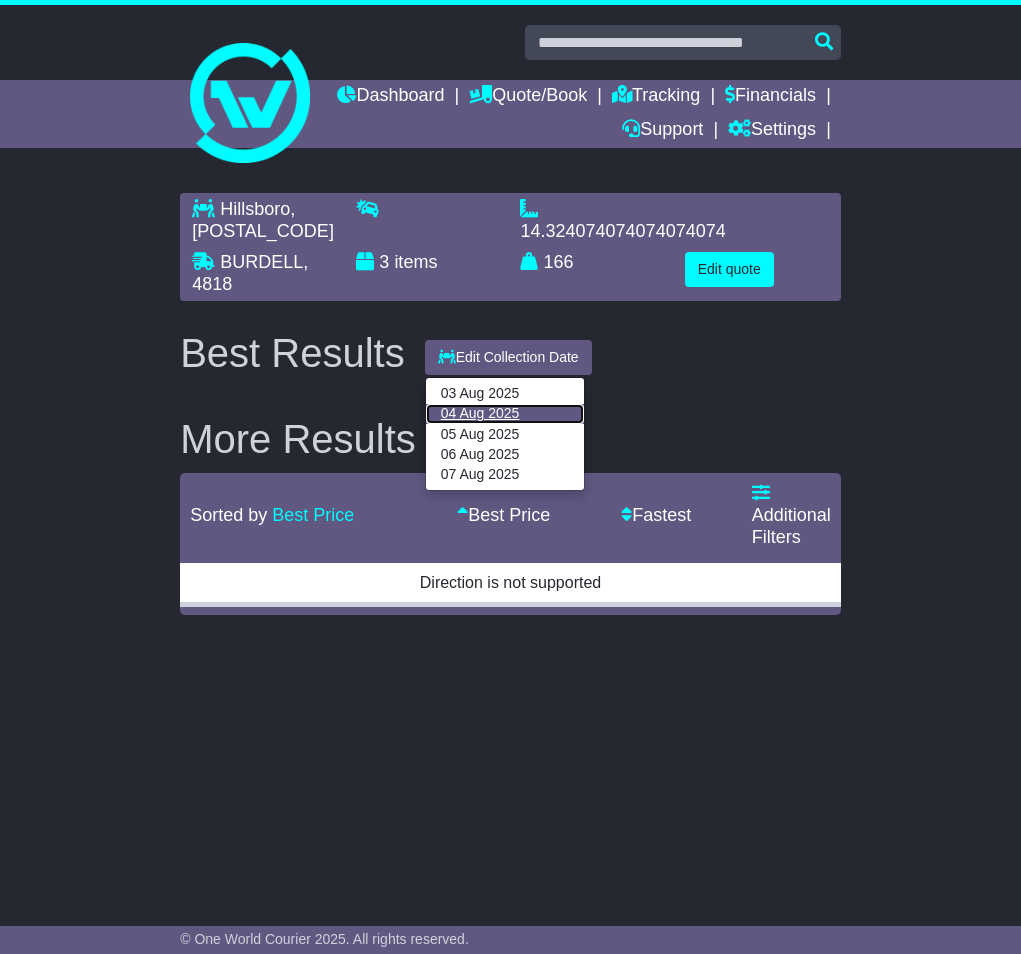 click on "04 Aug 2025" at bounding box center [505, 414] 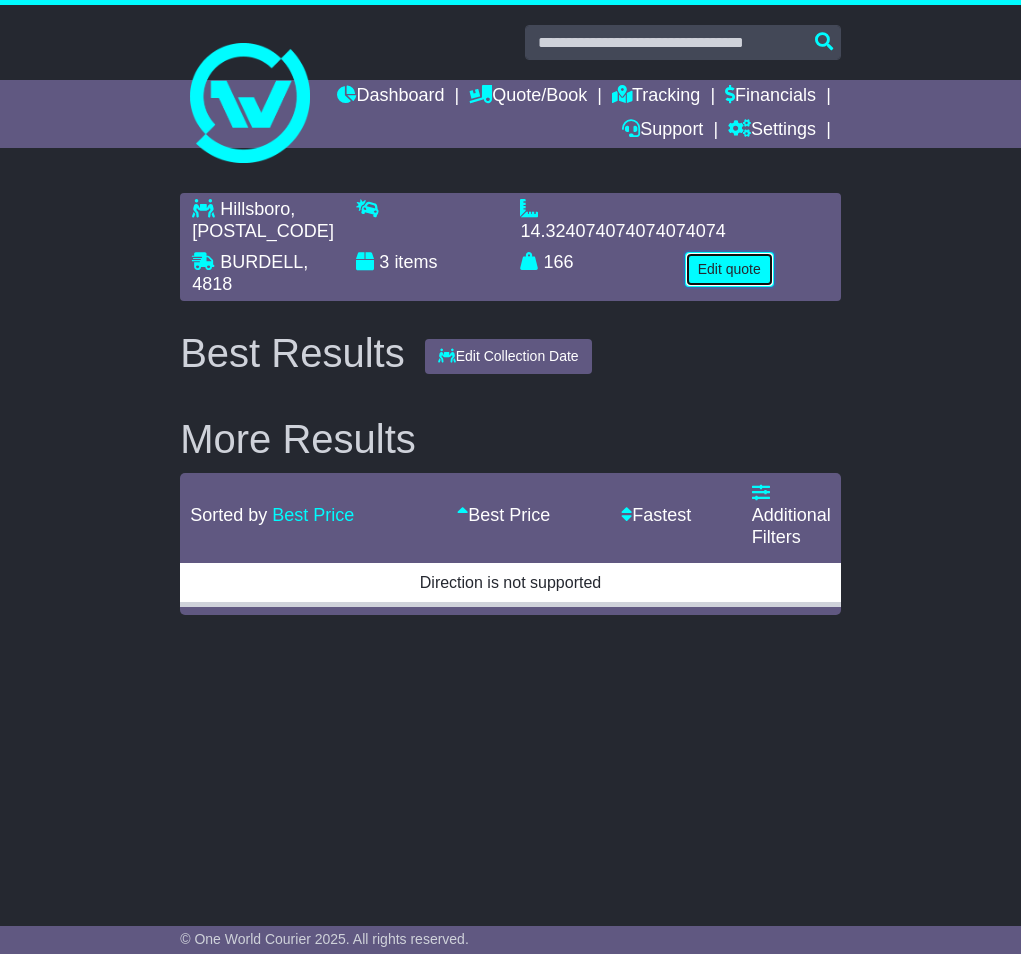 click on "Edit quote" at bounding box center (729, 269) 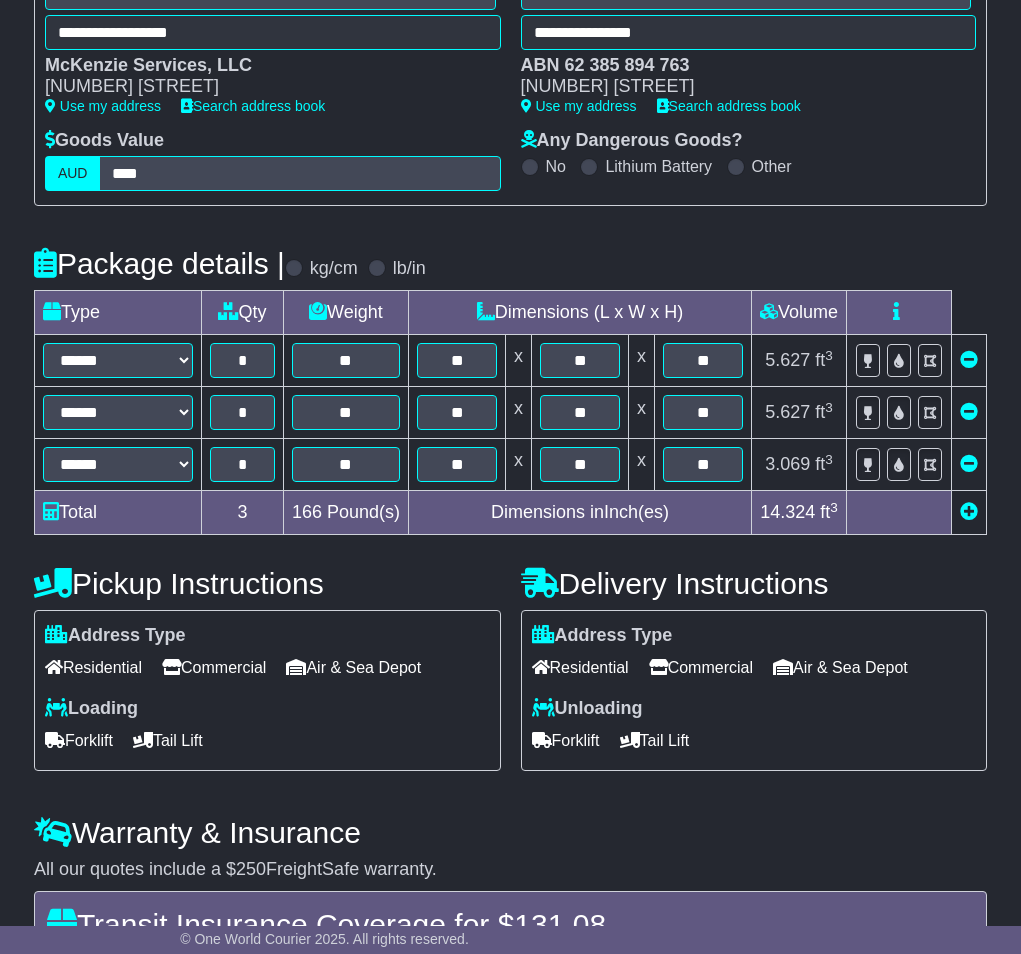 scroll, scrollTop: 361, scrollLeft: 0, axis: vertical 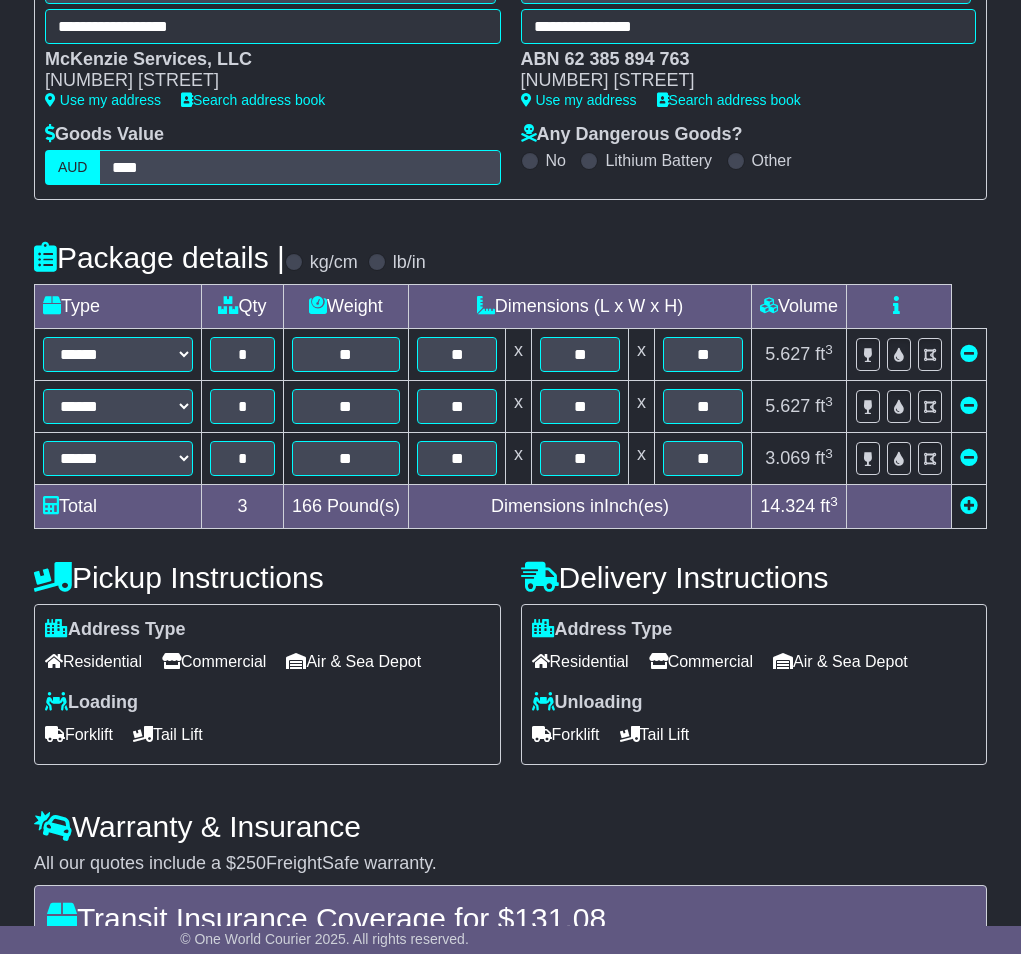 click at bounding box center (542, 734) 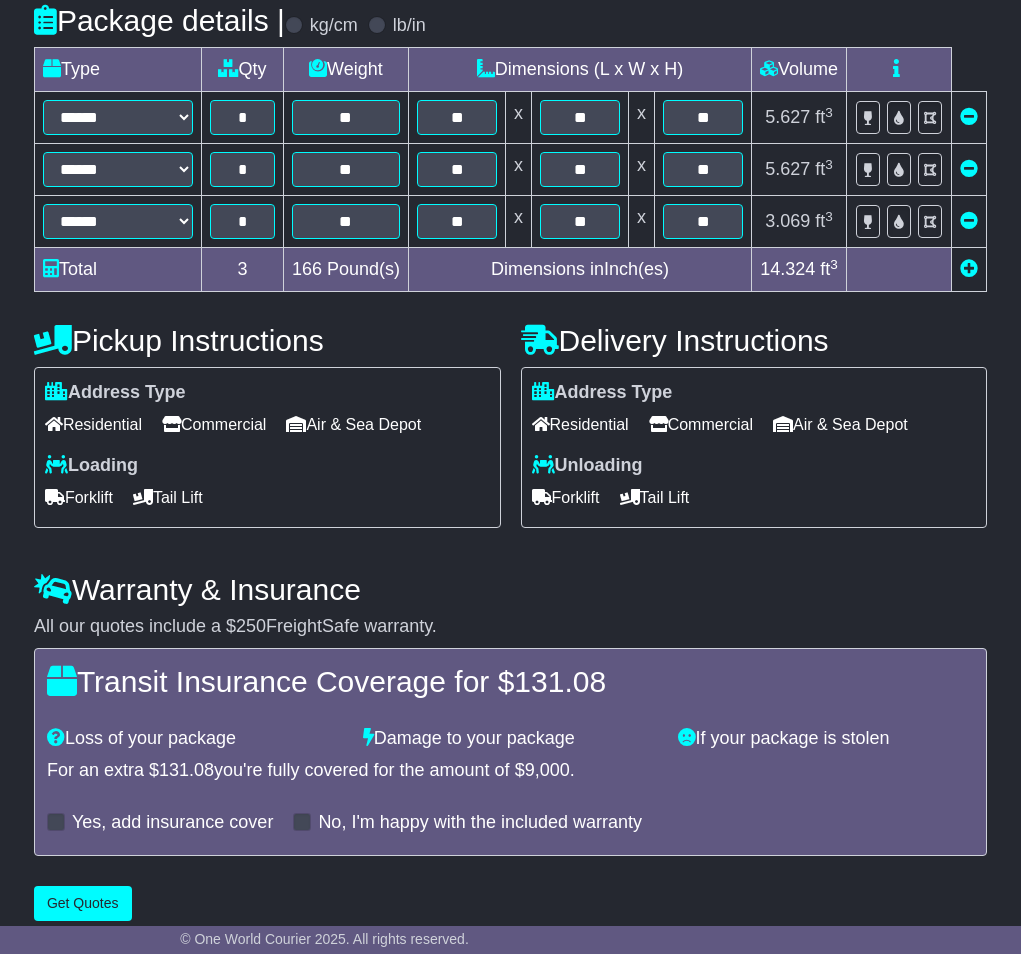 scroll, scrollTop: 620, scrollLeft: 0, axis: vertical 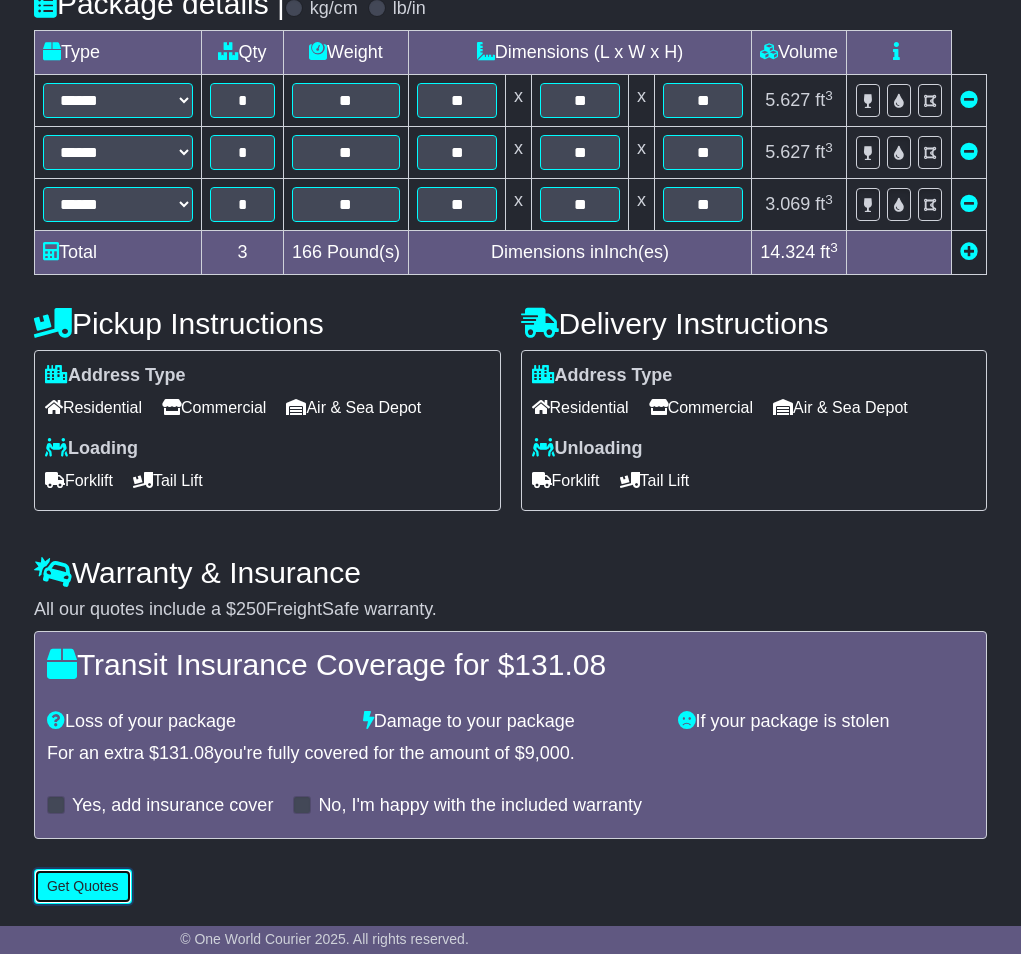 click on "Get Quotes" at bounding box center [83, 886] 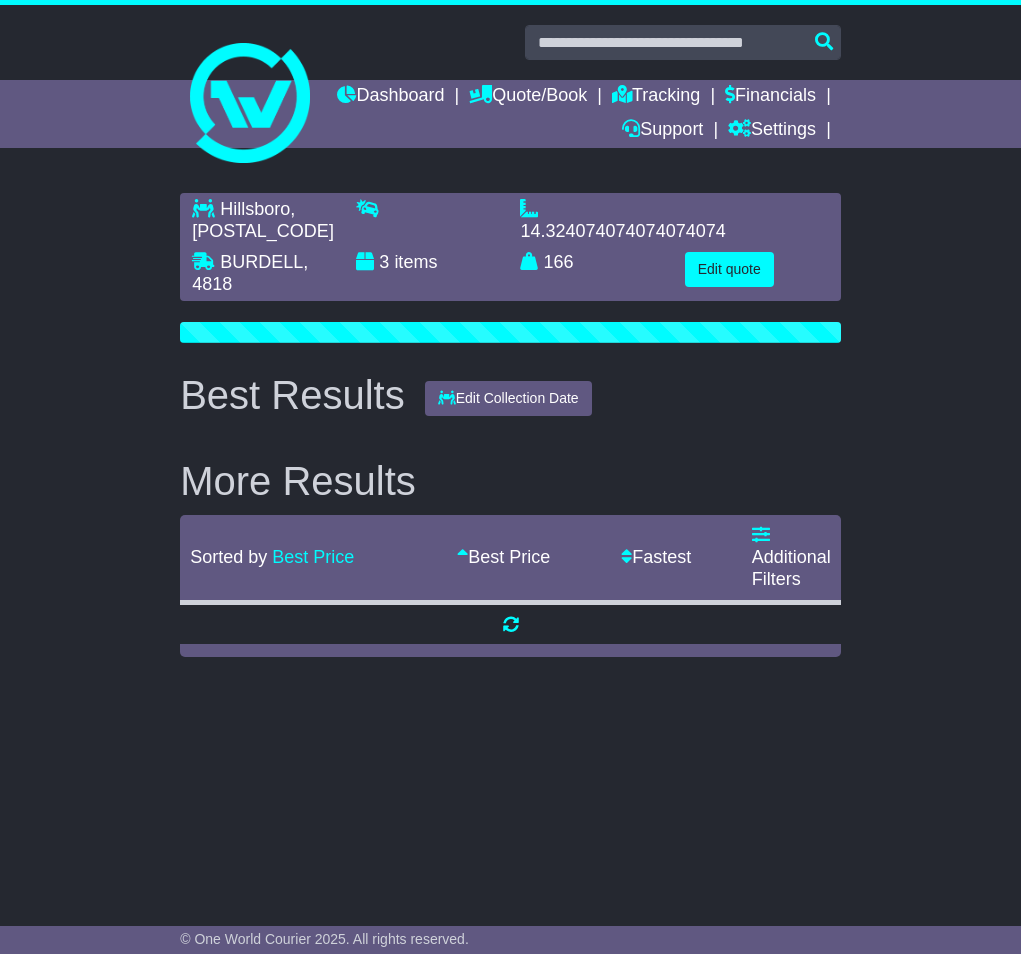 scroll, scrollTop: 0, scrollLeft: 0, axis: both 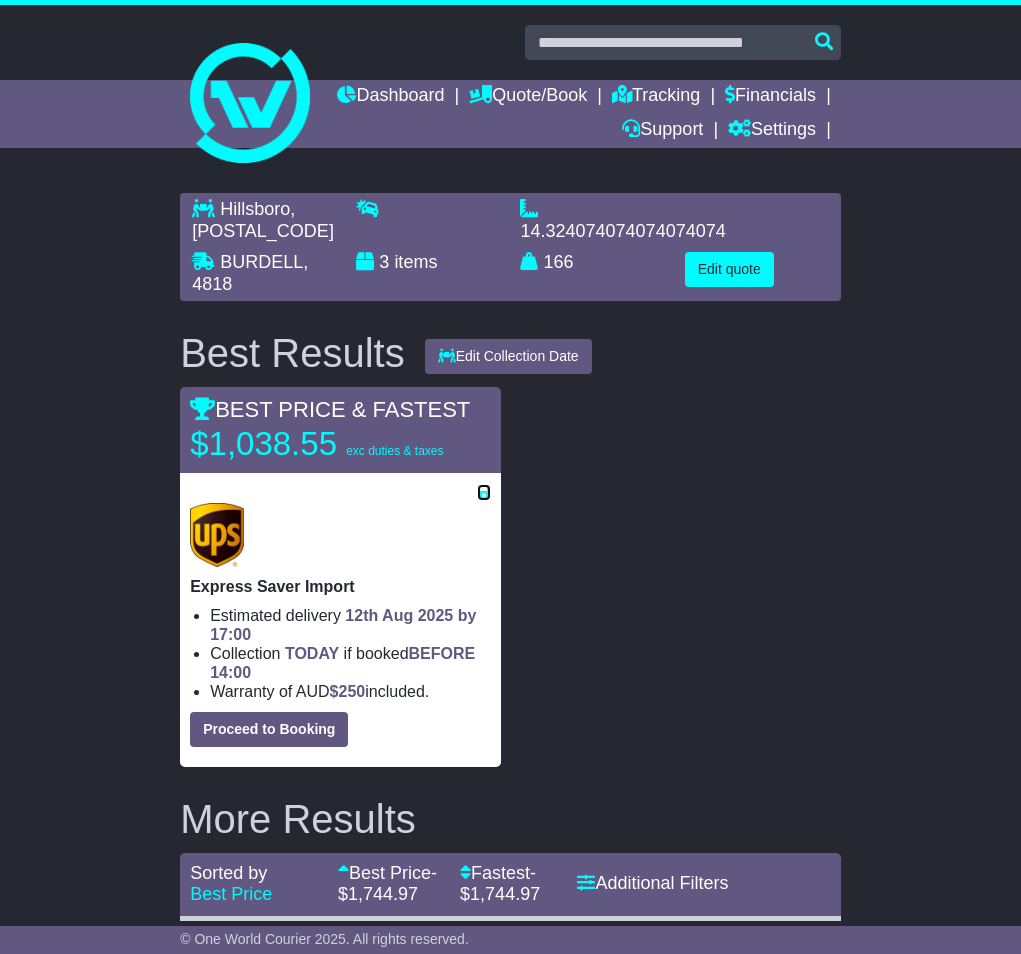 click at bounding box center (484, 492) 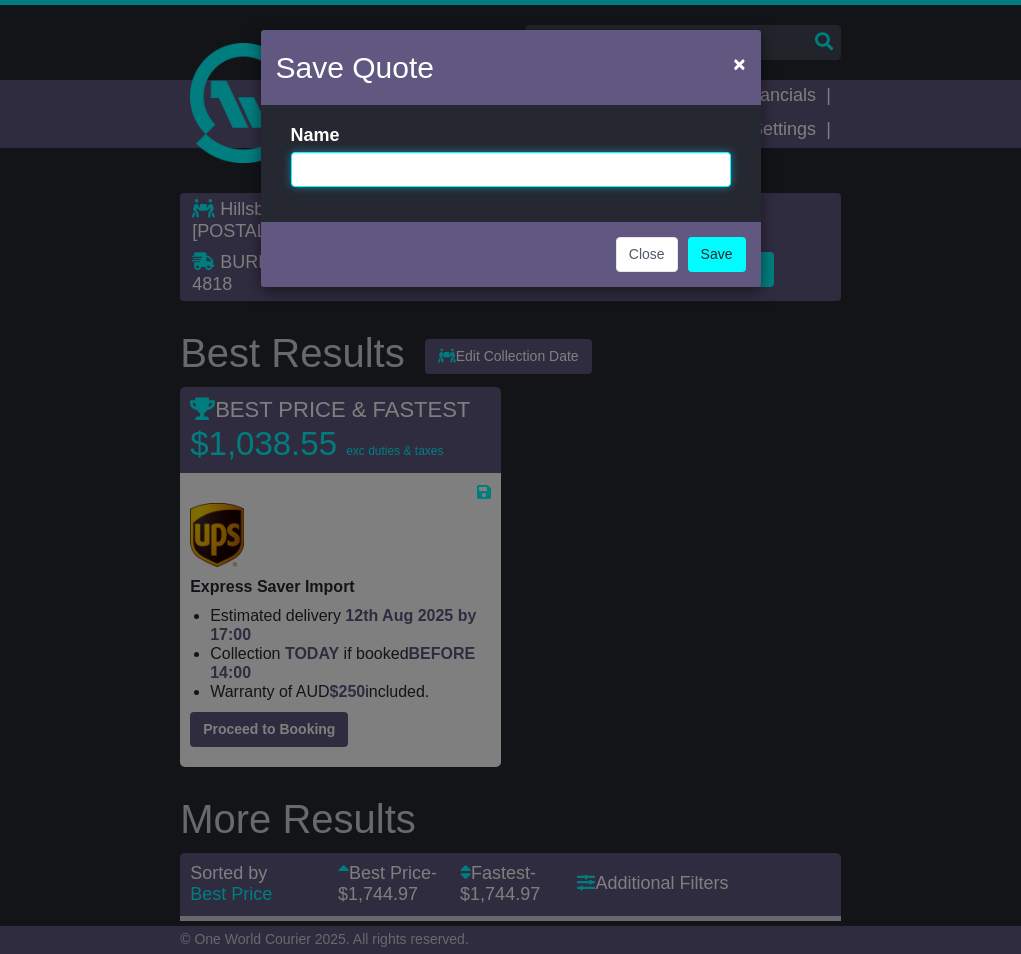 click at bounding box center (511, 169) 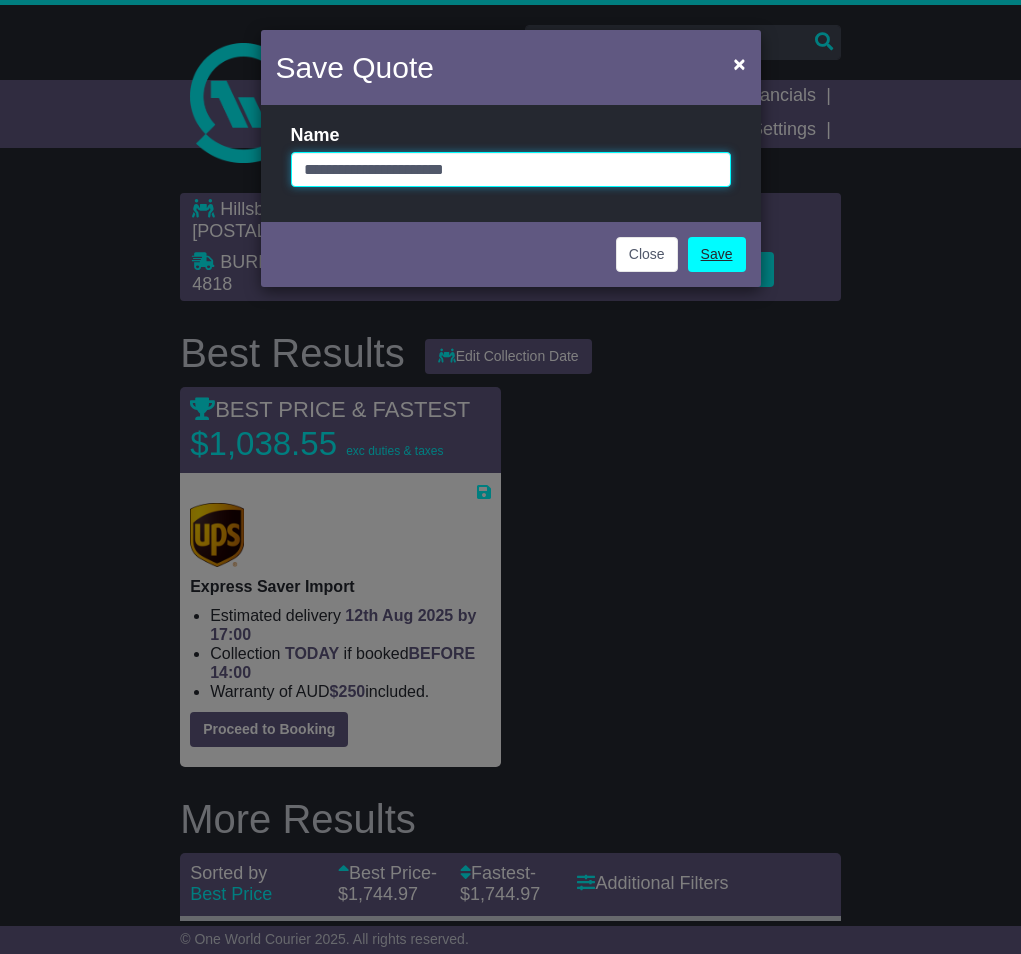 type on "**********" 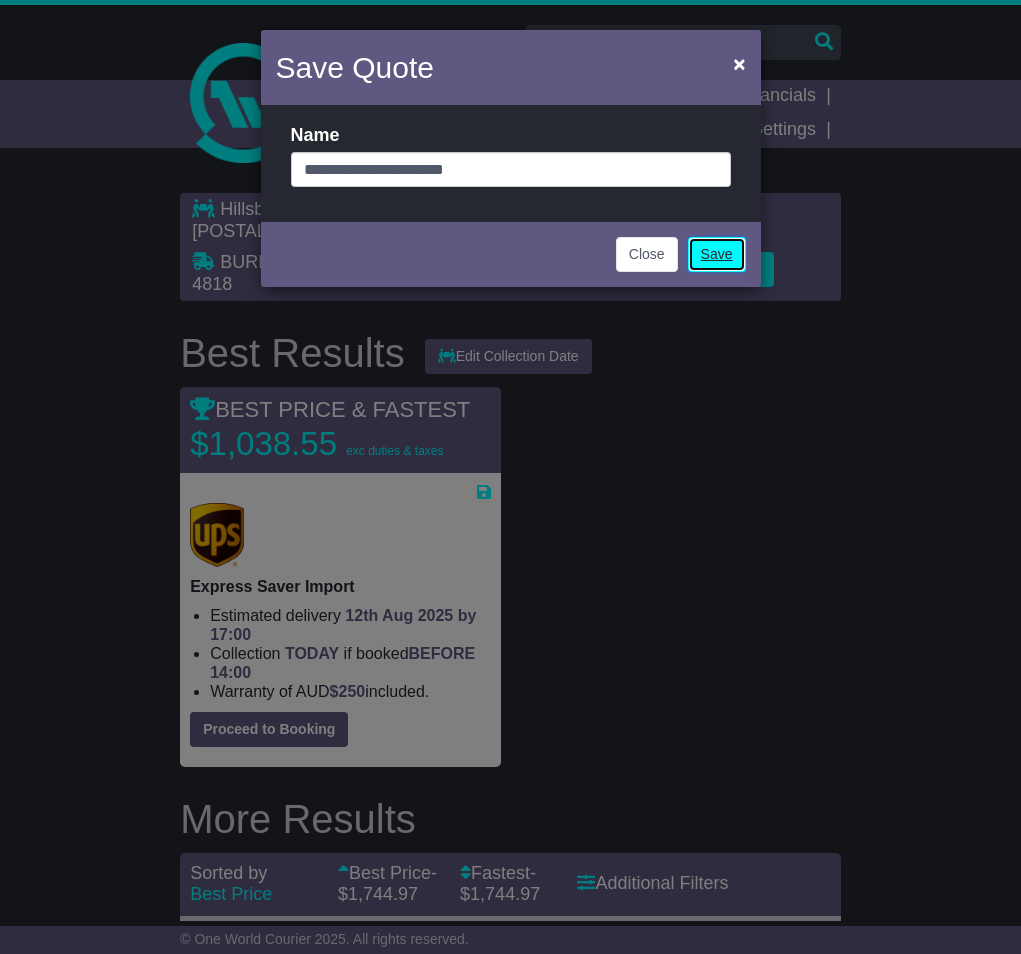 click on "Save" at bounding box center [717, 254] 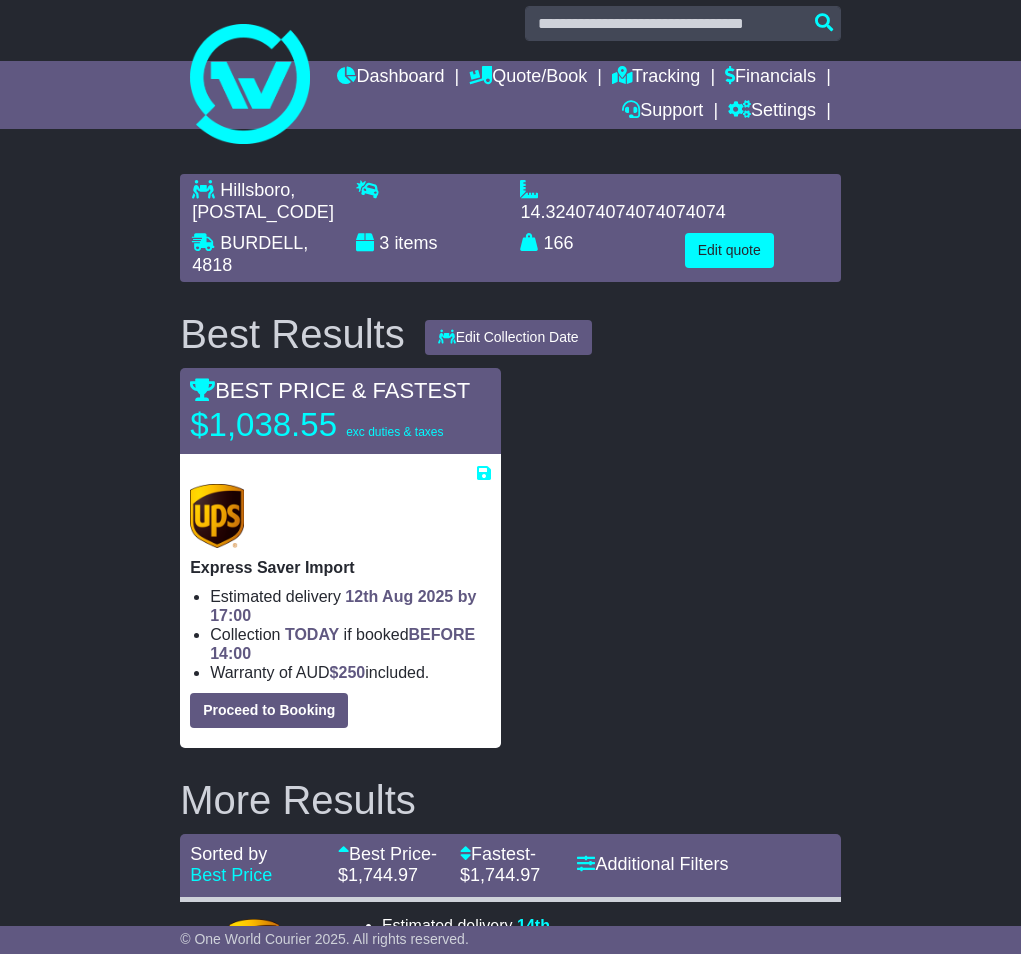 scroll, scrollTop: 0, scrollLeft: 0, axis: both 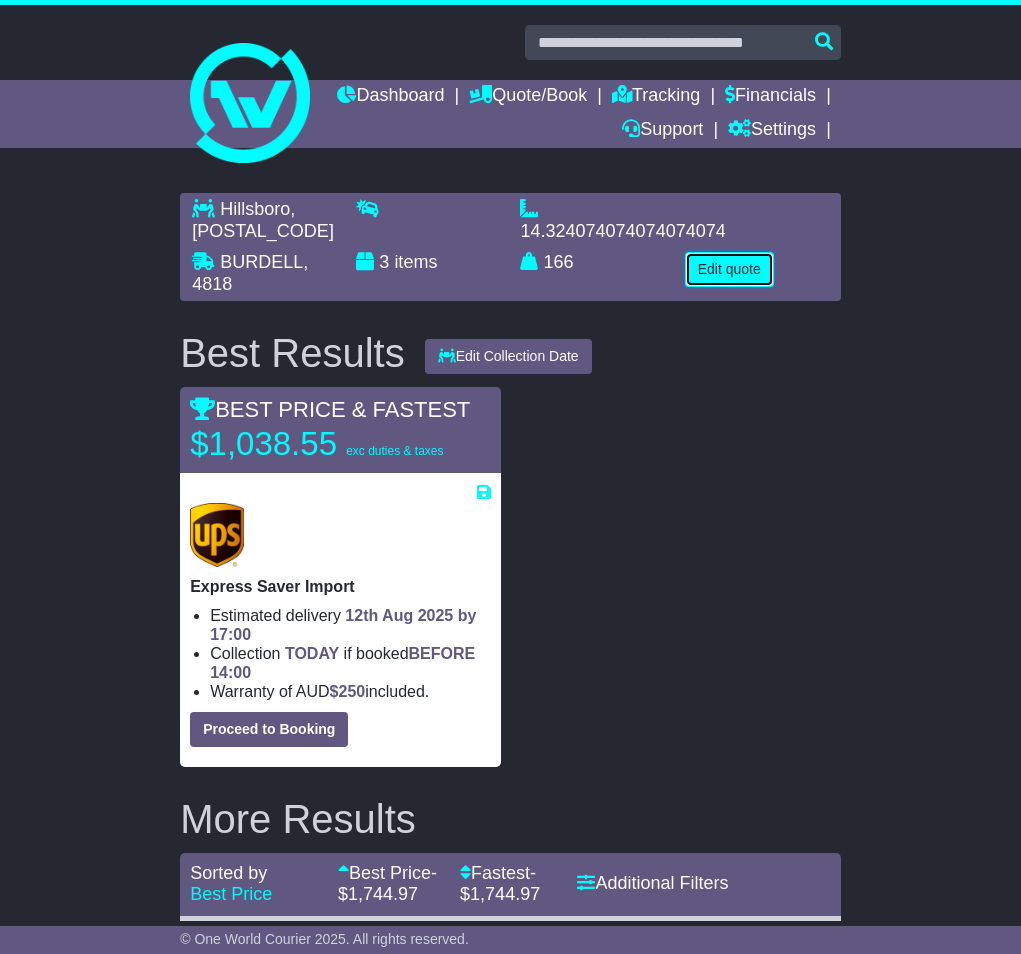 click on "Edit quote" at bounding box center (729, 269) 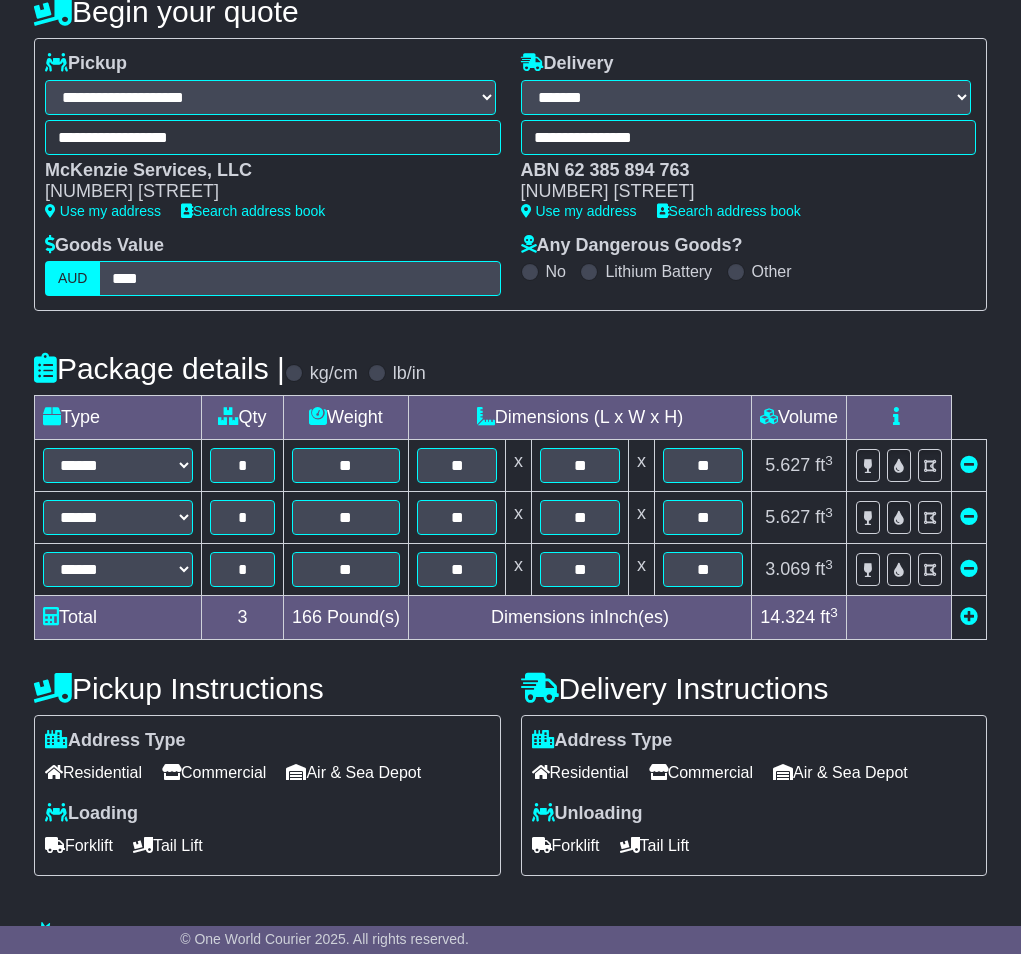 scroll, scrollTop: 254, scrollLeft: 0, axis: vertical 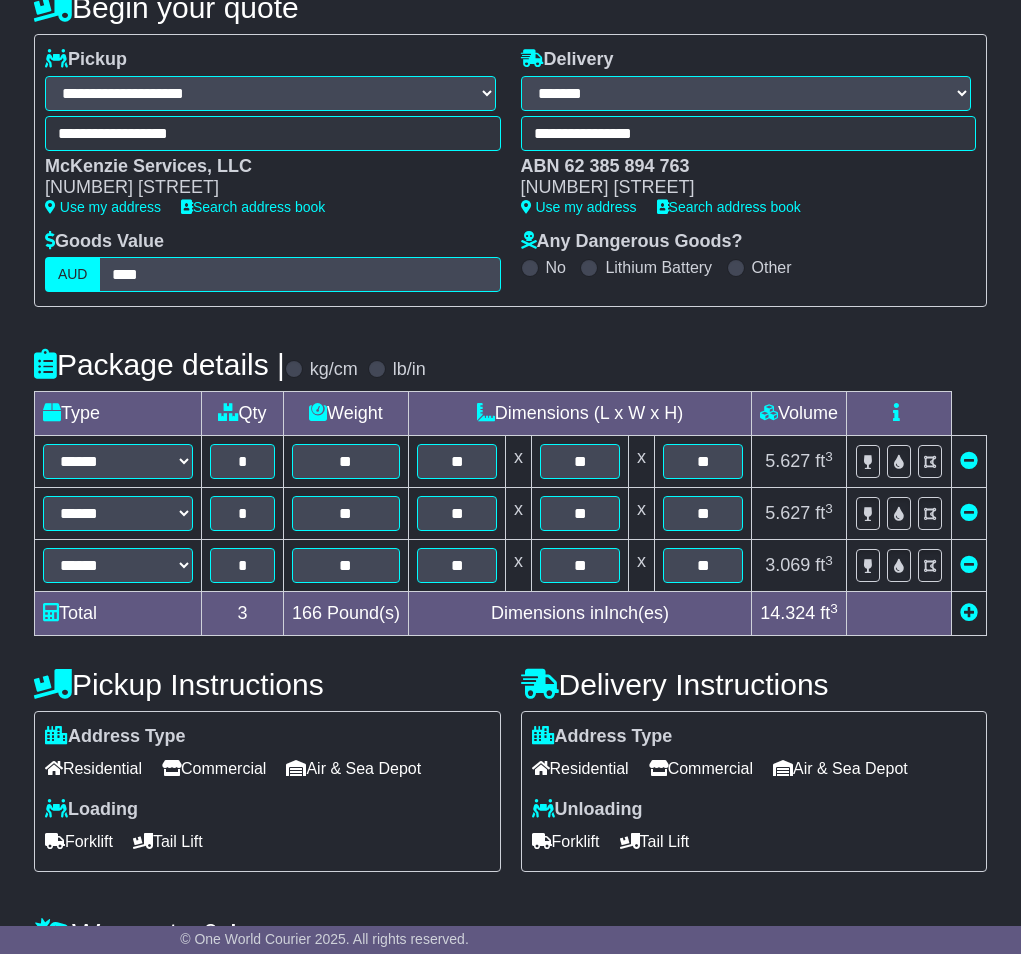 click on "No" at bounding box center [543, 267] 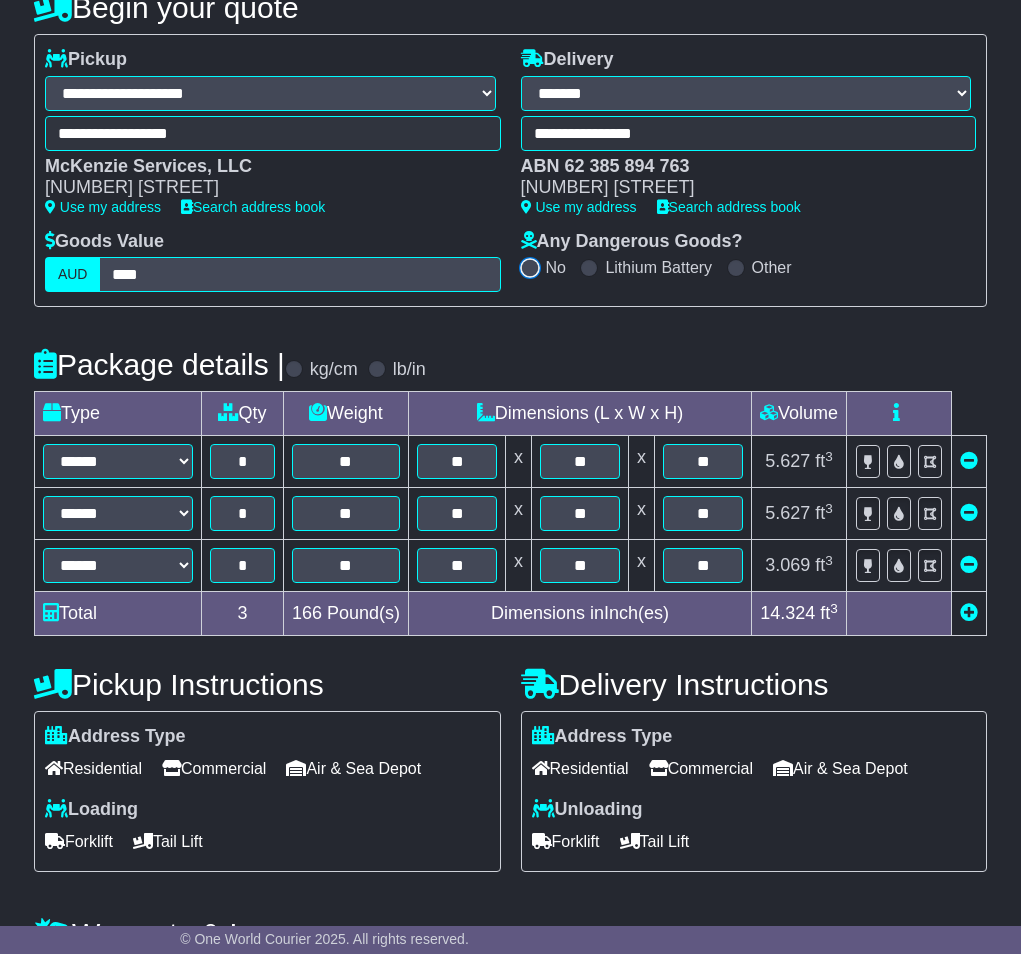 scroll, scrollTop: 620, scrollLeft: 0, axis: vertical 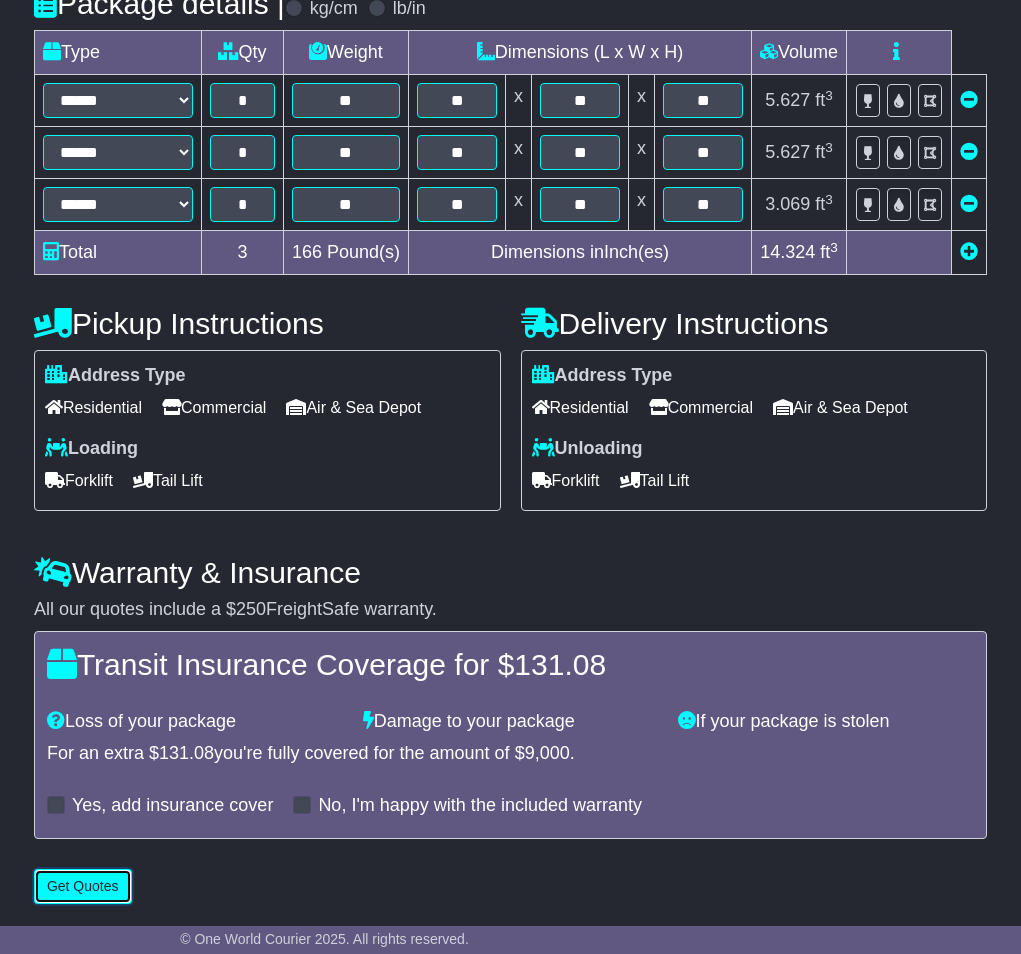 click on "Get Quotes" at bounding box center [83, 886] 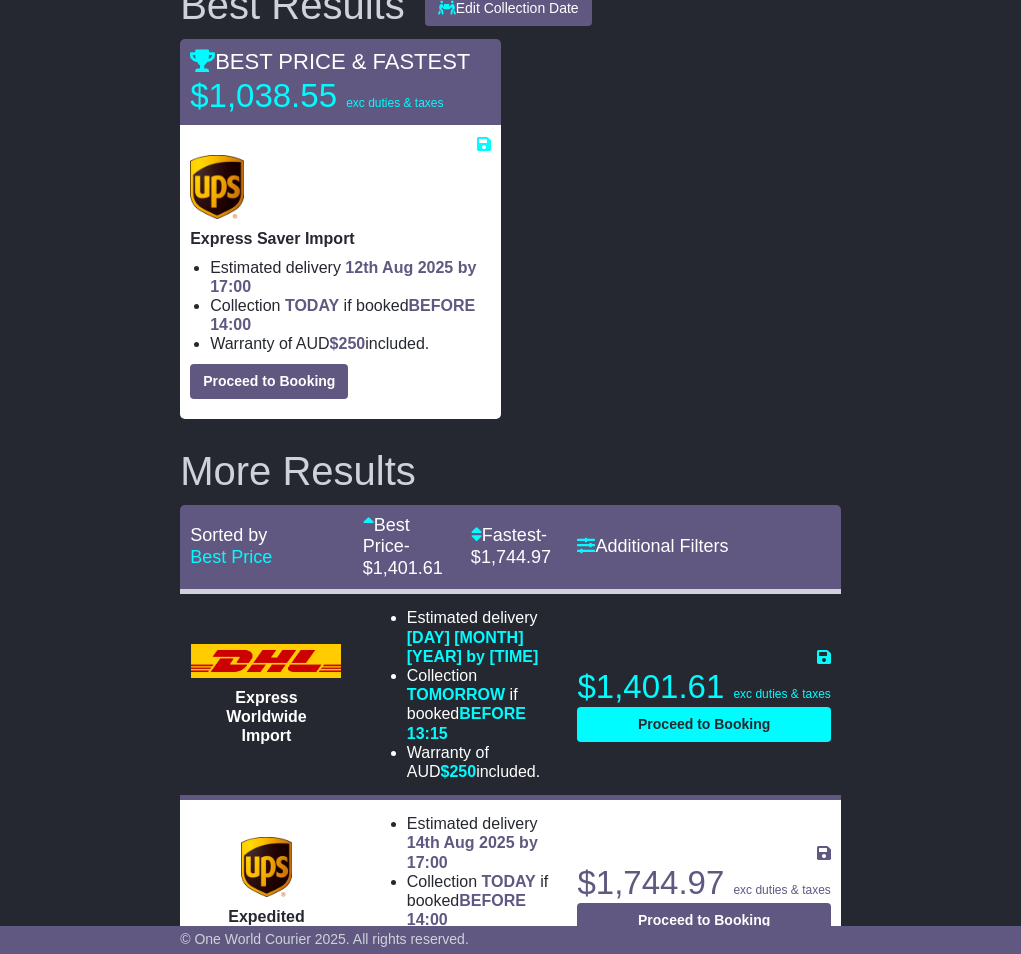 scroll, scrollTop: 438, scrollLeft: 0, axis: vertical 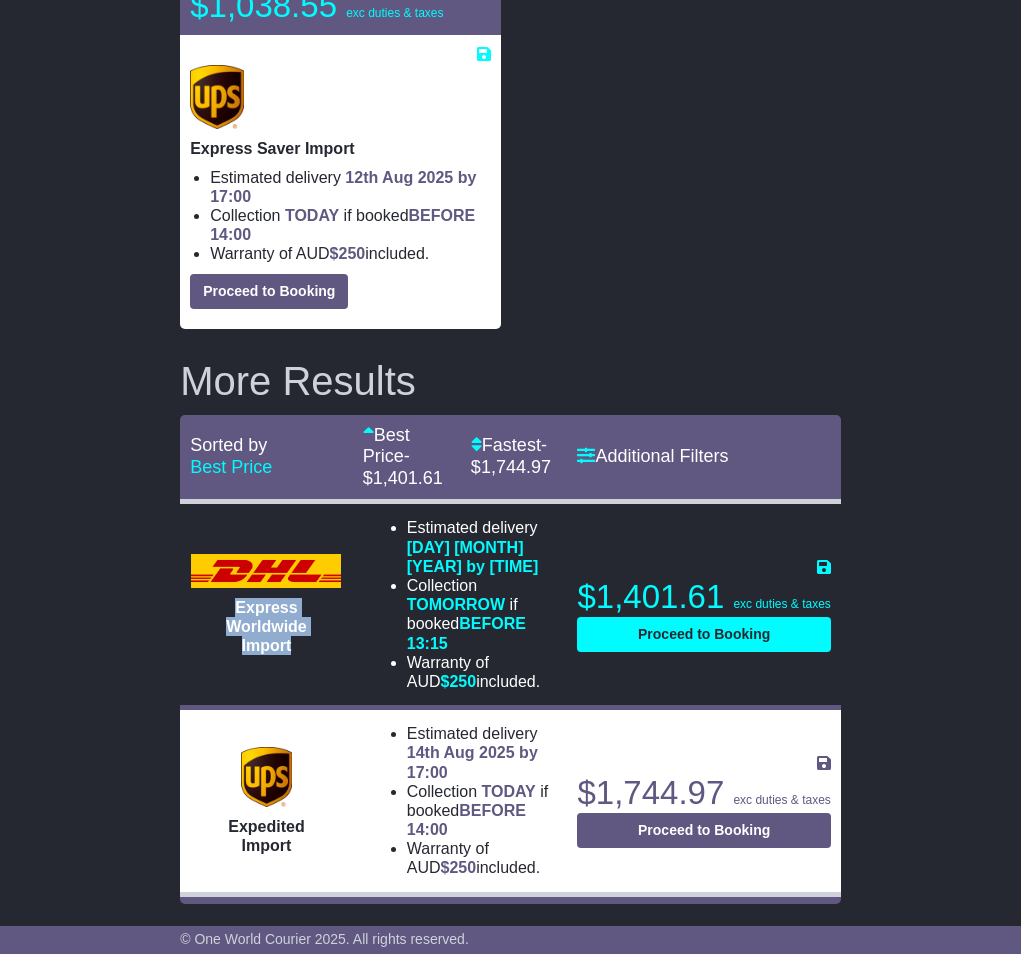 drag, startPoint x: 235, startPoint y: 608, endPoint x: 305, endPoint y: 652, distance: 82.68011 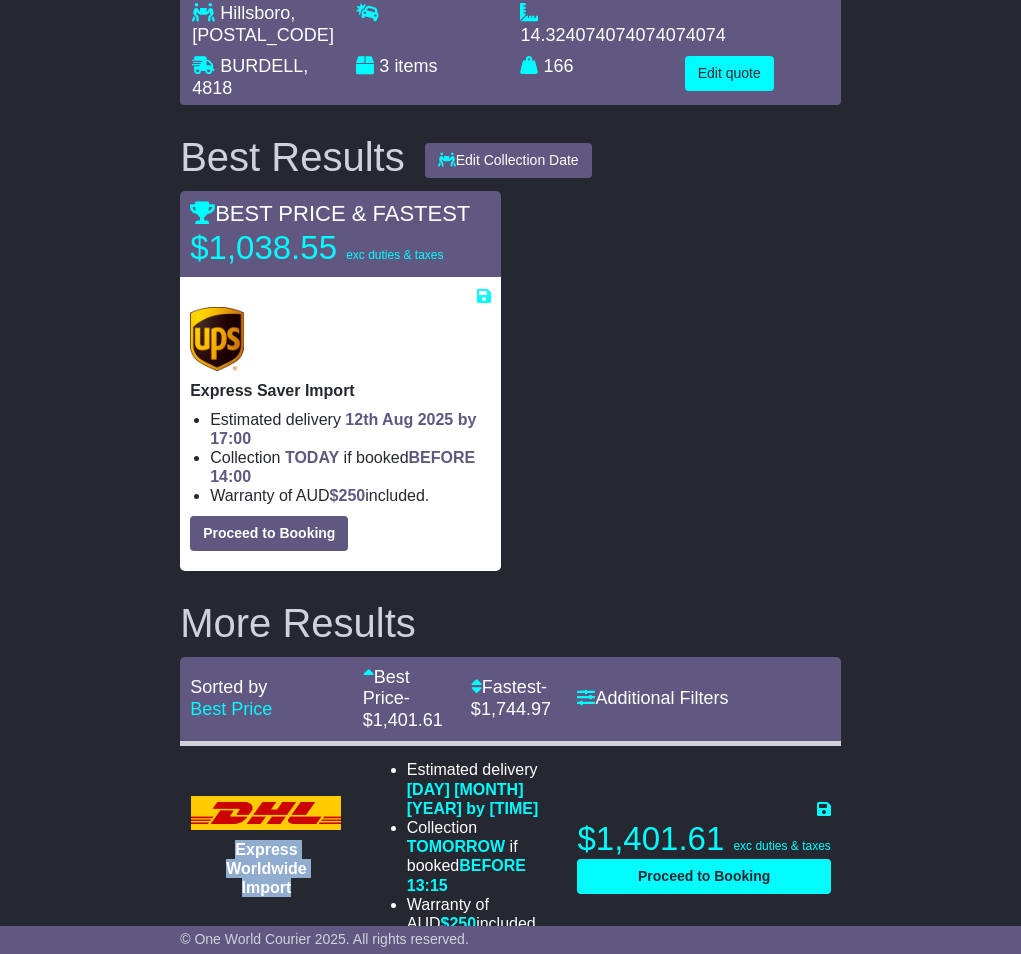 scroll, scrollTop: 0, scrollLeft: 0, axis: both 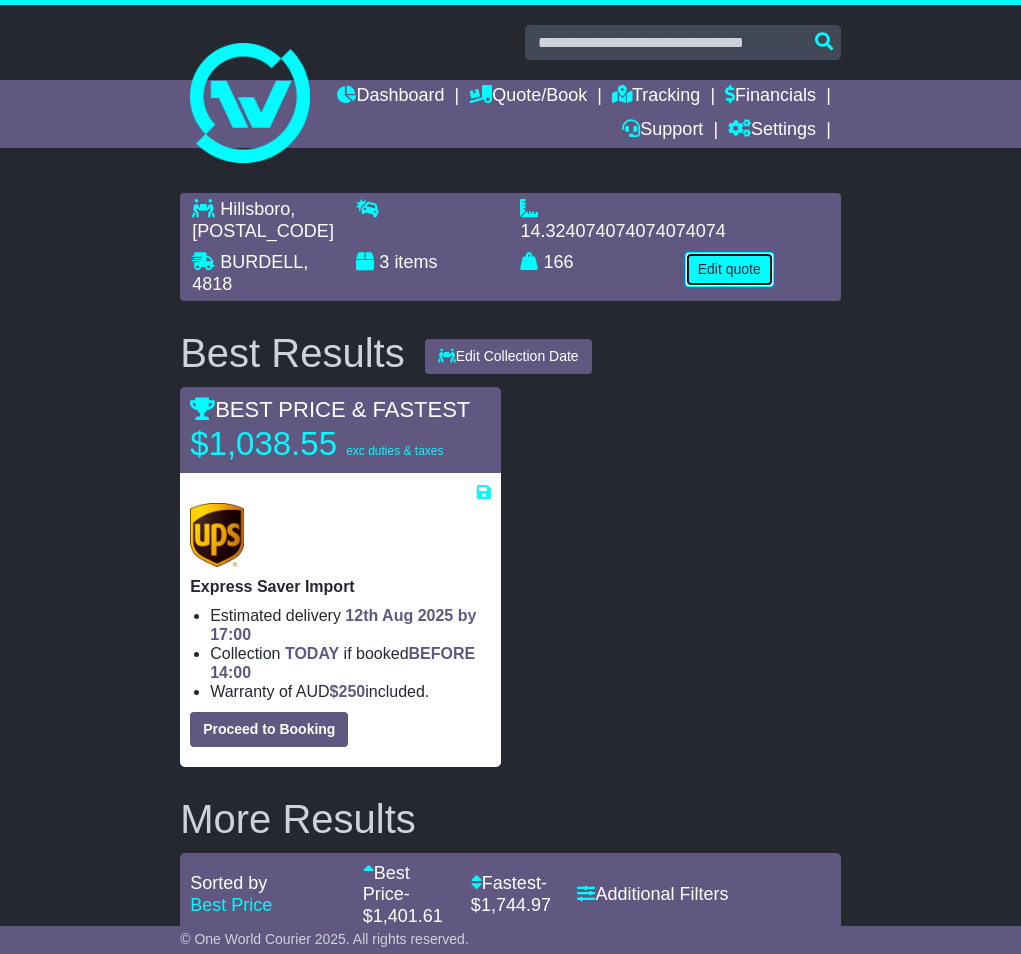 click on "Edit quote" at bounding box center (729, 269) 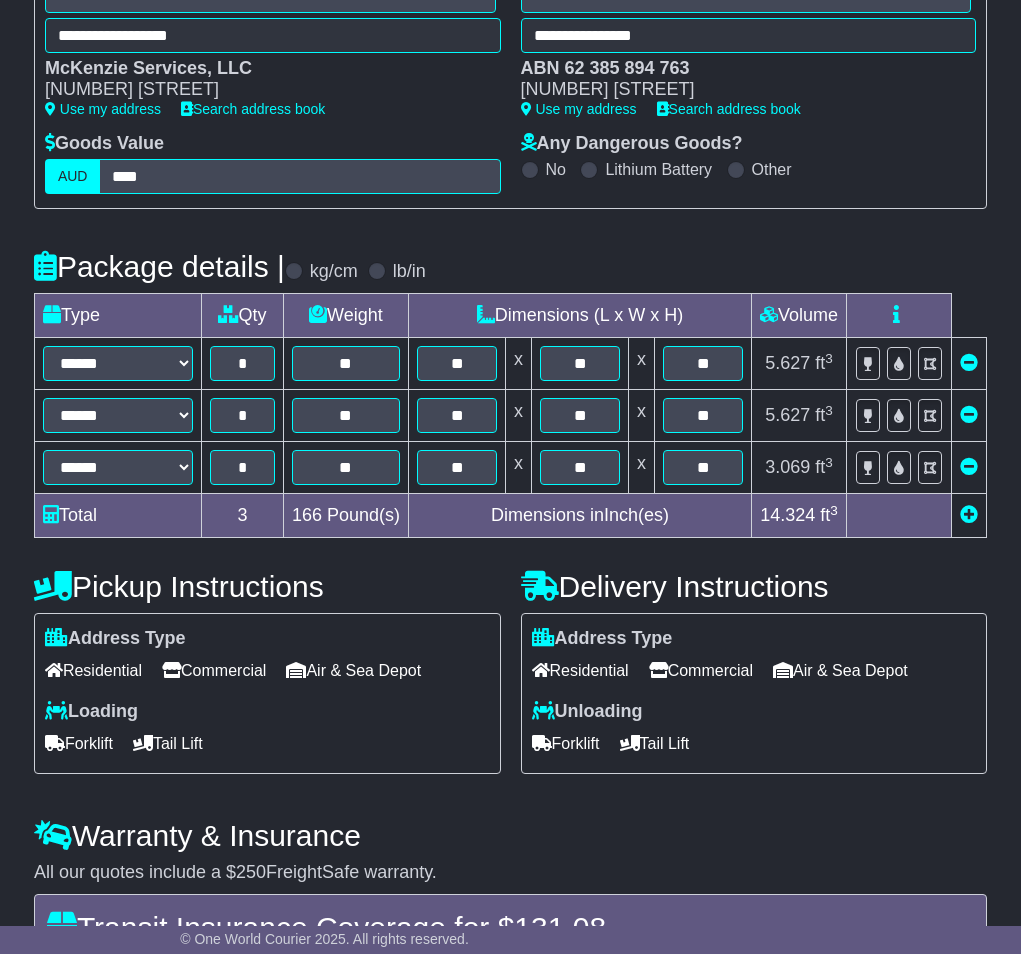 scroll, scrollTop: 0, scrollLeft: 0, axis: both 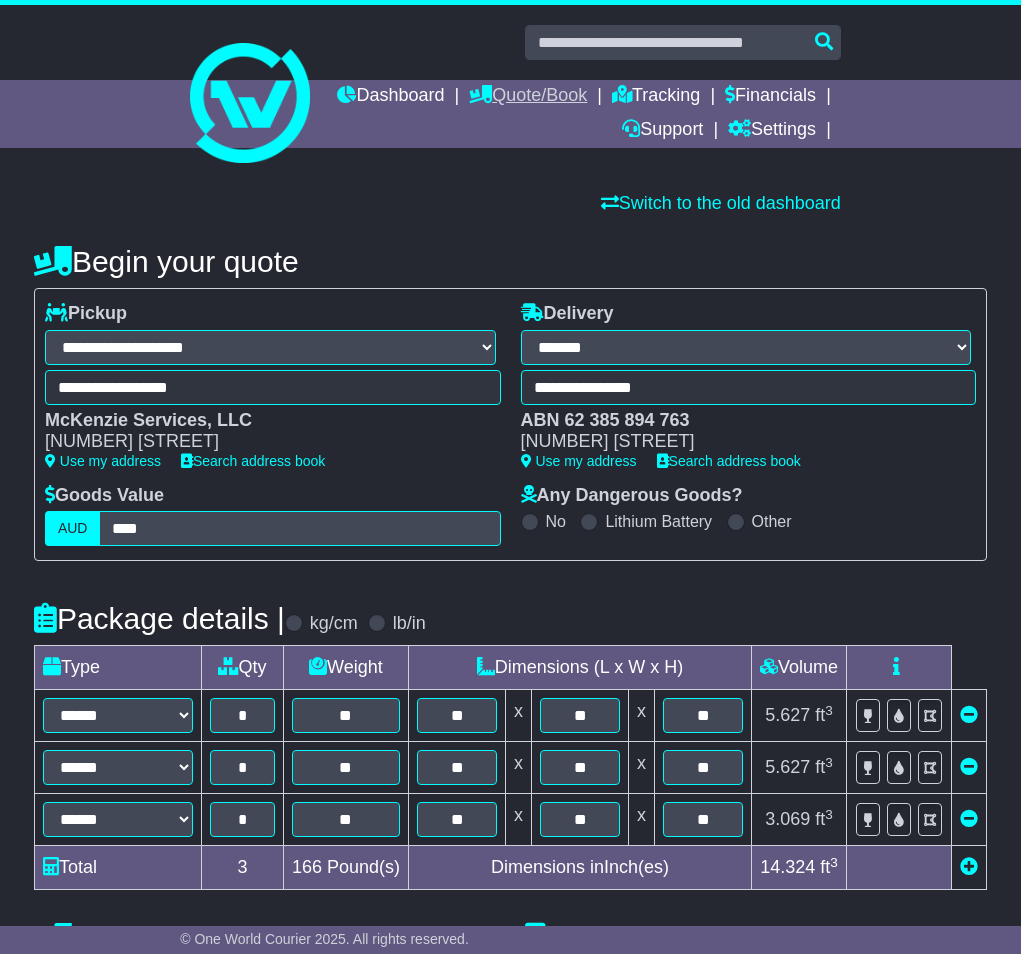 click on "Quote/Book" at bounding box center (528, 97) 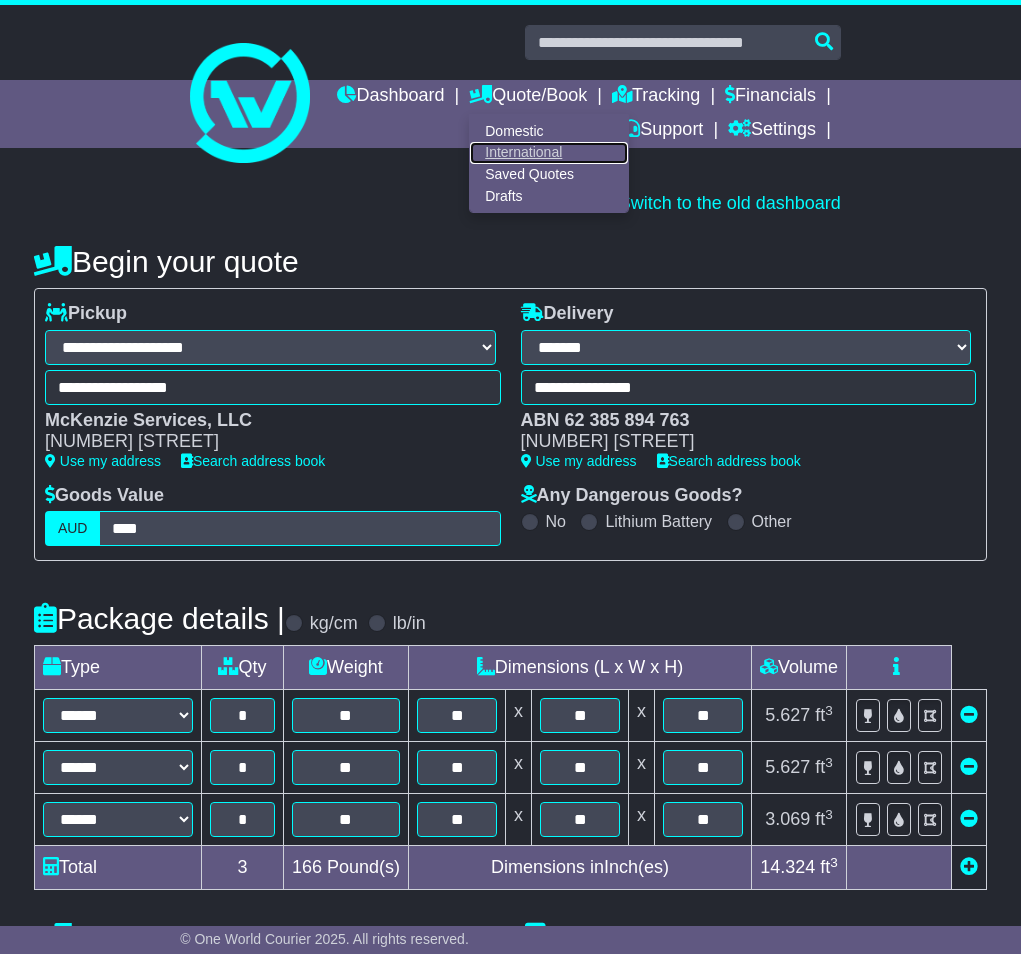 click on "International" at bounding box center (549, 153) 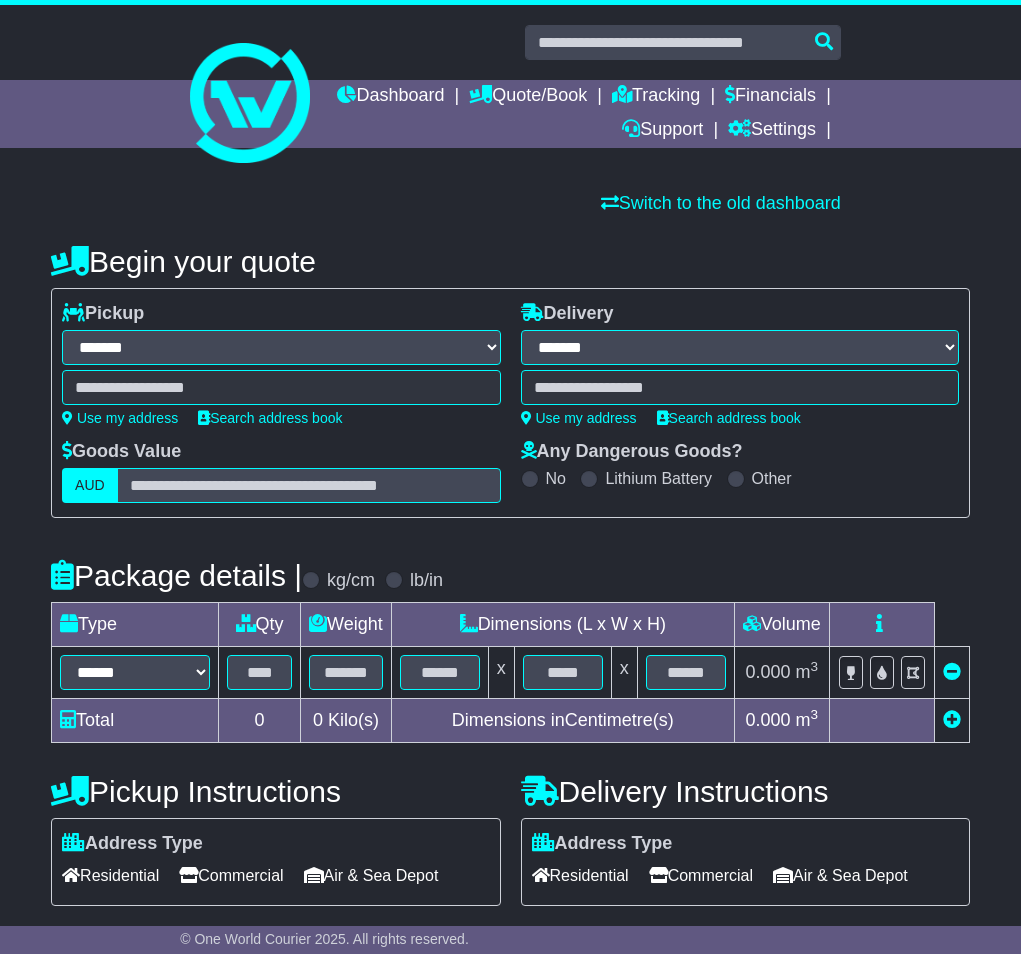 select on "**" 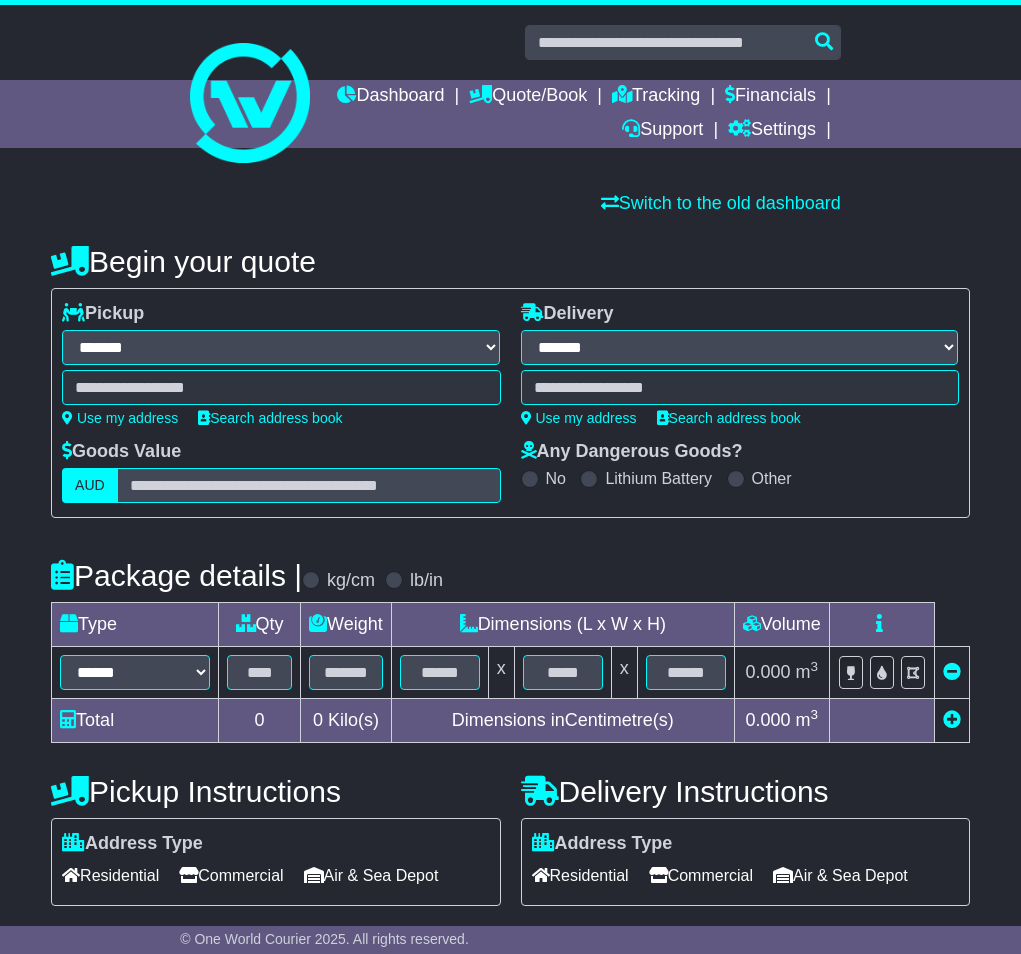 scroll, scrollTop: 0, scrollLeft: 0, axis: both 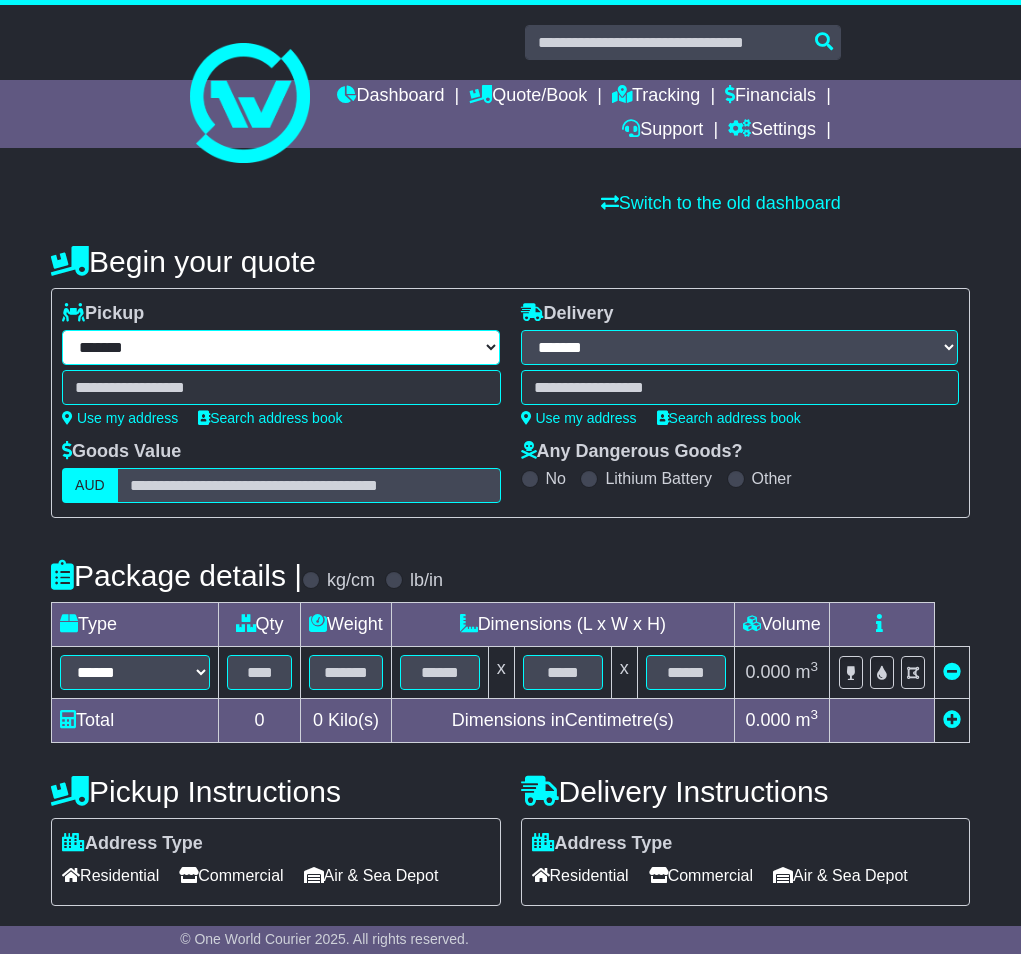 click on "**********" at bounding box center (281, 347) 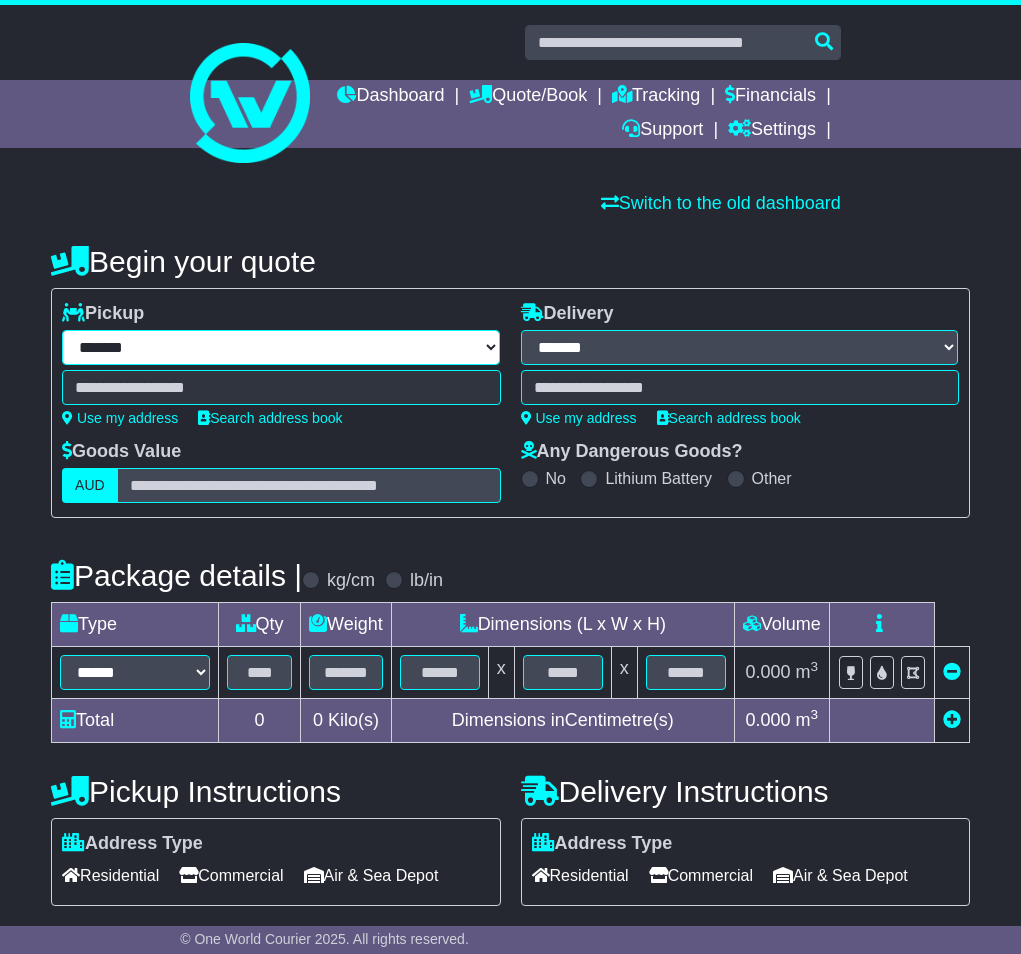 select on "***" 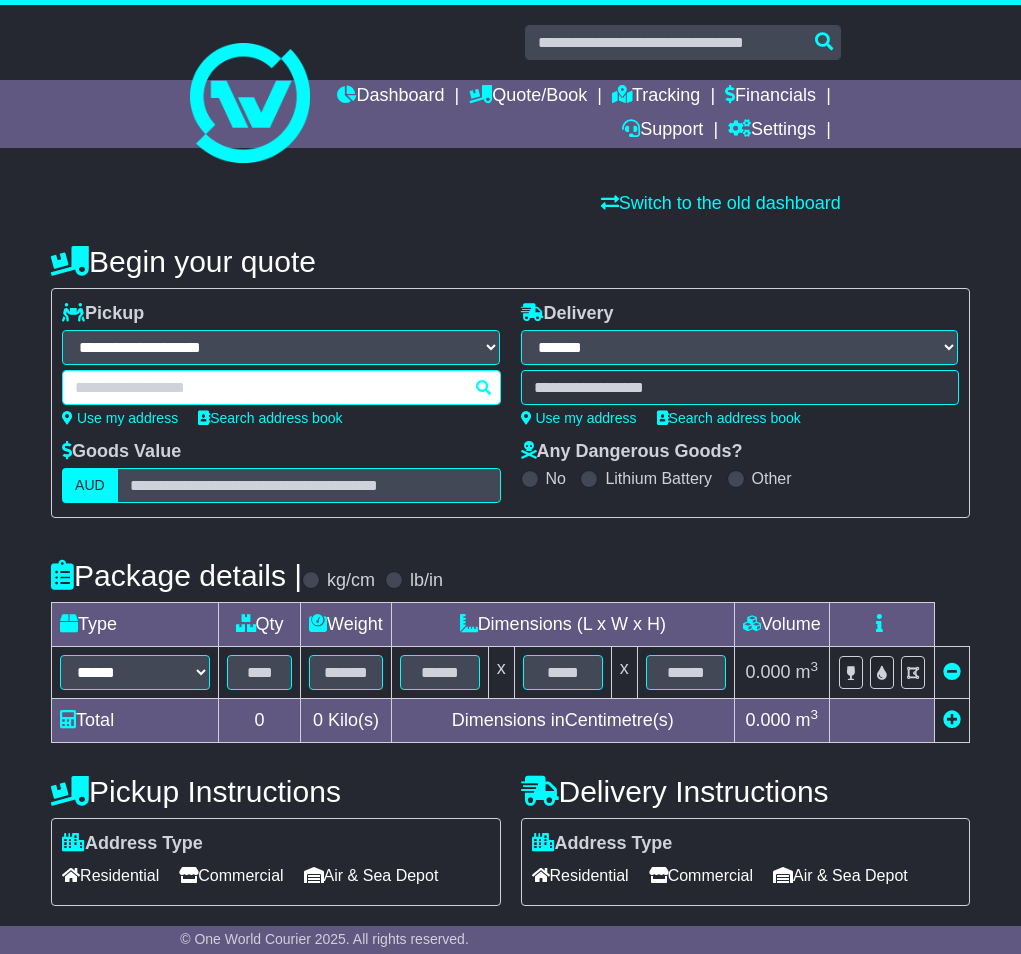 click at bounding box center [281, 387] 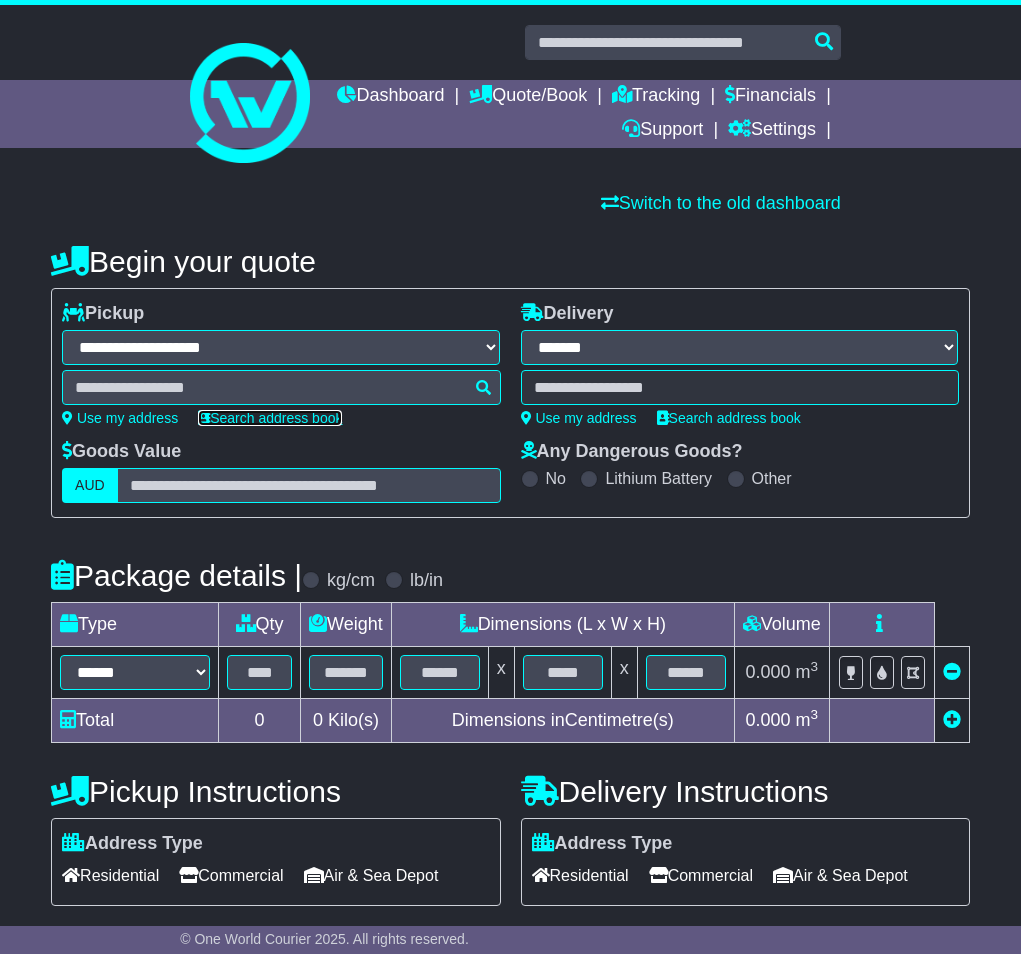 click on "Search address book" at bounding box center [270, 418] 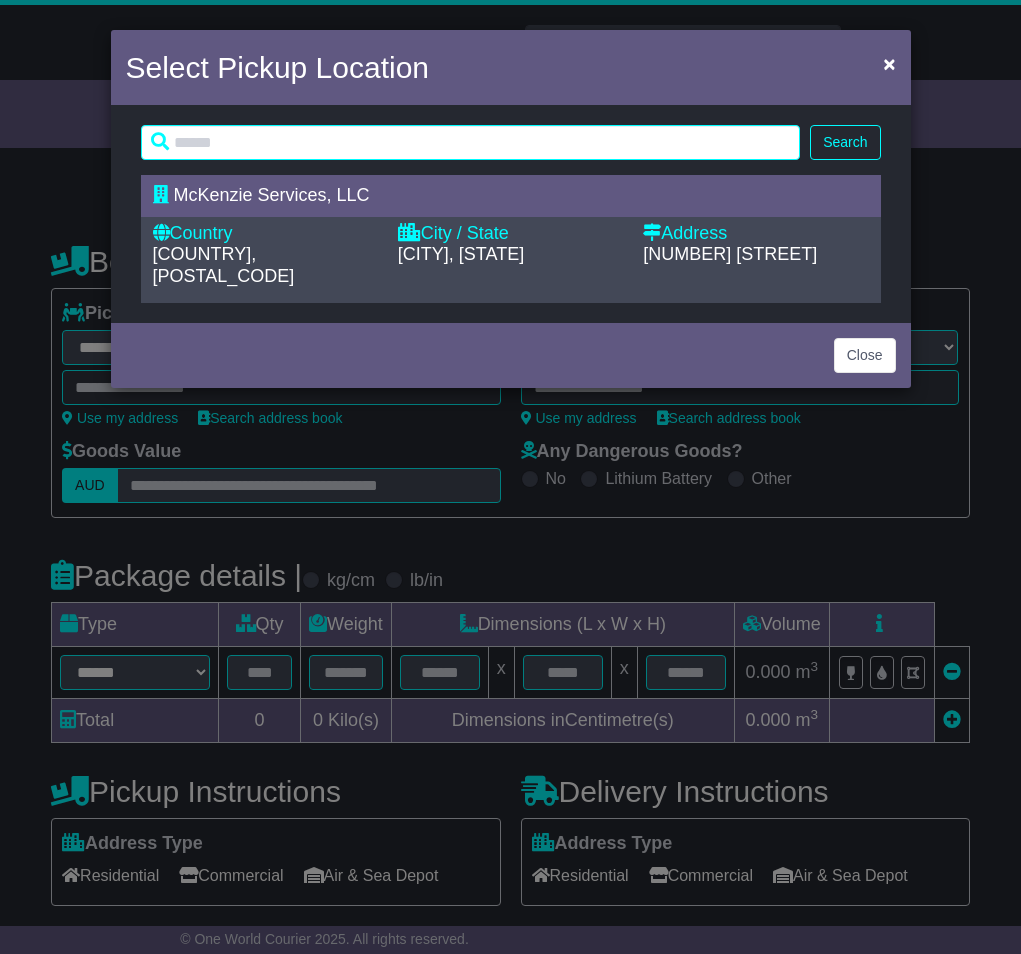 click on "[COUNTRY], [POSTAL_CODE]" at bounding box center [265, 265] 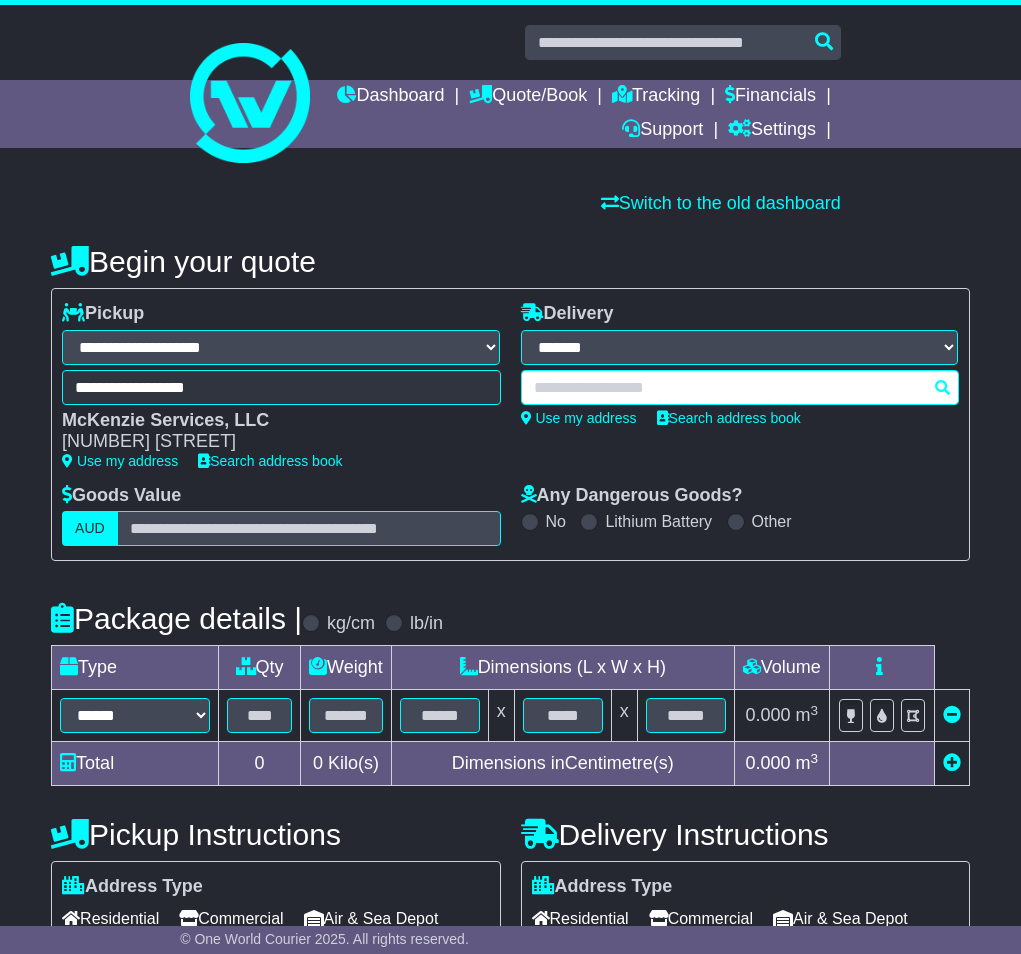 click at bounding box center [740, 387] 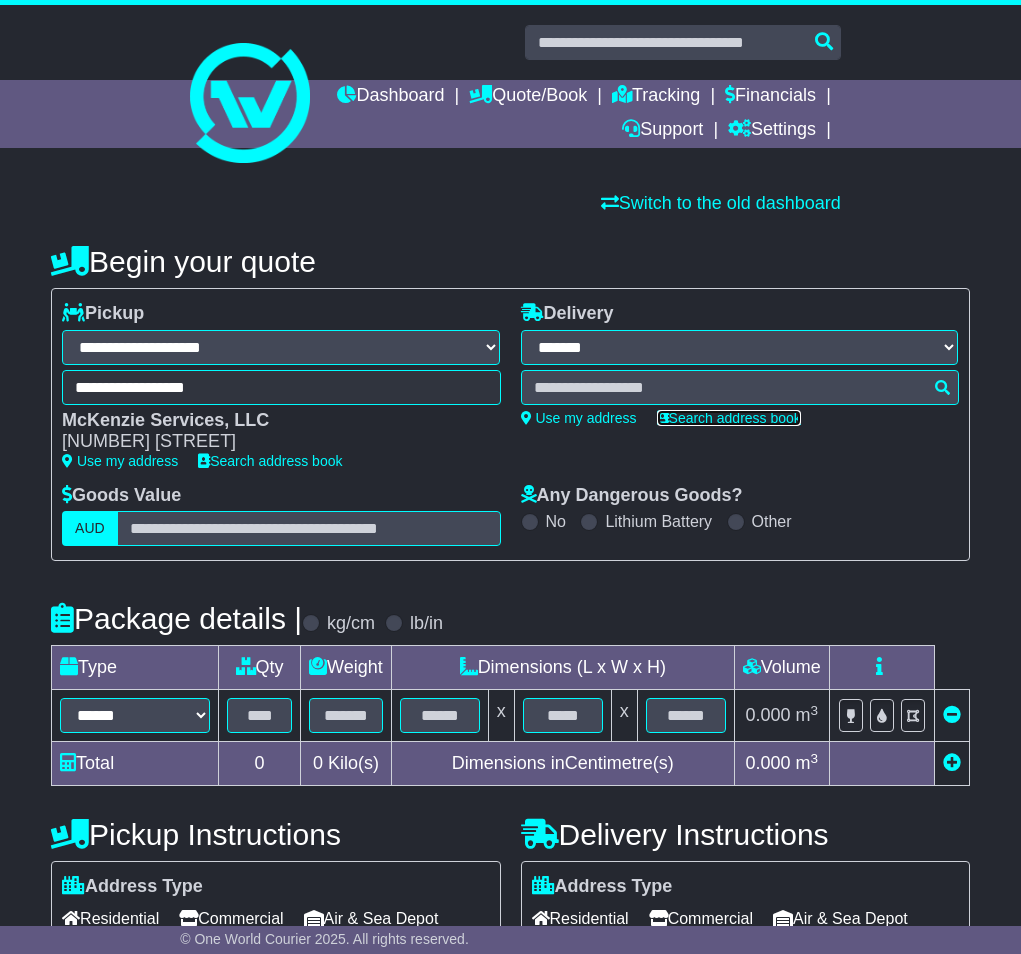 click on "Search address book" at bounding box center [729, 418] 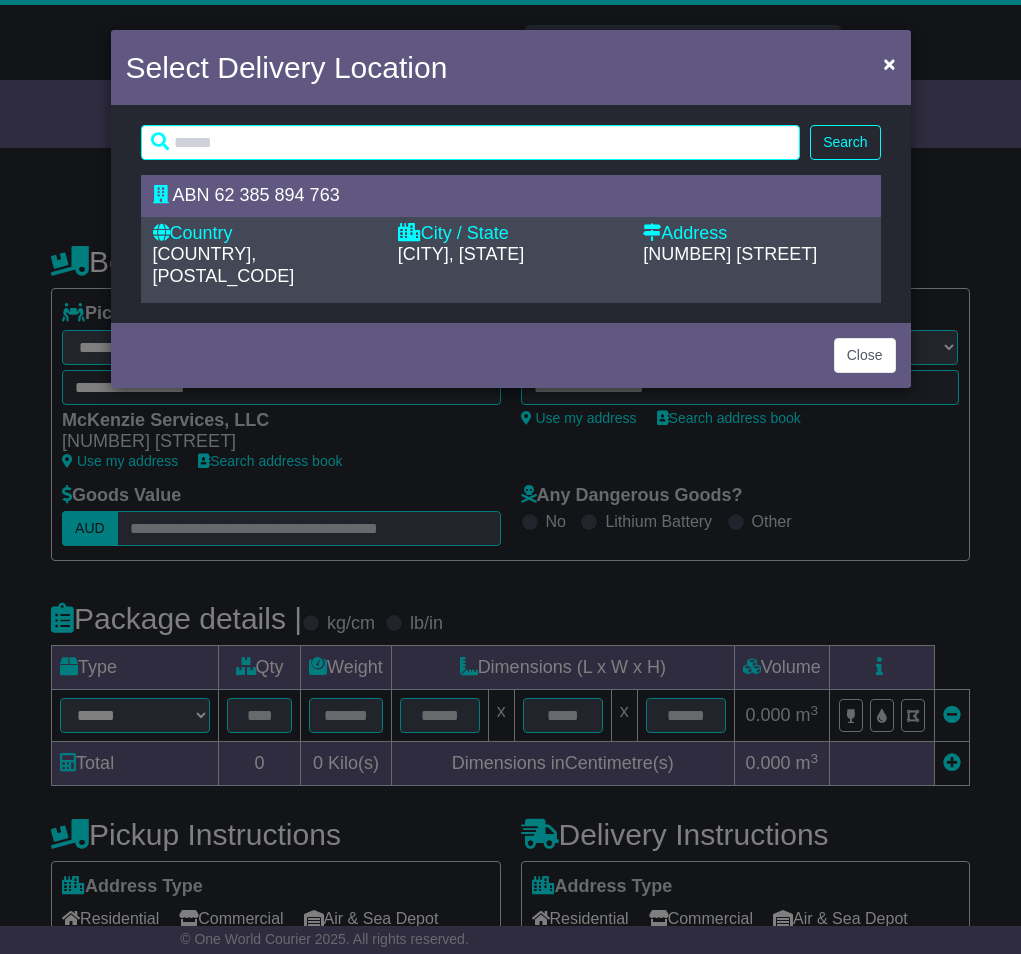 click on "[CITY], [STATE]" at bounding box center [461, 254] 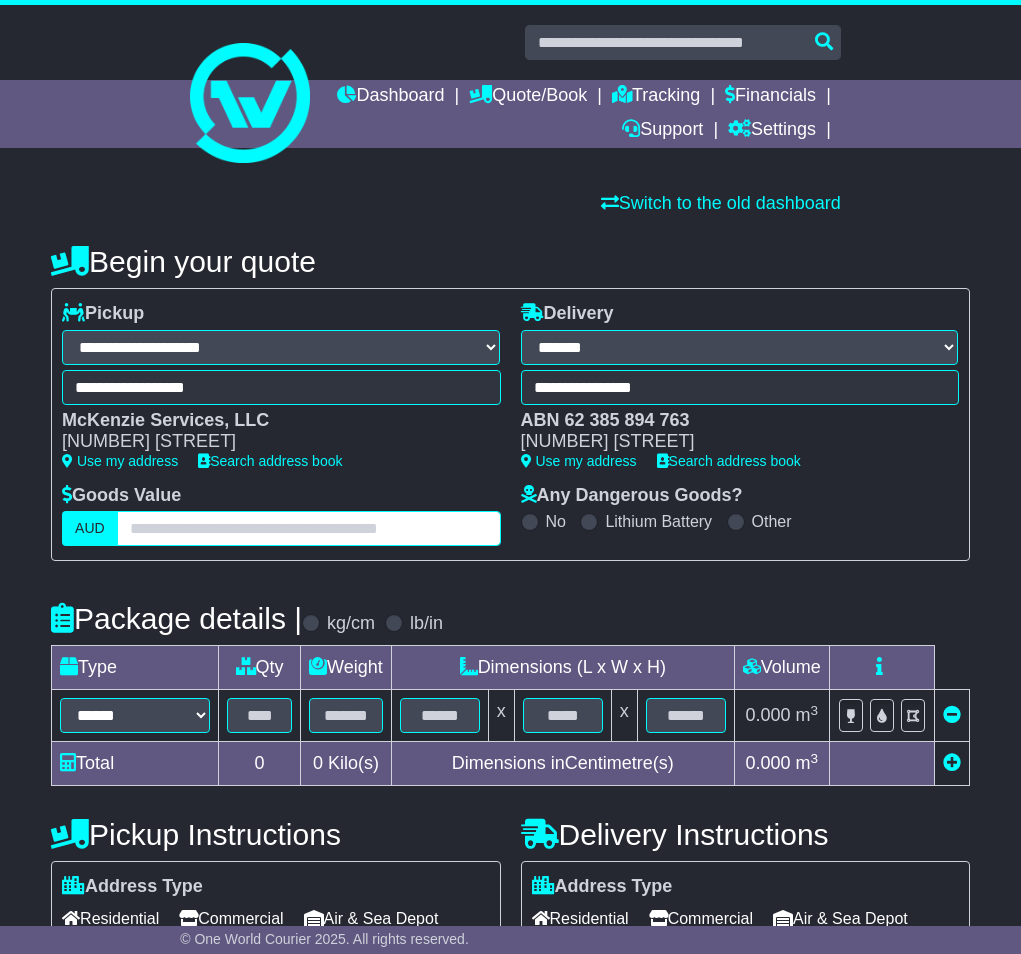 click at bounding box center [309, 528] 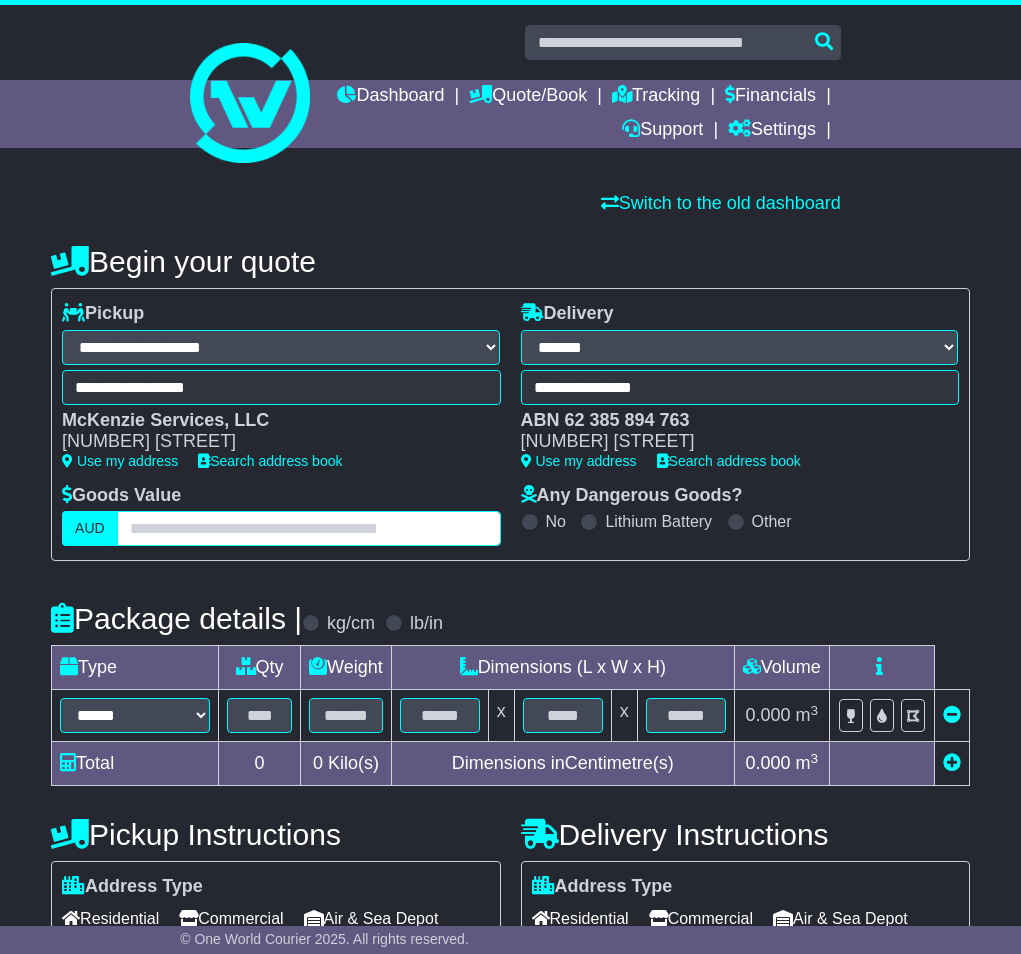 type on "*" 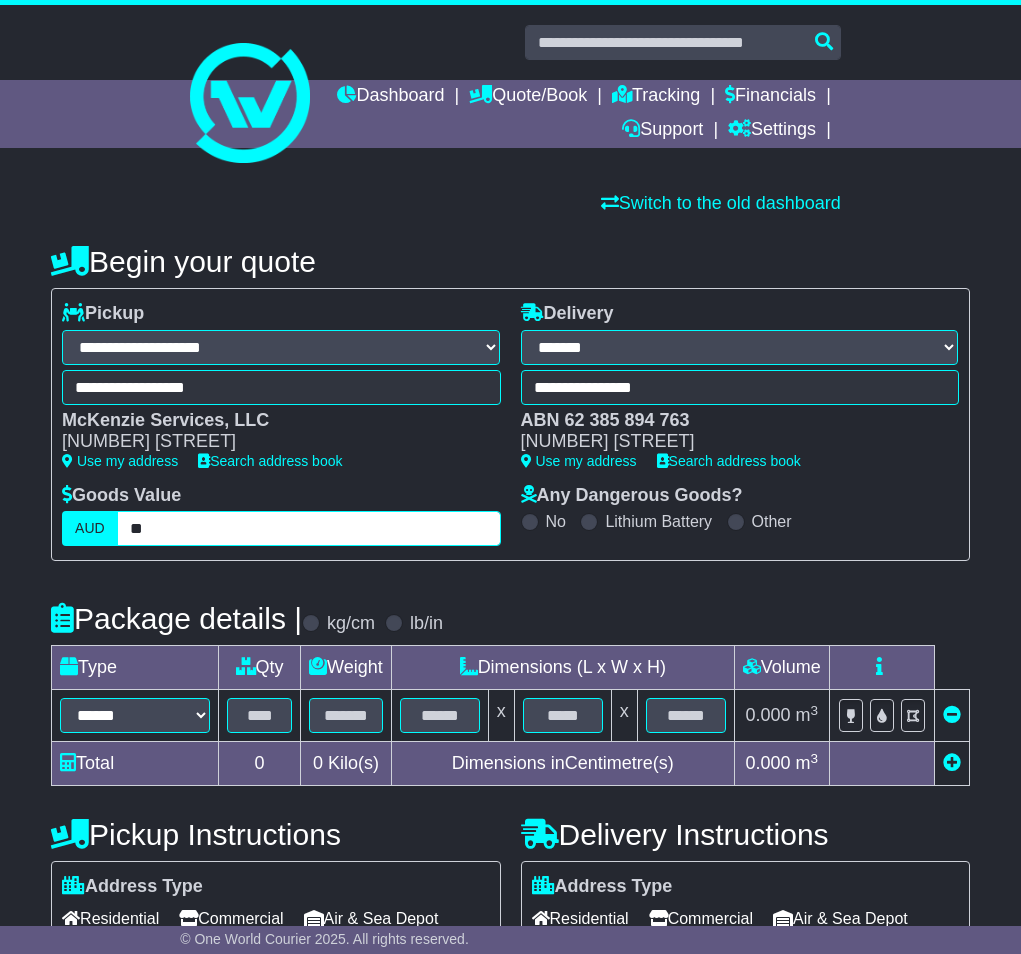 type on "*" 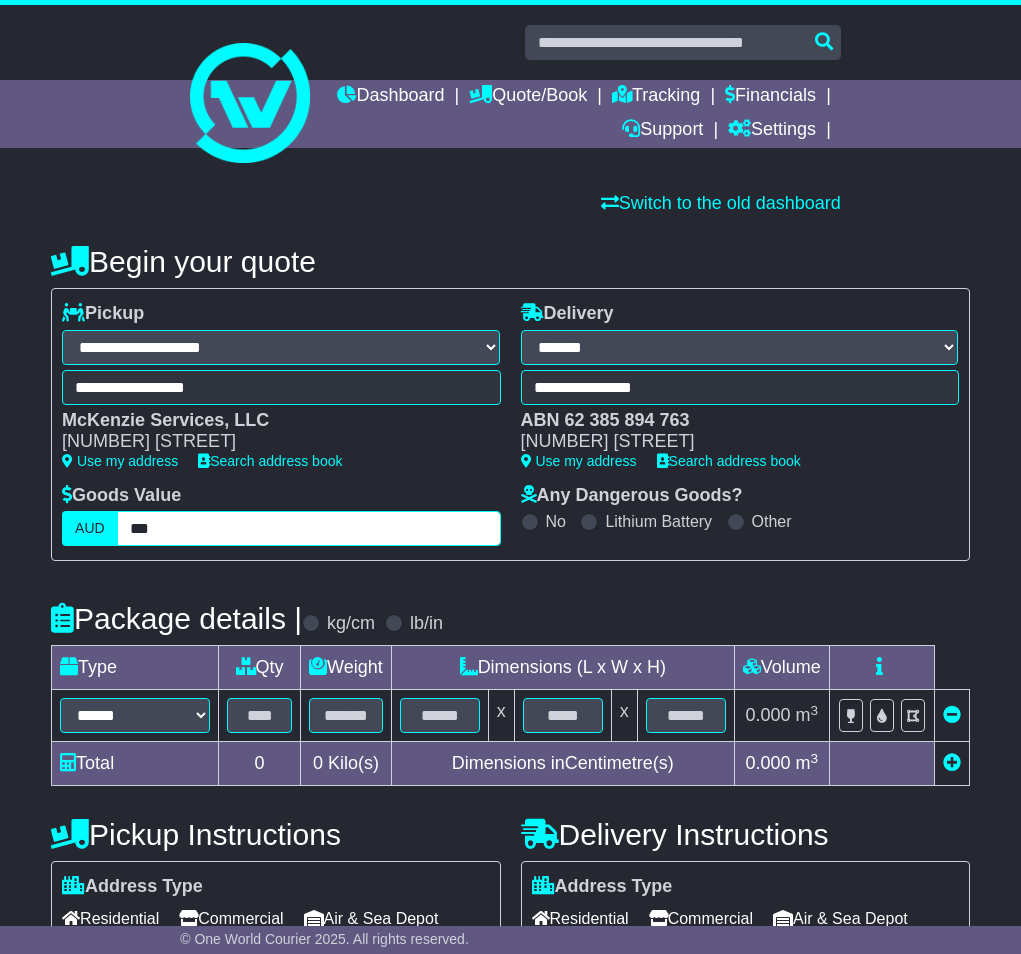 type on "***" 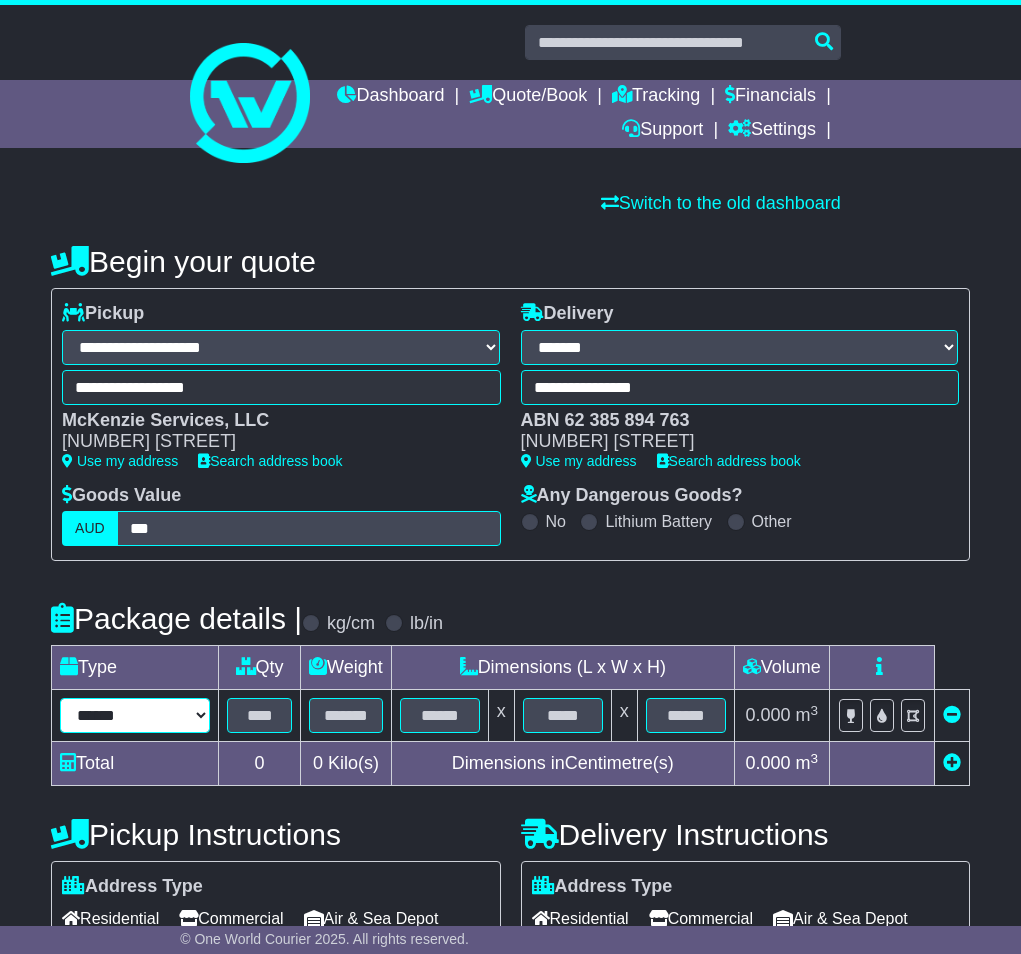 click on "****** ****** *** ******** ***** **** **** ****** *** *******" at bounding box center [135, 715] 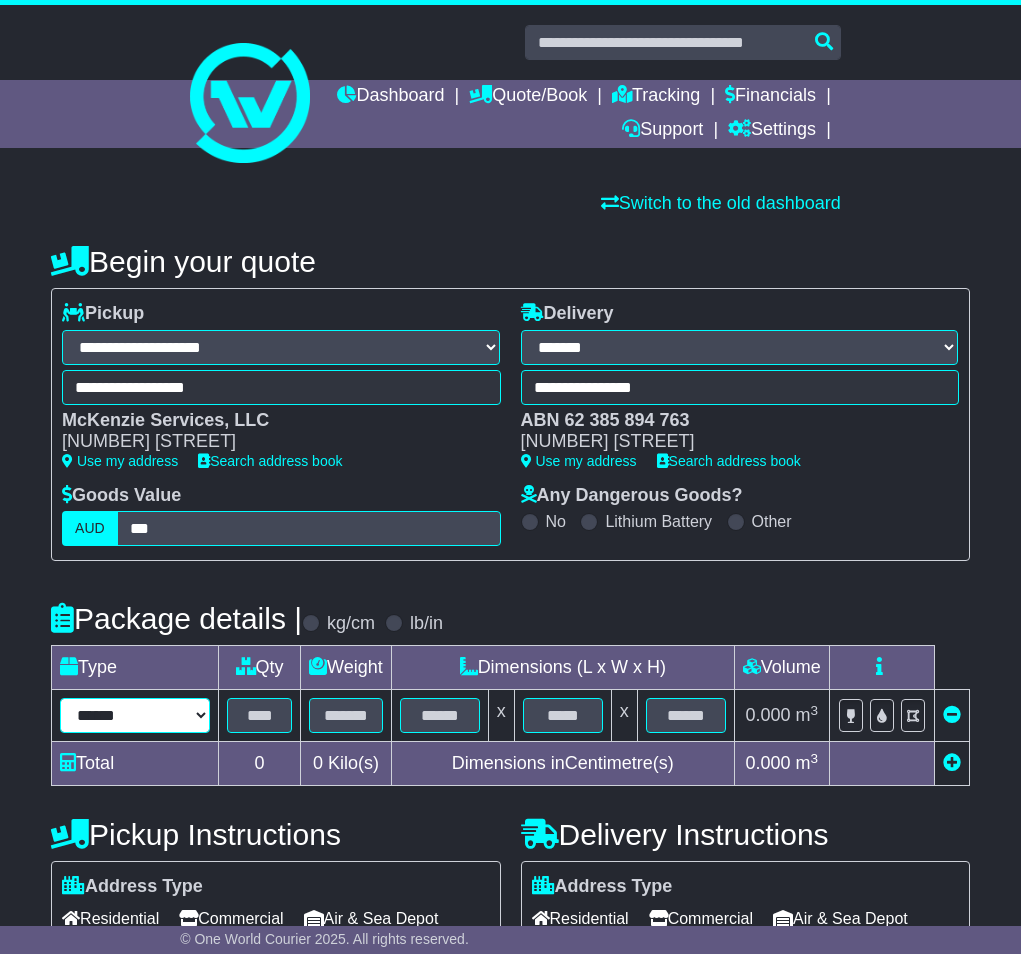 select on "*****" 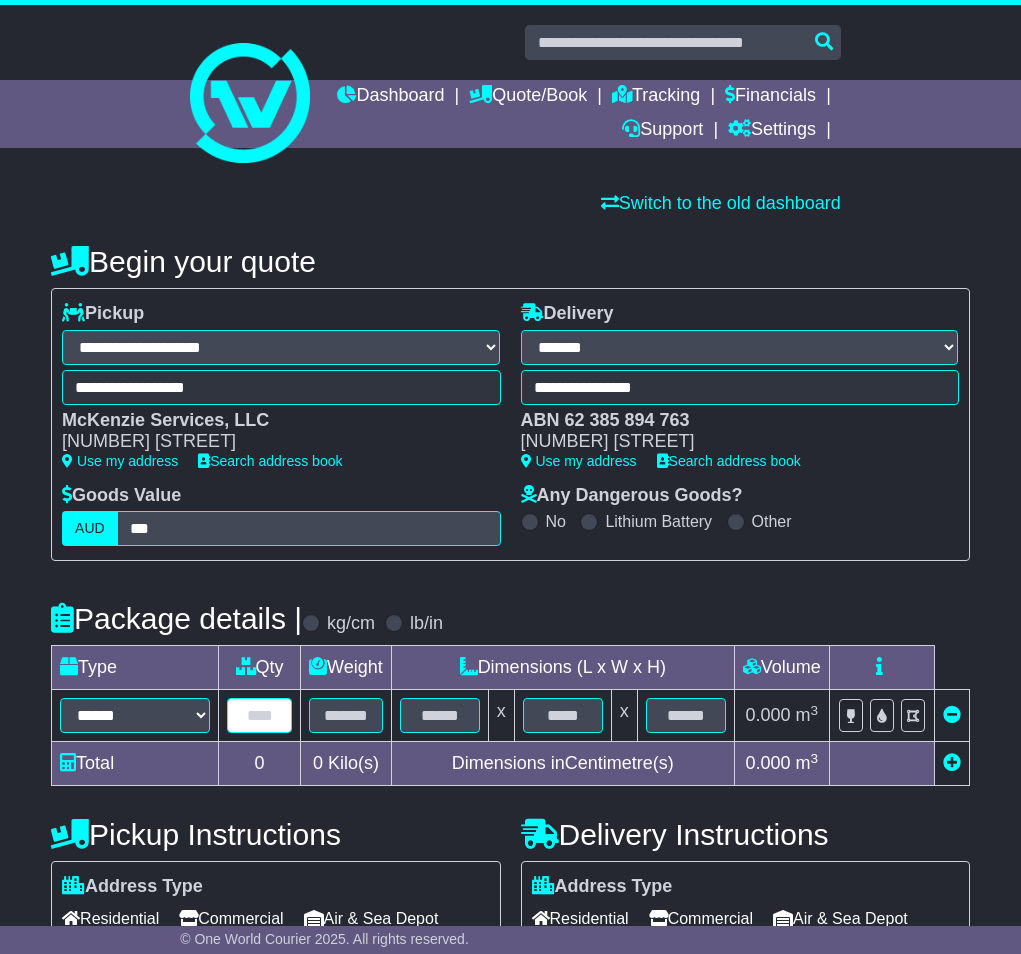 click at bounding box center [259, 715] 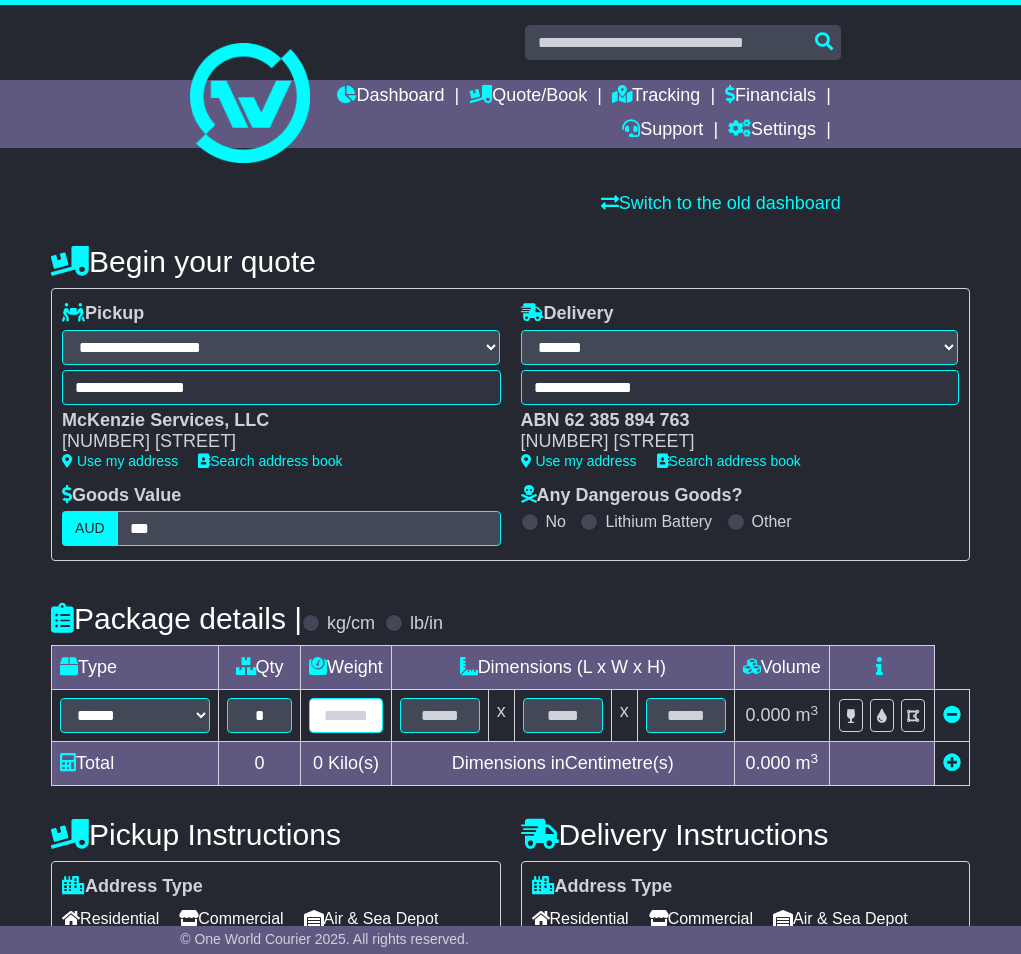 click at bounding box center (346, 715) 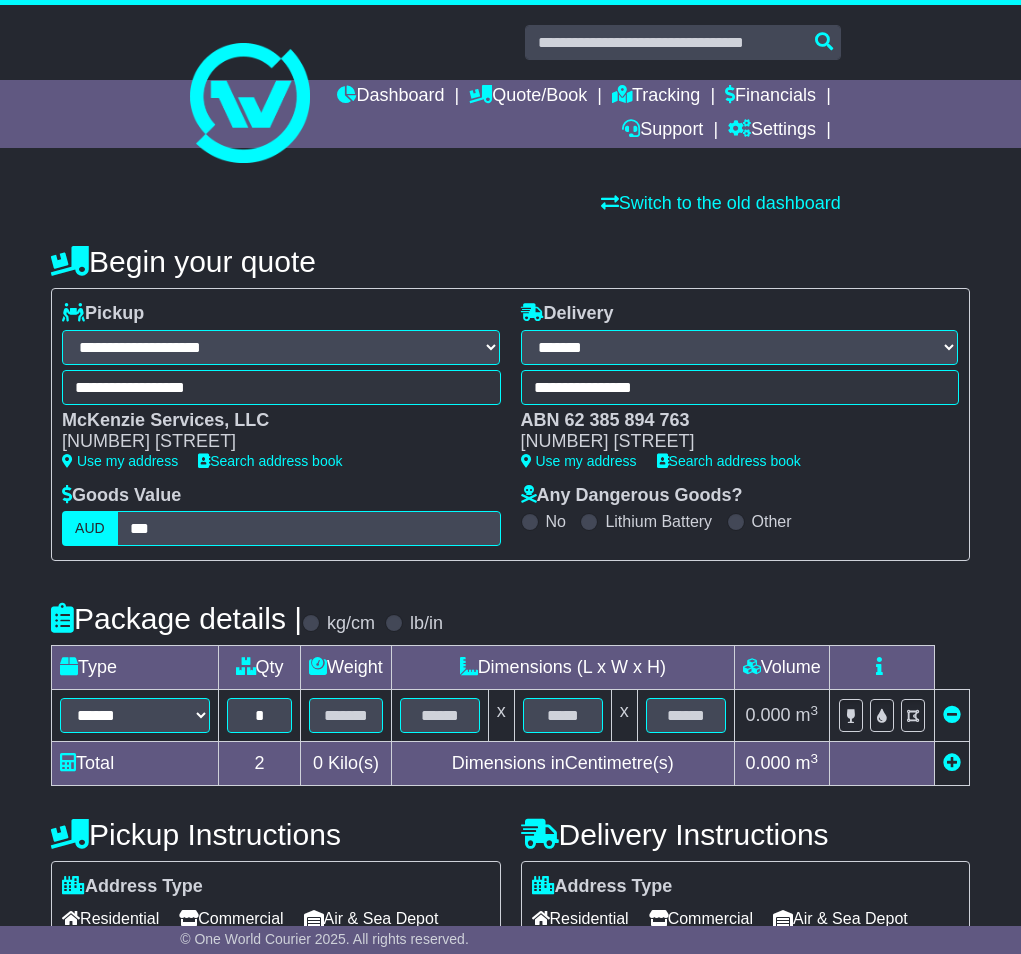 click on "*" at bounding box center [260, 716] 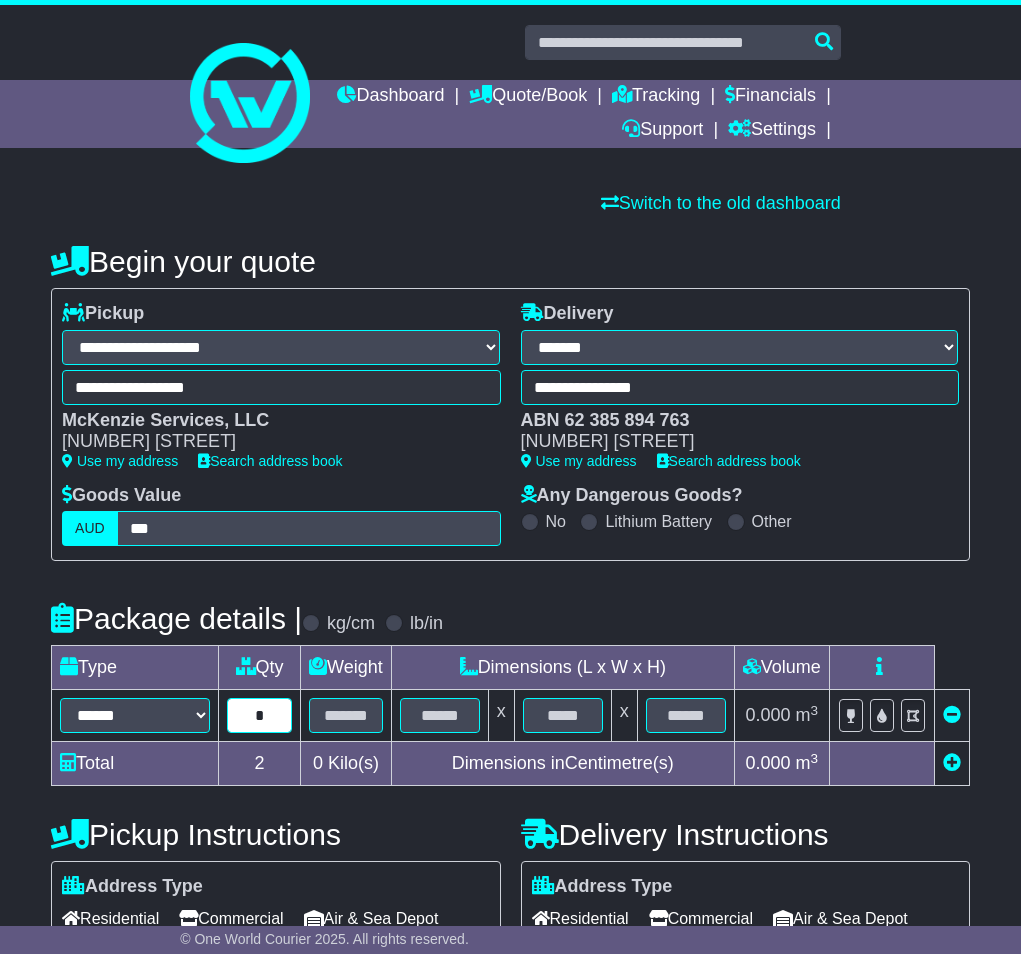 click on "*" at bounding box center (259, 715) 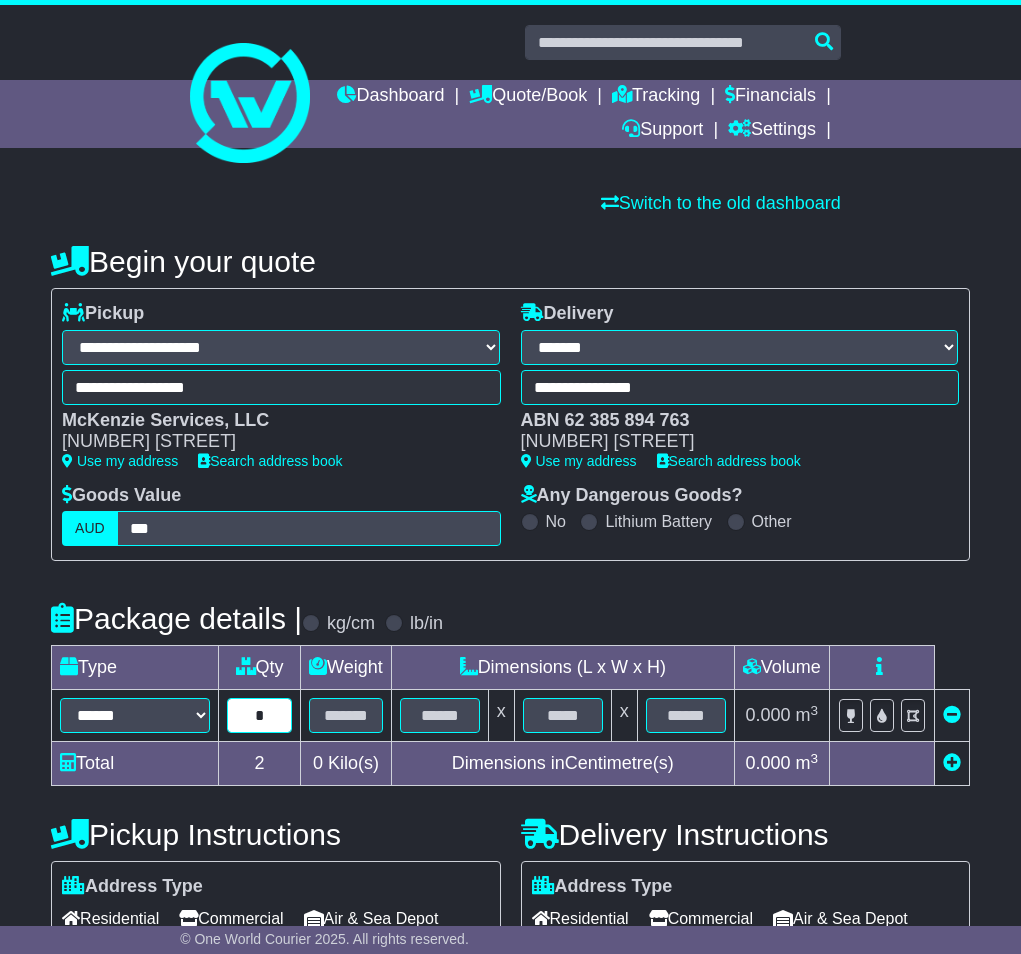 type on "*" 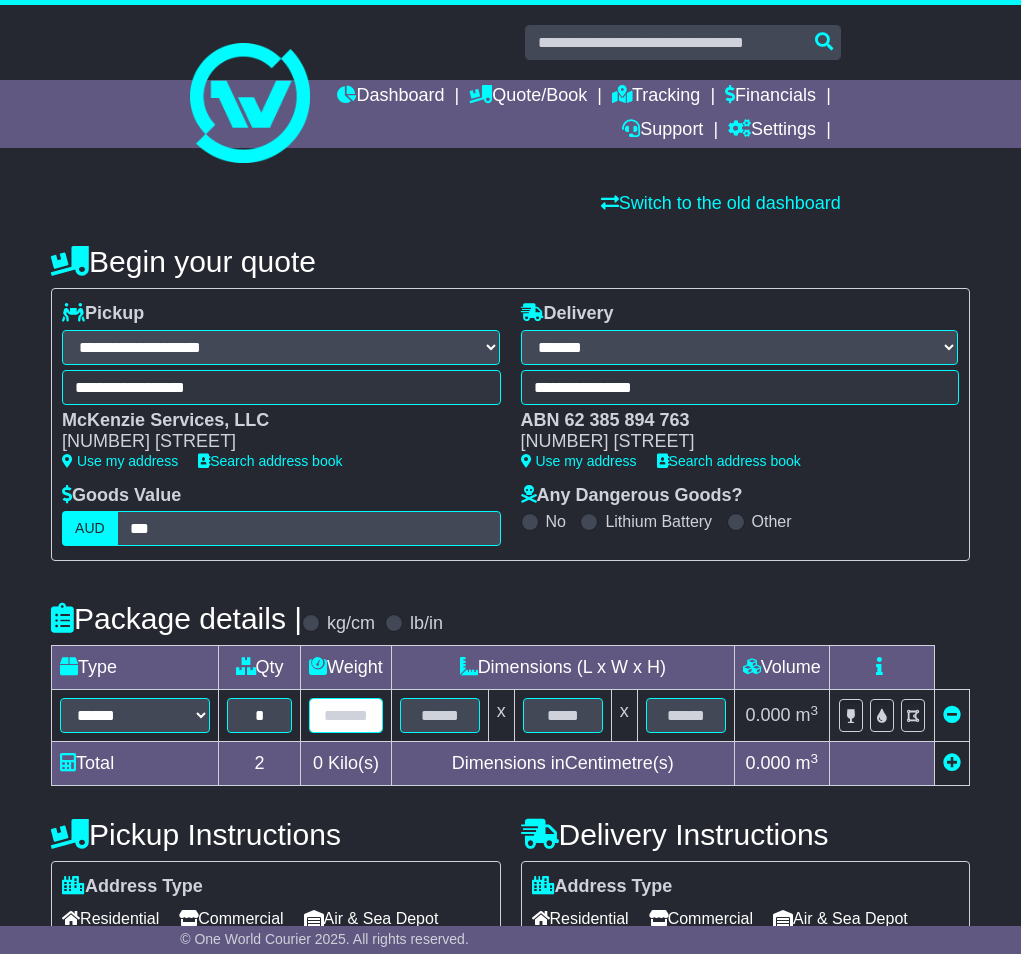 click at bounding box center [346, 715] 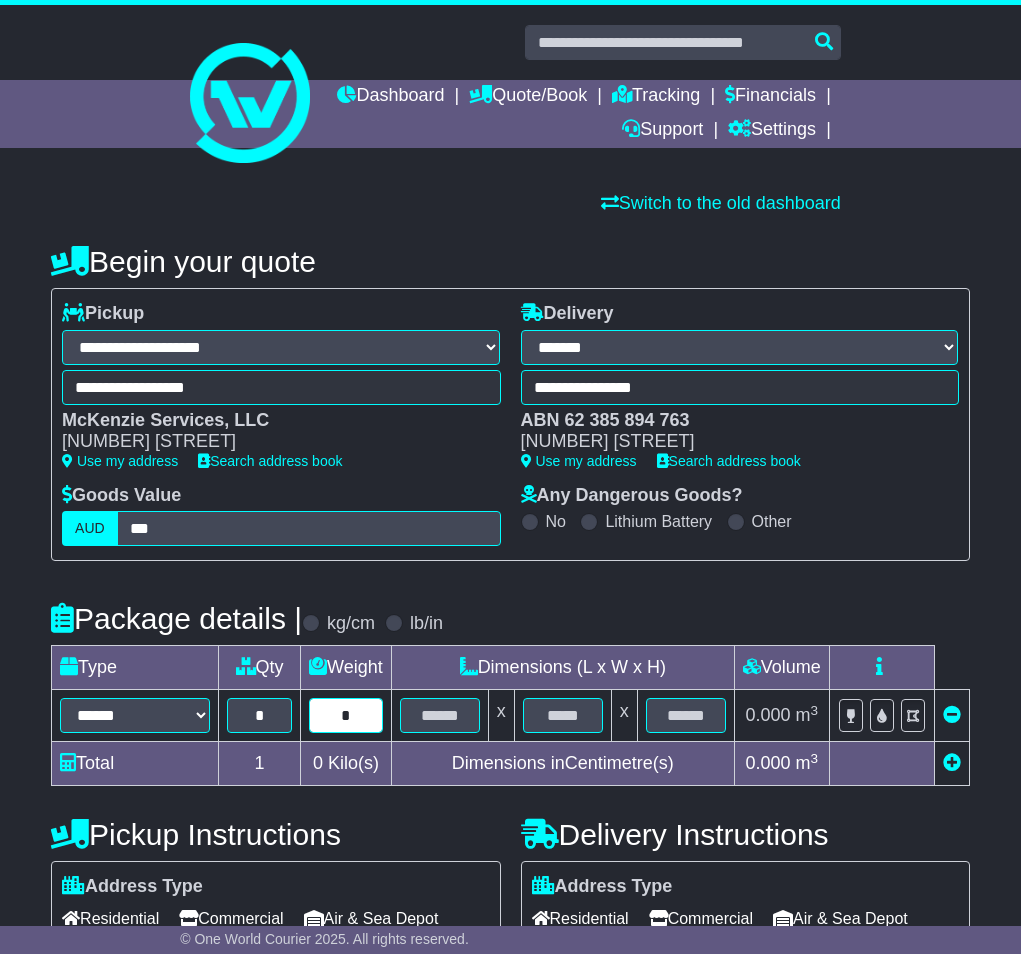 type on "*" 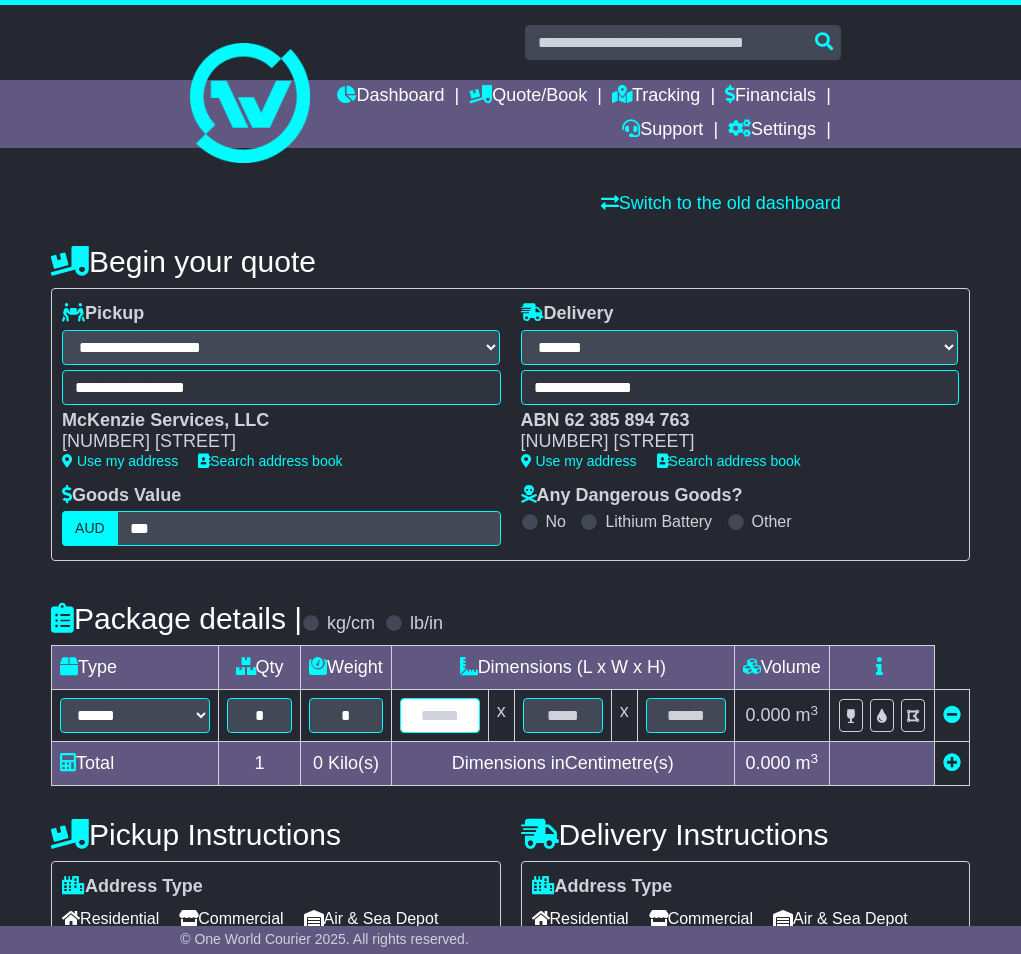 click at bounding box center (440, 715) 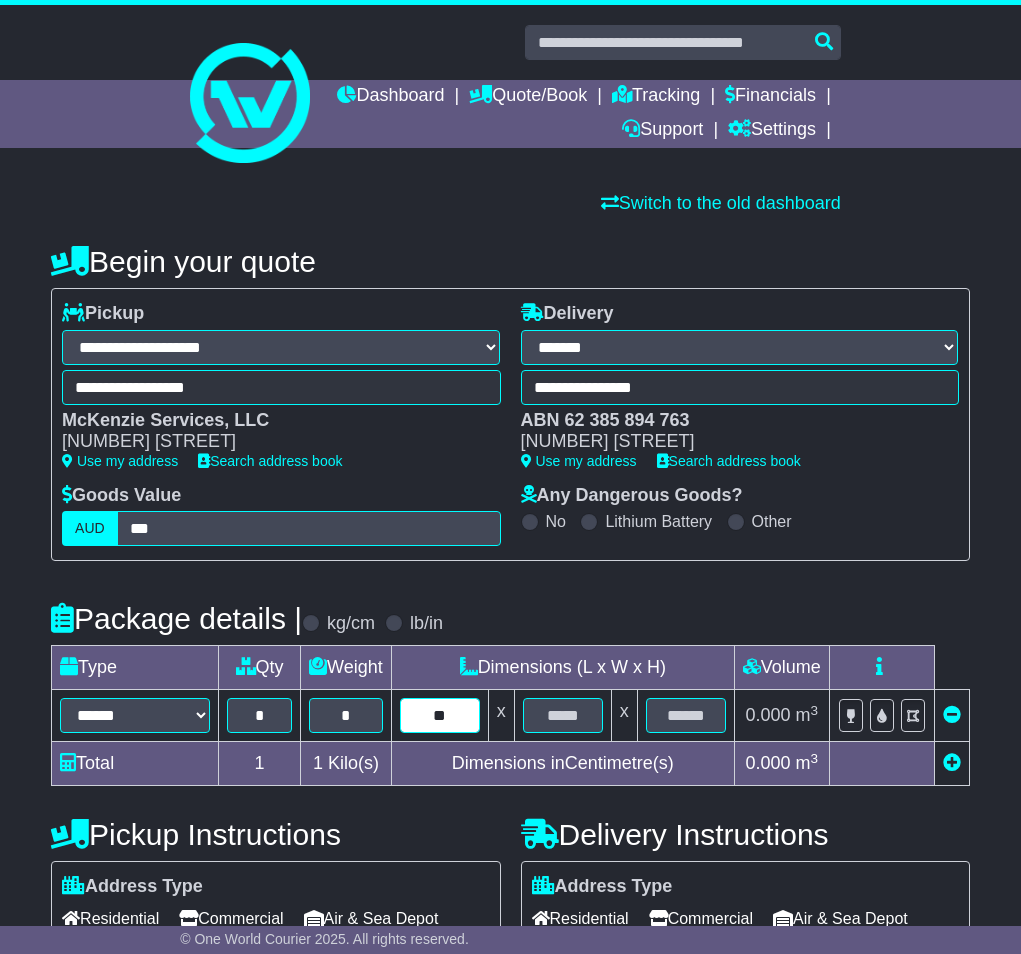type on "**" 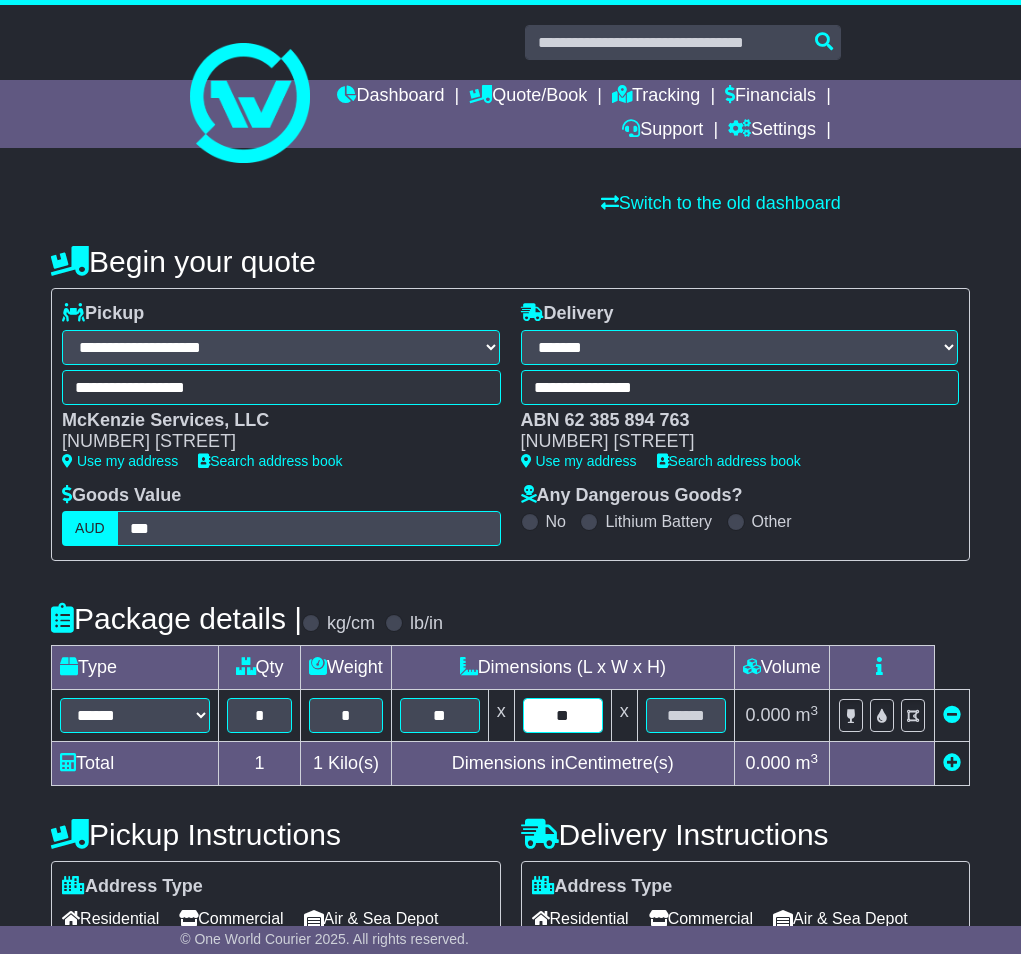 type on "**" 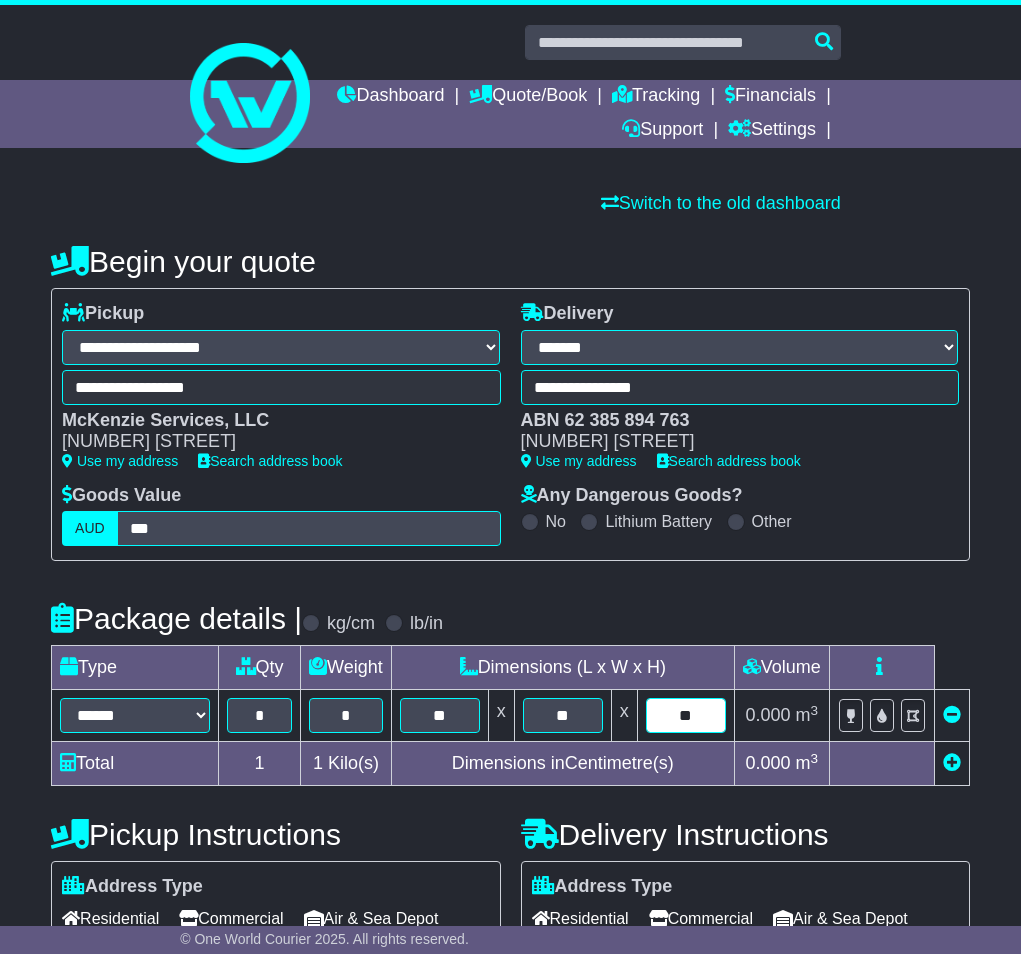 type on "**" 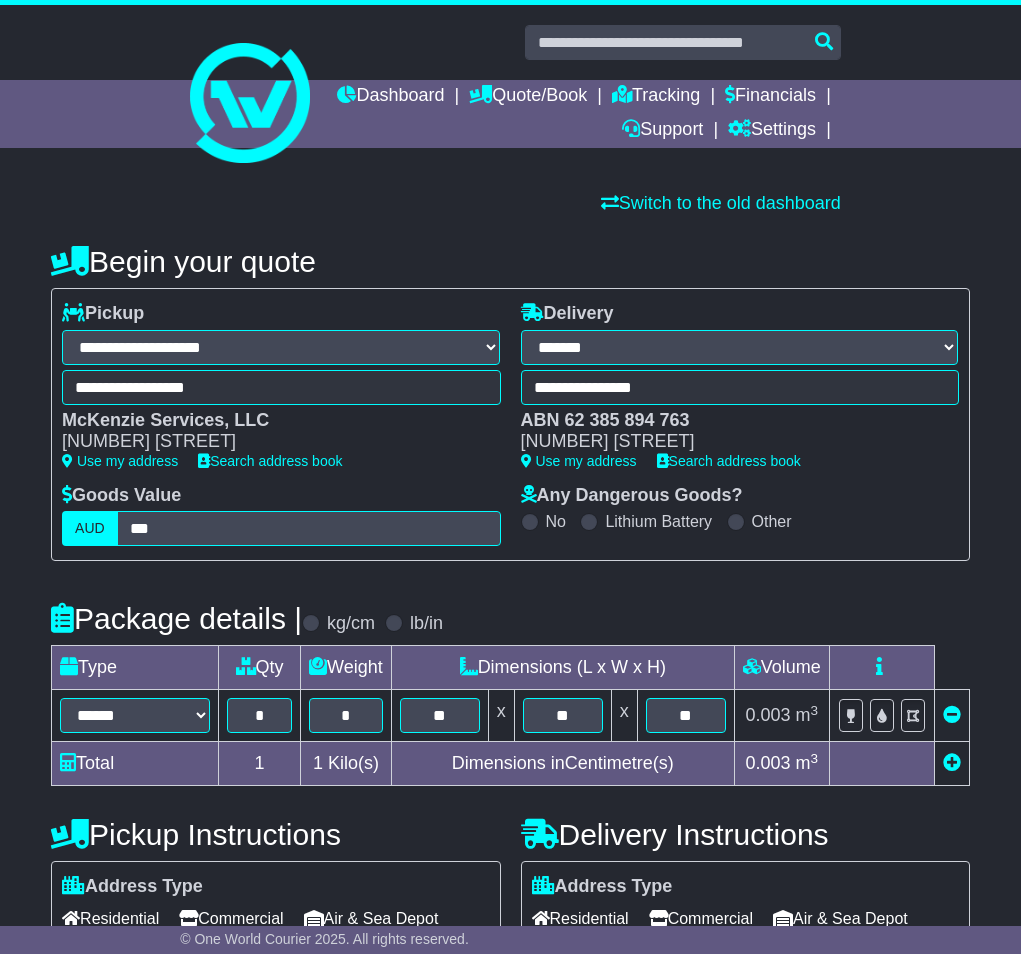 click on "Pickup Instructions" at bounding box center [275, 834] 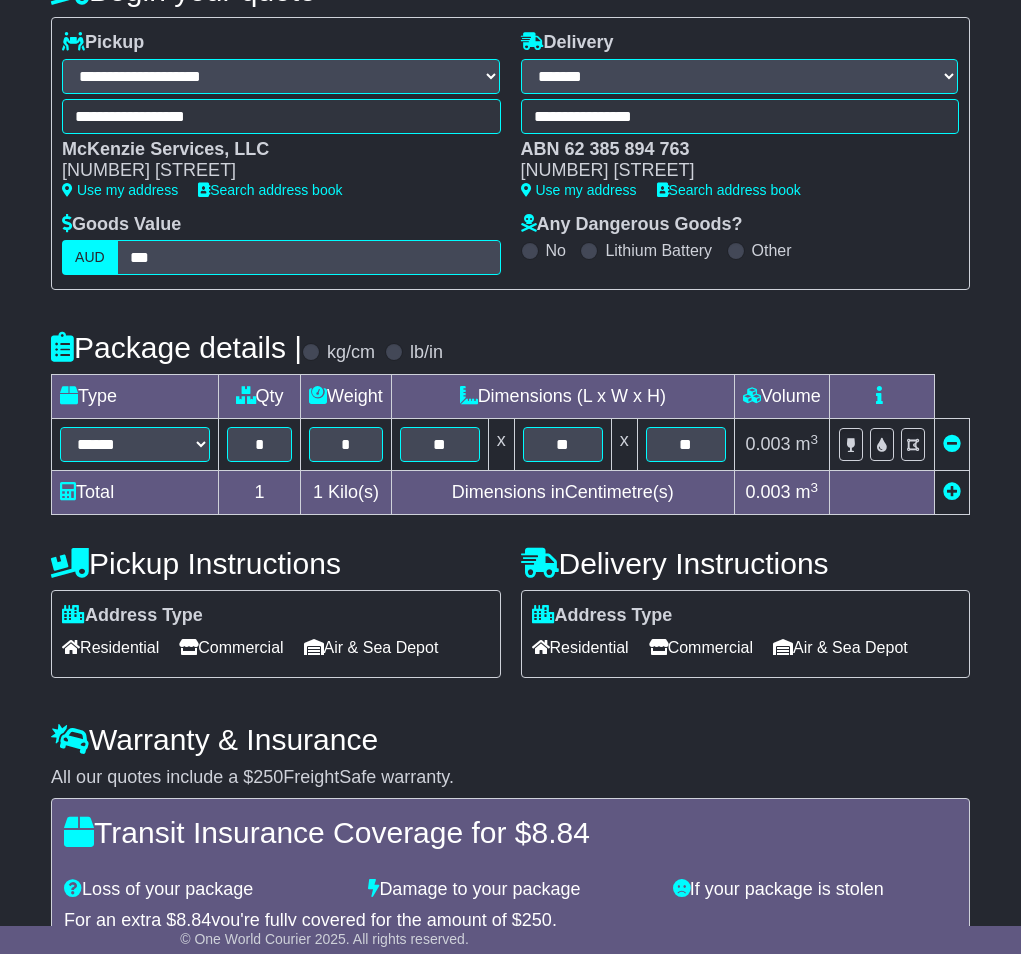 scroll, scrollTop: 342, scrollLeft: 0, axis: vertical 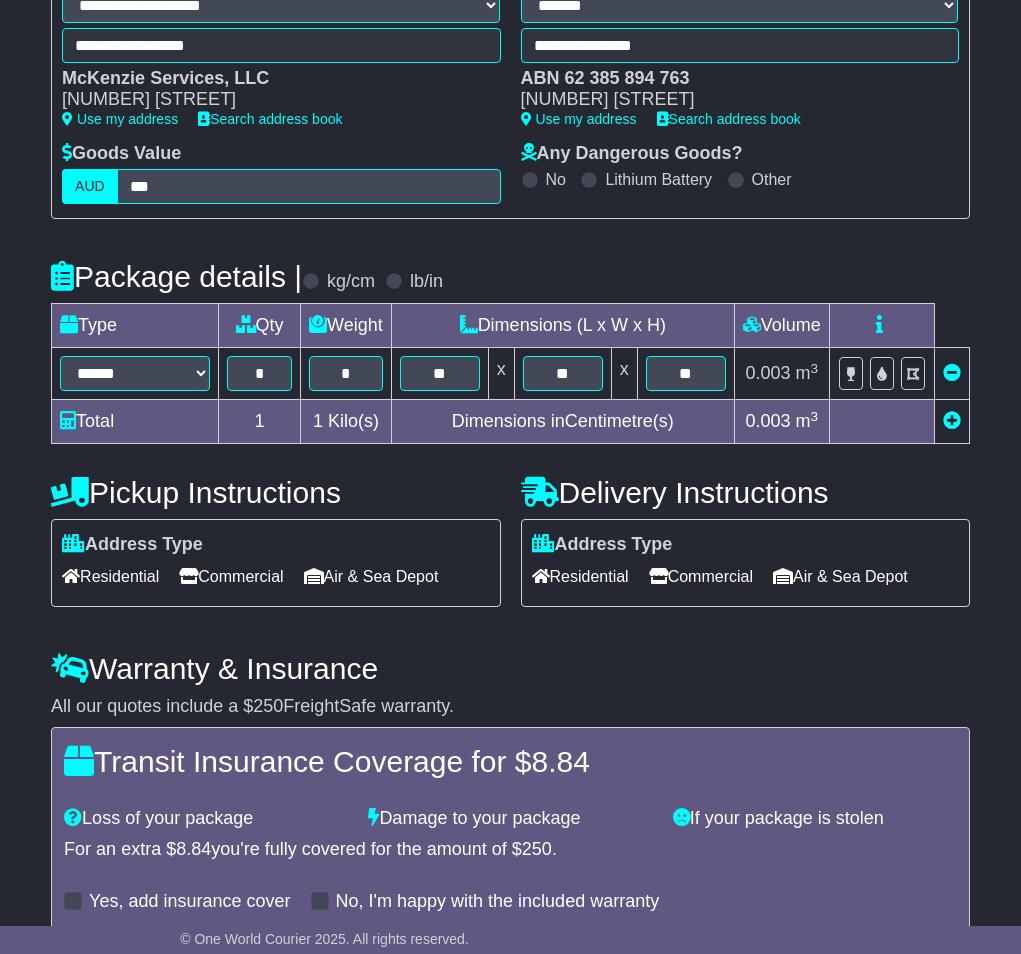 click on "Residential" at bounding box center (110, 576) 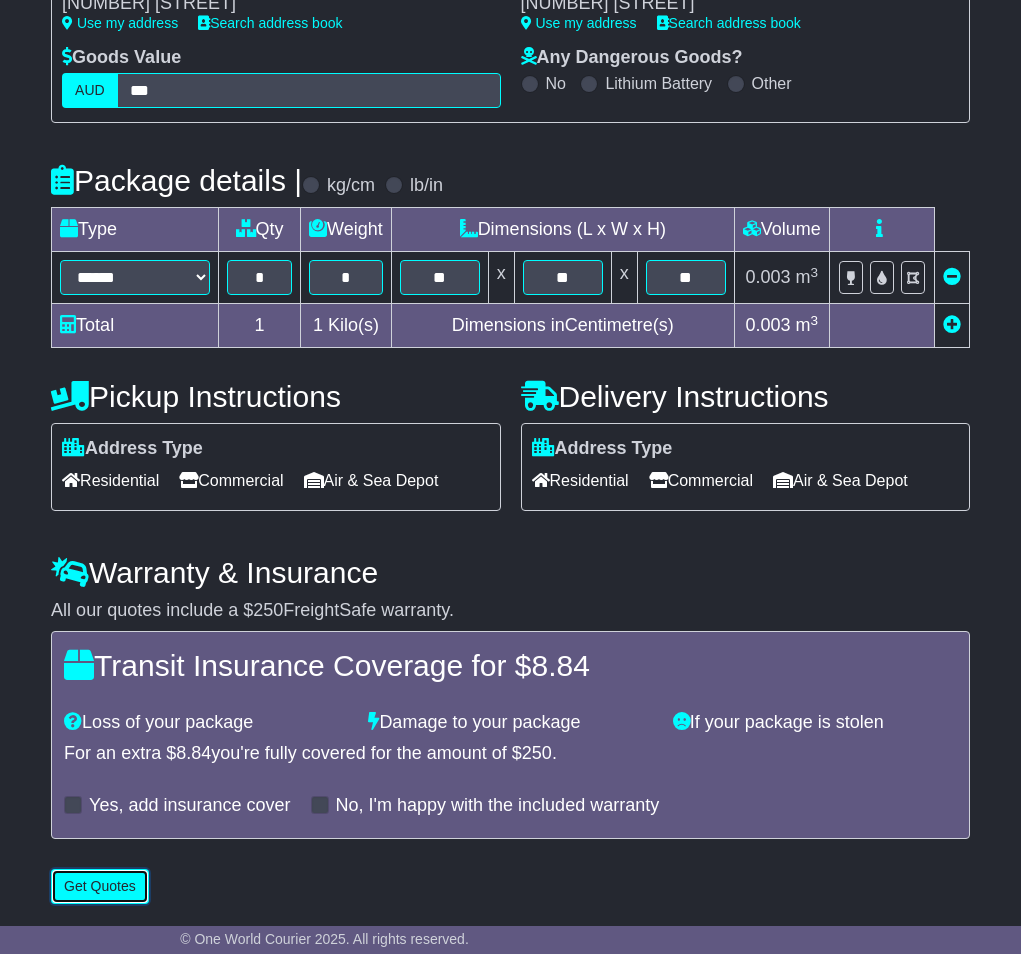click on "Get Quotes" at bounding box center (100, 886) 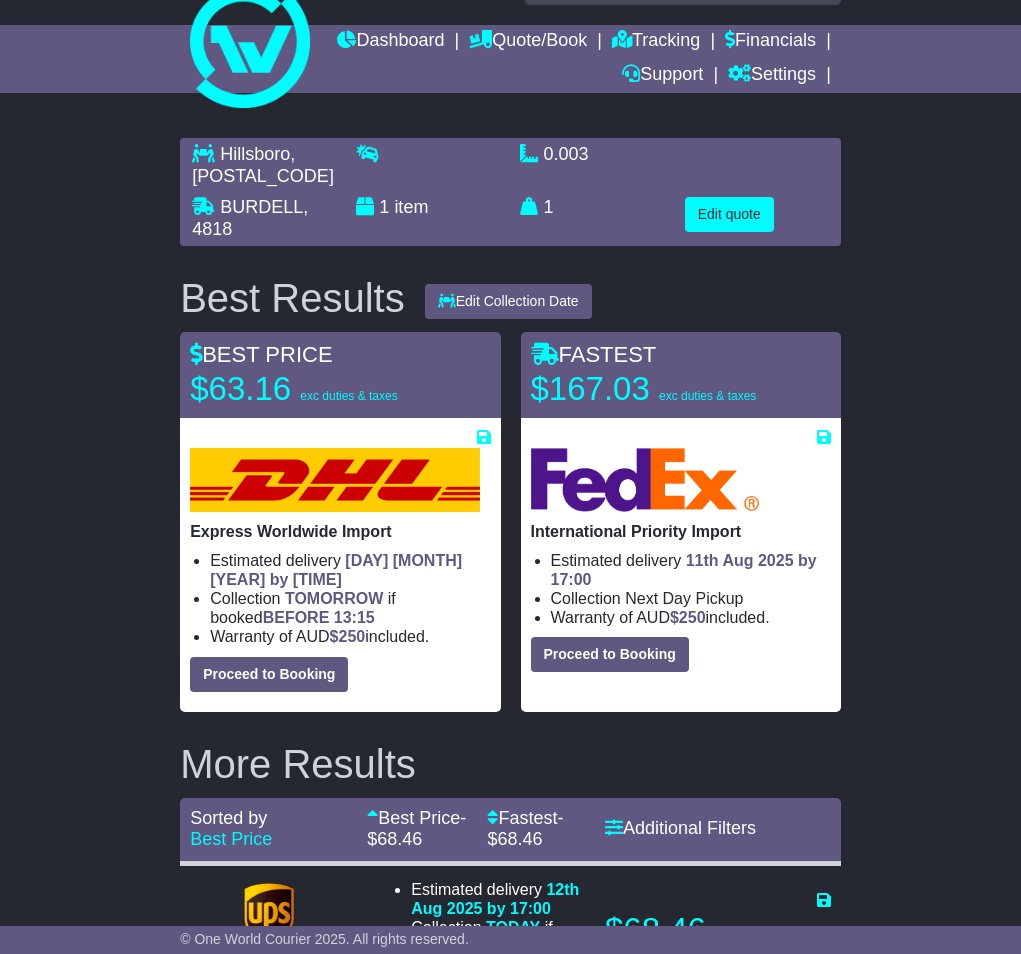 scroll, scrollTop: 0, scrollLeft: 0, axis: both 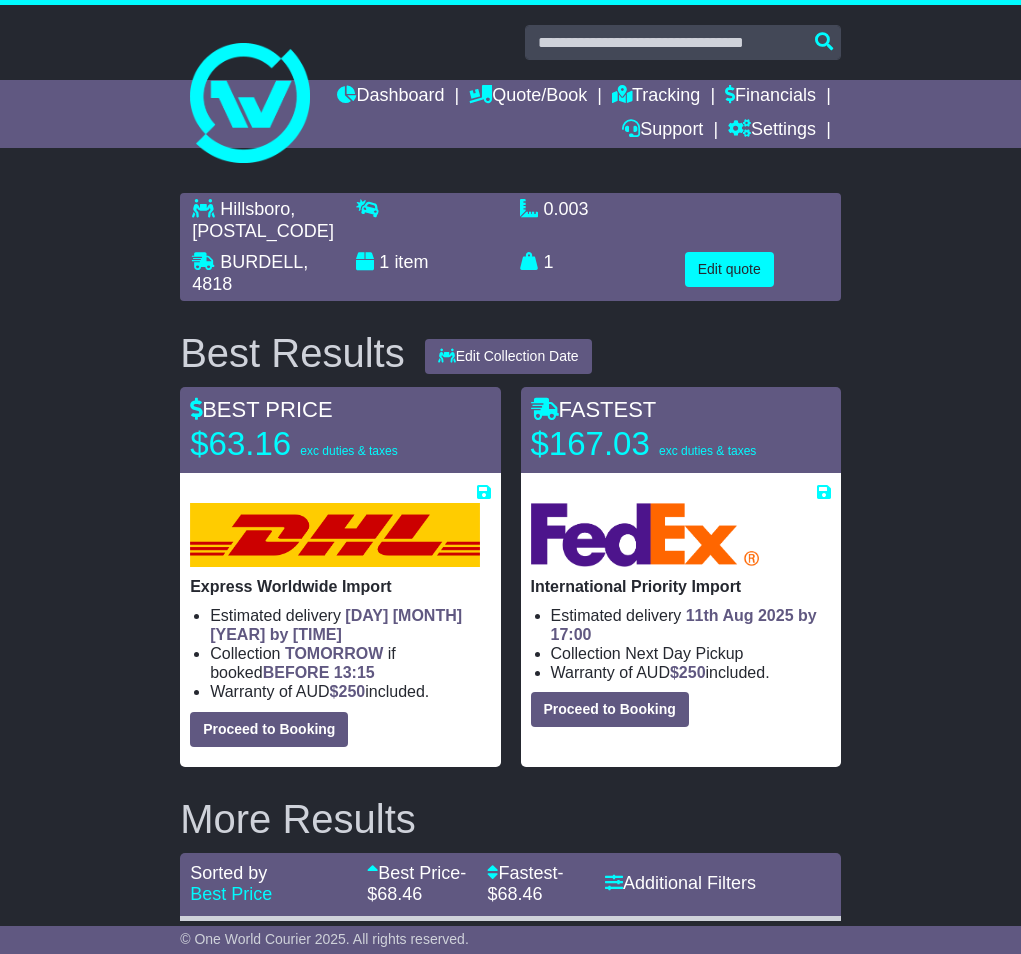 click on "Express Worldwide Import" at bounding box center (340, 586) 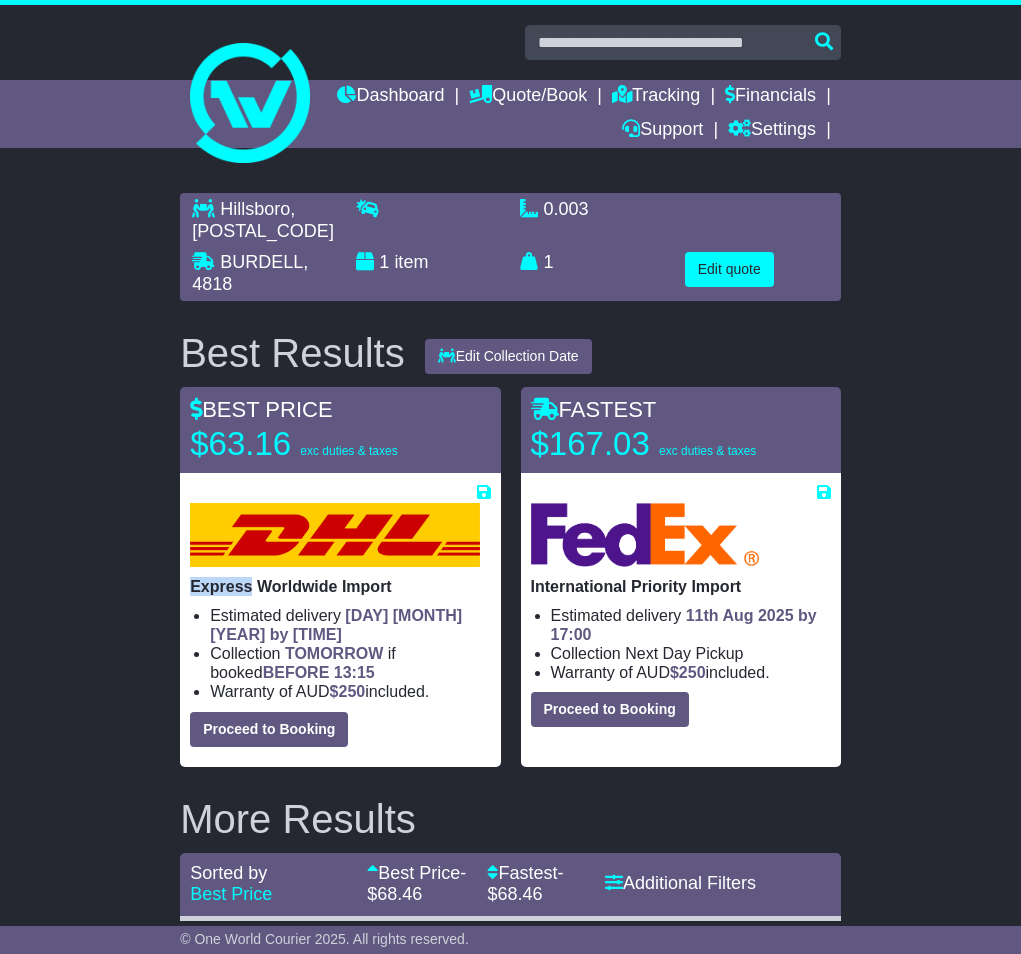 click on "Express Worldwide Import" at bounding box center (340, 586) 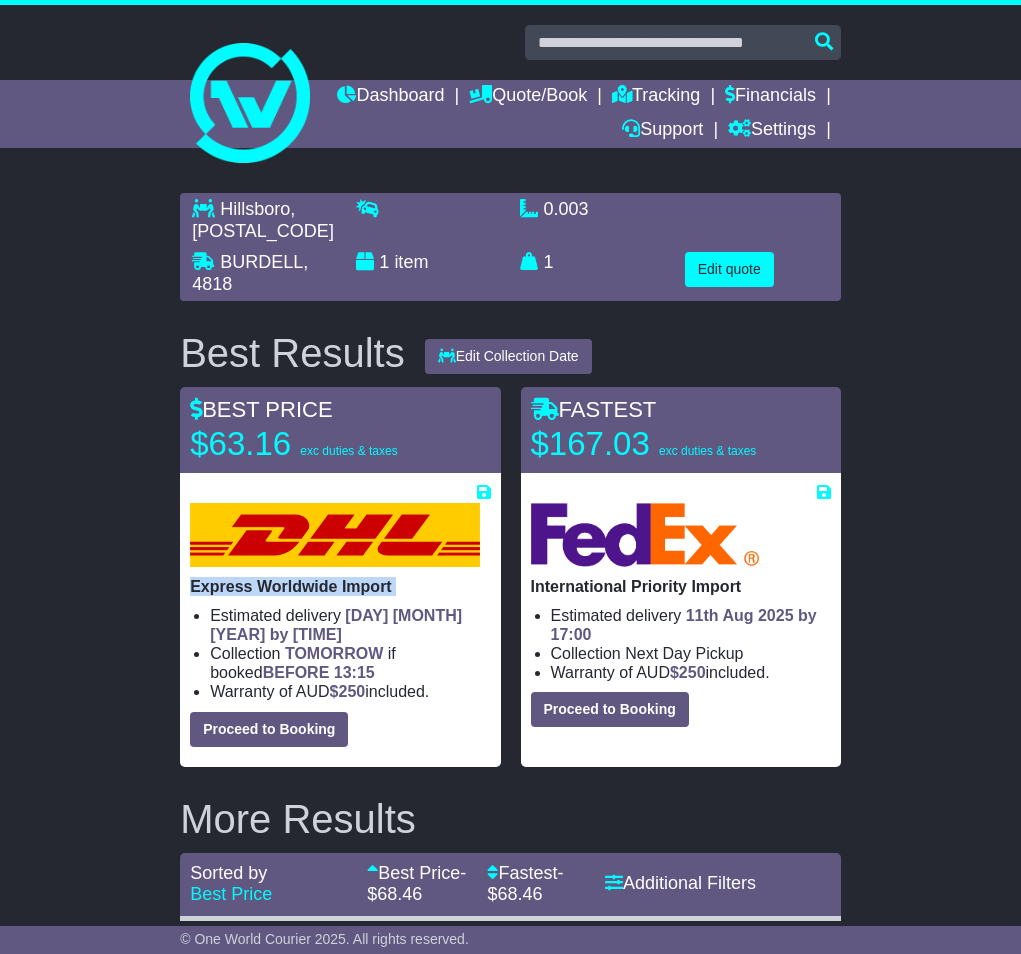 click on "Express Worldwide Import" at bounding box center (340, 586) 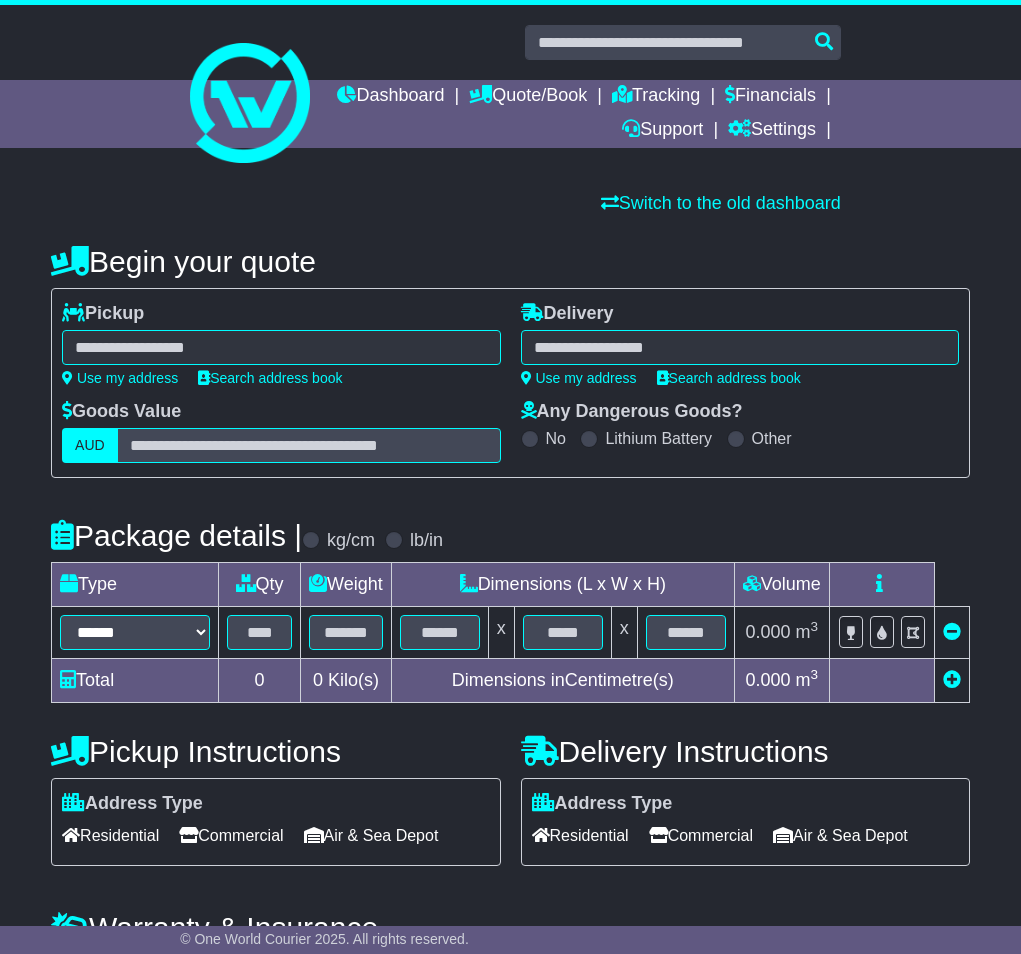 scroll, scrollTop: 0, scrollLeft: 0, axis: both 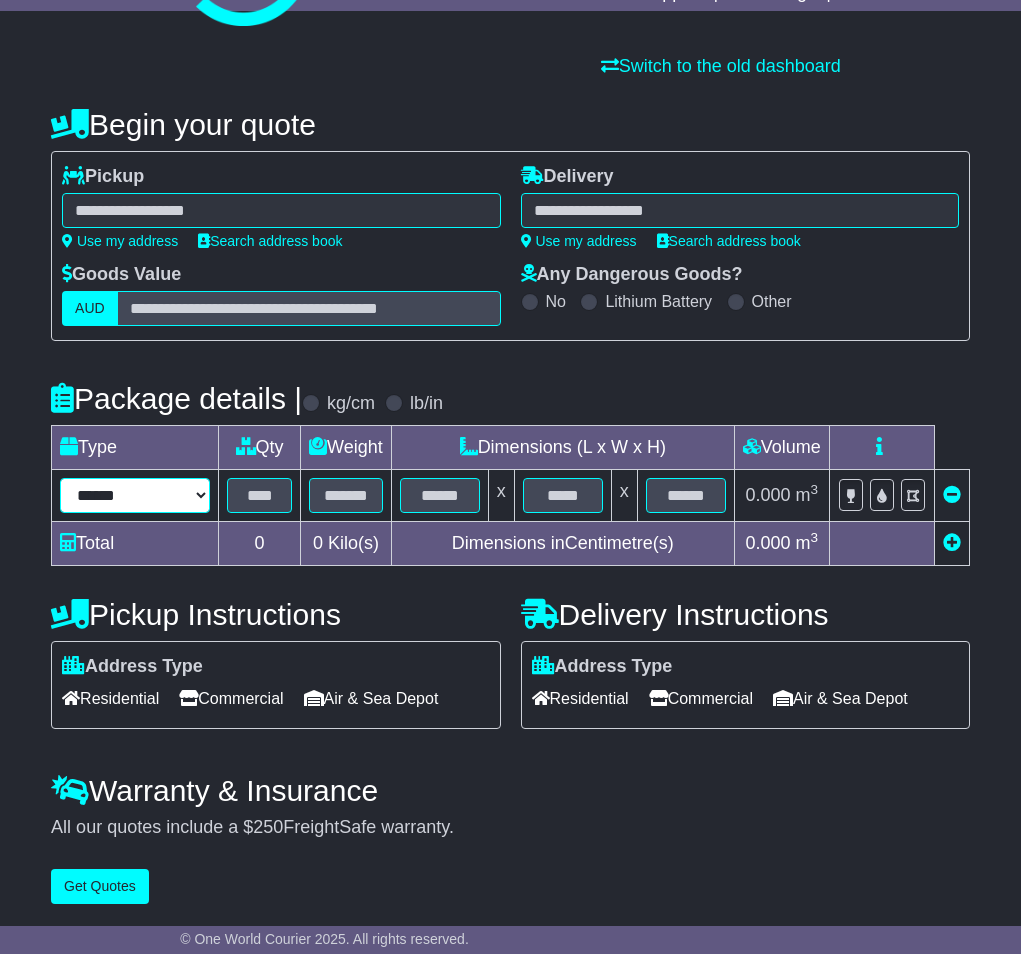 click on "****** ****** *** ******** ***** **** **** ****** *** *******" at bounding box center [135, 495] 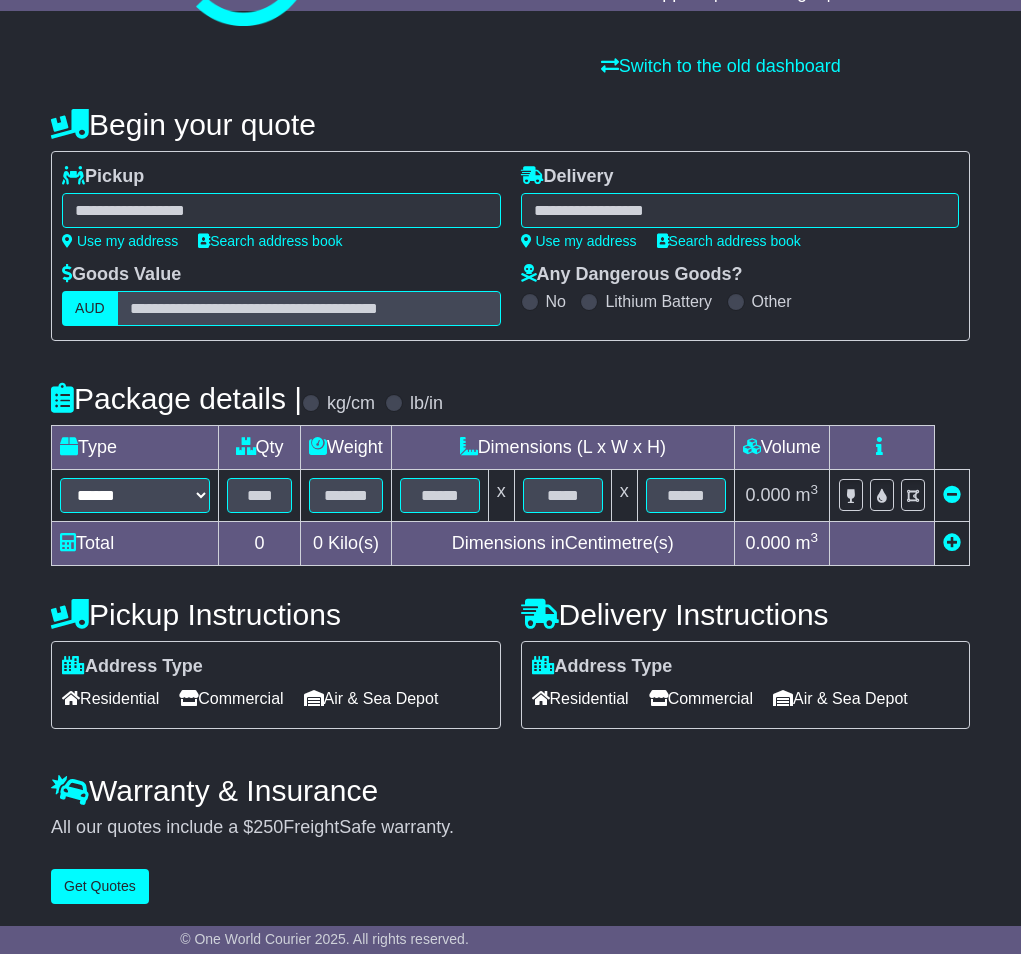 click at bounding box center [281, 210] 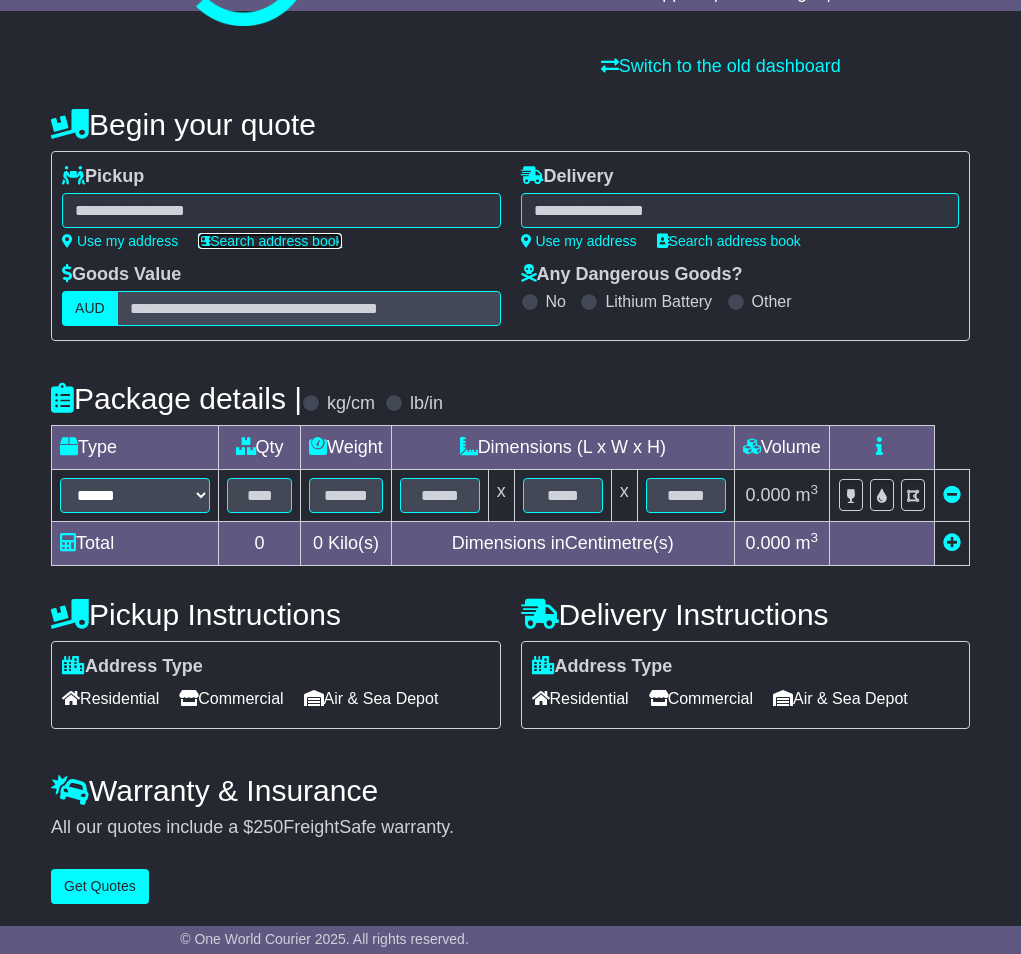 click on "Search address book" at bounding box center [270, 241] 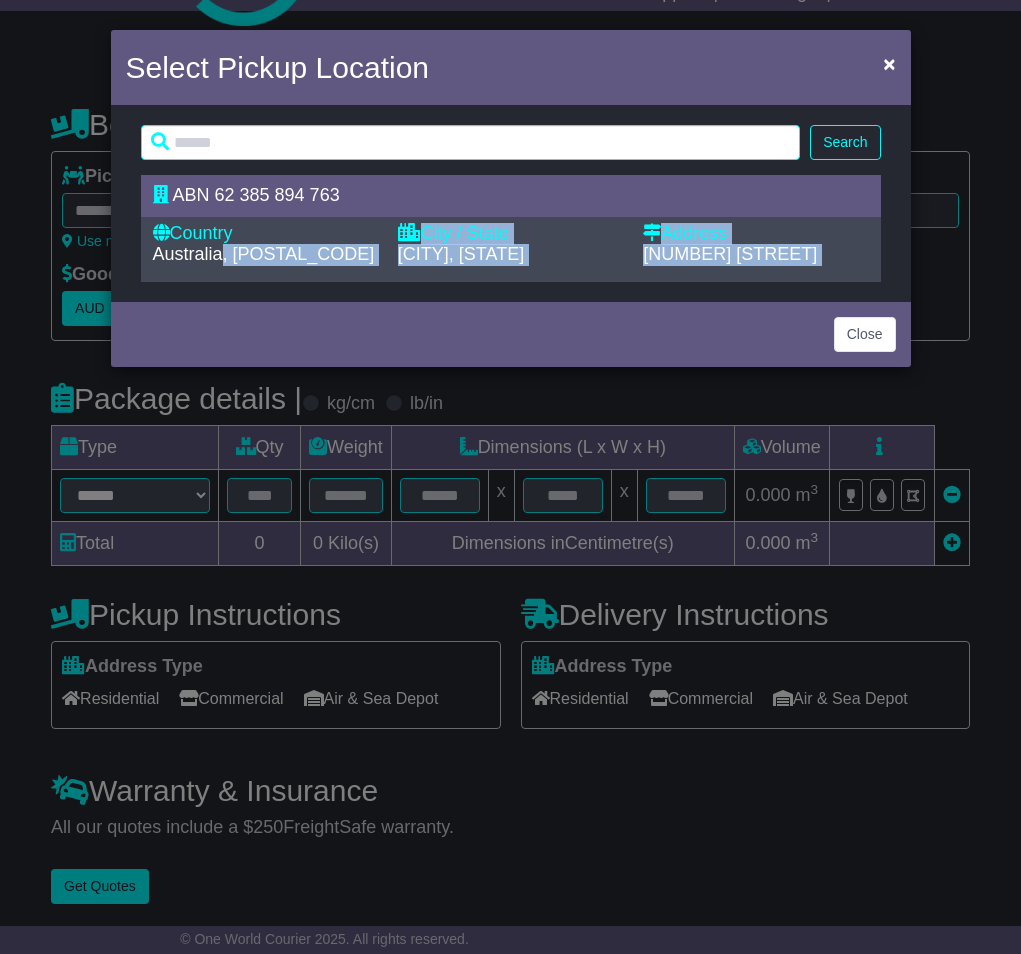 drag, startPoint x: 215, startPoint y: 248, endPoint x: 308, endPoint y: 391, distance: 170.58136 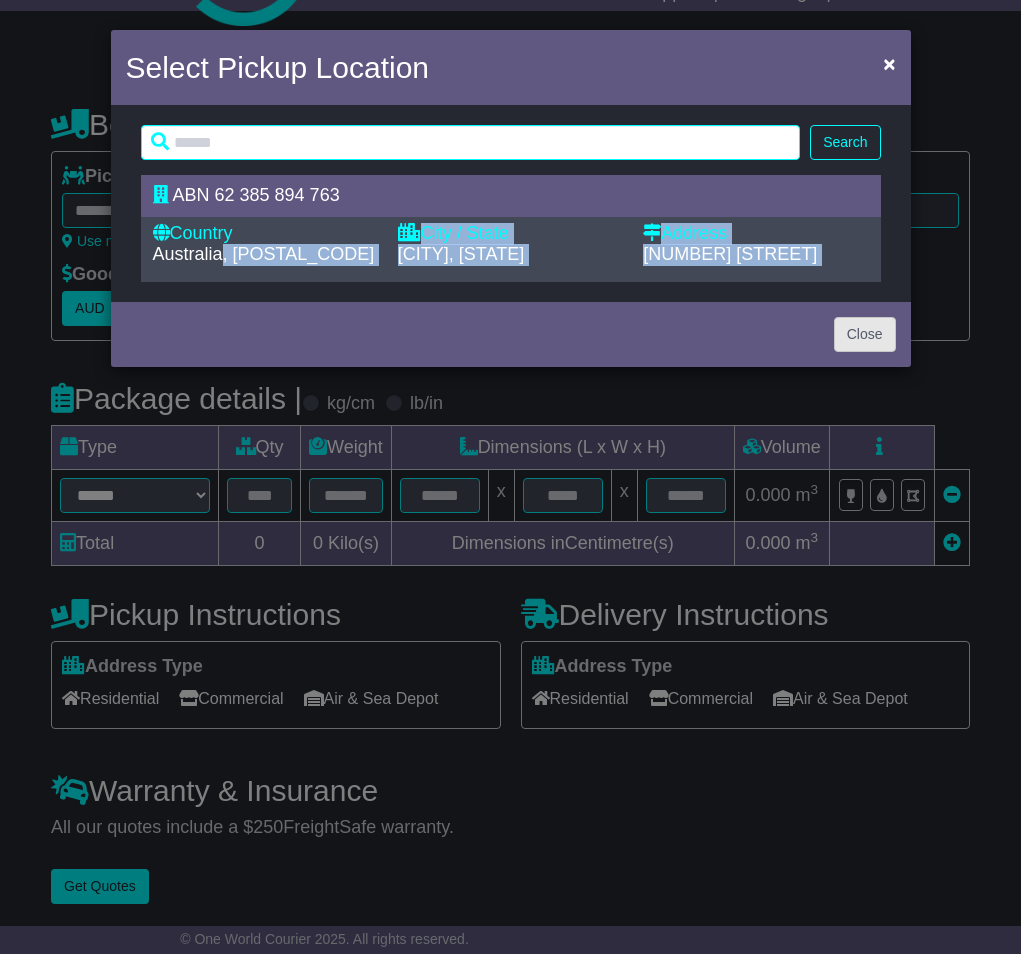 click on "Close" at bounding box center [865, 334] 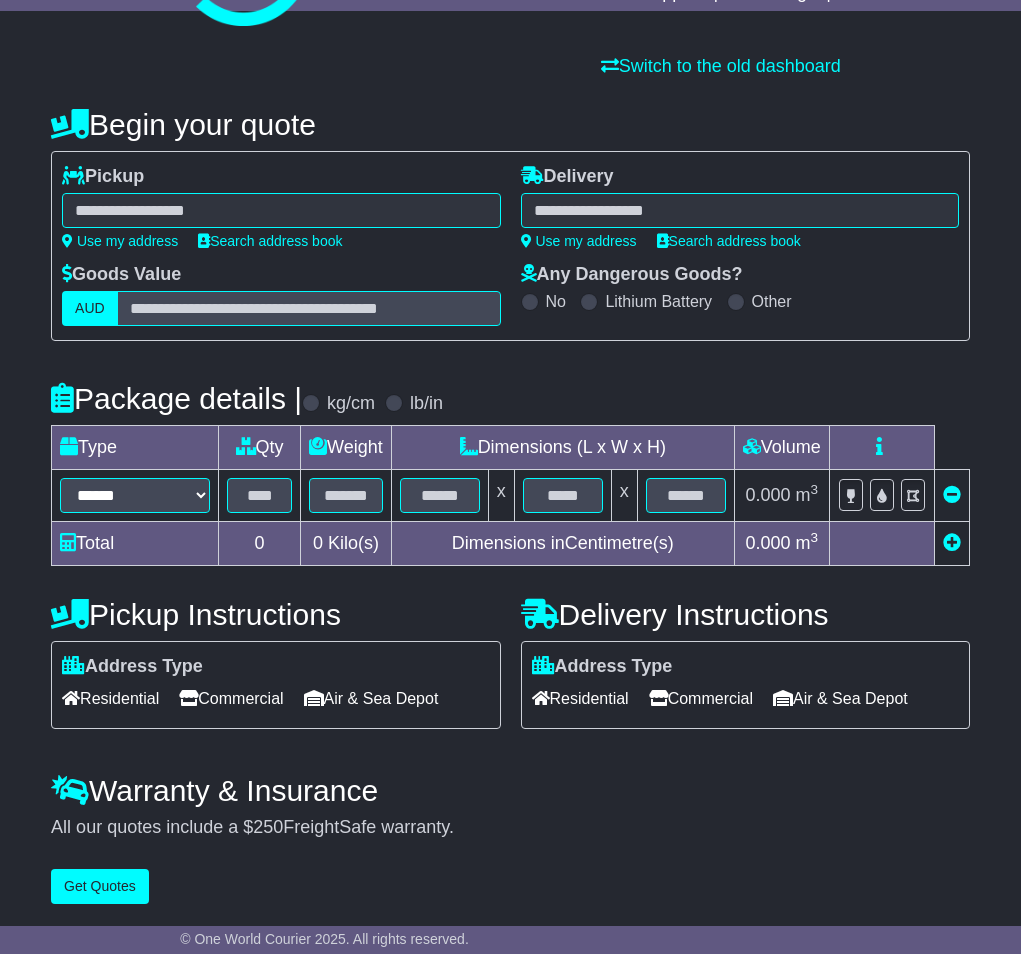 click at bounding box center [281, 210] 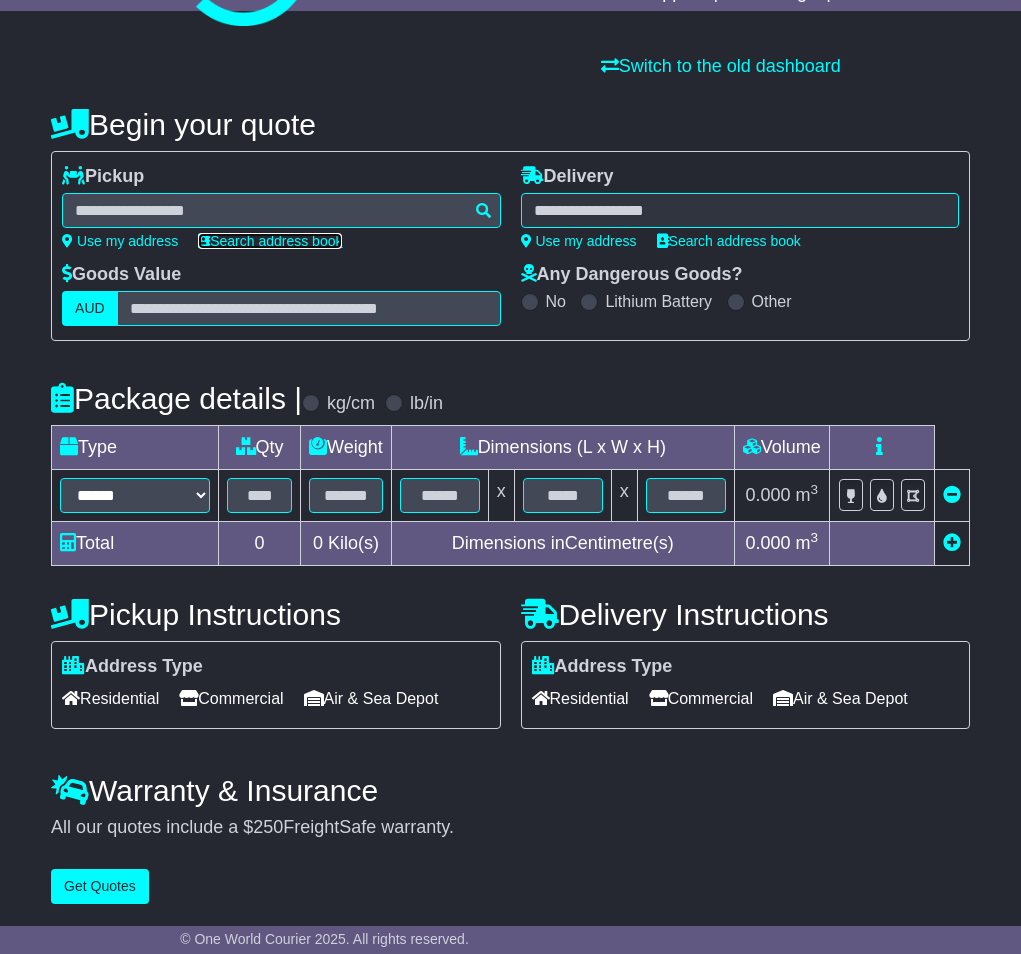 click on "Search address book" at bounding box center [270, 241] 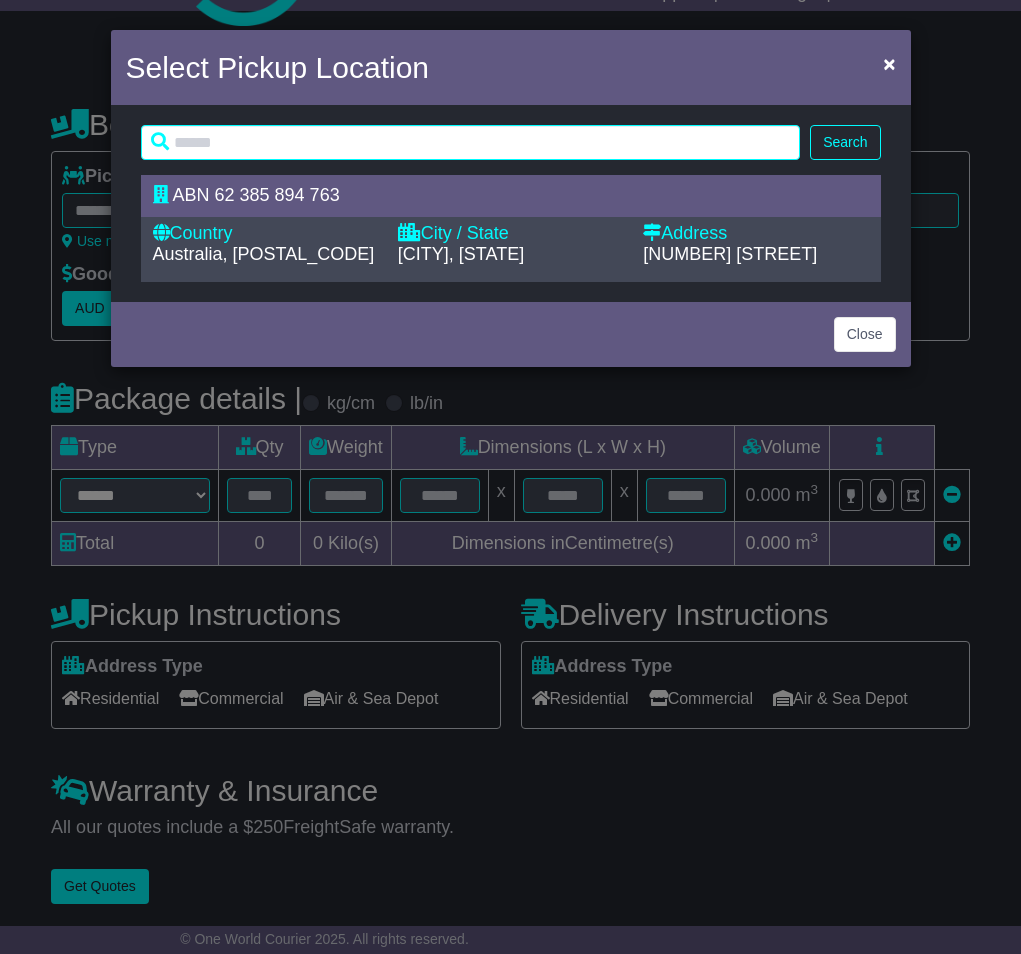 click on "[COUNTRY], [POSTAL_CODE]" at bounding box center (264, 254) 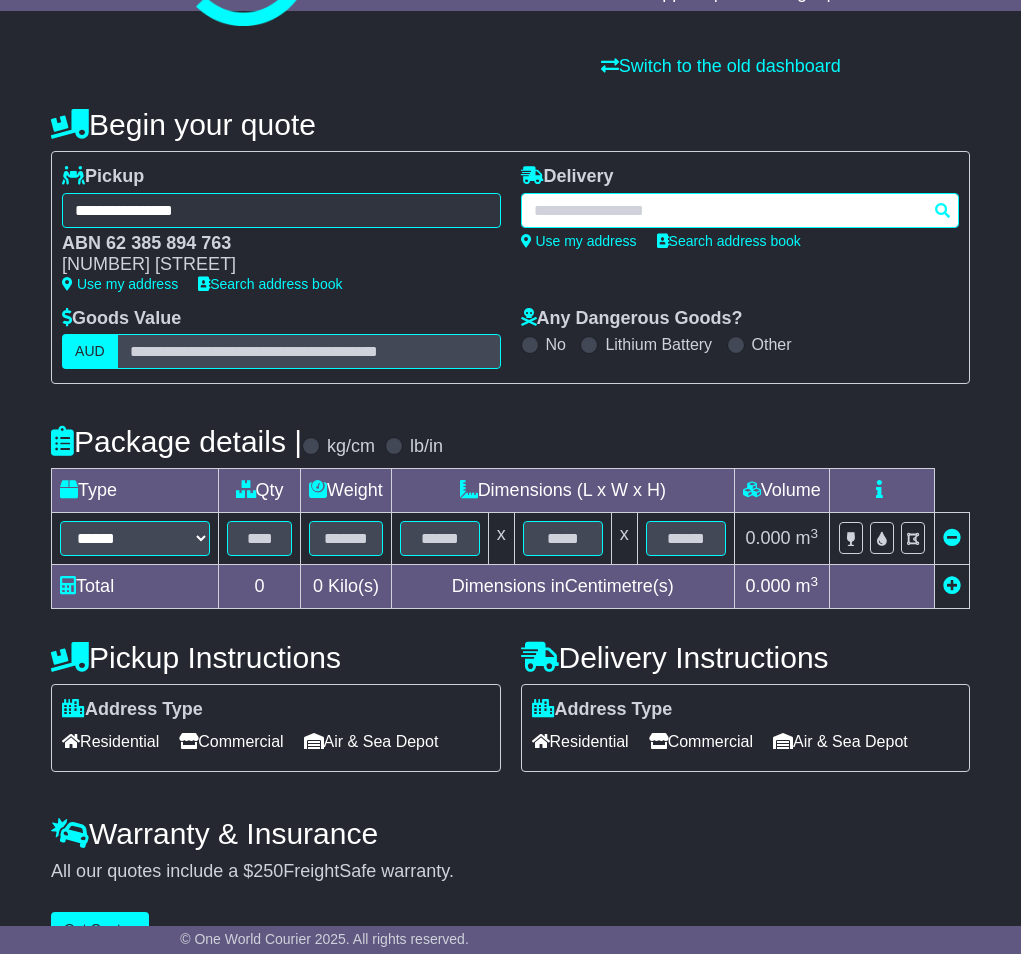 click at bounding box center (740, 210) 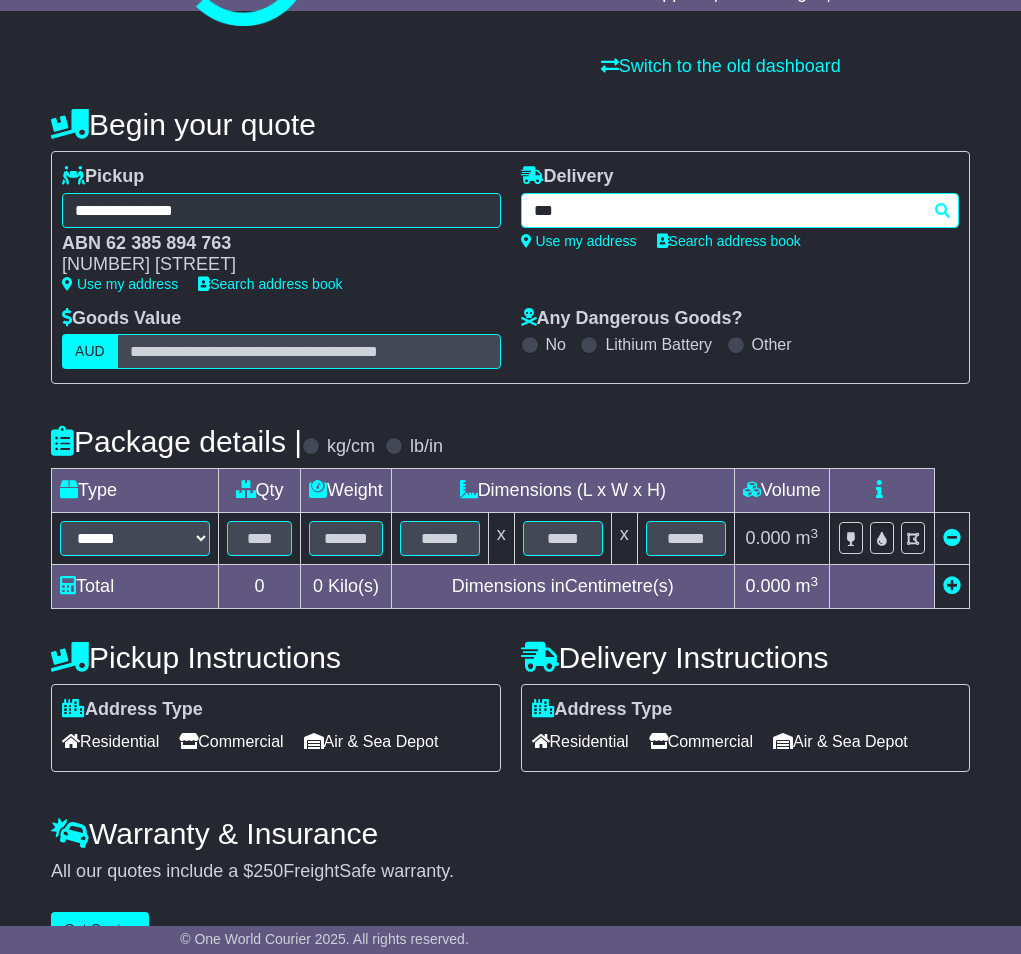 type on "****" 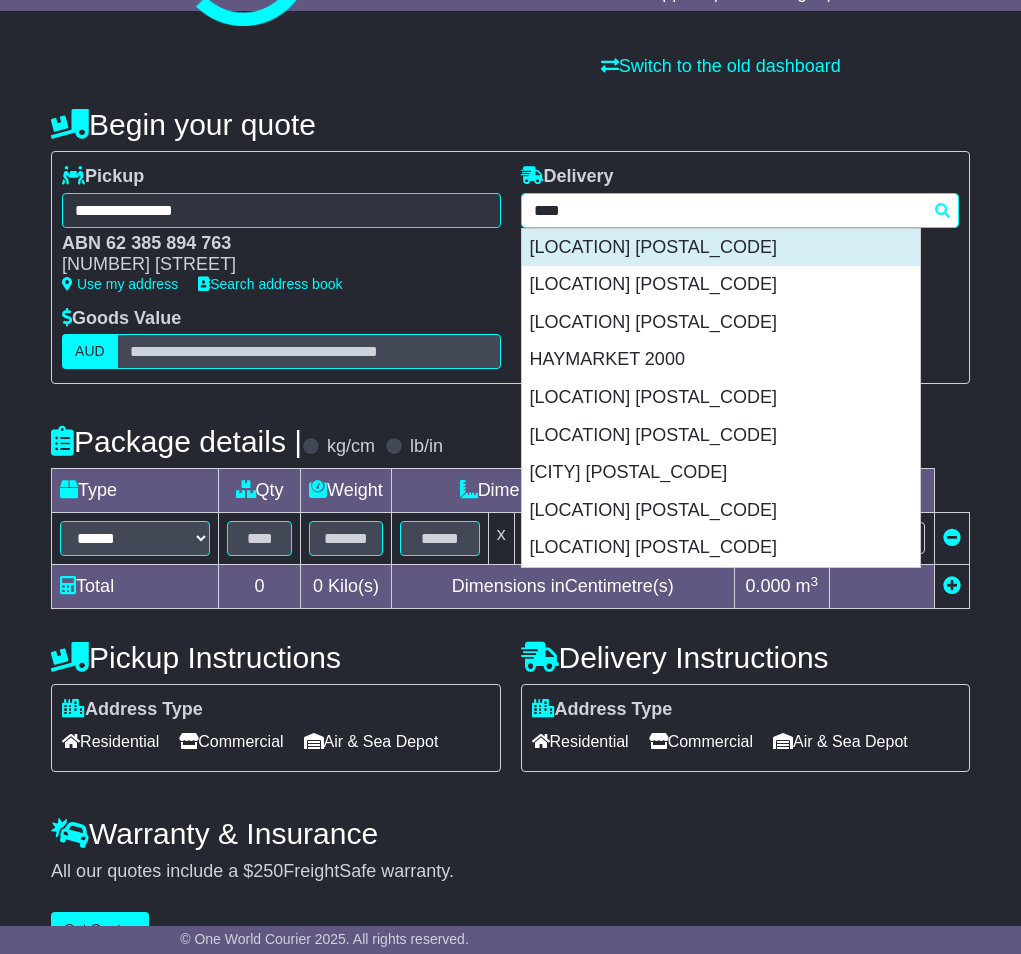 click on "BARANGAROO 2000" at bounding box center (721, 248) 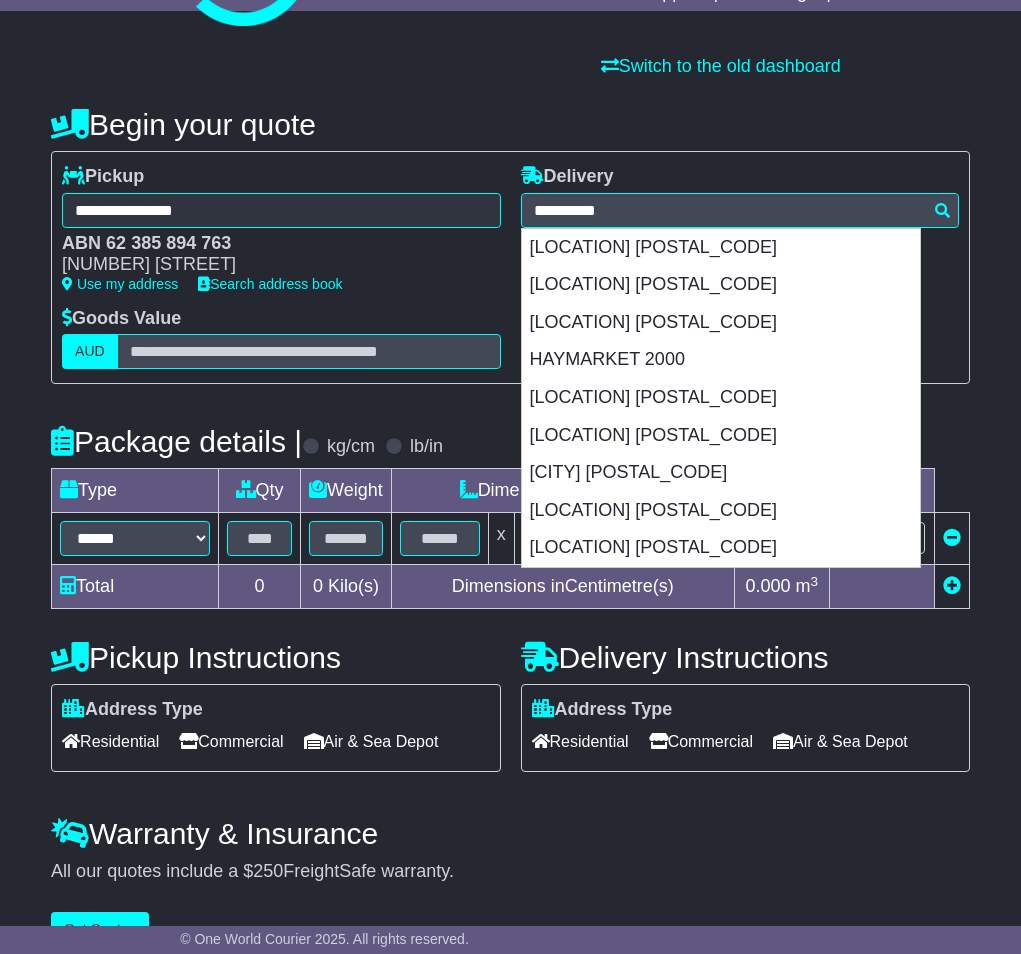 type on "**********" 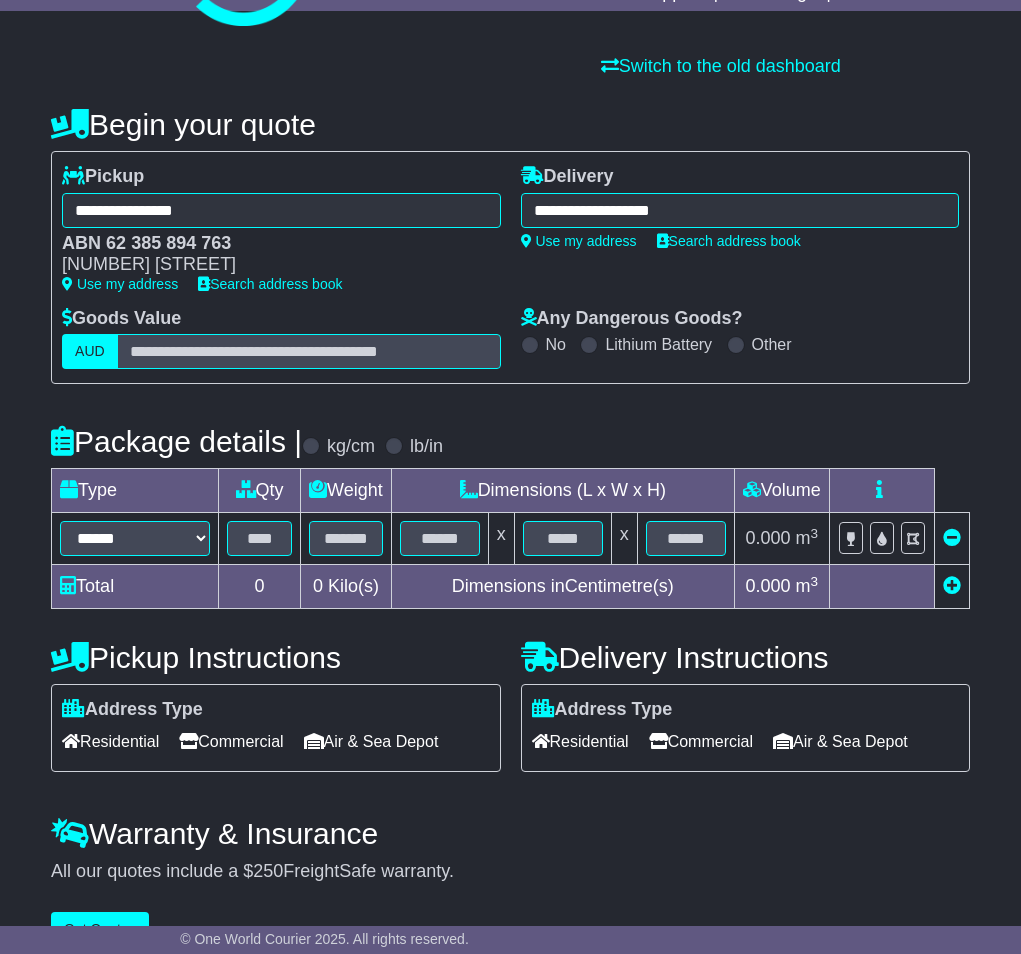 click on "Lithium Battery" at bounding box center (646, 344) 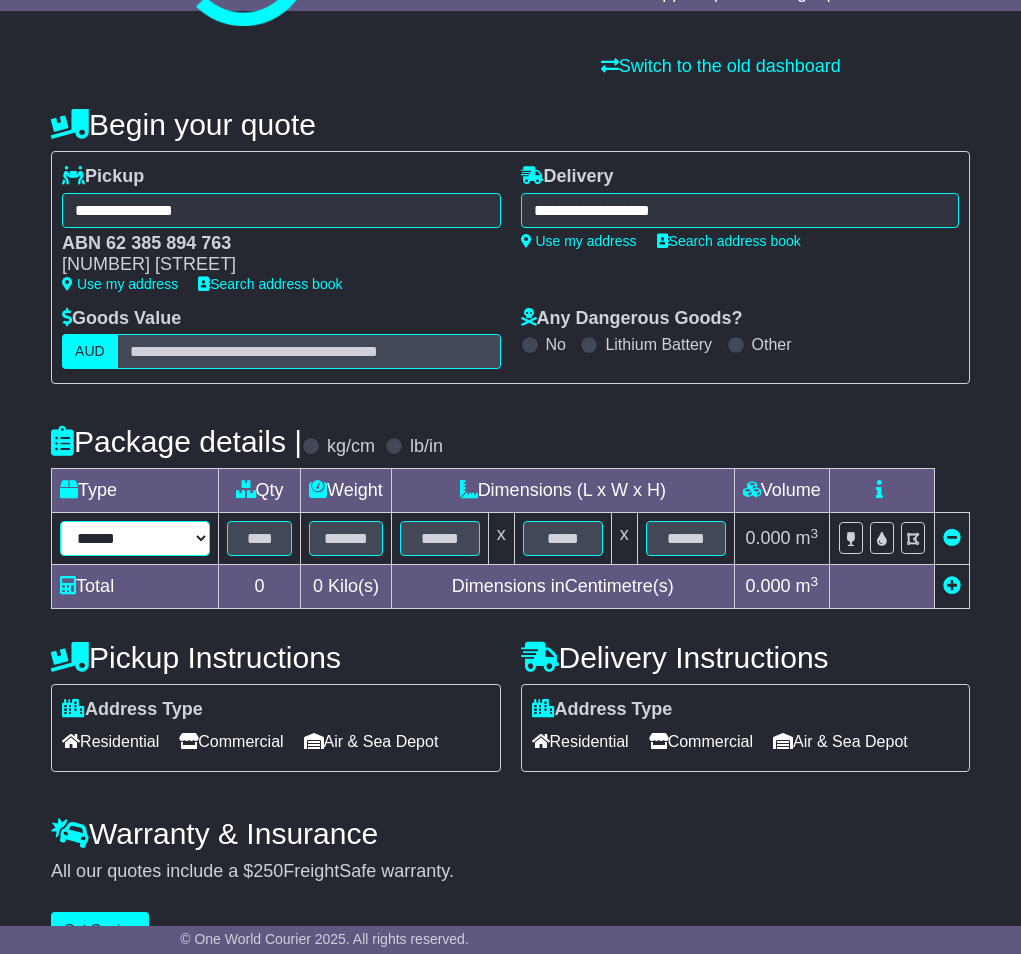 click on "****** ****** *** ******** ***** **** **** ****** *** *******" at bounding box center (135, 538) 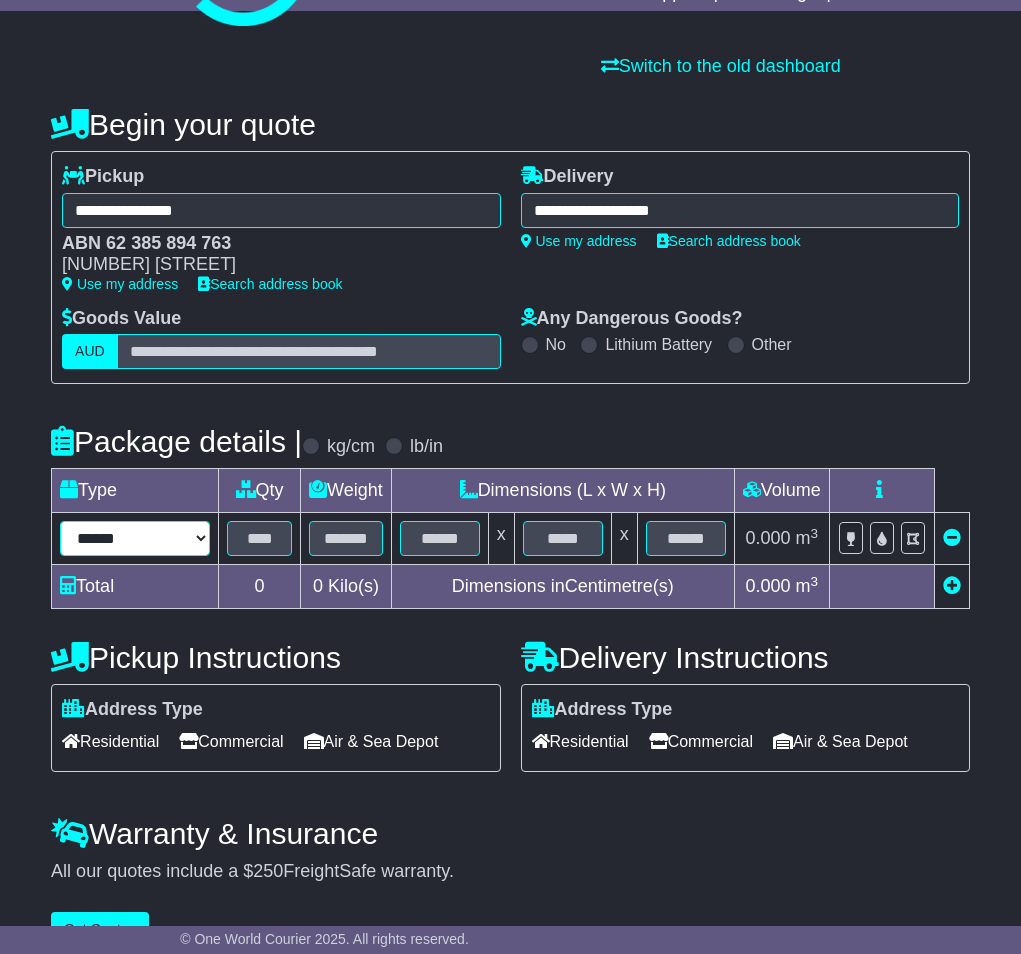 click on "****** ****** *** ******** ***** **** **** ****** *** *******" at bounding box center (135, 538) 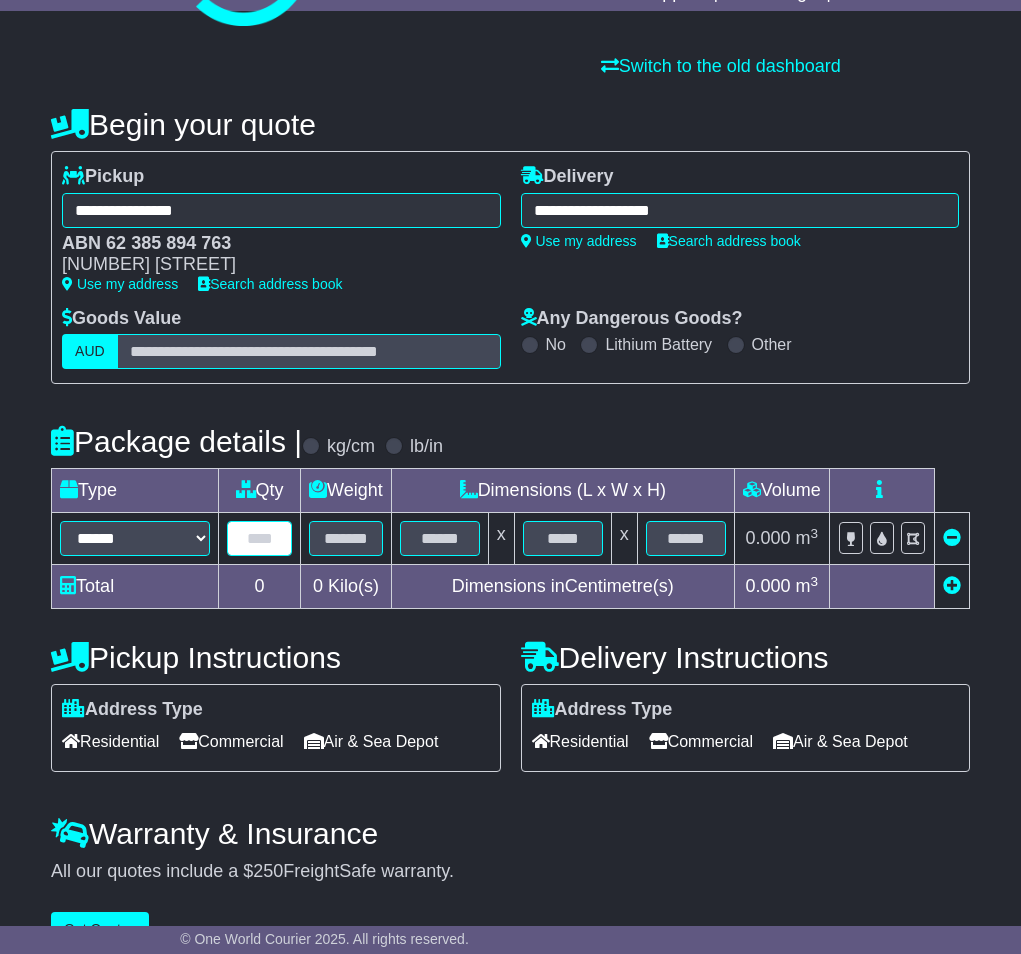 click at bounding box center [259, 538] 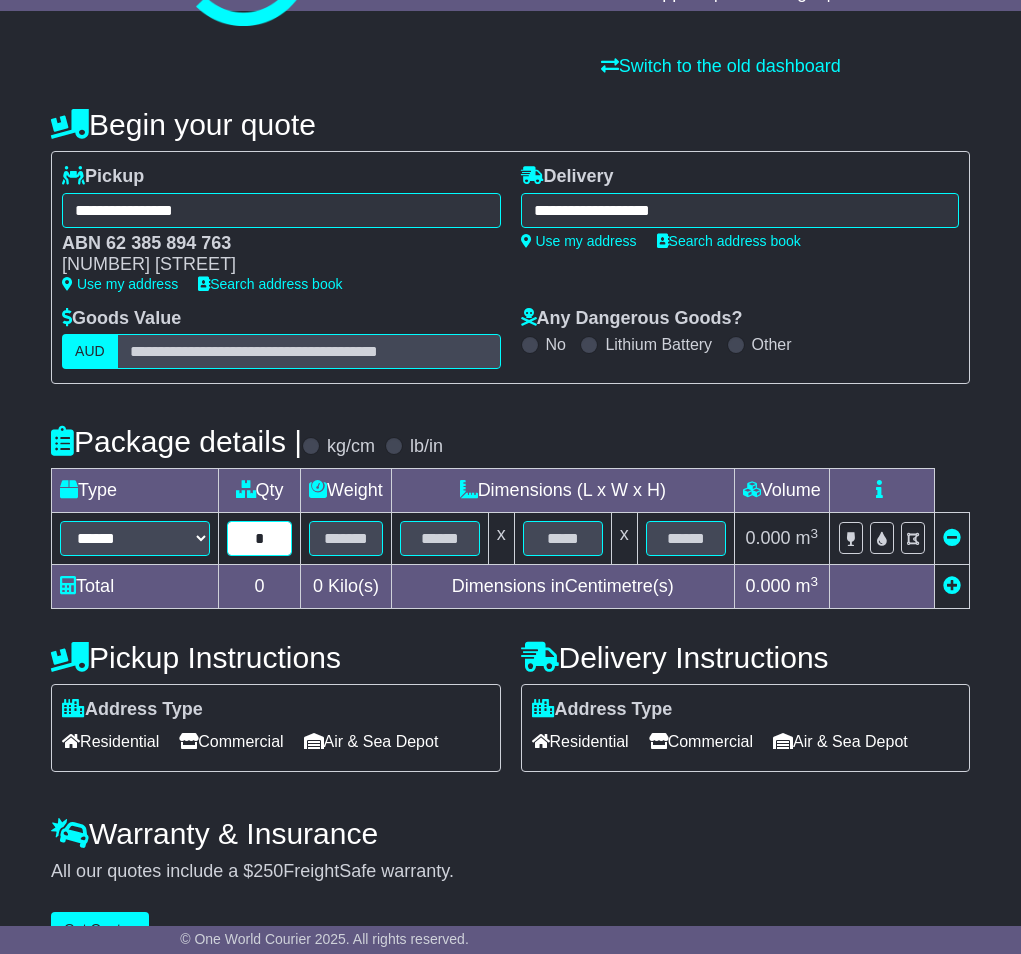 type on "*" 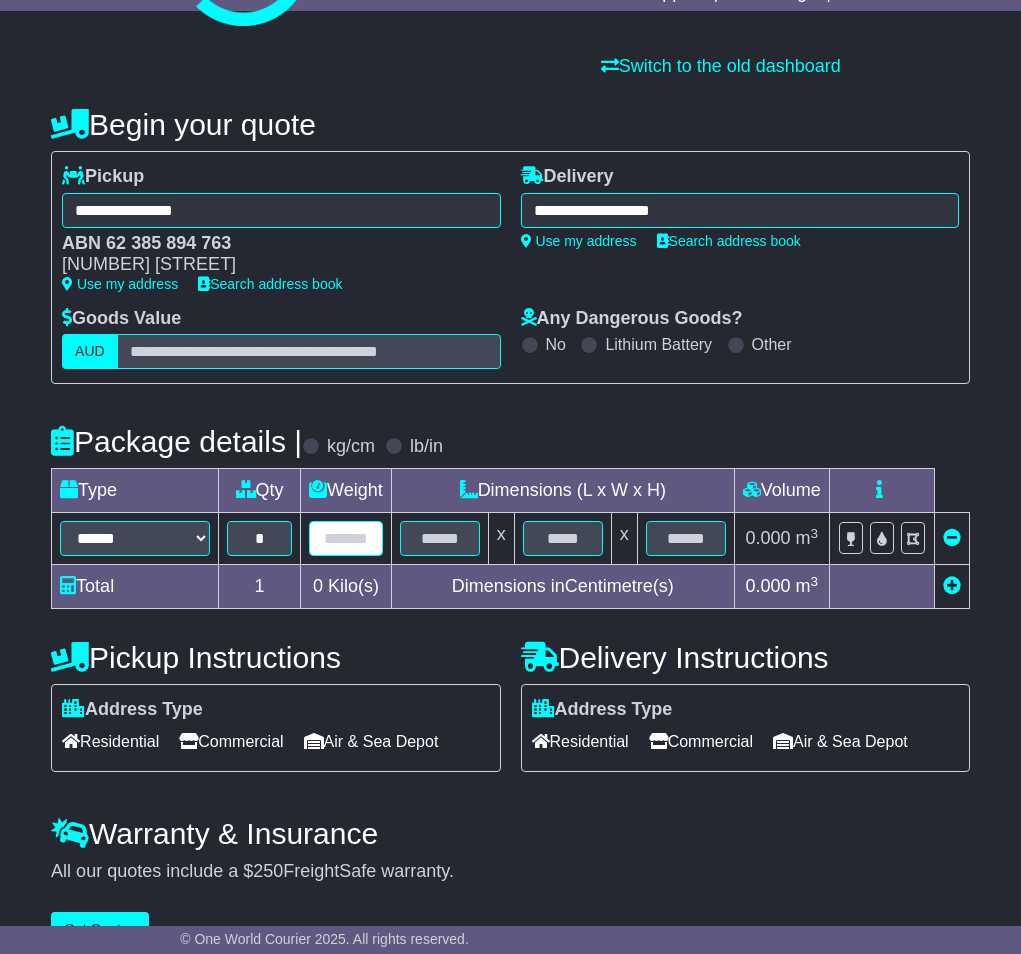 click at bounding box center [346, 538] 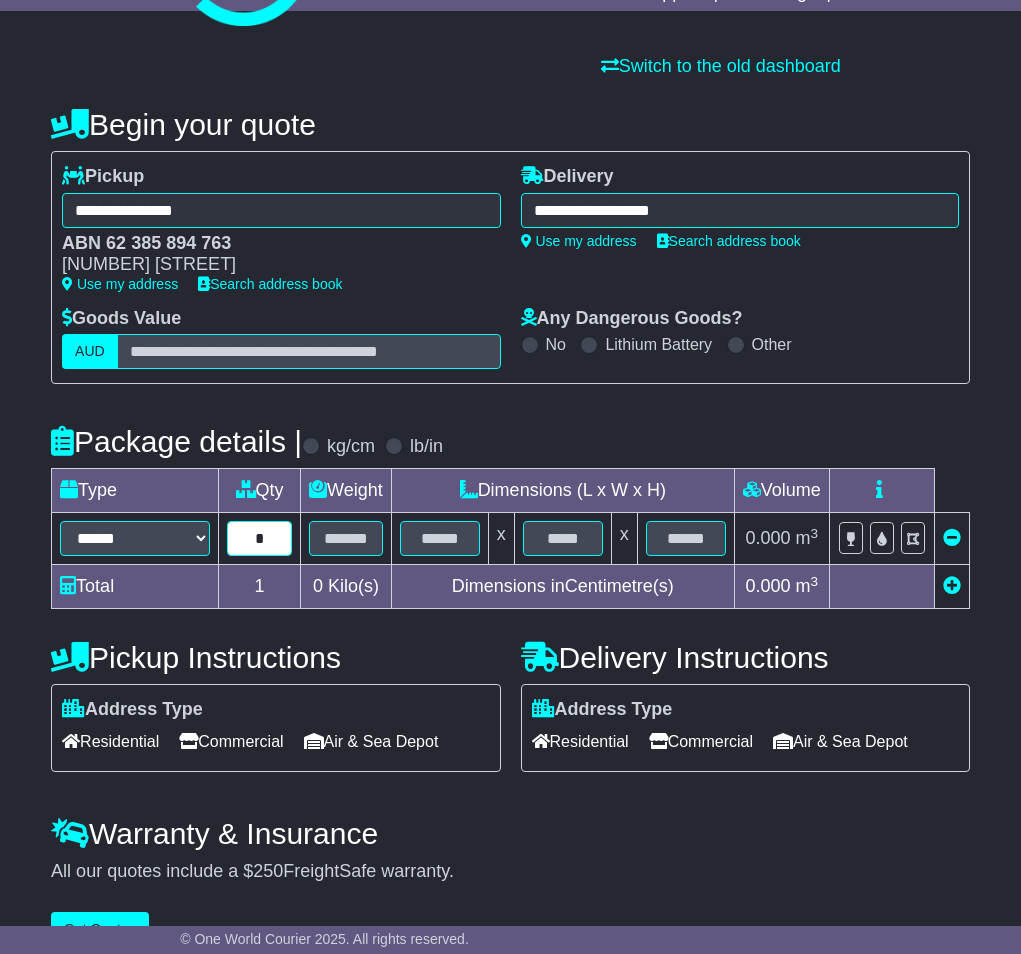 click on "*" at bounding box center (259, 538) 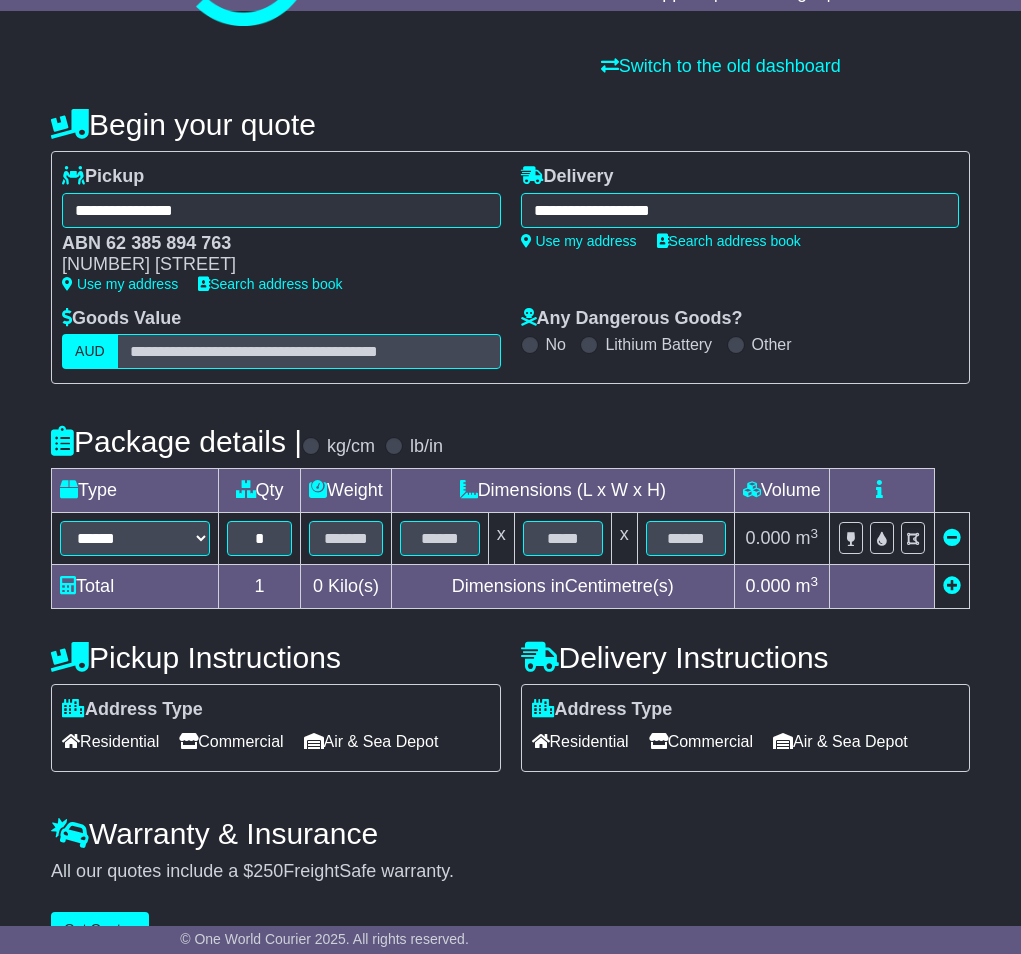 type on "***" 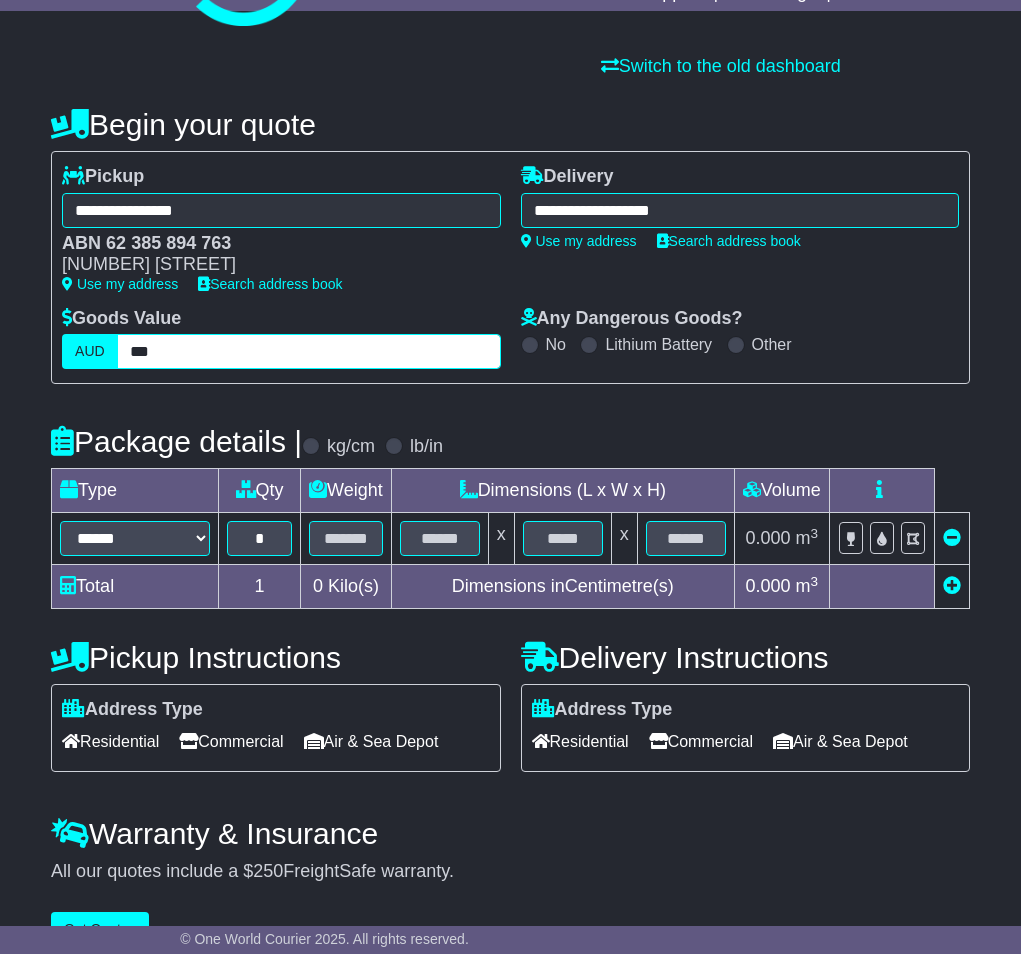 type on "*" 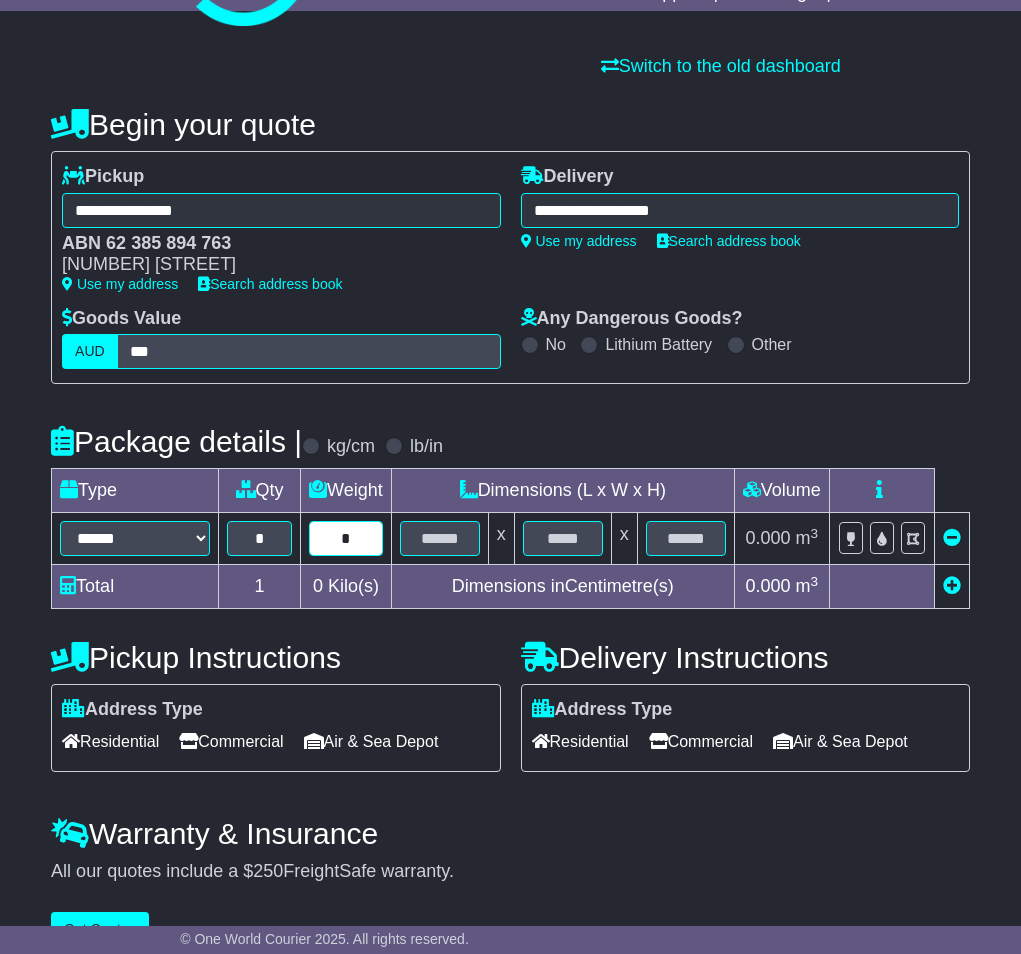 type on "**" 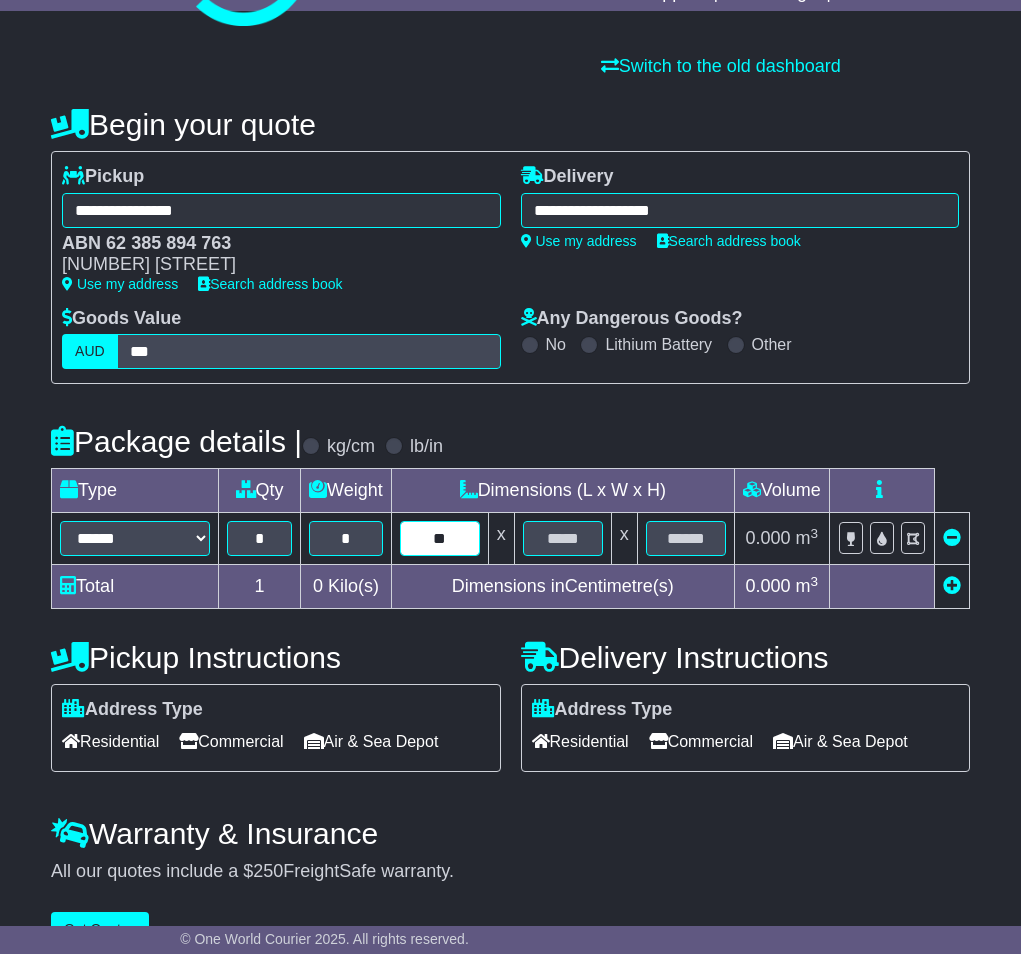 type on "**" 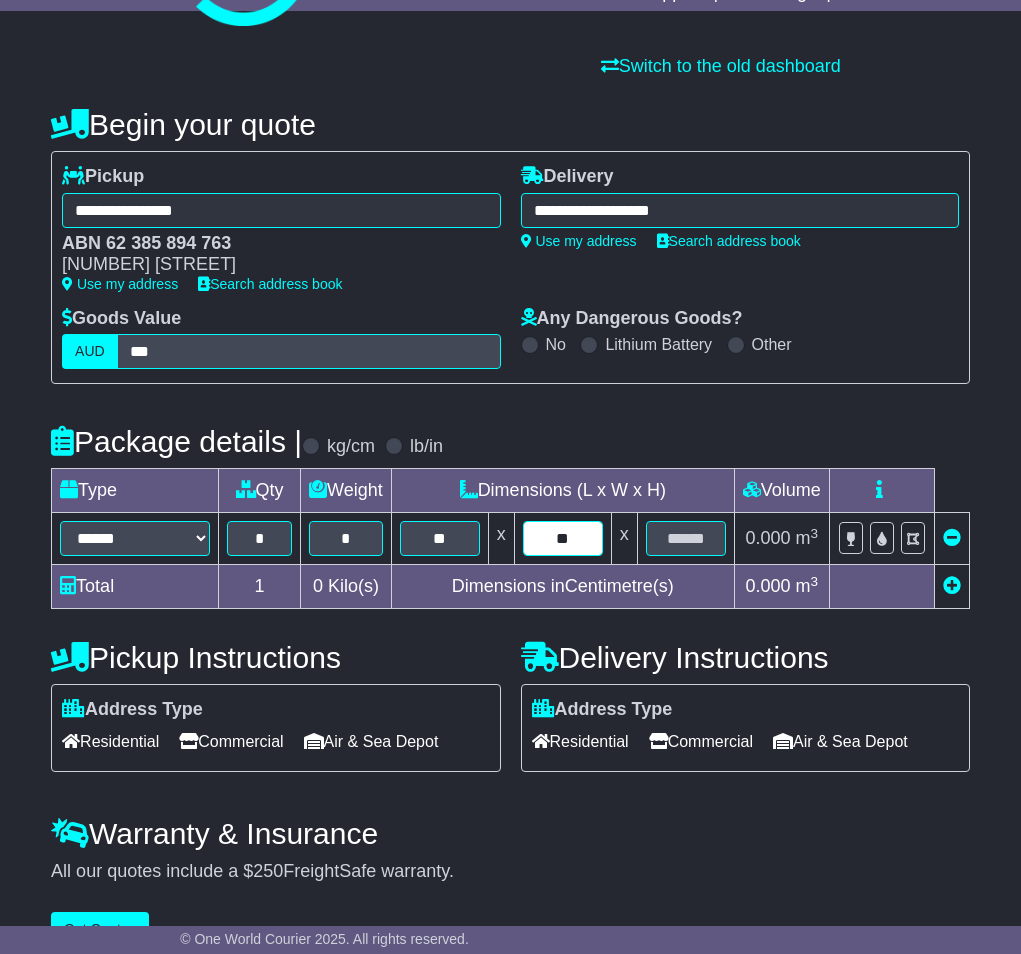 type on "**" 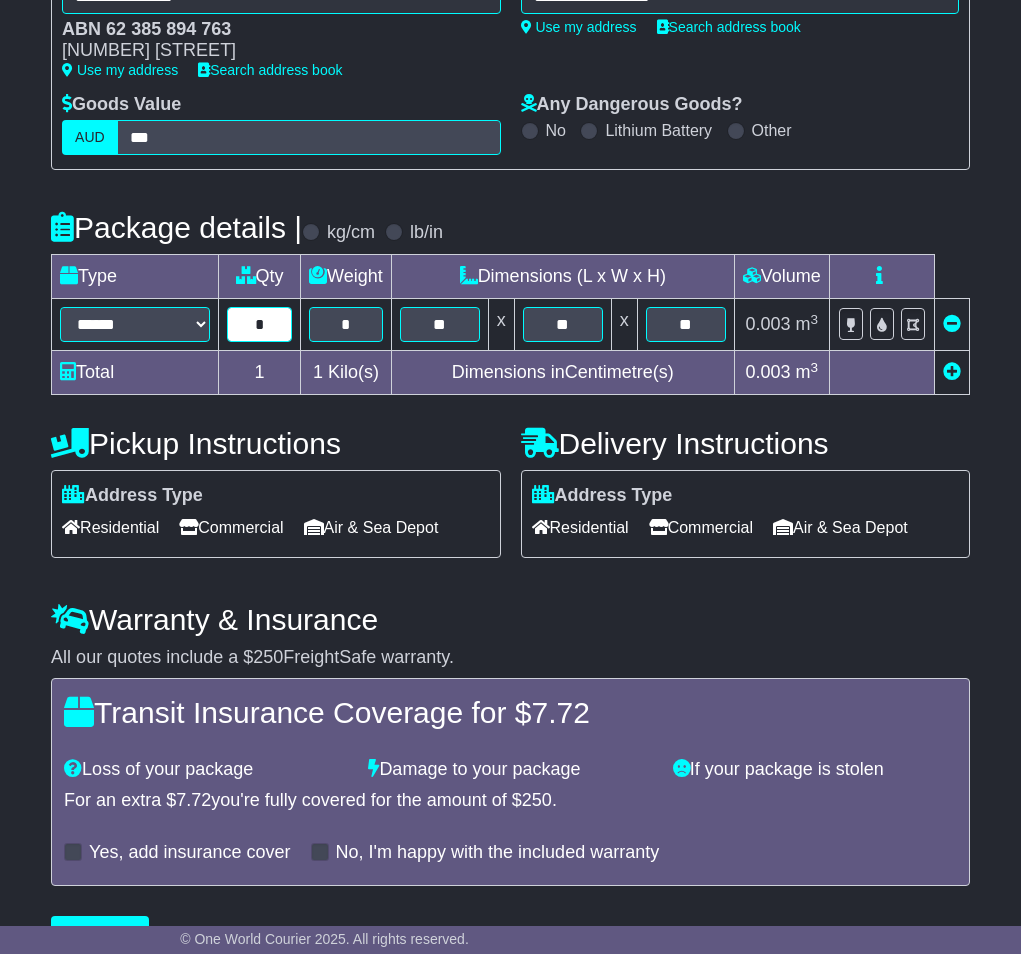 scroll, scrollTop: 399, scrollLeft: 0, axis: vertical 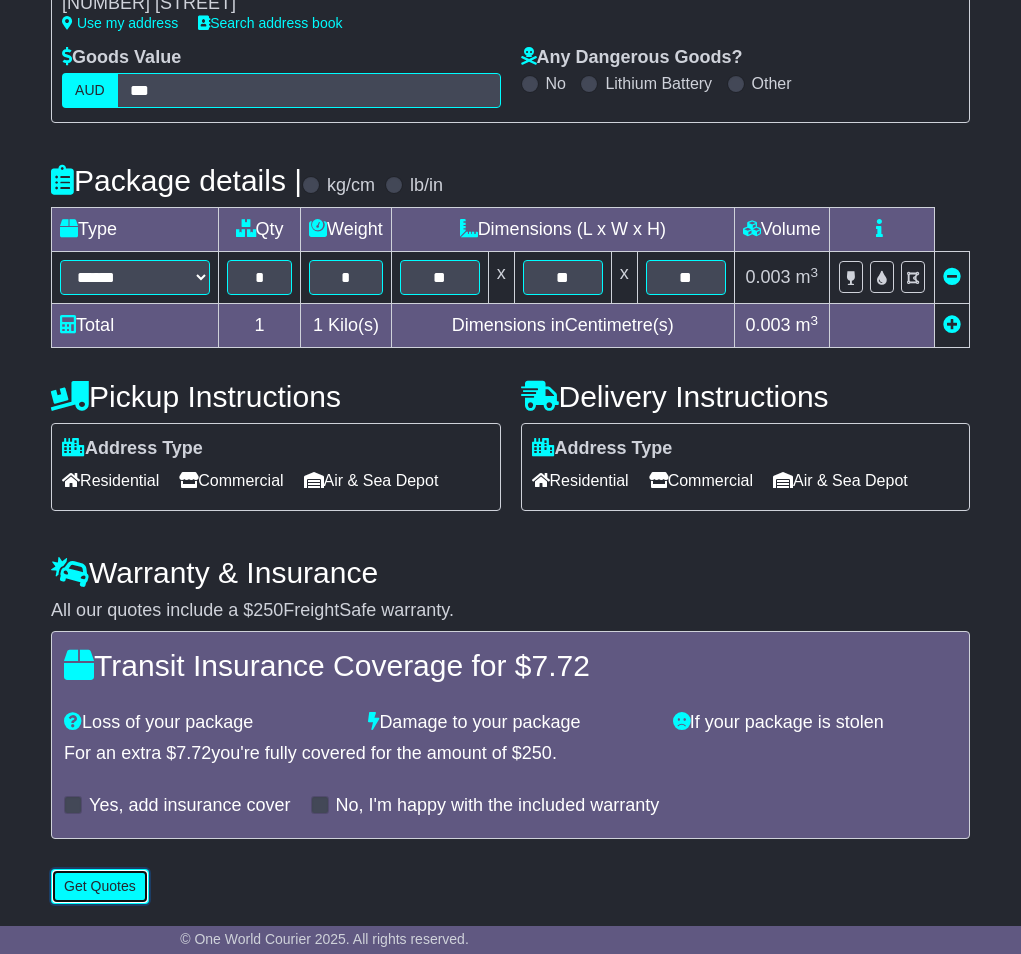 click on "Get Quotes" at bounding box center (100, 886) 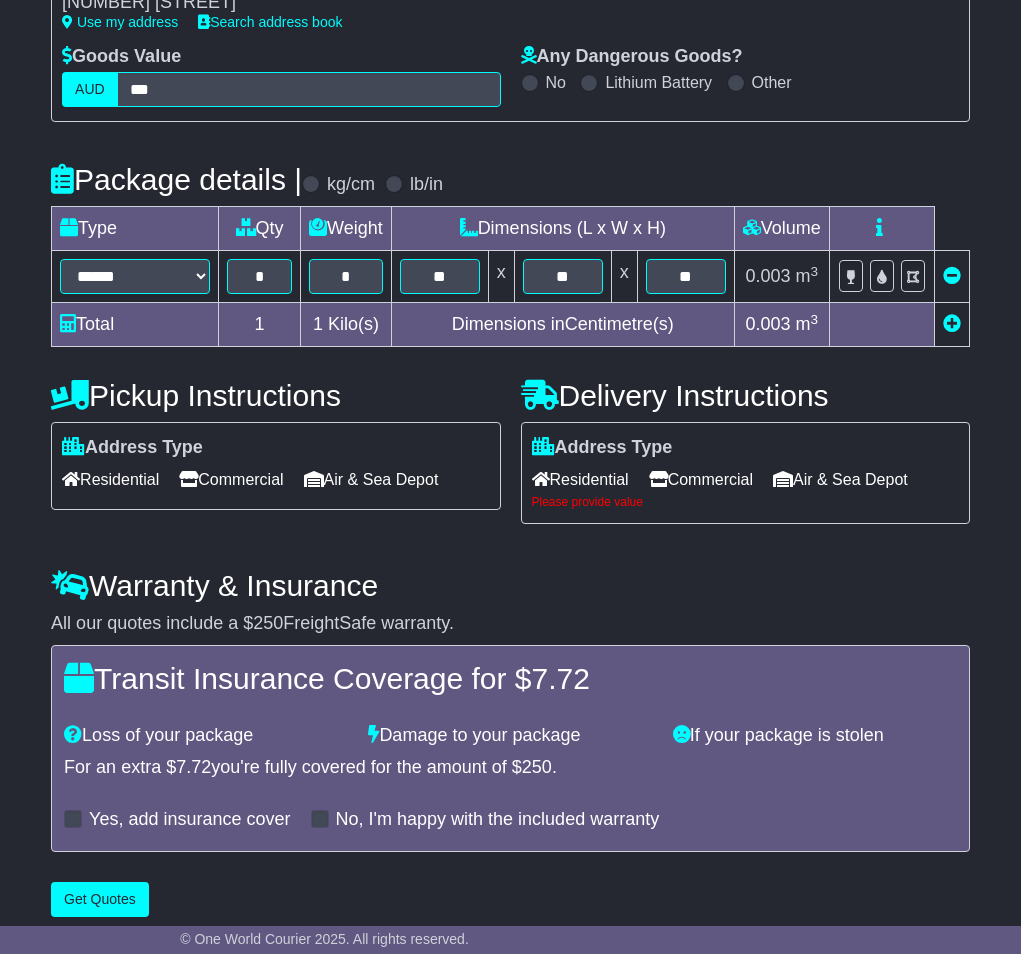 click on "Residential" at bounding box center [580, 479] 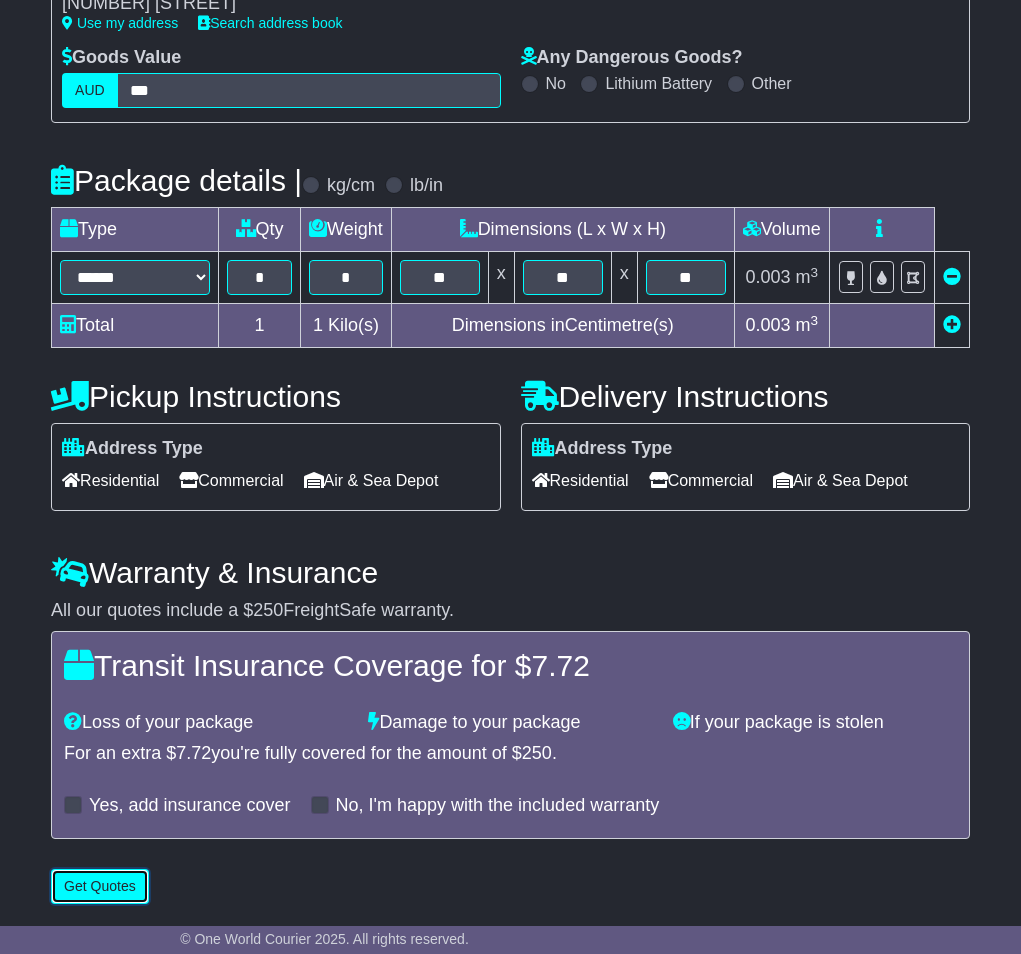 click on "Get Quotes" at bounding box center [100, 886] 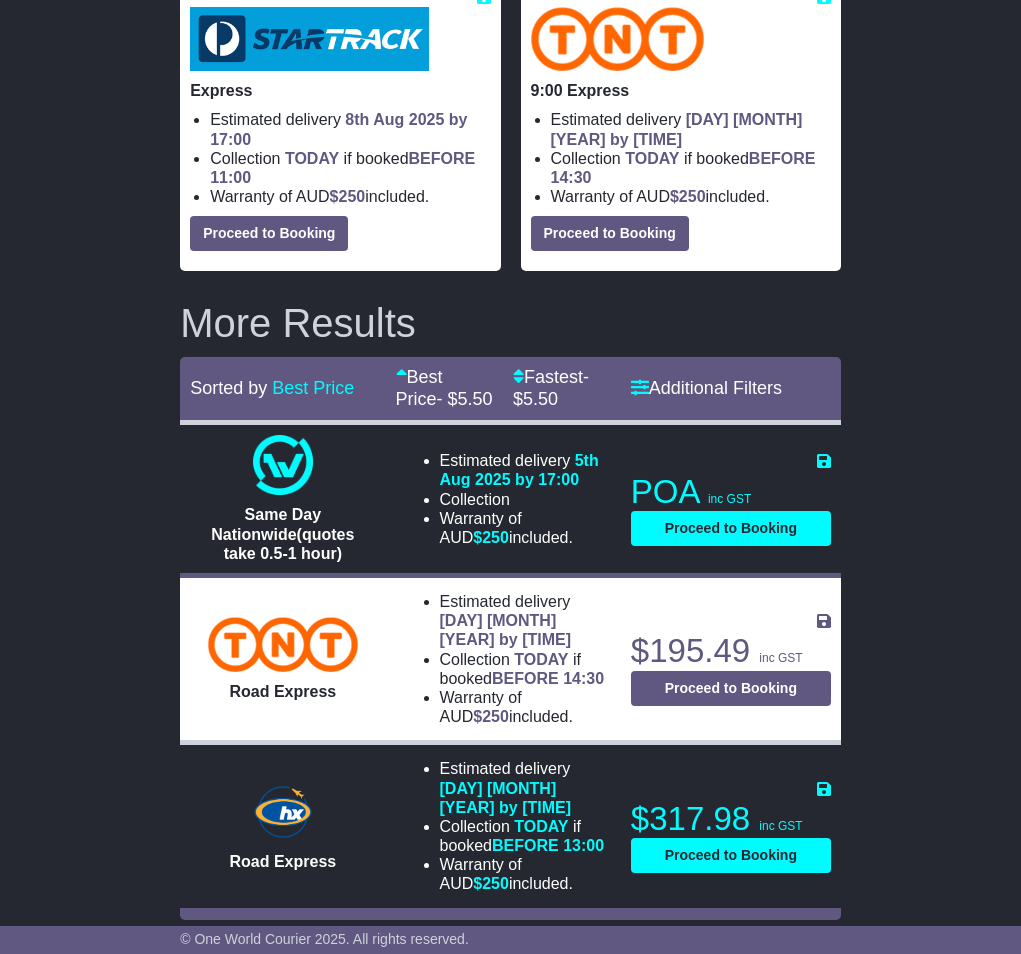 scroll, scrollTop: 513, scrollLeft: 0, axis: vertical 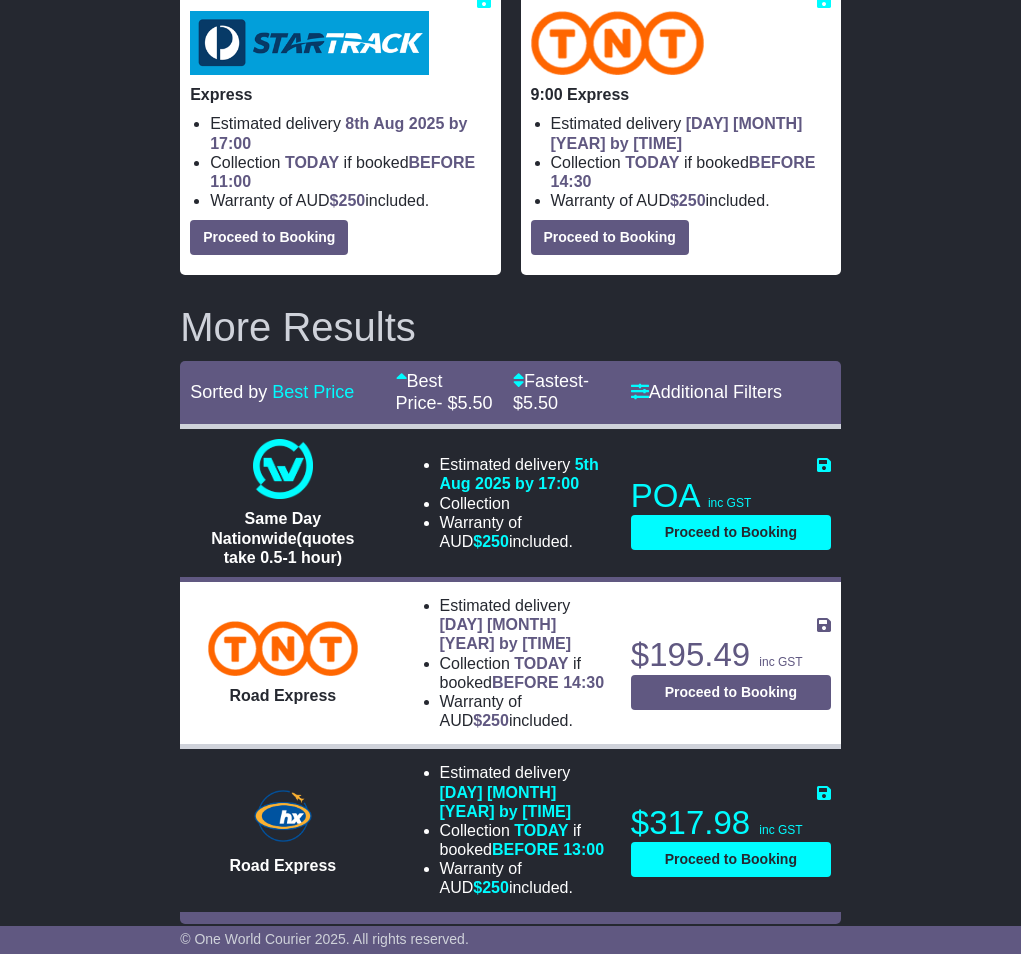click on "POA
inc GST" at bounding box center [731, 496] 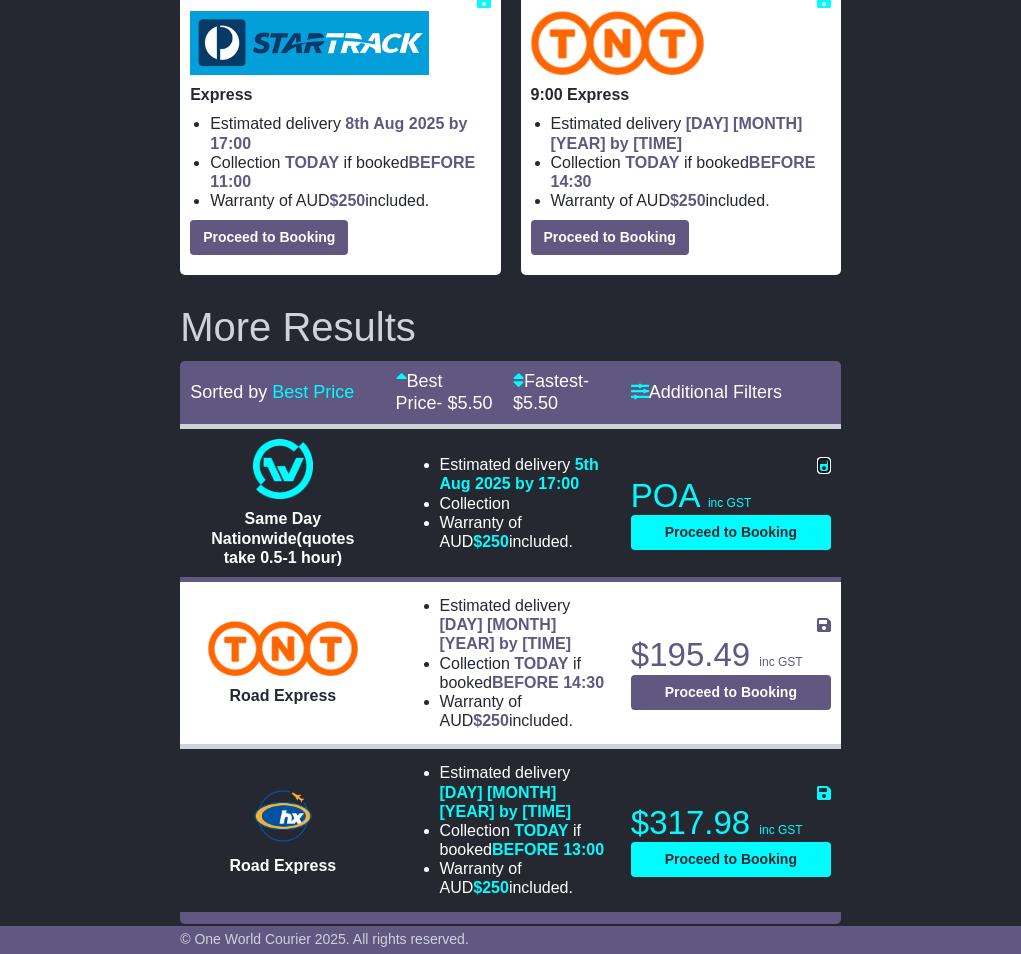 click at bounding box center (824, 465) 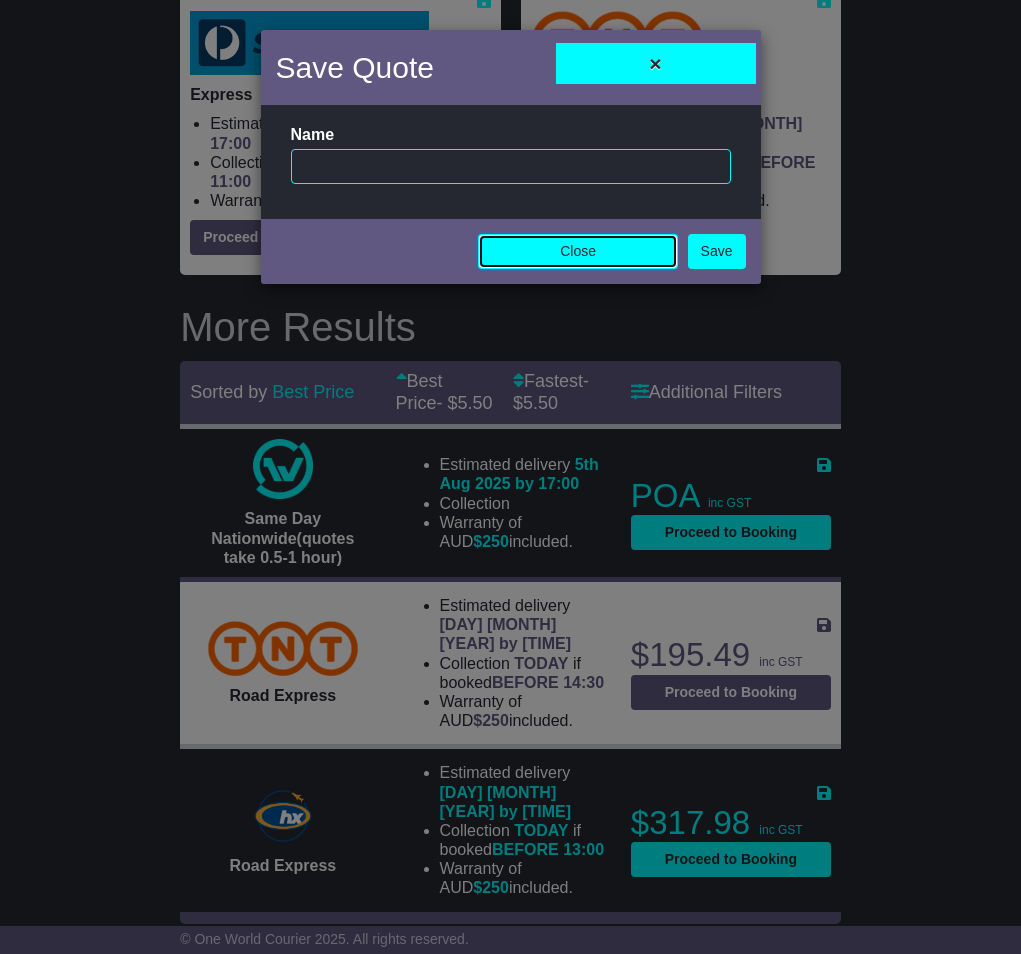 click on "Close" at bounding box center [578, 251] 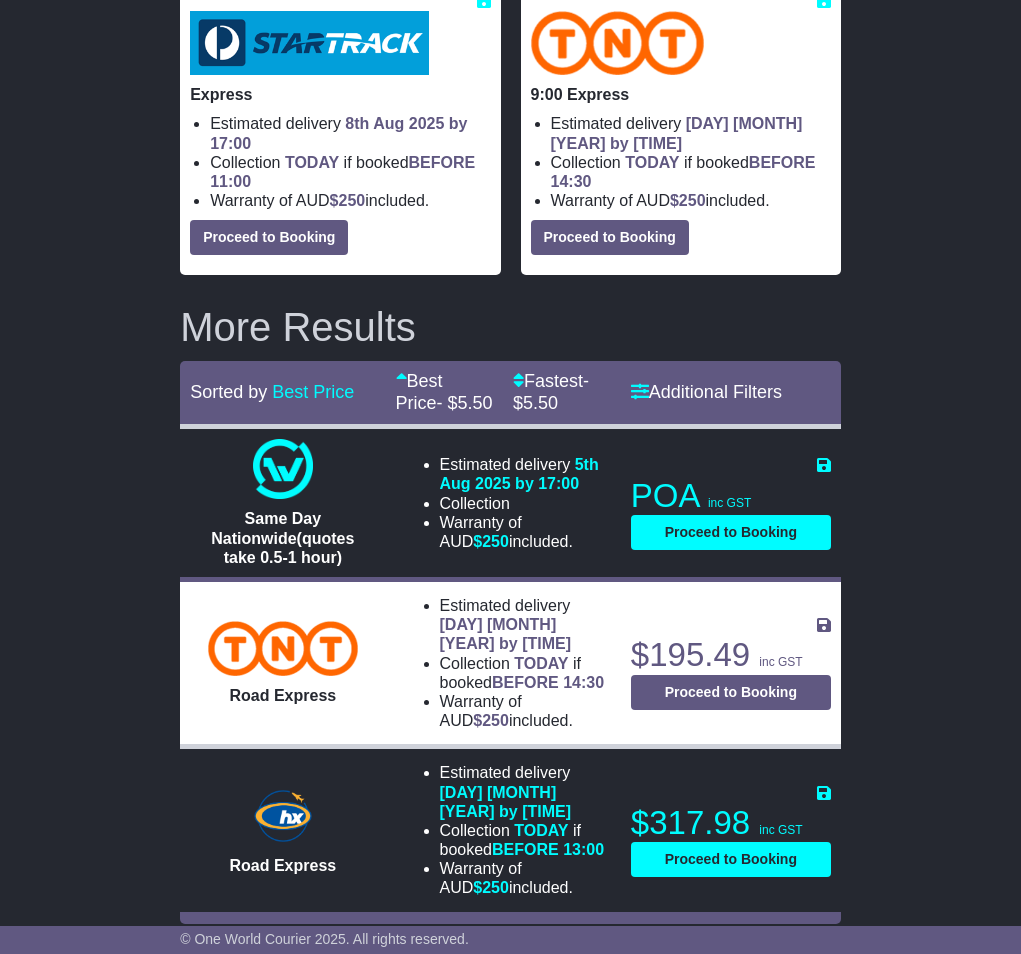 click on "POA
inc GST" at bounding box center [731, 496] 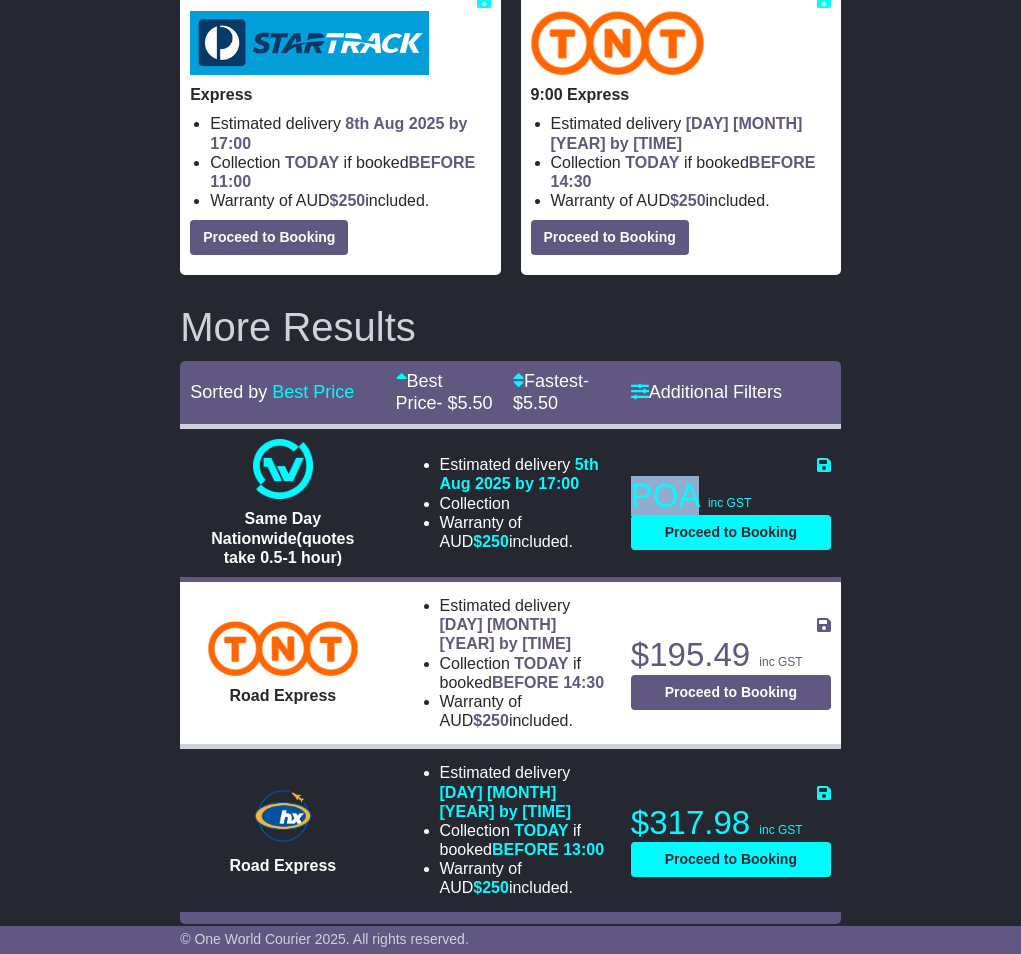 click on "POA
inc GST" at bounding box center [731, 496] 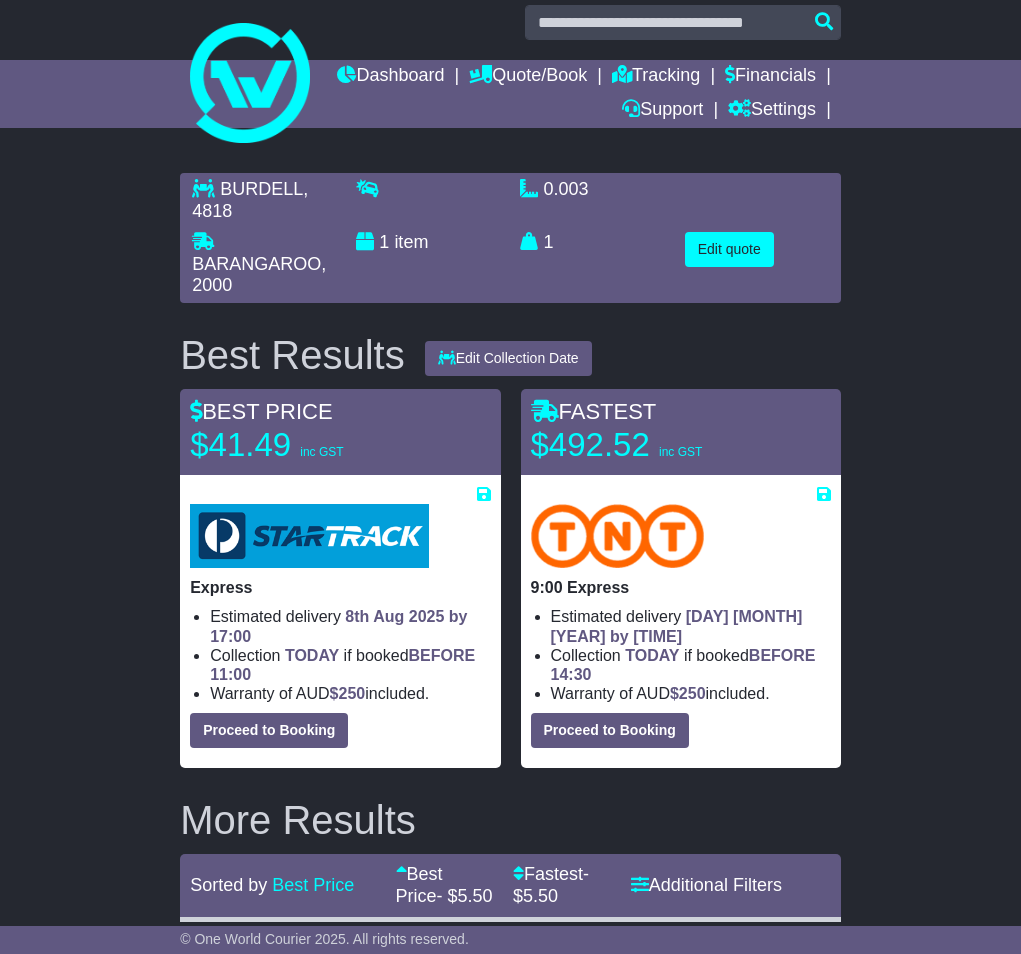 scroll, scrollTop: 0, scrollLeft: 0, axis: both 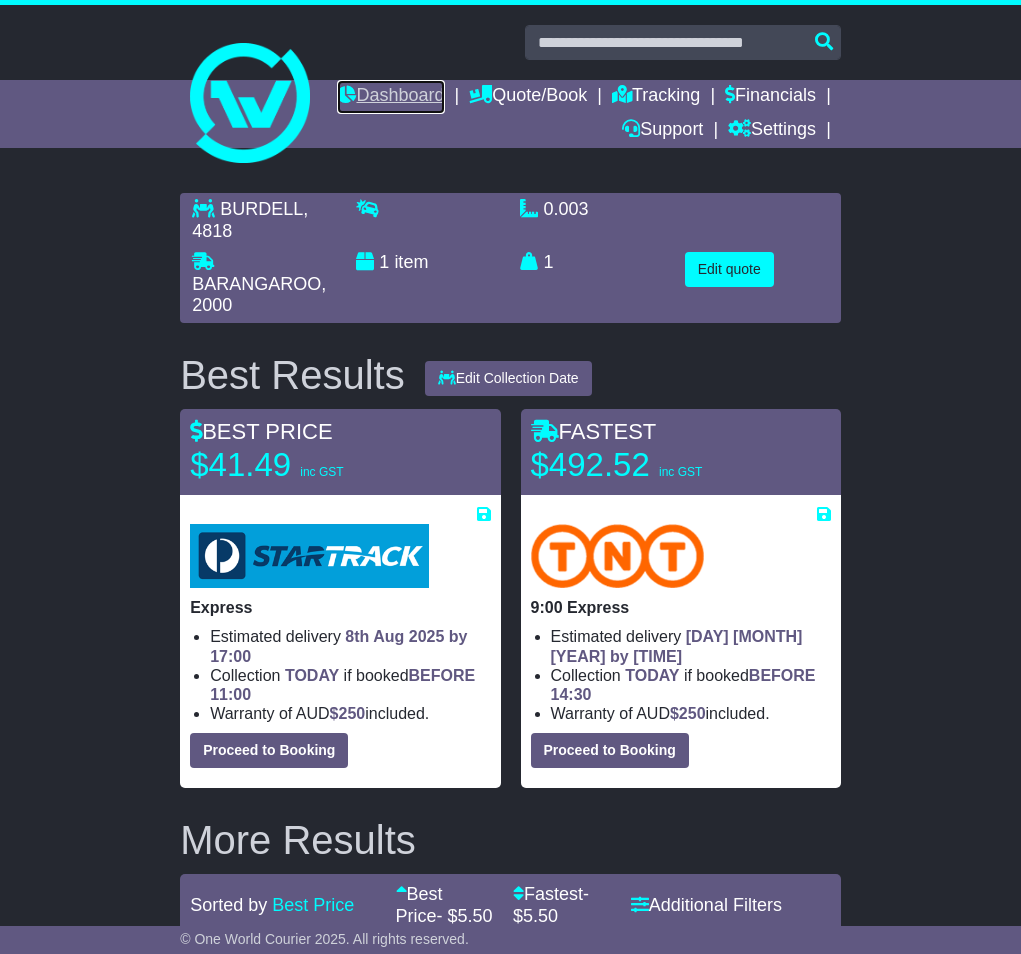 click on "Dashboard" at bounding box center (390, 97) 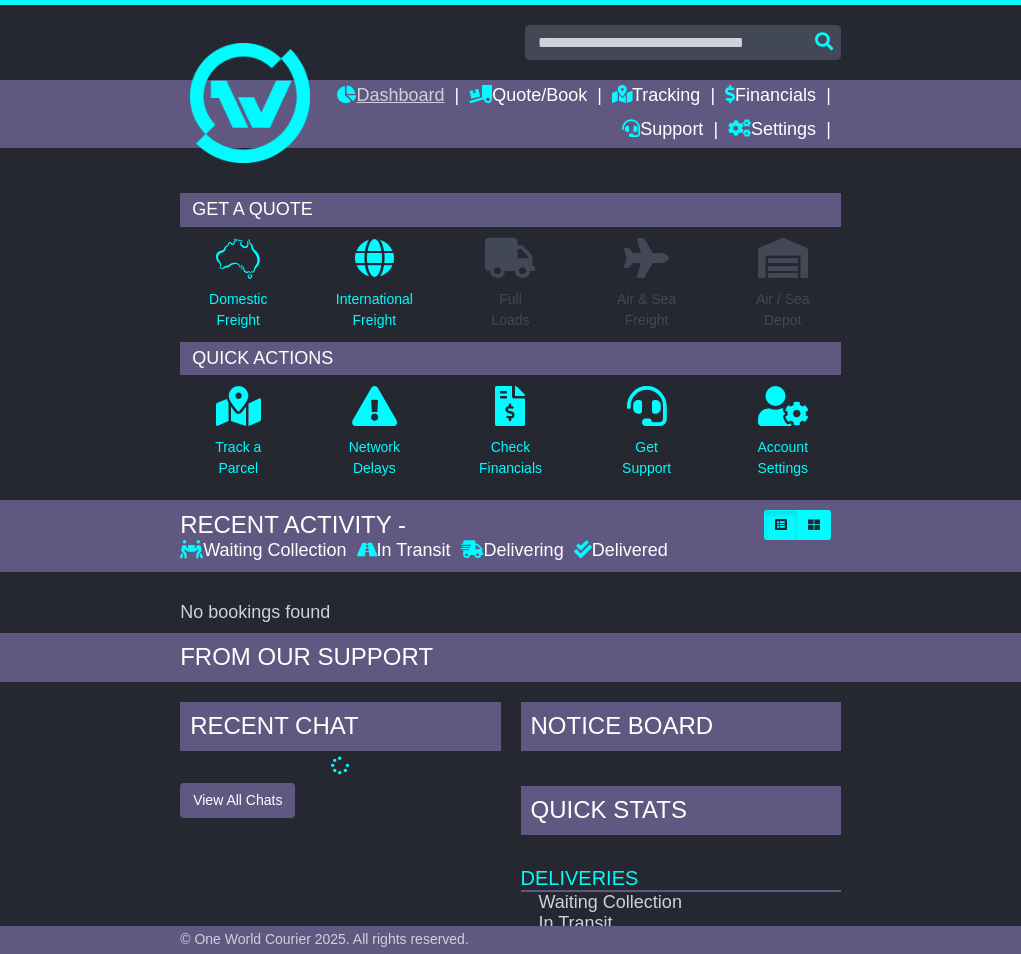 scroll, scrollTop: 0, scrollLeft: 0, axis: both 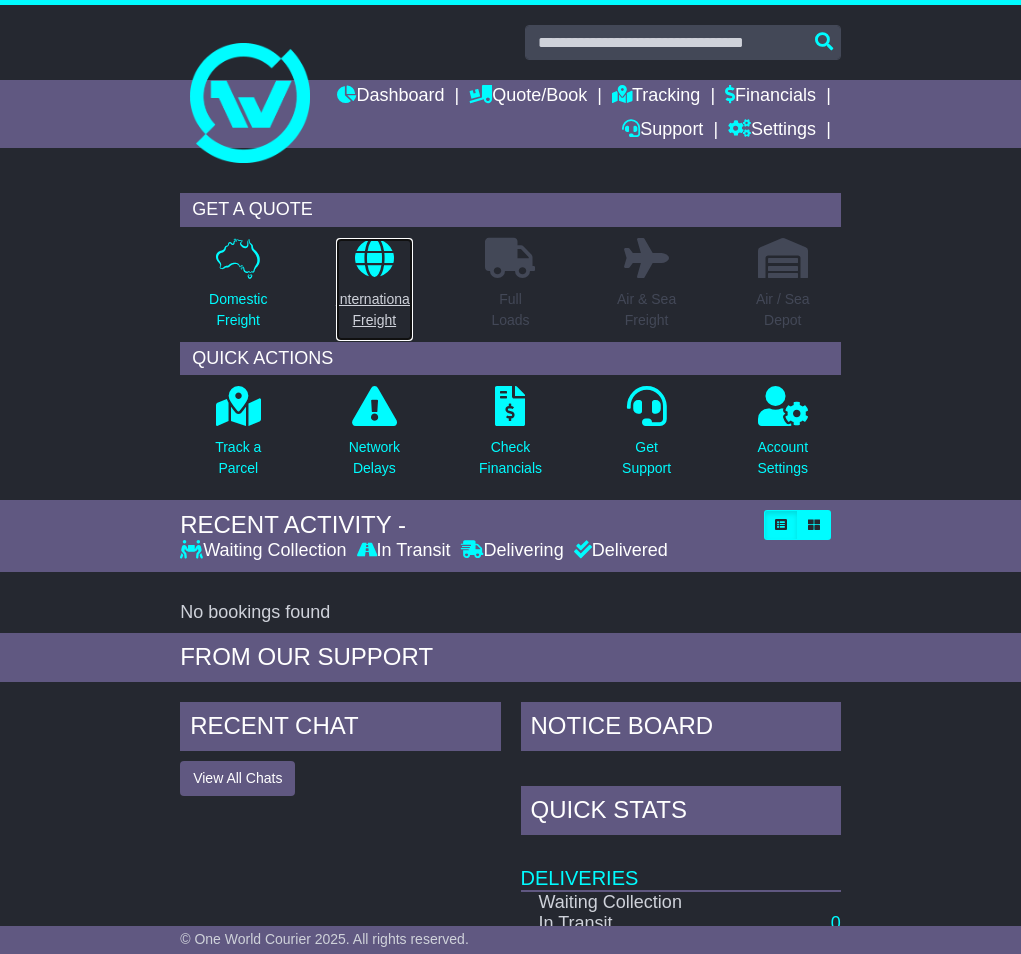 click on "International Freight" at bounding box center [374, 310] 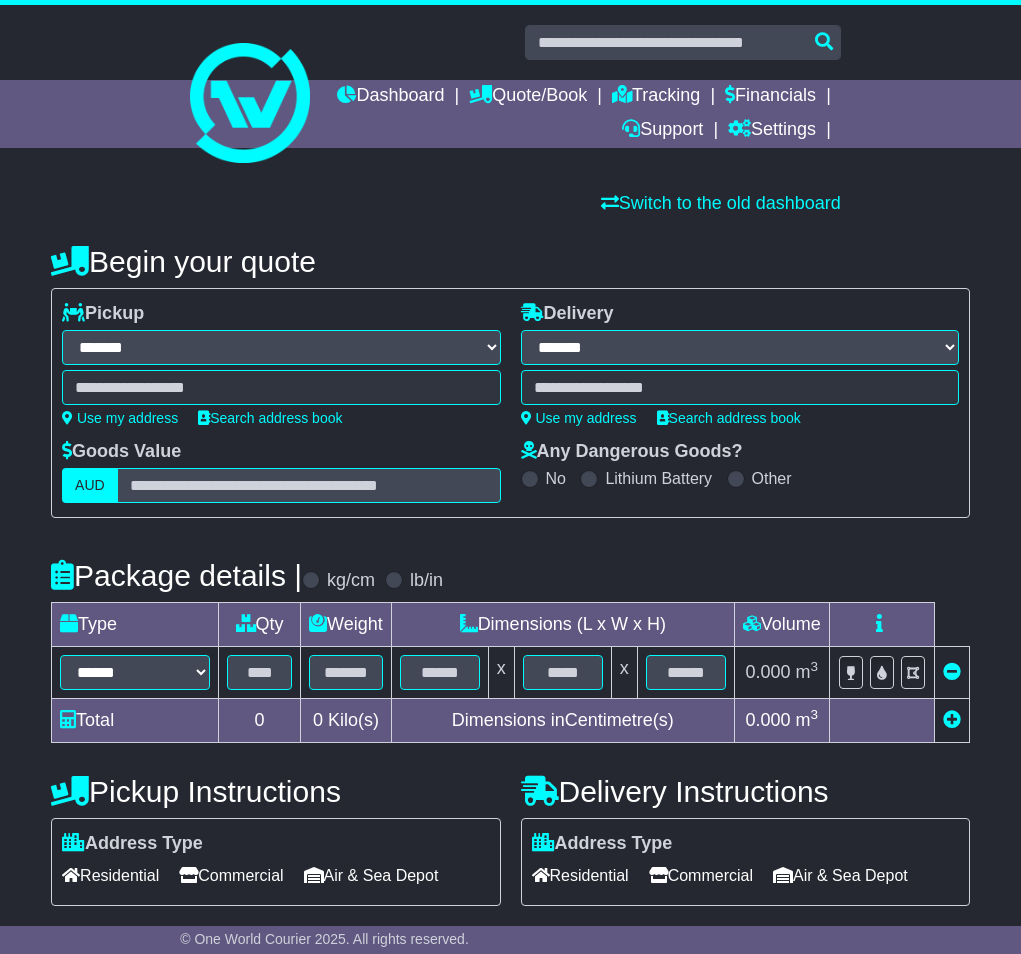 select on "**" 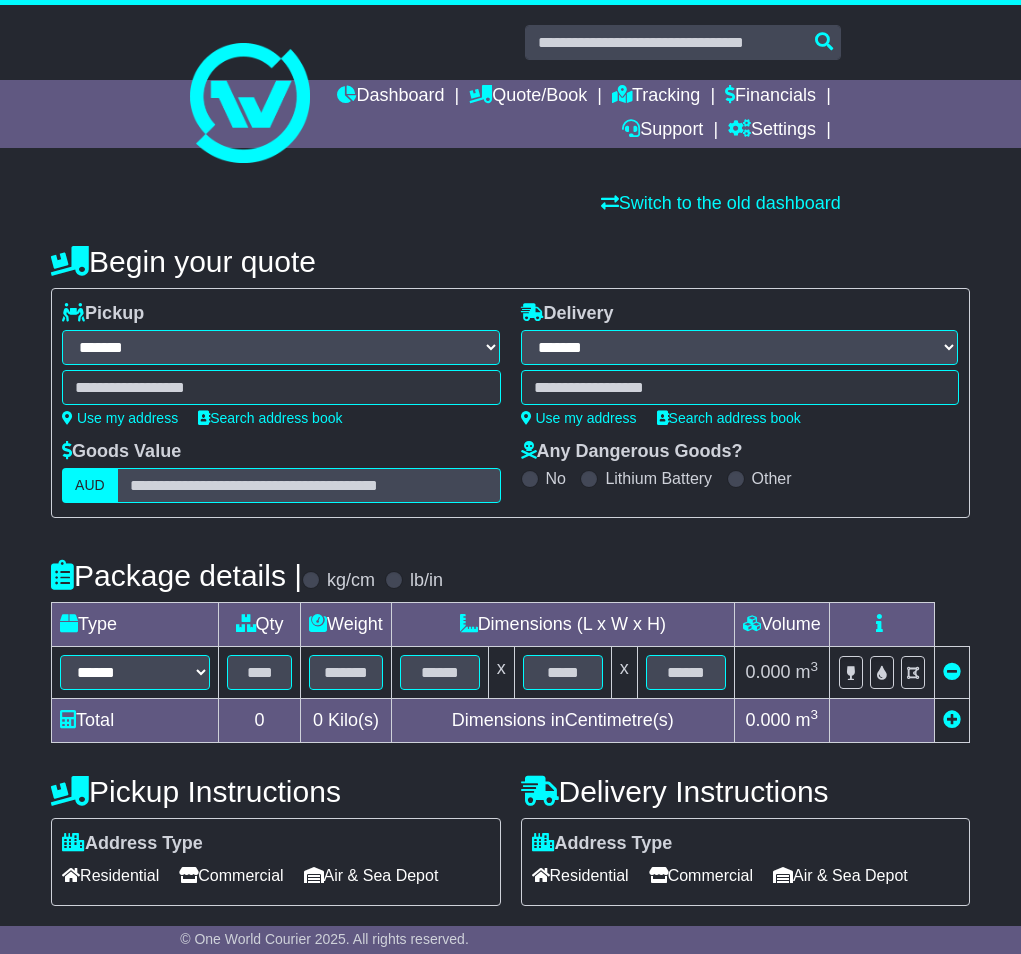 scroll, scrollTop: 0, scrollLeft: 0, axis: both 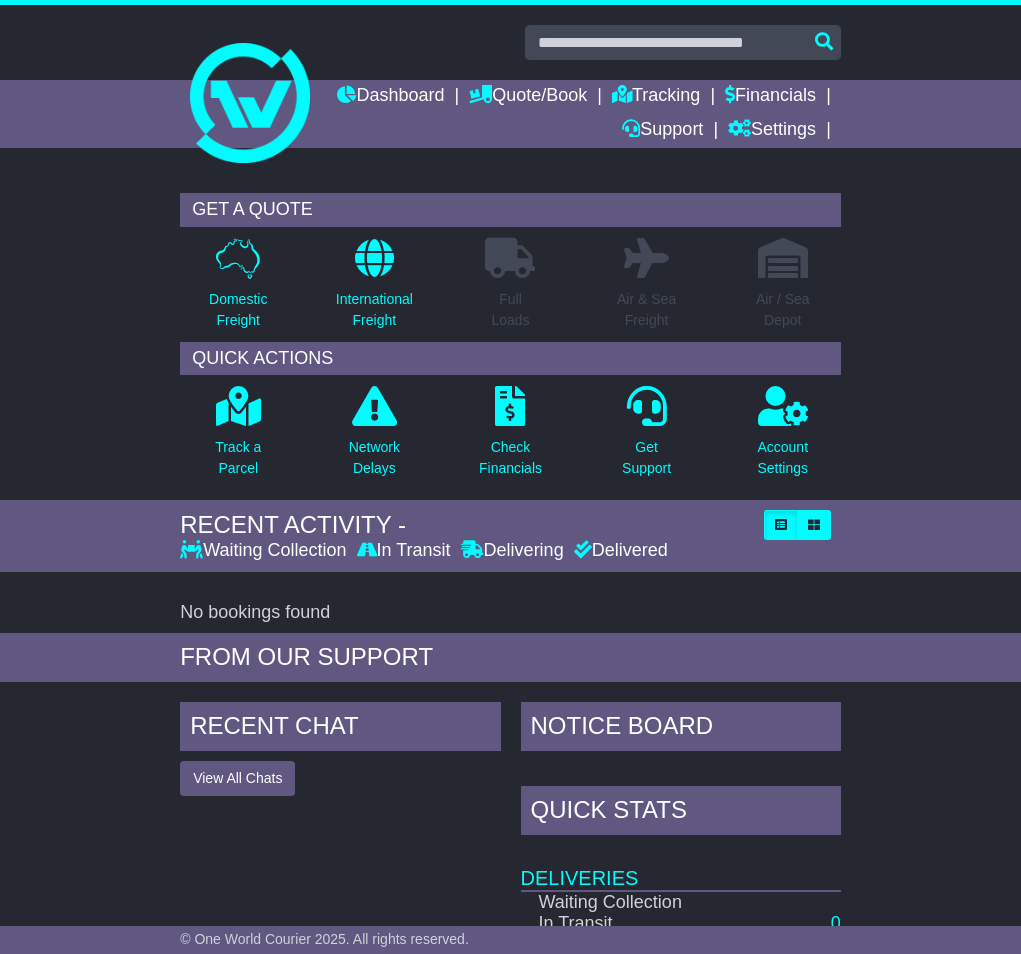 click on "Air & Sea Freight" at bounding box center [646, 310] 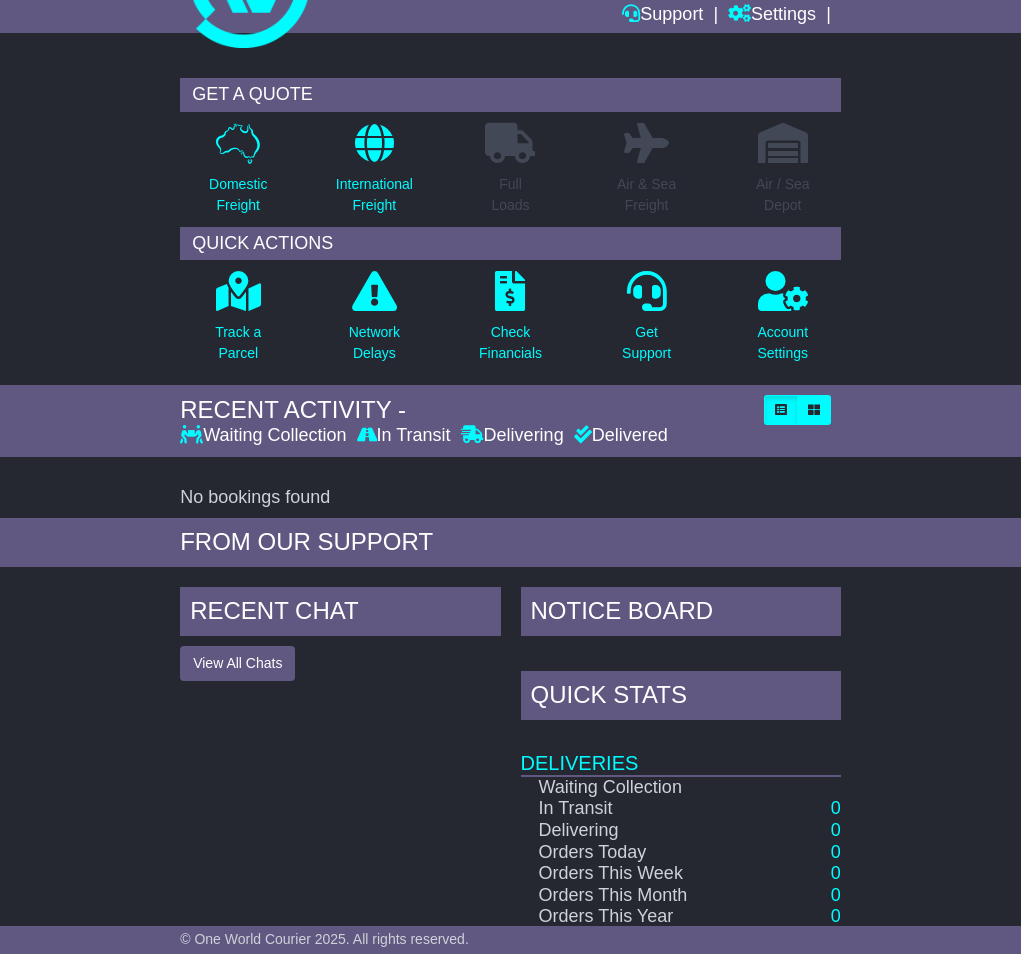 scroll, scrollTop: 0, scrollLeft: 0, axis: both 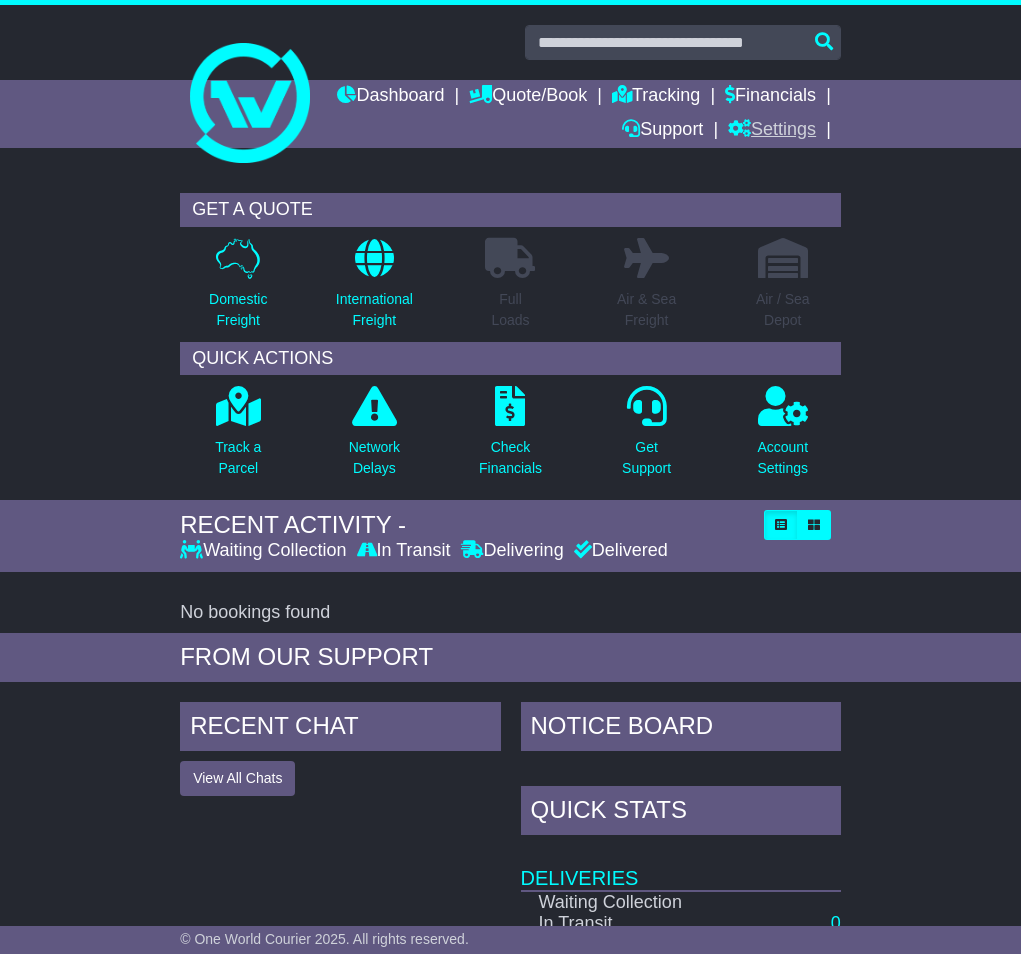 click at bounding box center [739, 128] 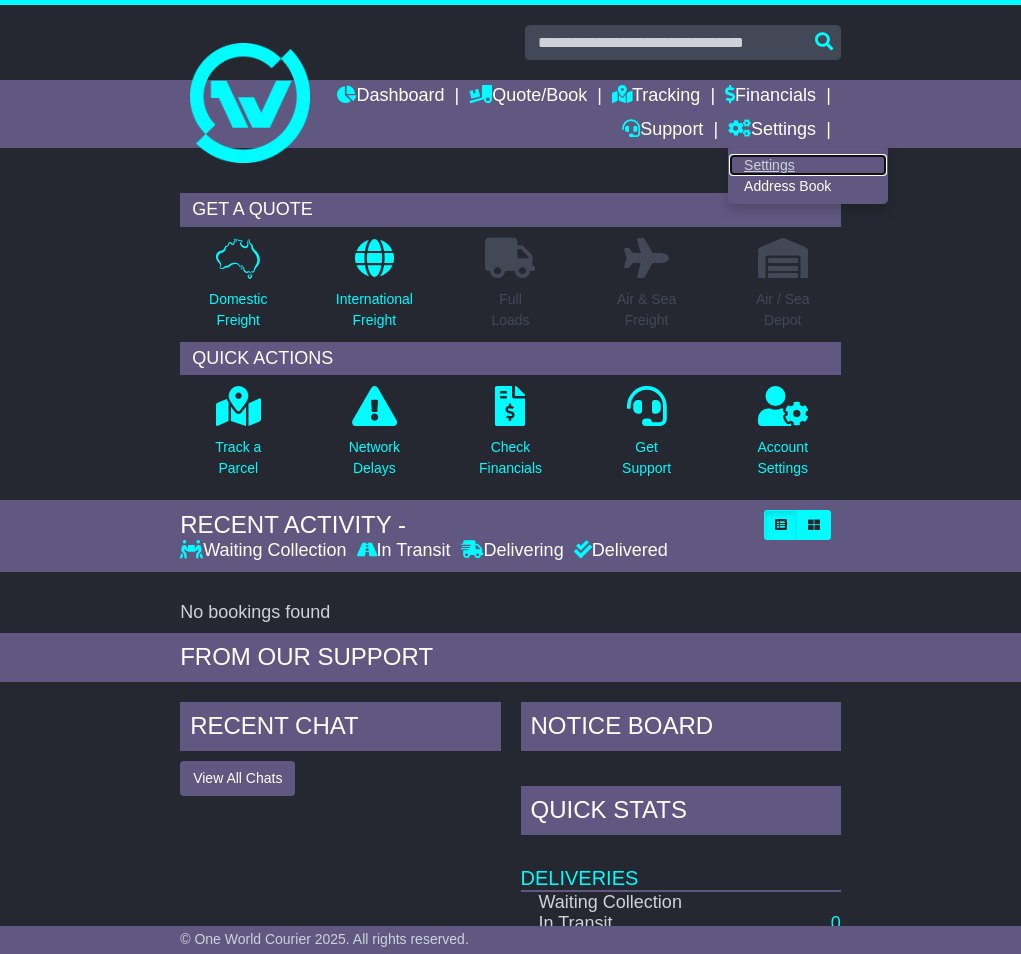 click on "Settings" at bounding box center (808, 165) 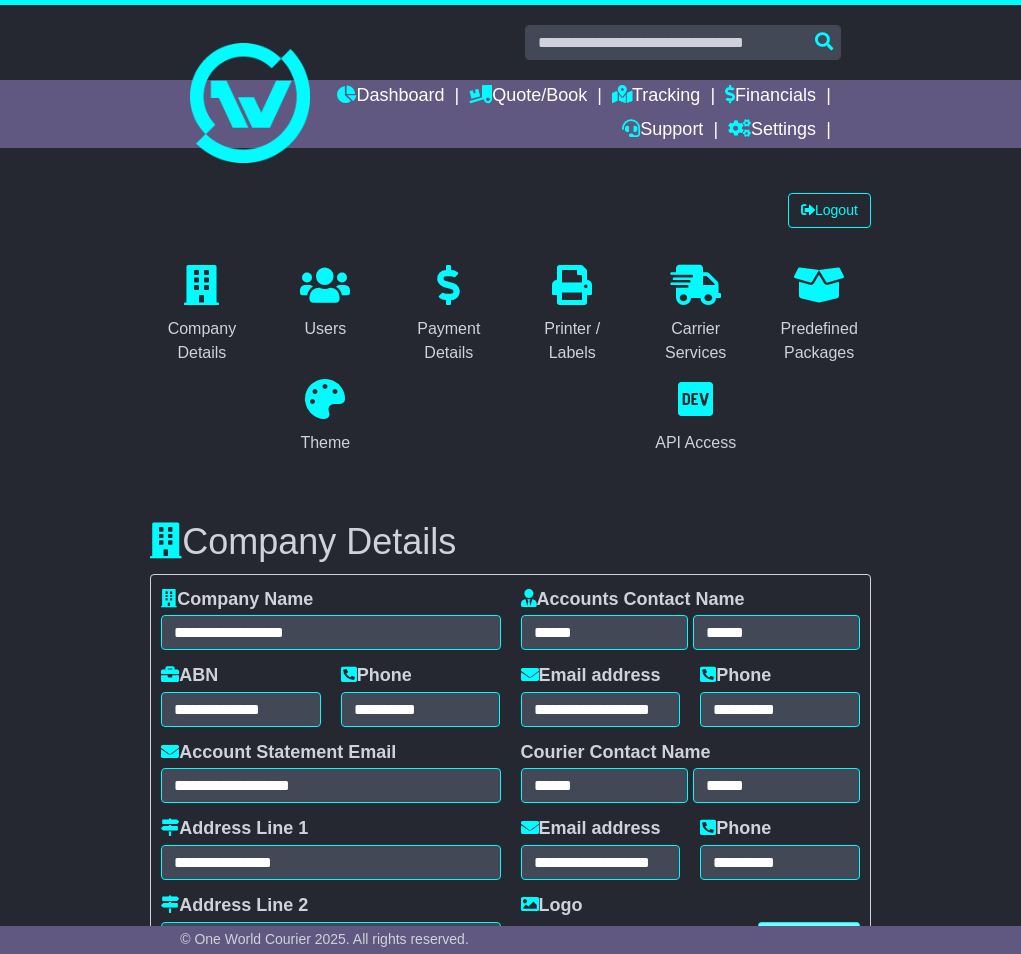 select on "**********" 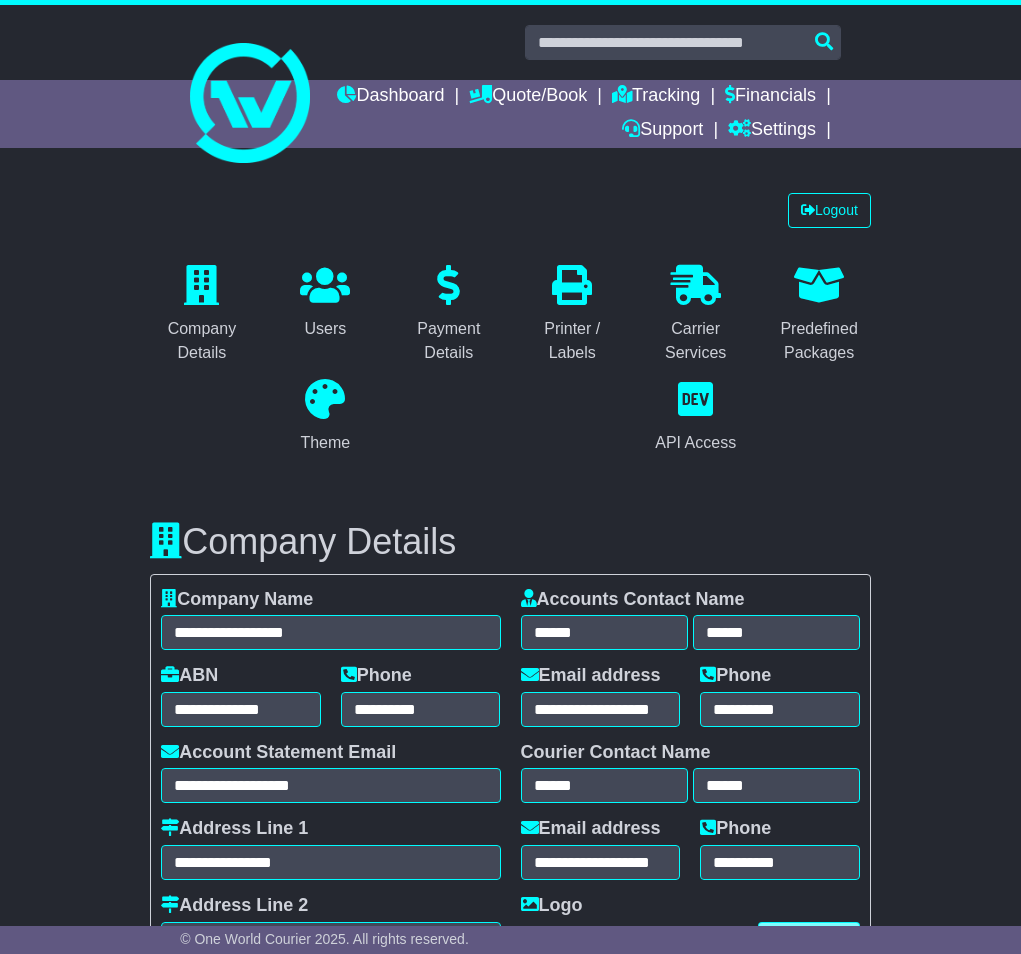 scroll, scrollTop: 0, scrollLeft: 0, axis: both 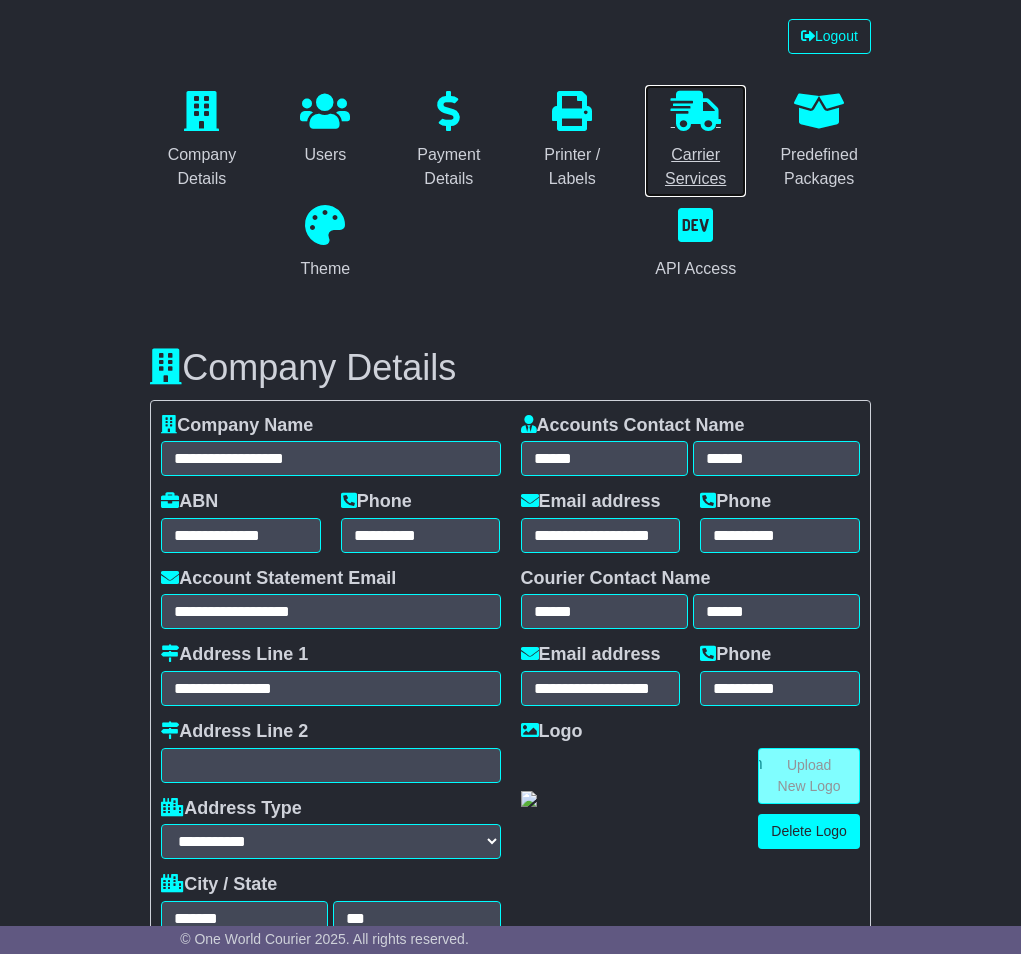 click on "Carrier Services" at bounding box center [695, 167] 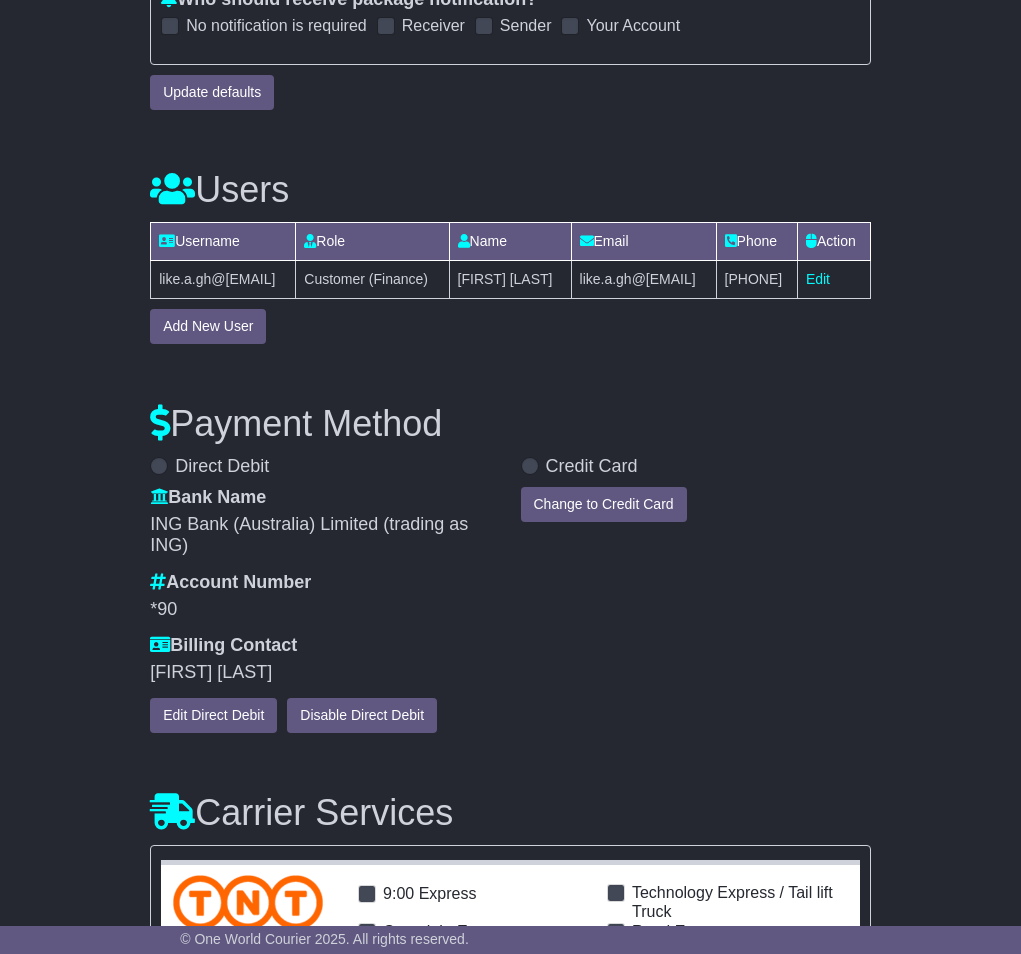 scroll, scrollTop: 0, scrollLeft: 0, axis: both 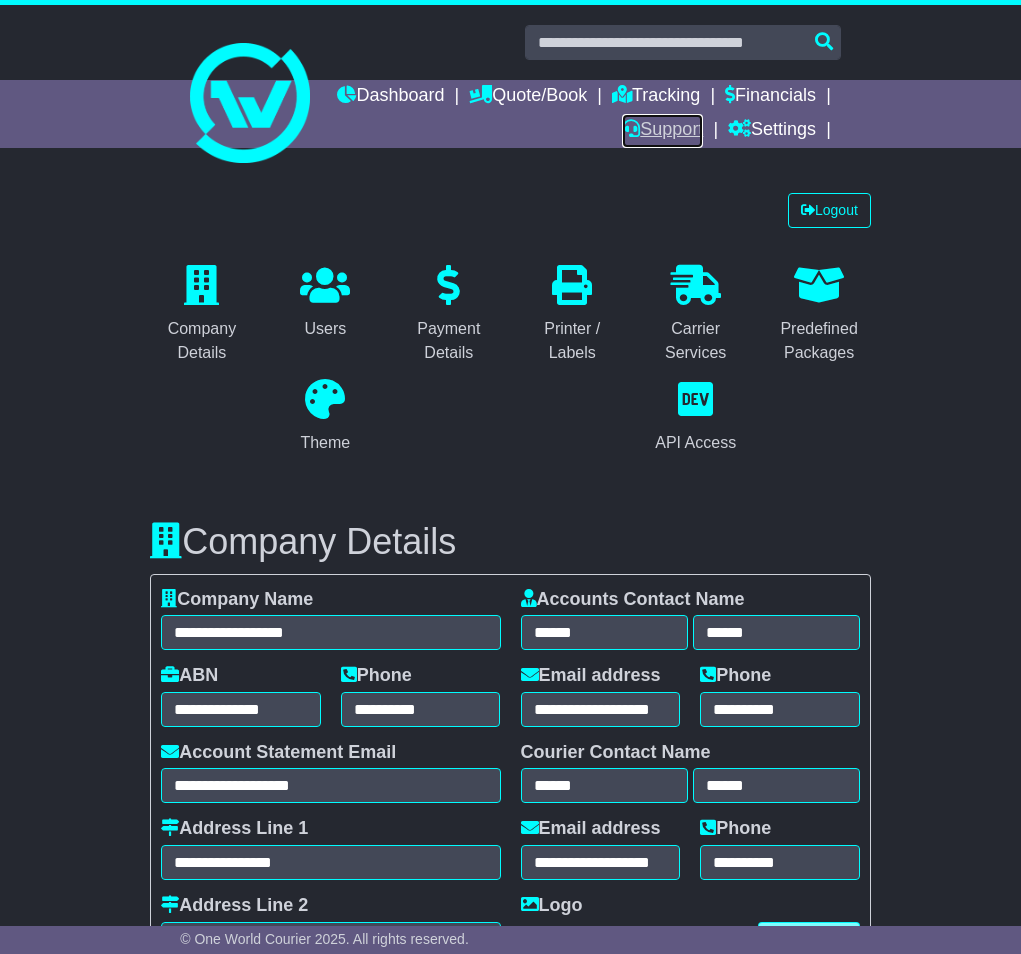 click on "Support" at bounding box center [662, 131] 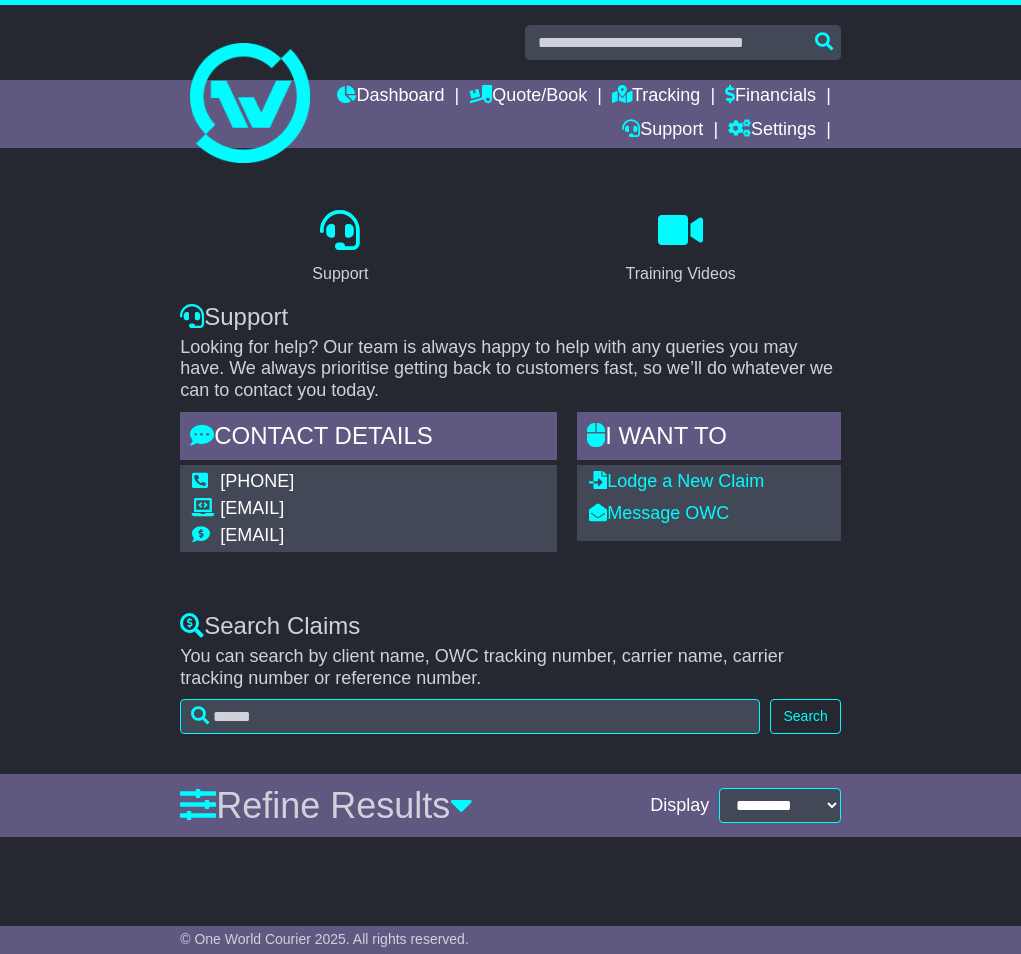 scroll, scrollTop: 0, scrollLeft: 0, axis: both 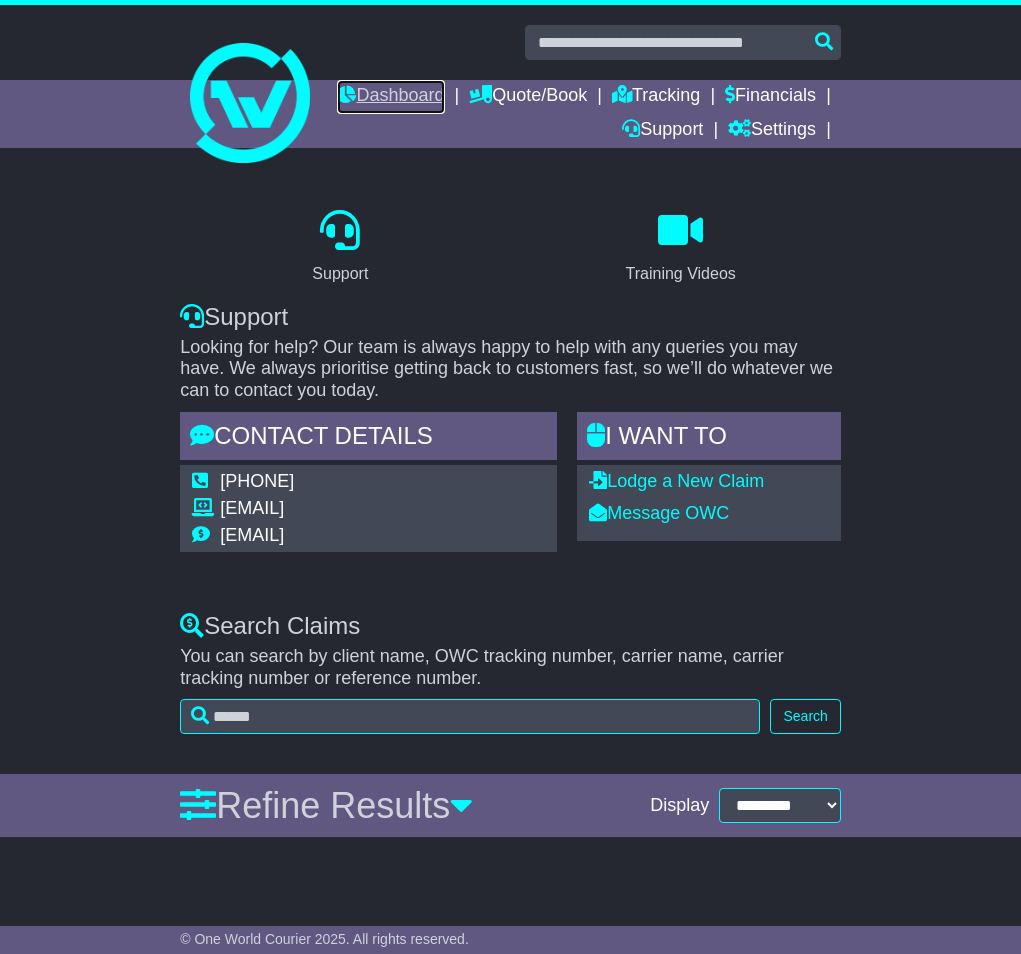 click on "Dashboard" at bounding box center [390, 97] 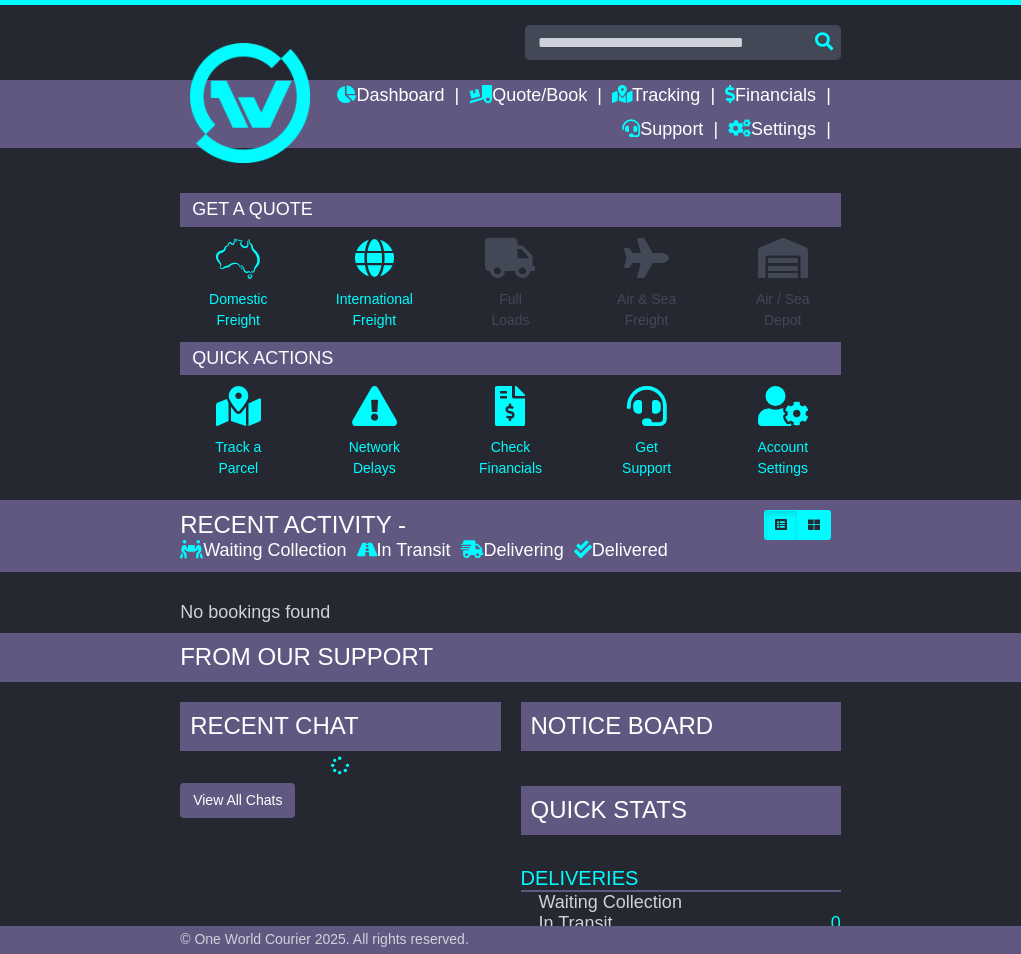 scroll, scrollTop: 0, scrollLeft: 0, axis: both 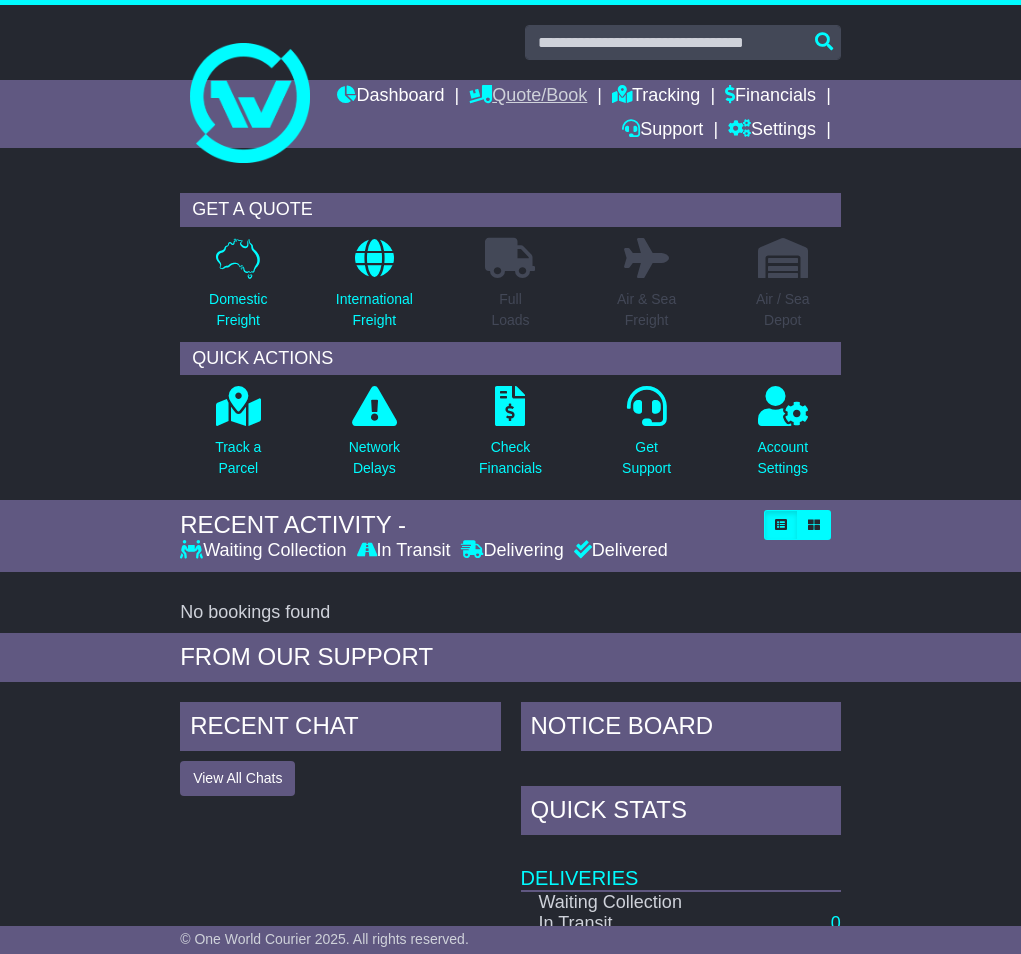click on "Quote/Book" at bounding box center (528, 97) 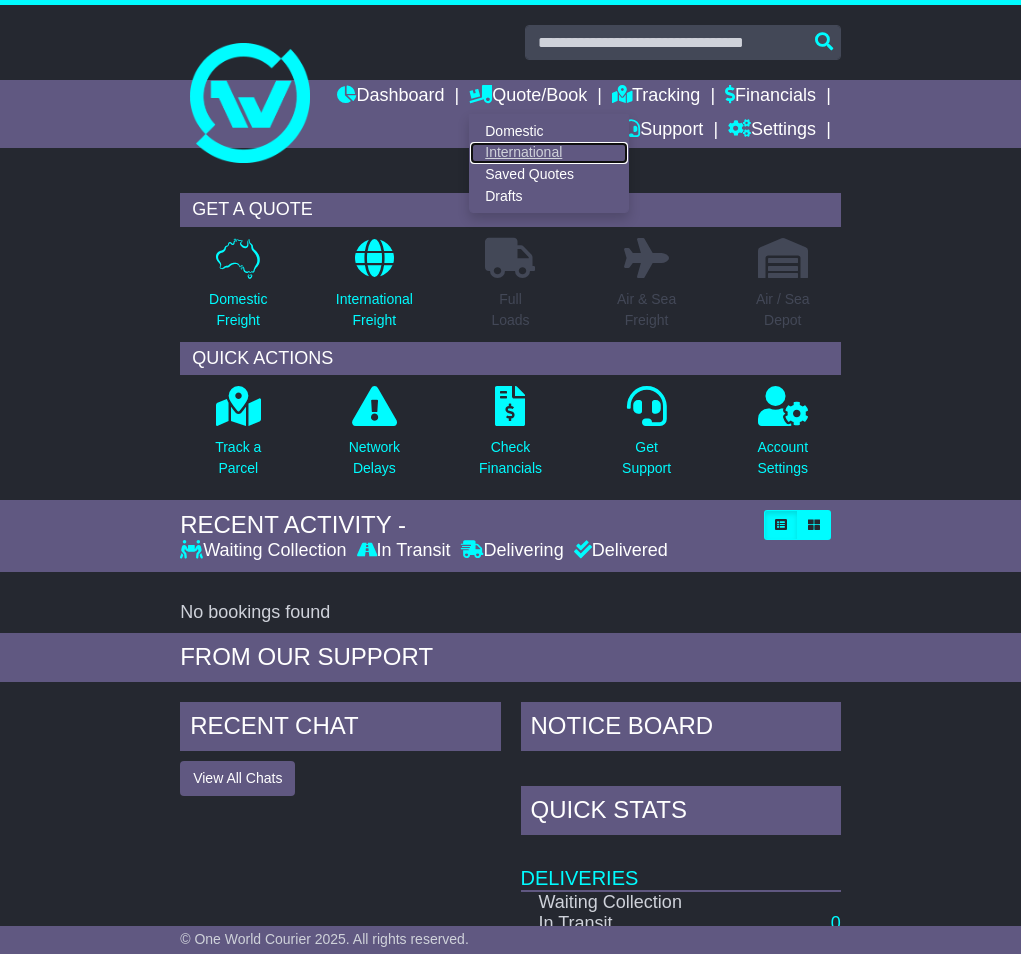 click on "International" at bounding box center [549, 153] 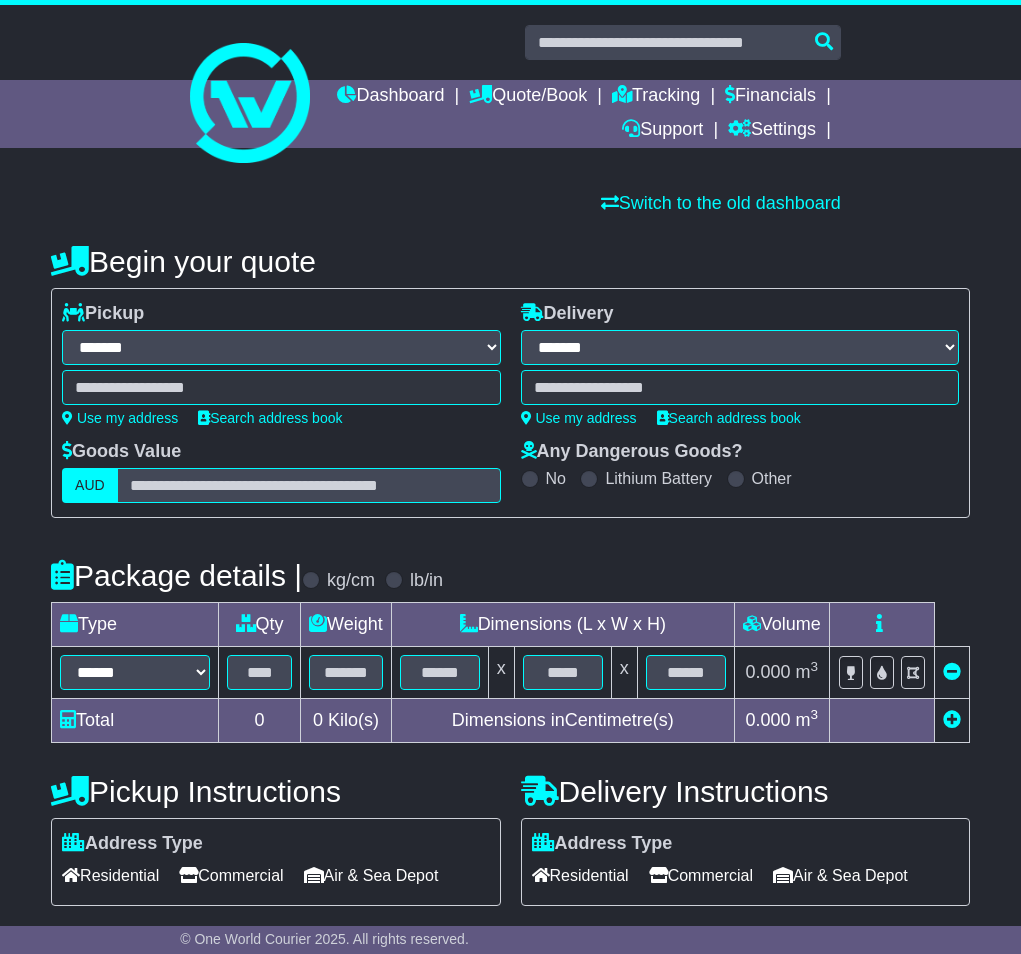 select on "**" 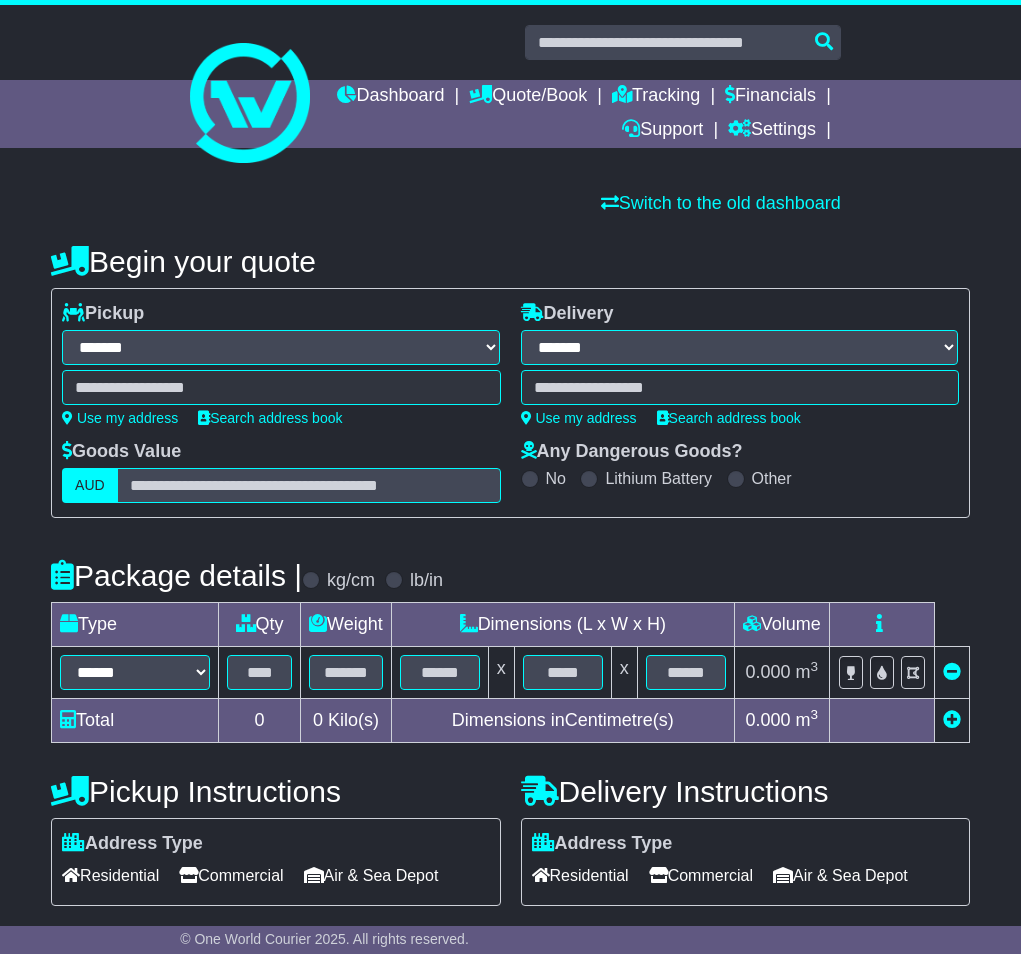 scroll, scrollTop: 0, scrollLeft: 0, axis: both 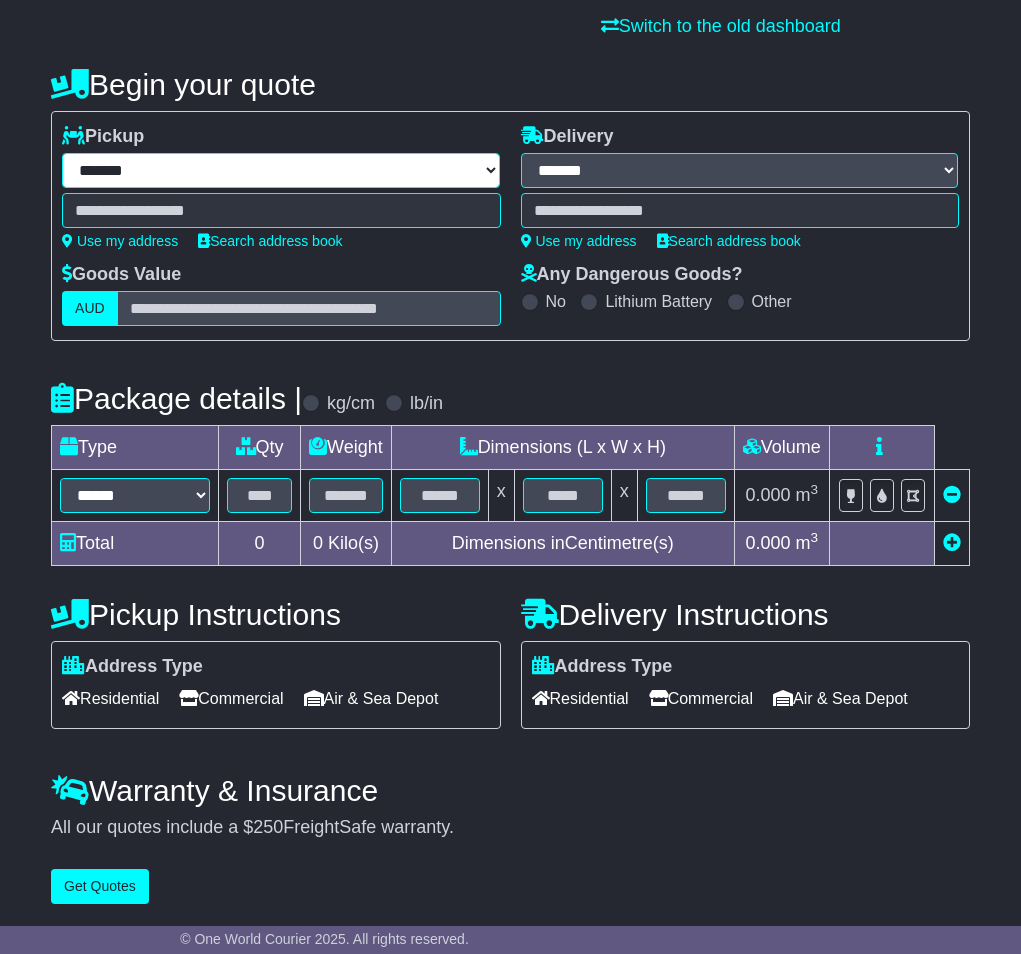 click on "**********" at bounding box center [281, 170] 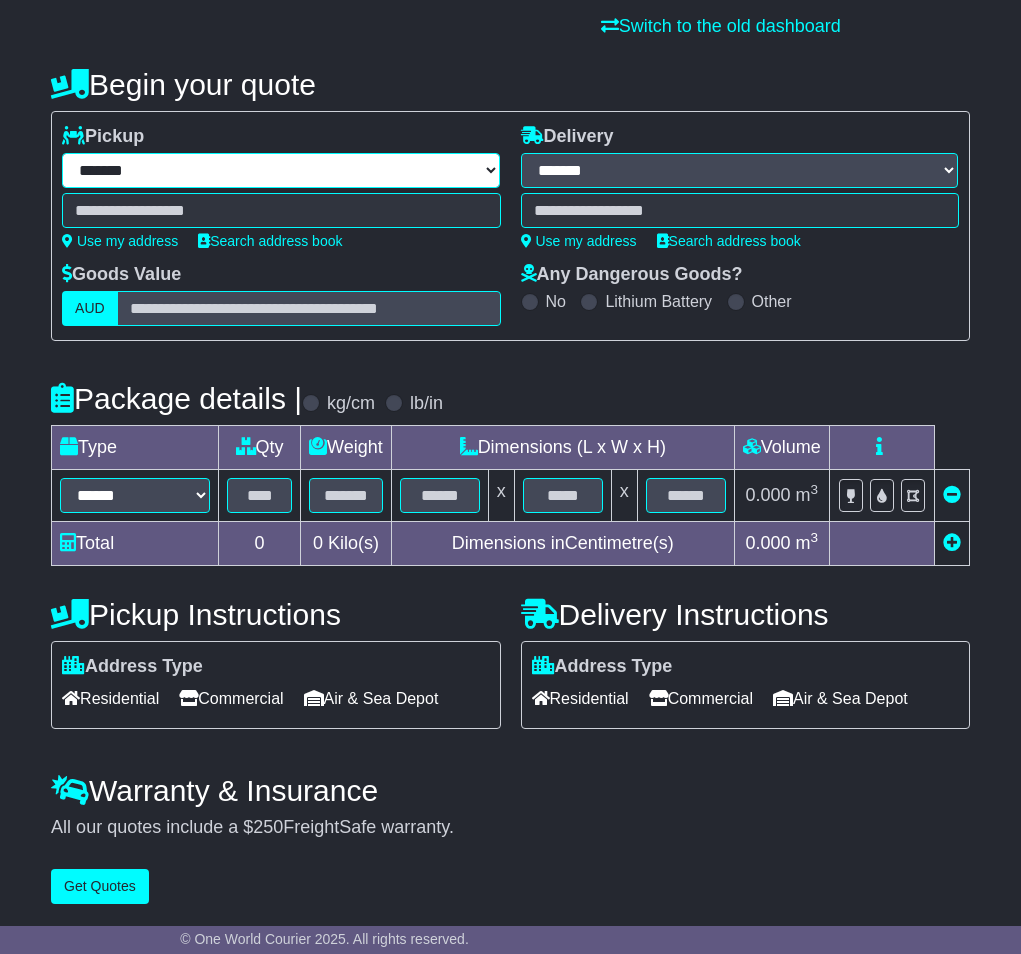 select on "***" 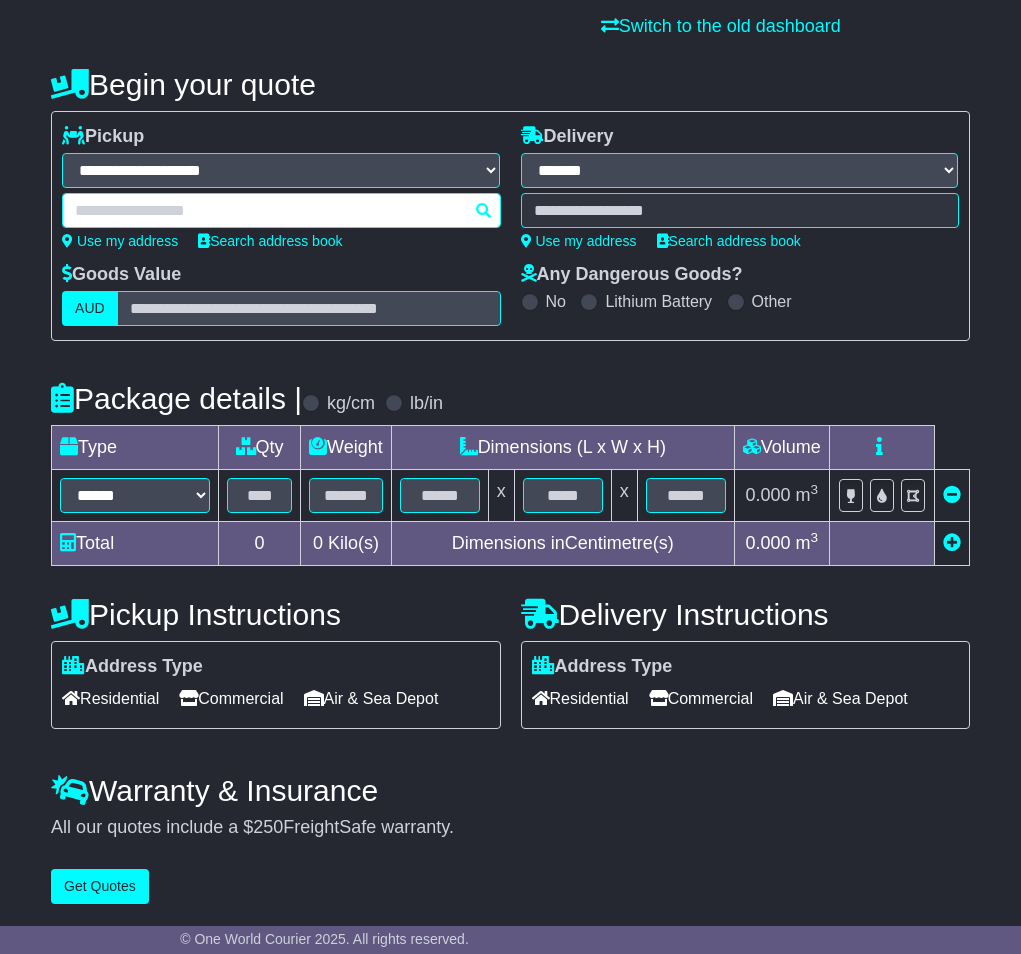 click at bounding box center (281, 210) 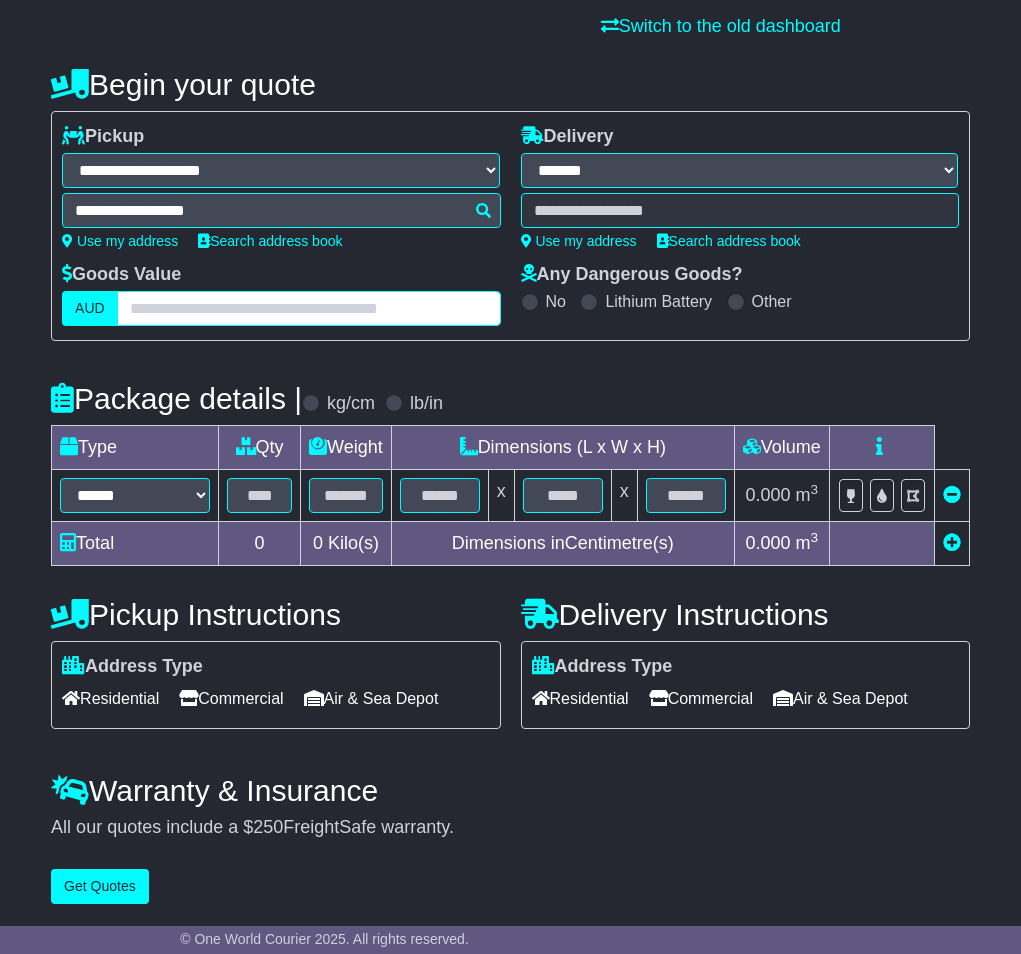 type on "***" 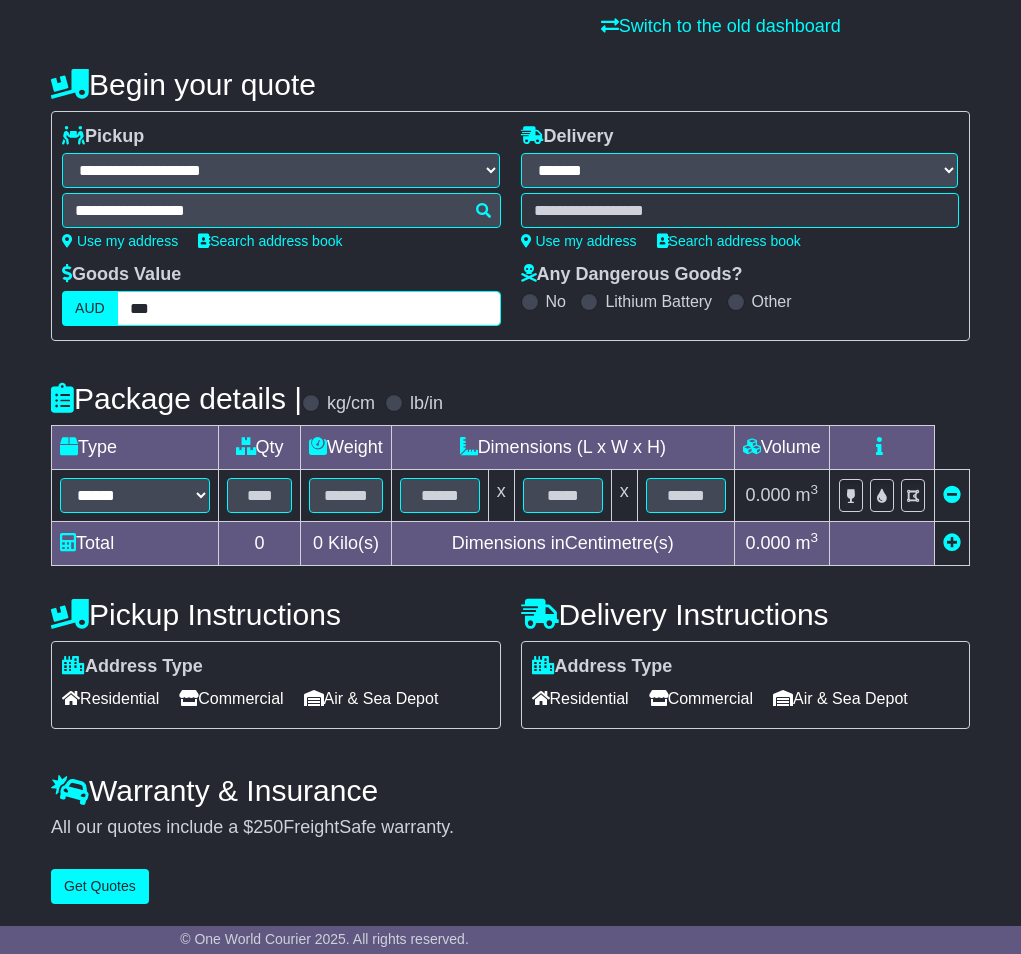 select on "*****" 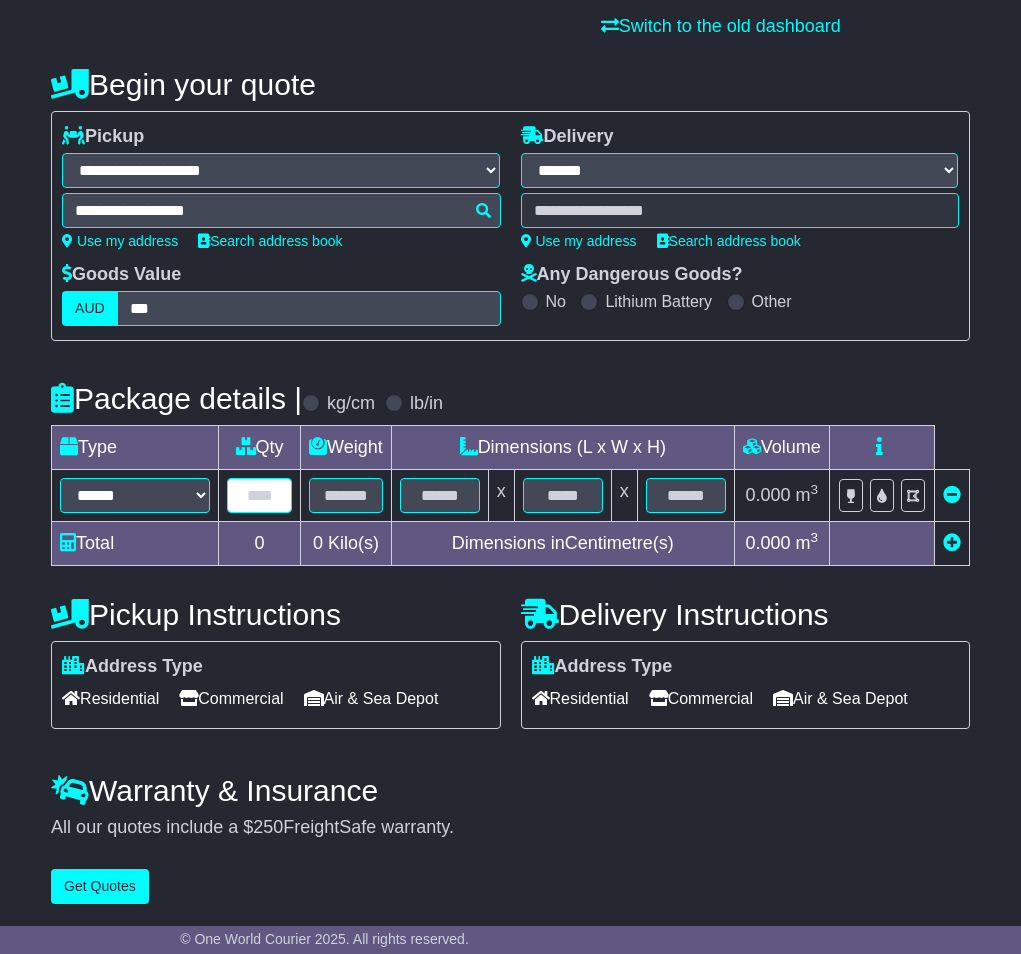 type on "*" 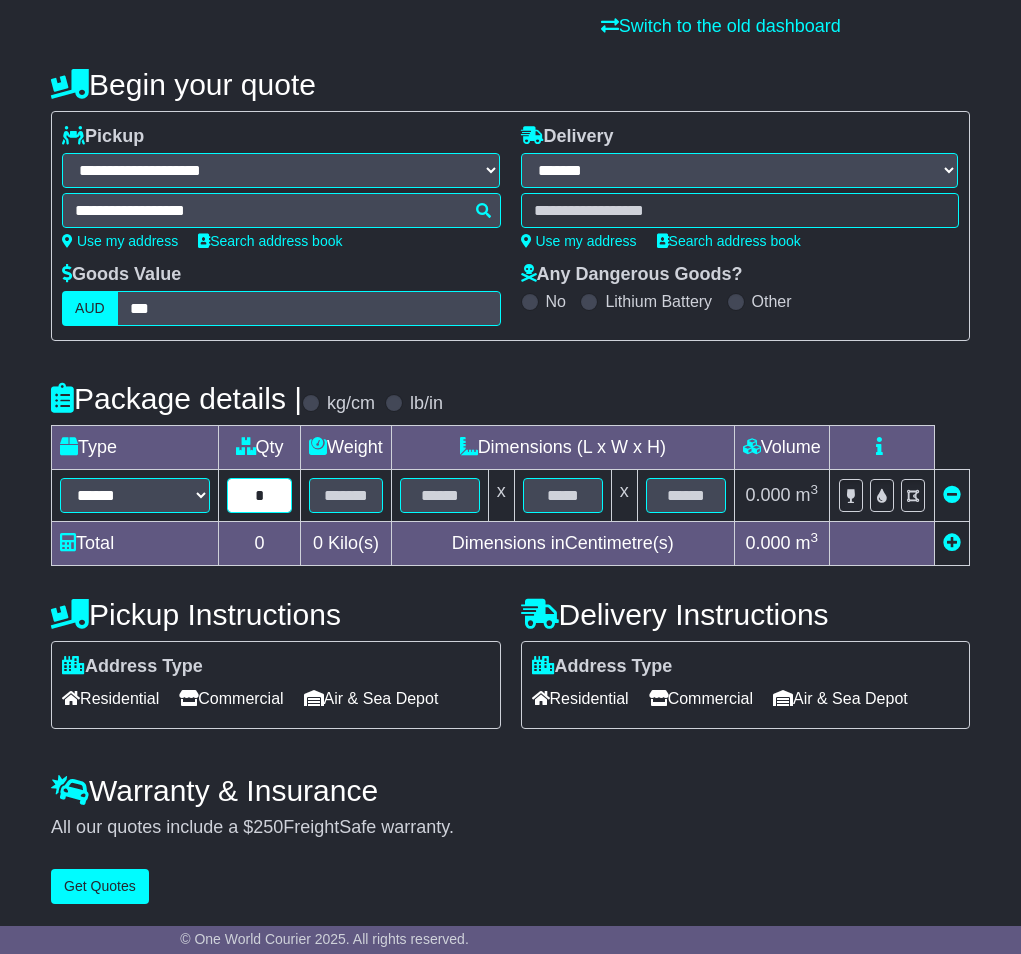 type on "*" 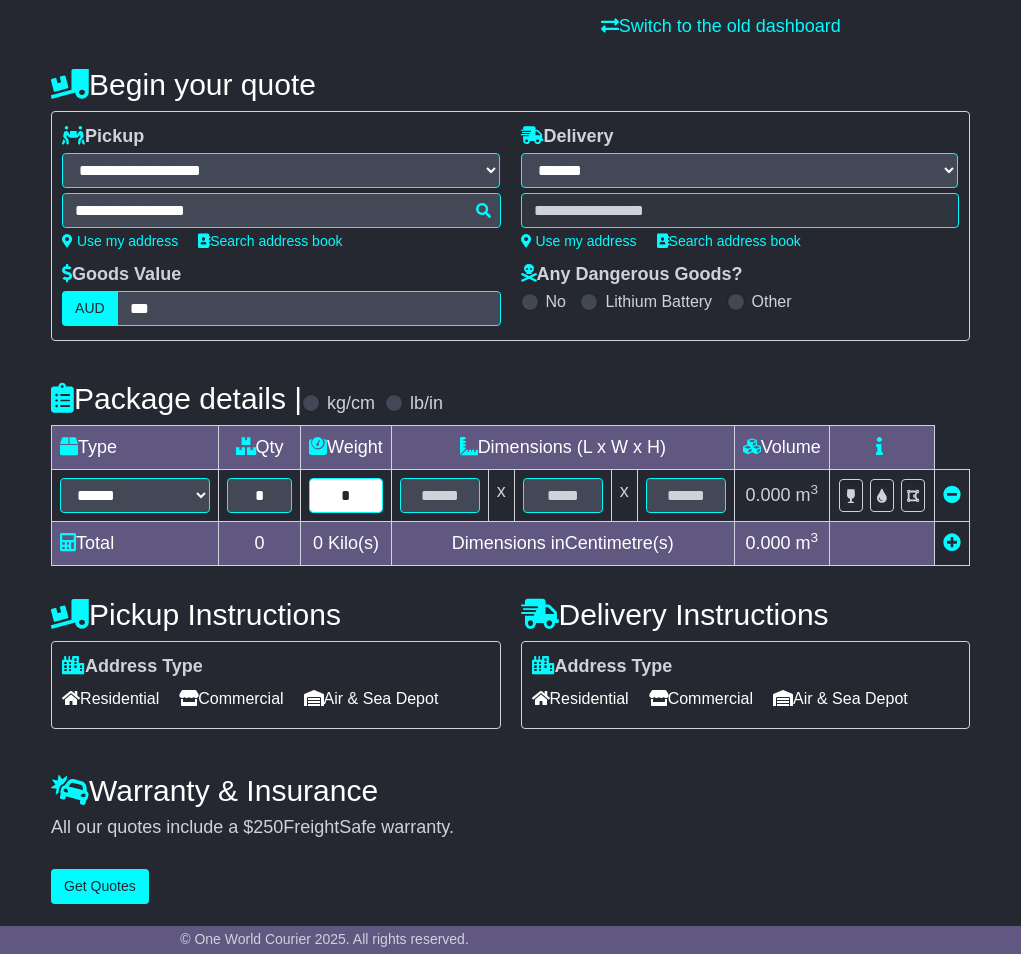 type on "**" 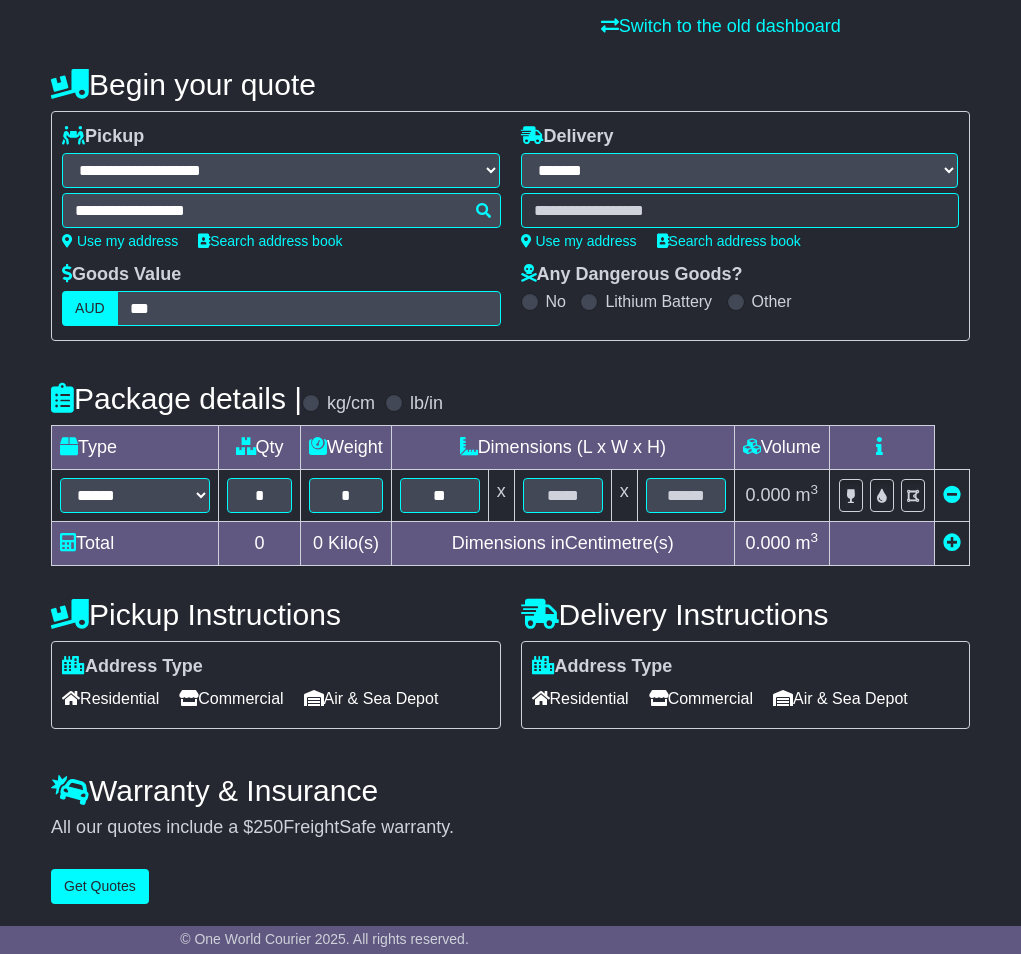 type on "**" 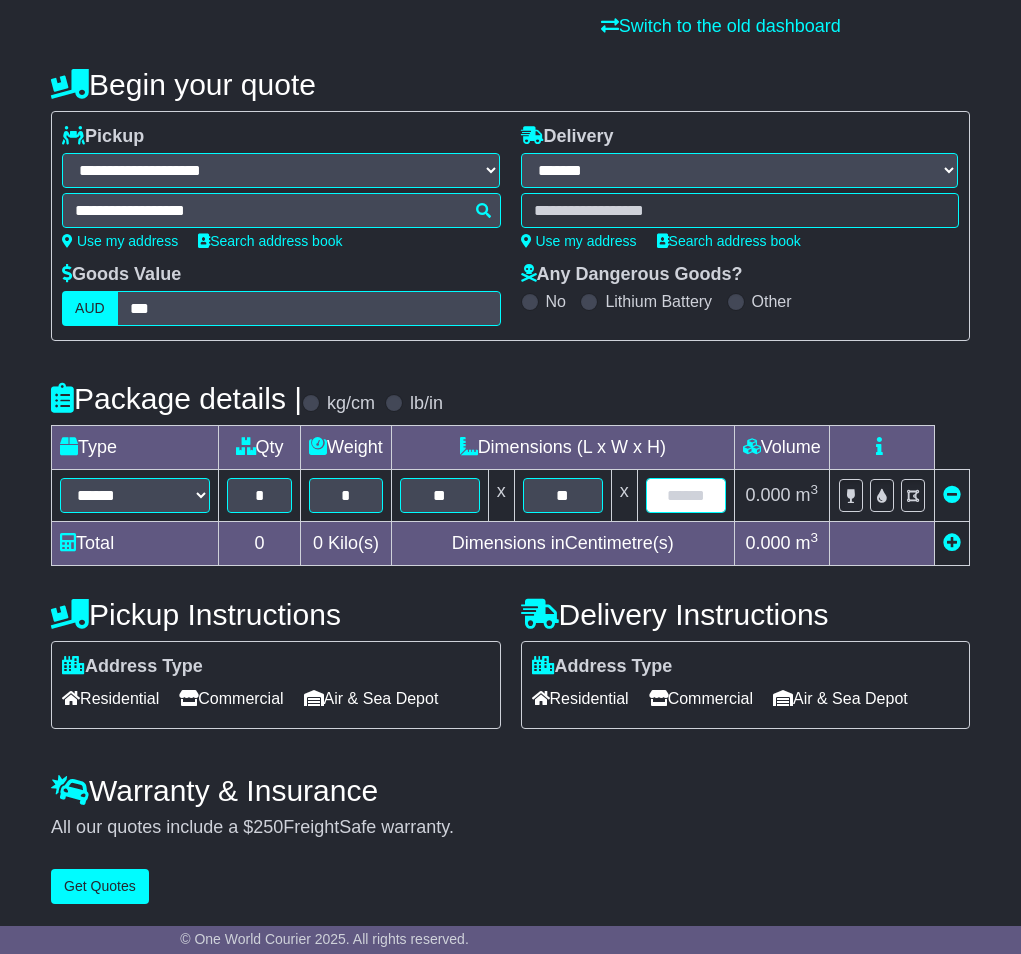type on "**" 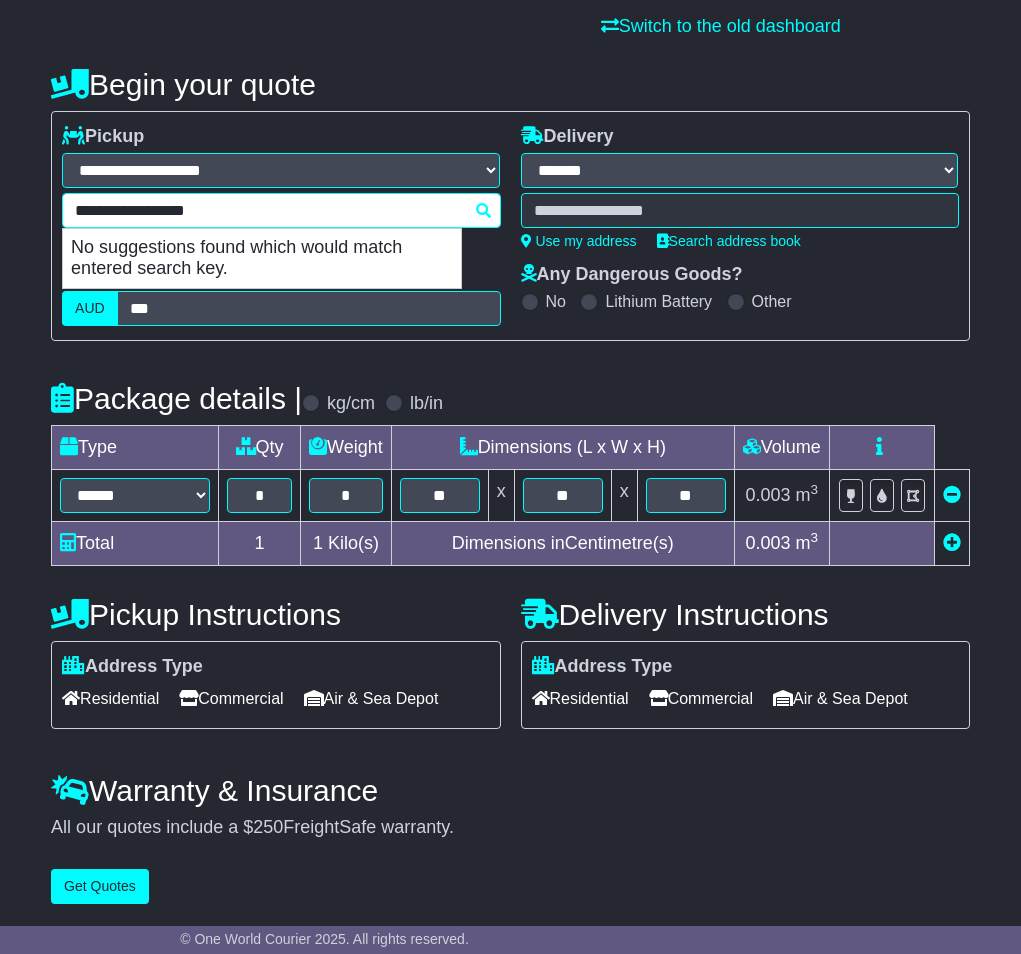 click on "**********" at bounding box center (281, 210) 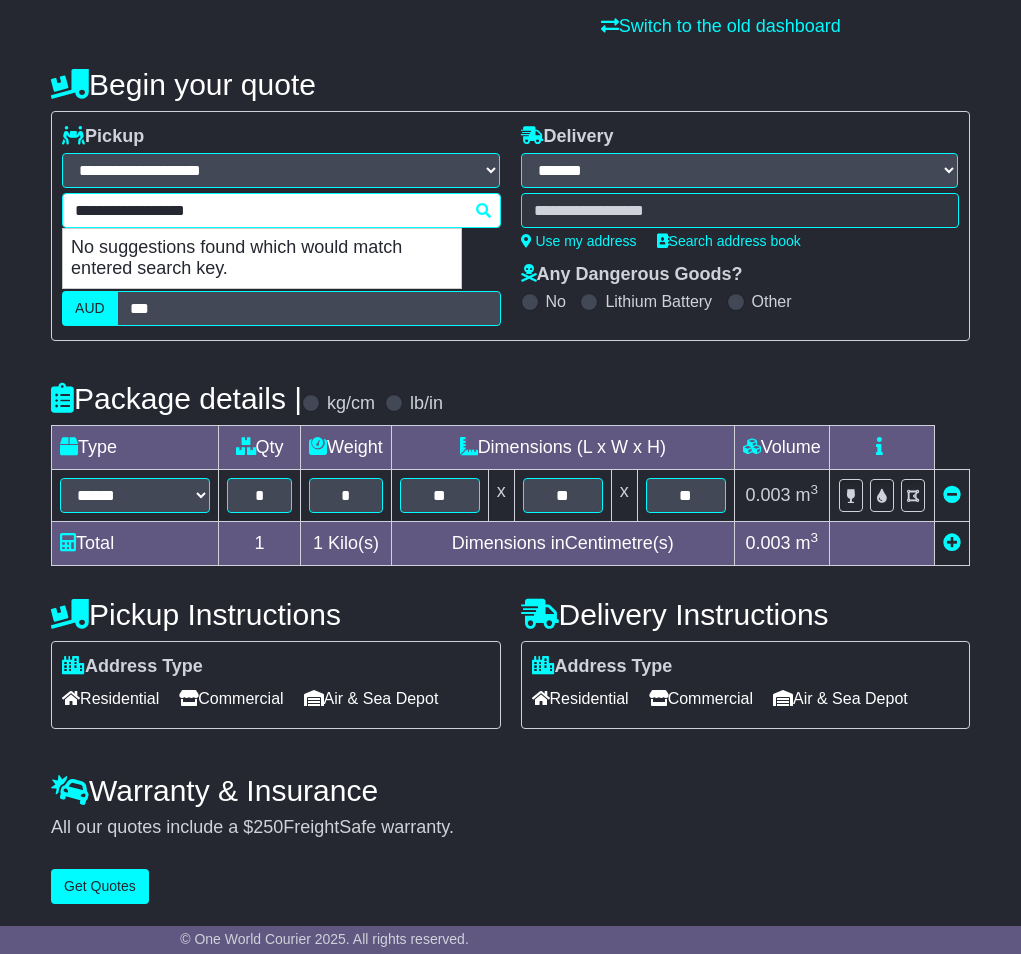 click on "**********" at bounding box center (281, 210) 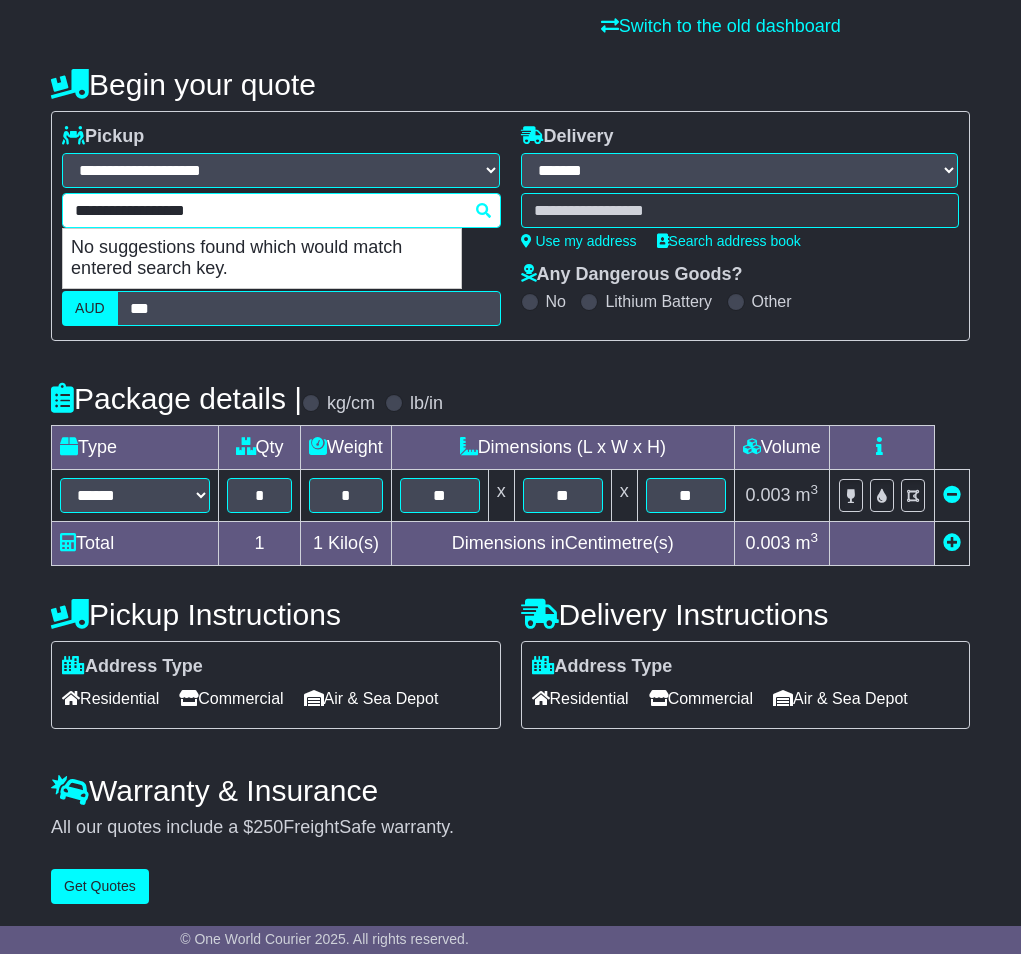 click on "**********" at bounding box center (281, 210) 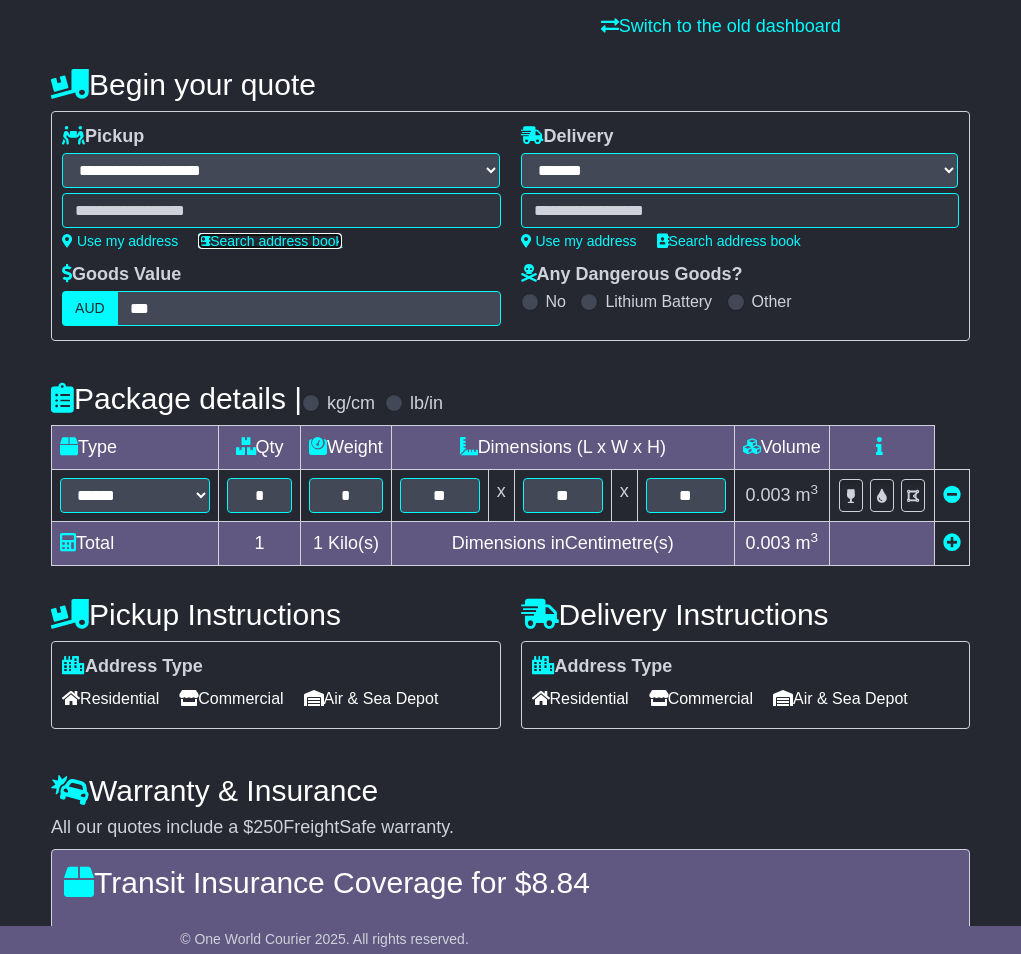 click on "Search address book" at bounding box center (270, 241) 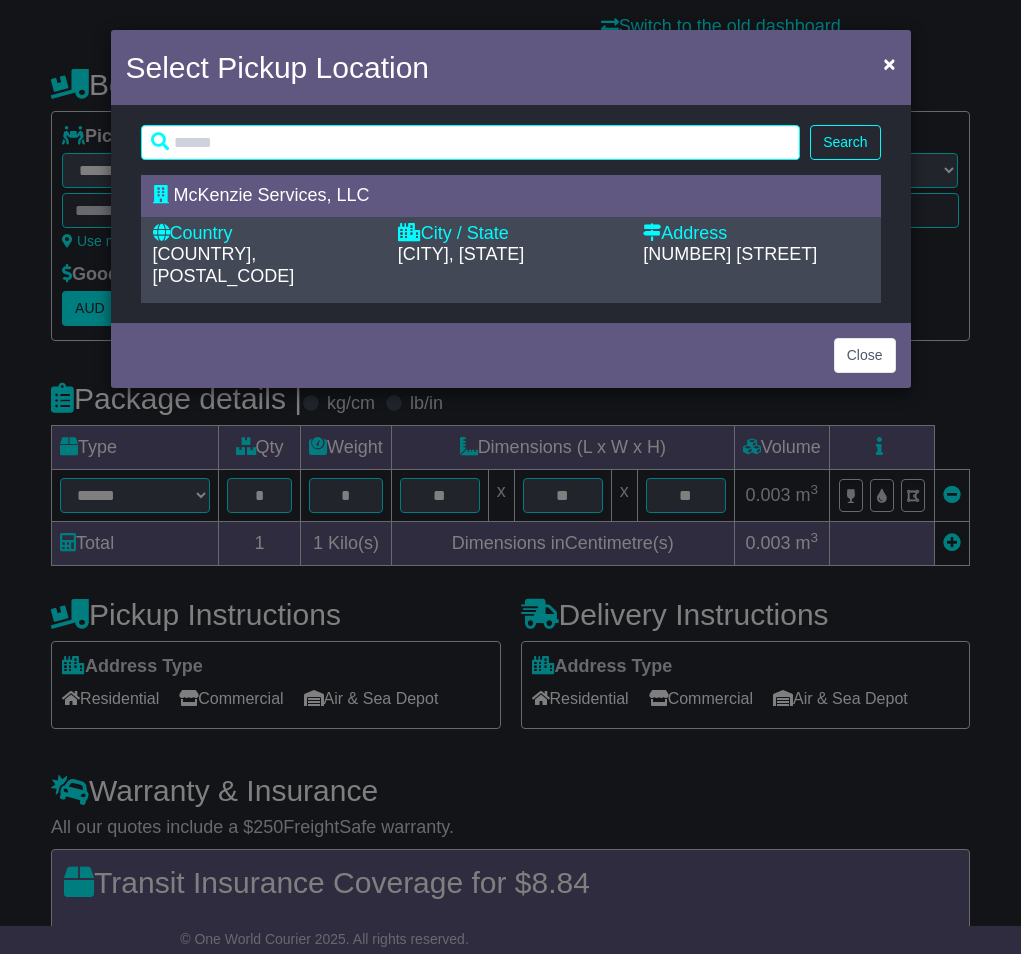 click on "[COUNTRY], [POSTAL_CODE]" at bounding box center (265, 265) 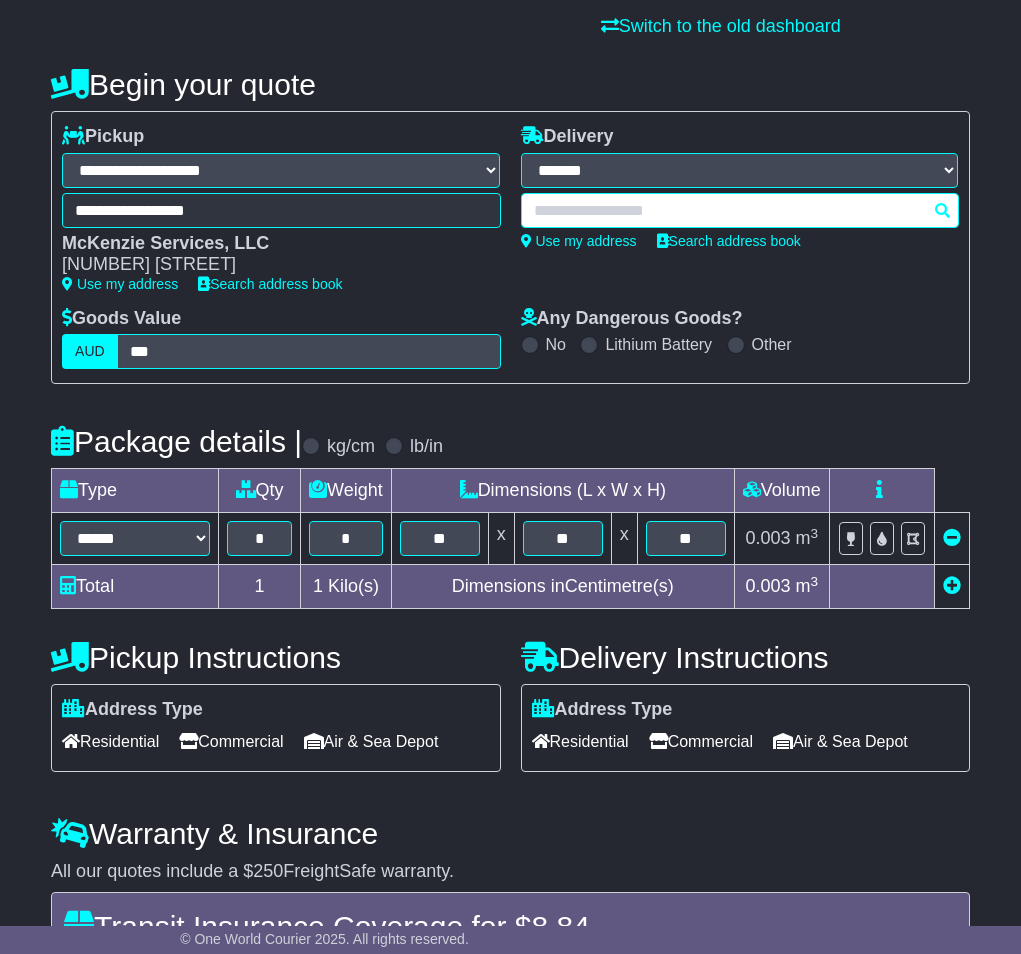 click at bounding box center [740, 210] 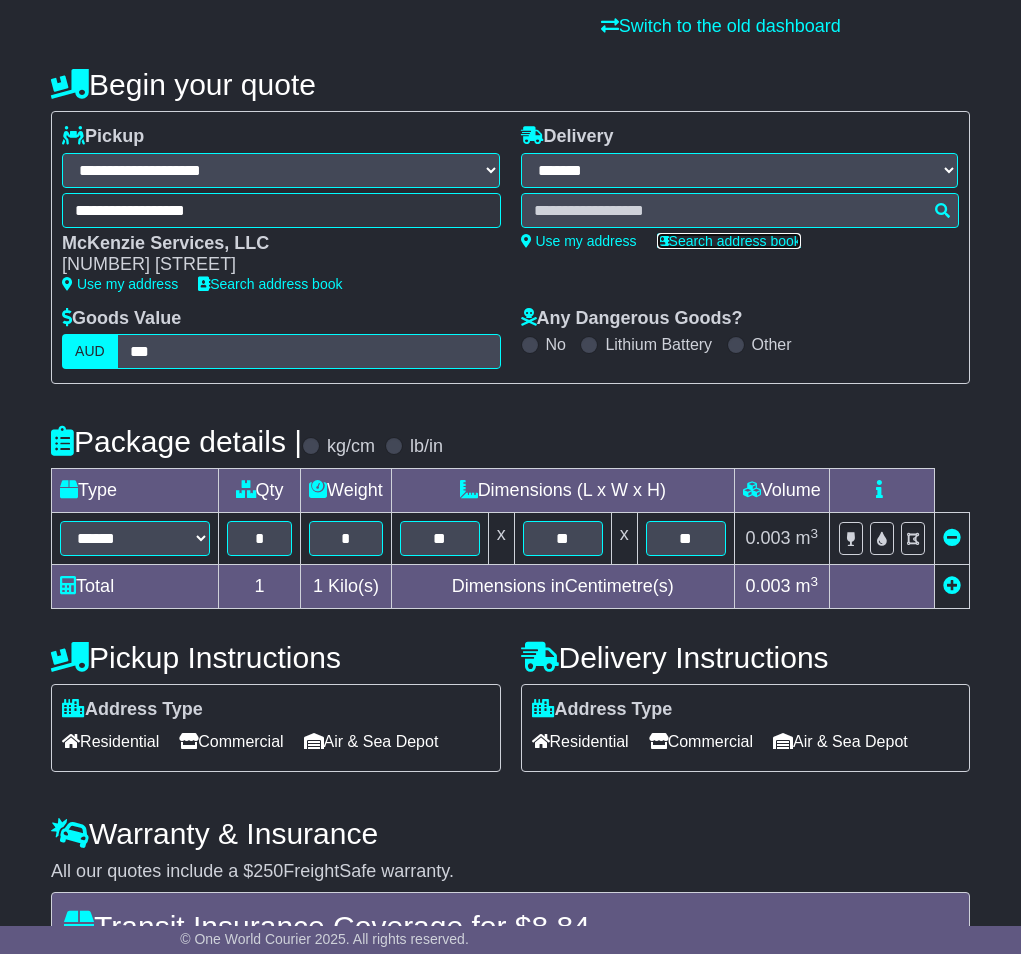 click on "Search address book" at bounding box center [729, 241] 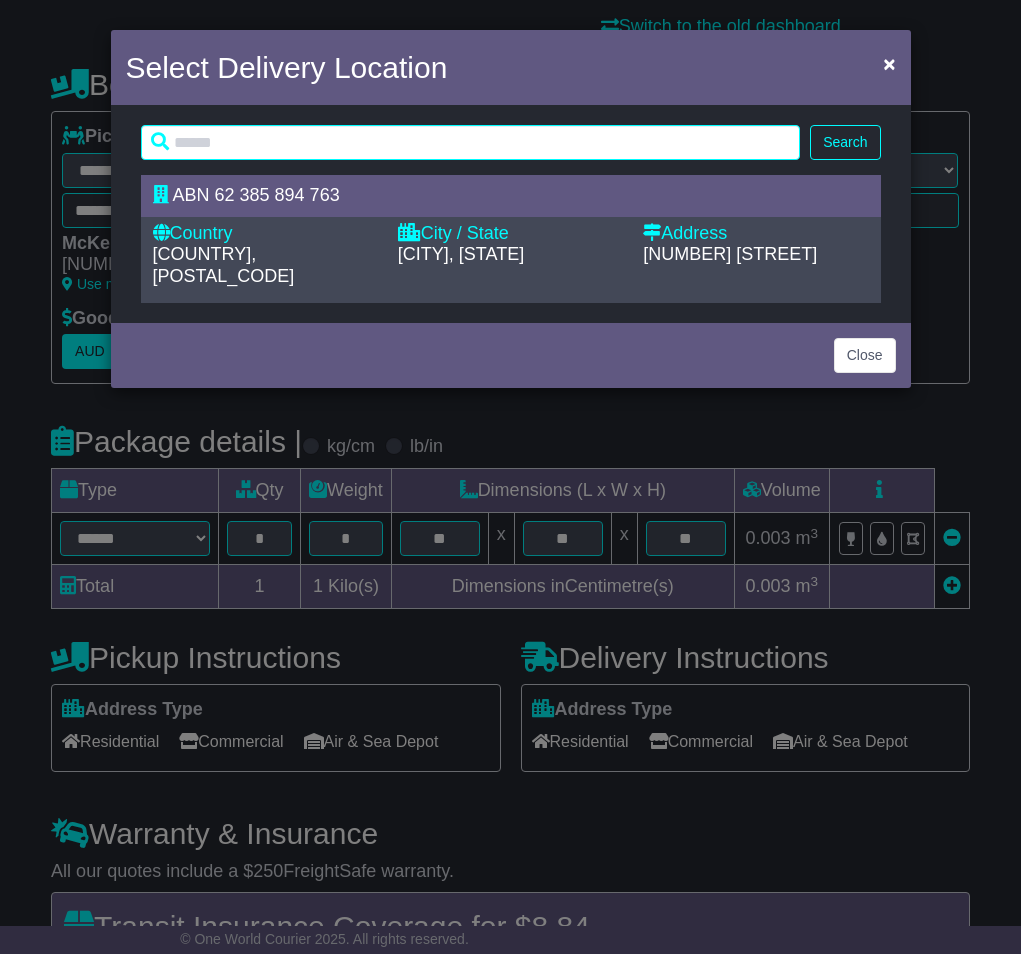 click on "[NUMBER] [STREET]" at bounding box center [730, 254] 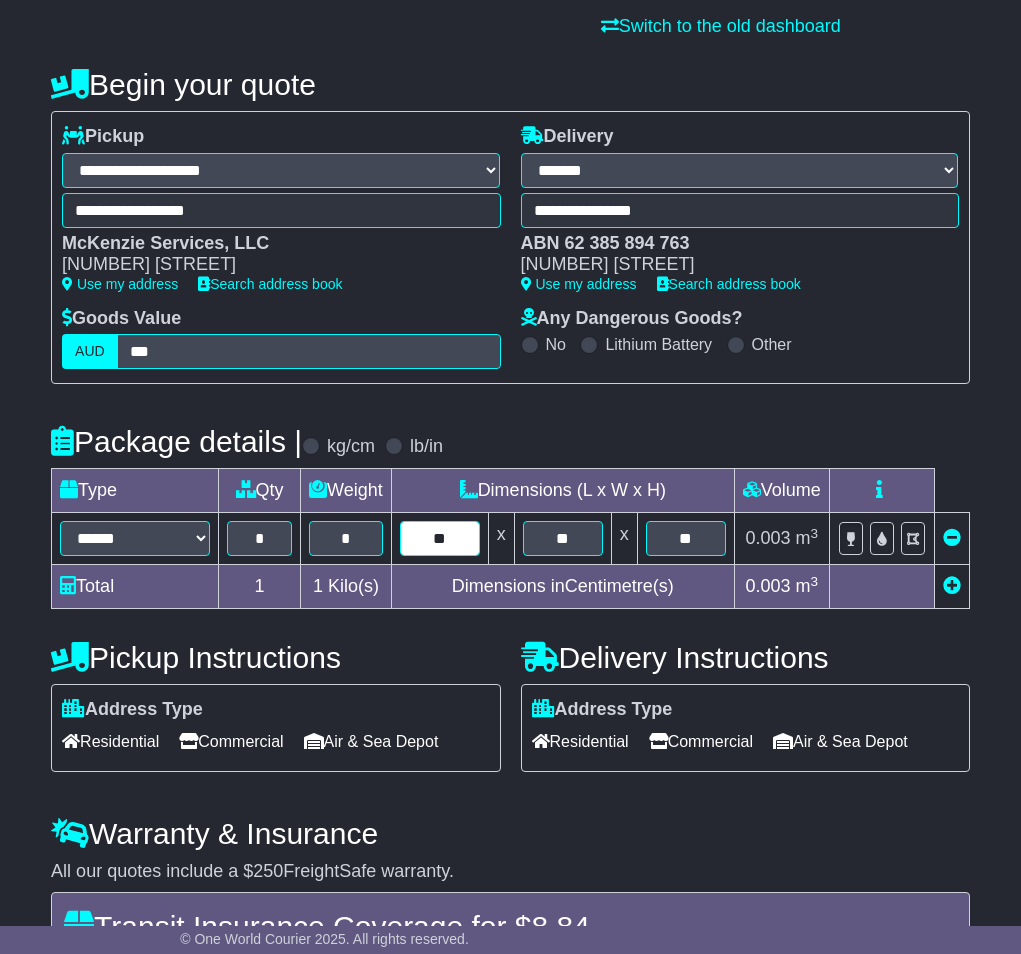 click on "**" at bounding box center [440, 538] 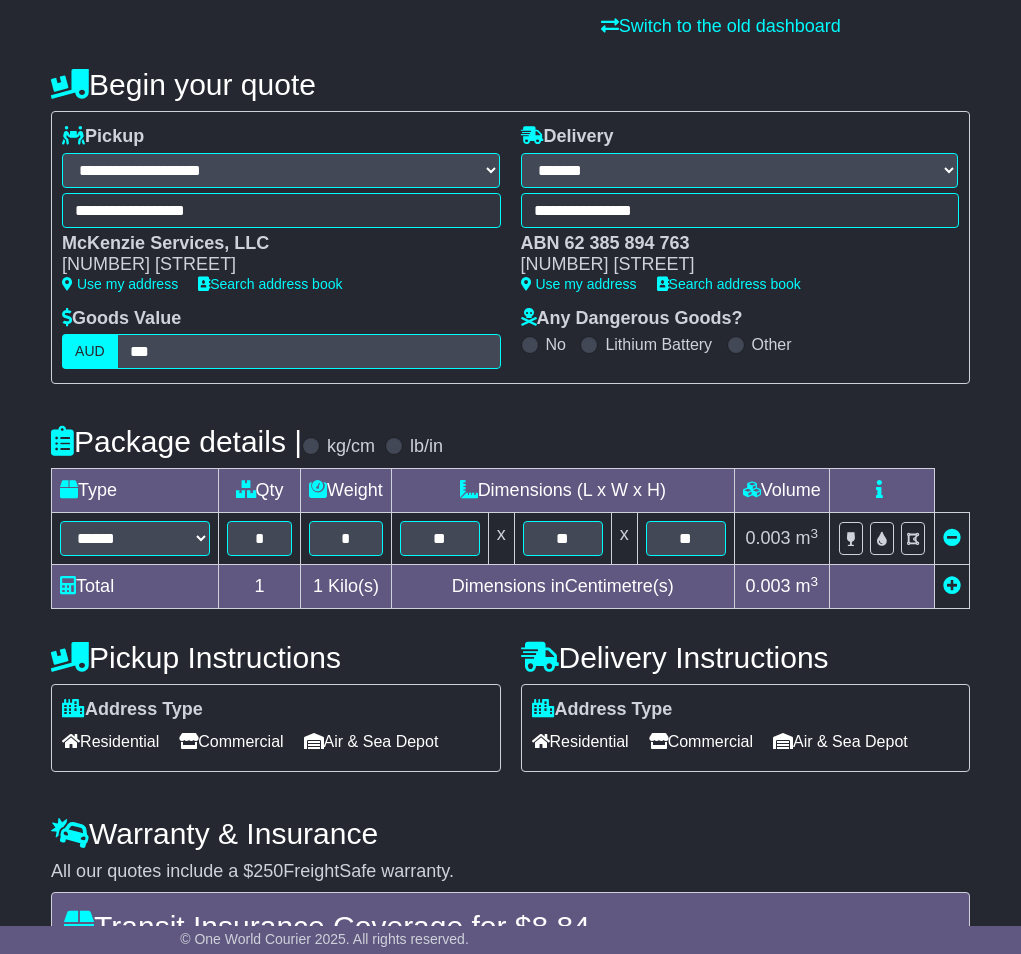click on "Pickup Instructions
Address Type
Residential
Commercial
Air & Sea Depot
Loading
Forklift  Tail Lift" at bounding box center [275, 708] 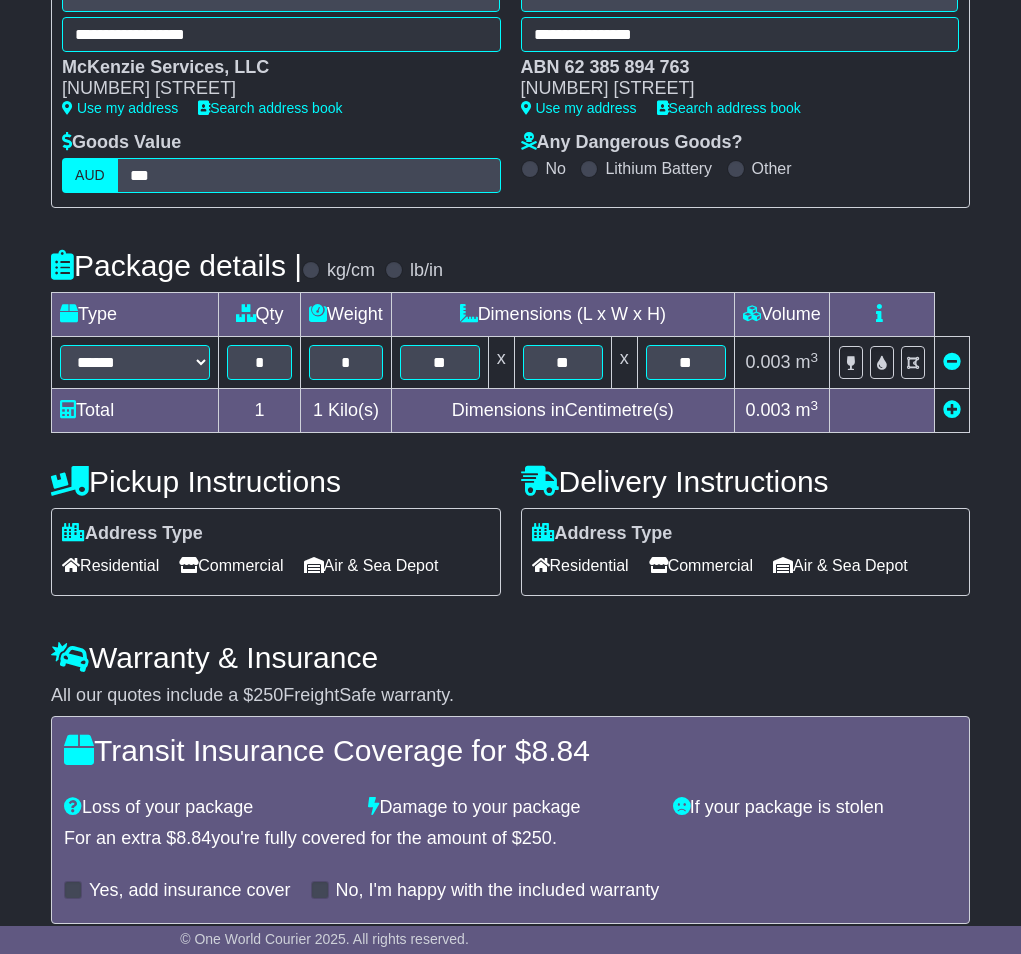 scroll, scrollTop: 441, scrollLeft: 0, axis: vertical 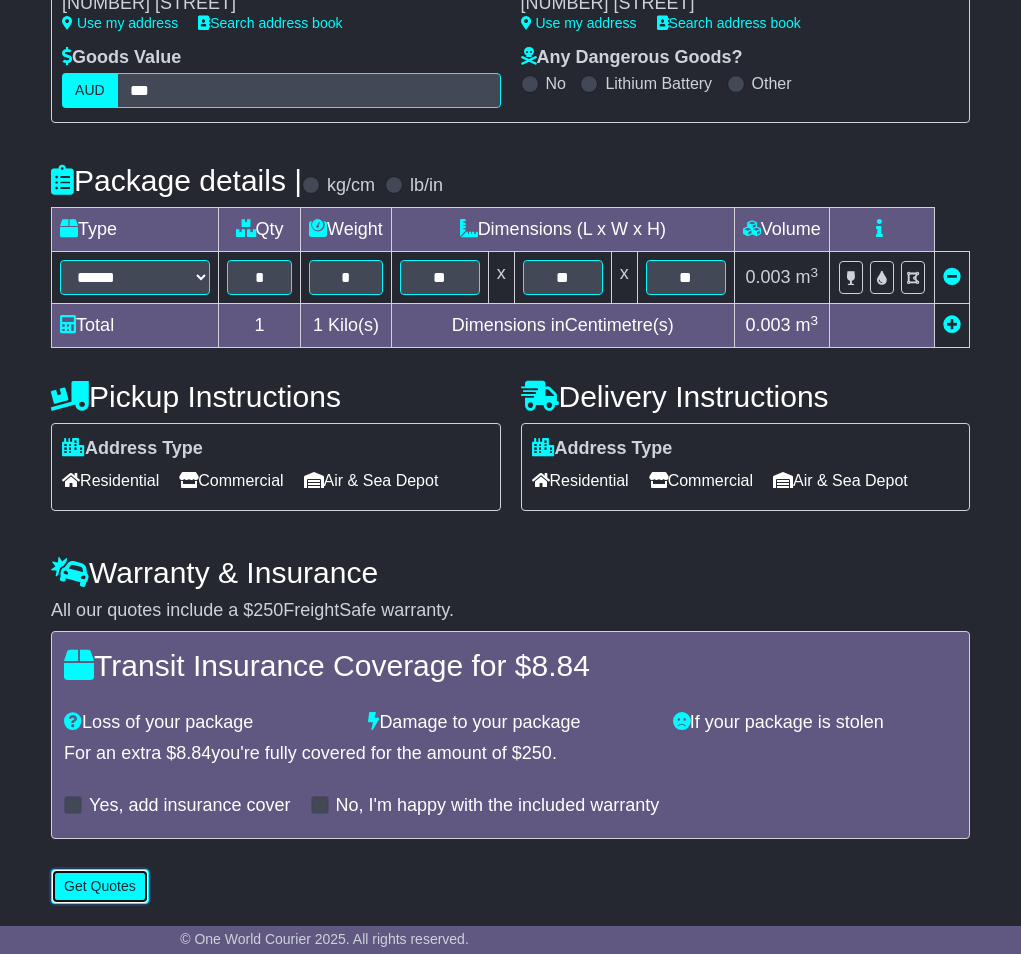 click on "Get Quotes" at bounding box center [100, 886] 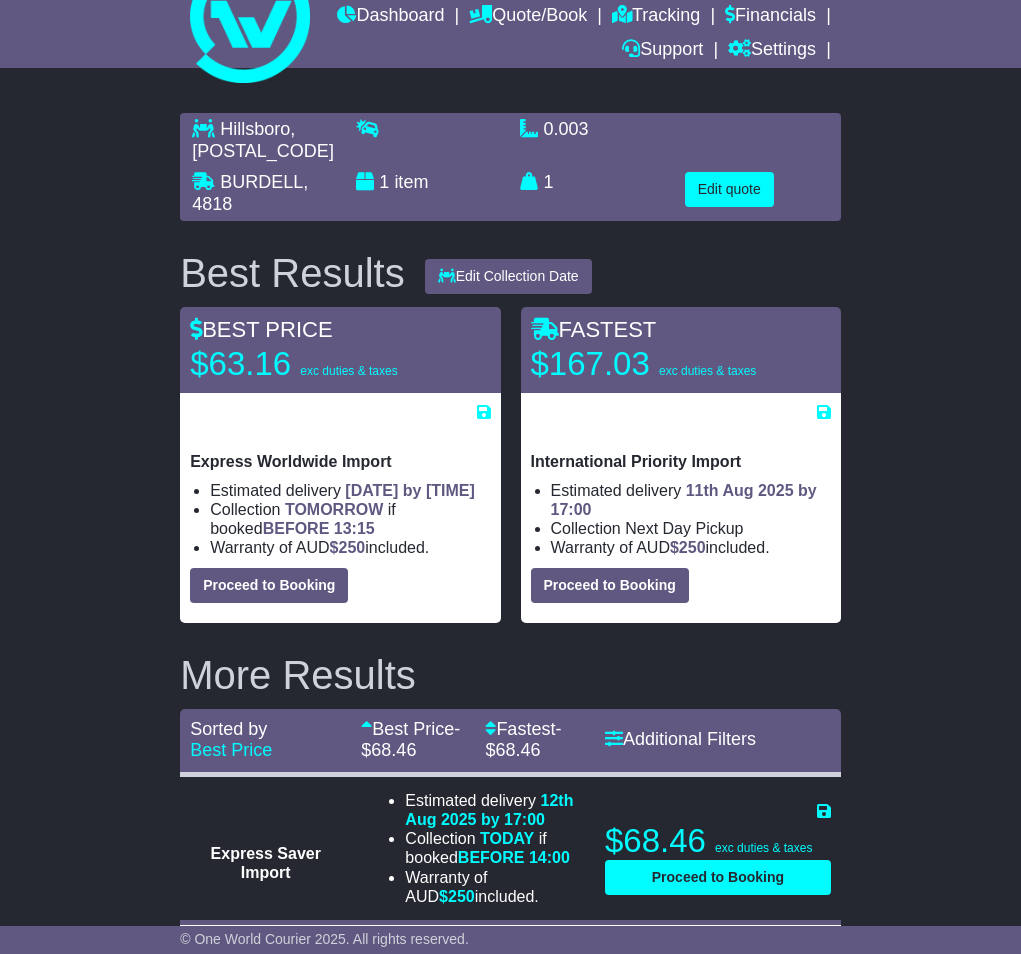 scroll, scrollTop: 0, scrollLeft: 0, axis: both 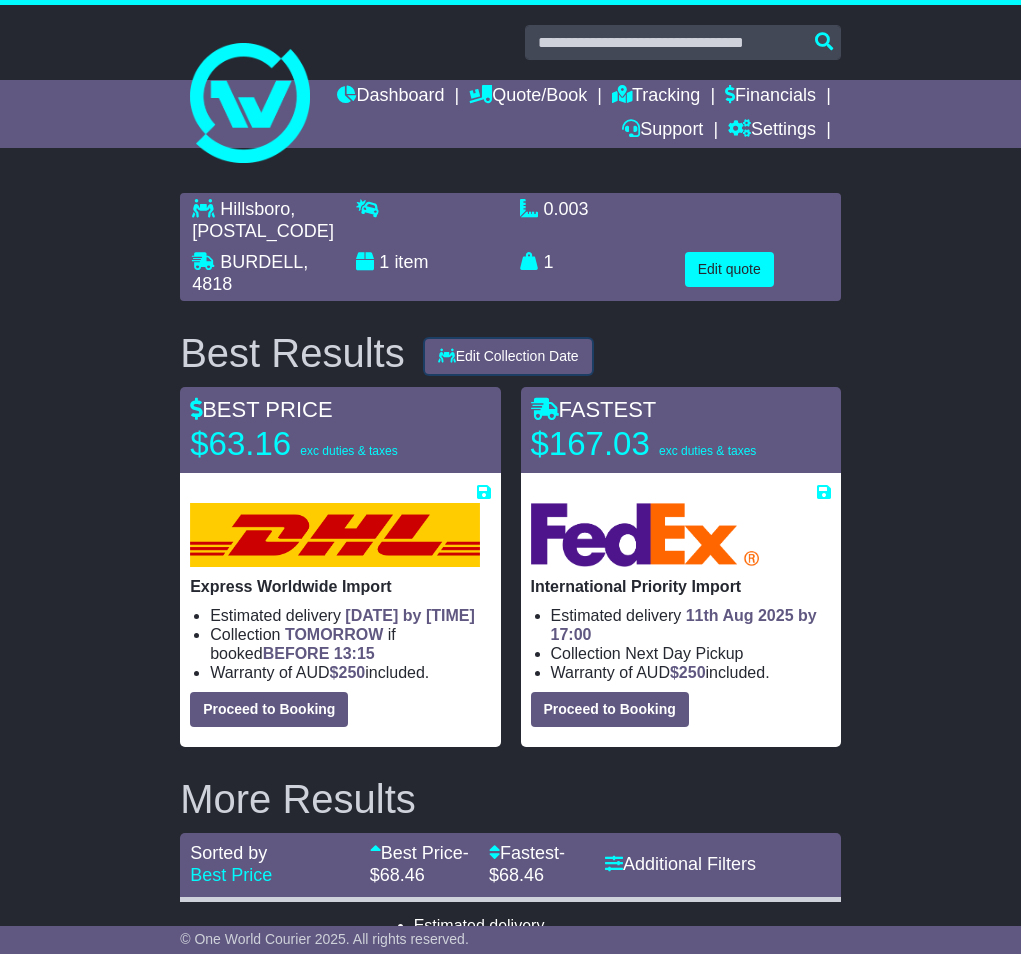 click on "Edit Collection Date" at bounding box center [508, 356] 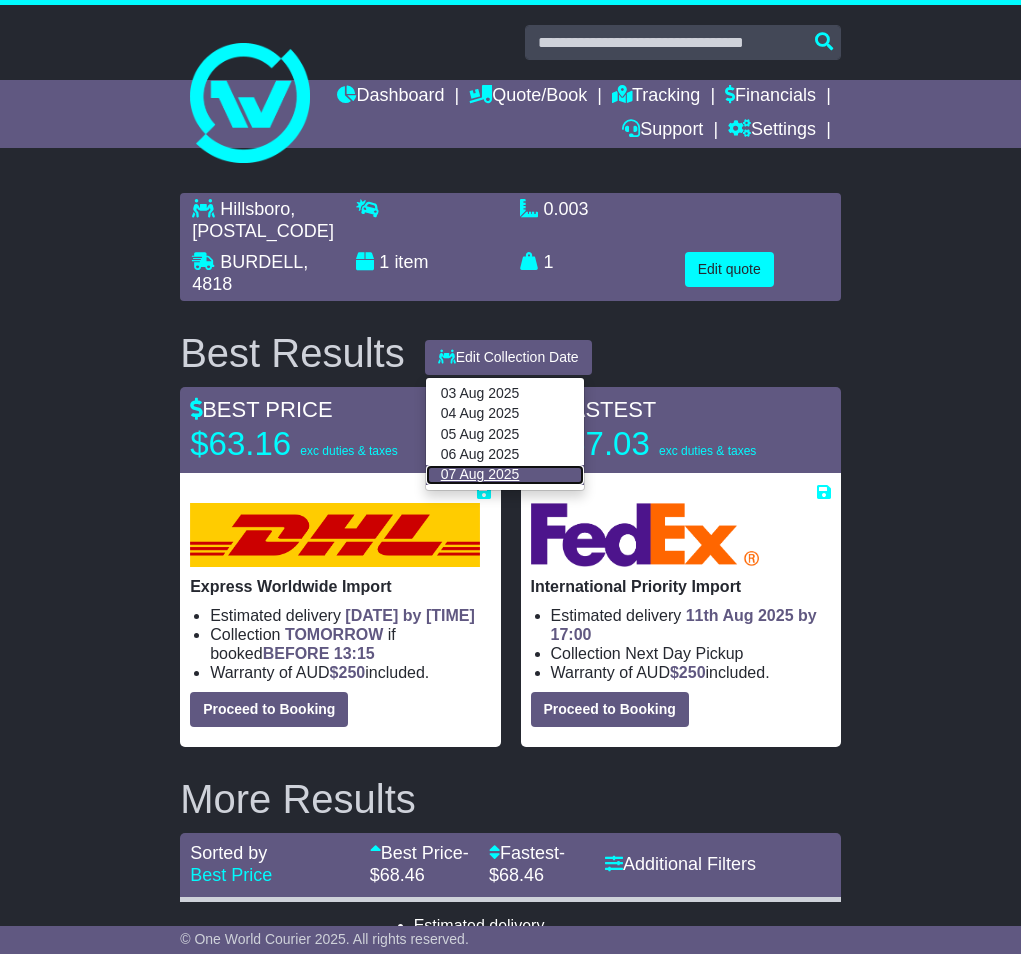 click on "07 Aug 2025" at bounding box center [505, 475] 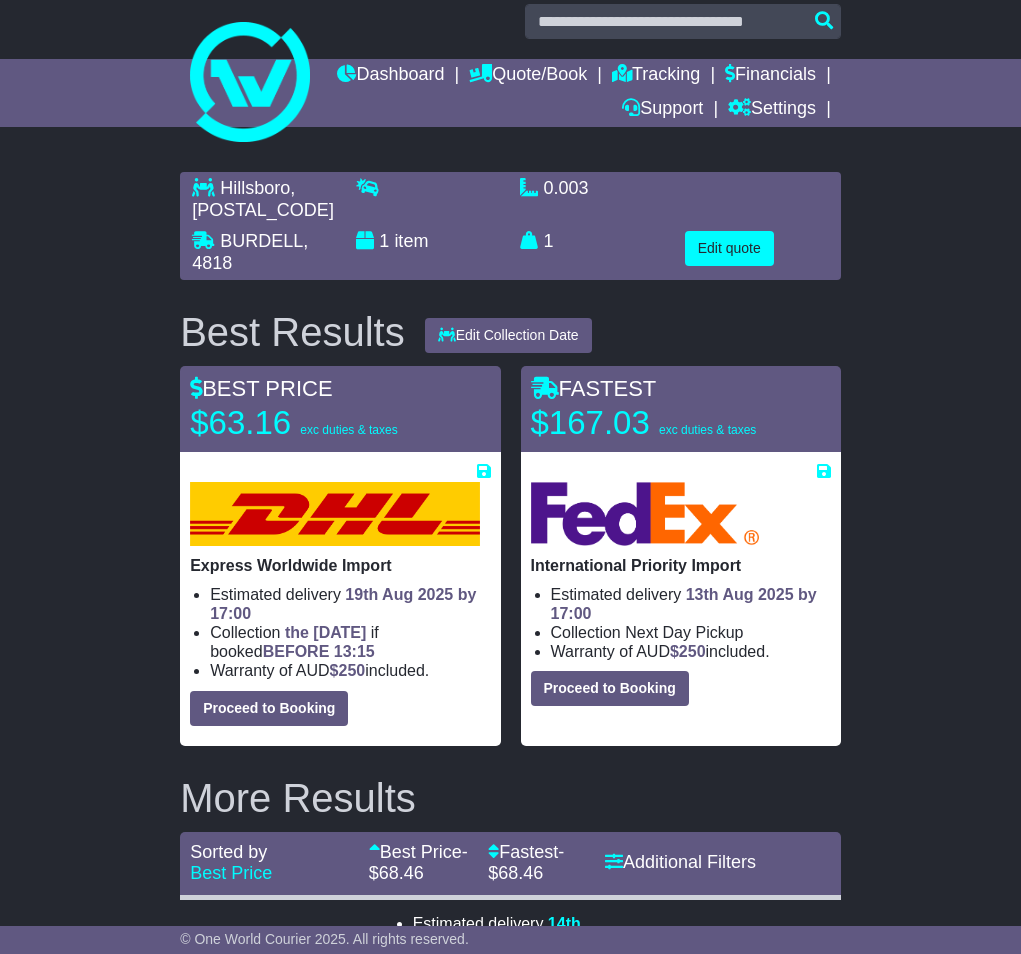 scroll, scrollTop: 0, scrollLeft: 0, axis: both 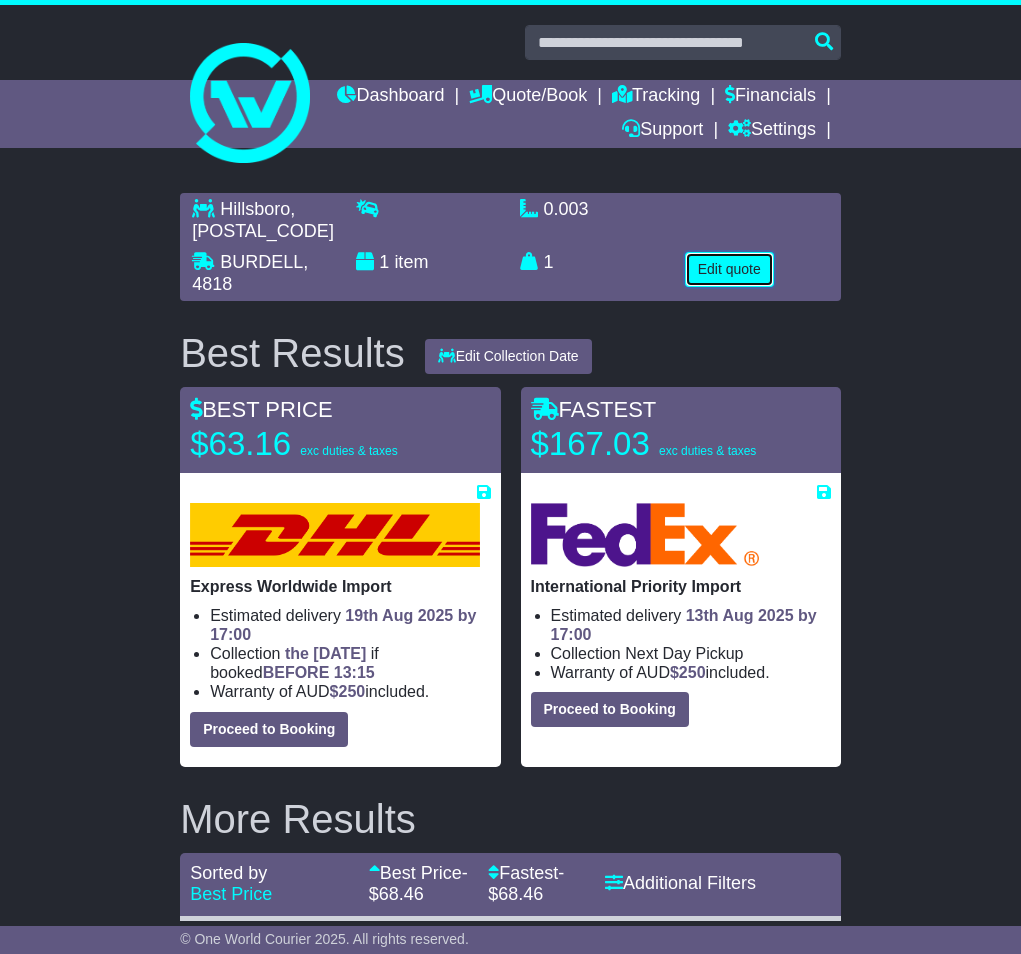 click on "Edit quote" at bounding box center [729, 269] 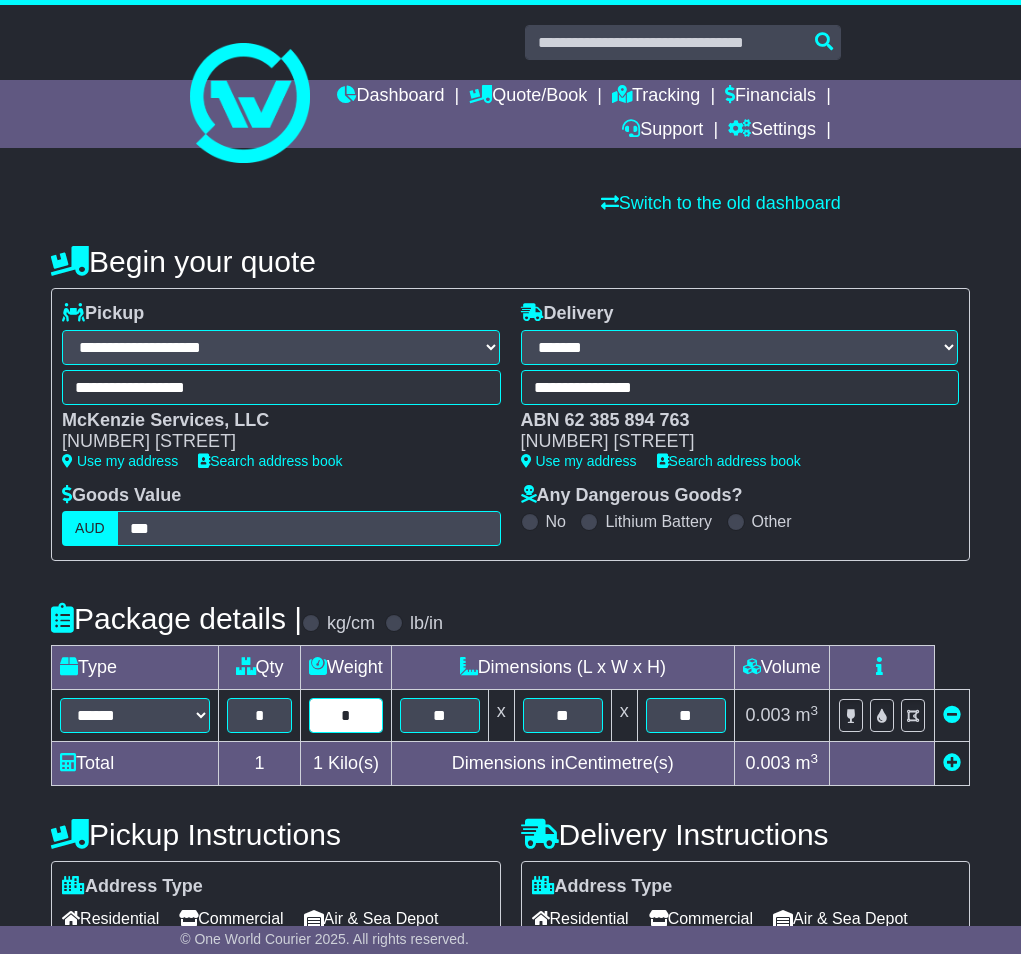 click on "*" at bounding box center (346, 715) 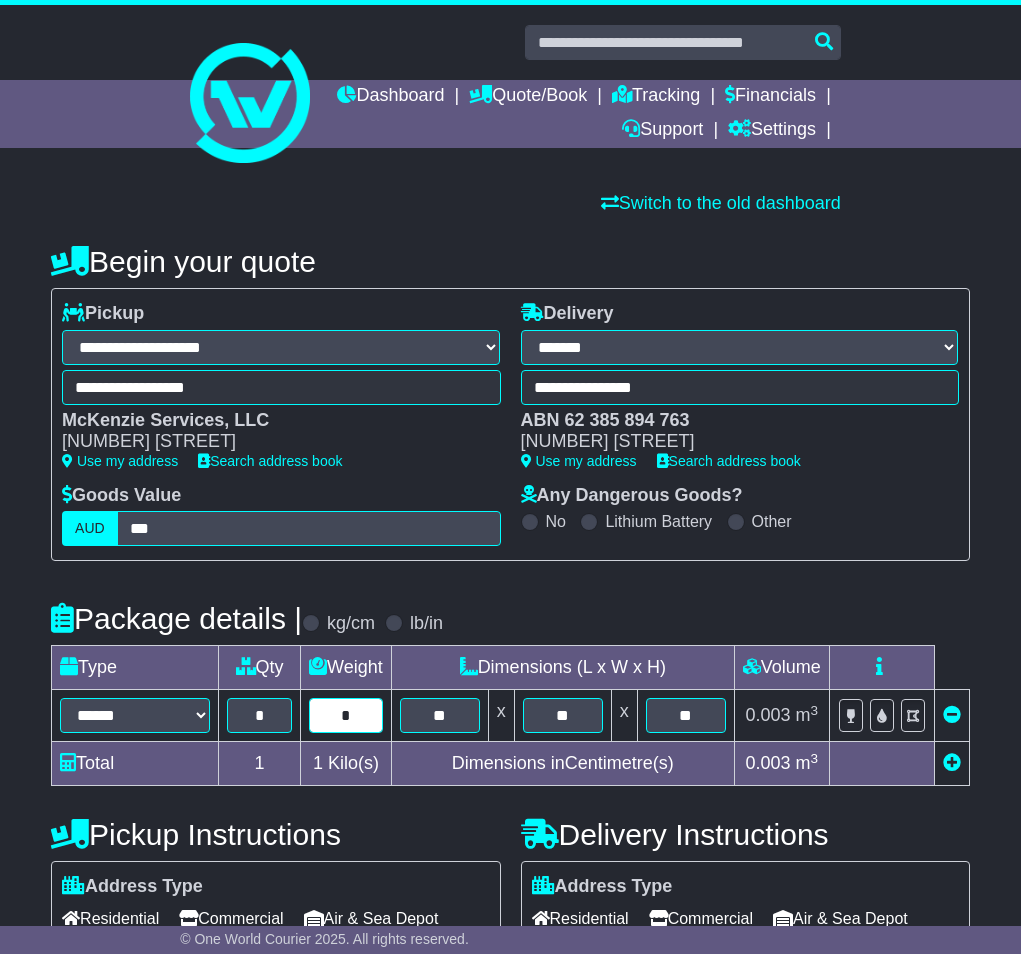 scroll, scrollTop: 441, scrollLeft: 0, axis: vertical 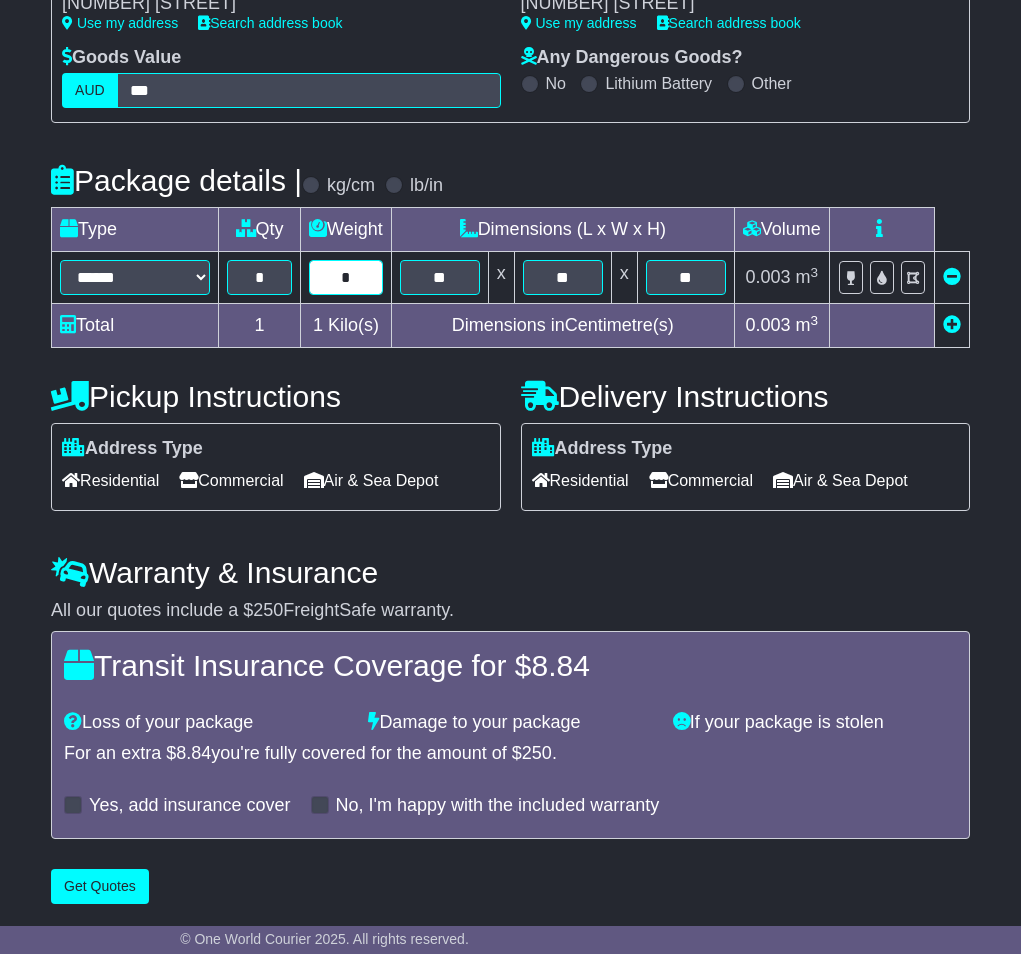 type on "*" 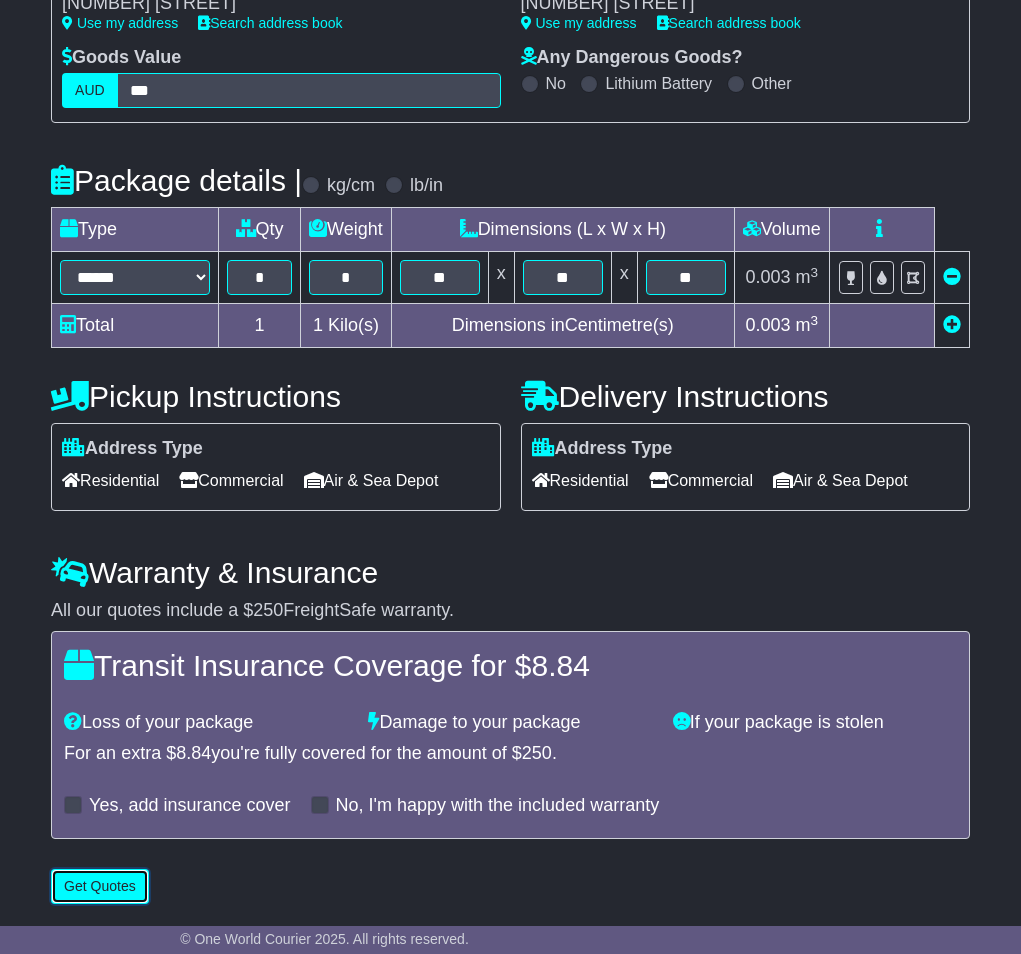 click on "Get Quotes" at bounding box center (100, 886) 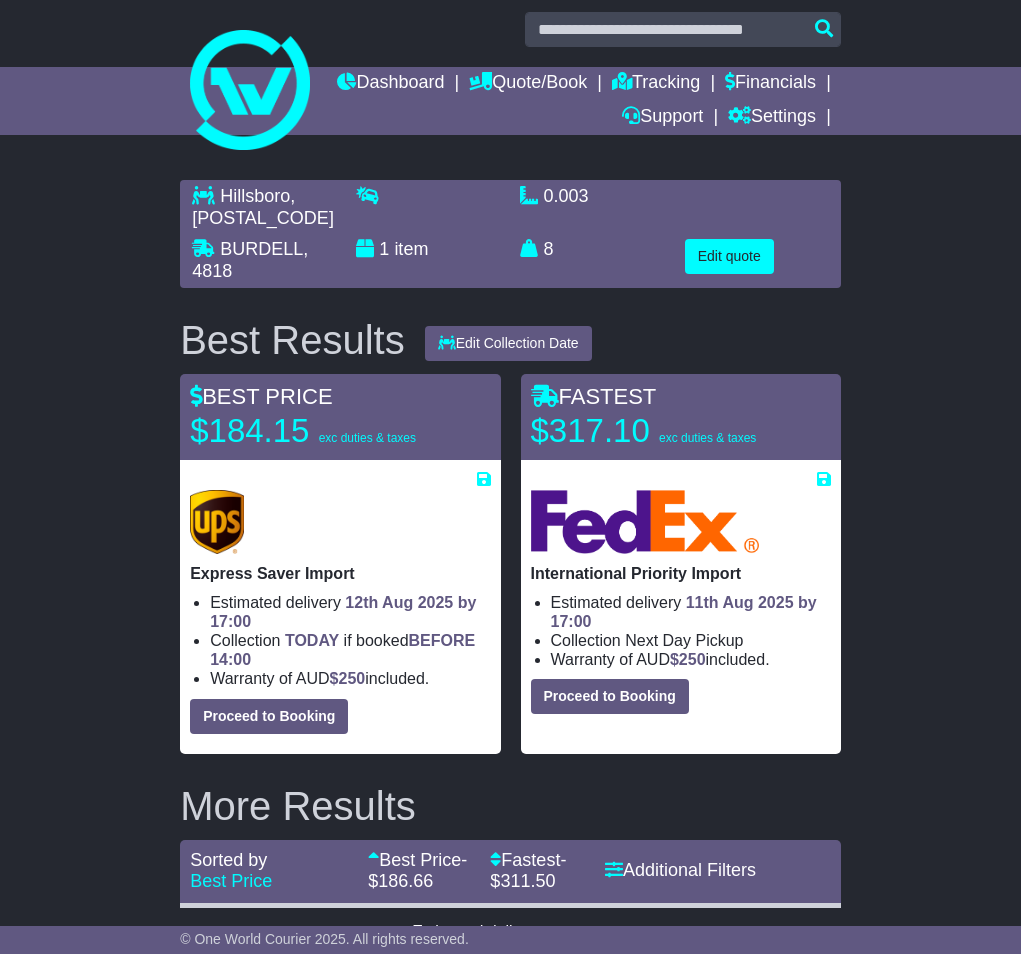 scroll, scrollTop: 0, scrollLeft: 0, axis: both 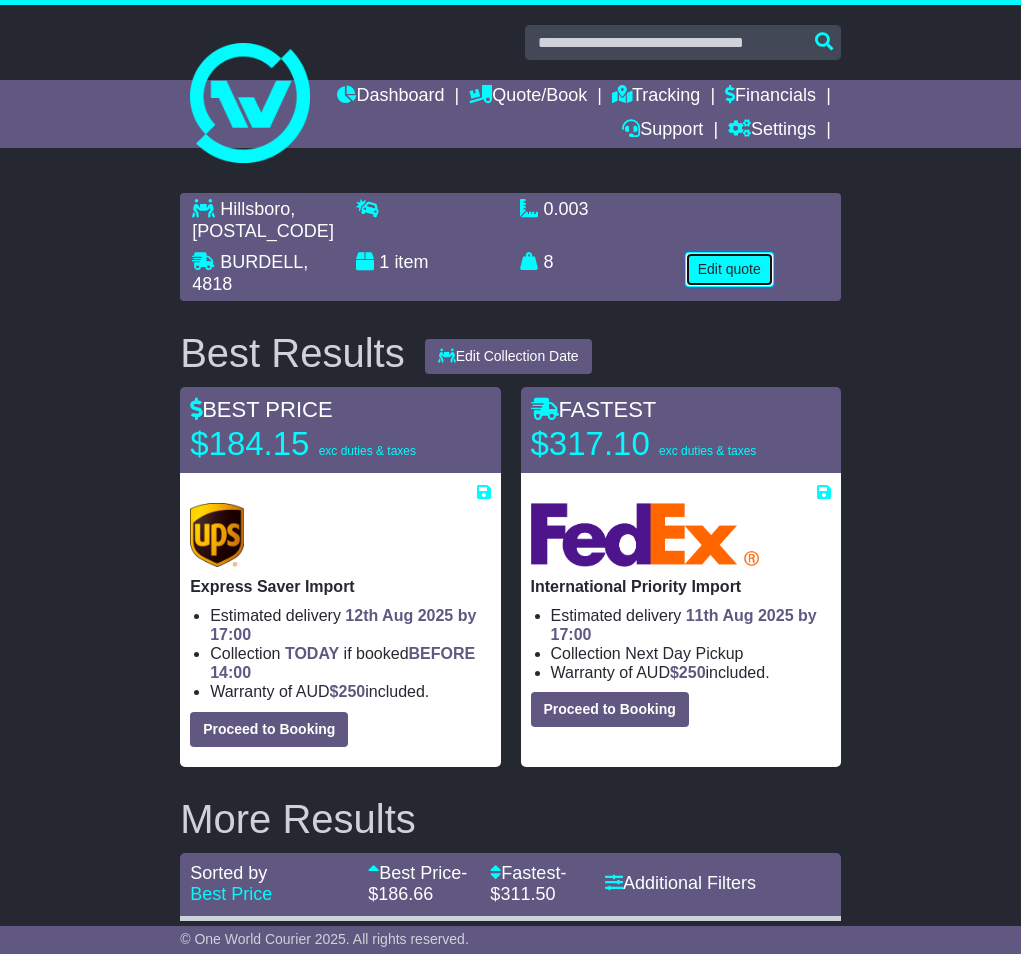 click on "Edit quote" at bounding box center [729, 269] 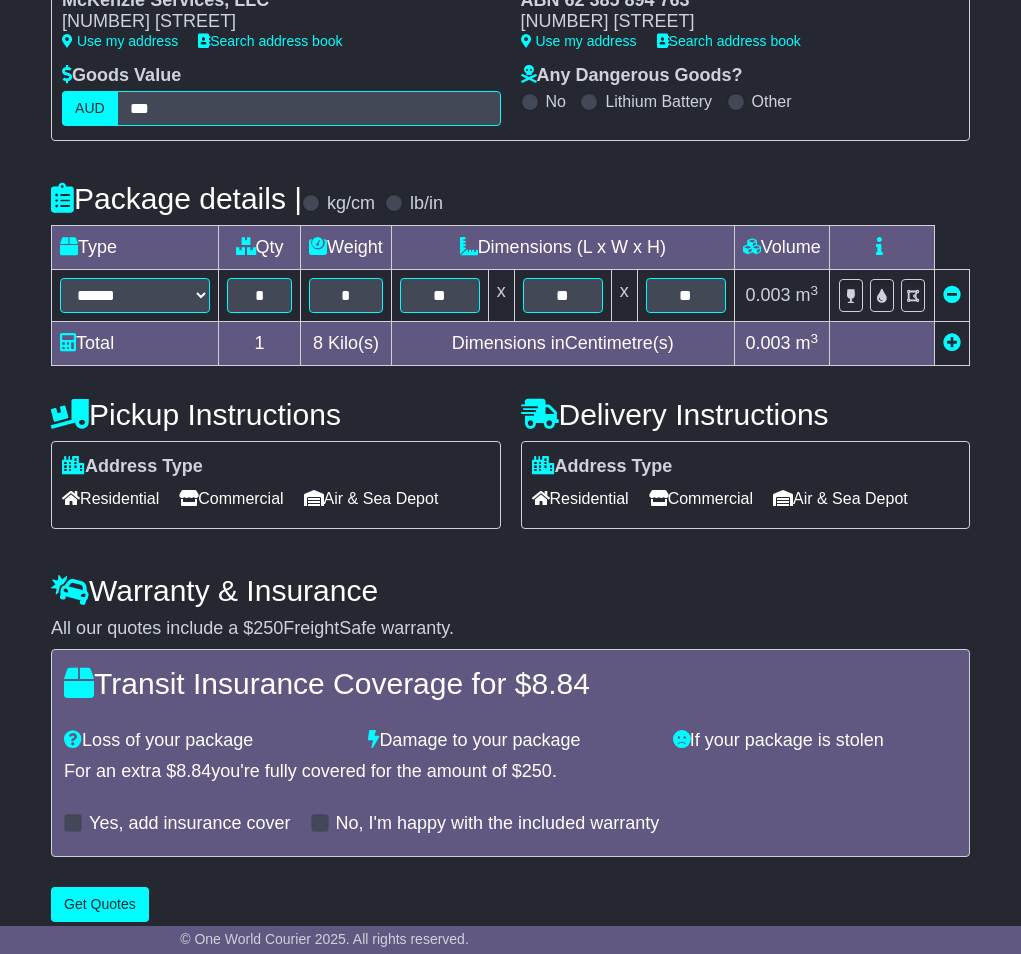 scroll, scrollTop: 441, scrollLeft: 0, axis: vertical 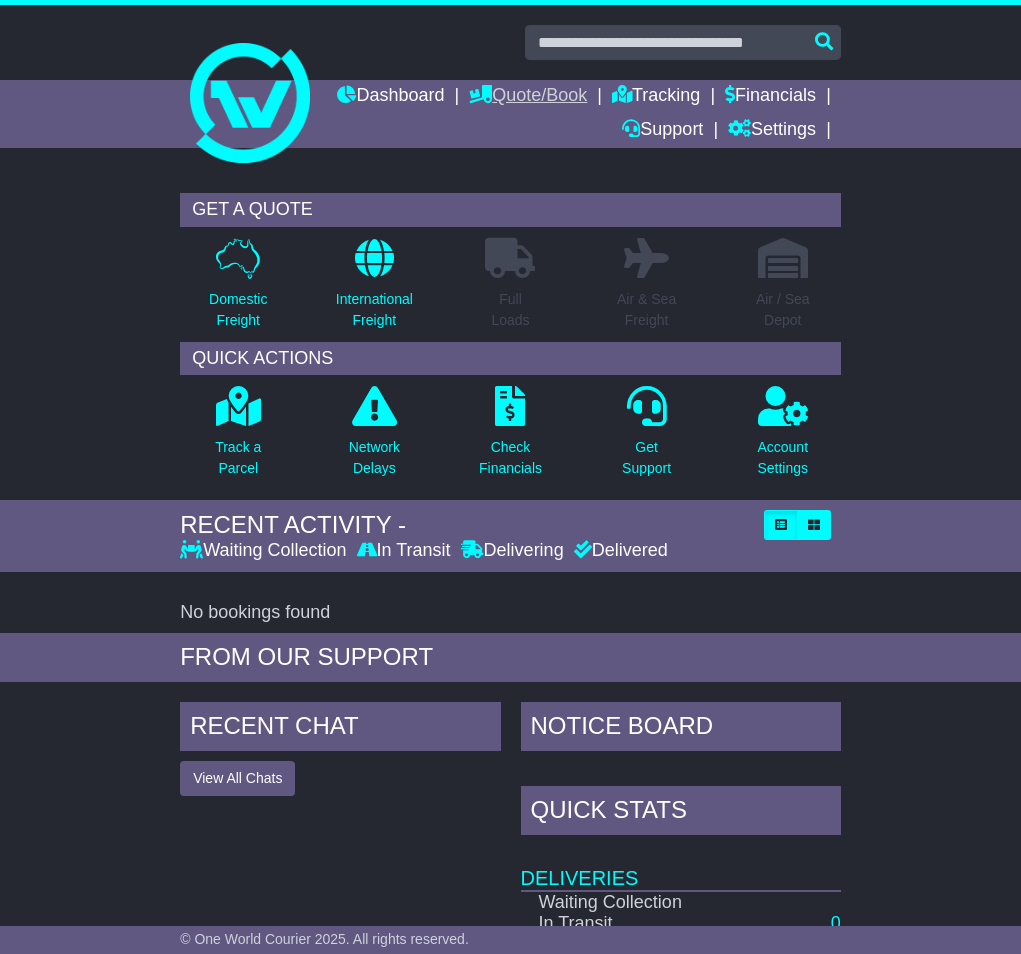 click on "Quote/Book" at bounding box center (528, 97) 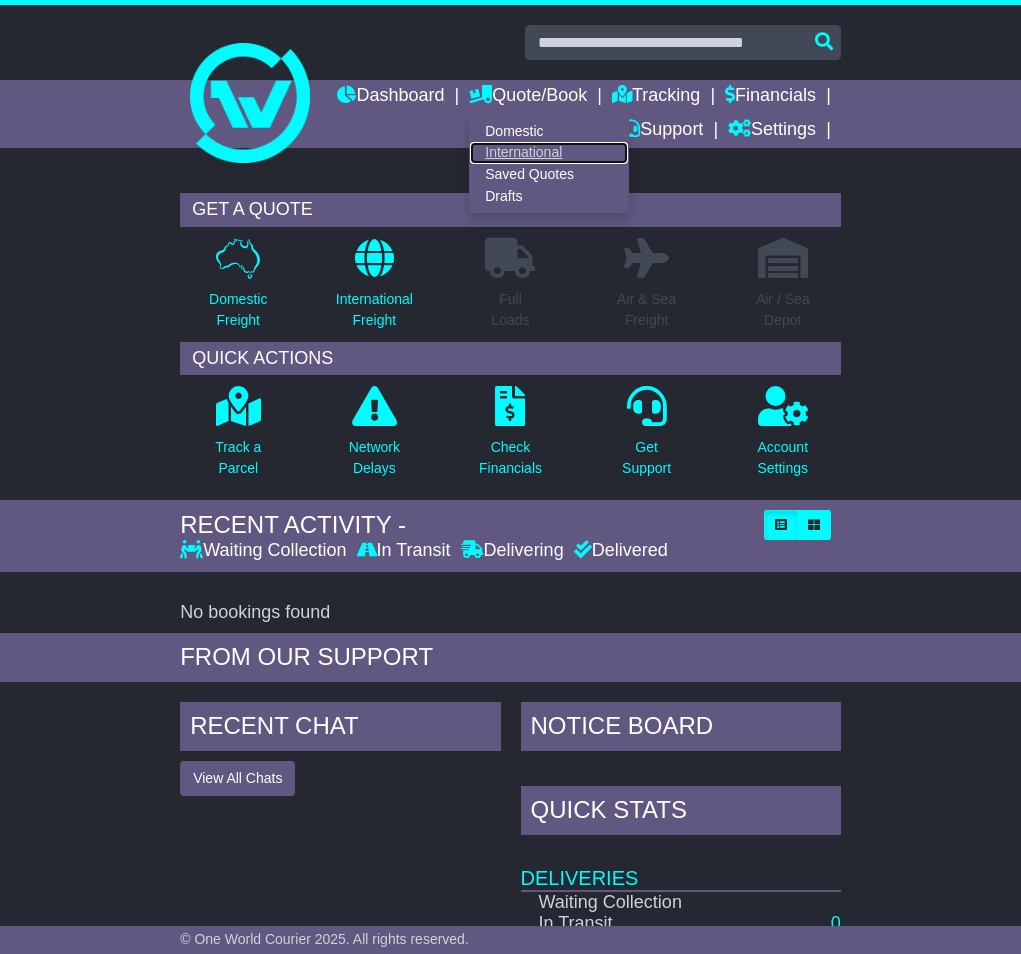 click on "International" at bounding box center (549, 153) 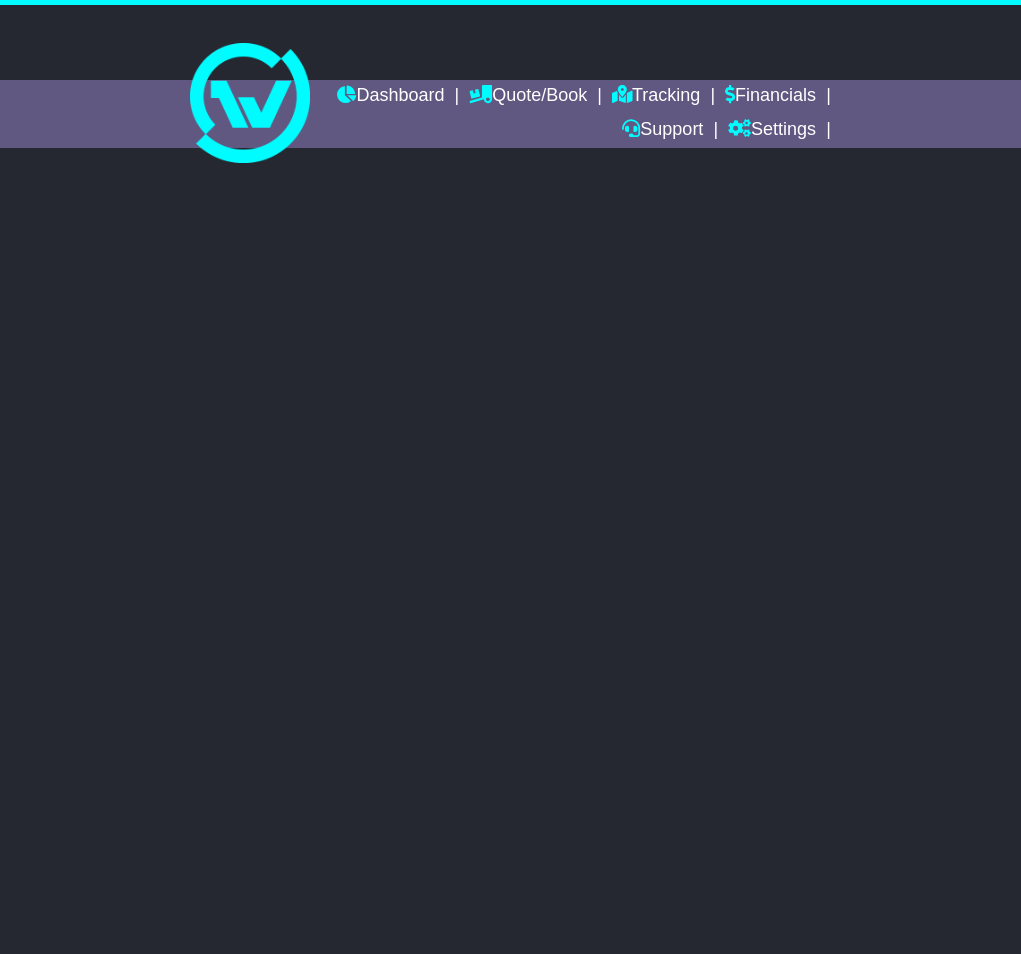 scroll, scrollTop: 0, scrollLeft: 0, axis: both 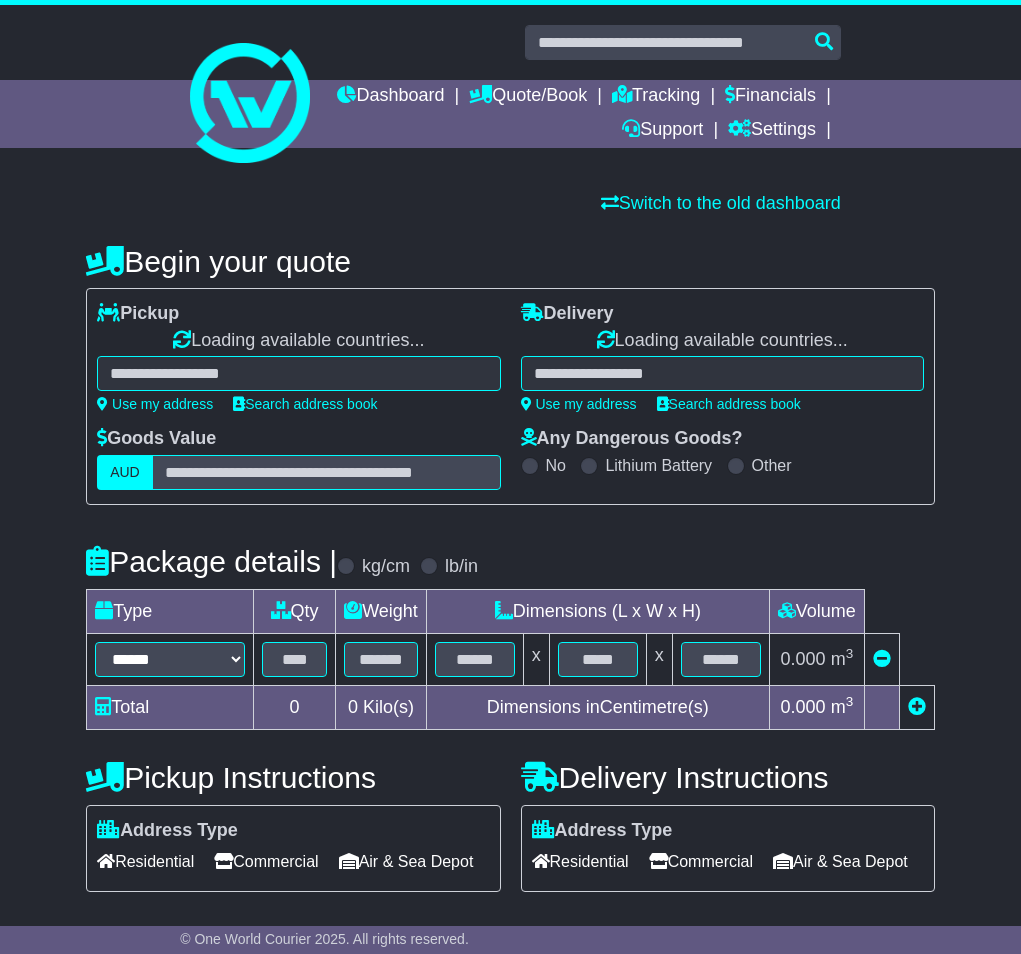 select 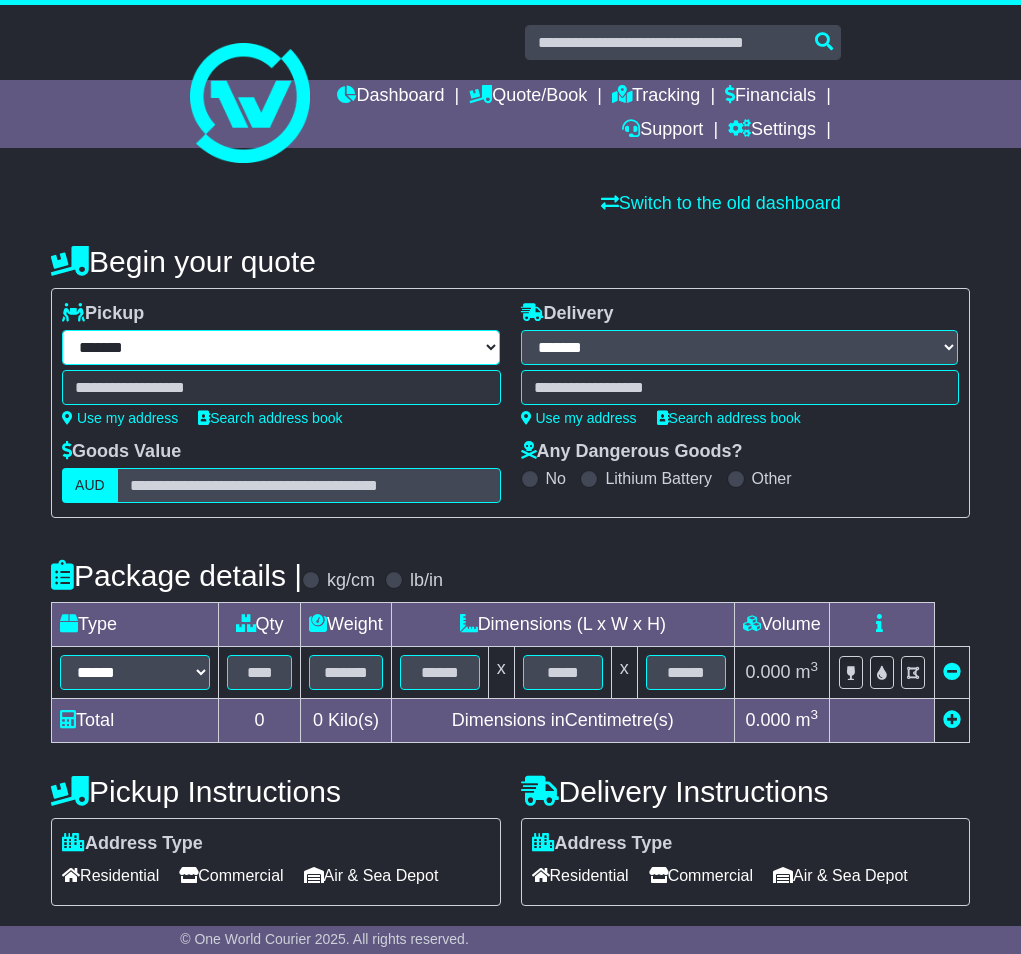 click on "**********" at bounding box center (281, 347) 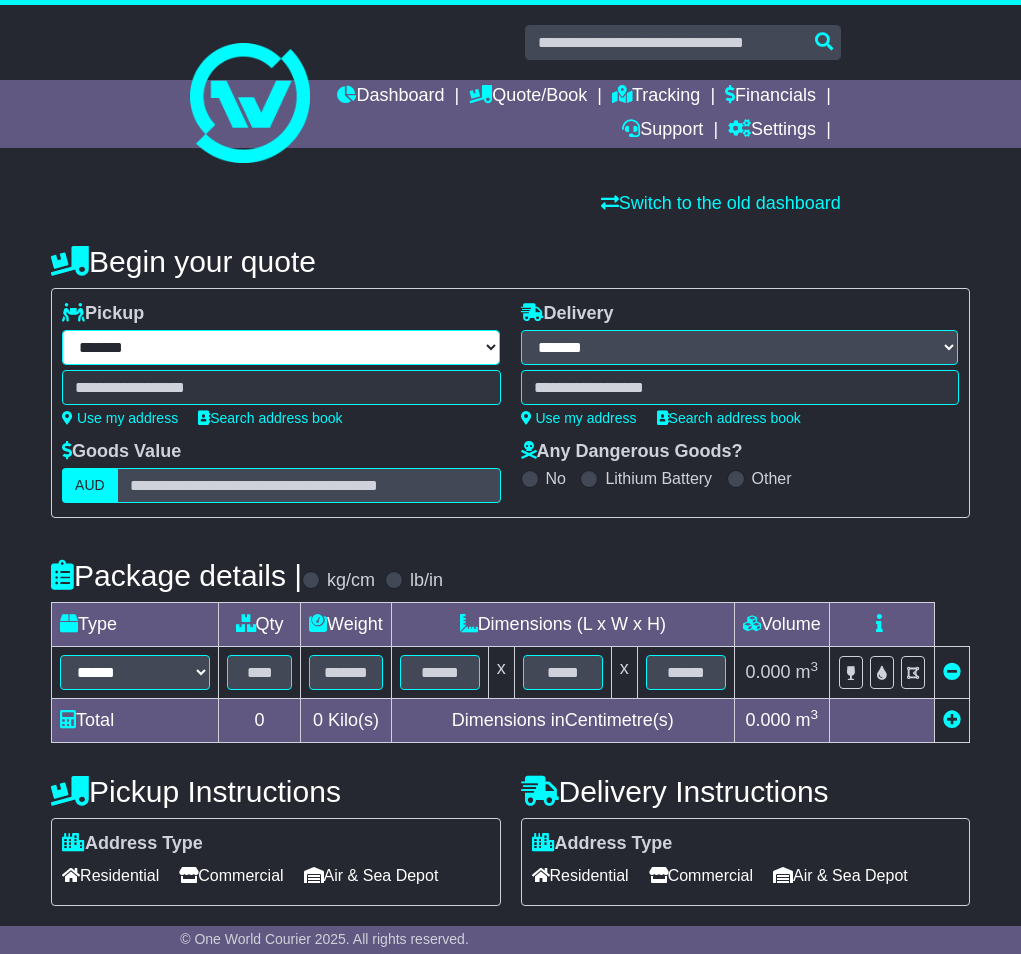 select on "***" 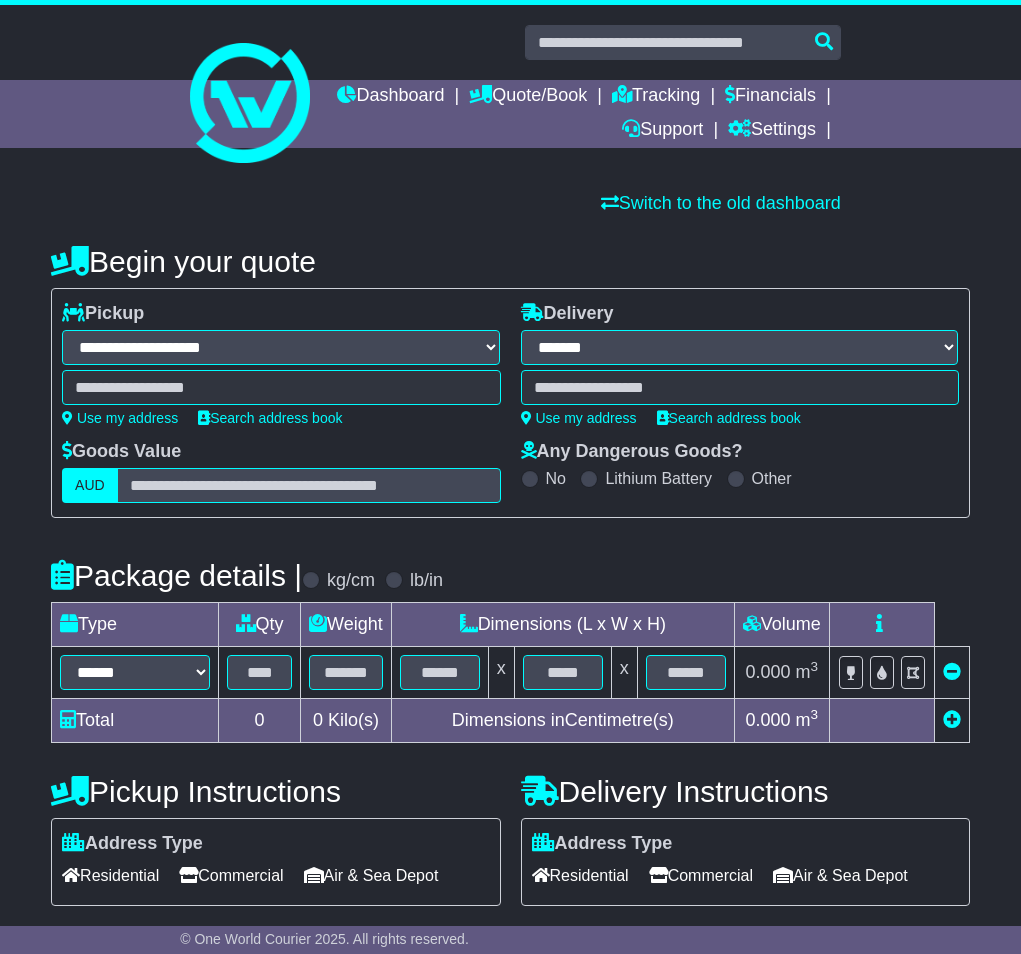 click at bounding box center [281, 387] 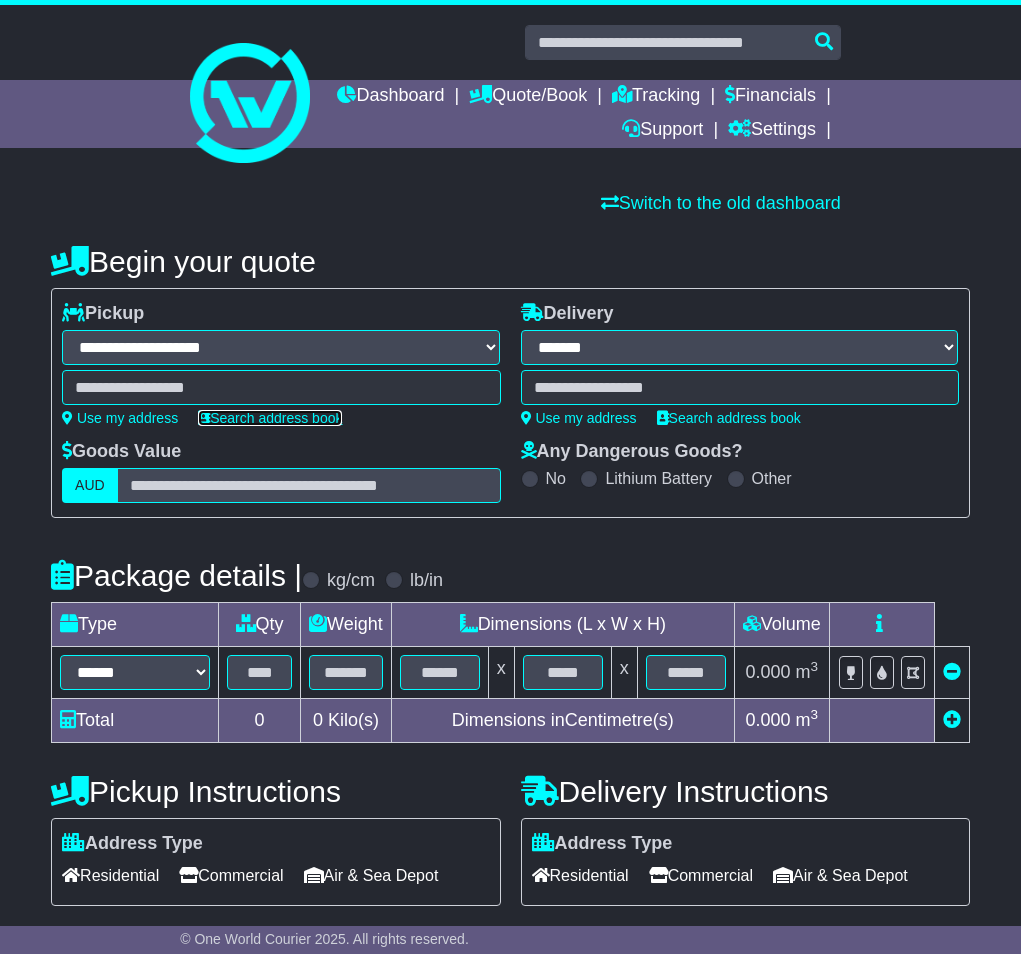 click on "Search address book" at bounding box center (270, 418) 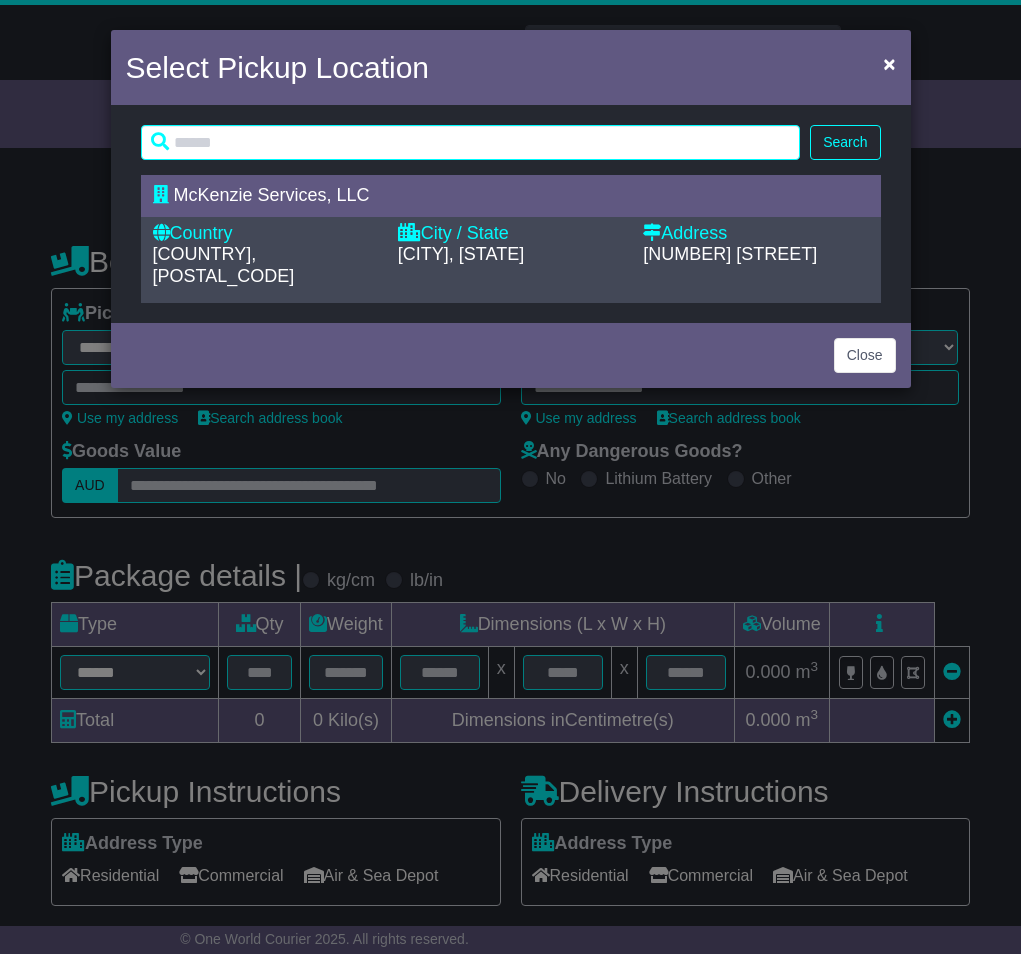click on "Country
[COUNTRY], [POSTAL_CODE]
City / State
[CITY], [STATE]
Address
[NUMBER] [STREET]" at bounding box center [511, 260] 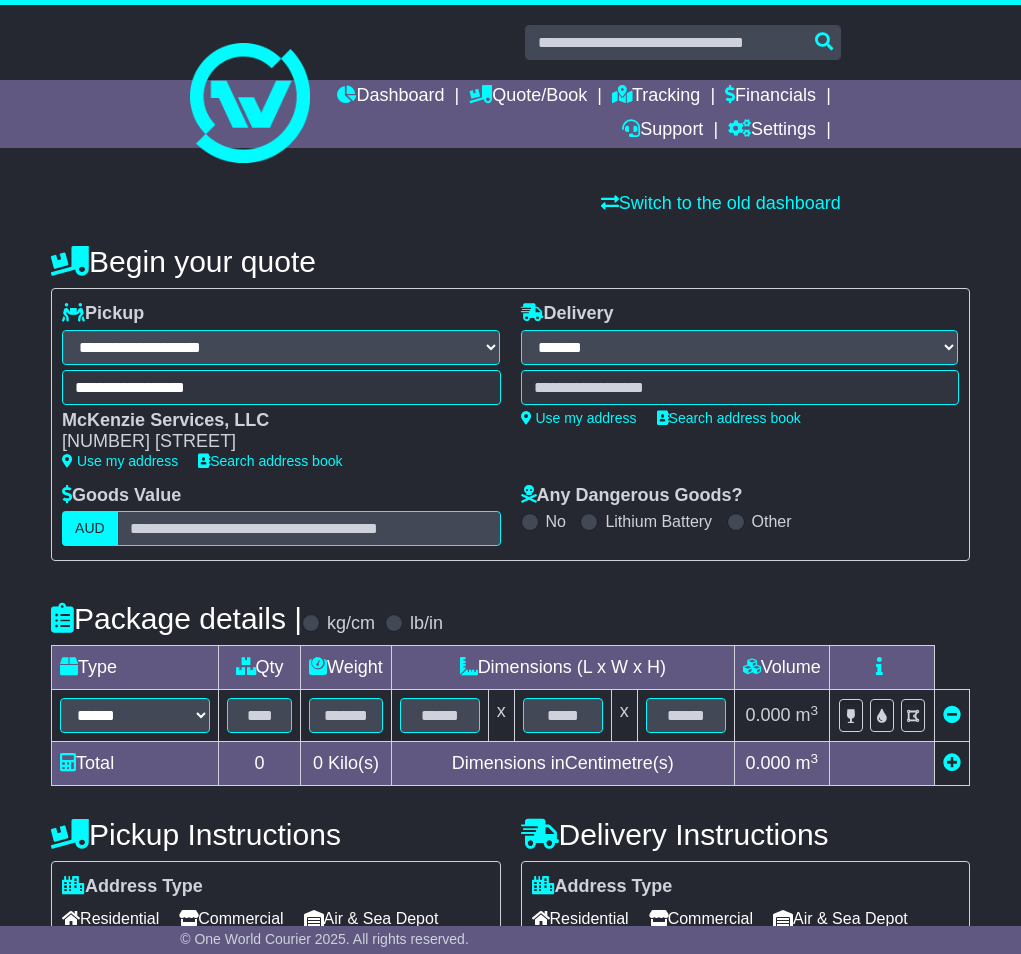 click on "**********" at bounding box center (740, 364) 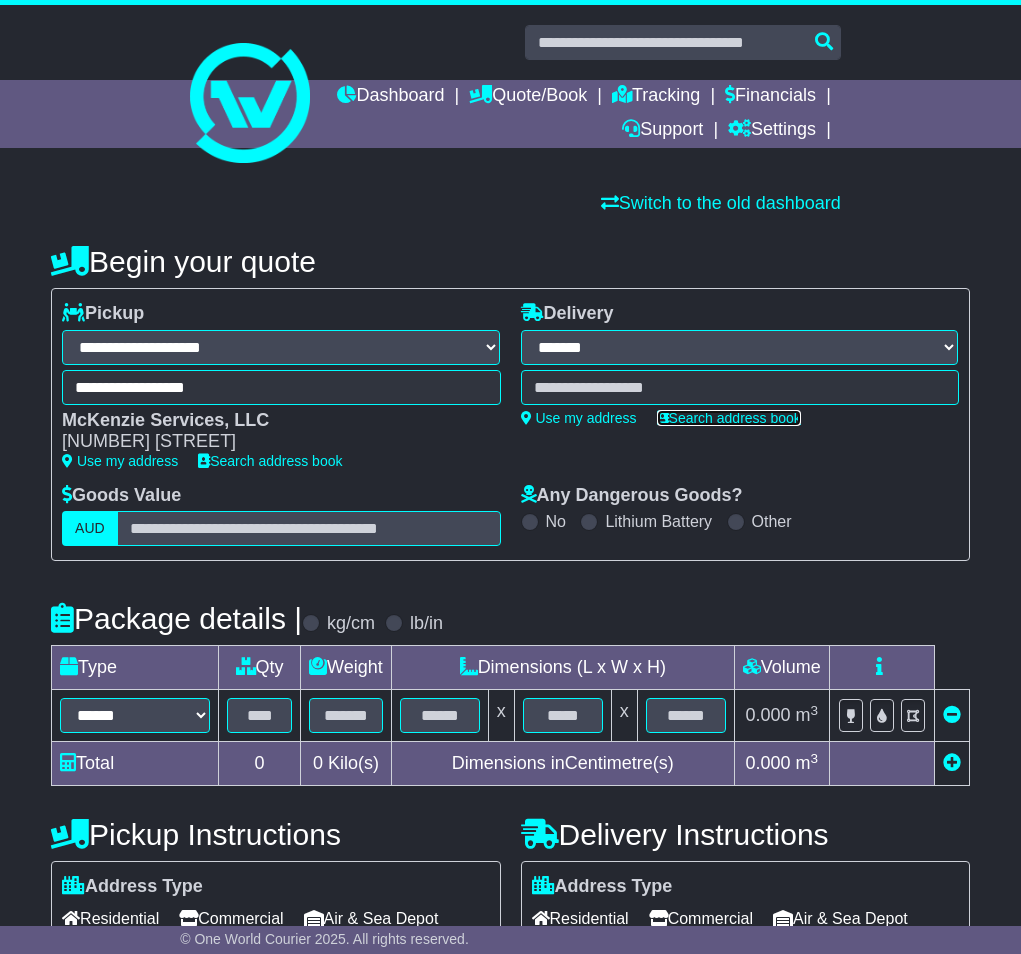 click on "Search address book" at bounding box center (729, 418) 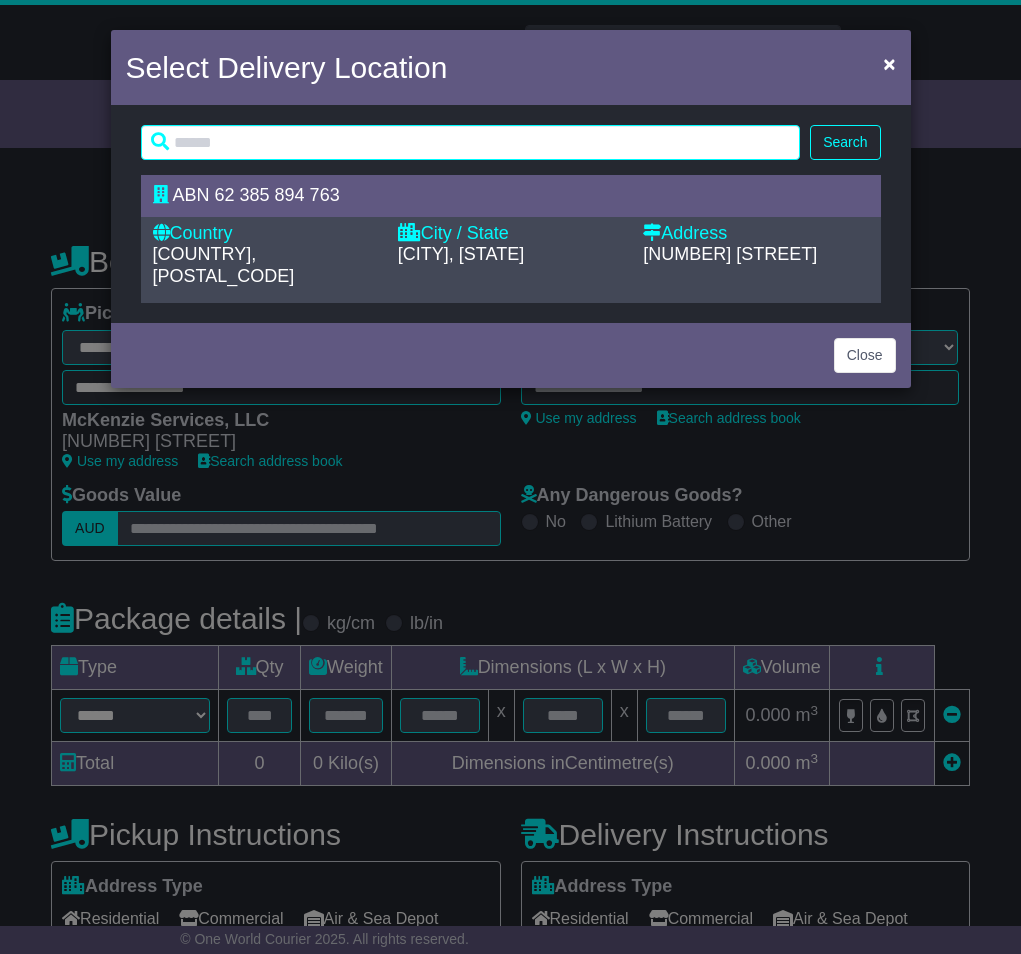 click at bounding box center (409, 232) 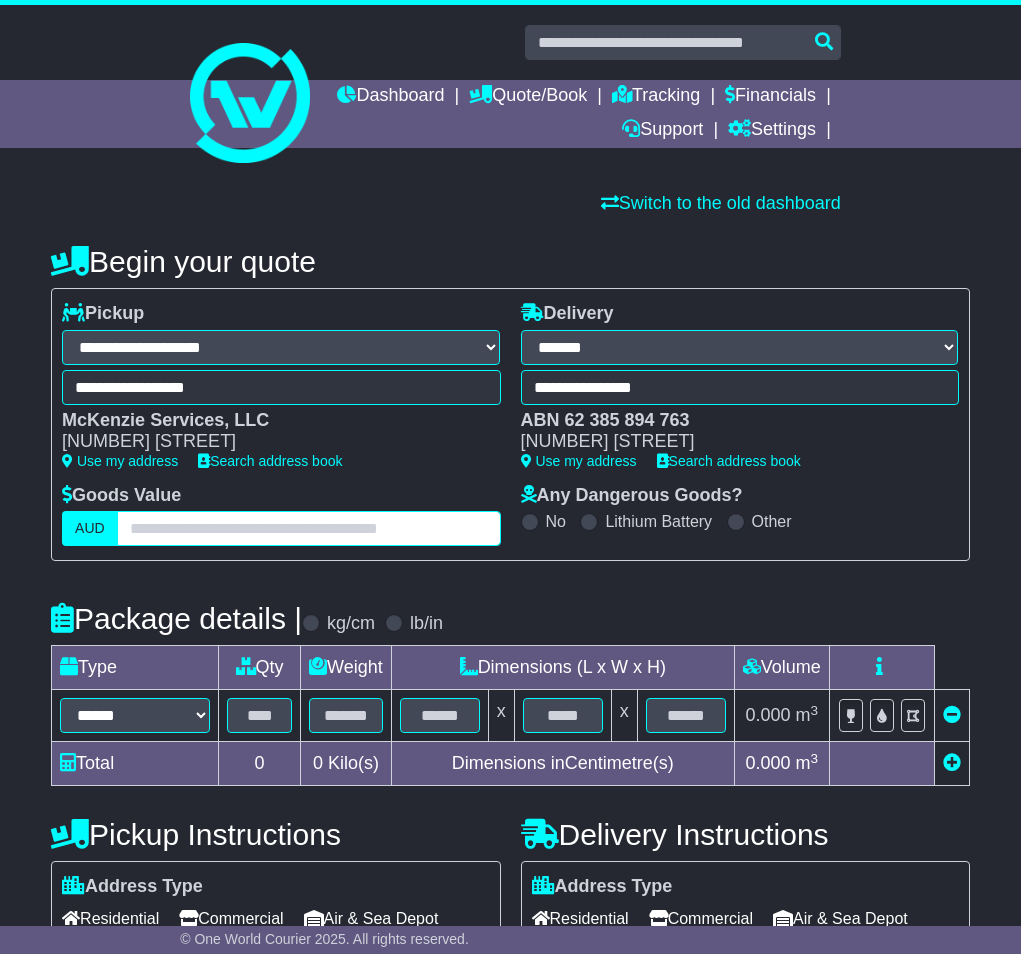 click at bounding box center [309, 528] 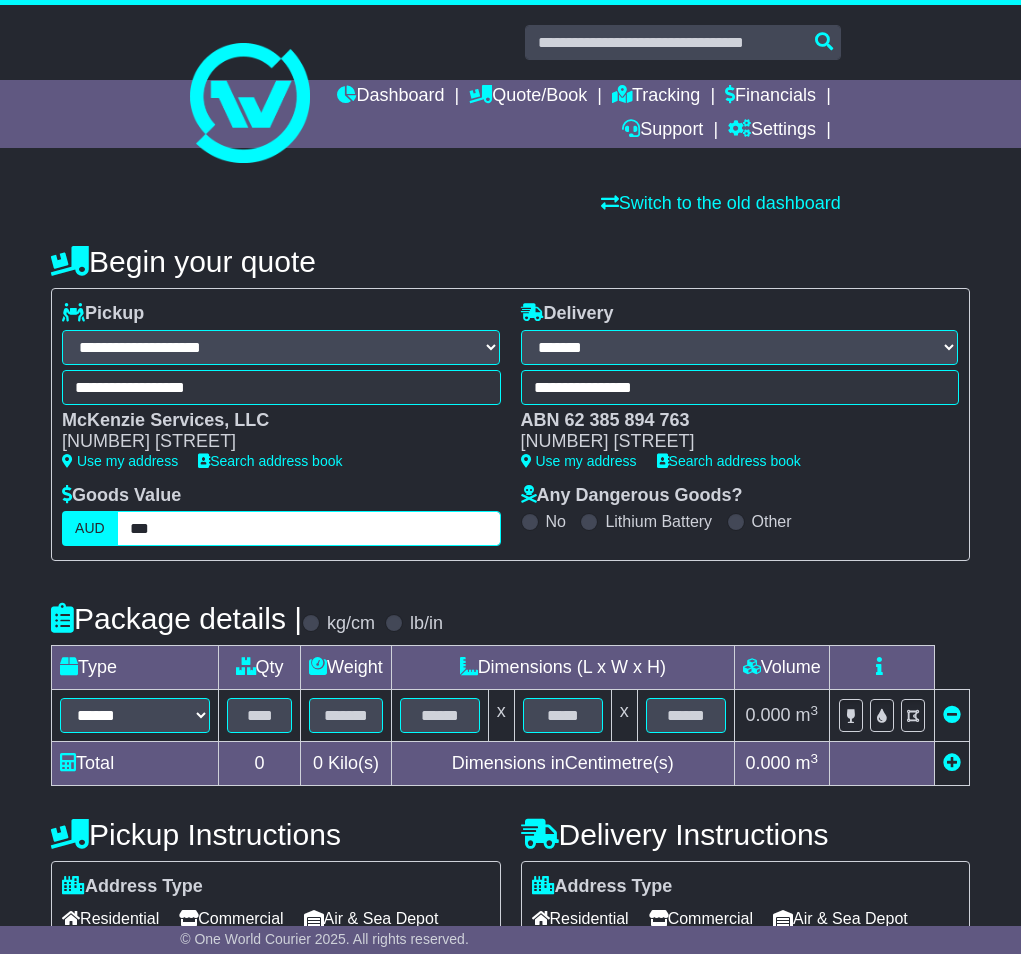 type on "***" 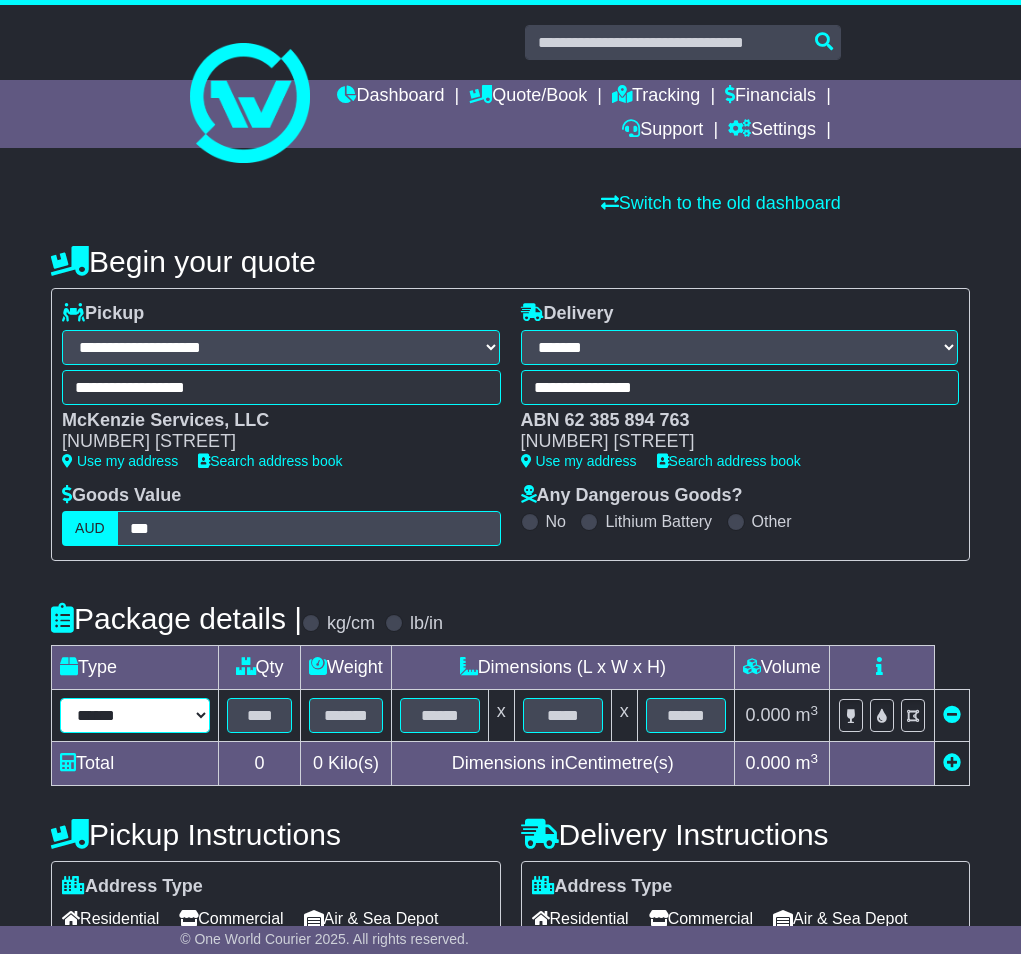 click on "****** ****** *** ******** ***** **** **** ****** *** *******" at bounding box center (135, 715) 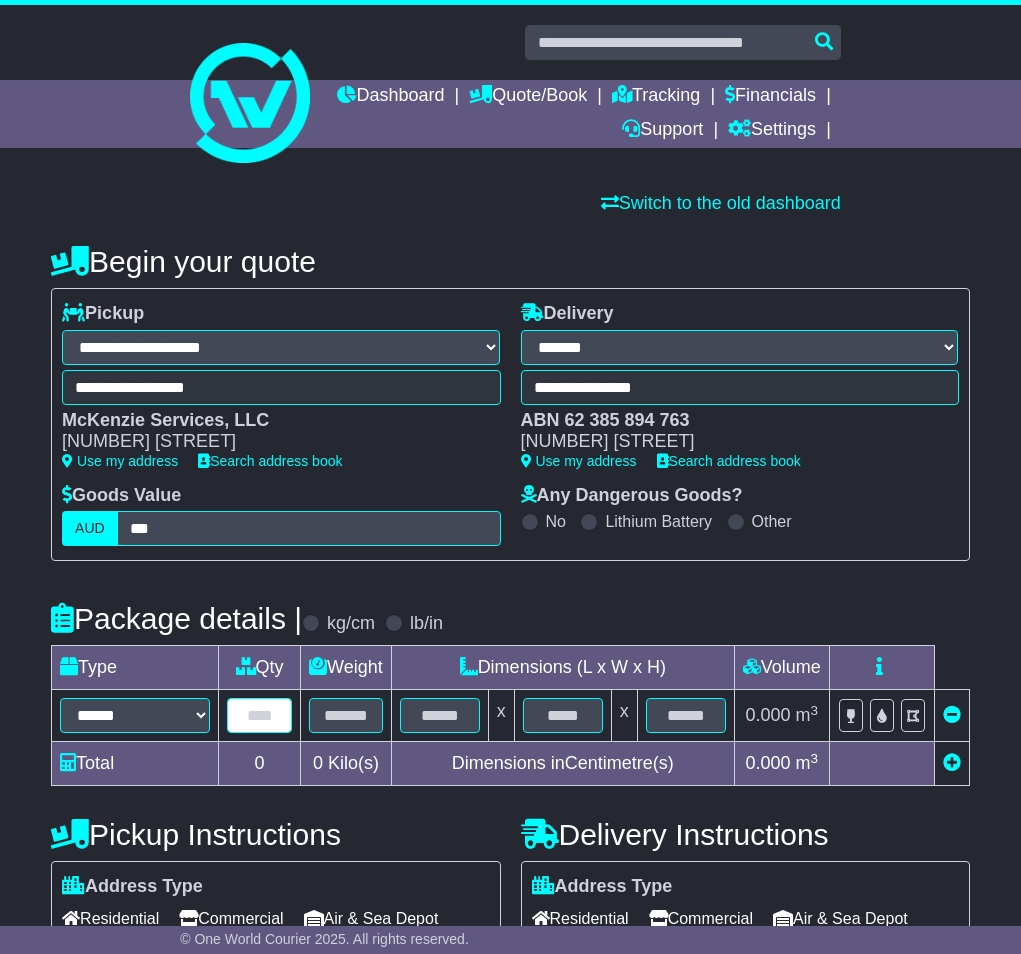 click at bounding box center (259, 715) 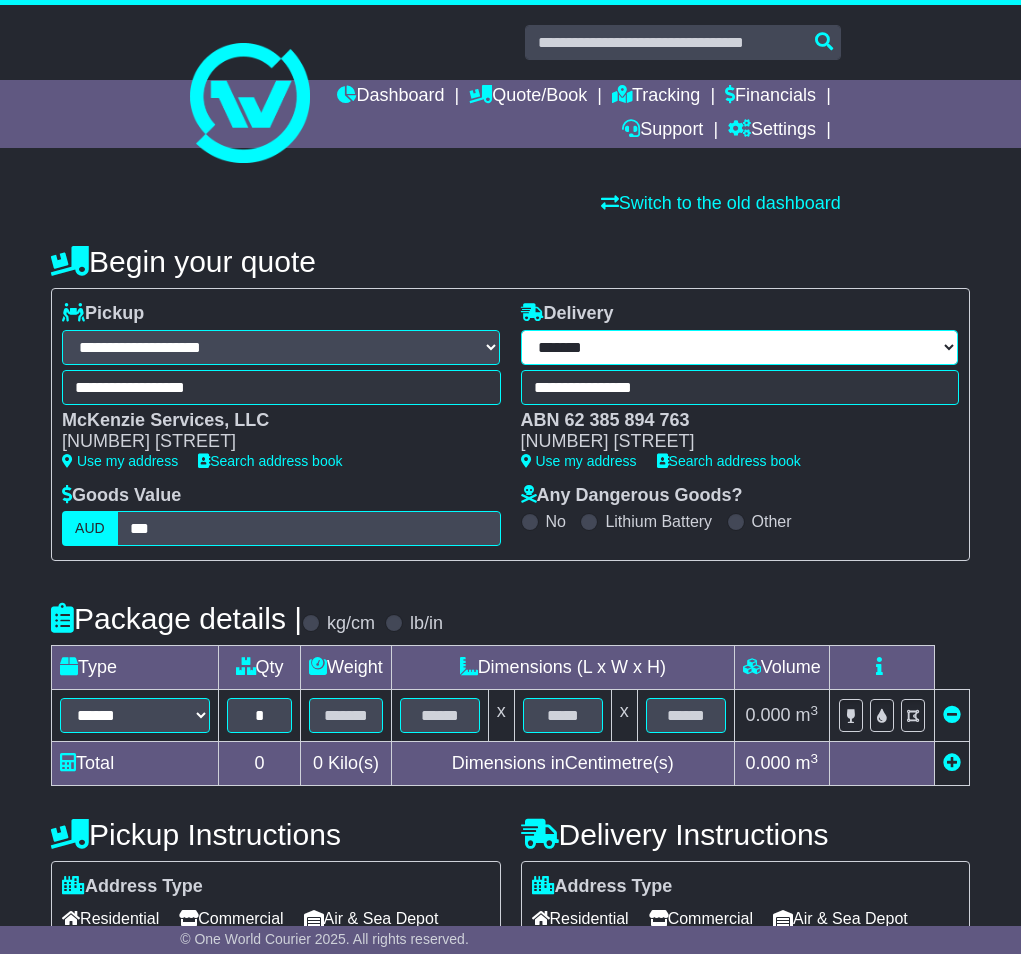 type on "*" 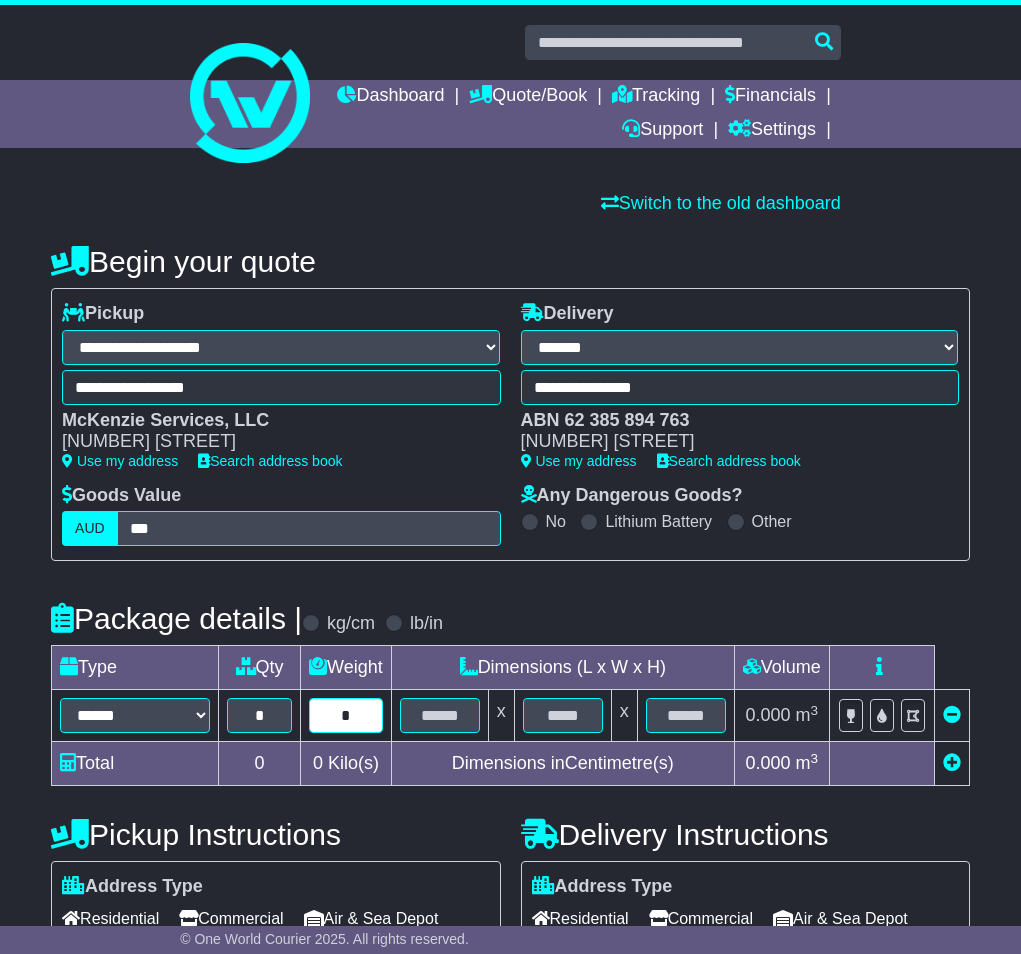 type on "**" 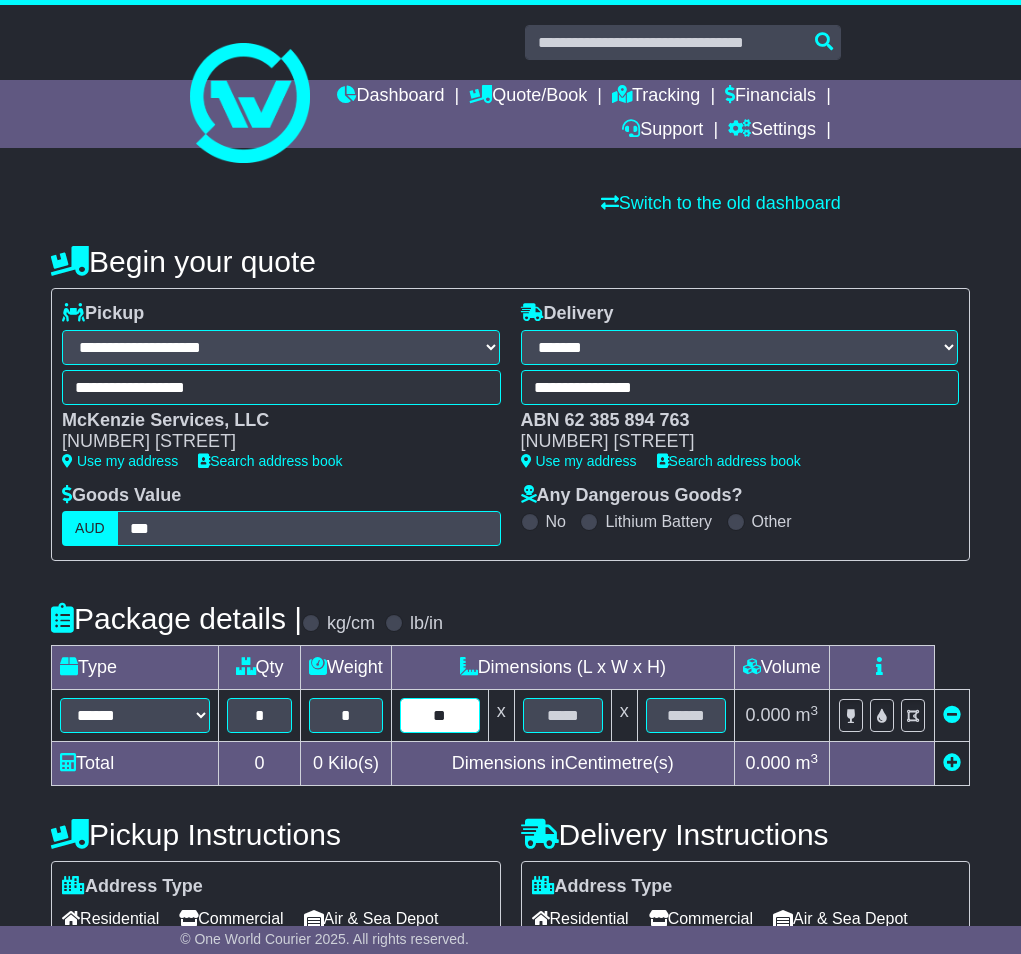 type on "**" 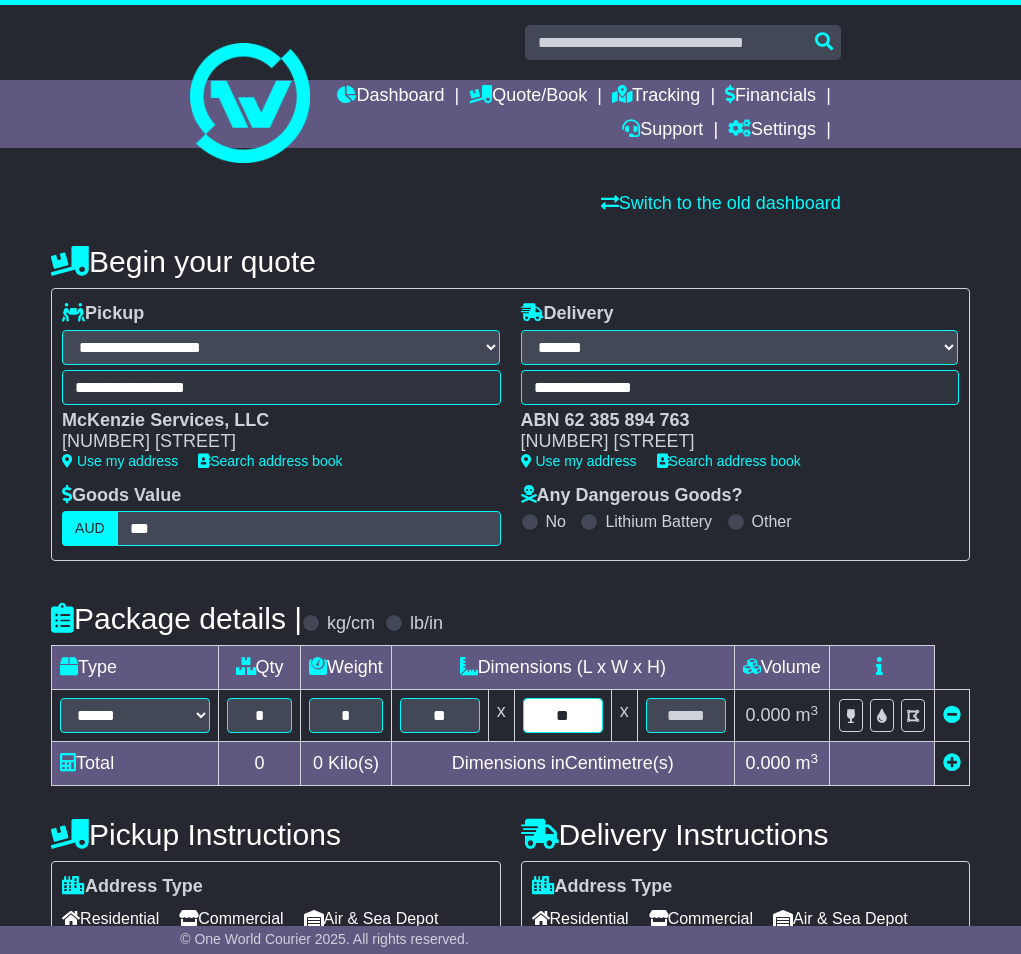 type on "**" 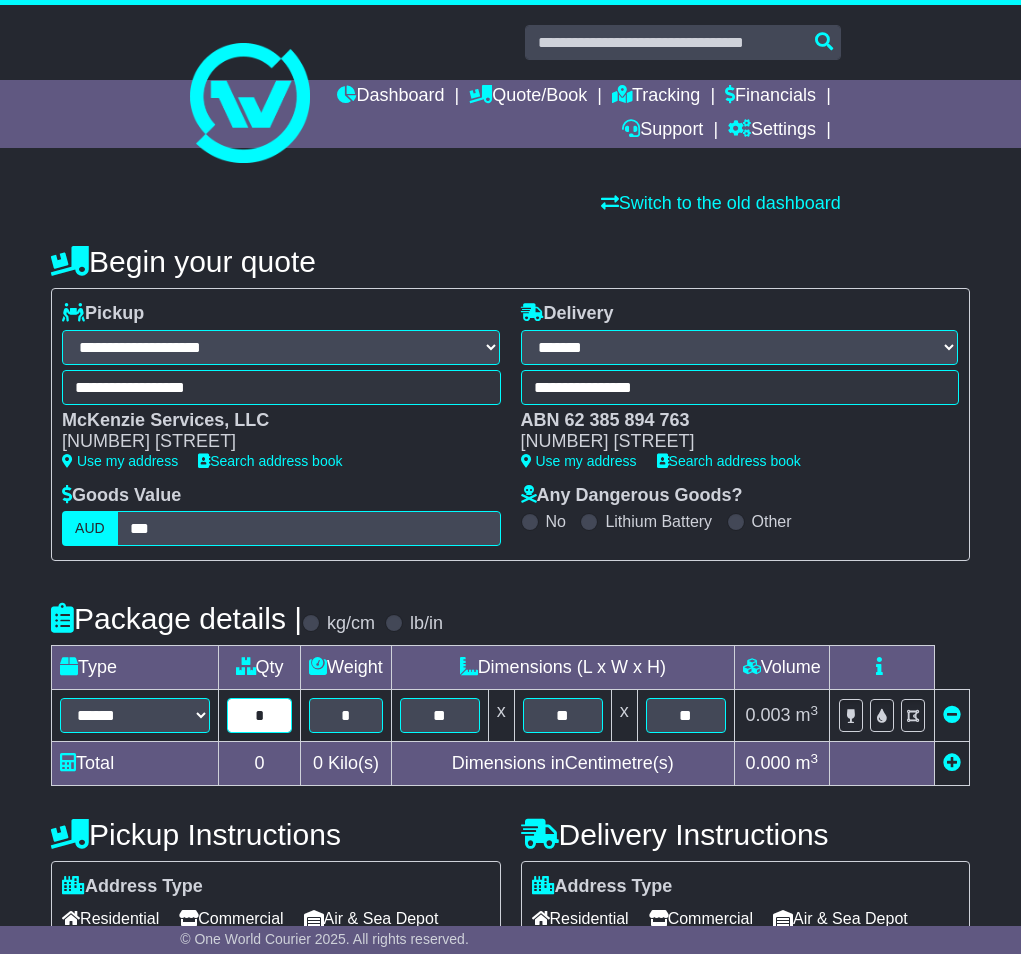 type on "*" 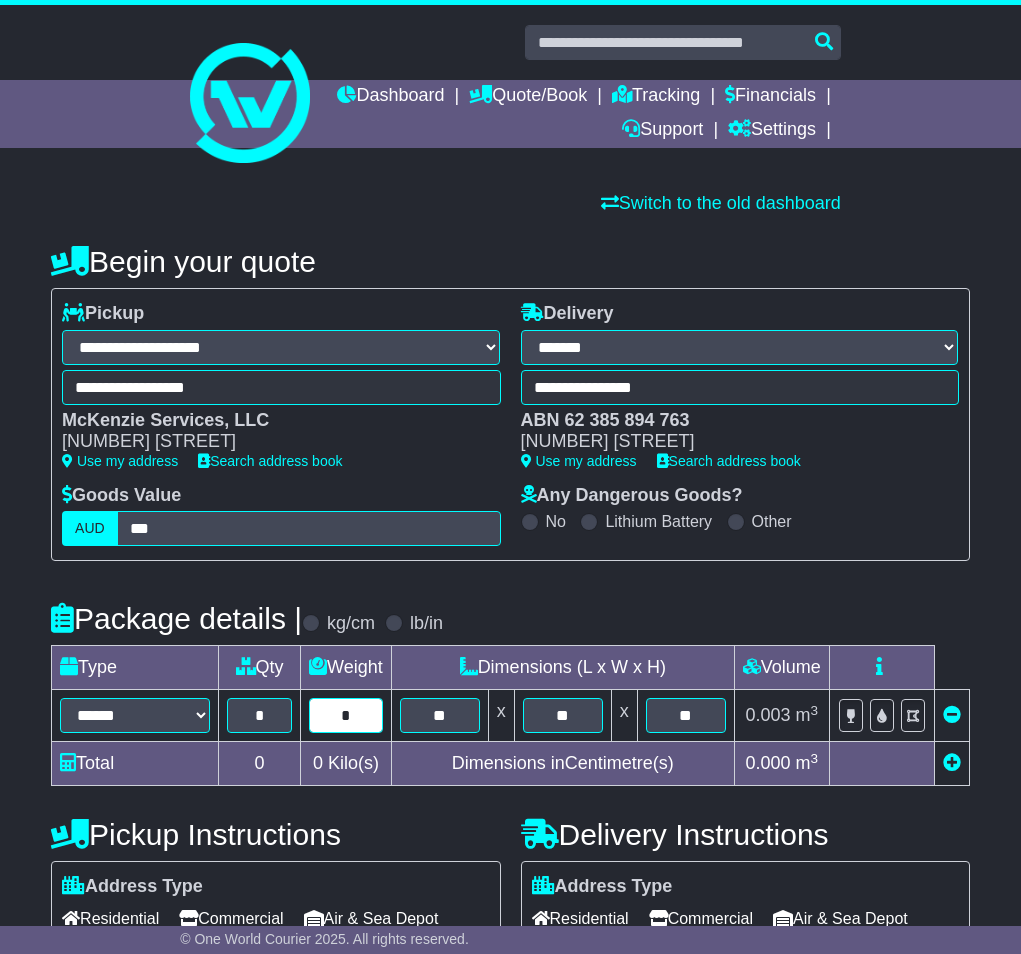 click on "*" at bounding box center (346, 715) 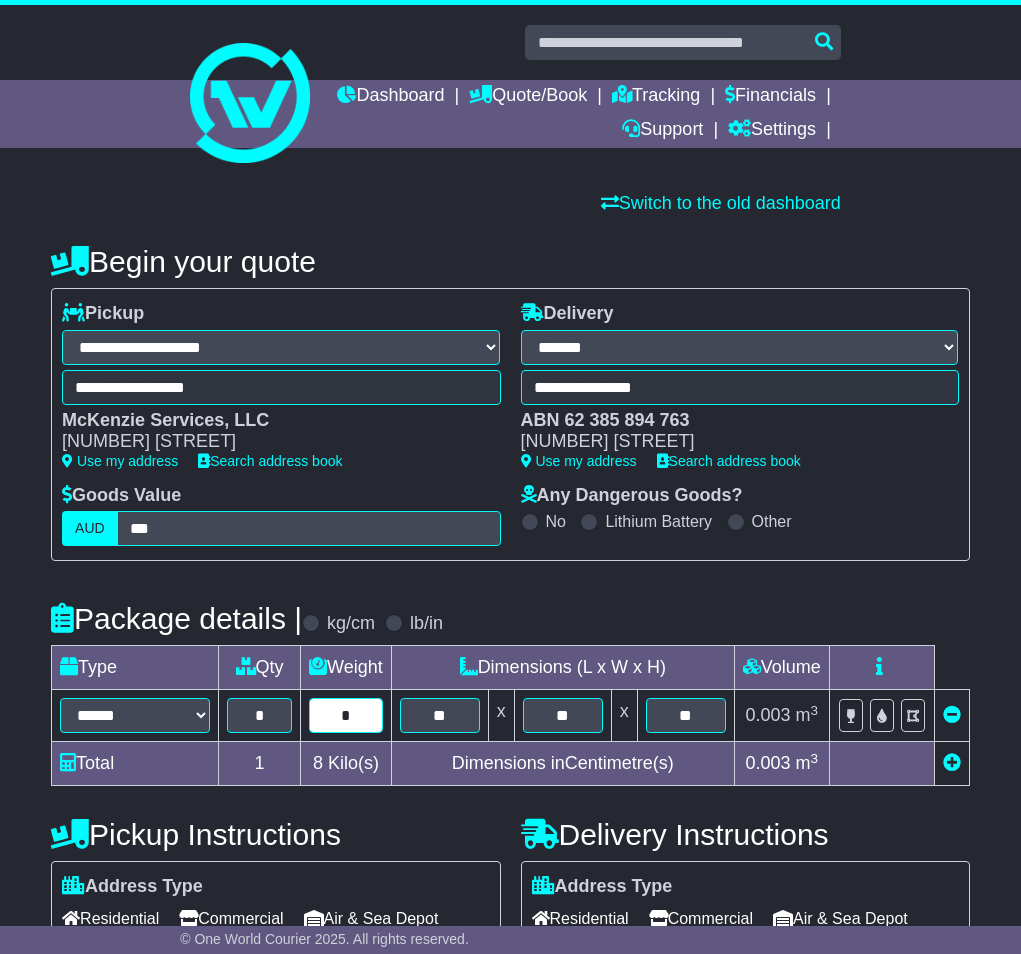 click on "*" at bounding box center [346, 715] 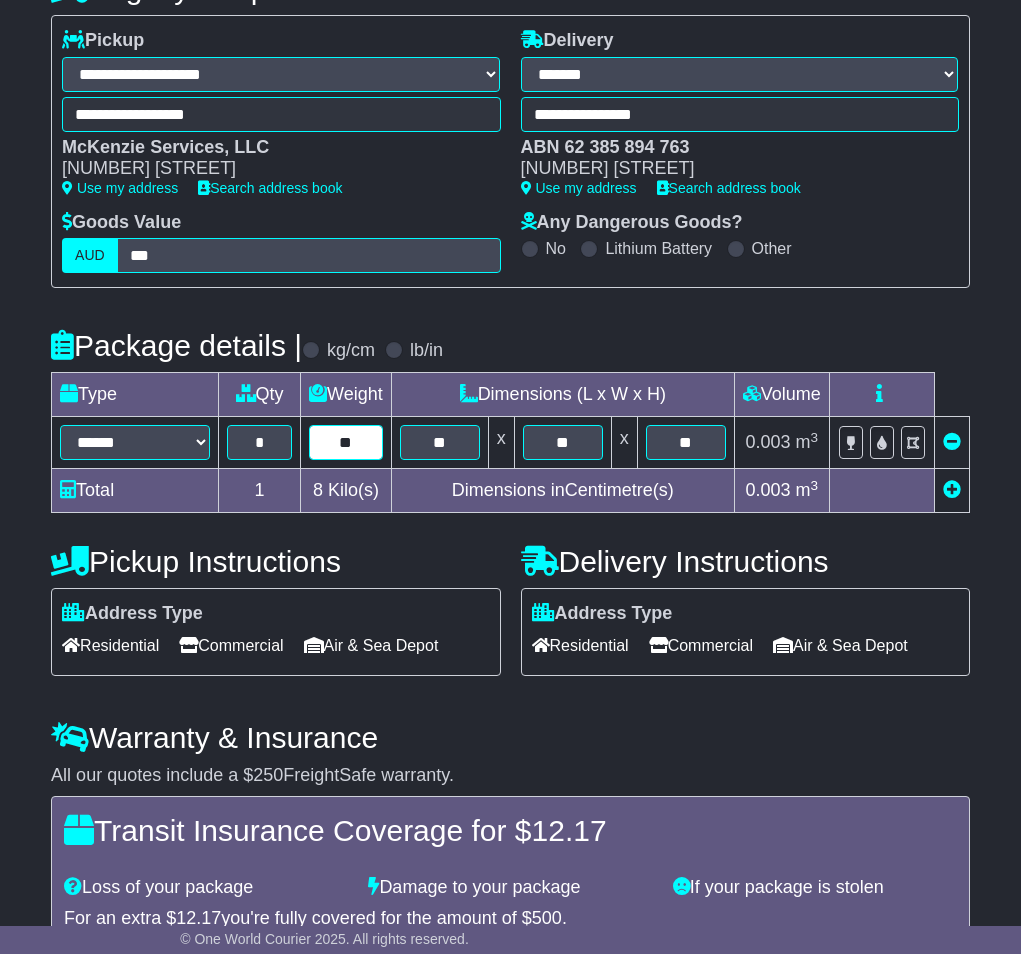 scroll, scrollTop: 441, scrollLeft: 0, axis: vertical 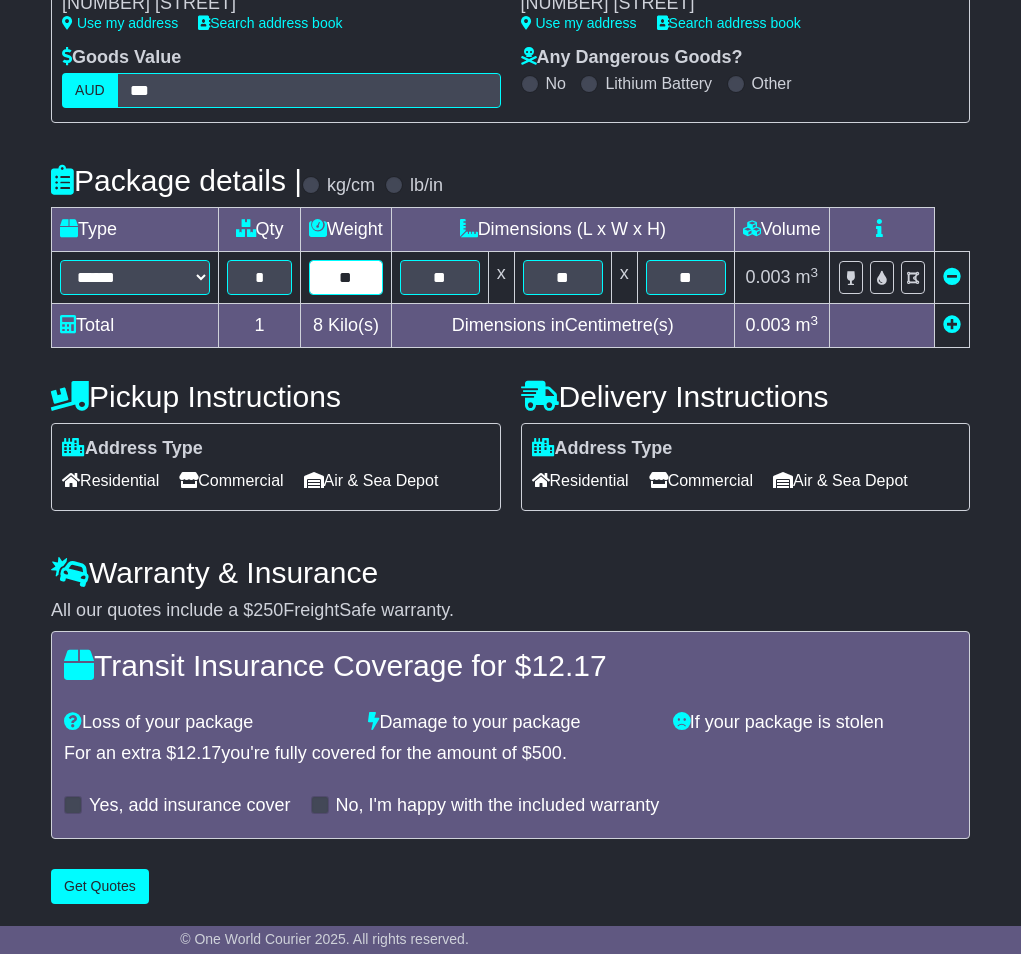 type on "**" 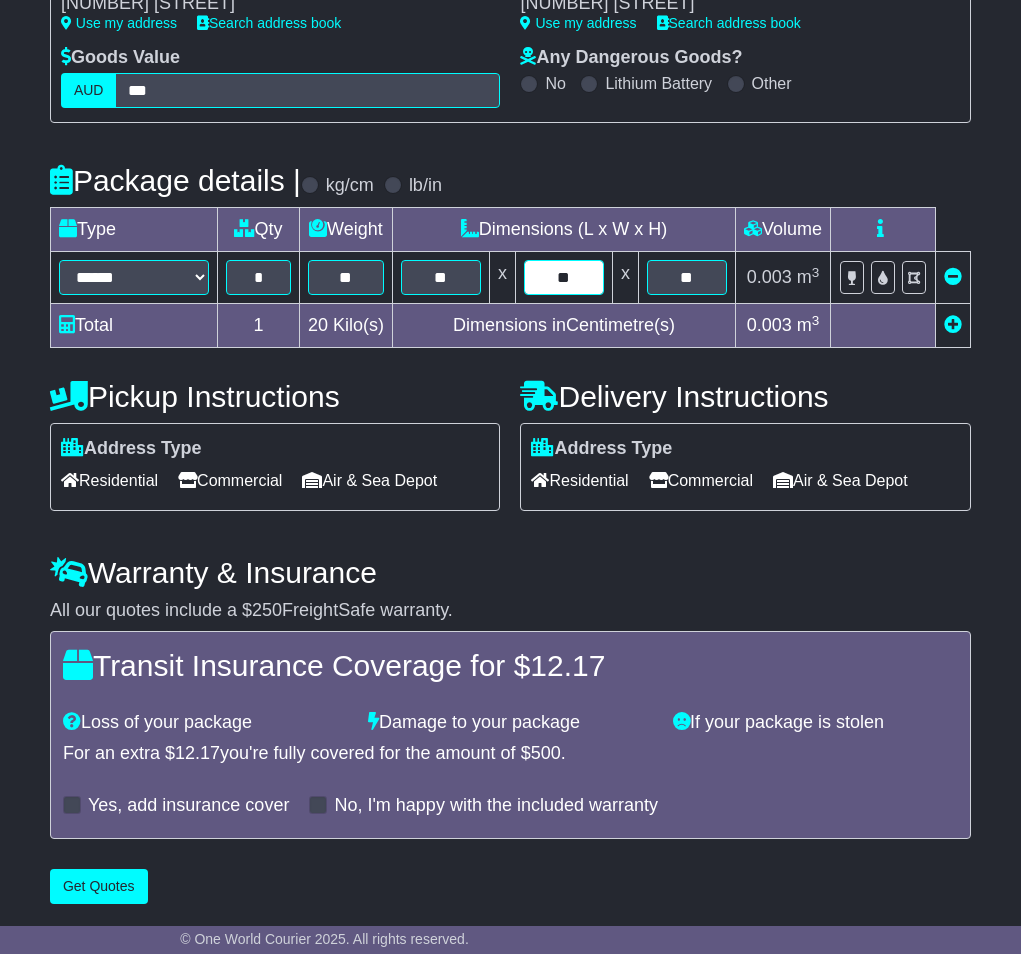 drag, startPoint x: 552, startPoint y: 268, endPoint x: 612, endPoint y: 269, distance: 60.00833 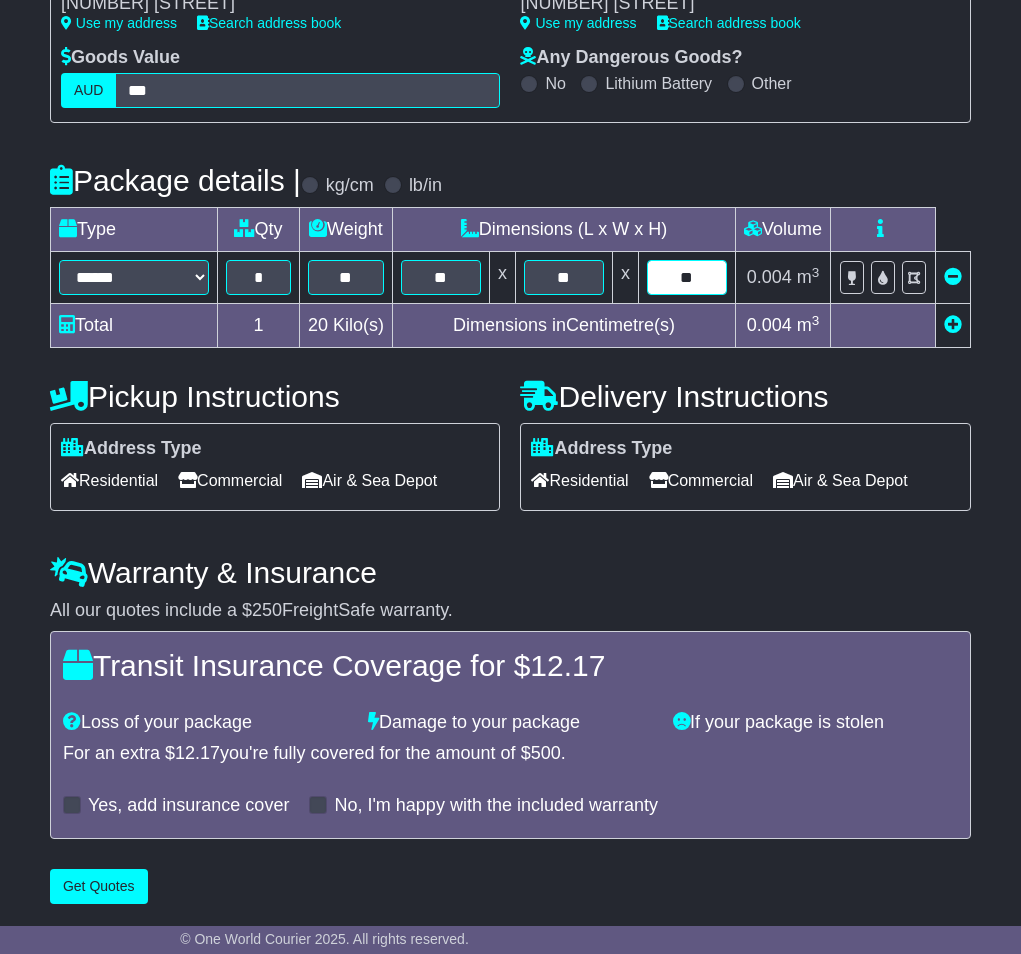 type on "**" 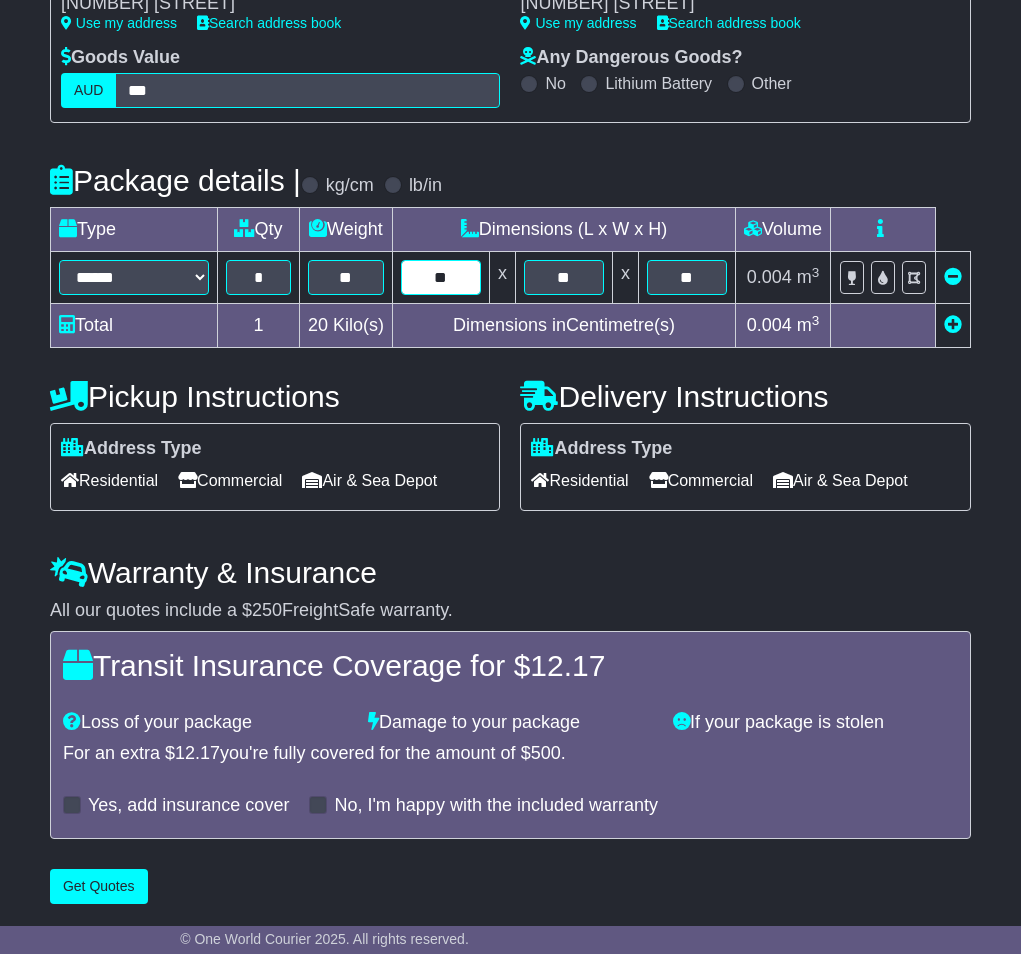click on "**" at bounding box center (441, 277) 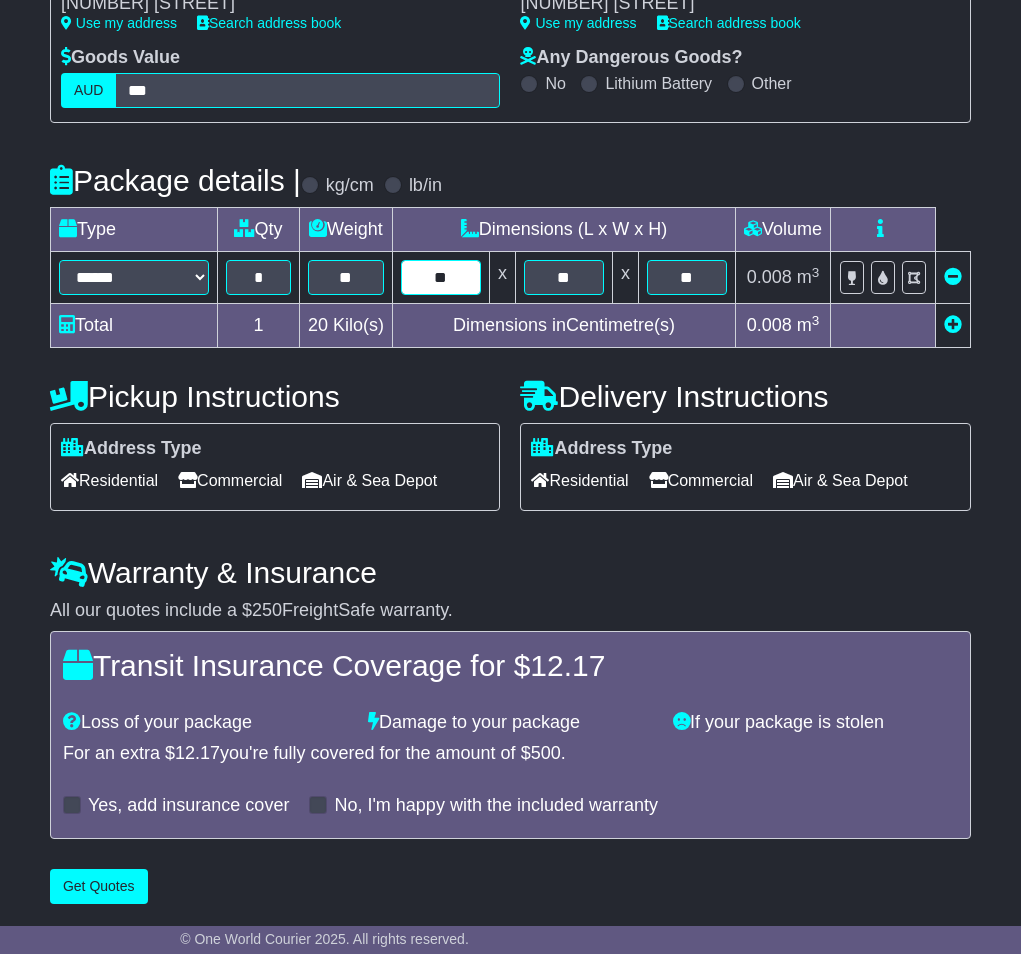 click on "**" at bounding box center [441, 277] 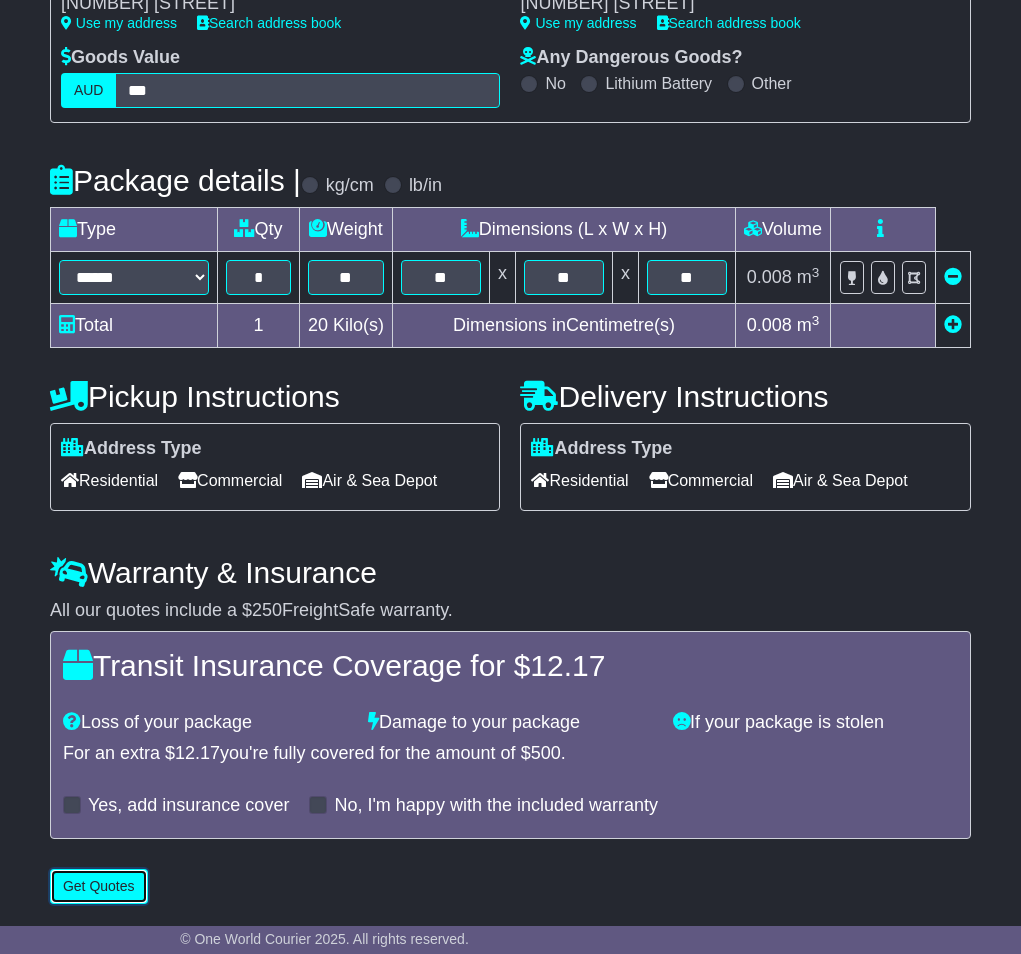 click on "Get Quotes" at bounding box center [99, 886] 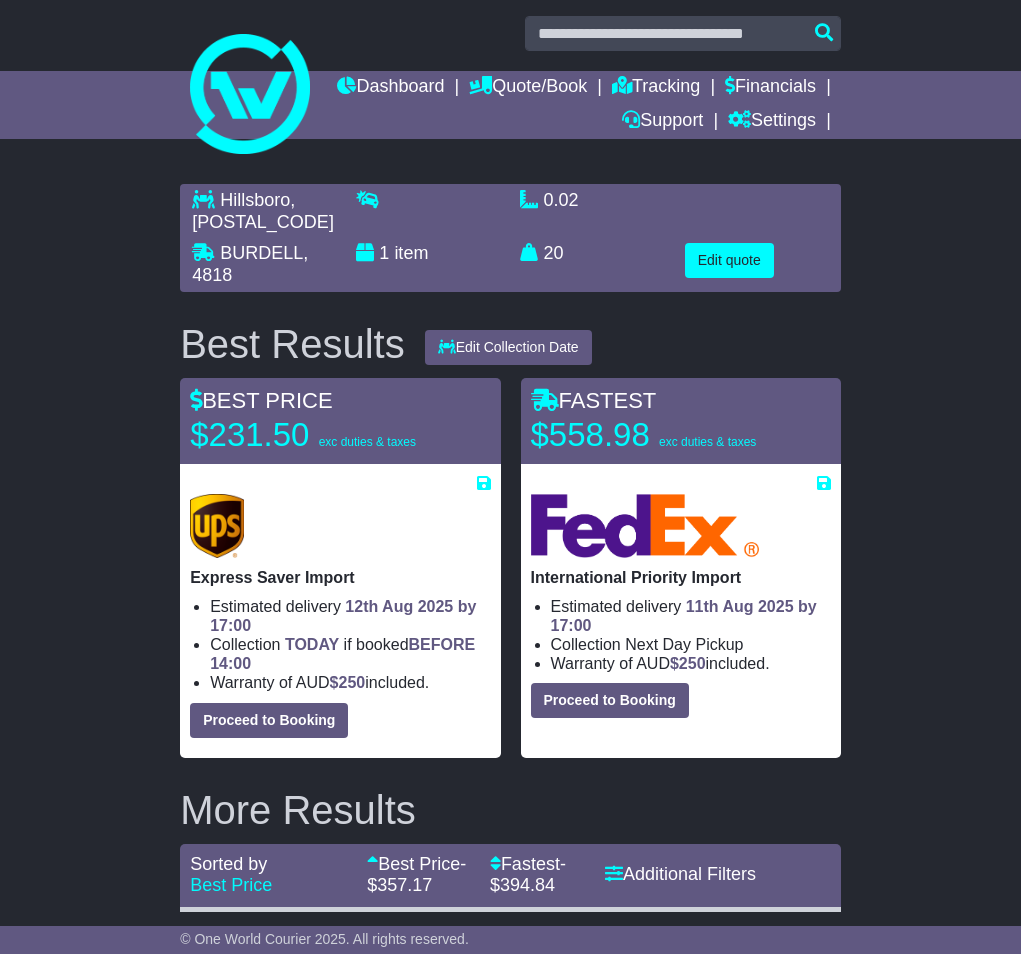 scroll, scrollTop: 0, scrollLeft: 0, axis: both 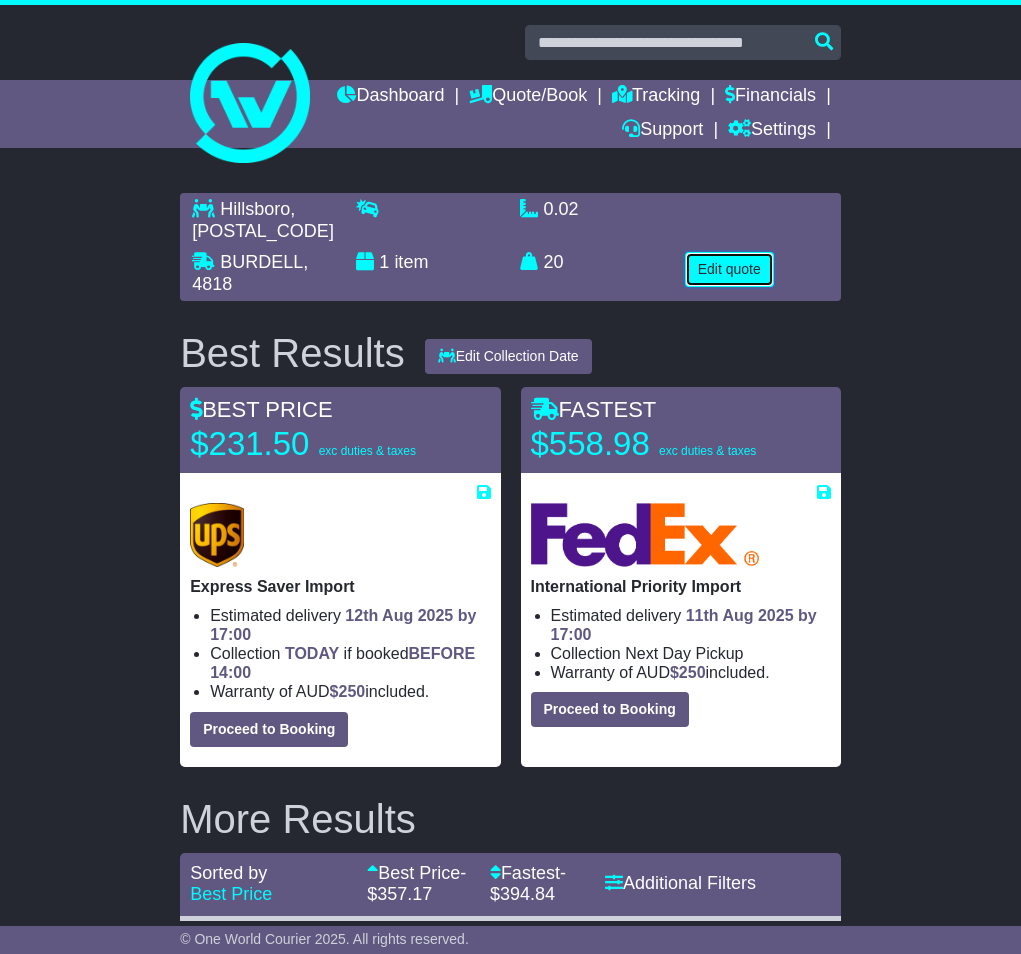 click on "Edit quote" at bounding box center (729, 269) 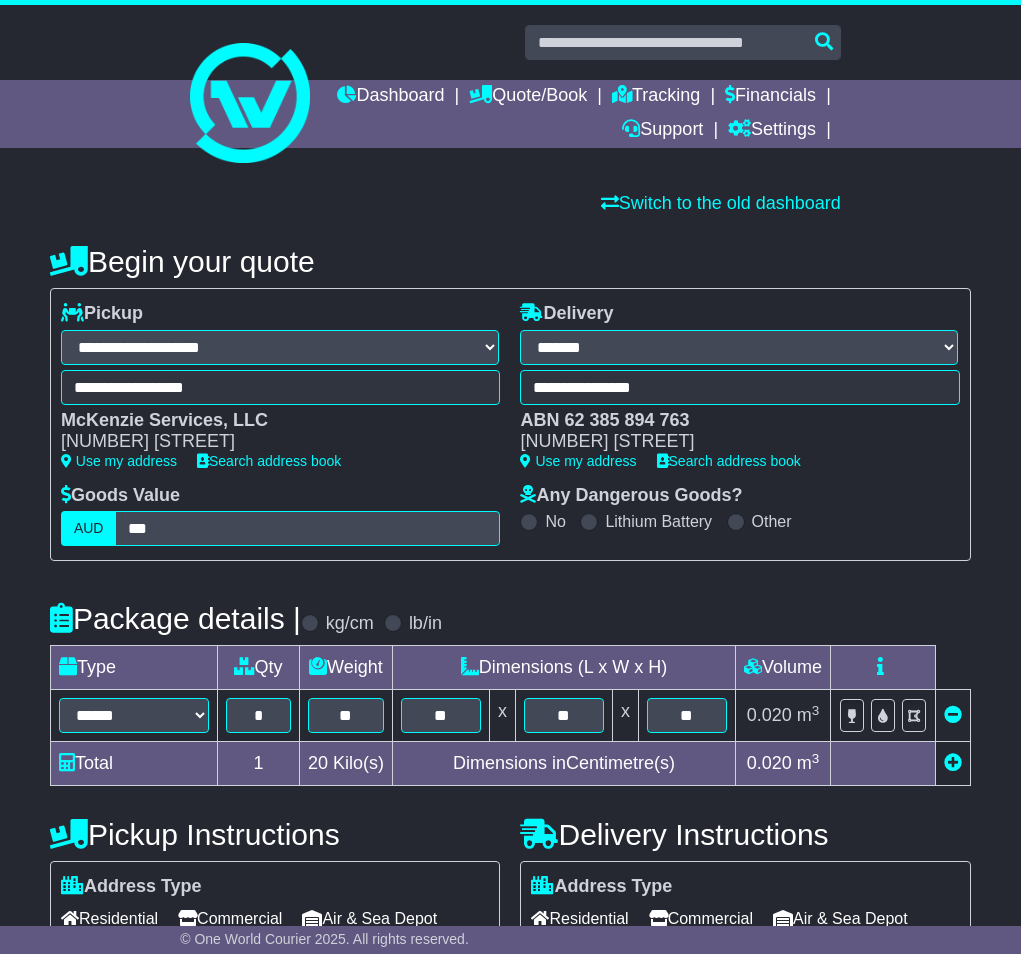 click on "Lithium Battery" at bounding box center [658, 521] 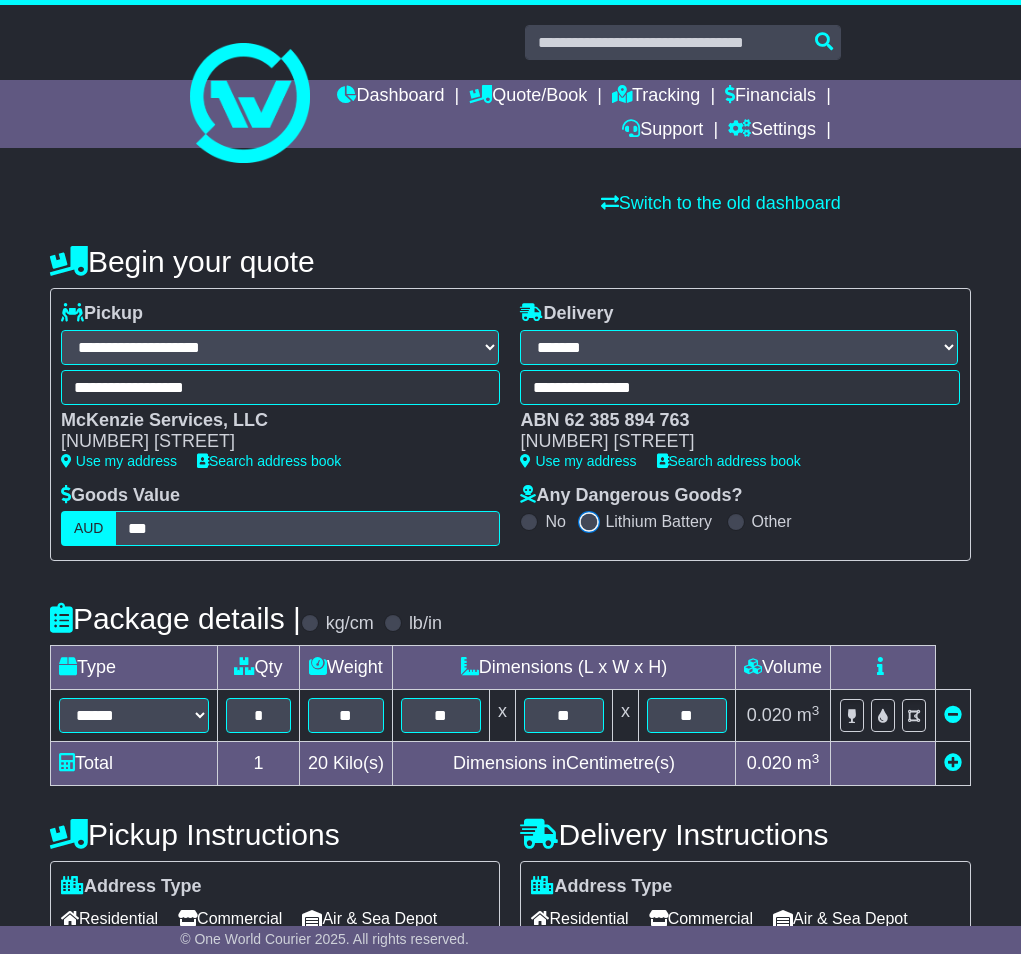 scroll, scrollTop: 441, scrollLeft: 0, axis: vertical 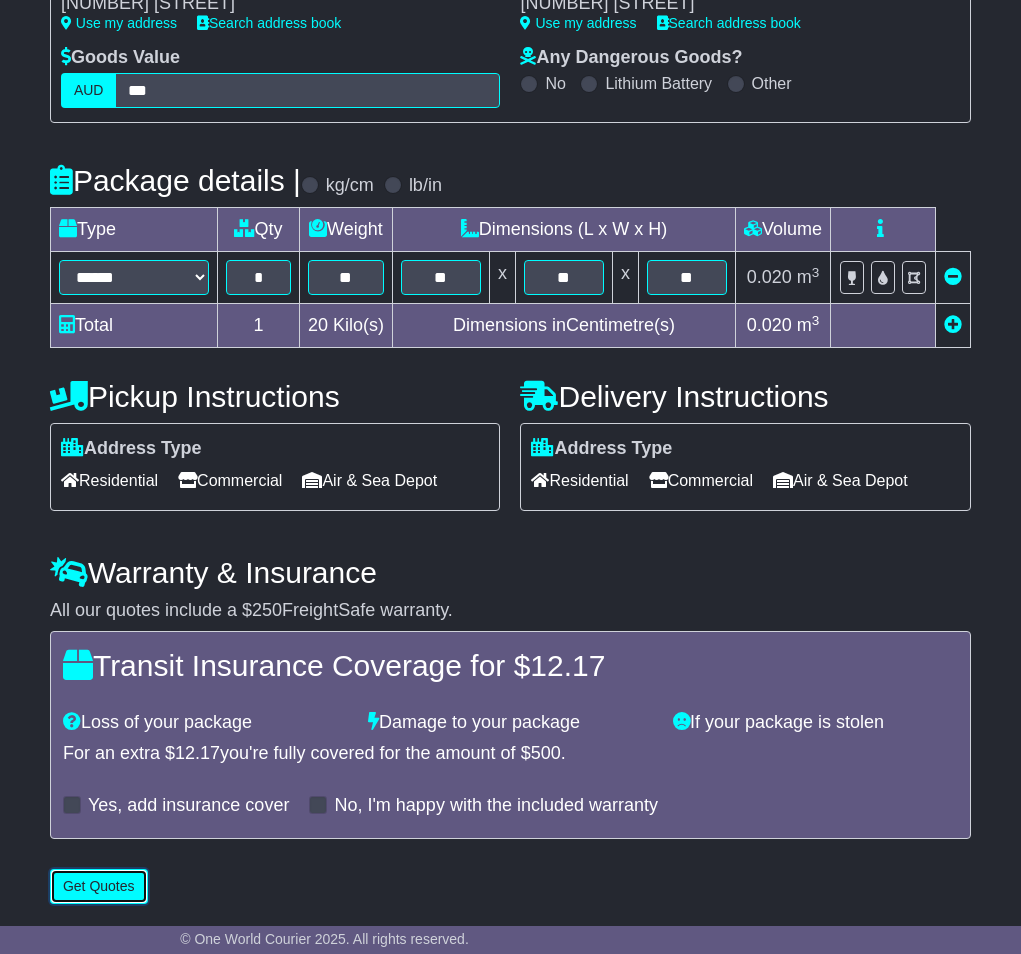 click on "Get Quotes" at bounding box center [99, 886] 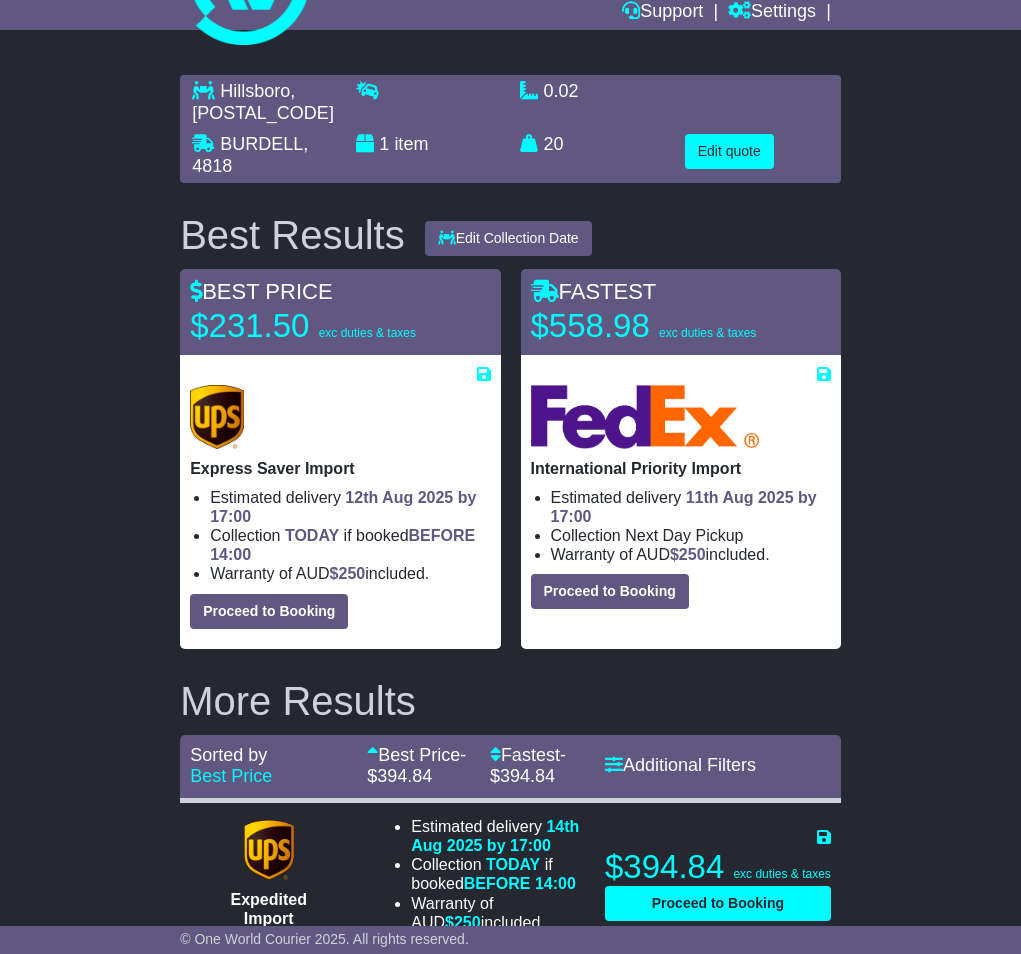 scroll, scrollTop: 0, scrollLeft: 0, axis: both 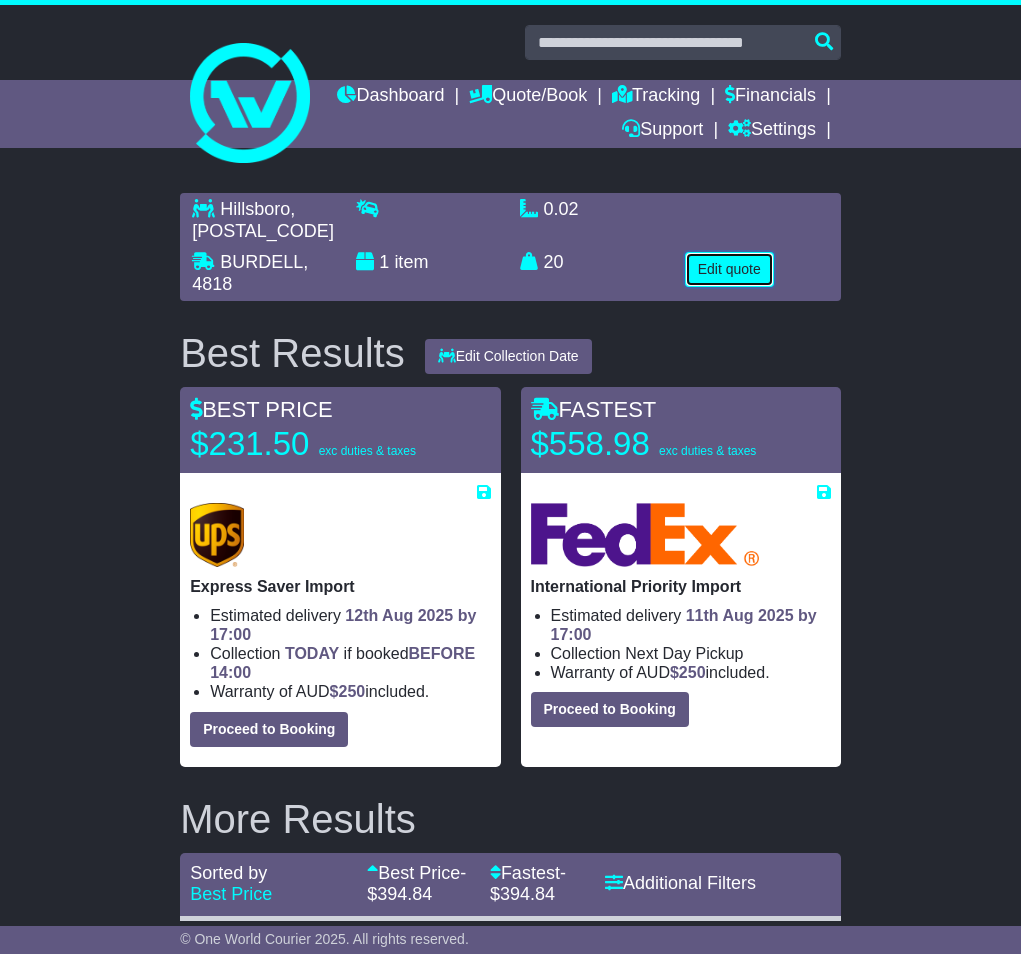click on "Edit quote" at bounding box center [729, 269] 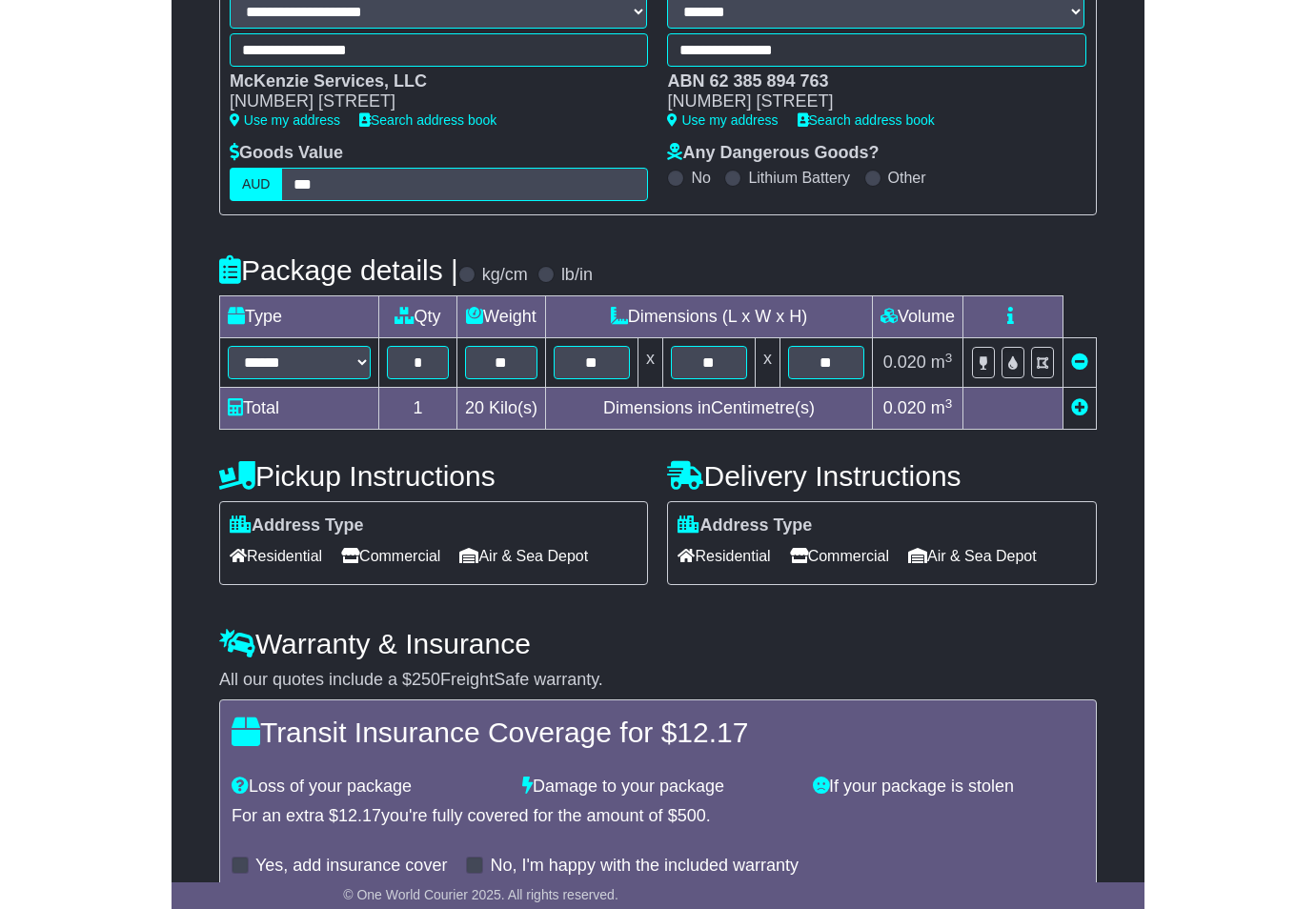 scroll, scrollTop: 0, scrollLeft: 0, axis: both 